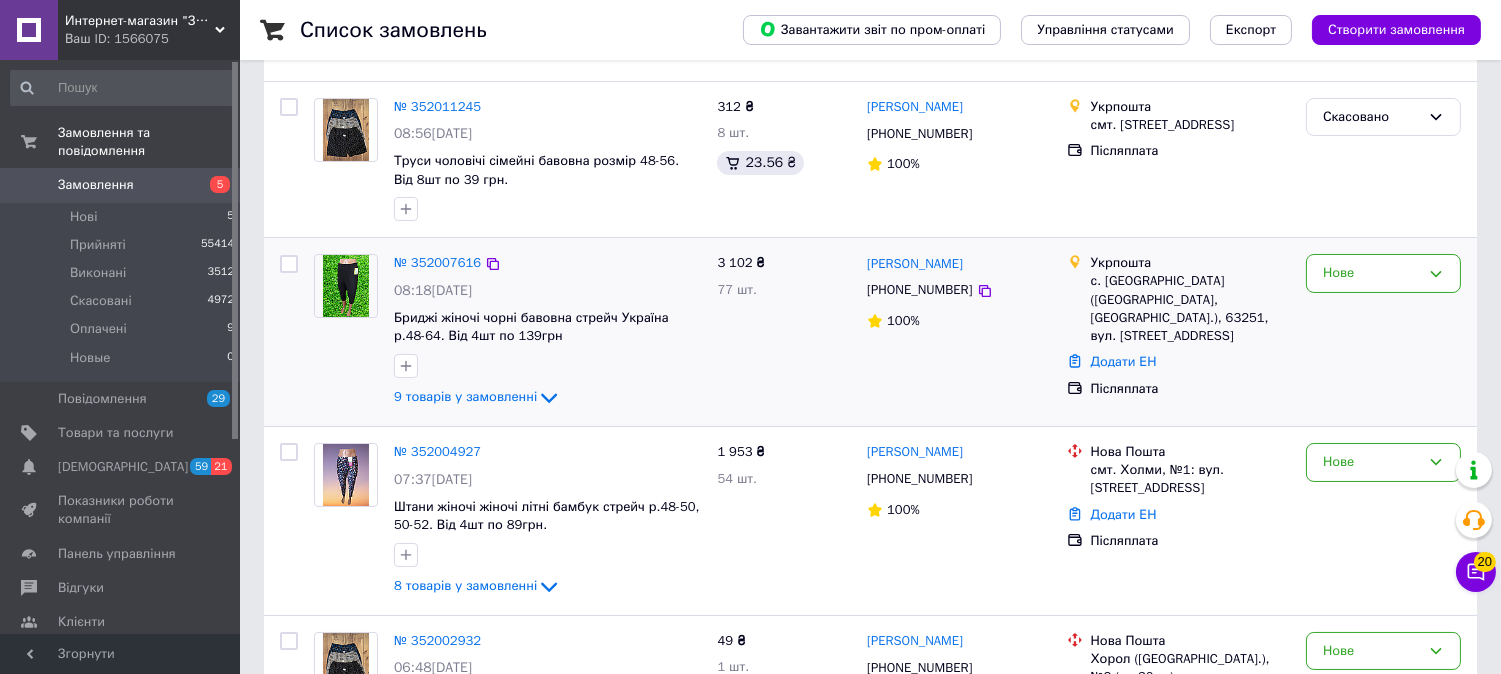 scroll, scrollTop: 222, scrollLeft: 0, axis: vertical 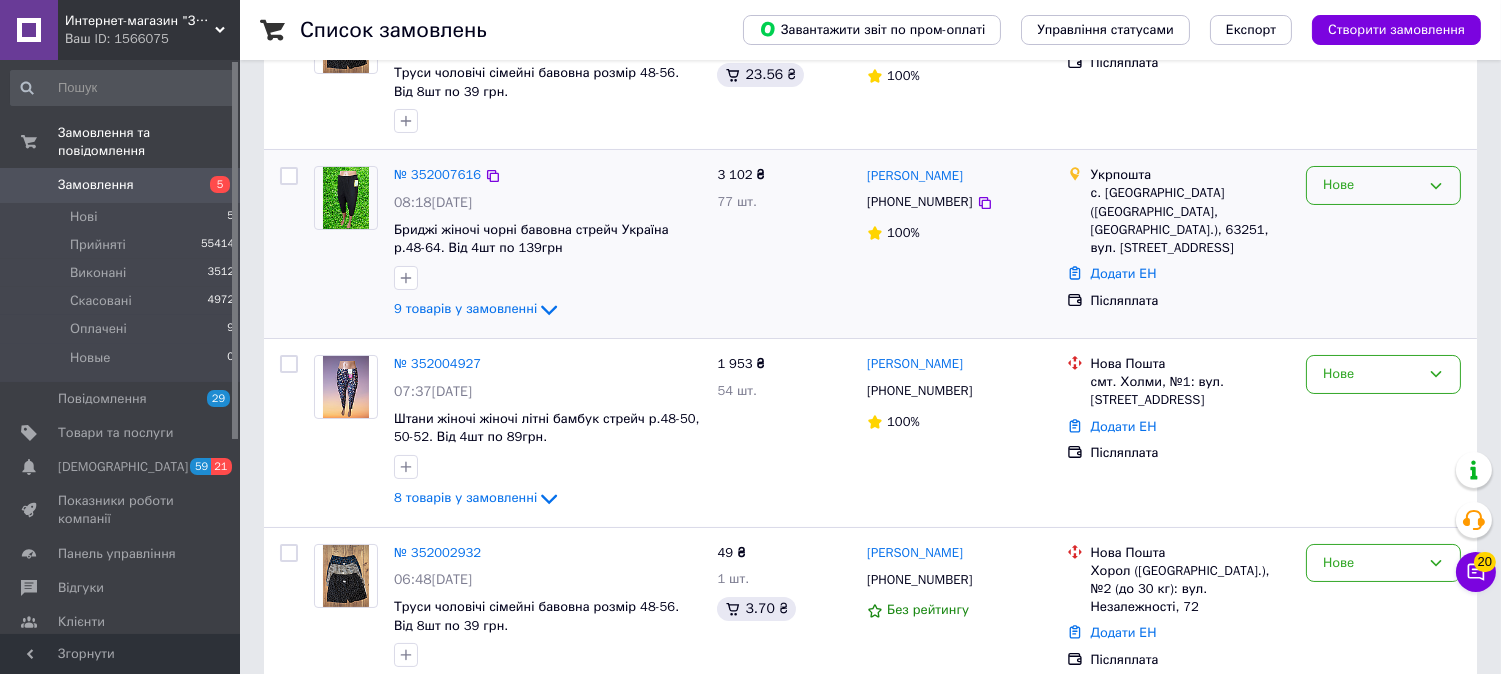 click on "Нове" at bounding box center (1371, 185) 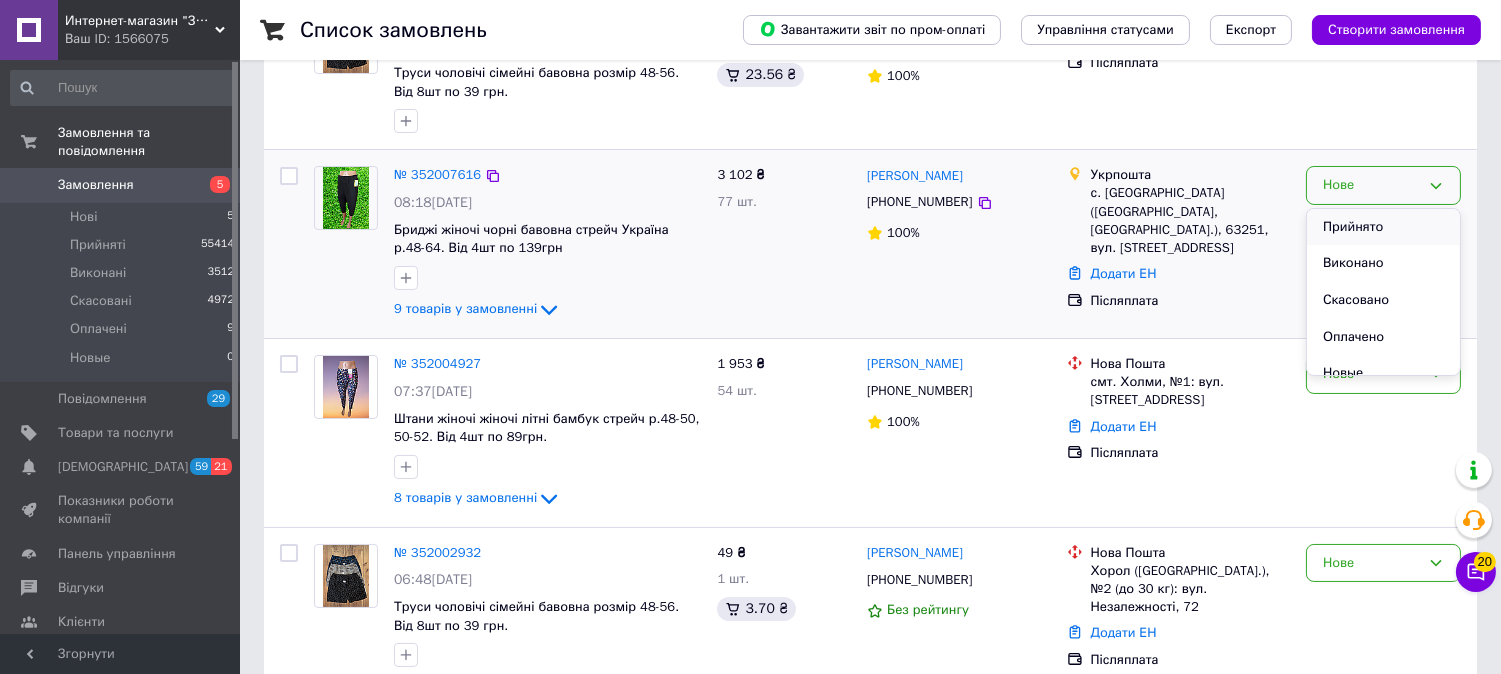 click on "Прийнято" at bounding box center (1383, 227) 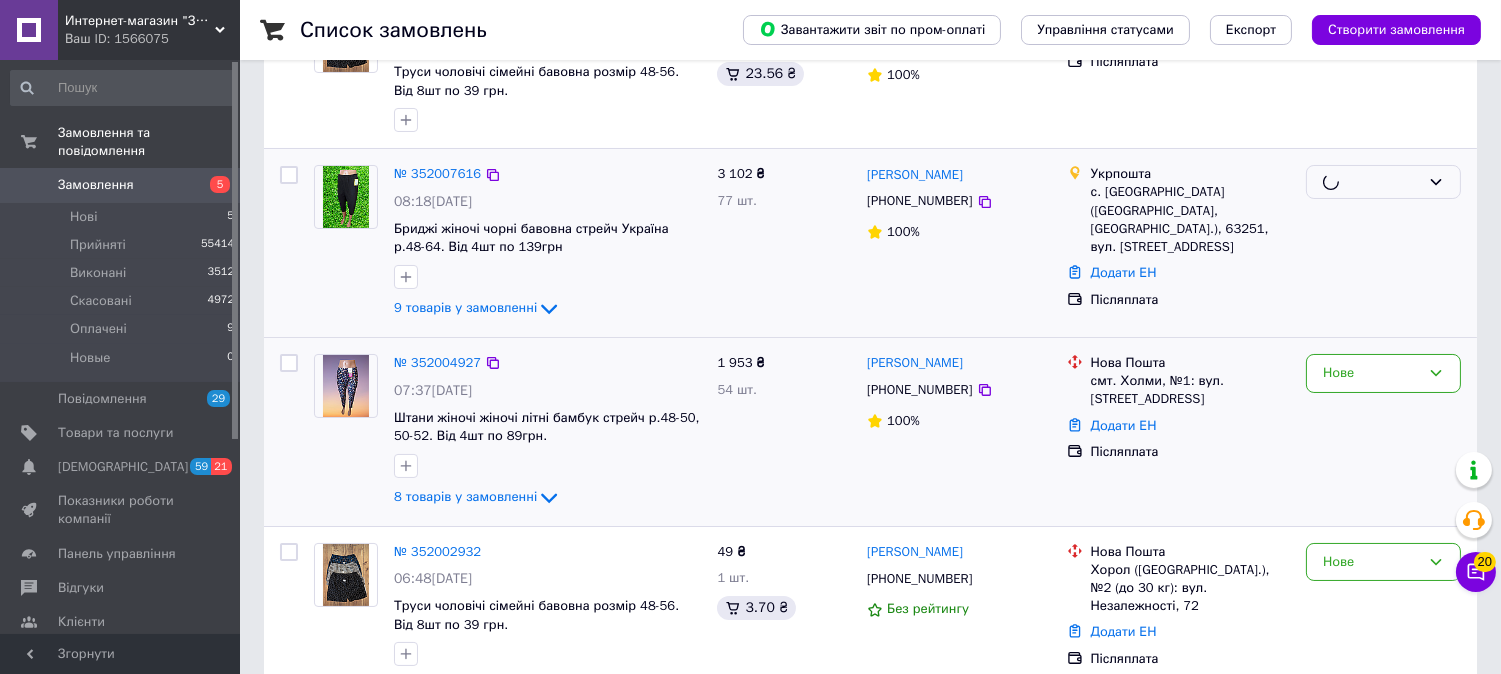 scroll, scrollTop: 444, scrollLeft: 0, axis: vertical 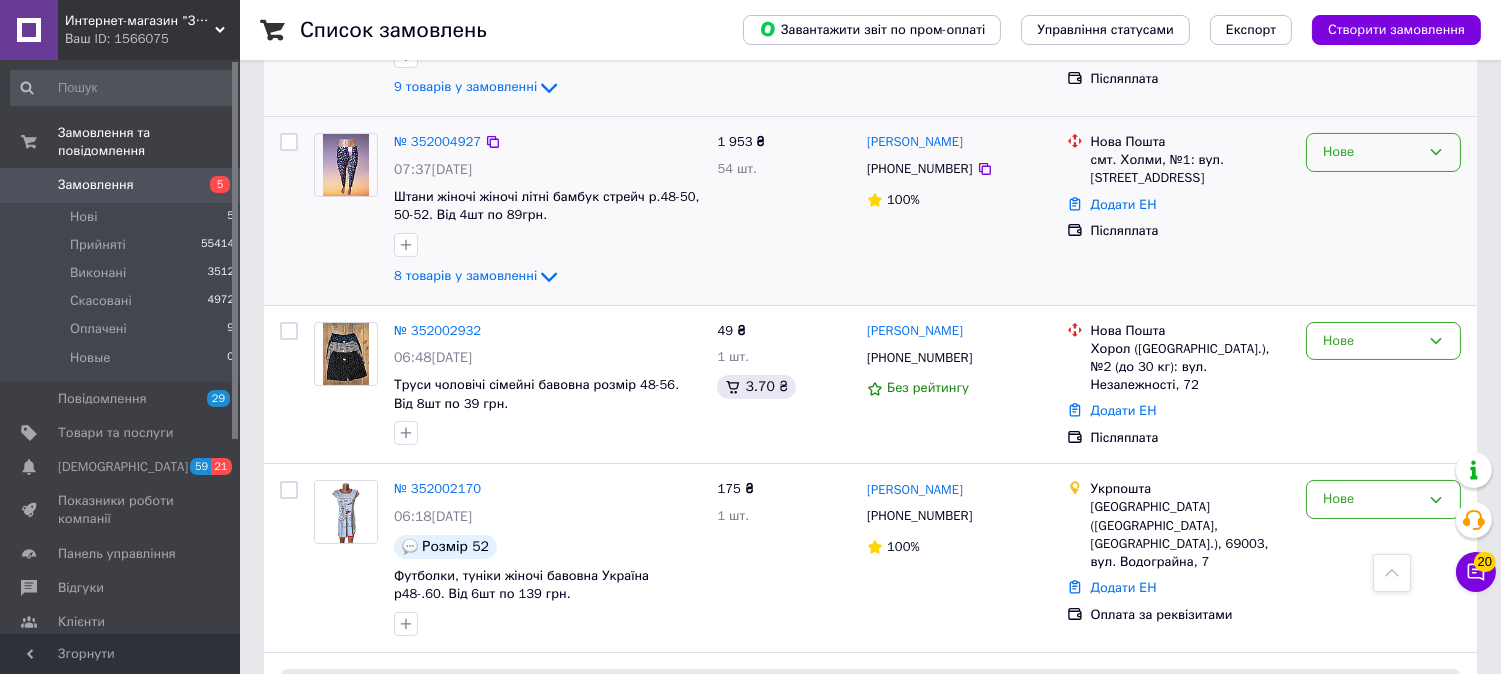 click on "Нове" at bounding box center [1371, 152] 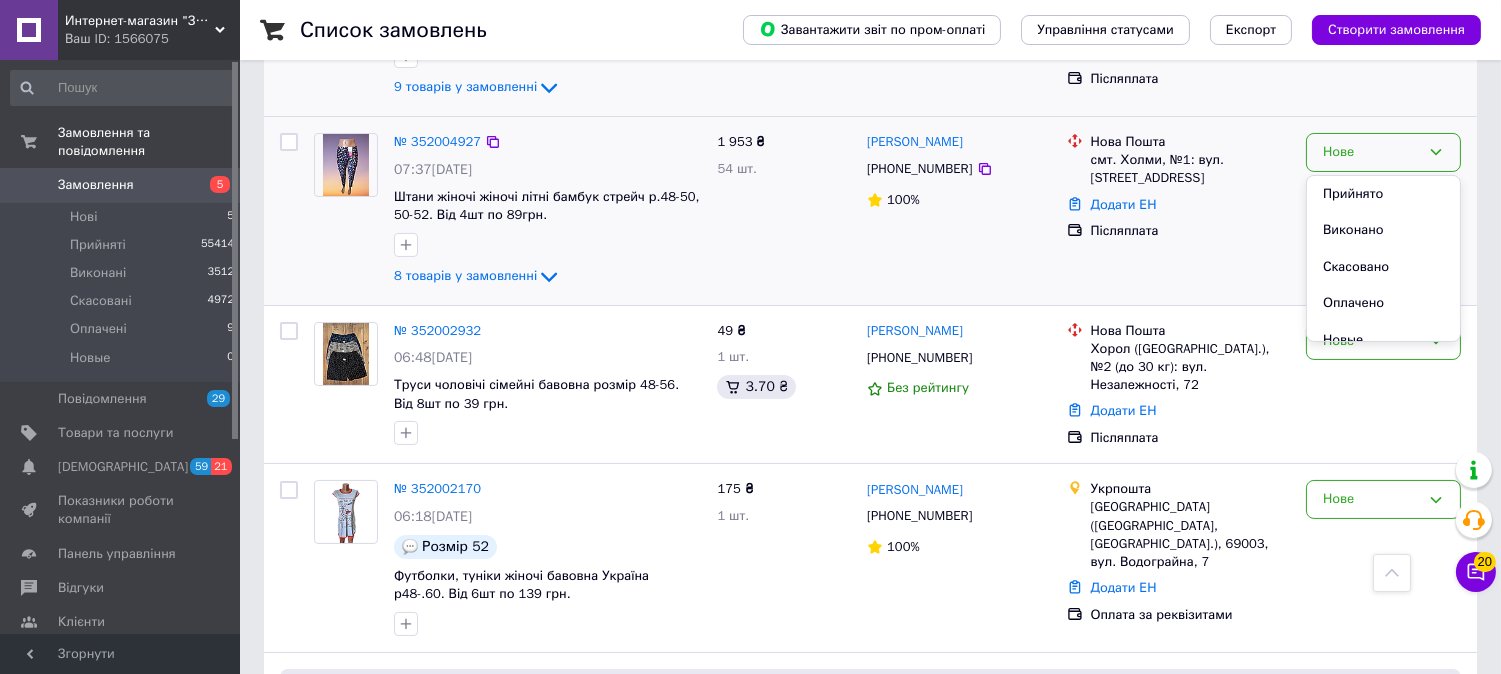 click on "Прийнято" at bounding box center (1383, 194) 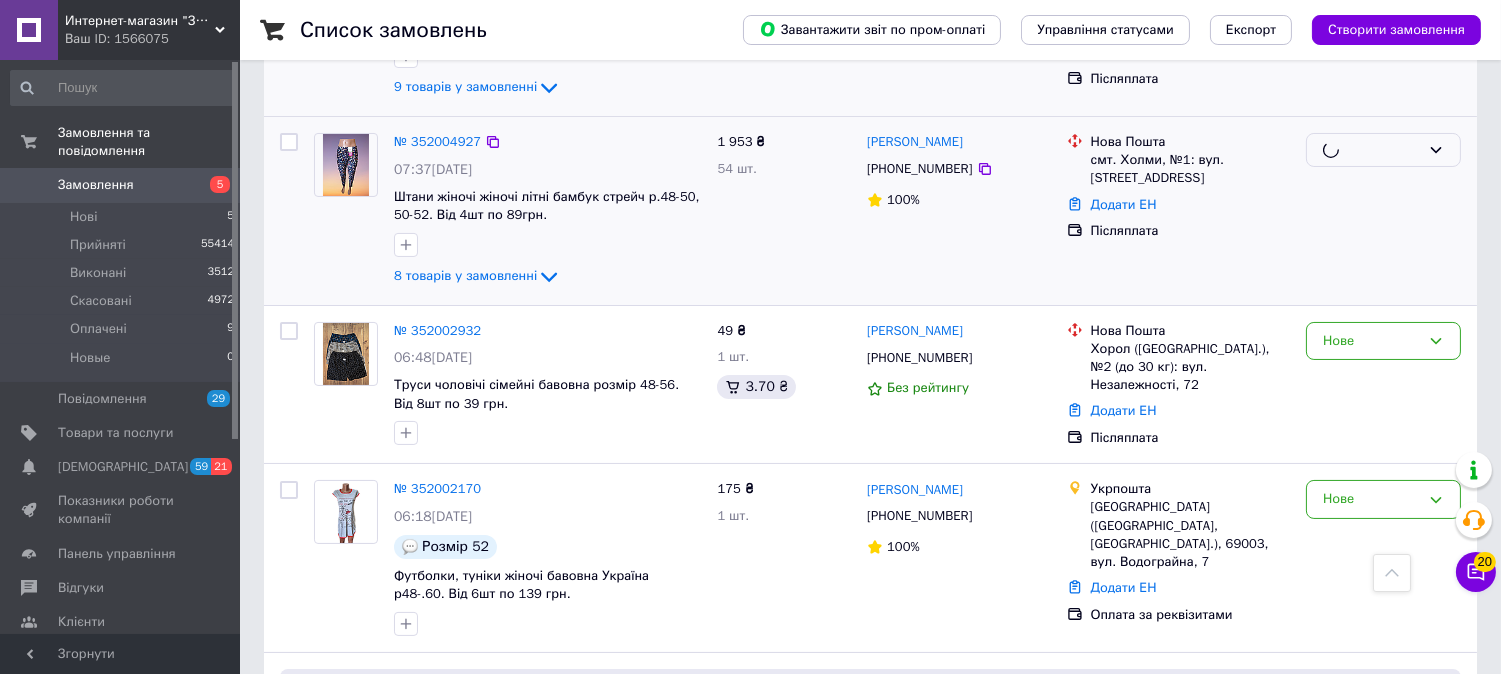 scroll, scrollTop: 555, scrollLeft: 0, axis: vertical 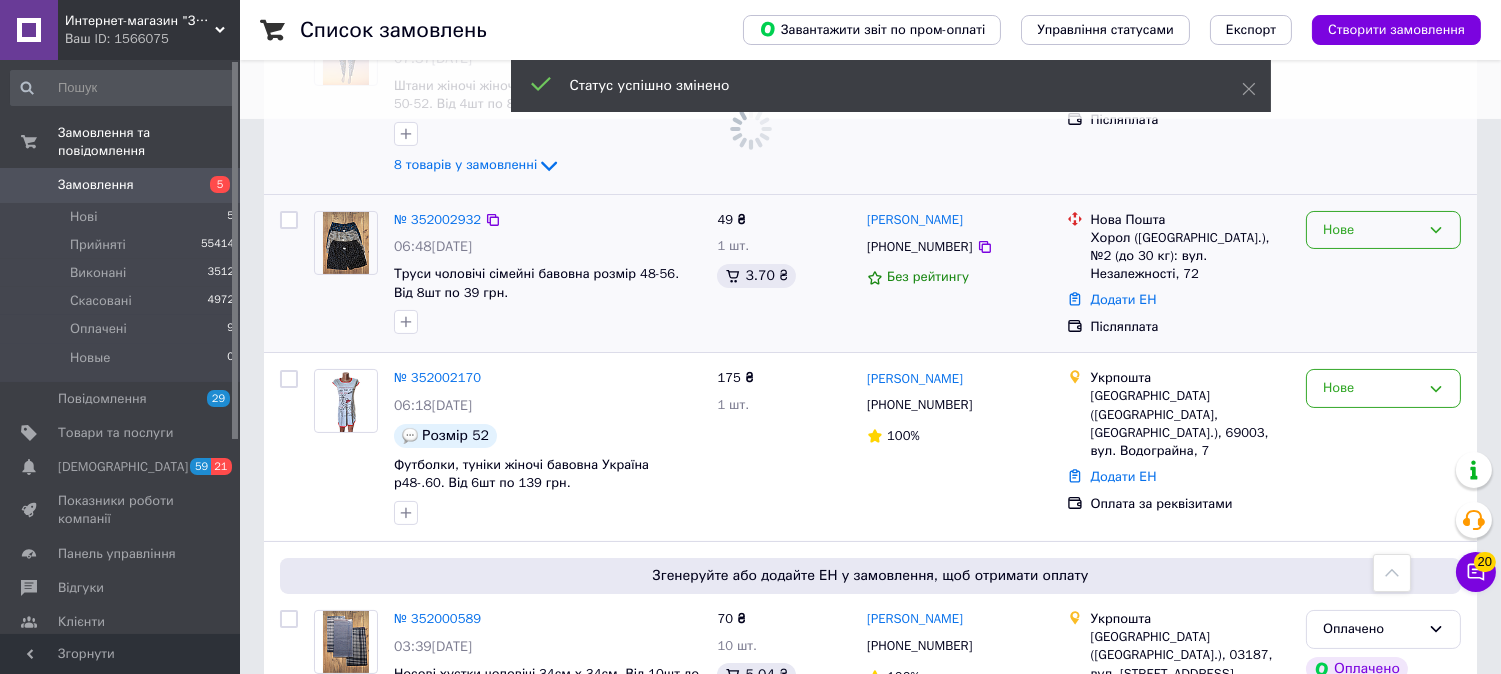 click on "Нове" at bounding box center (1371, 230) 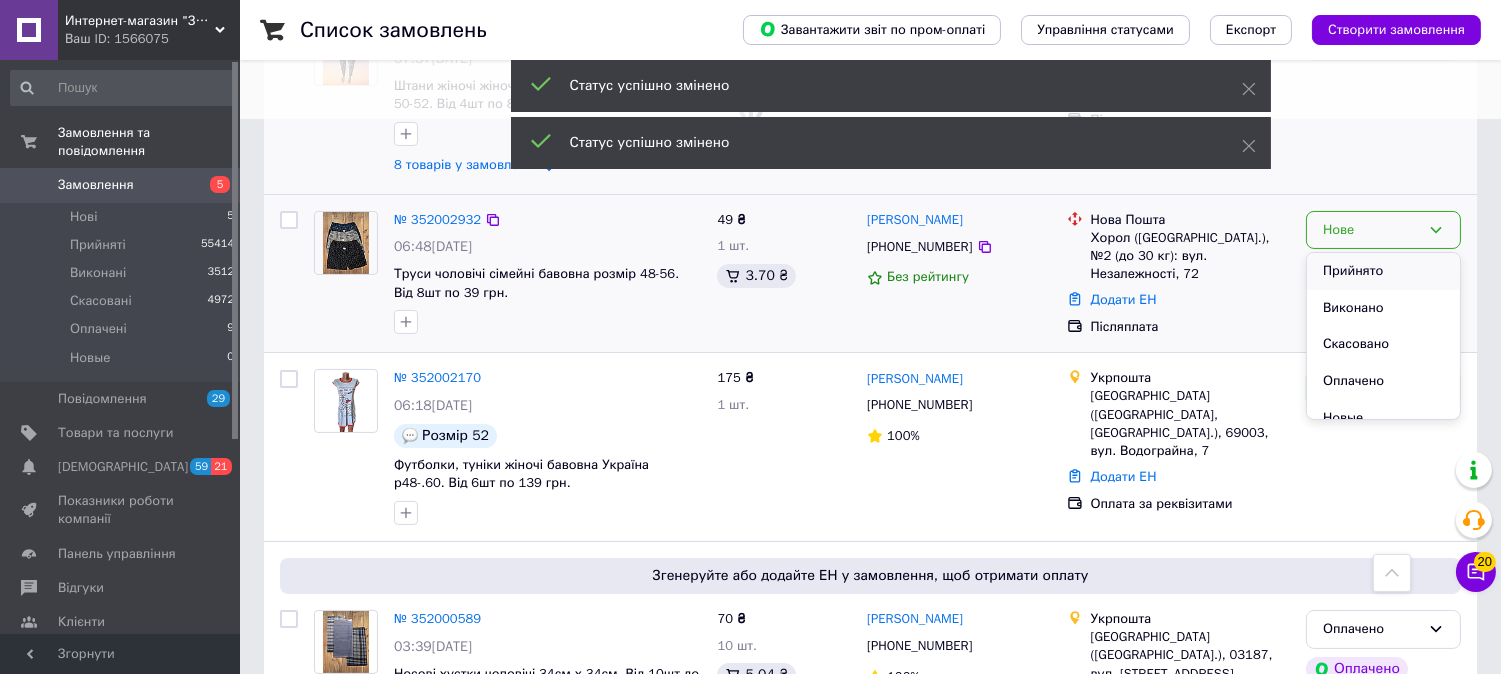 click on "Прийнято" at bounding box center [1383, 271] 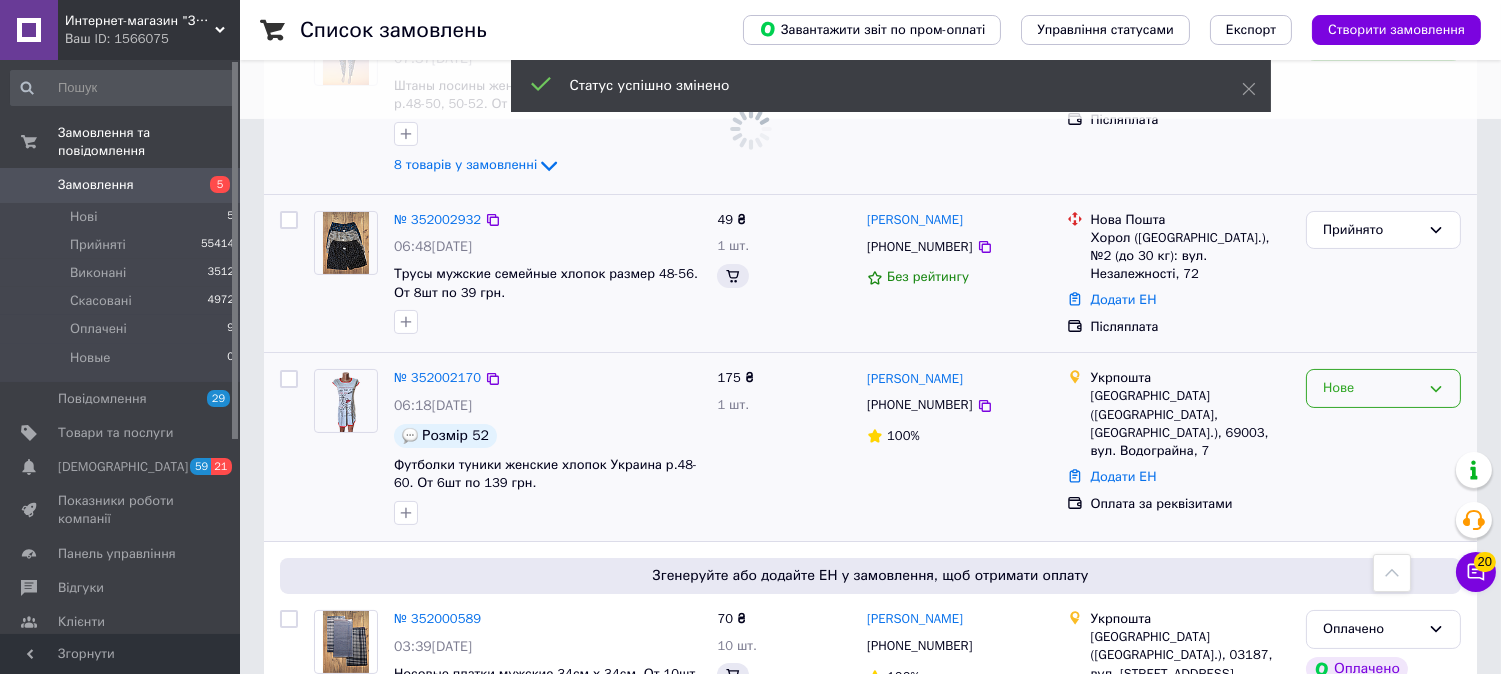 scroll, scrollTop: 666, scrollLeft: 0, axis: vertical 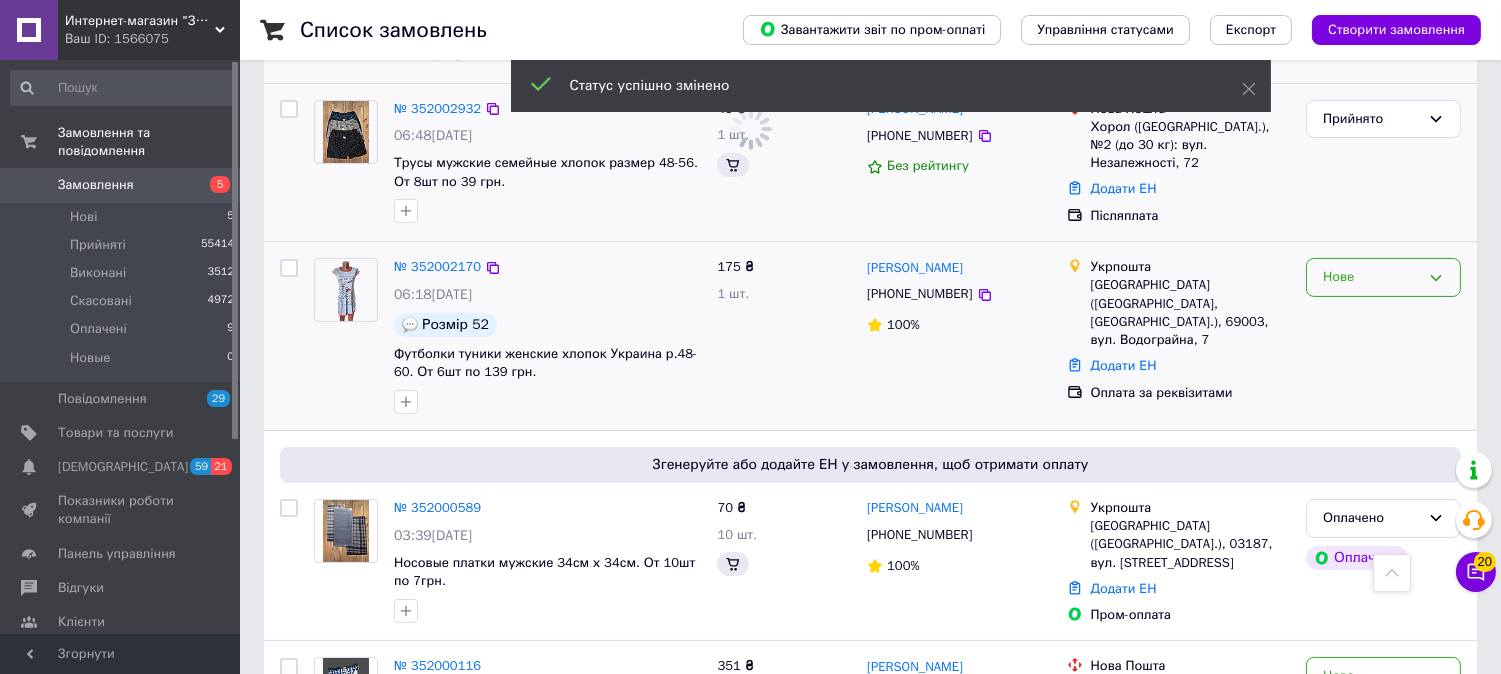 click on "Нове" at bounding box center [1371, 277] 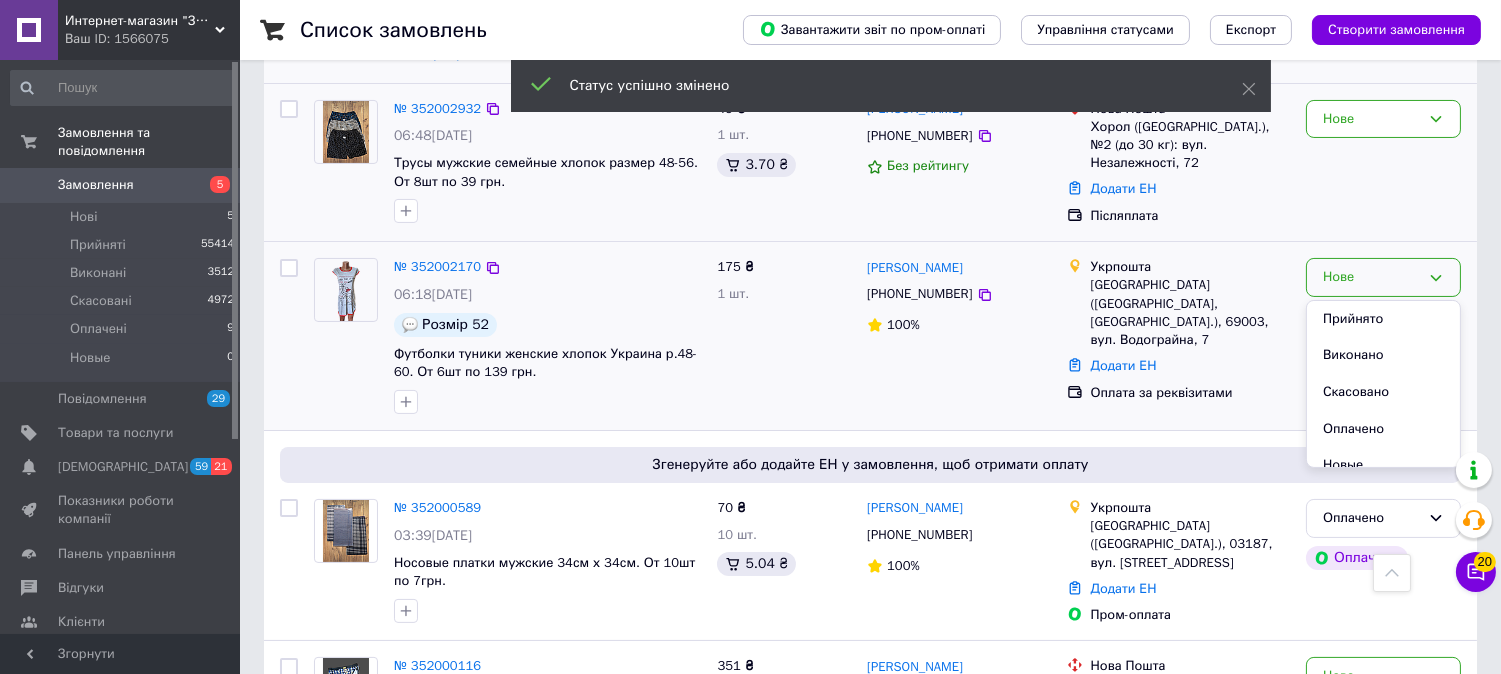 click on "Прийнято" at bounding box center [1383, 319] 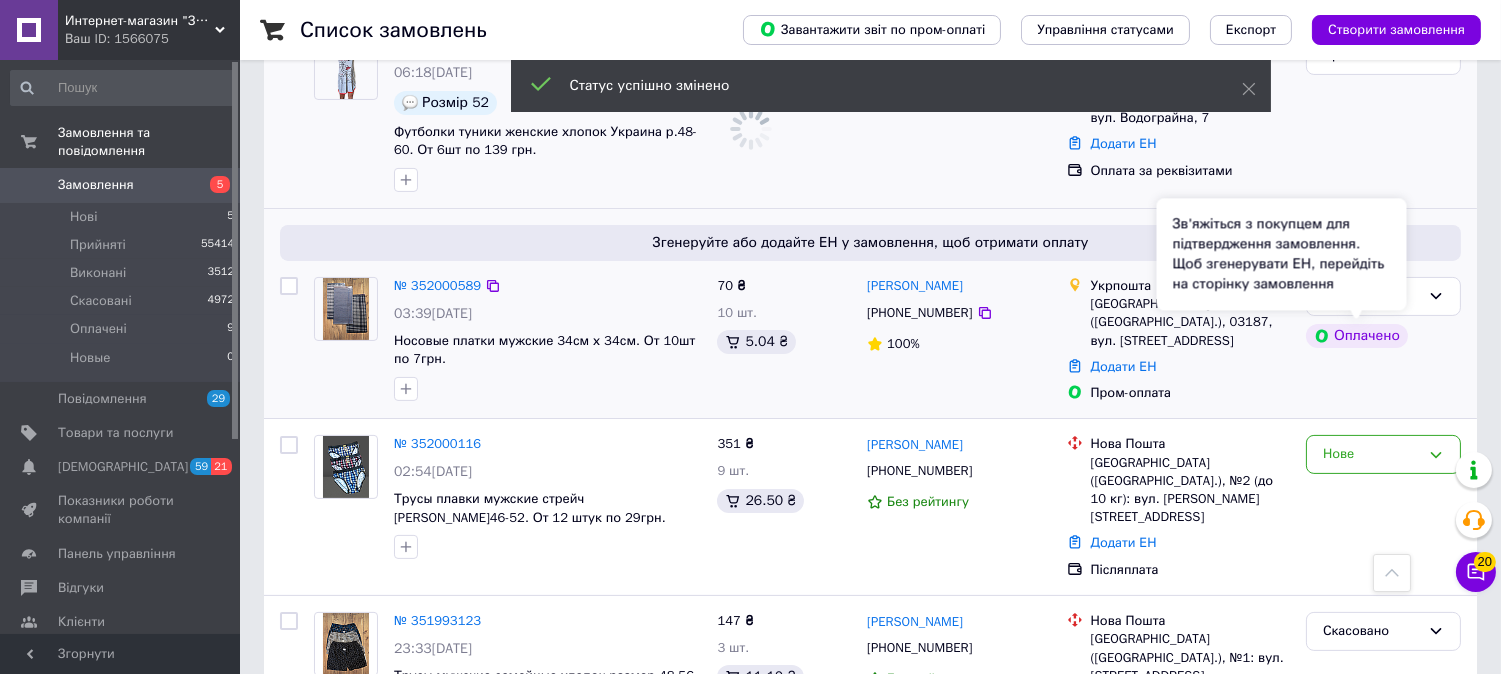 scroll, scrollTop: 1000, scrollLeft: 0, axis: vertical 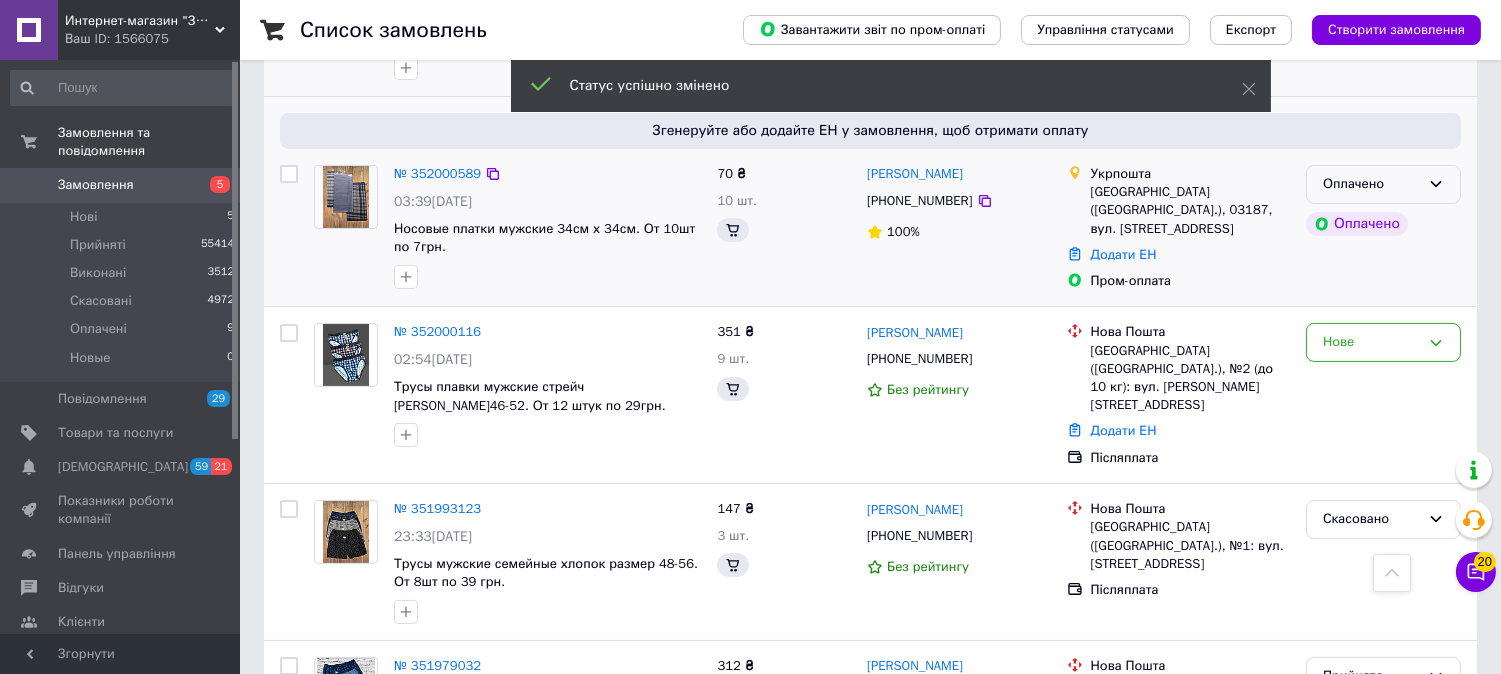 click on "Оплачено" at bounding box center [1383, 184] 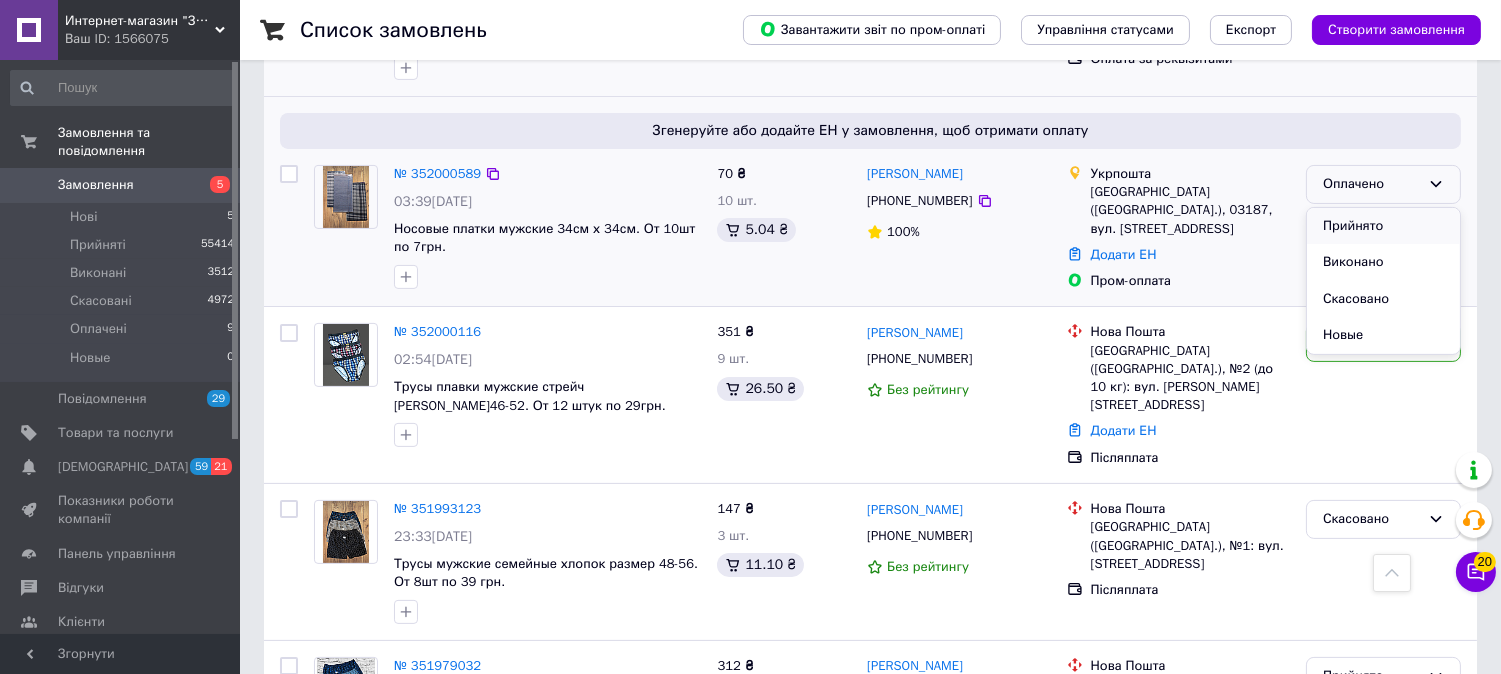 click on "Прийнято" at bounding box center [1383, 226] 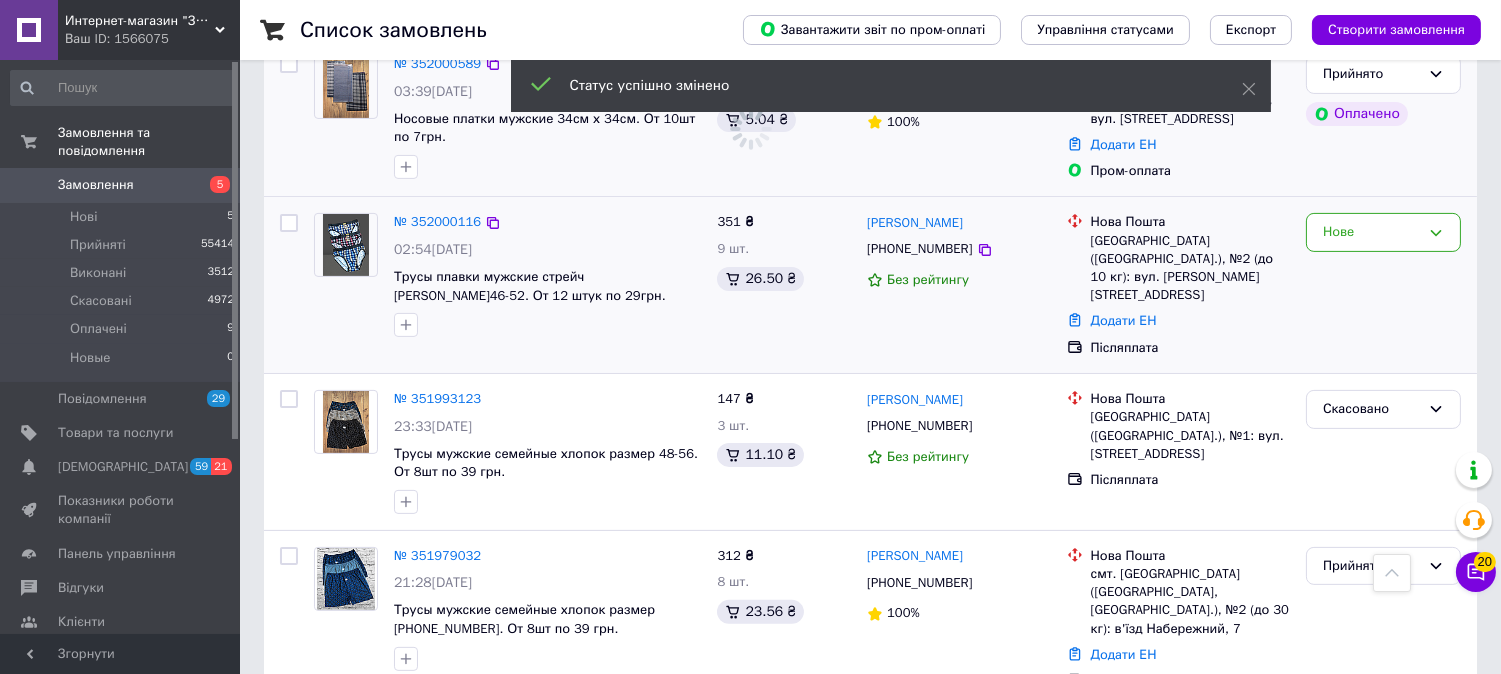 scroll, scrollTop: 1111, scrollLeft: 0, axis: vertical 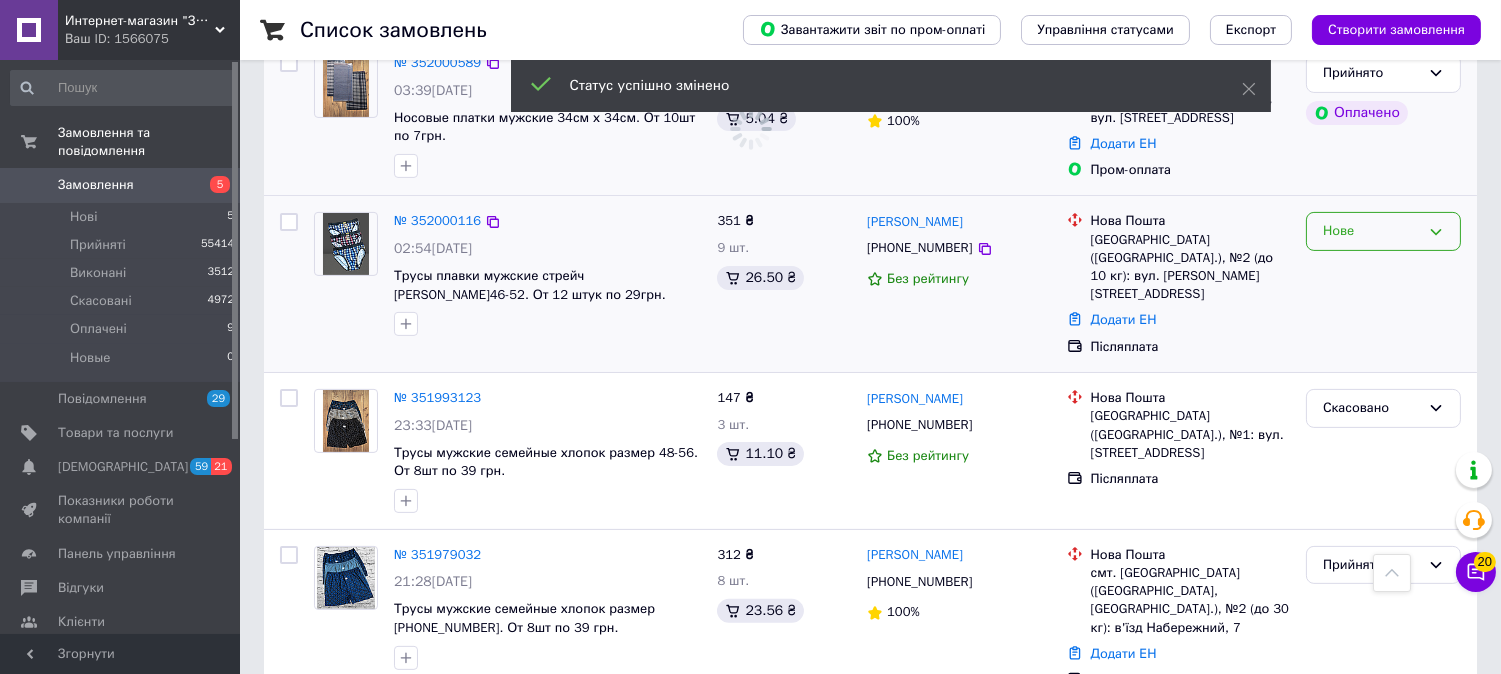 click on "Нове" at bounding box center (1371, 231) 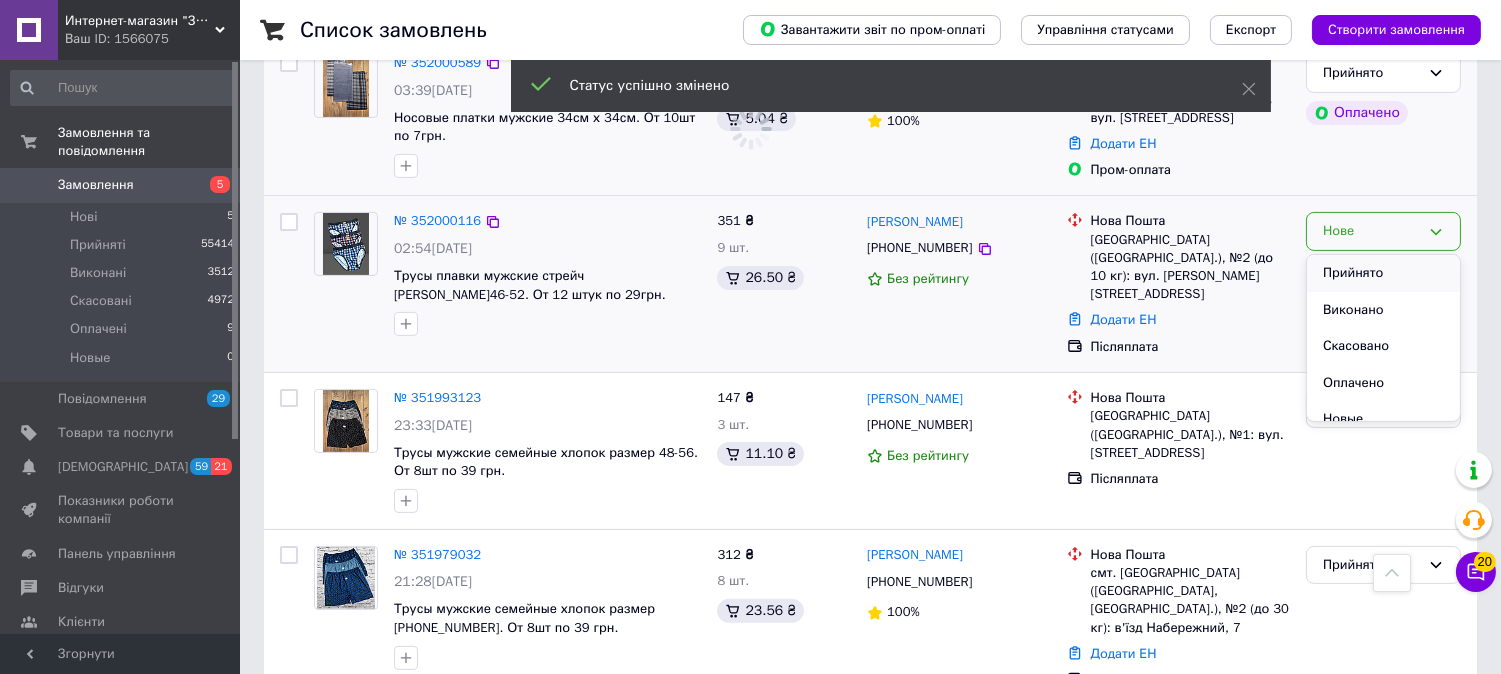 click on "Прийнято" at bounding box center [1383, 273] 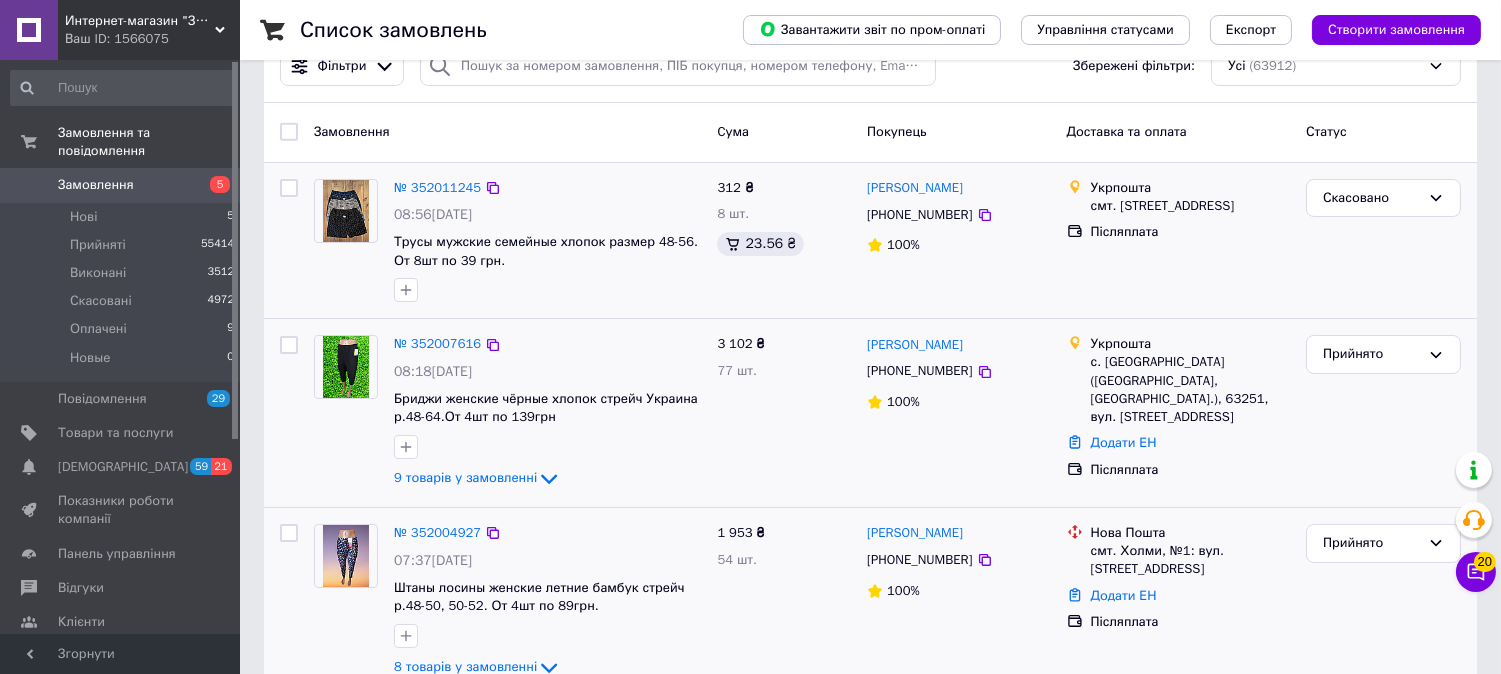 scroll, scrollTop: 0, scrollLeft: 0, axis: both 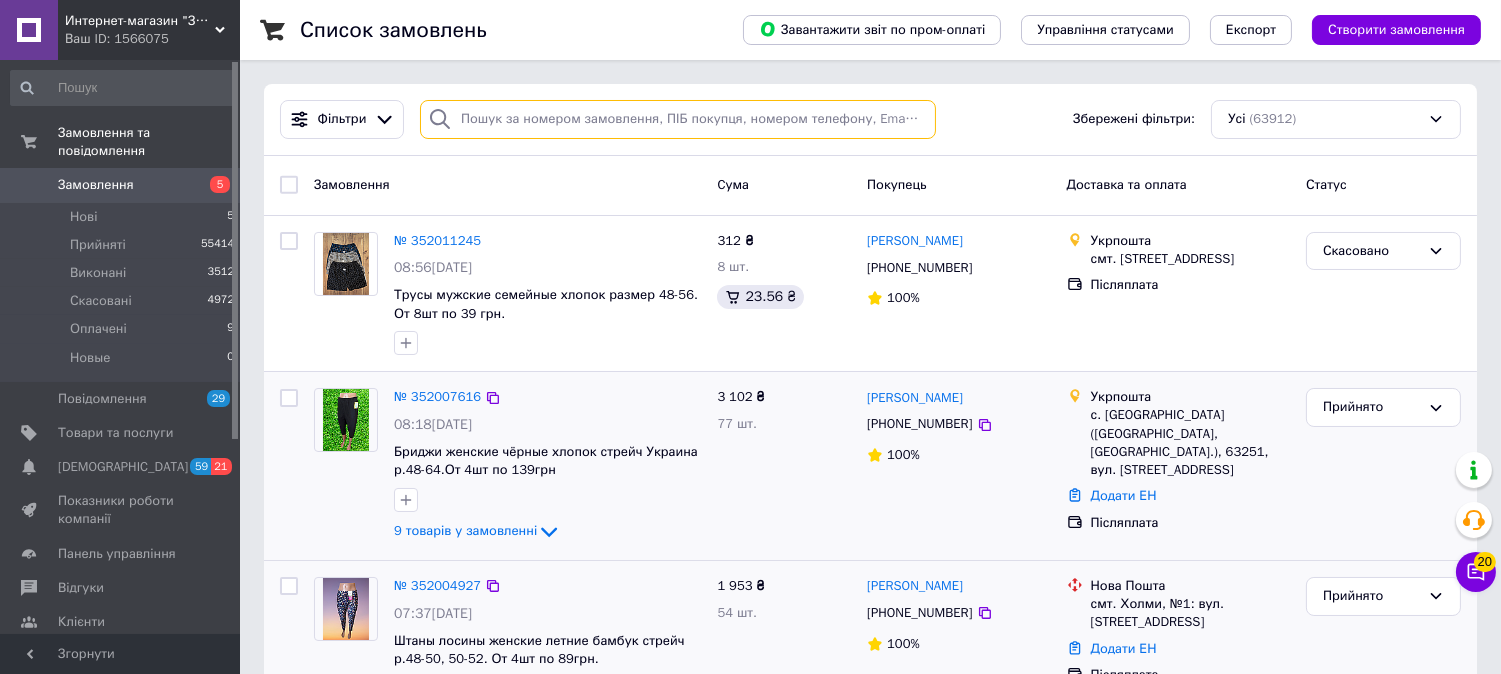 paste on "[PHONE_NUMBER]" 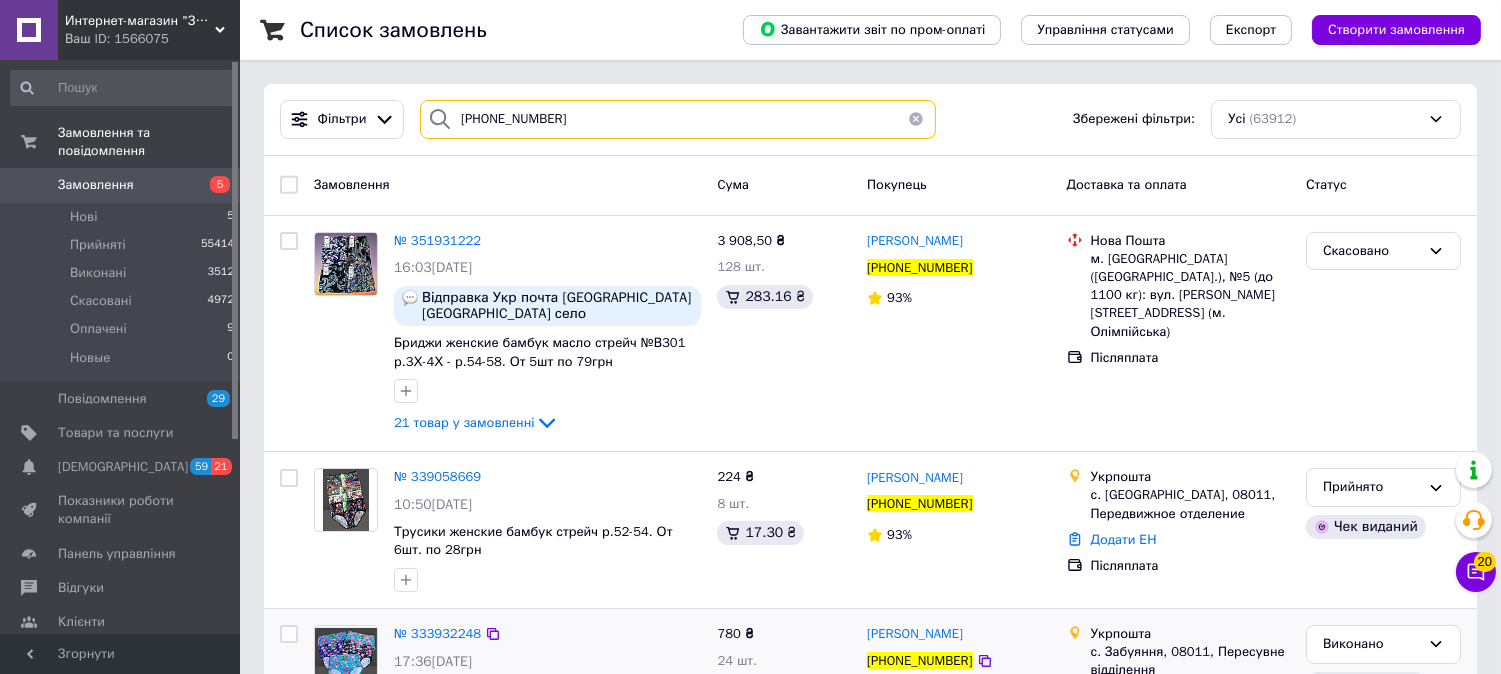 type on "[PHONE_NUMBER]" 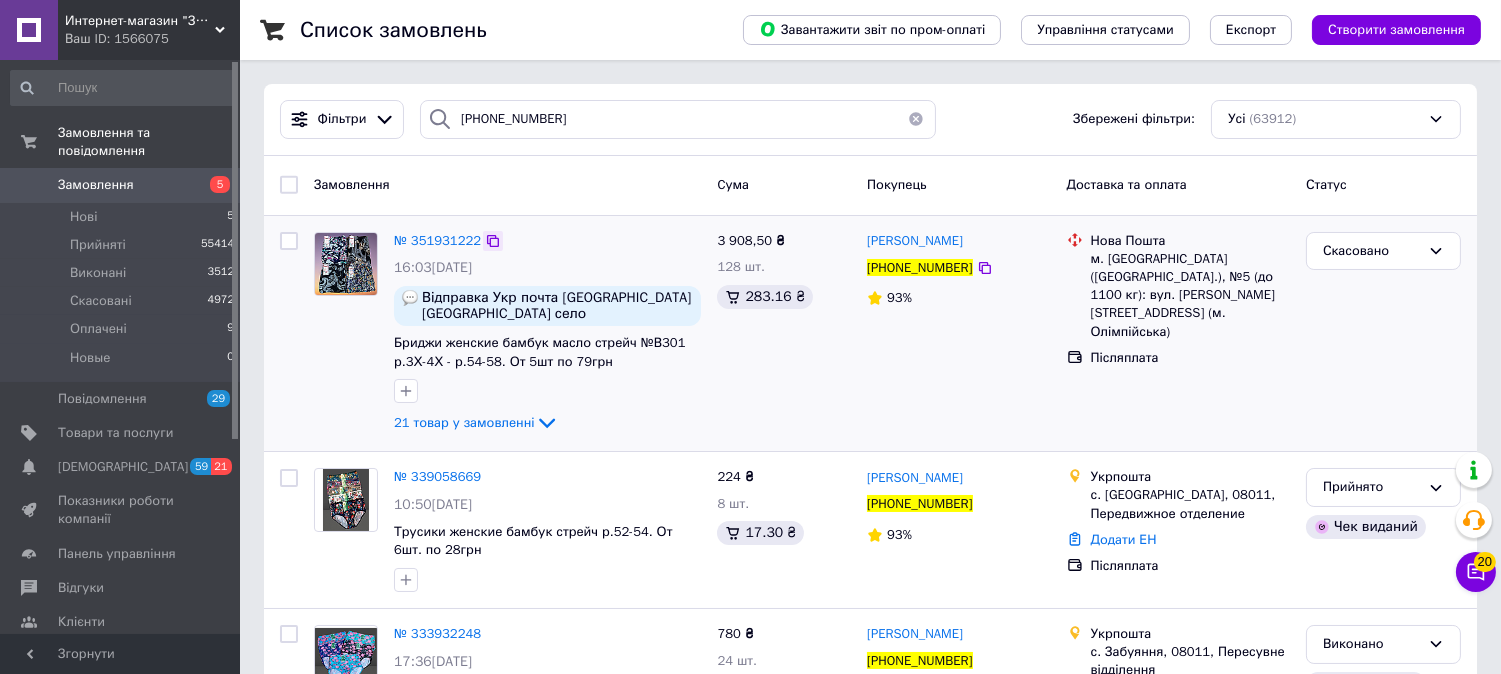 click 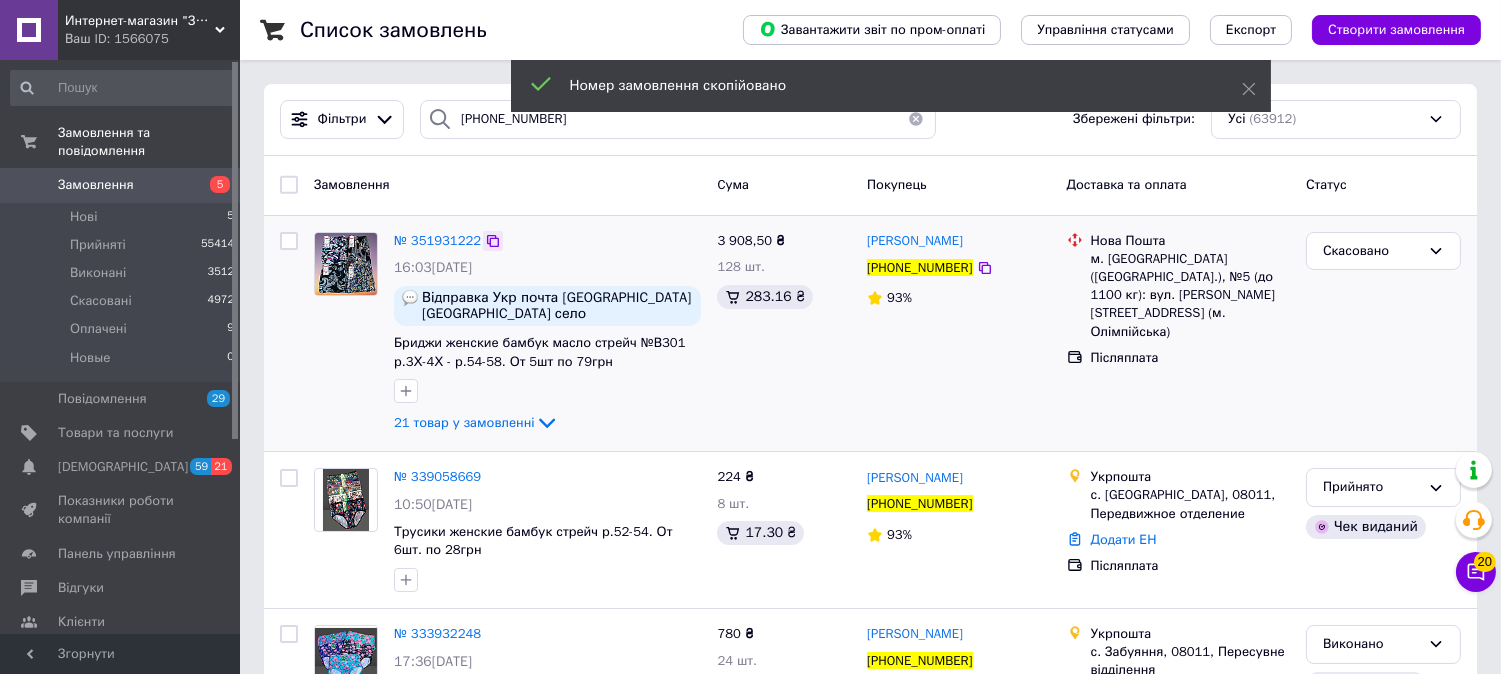 click 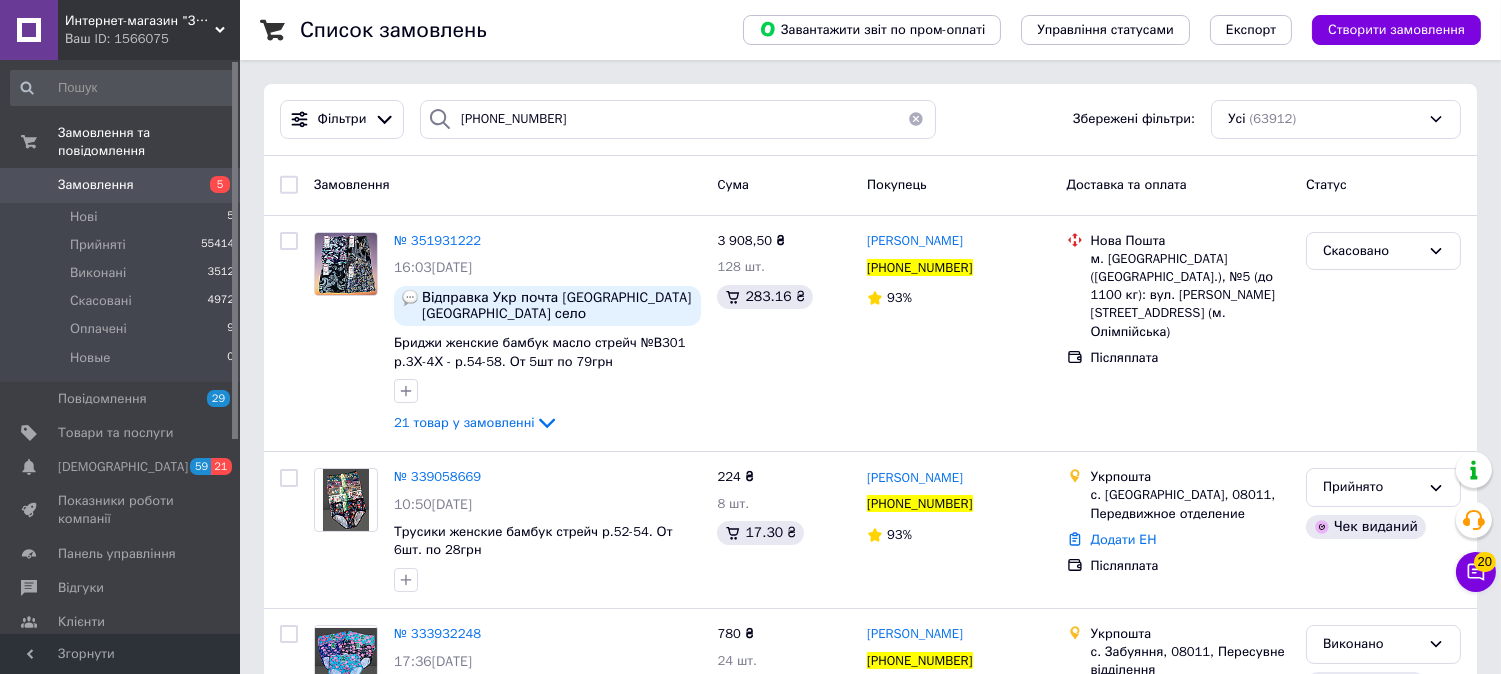 click at bounding box center [916, 119] 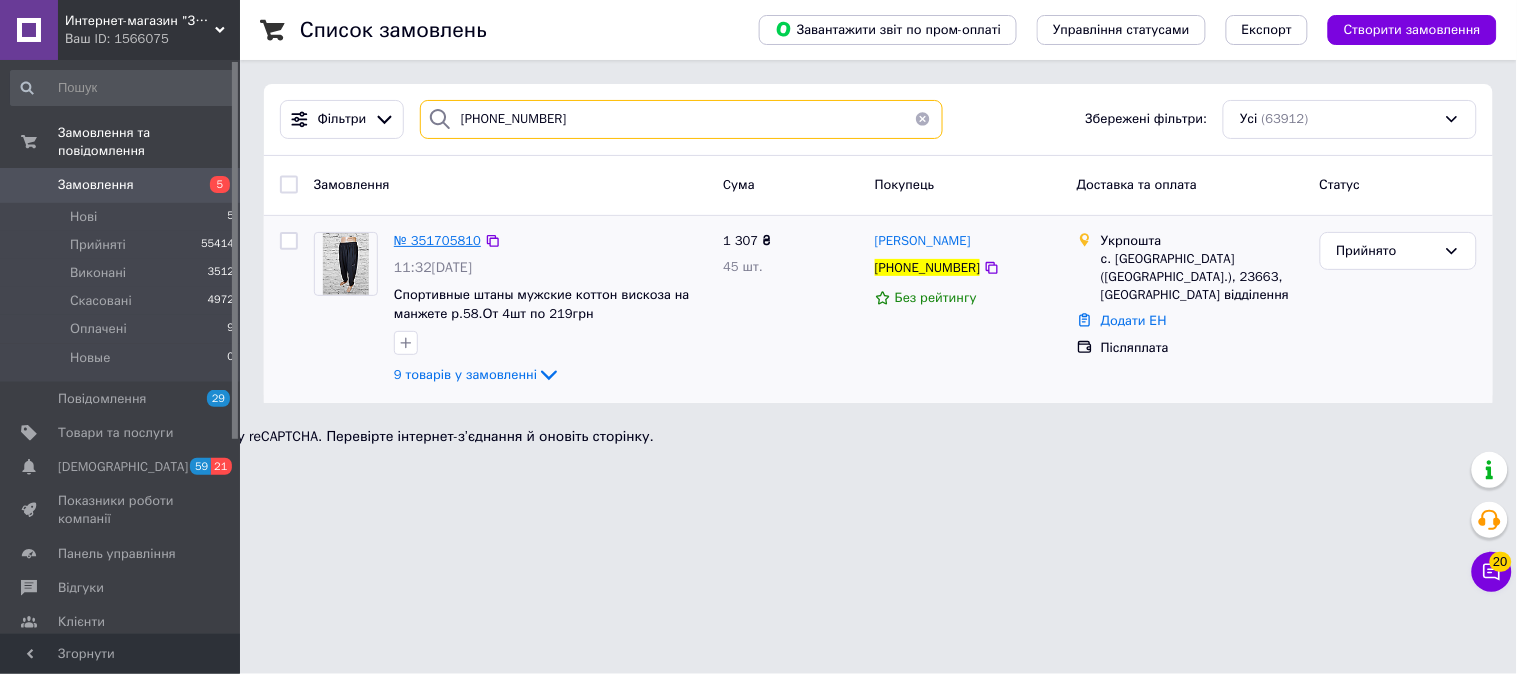 type on "+380683163622" 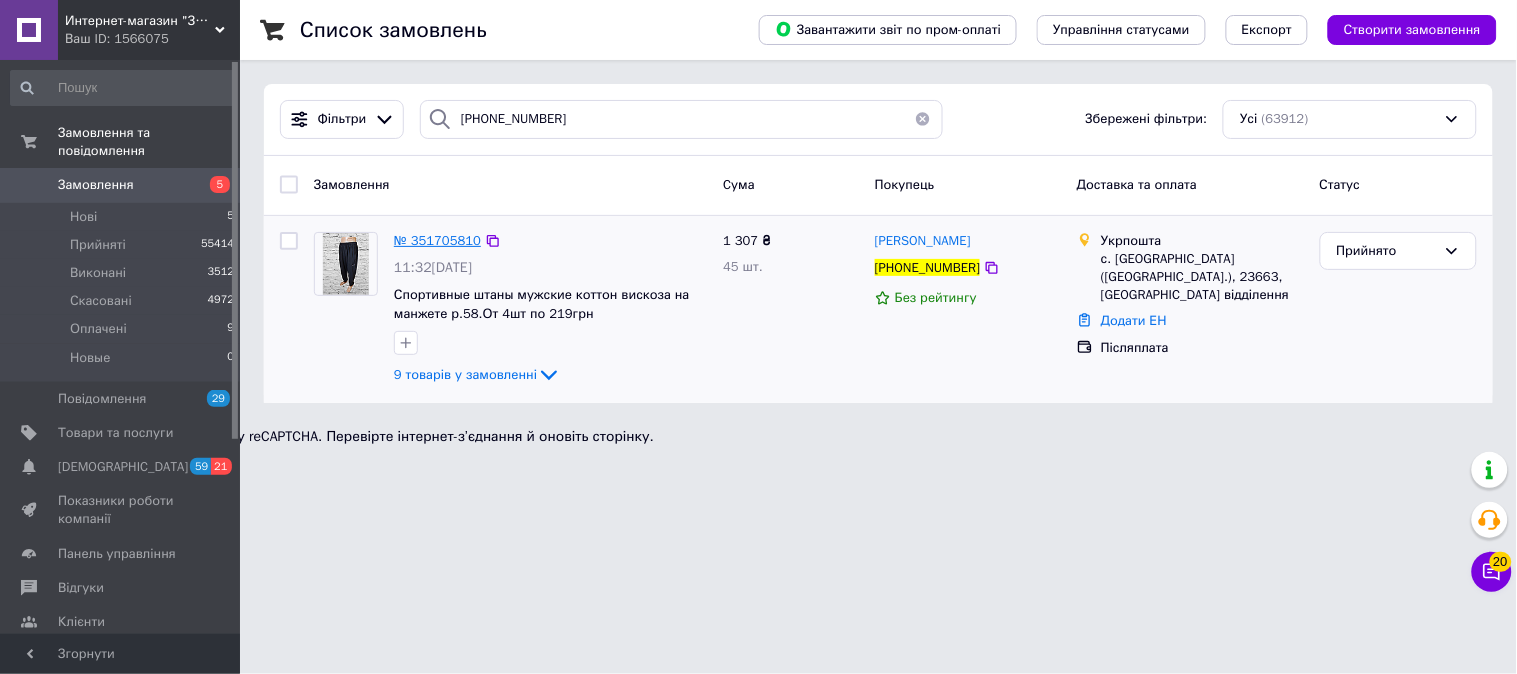 click on "№ 351705810" at bounding box center [437, 240] 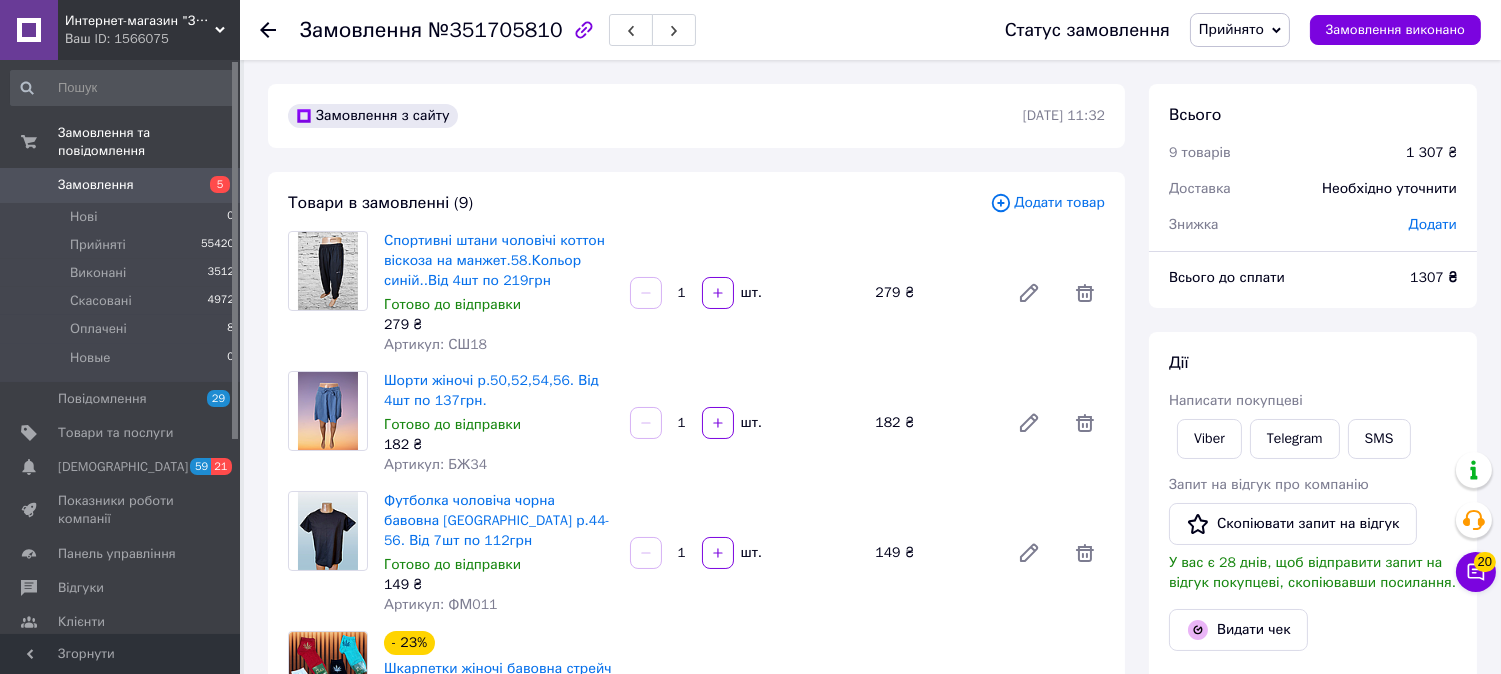 click on "Прийнято" at bounding box center [1240, 30] 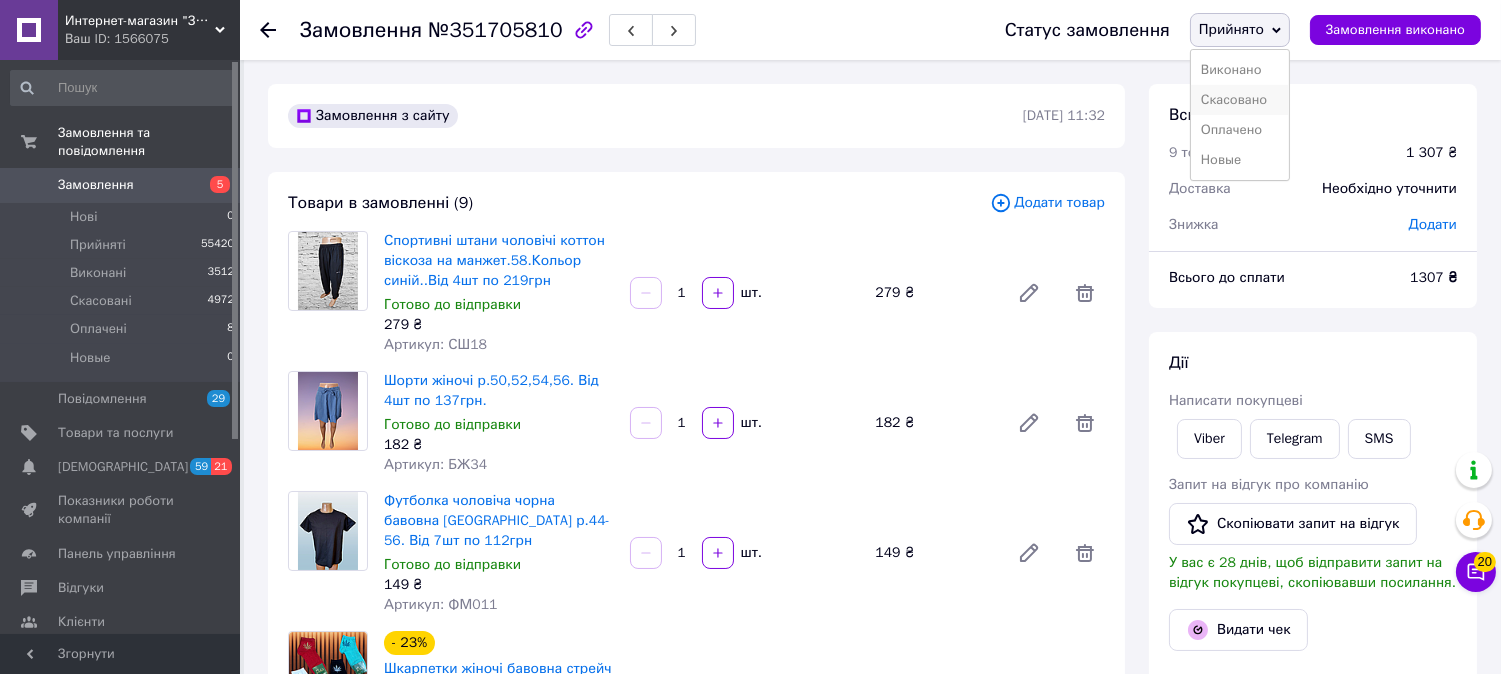 click on "Скасовано" at bounding box center (1240, 100) 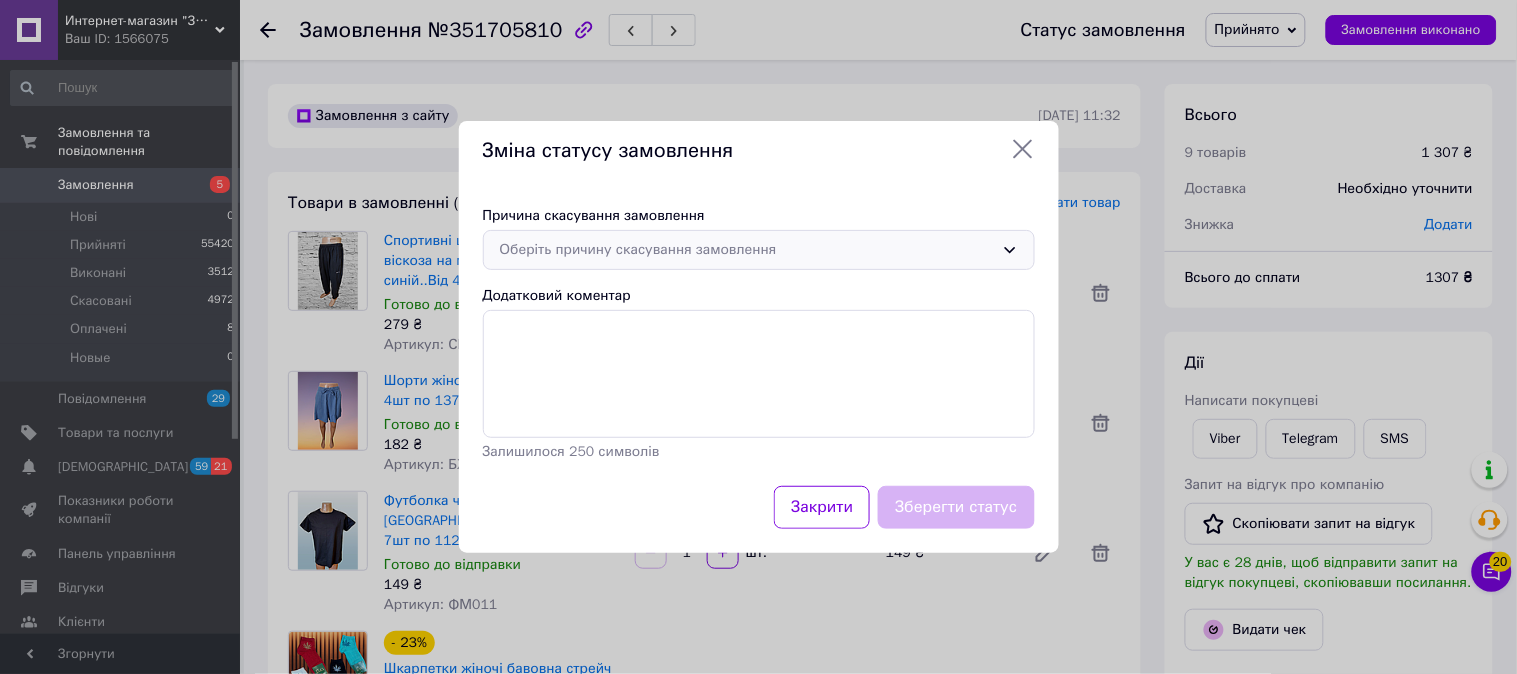 click on "Оберіть причину скасування замовлення" at bounding box center [747, 250] 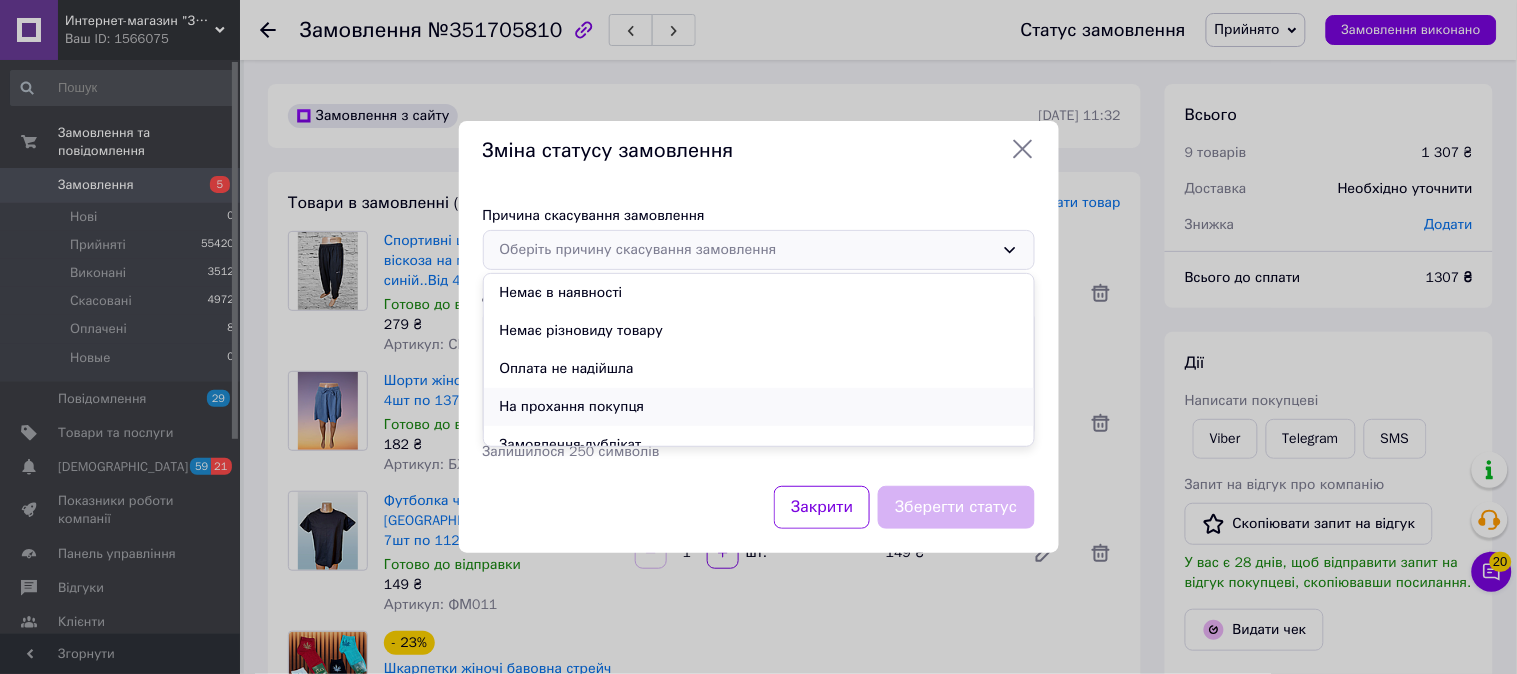 click on "На прохання покупця" at bounding box center [759, 407] 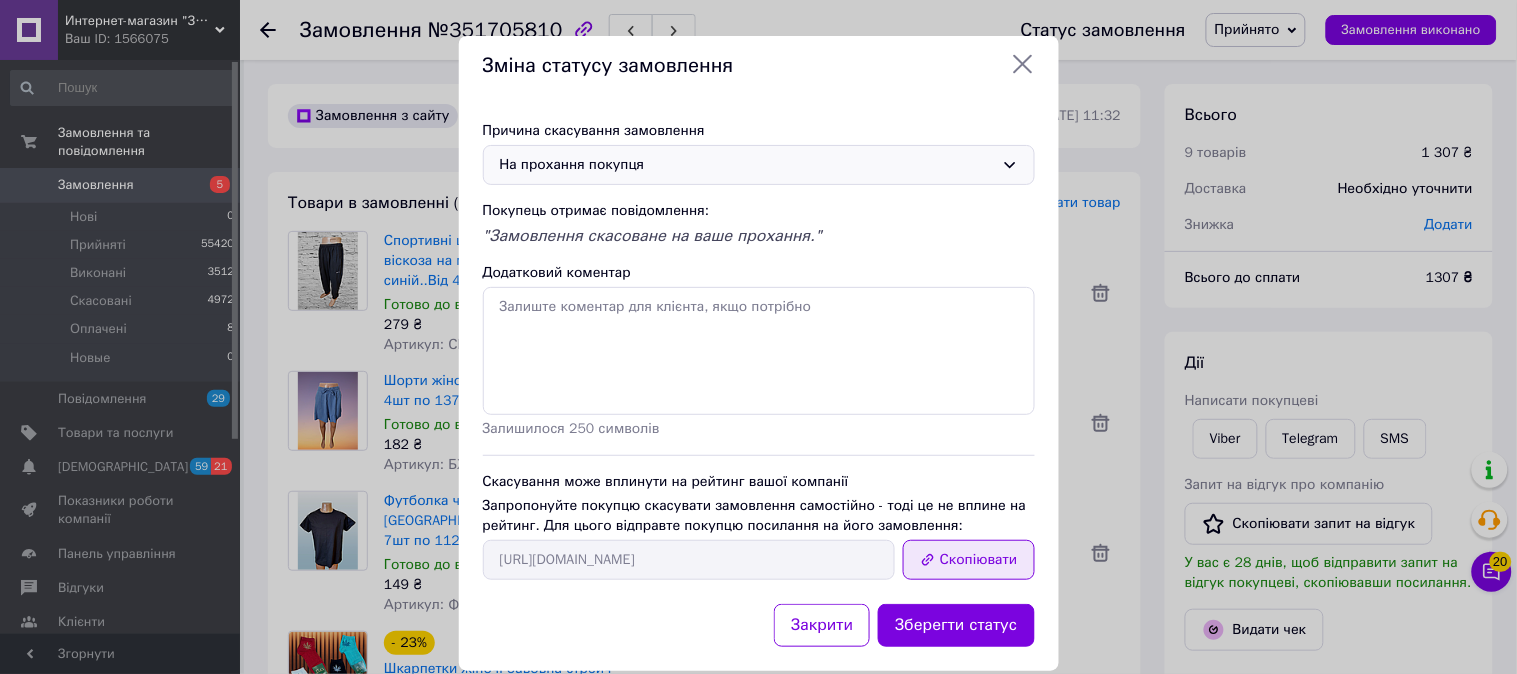 click on "Скопіювати" at bounding box center (969, 560) 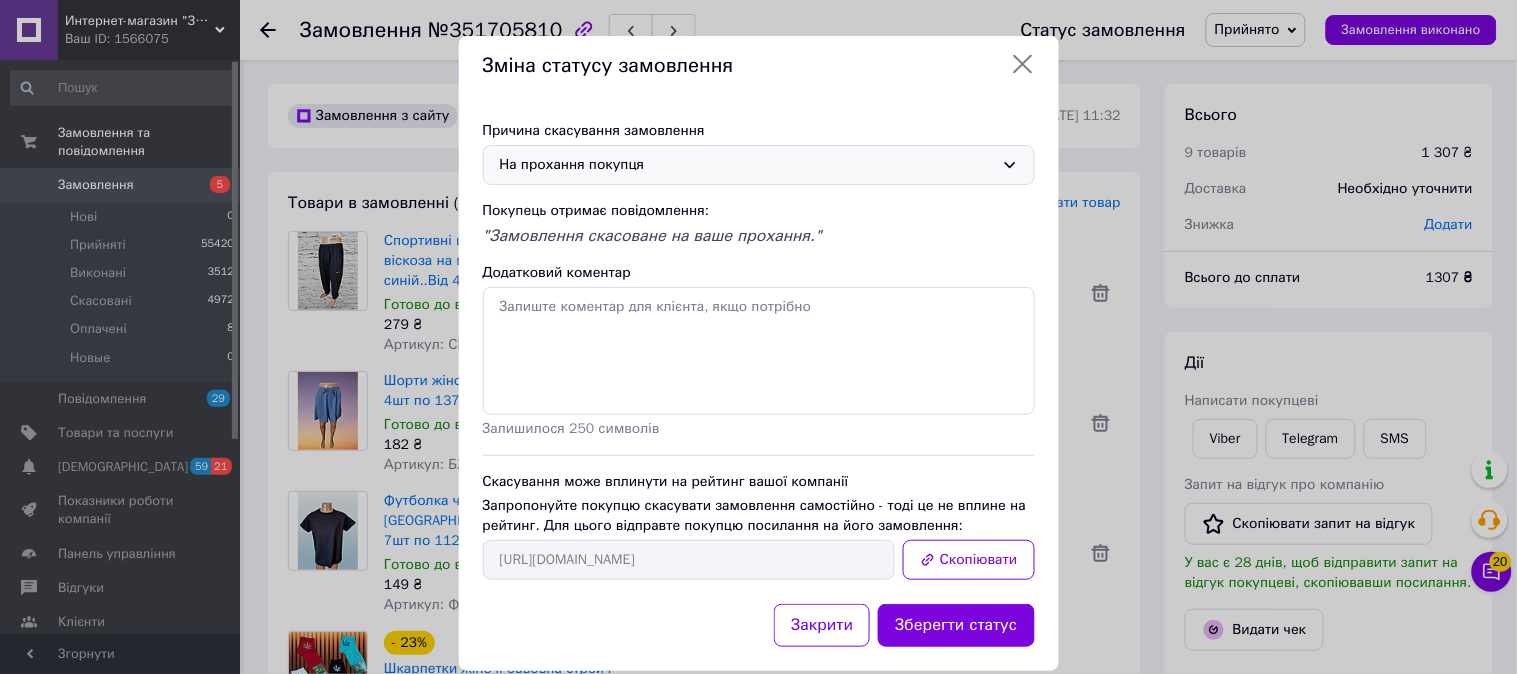 drag, startPoint x: 1017, startPoint y: 70, endPoint x: 777, endPoint y: 96, distance: 241.40422 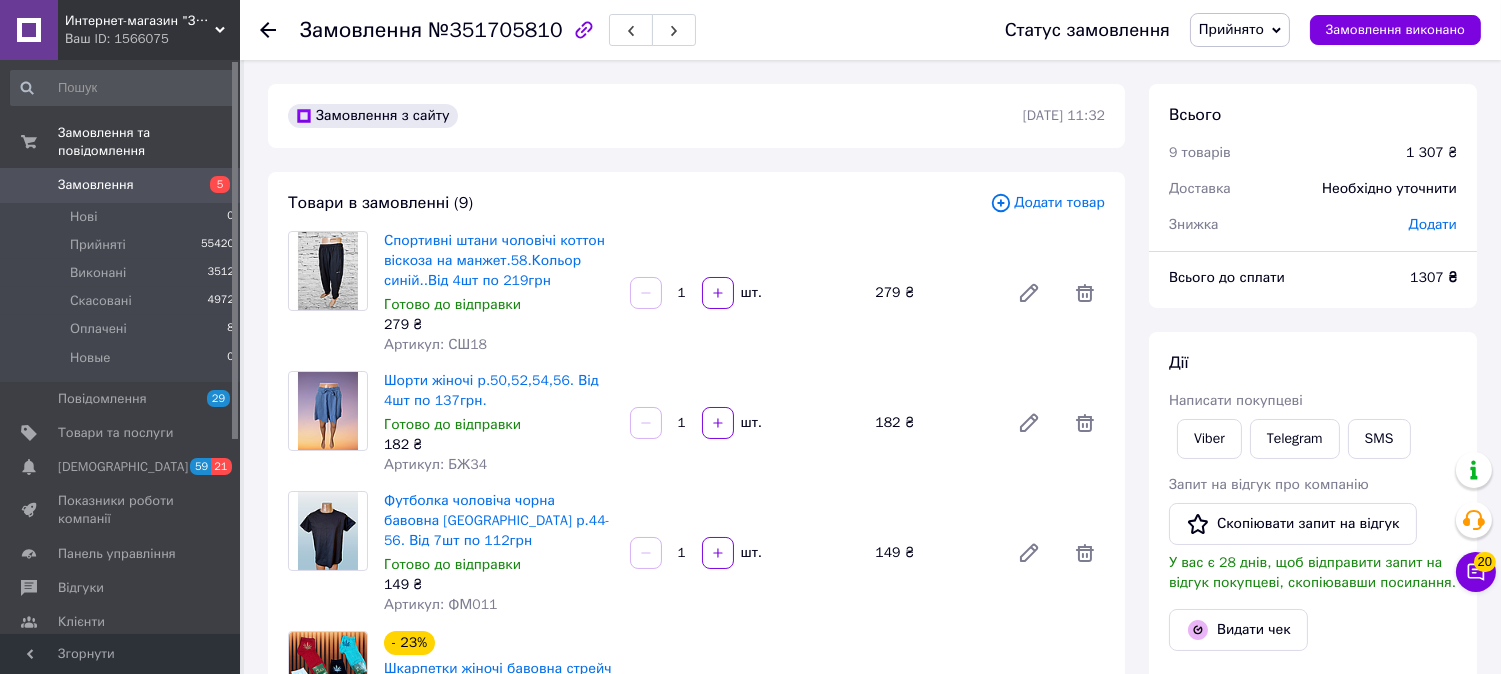 click 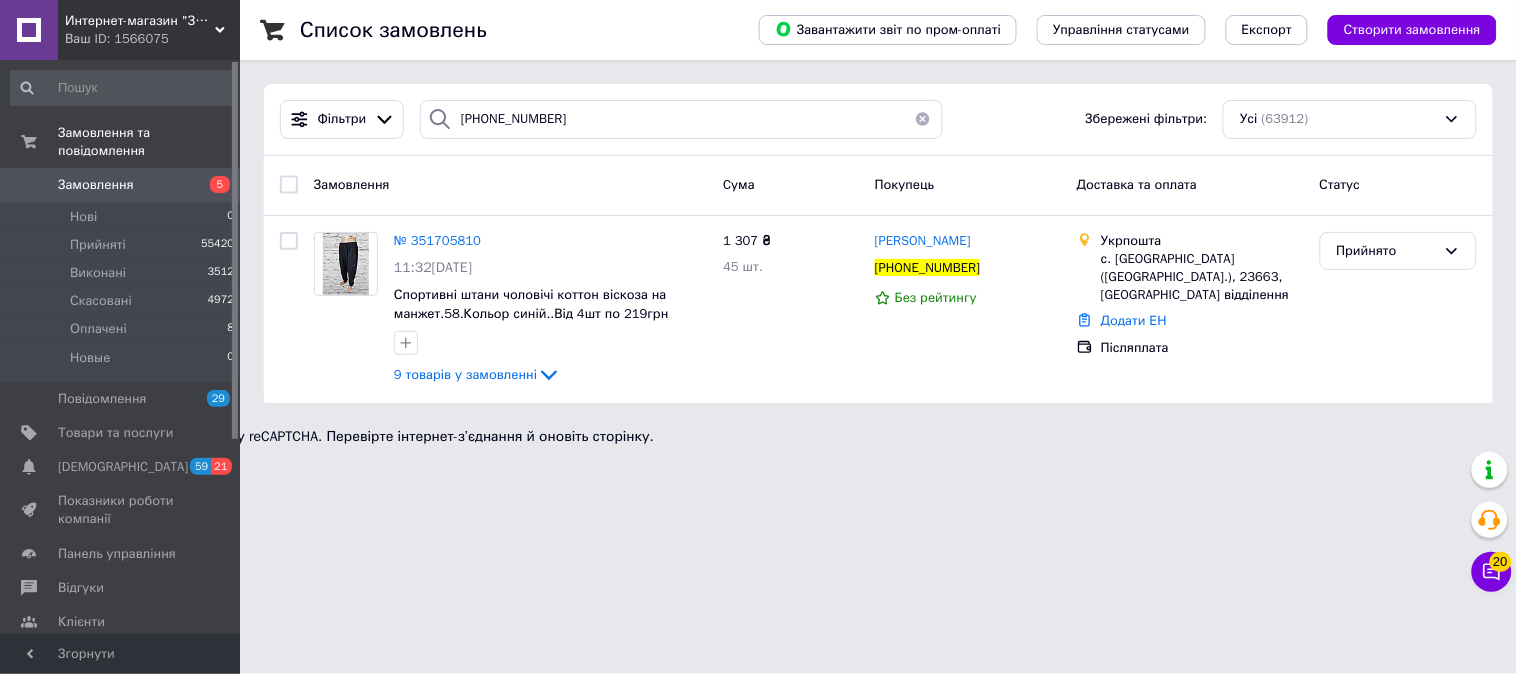 click at bounding box center [923, 119] 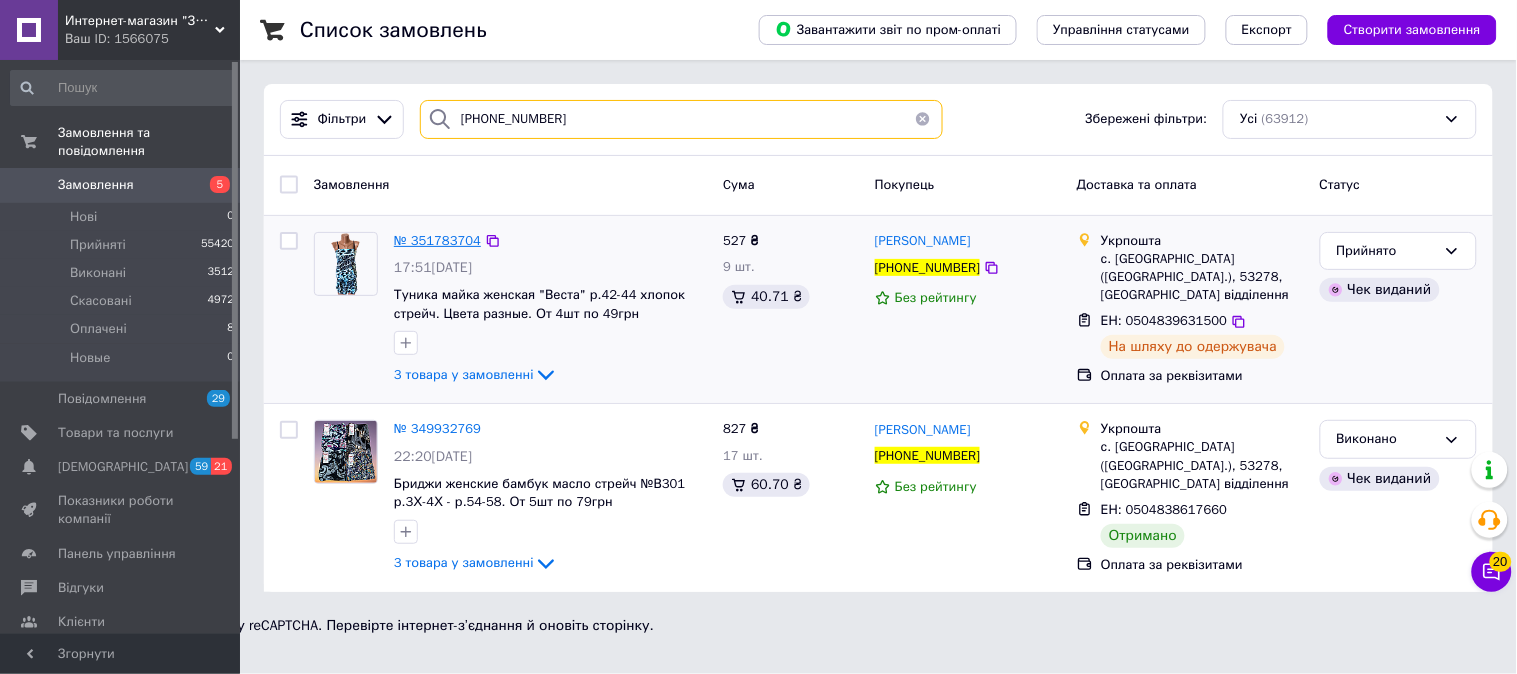 type on "+380686476391" 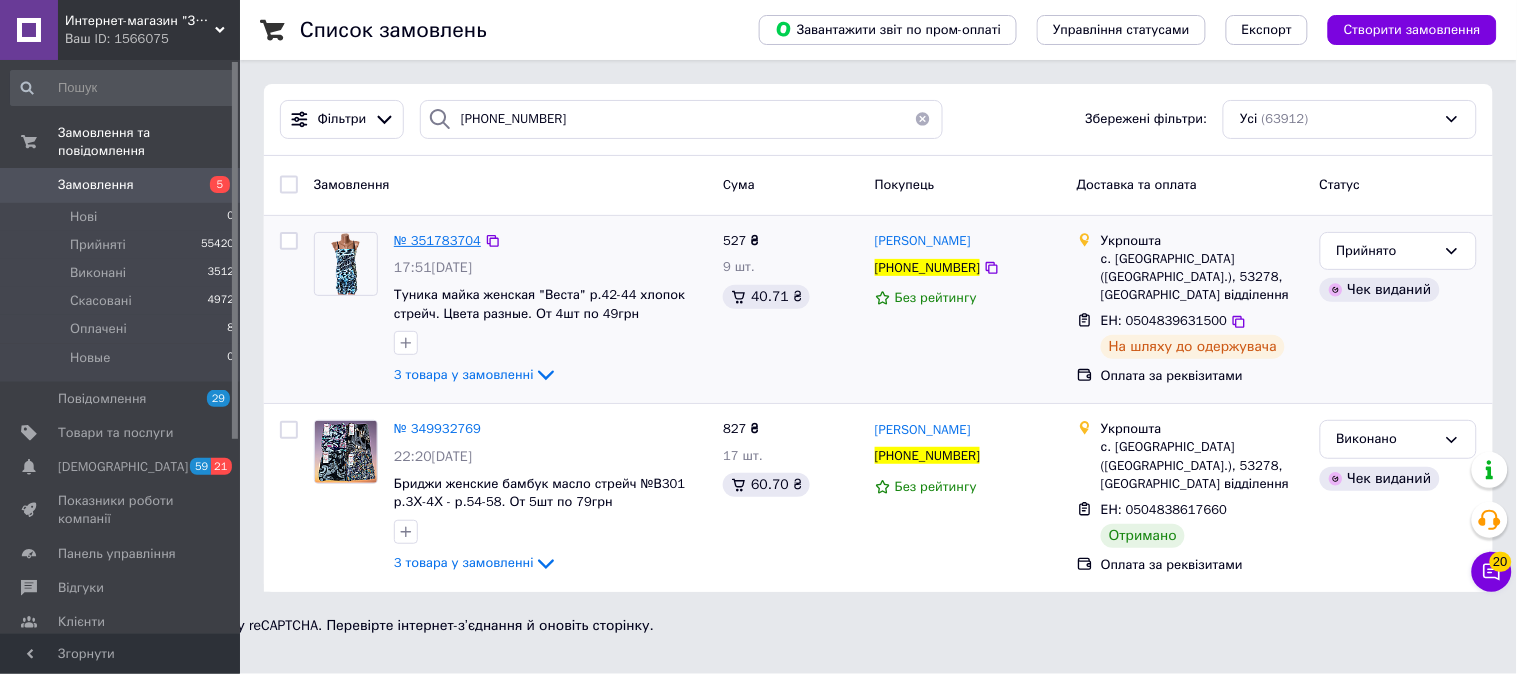 click on "№ 351783704" at bounding box center [437, 240] 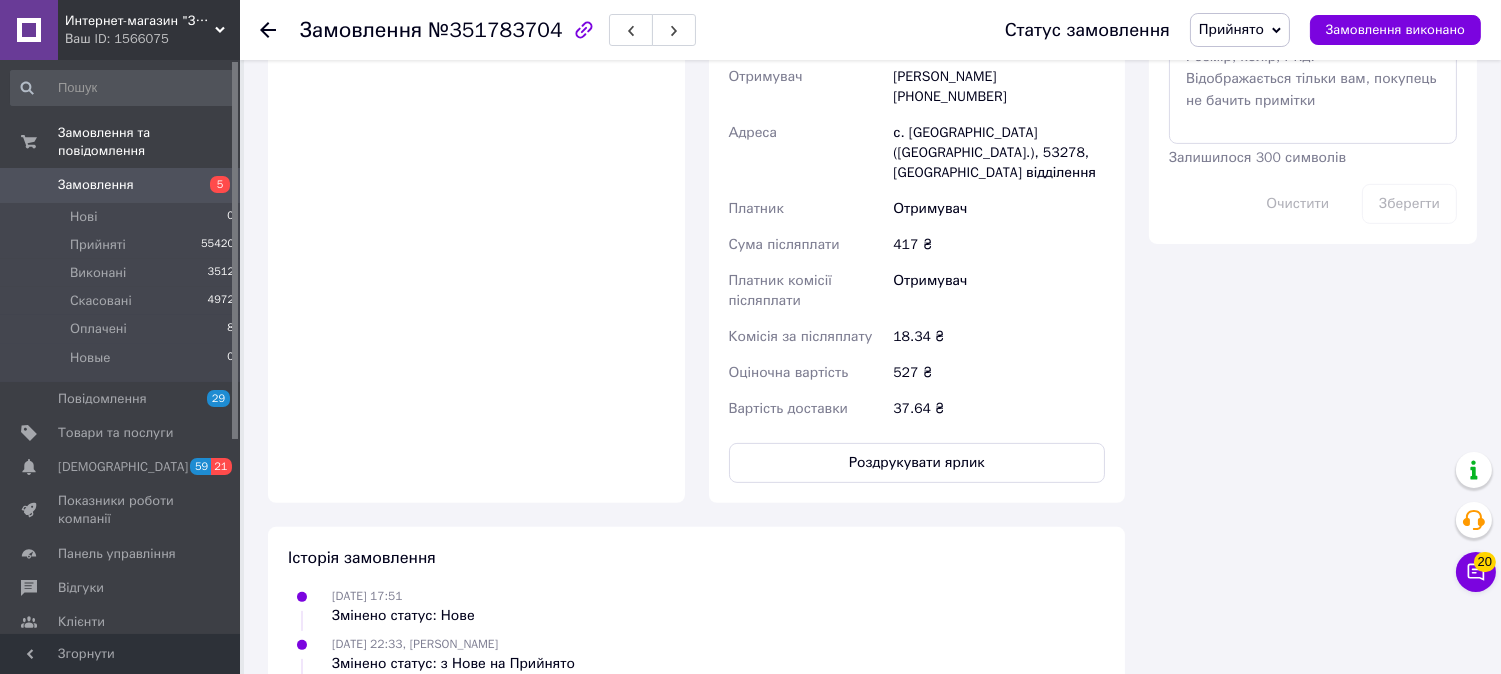 scroll, scrollTop: 1333, scrollLeft: 0, axis: vertical 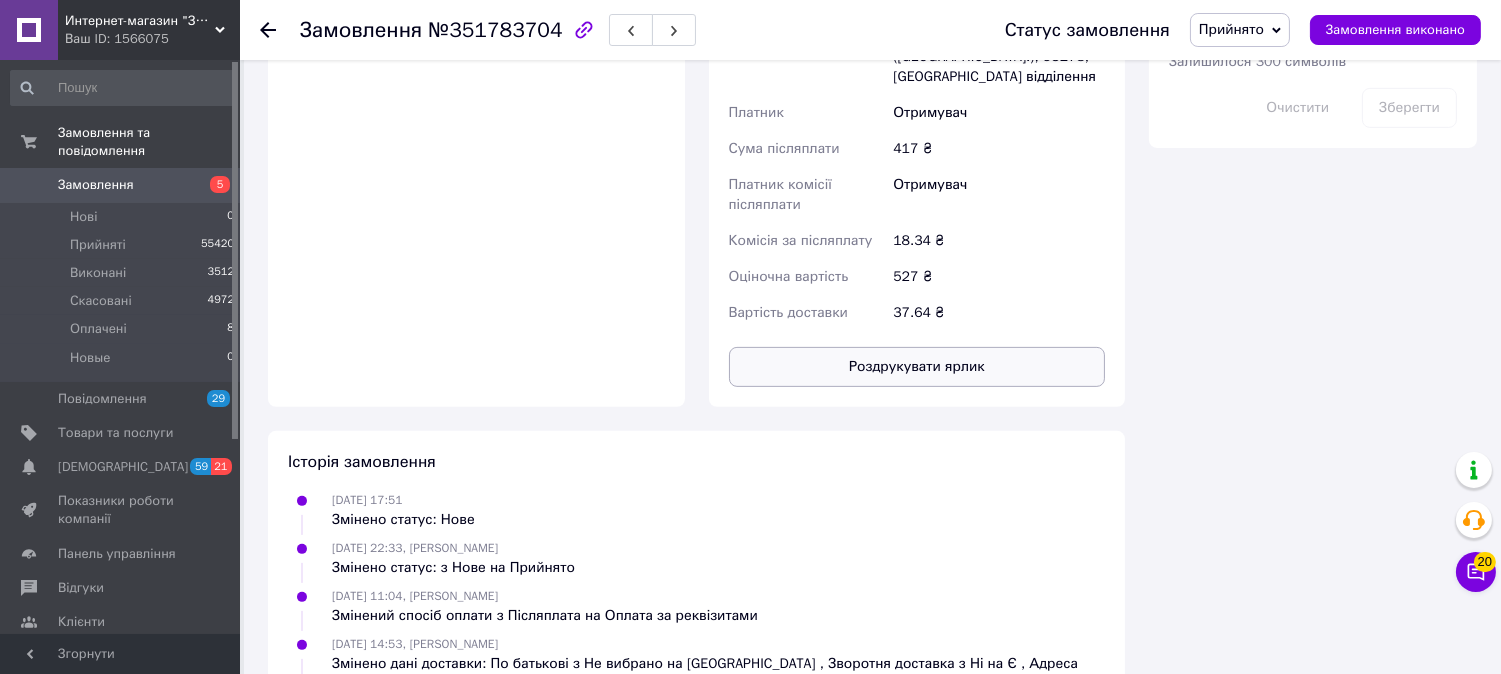 click on "Роздрукувати ярлик" at bounding box center [917, 367] 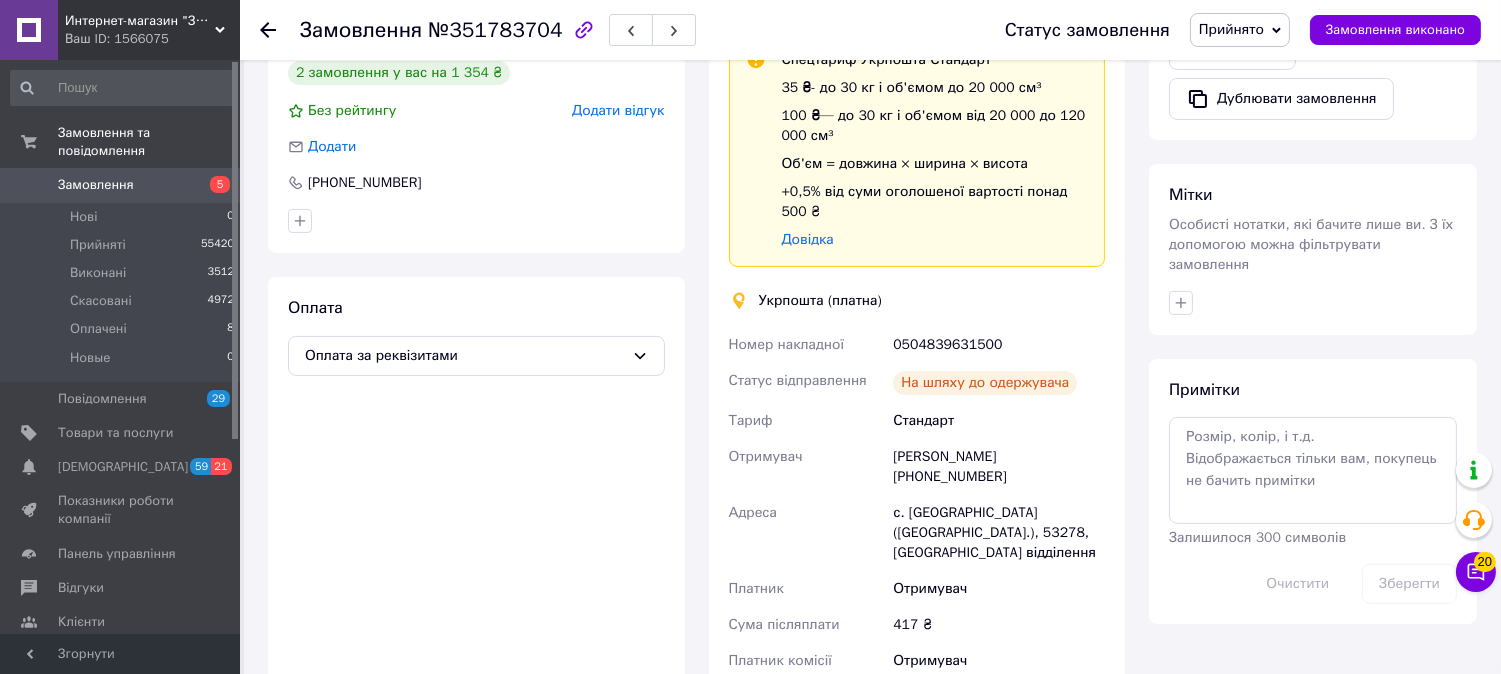 scroll, scrollTop: 555, scrollLeft: 0, axis: vertical 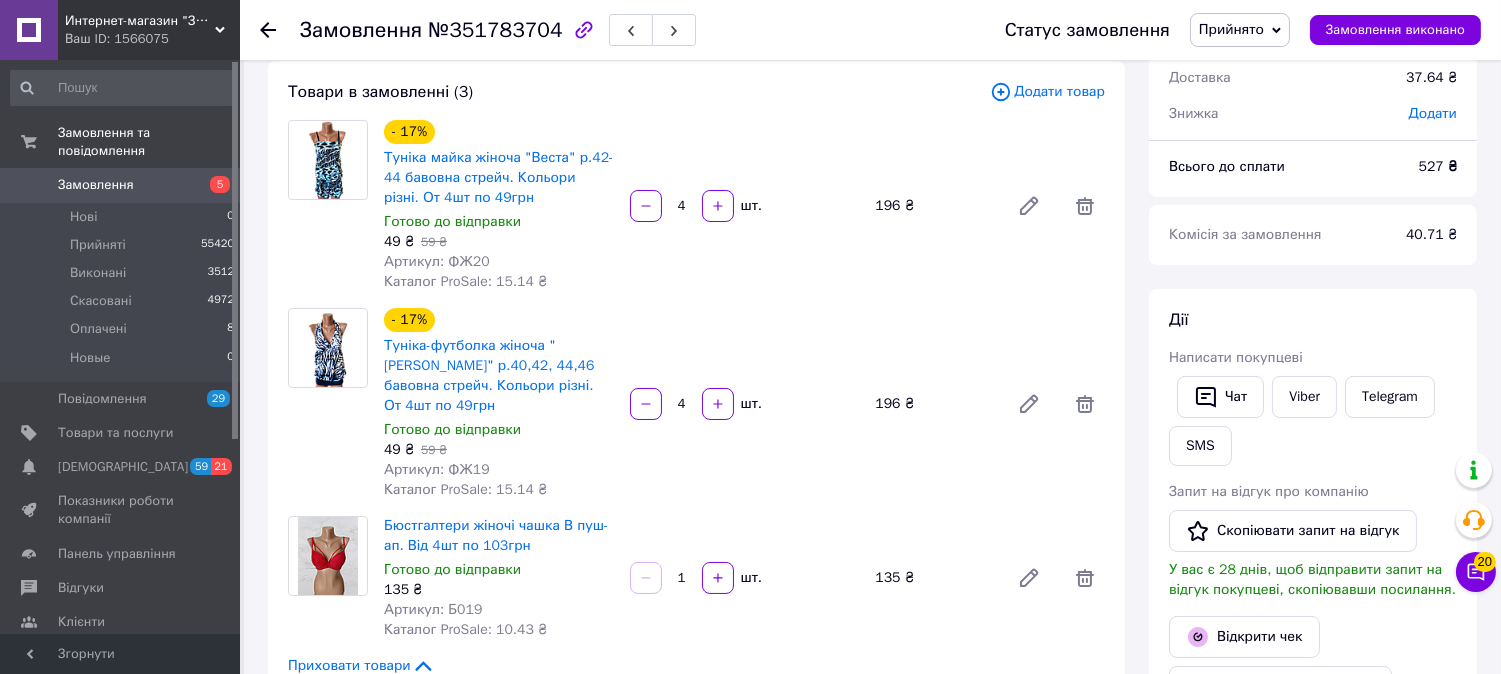 click 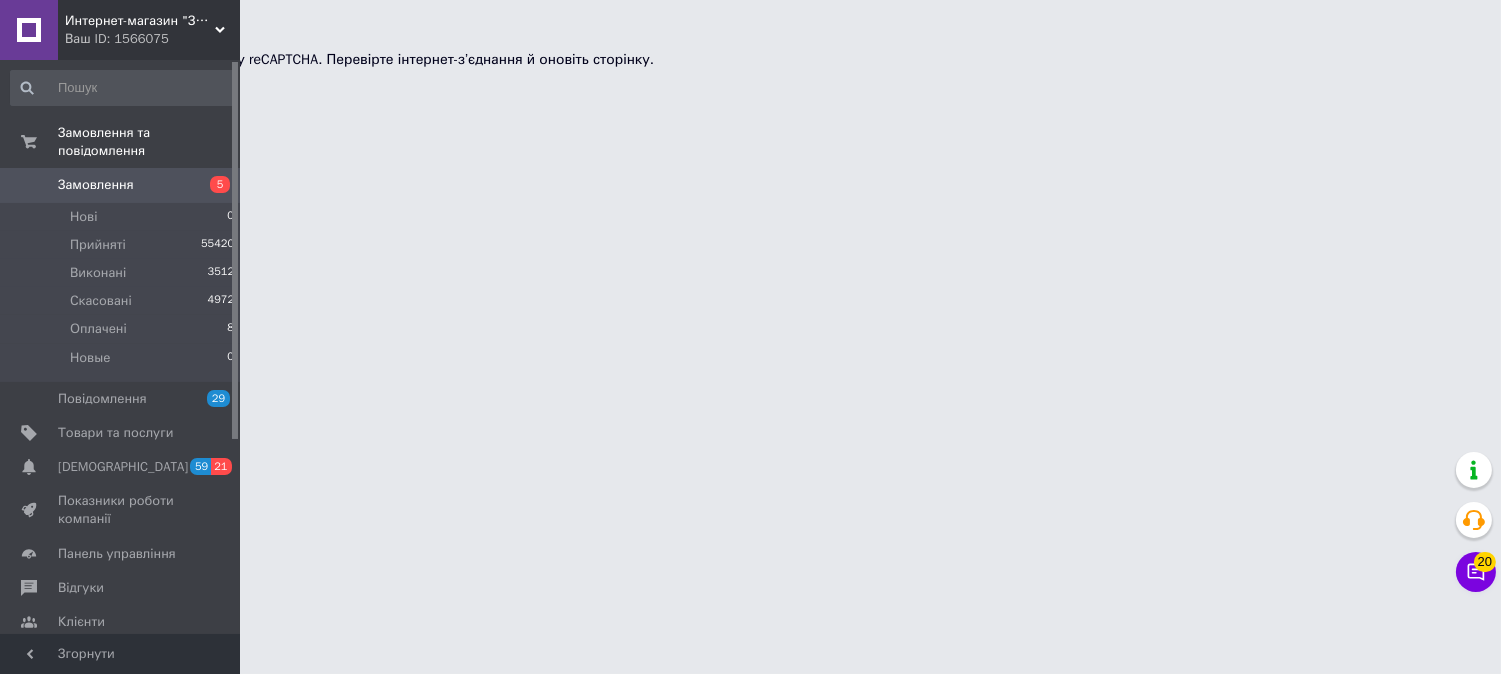 scroll, scrollTop: 0, scrollLeft: 0, axis: both 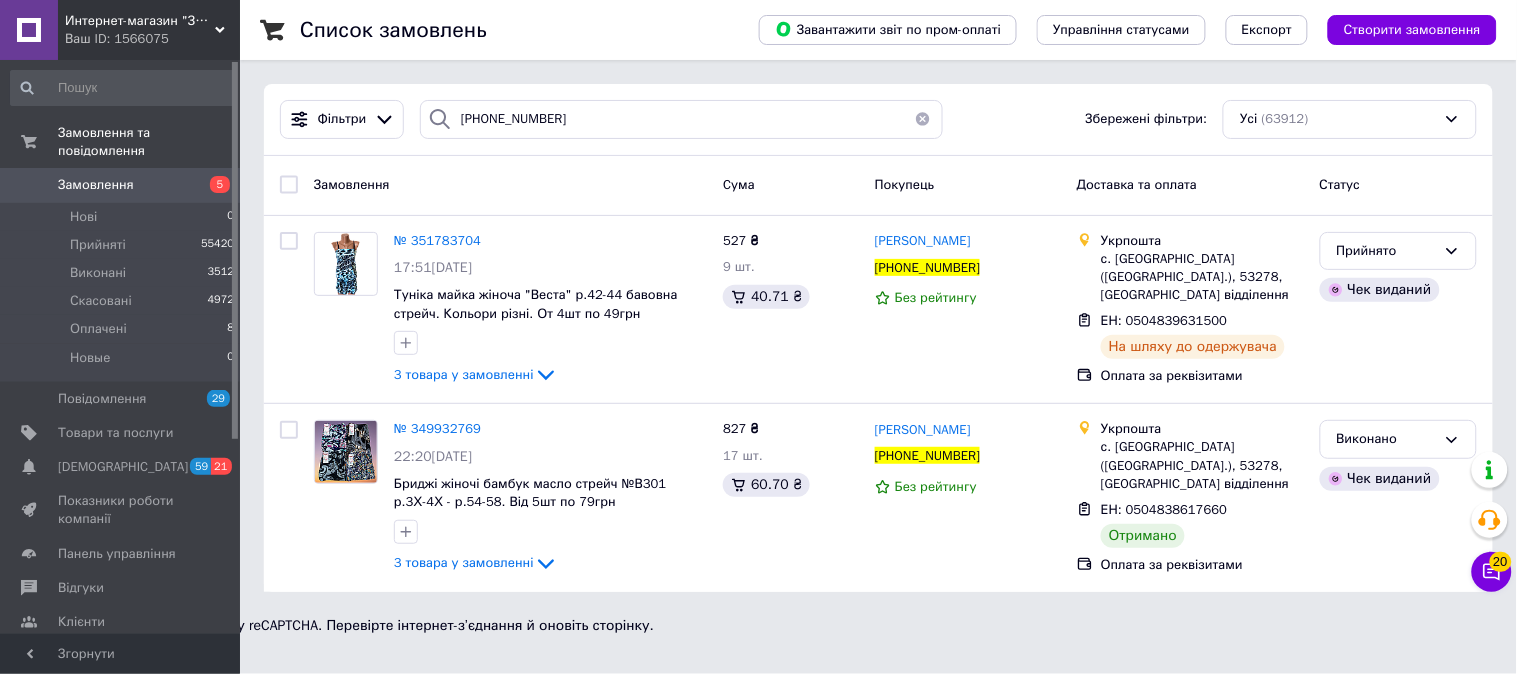 click at bounding box center [923, 119] 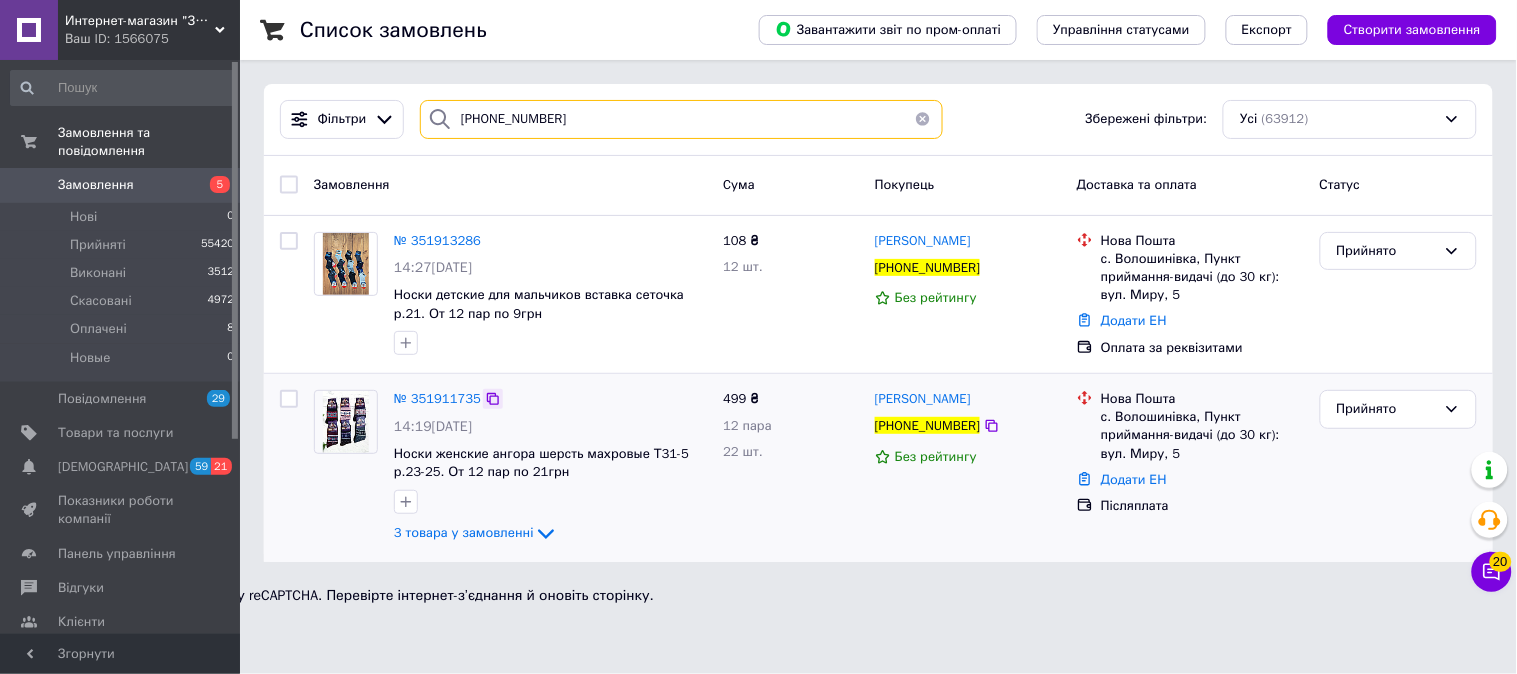 type on "+380675045079" 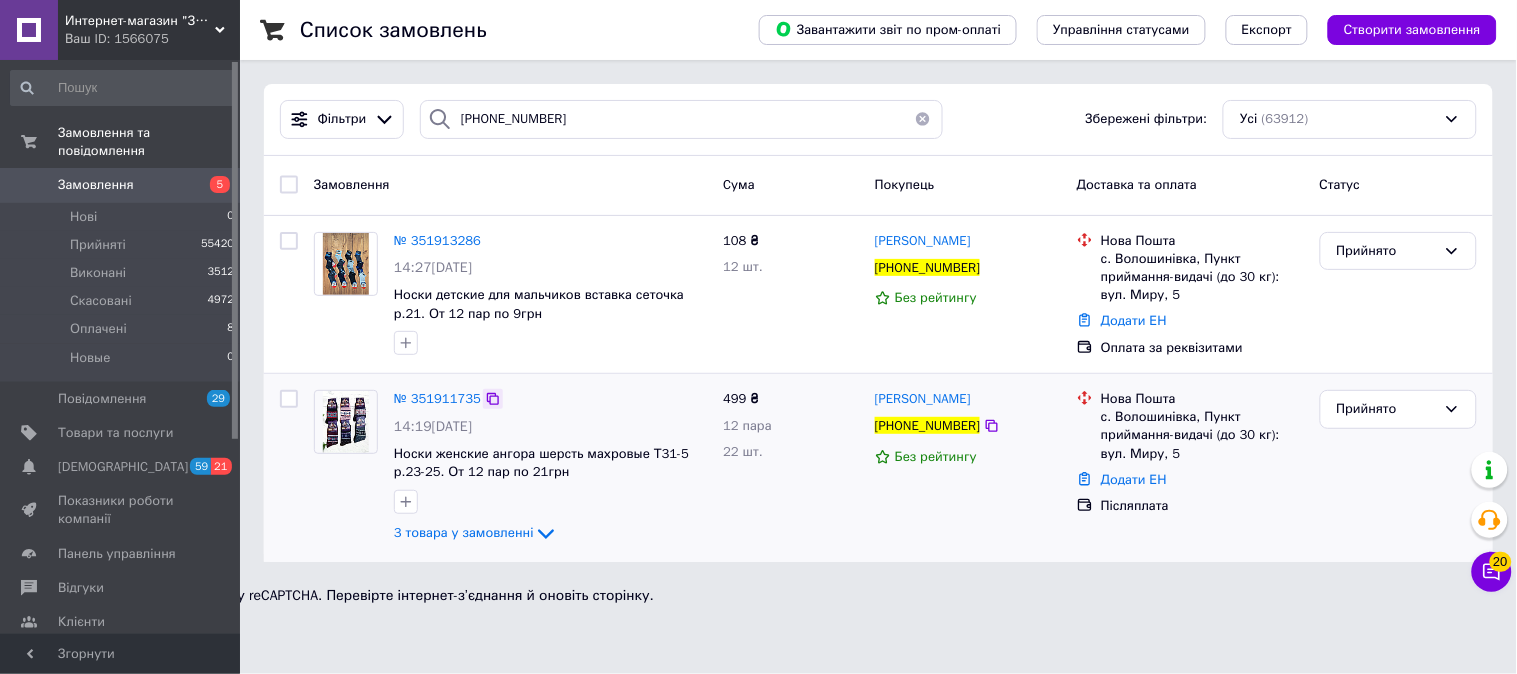 click 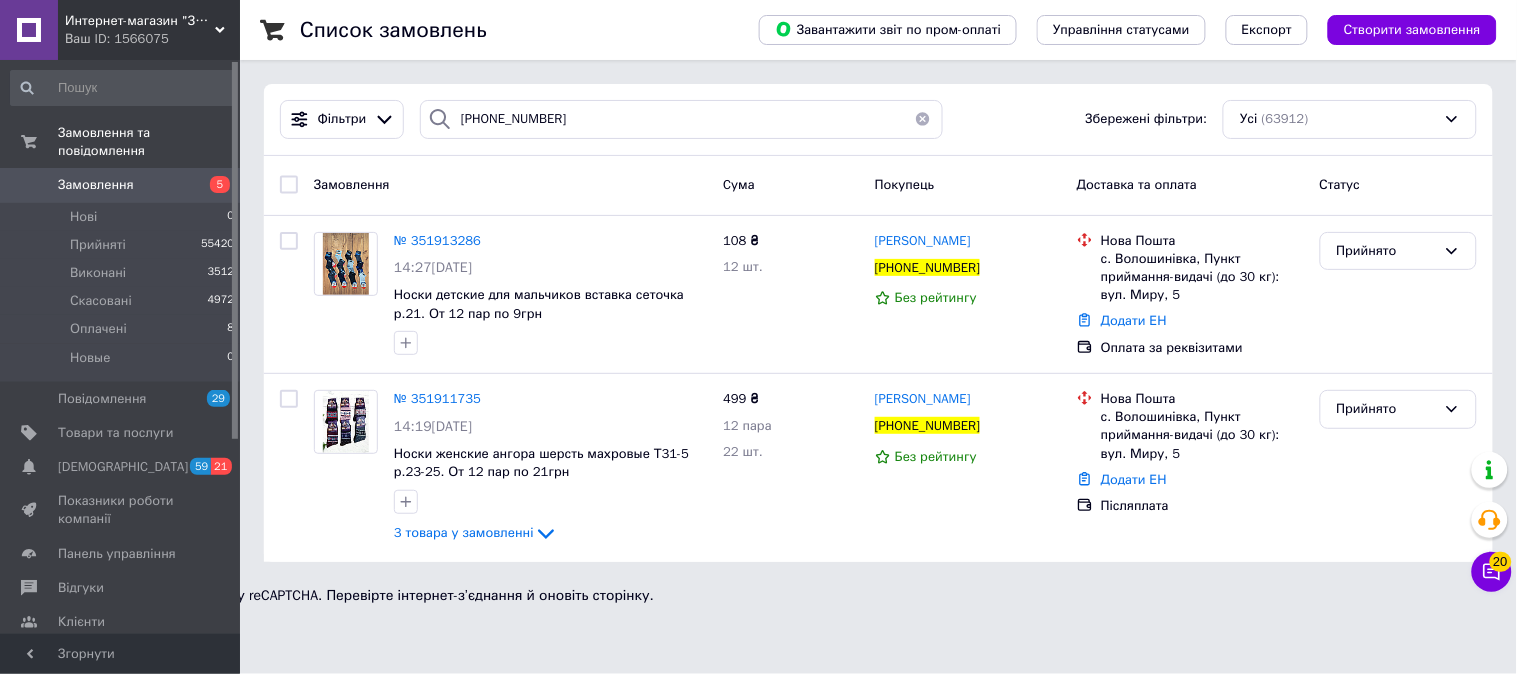click at bounding box center (923, 119) 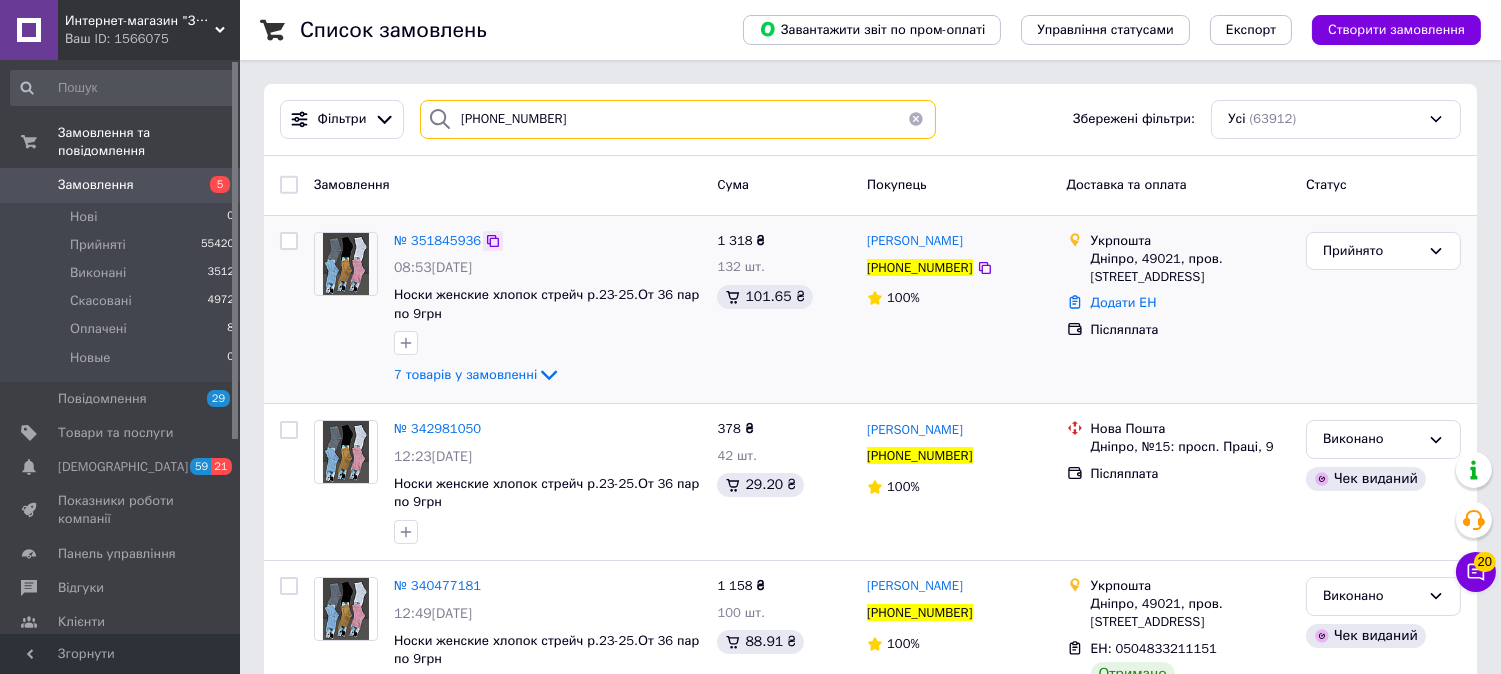 type on "+380684259939" 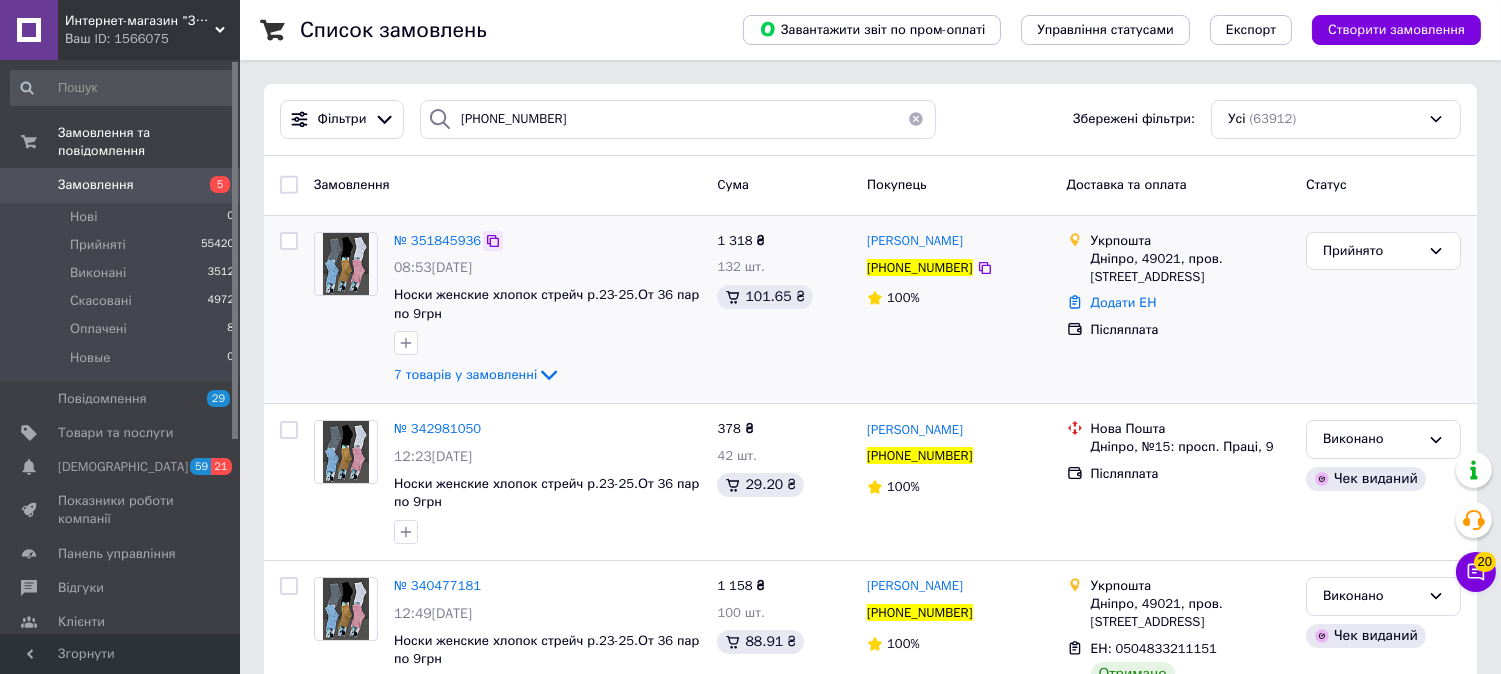 click 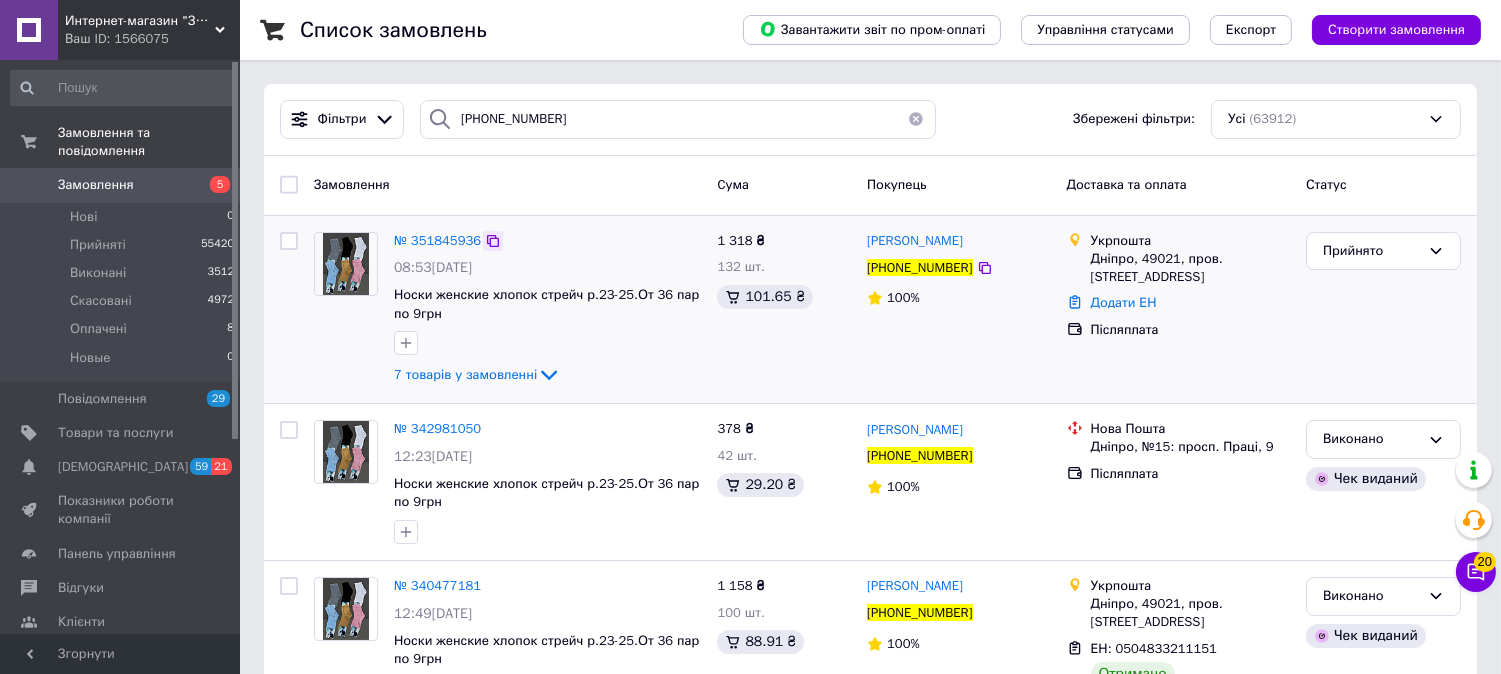 click 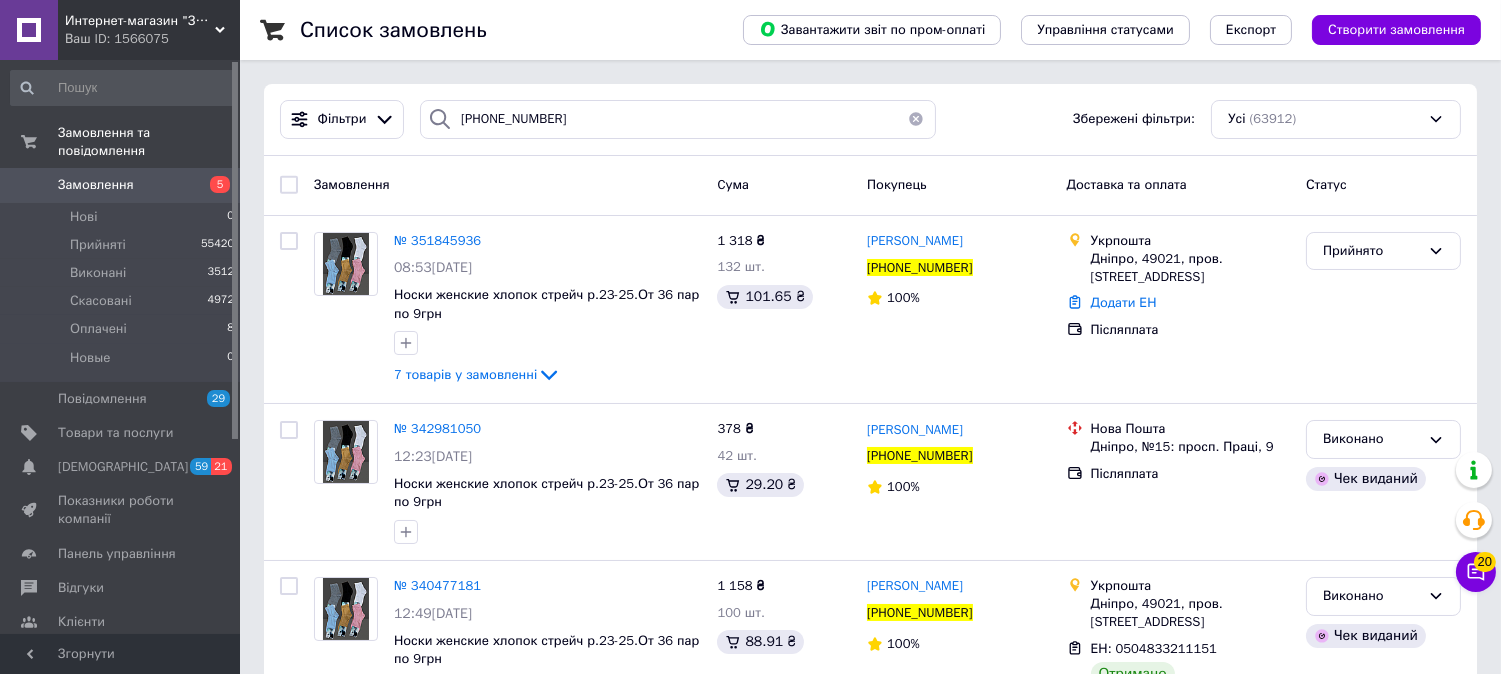 click at bounding box center (916, 119) 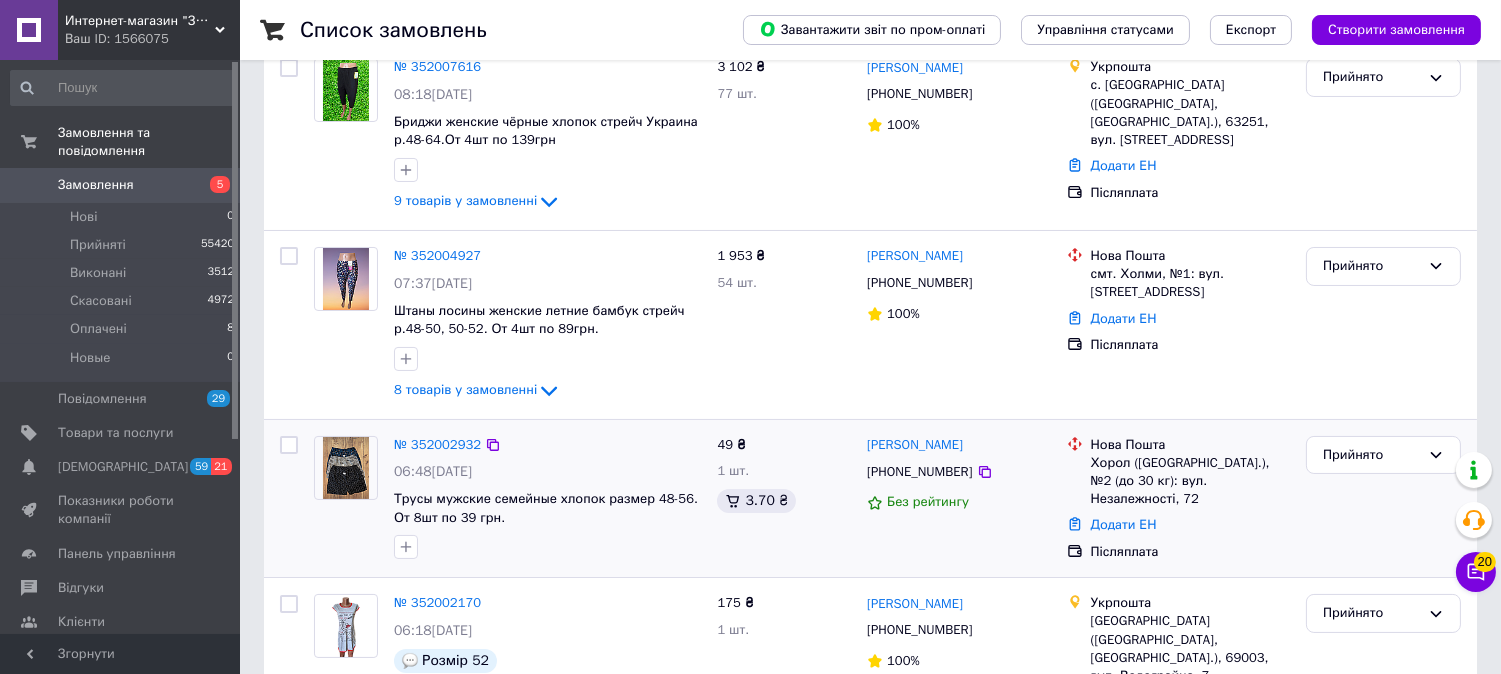 scroll, scrollTop: 333, scrollLeft: 0, axis: vertical 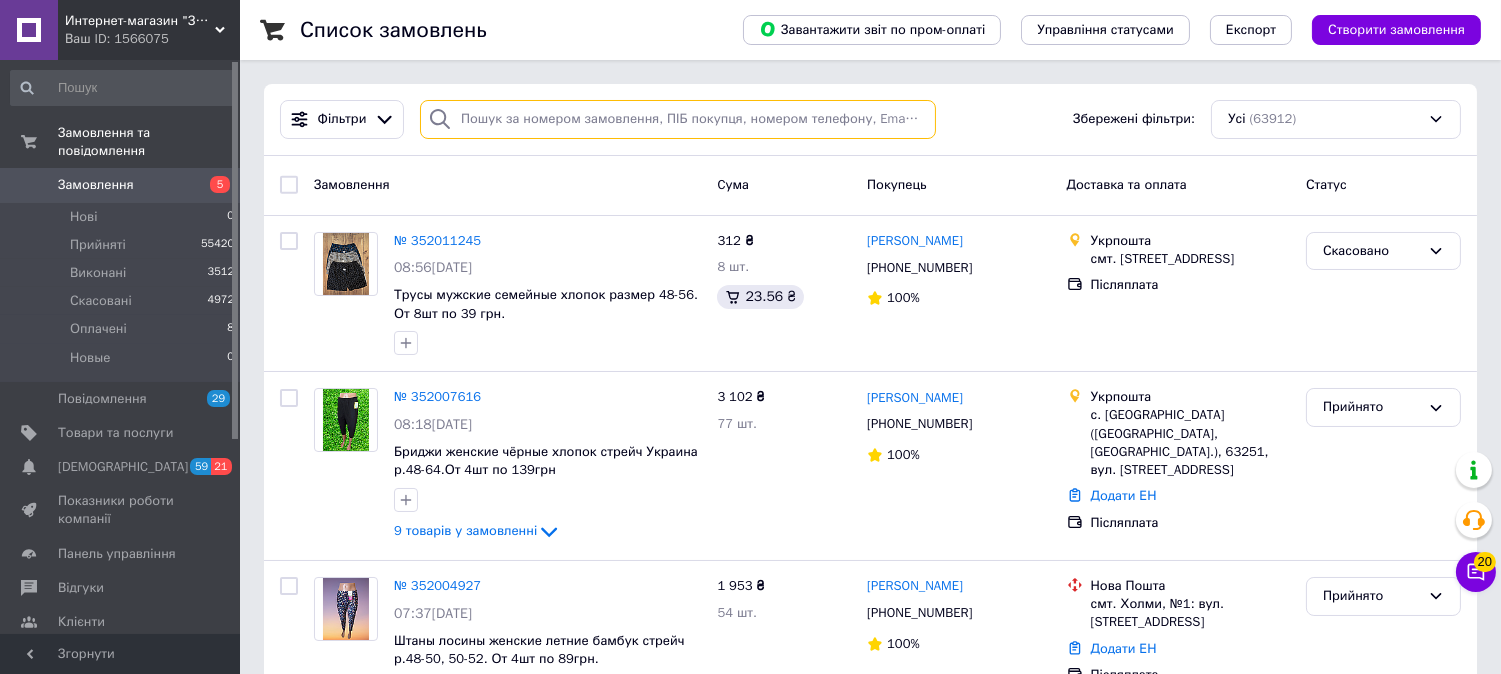 paste on "[PHONE_NUMBER]" 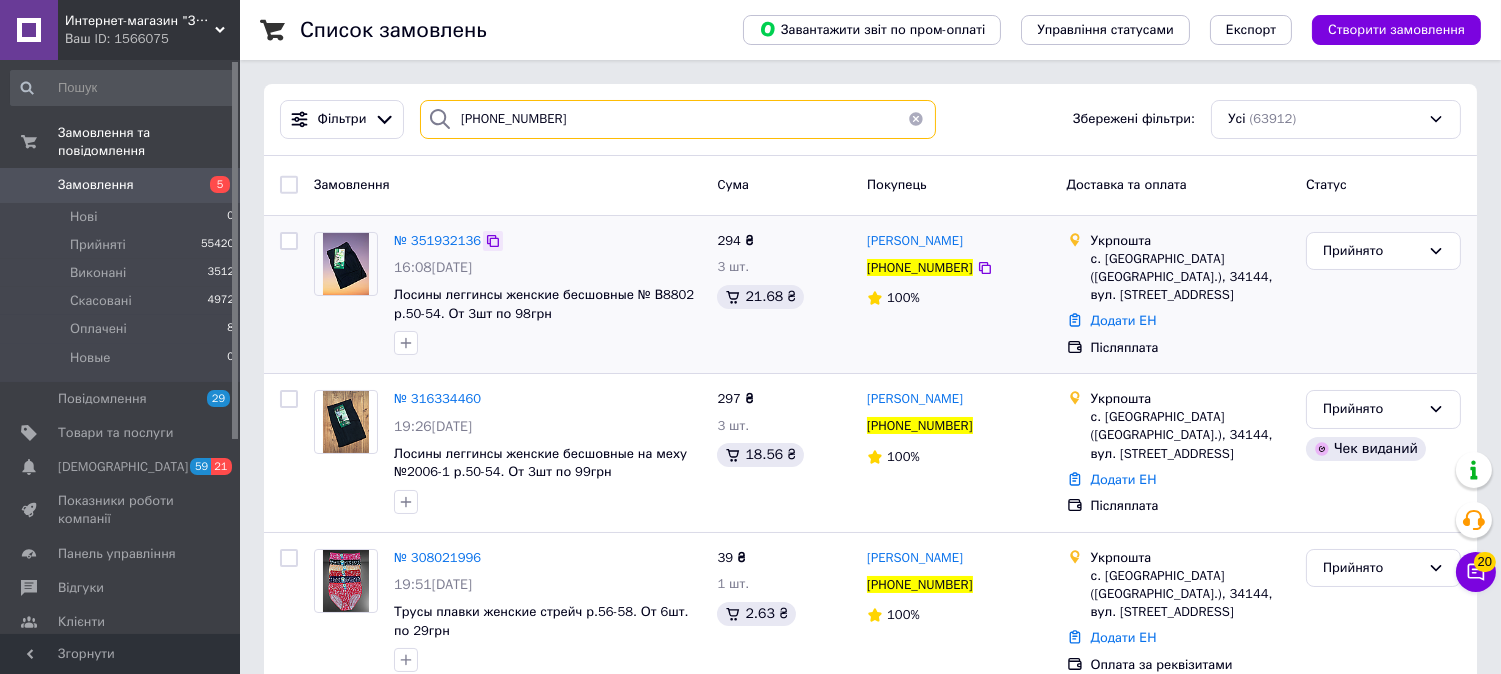 type on "[PHONE_NUMBER]" 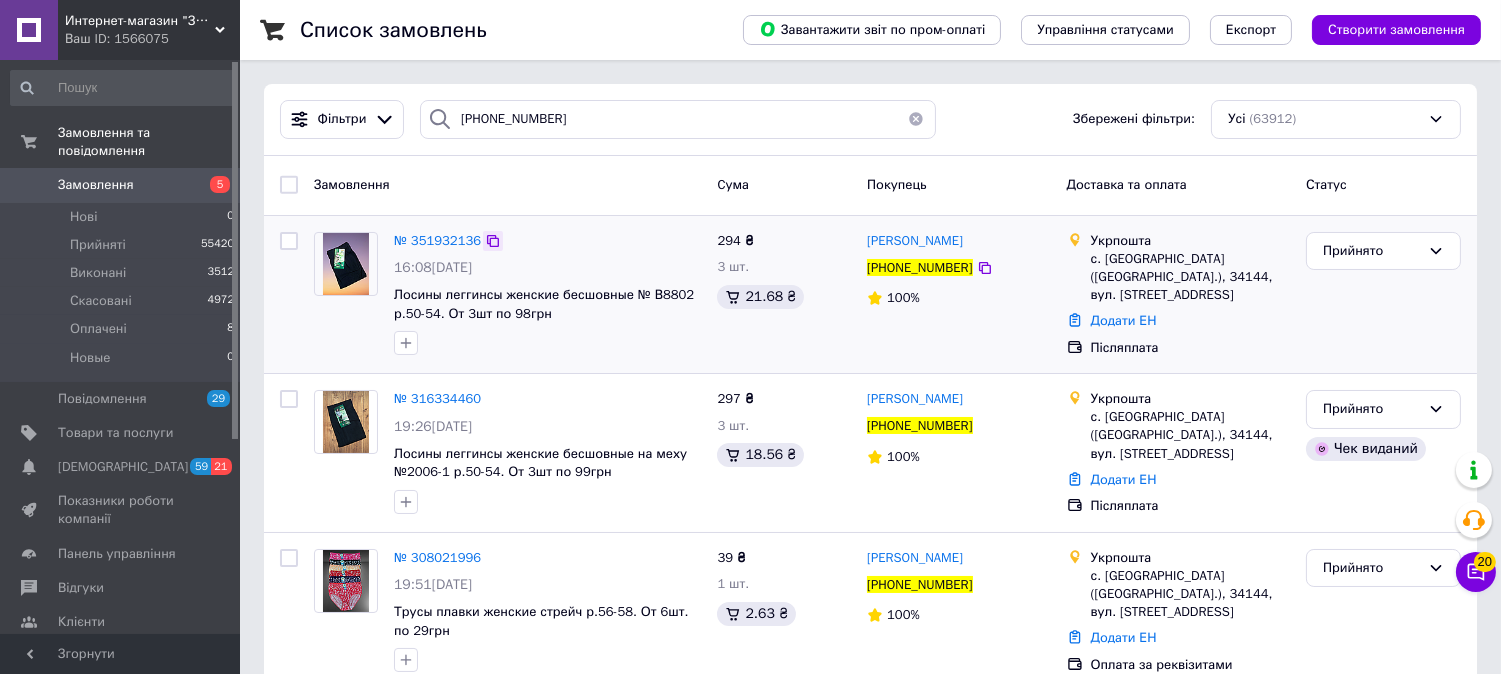 click 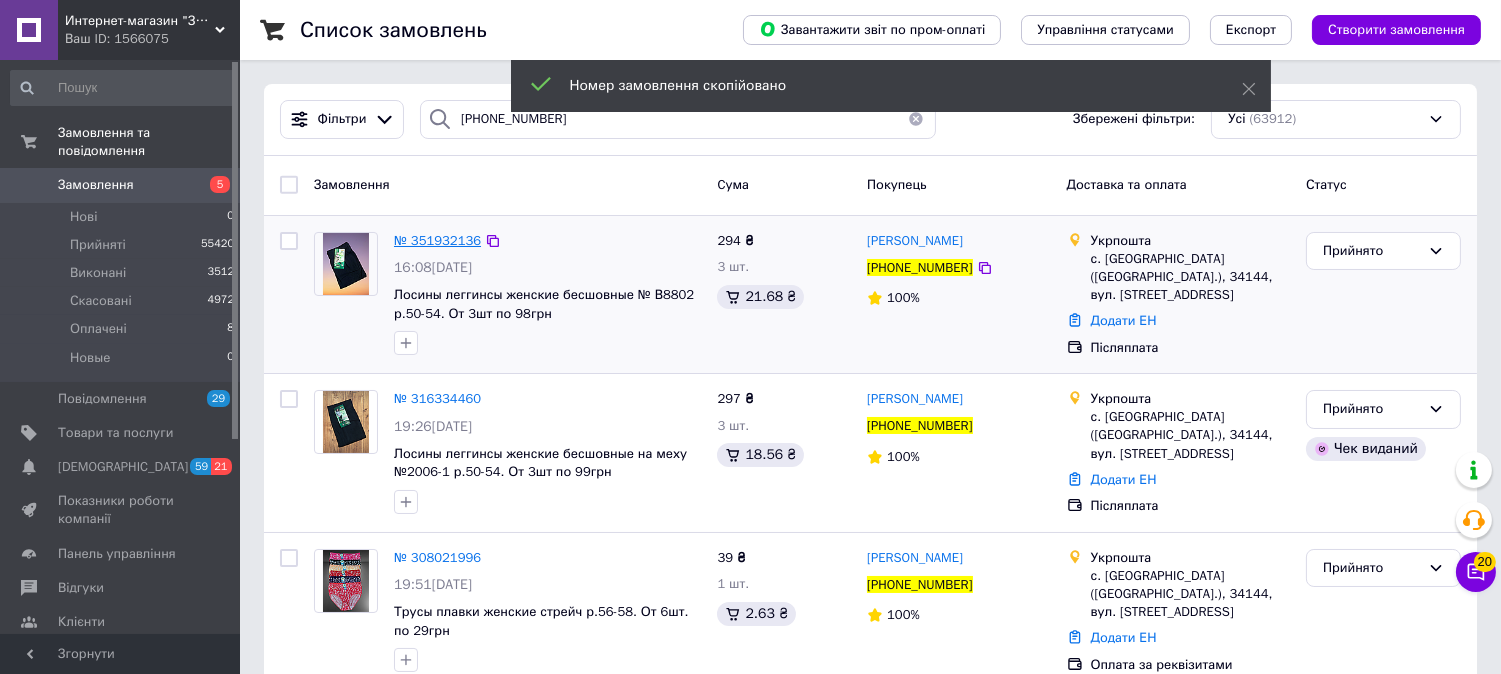 click on "№ 351932136" at bounding box center (437, 240) 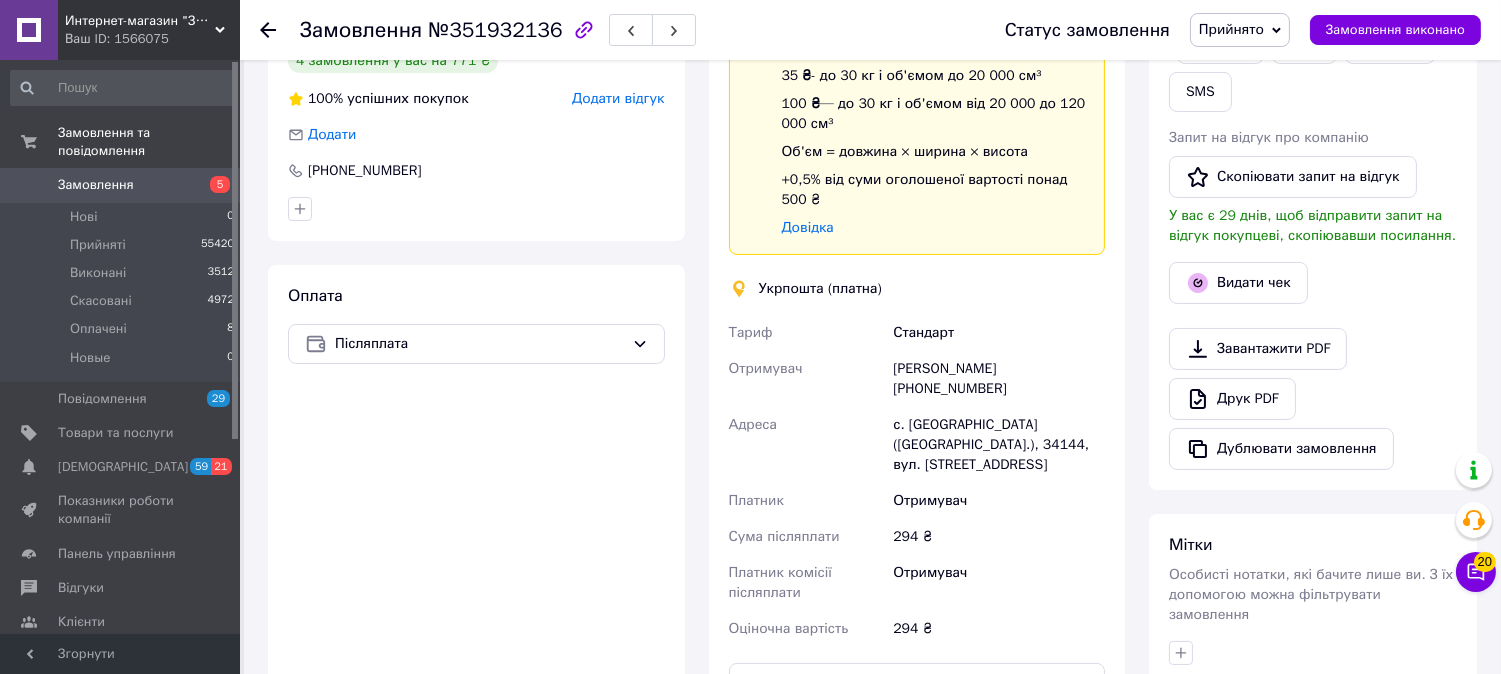 scroll, scrollTop: 555, scrollLeft: 0, axis: vertical 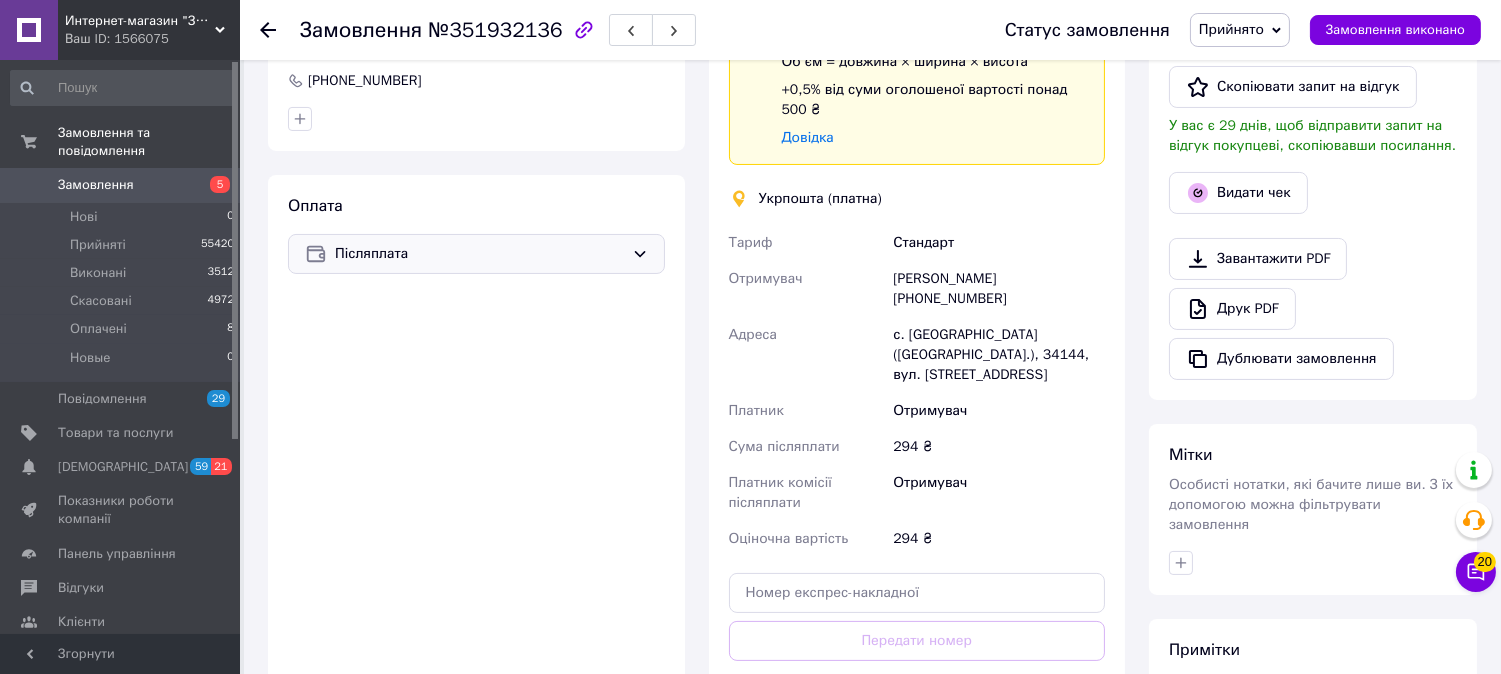click on "Післяплата" at bounding box center (479, 254) 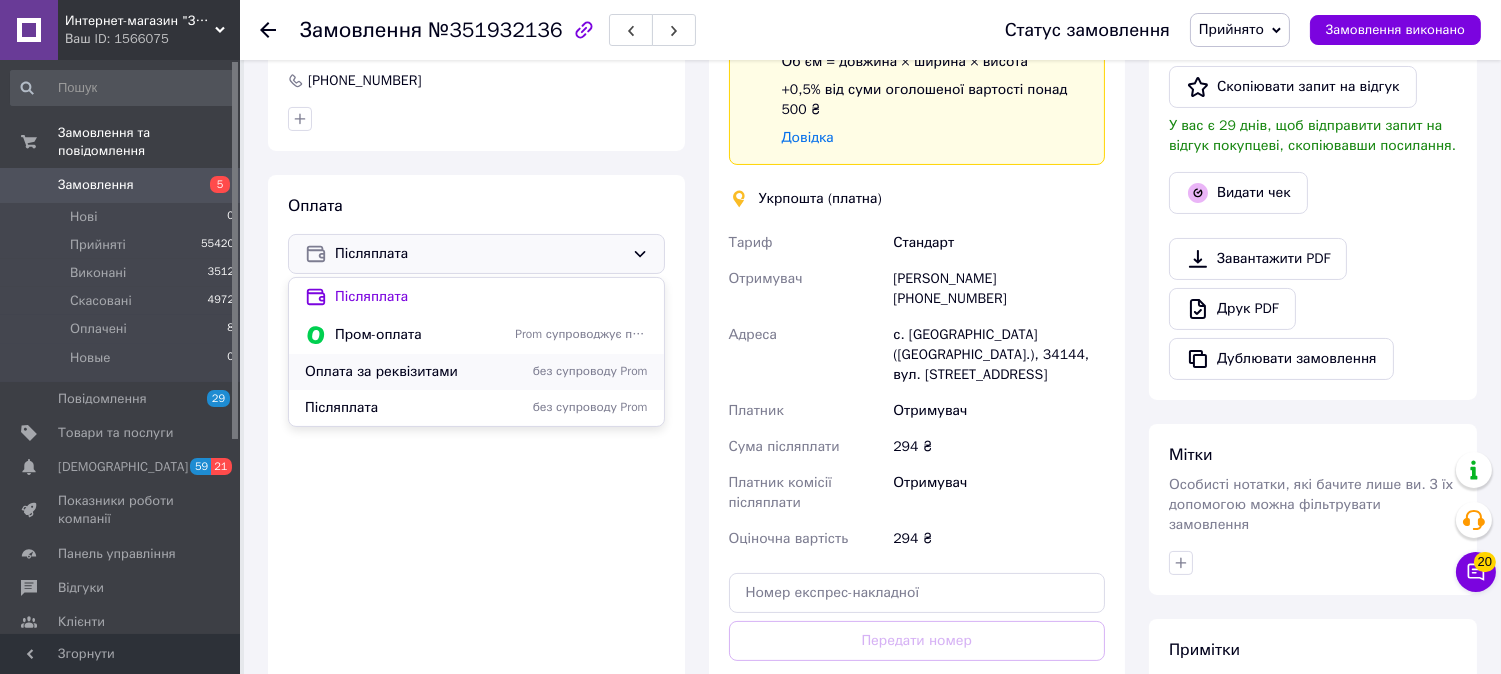 click on "Оплата за реквізитами" at bounding box center (406, 372) 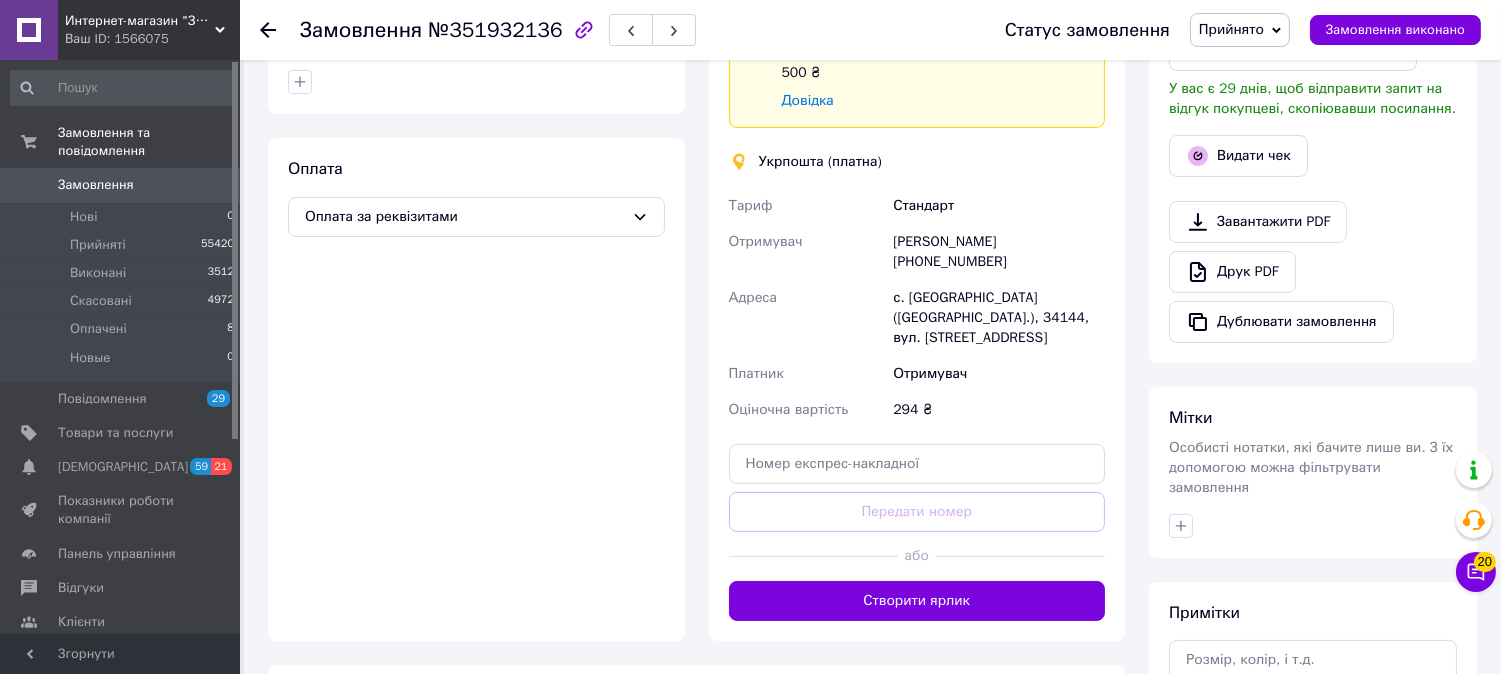 scroll, scrollTop: 555, scrollLeft: 0, axis: vertical 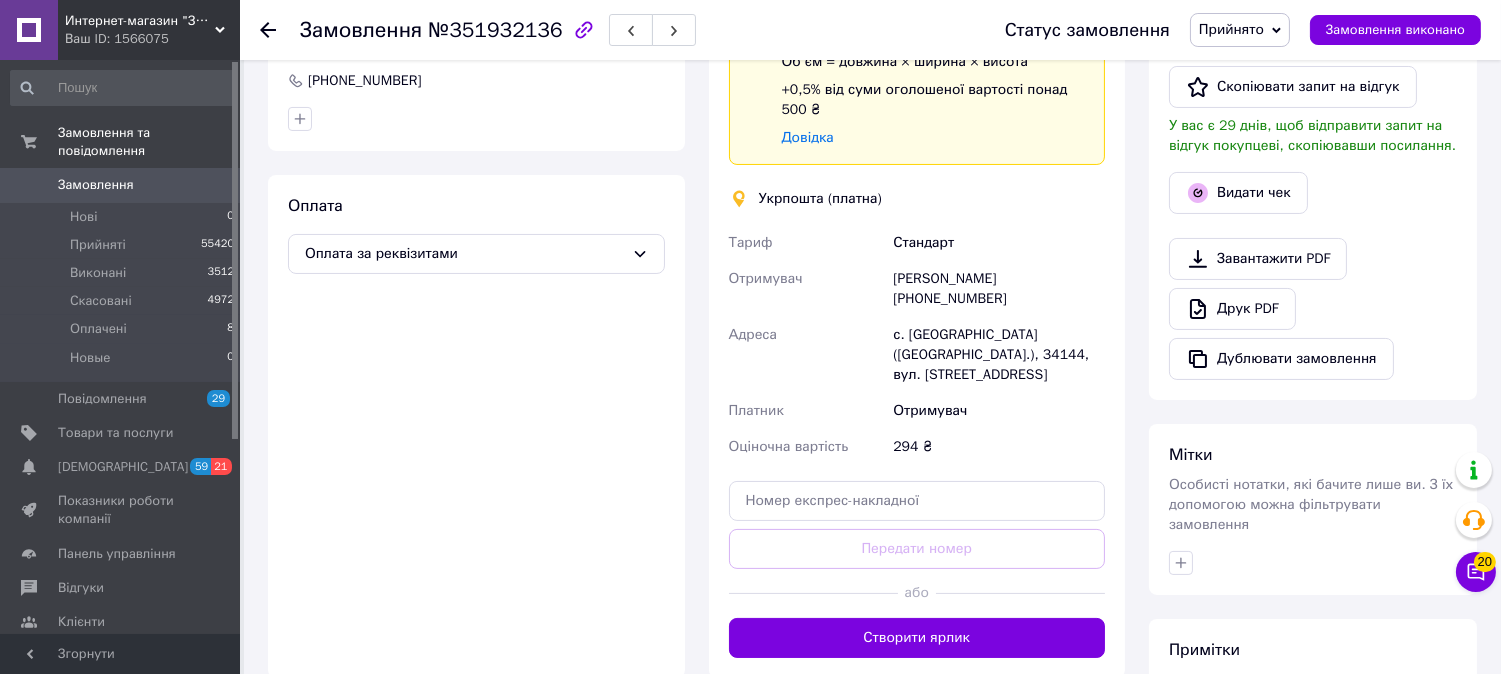 click 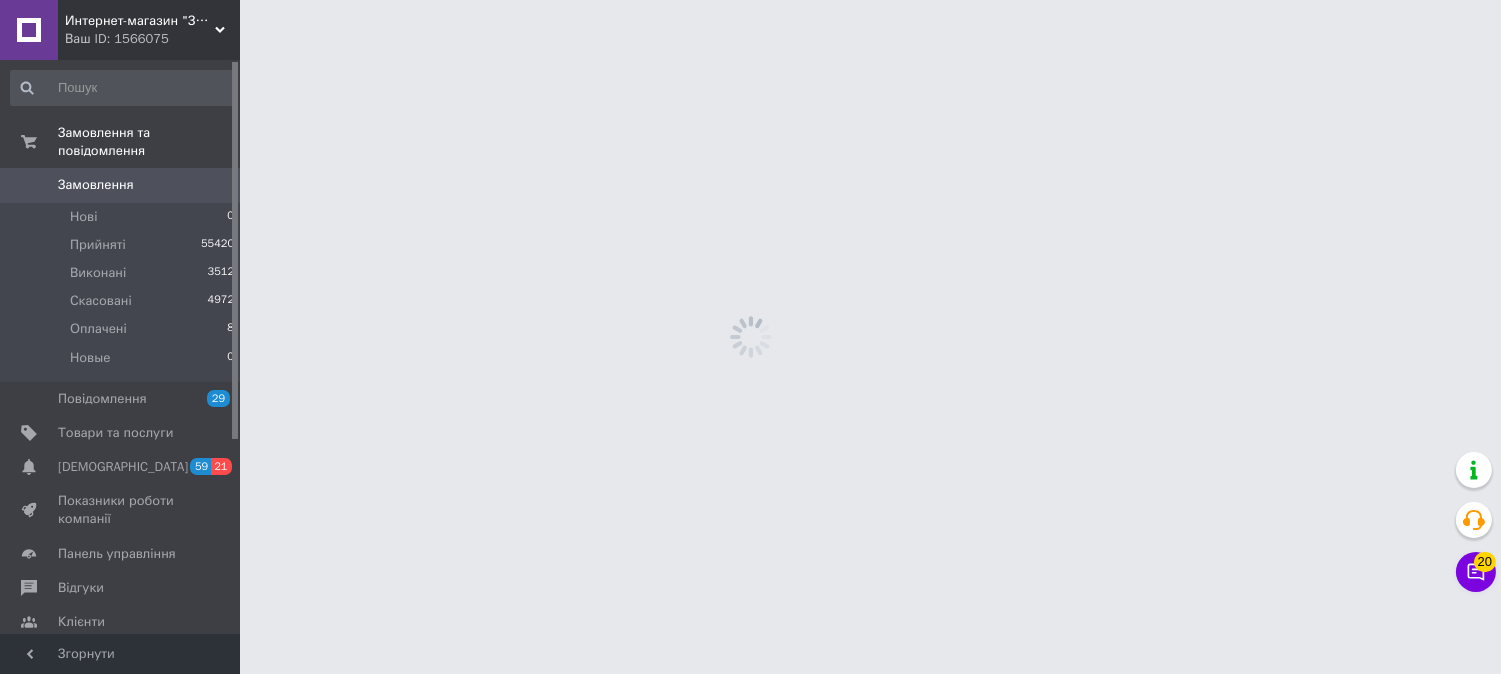 scroll, scrollTop: 0, scrollLeft: 0, axis: both 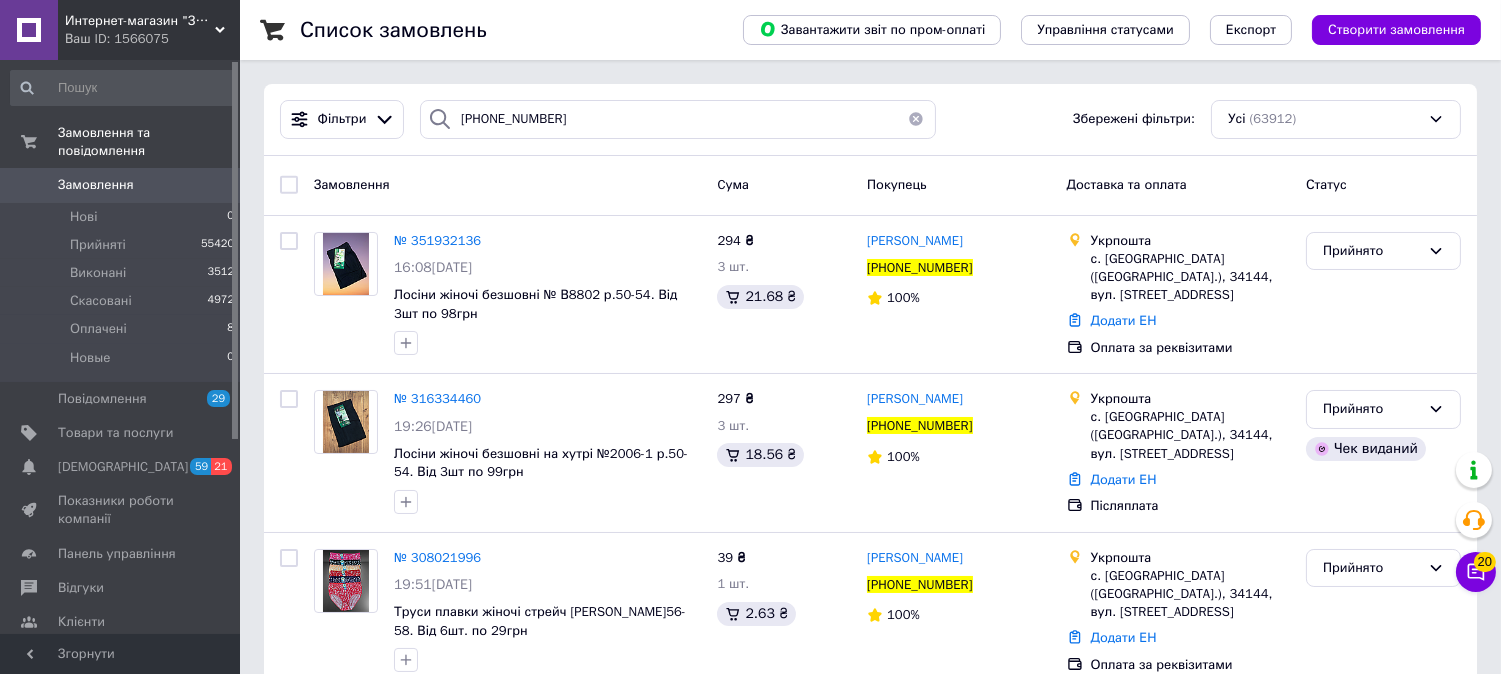 click at bounding box center (916, 119) 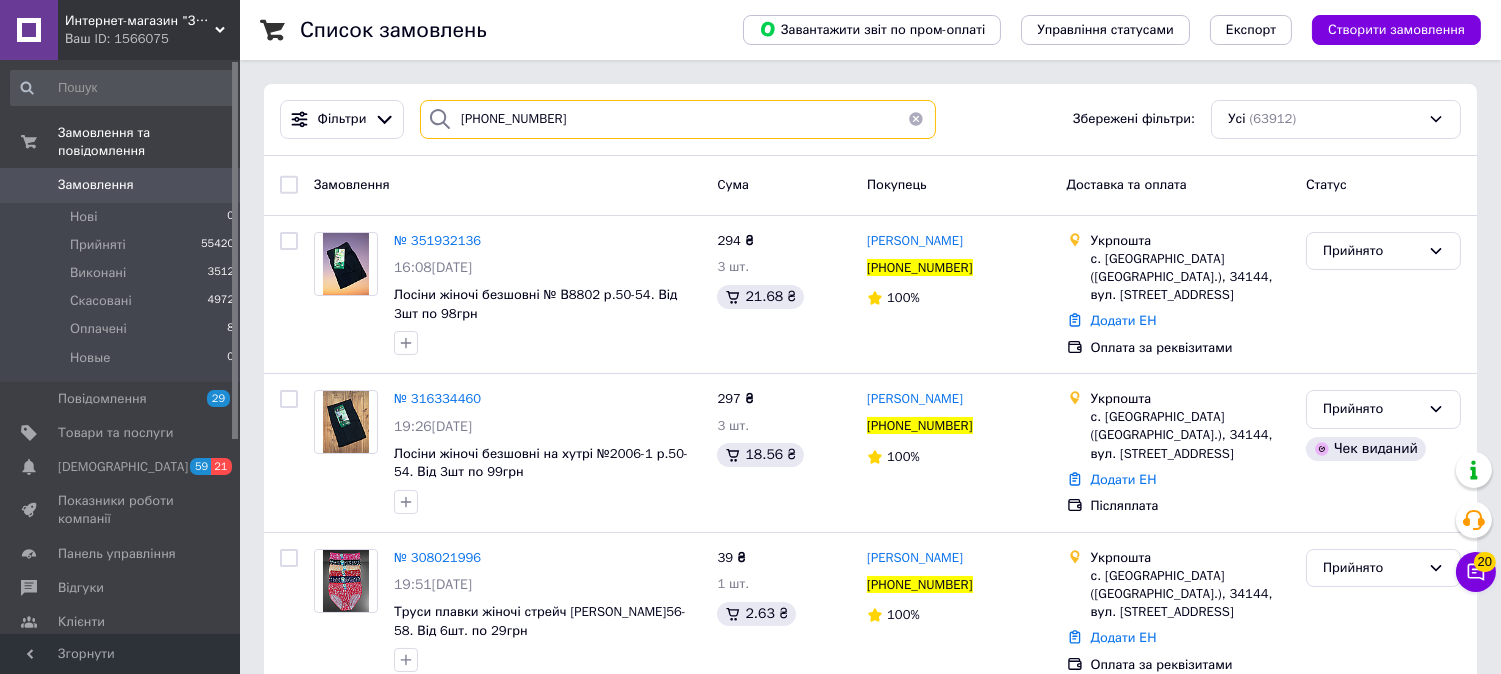 type 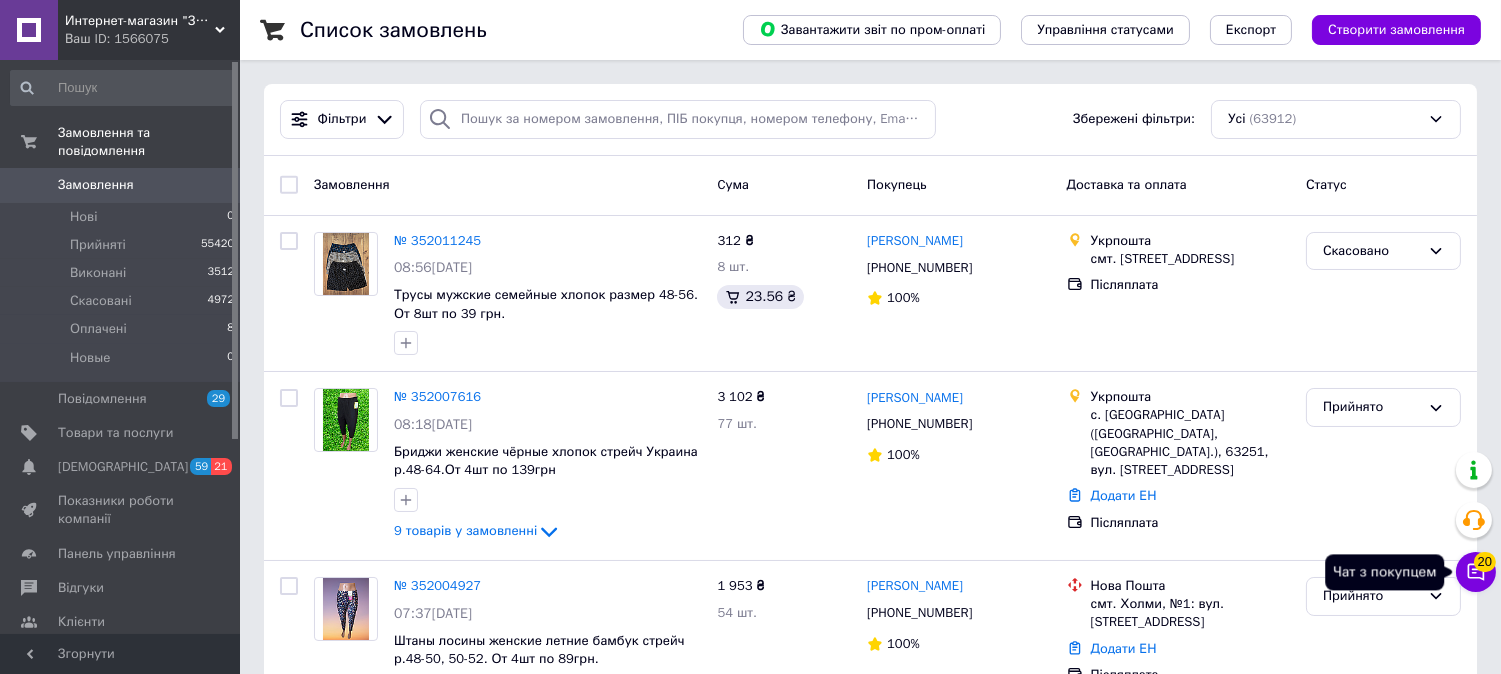 click 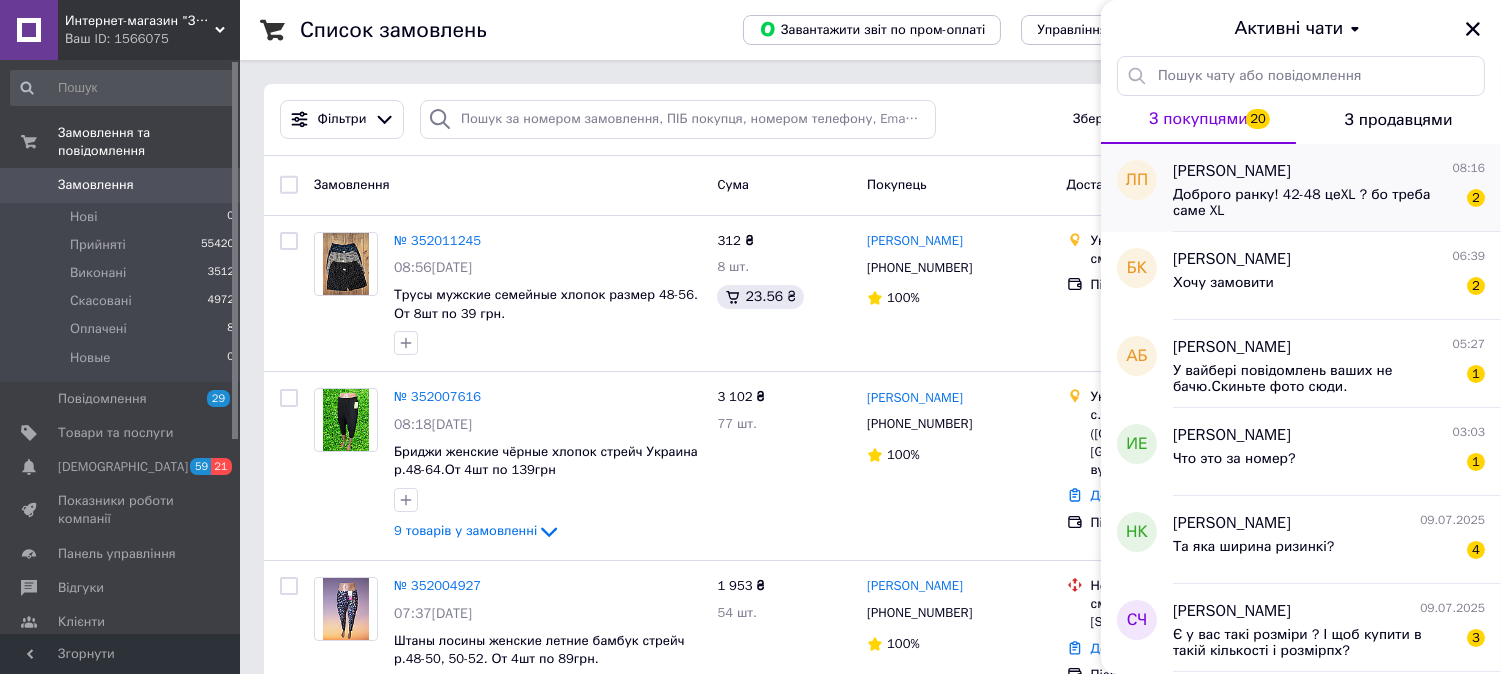 click on "Лена Пасична 08:16" at bounding box center (1329, 171) 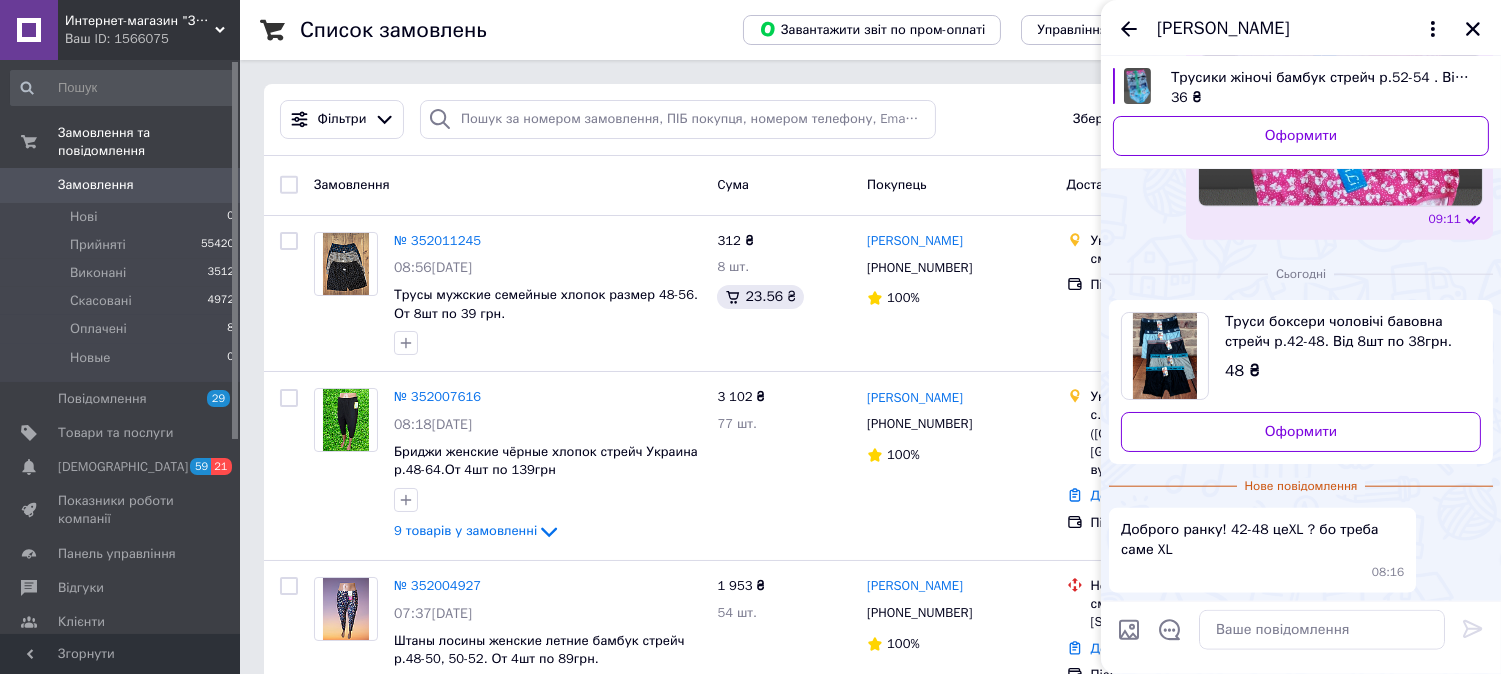 scroll, scrollTop: 3958, scrollLeft: 0, axis: vertical 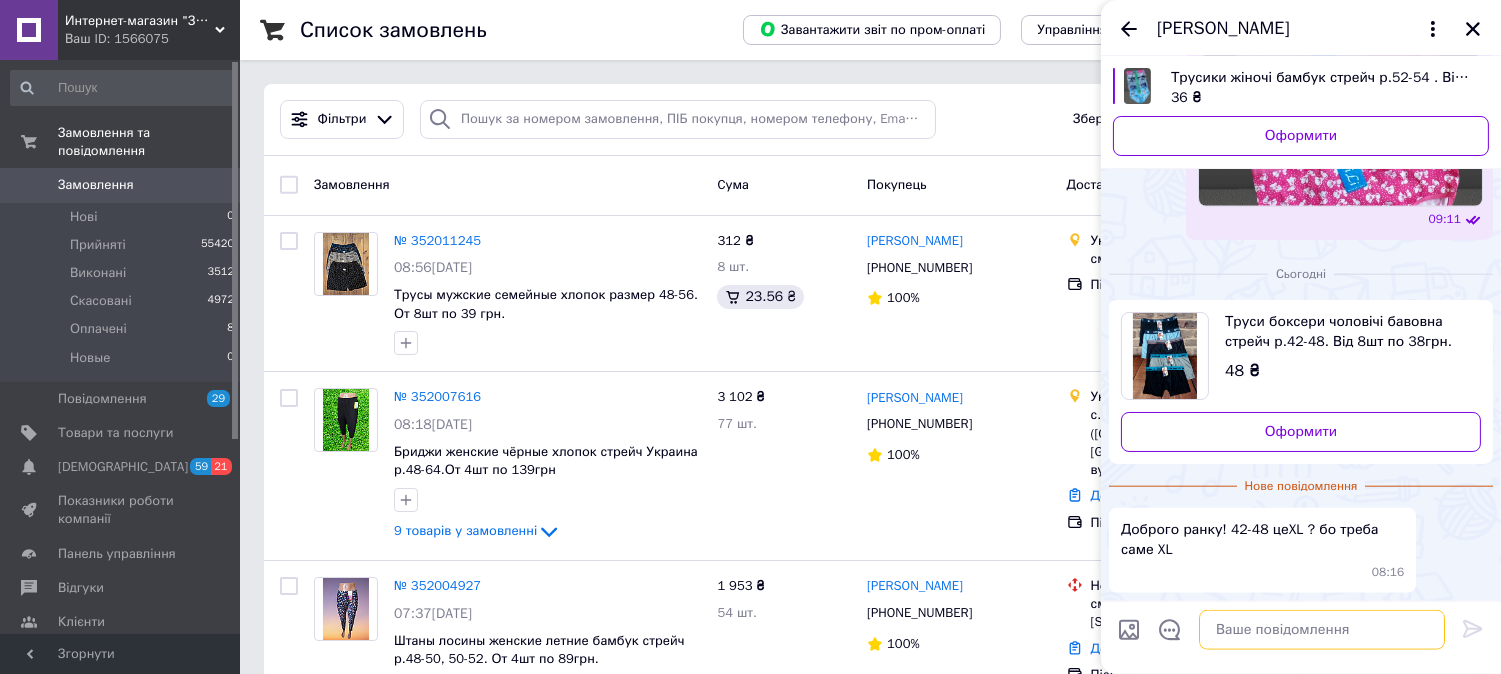 click at bounding box center (1322, 630) 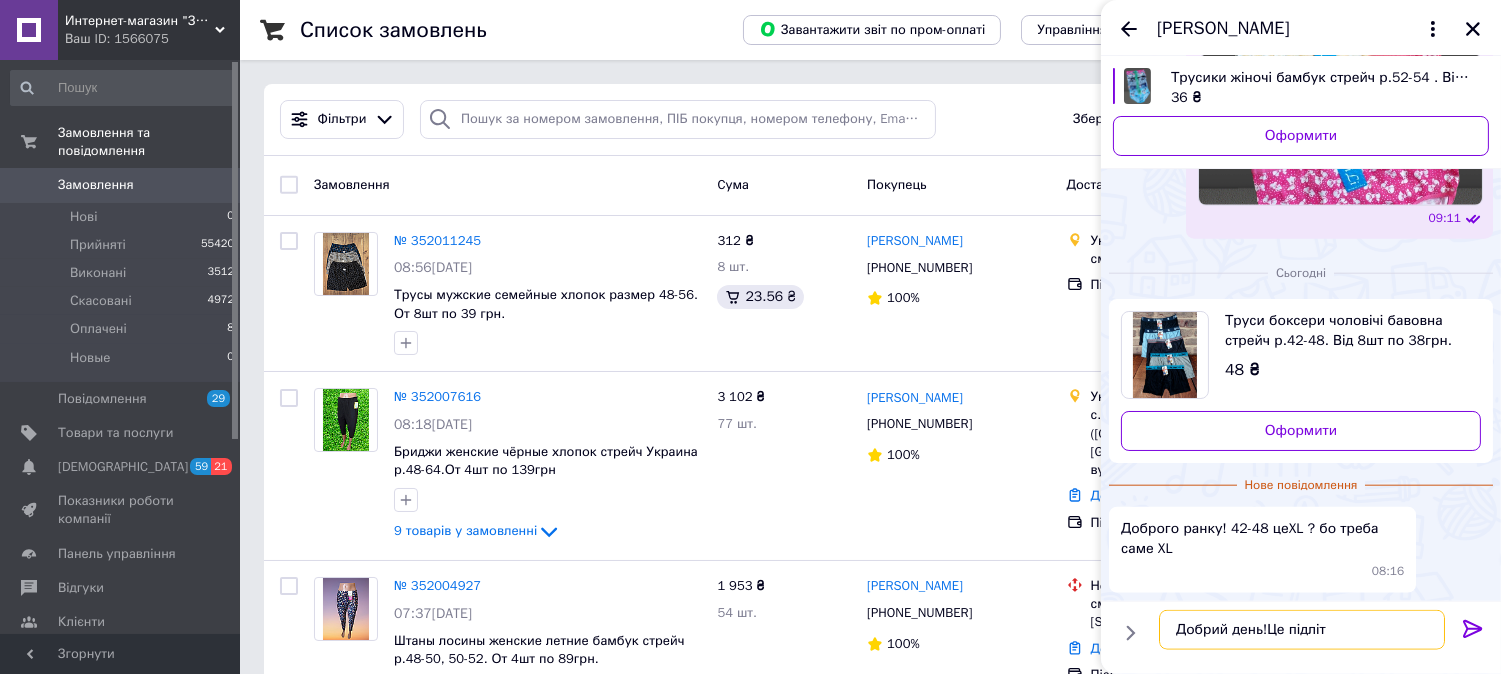 scroll, scrollTop: 3936, scrollLeft: 0, axis: vertical 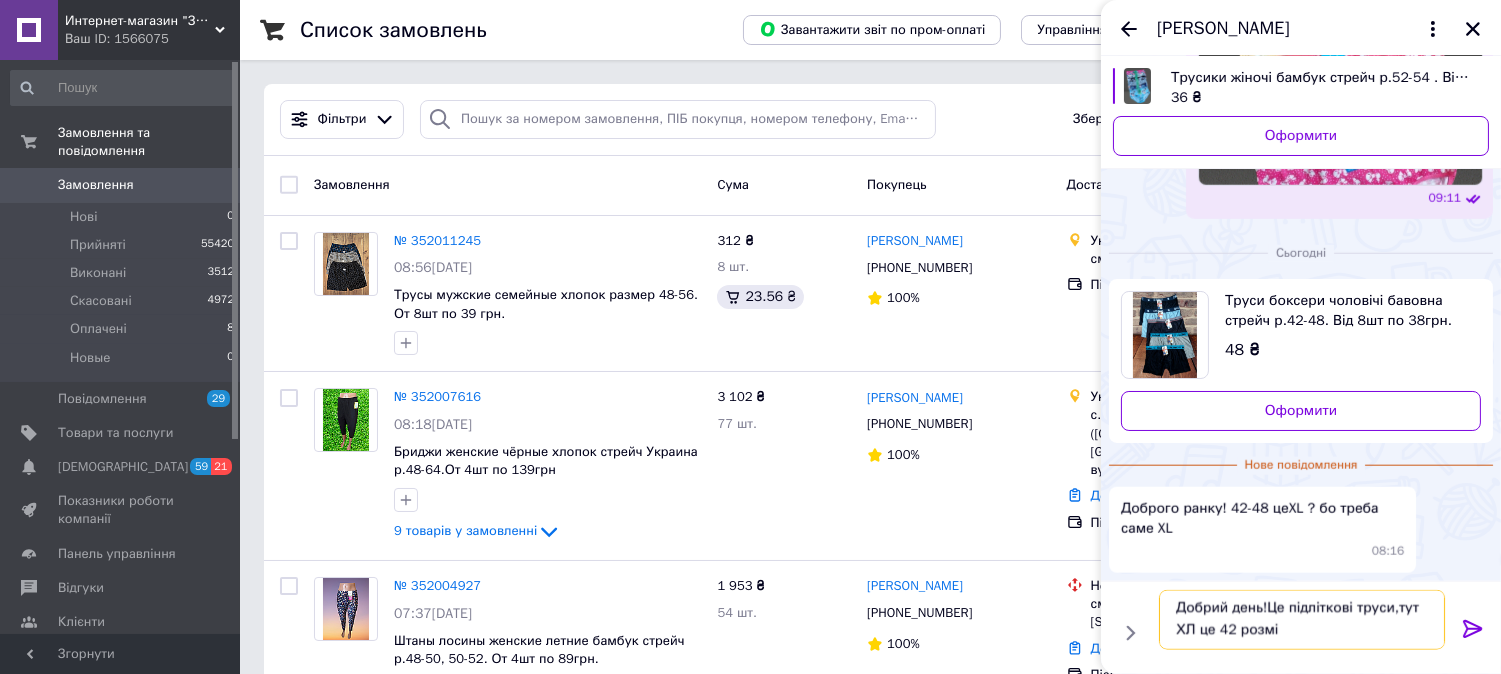 type on "Добрий день!Це підліткові труси,тут ХЛ це 42 розмір" 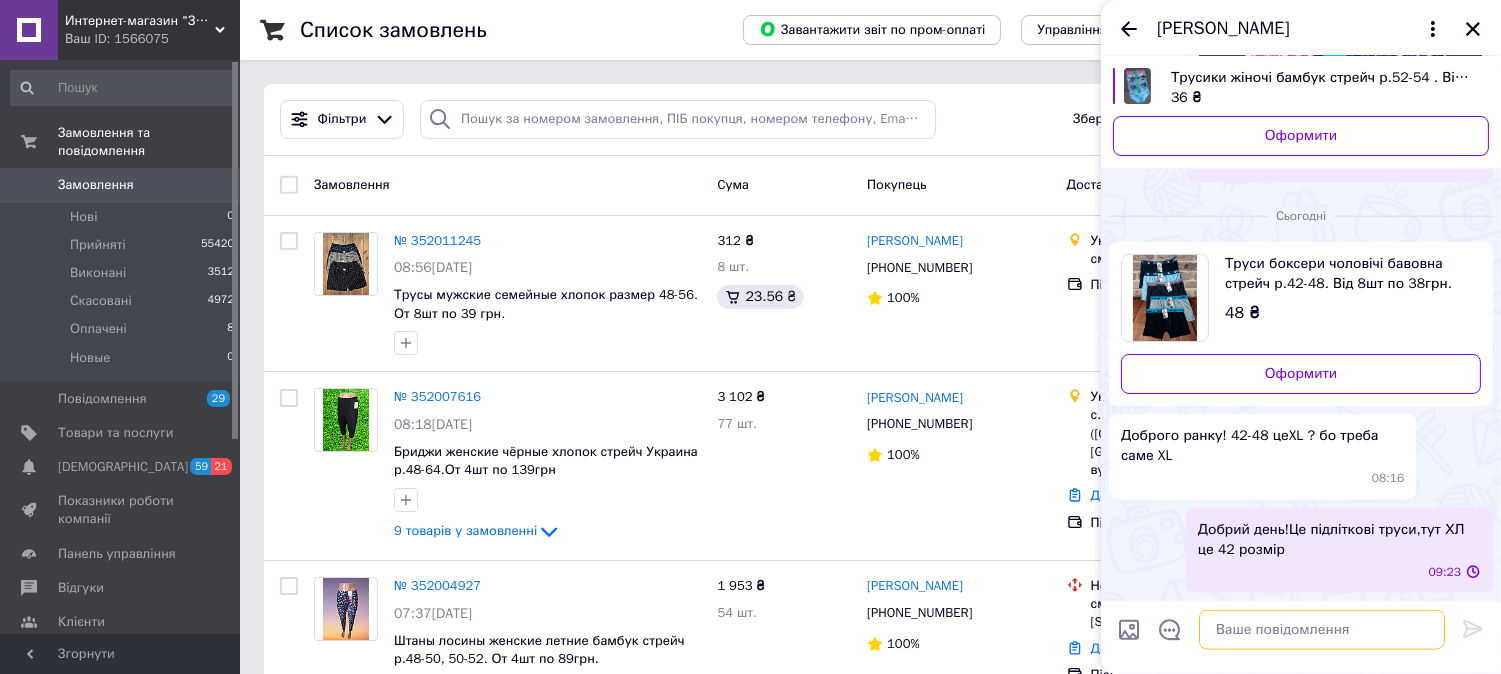 scroll, scrollTop: 0, scrollLeft: 0, axis: both 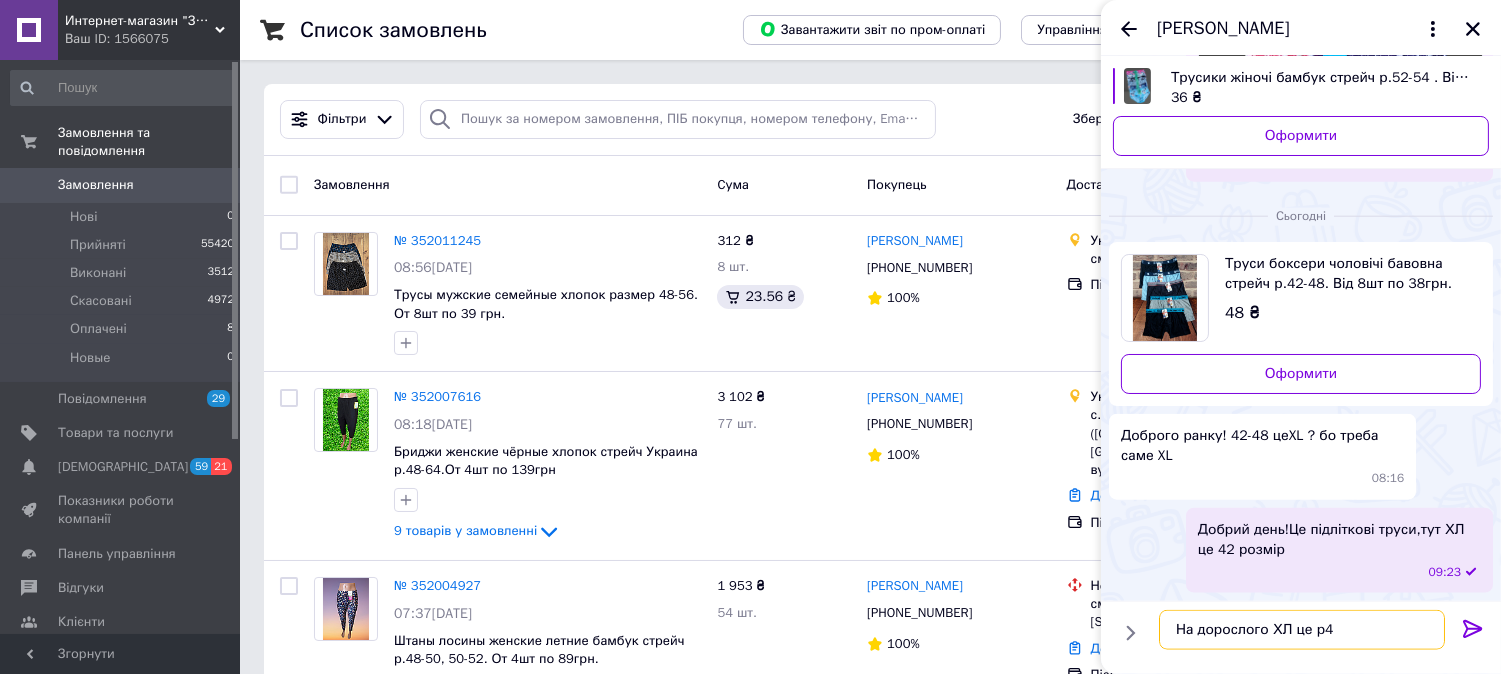 type on "На дорослого ХЛ це р48" 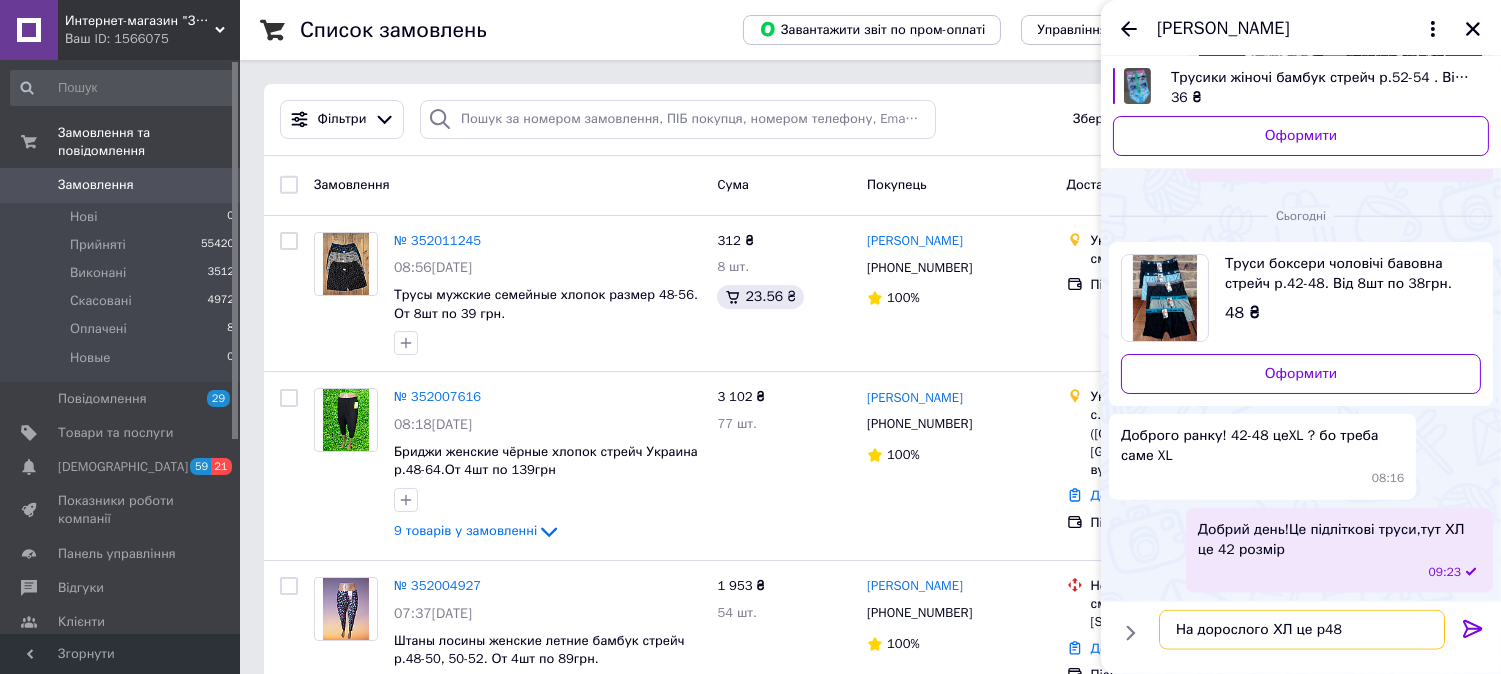 type 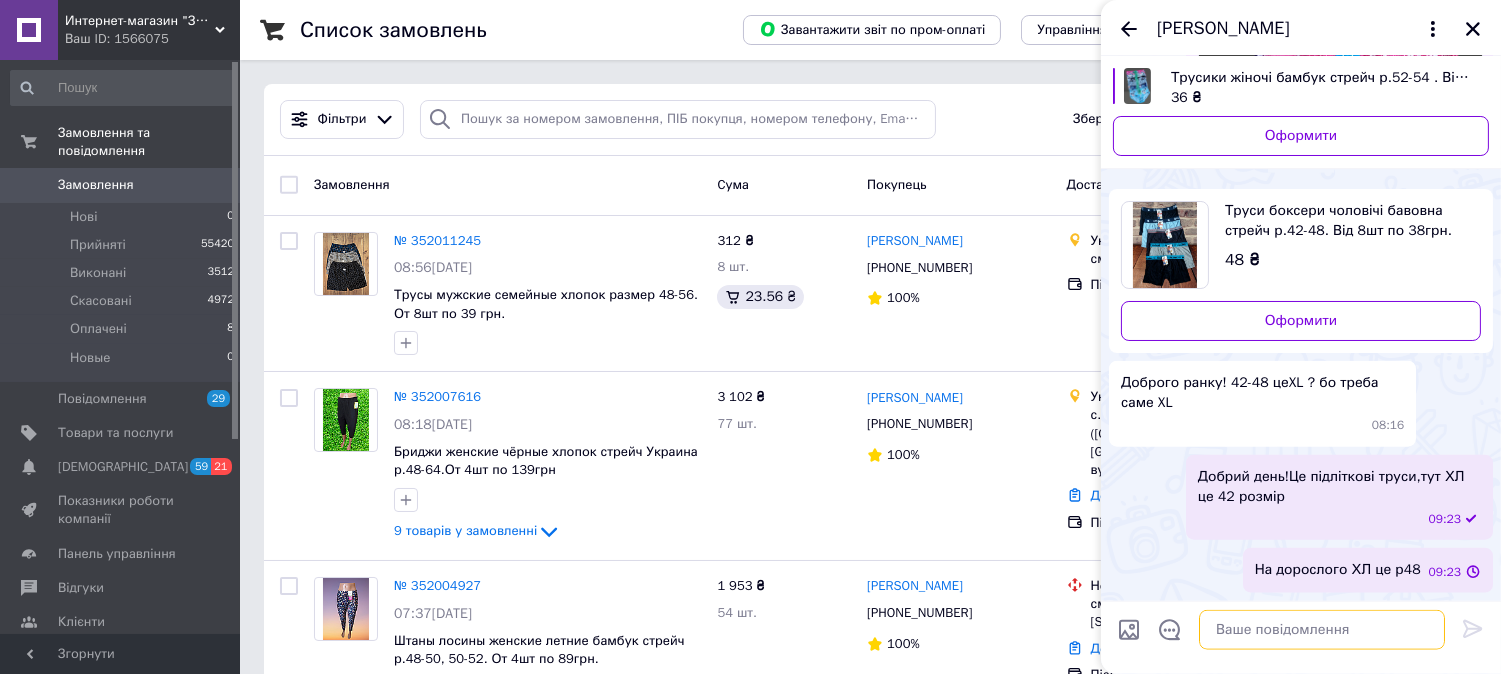 scroll, scrollTop: 4046, scrollLeft: 0, axis: vertical 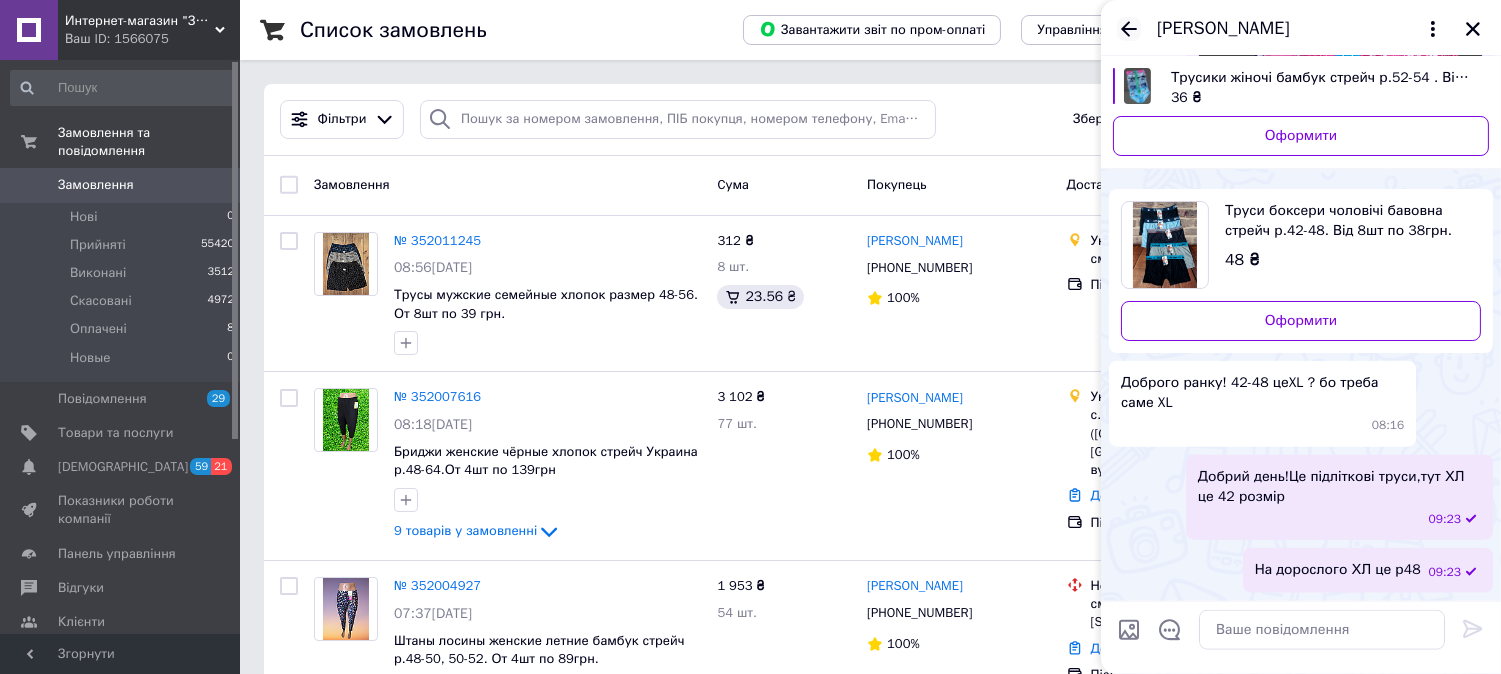 click 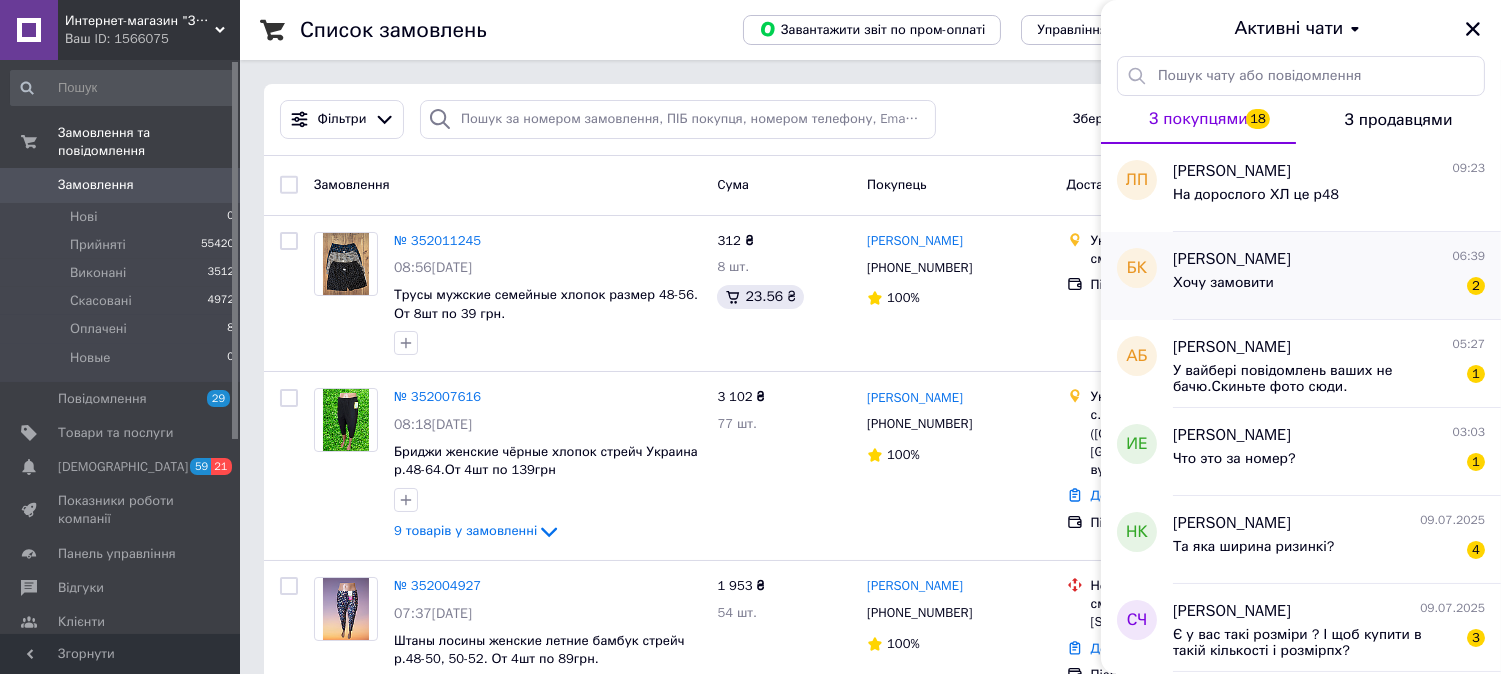 click on "Хочу замовити" at bounding box center [1223, 283] 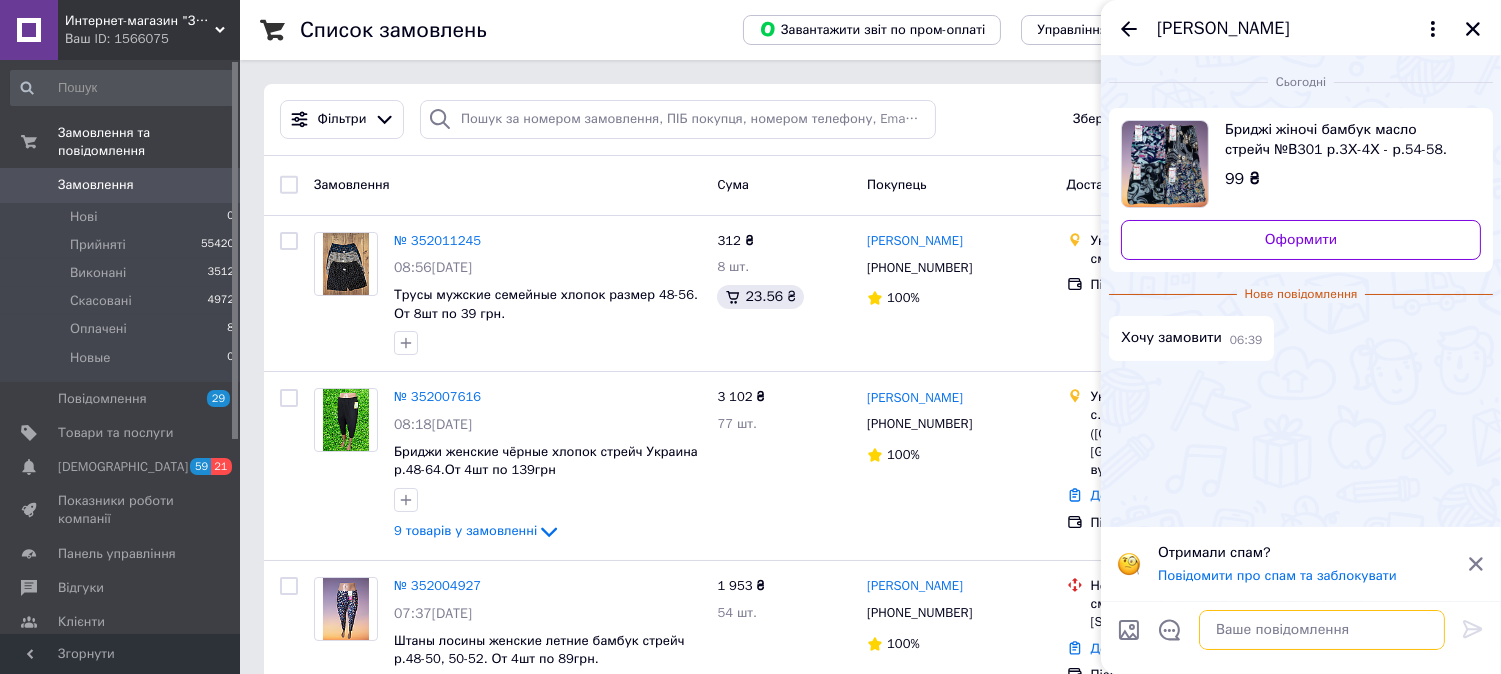 click at bounding box center (1322, 630) 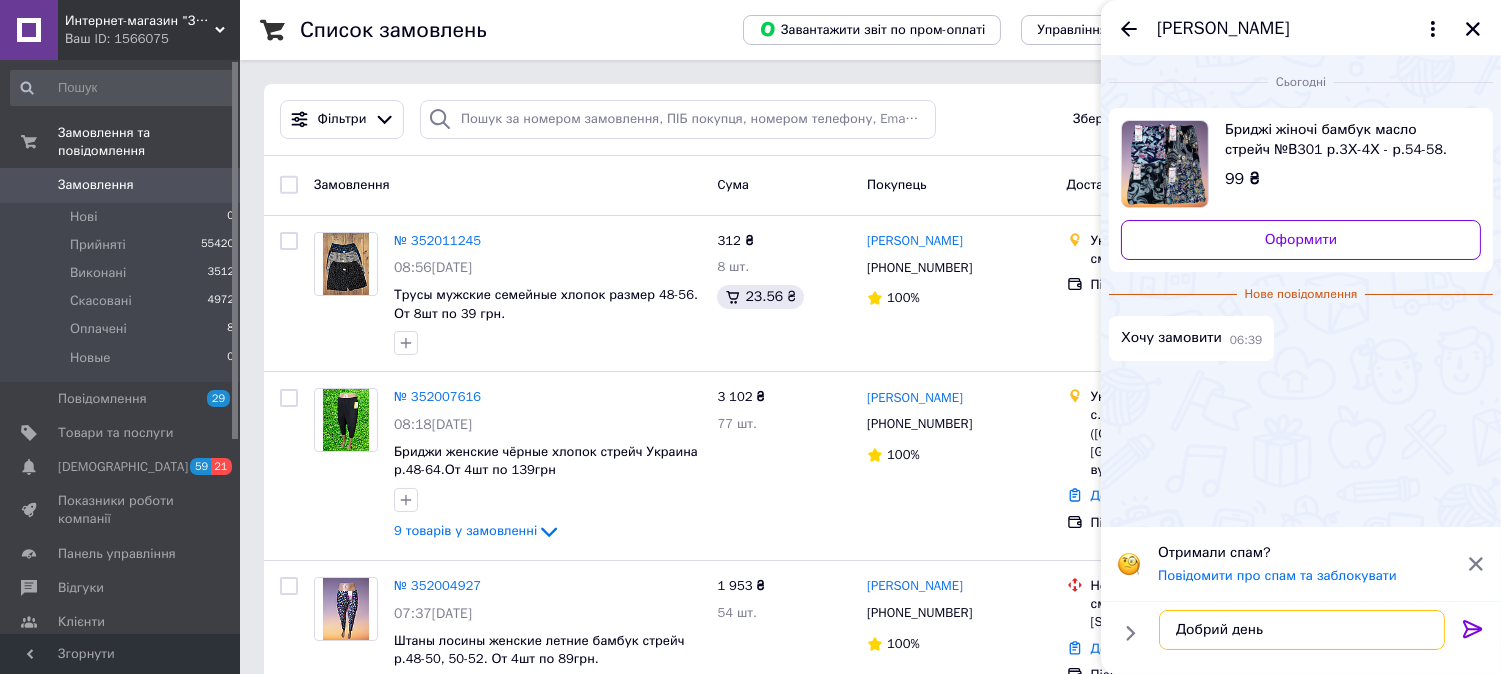 type on "Добрий день!" 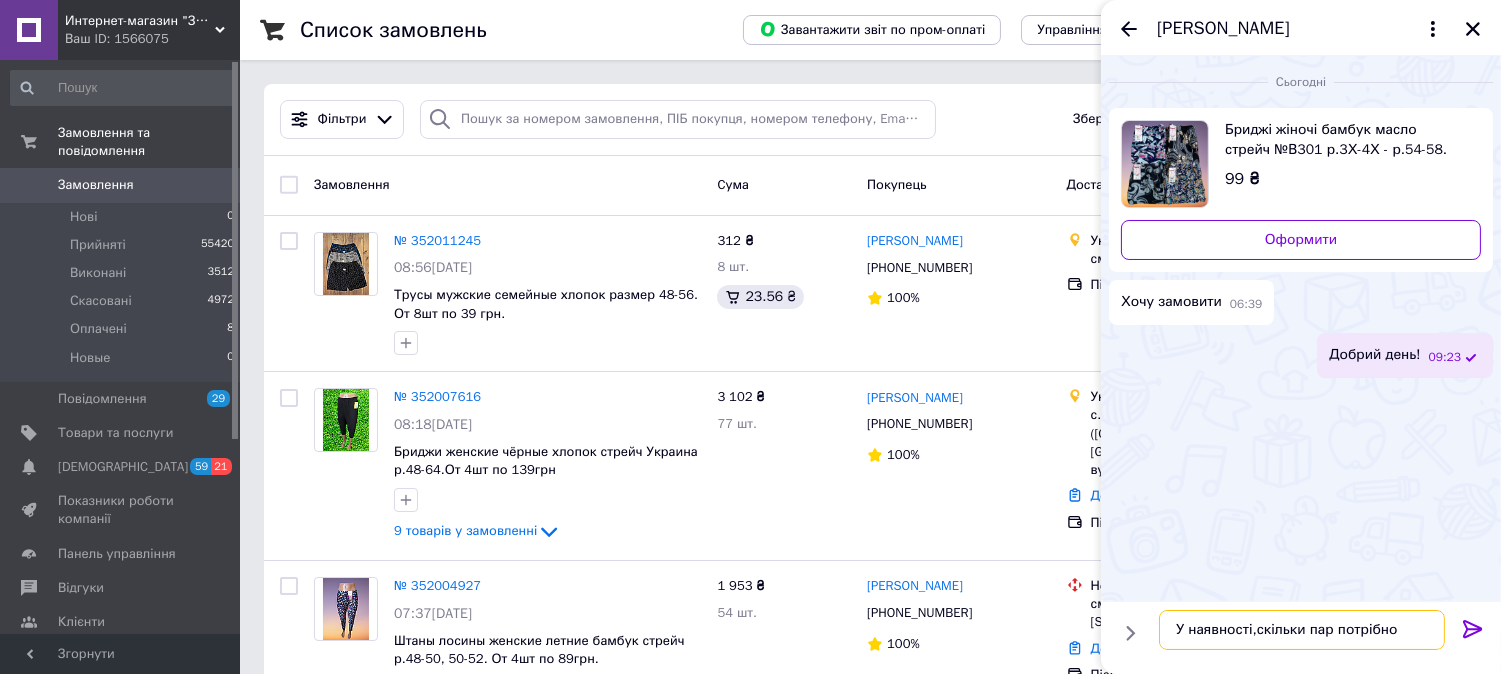 type on "У наявності,скільки пар потрібно?" 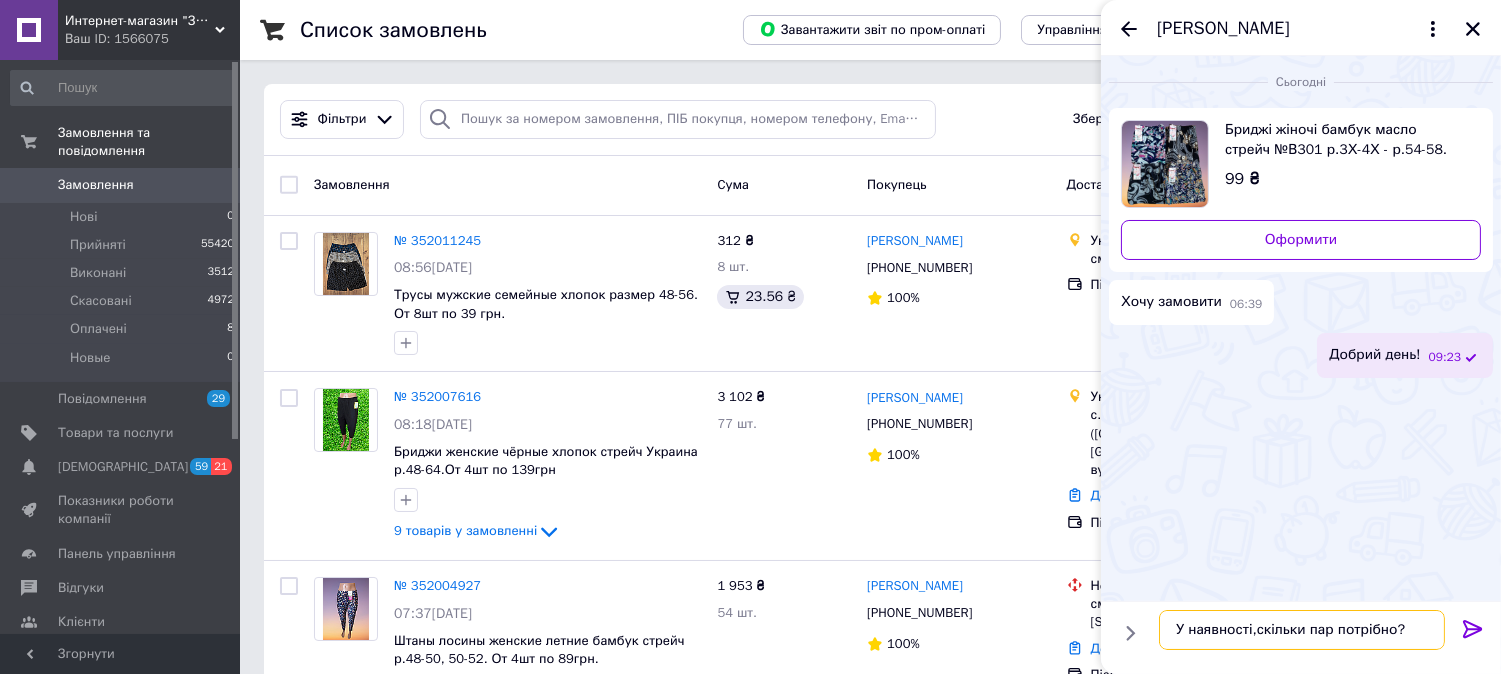 type 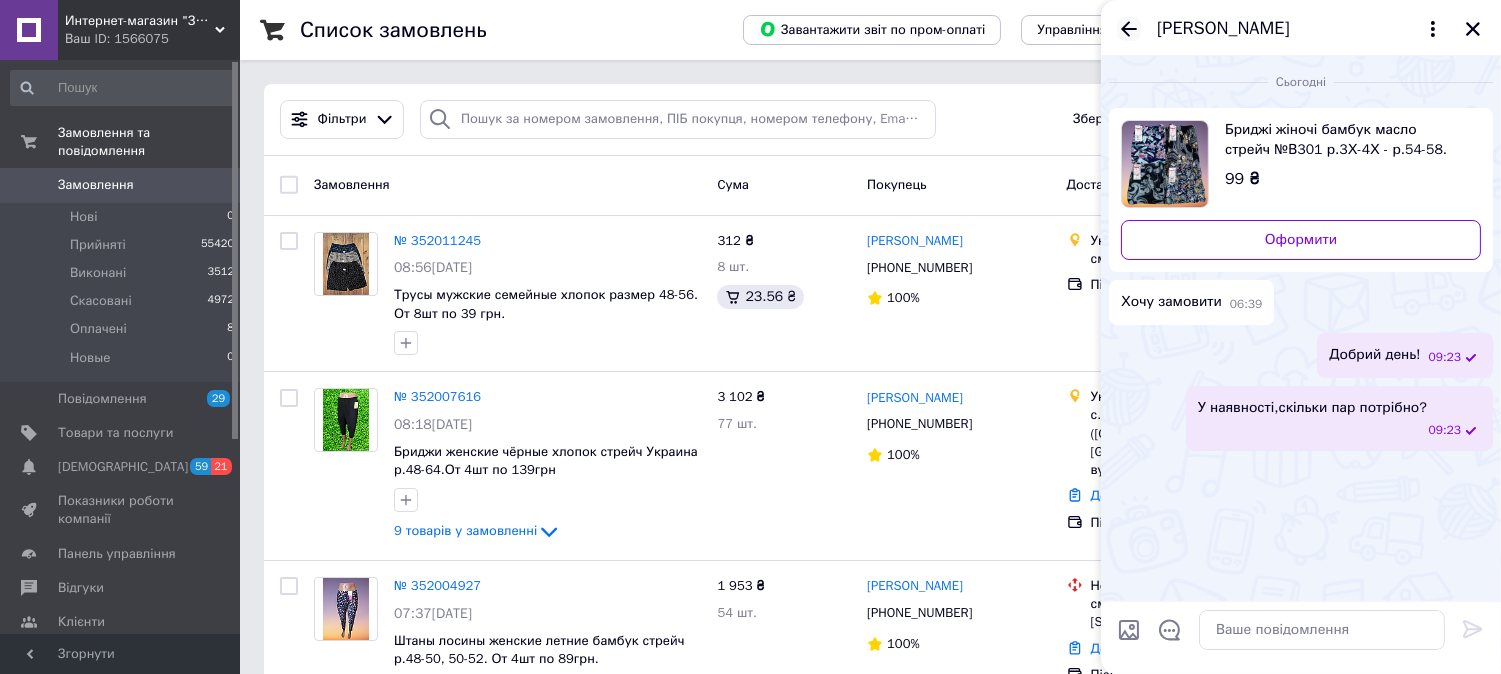 click 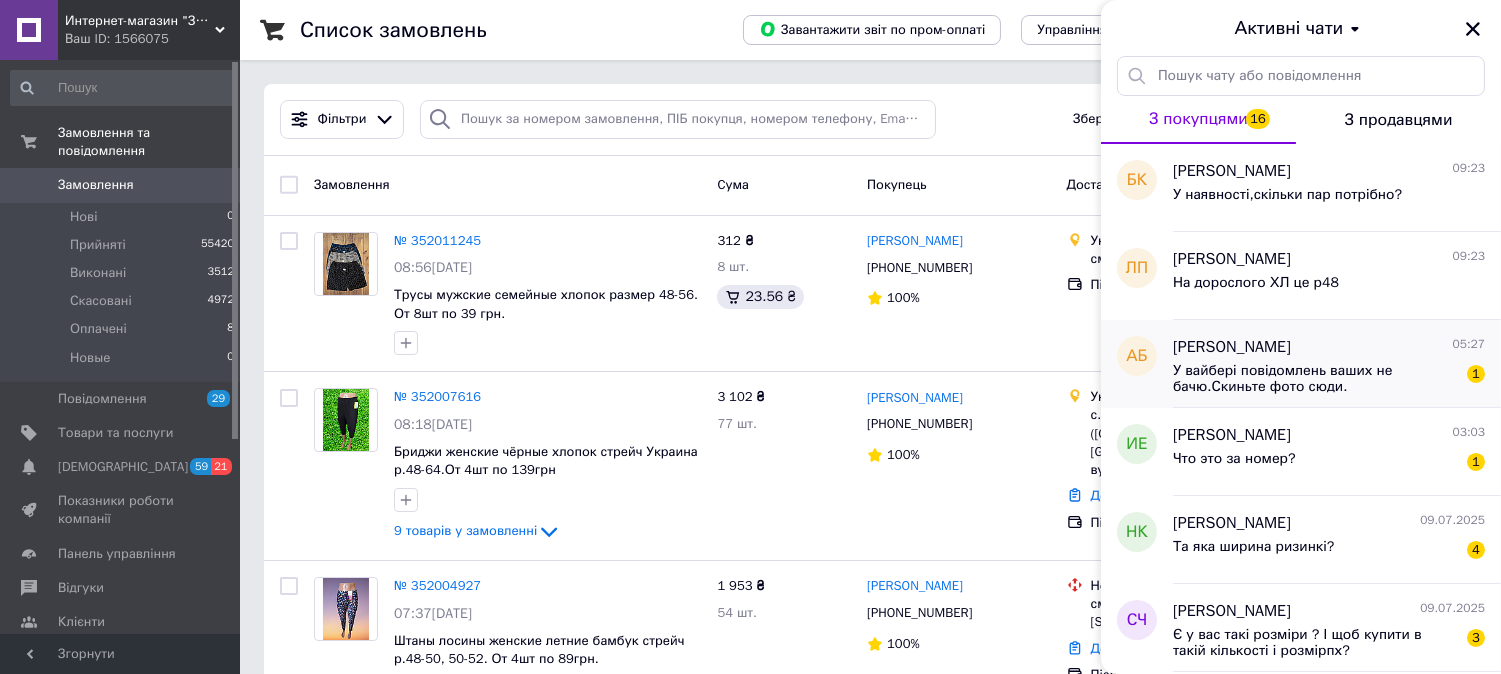 click on "У вайбері повідомлень ваших не бачю.Скиньте фото сюди." at bounding box center (1315, 379) 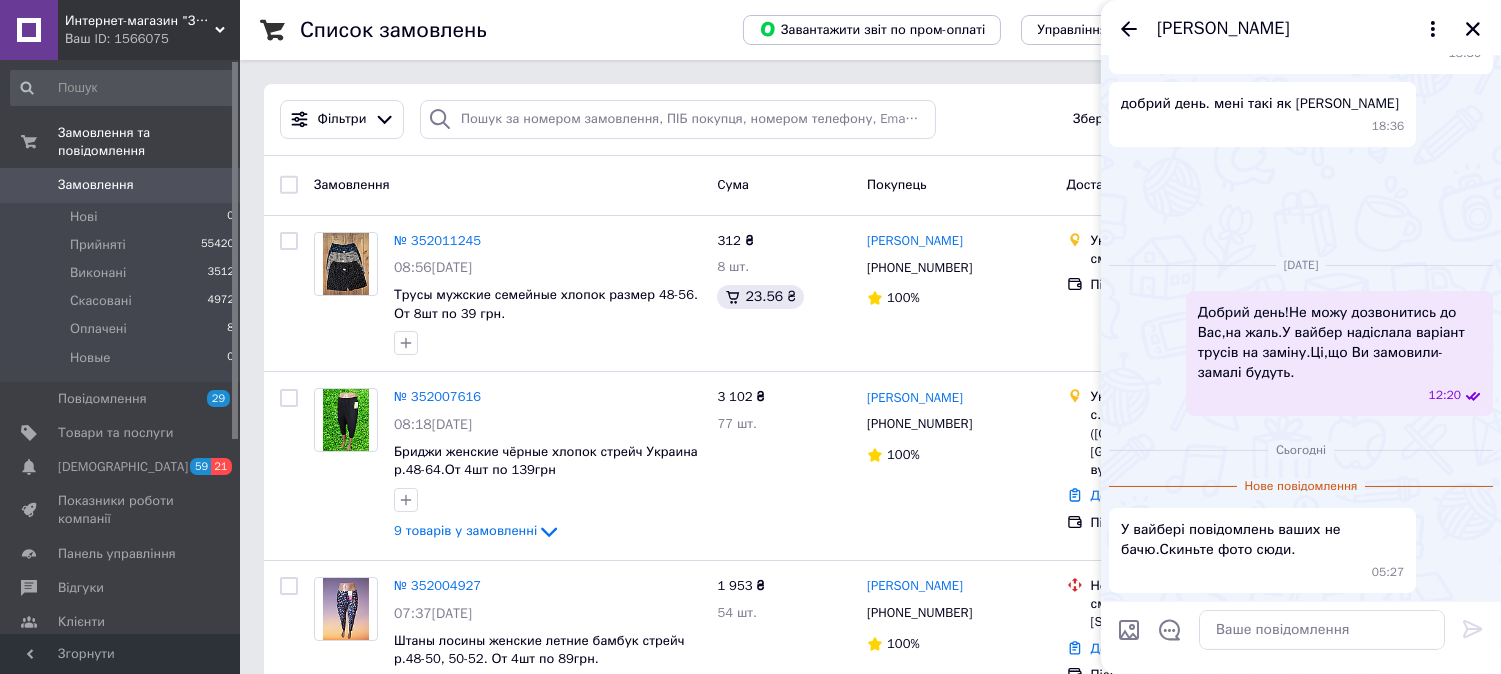 scroll, scrollTop: 780, scrollLeft: 0, axis: vertical 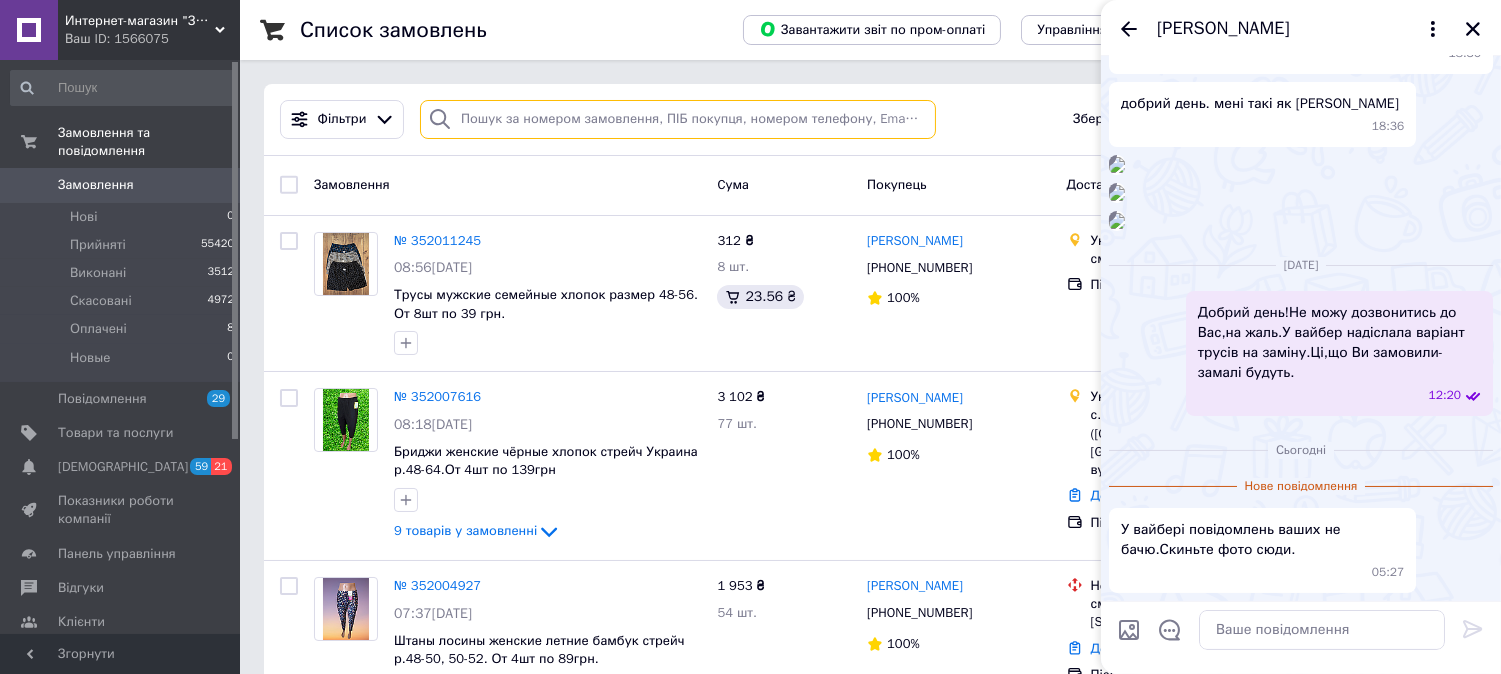 click at bounding box center (678, 119) 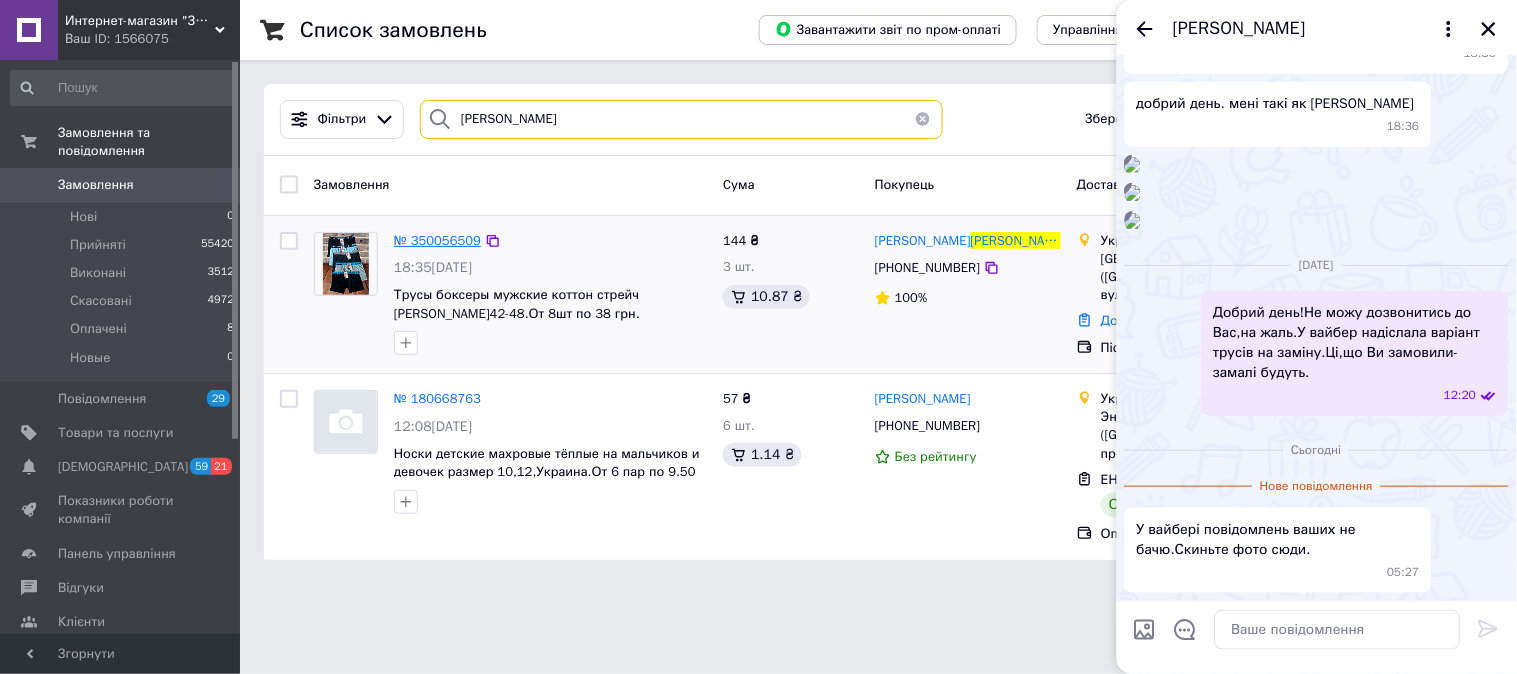 type on "бордюгов" 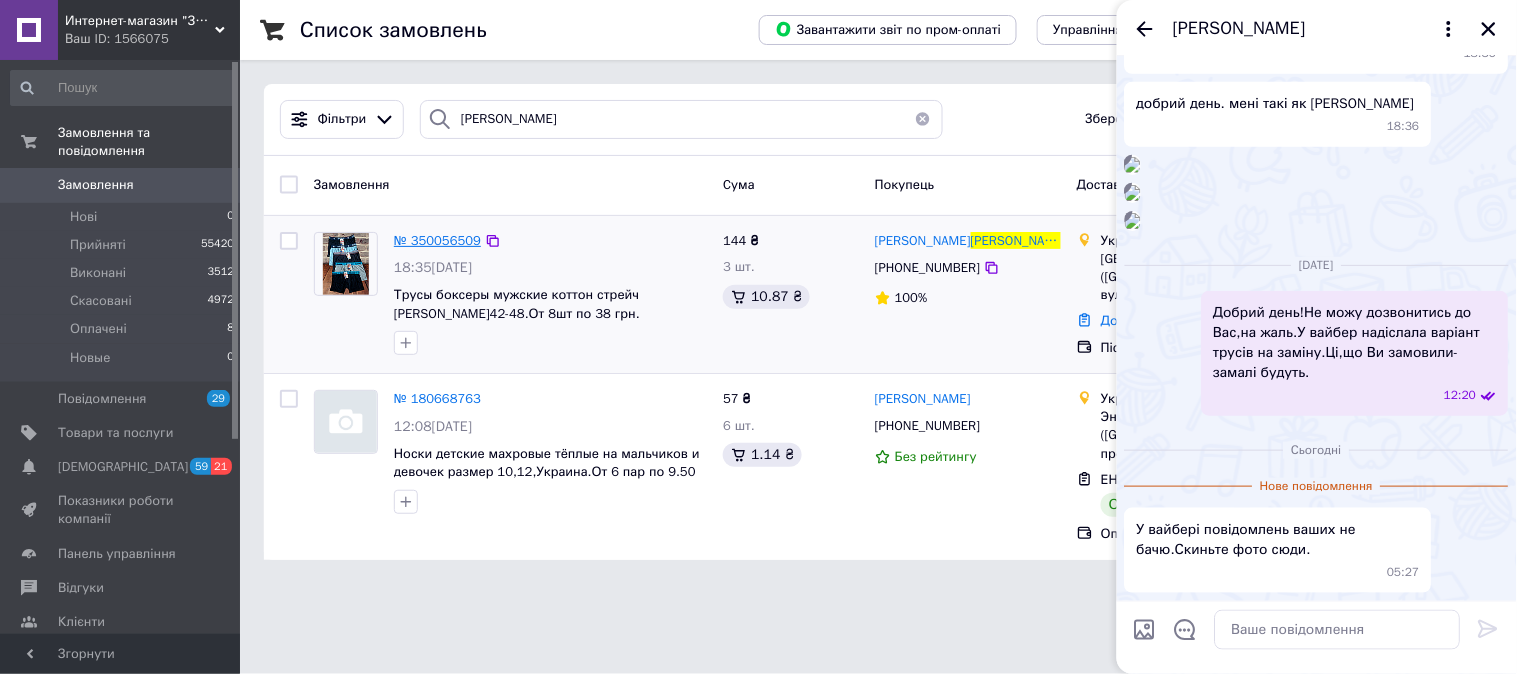 click on "№ 350056509" at bounding box center [437, 240] 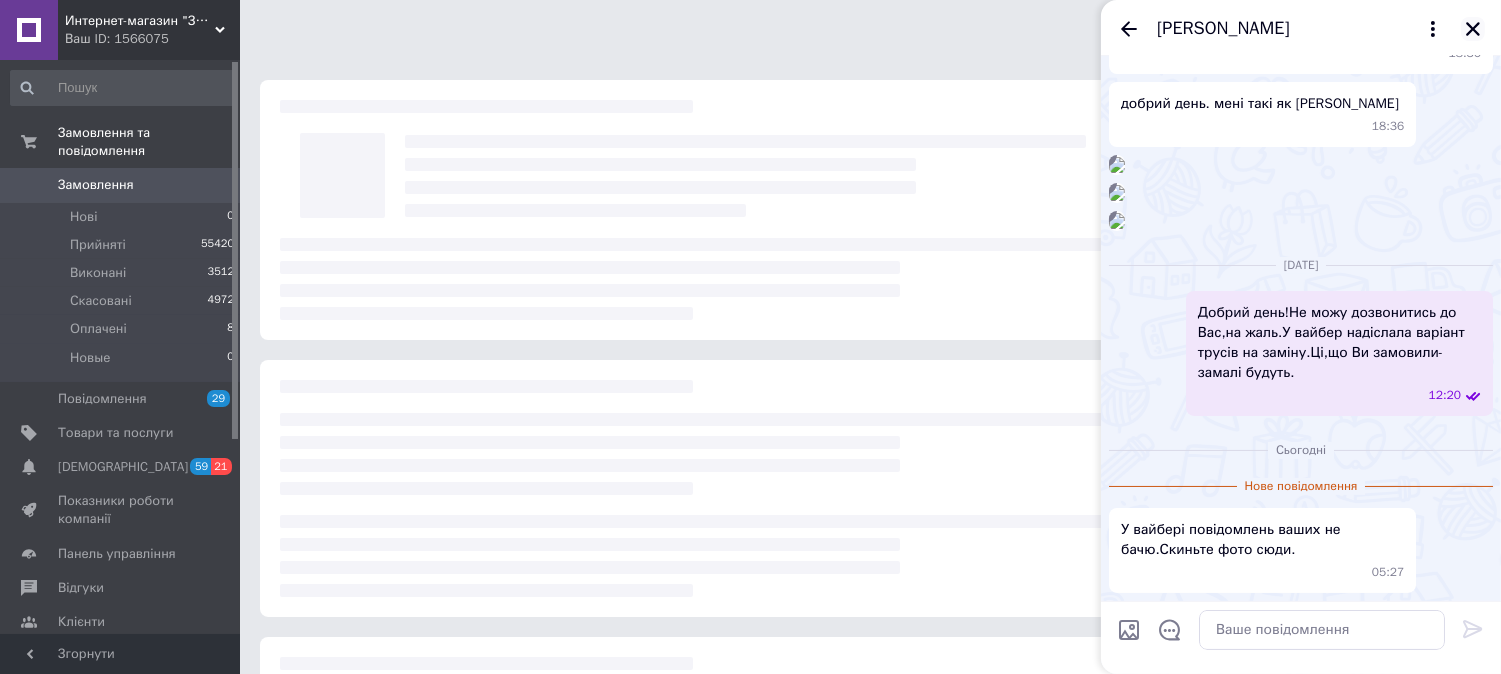 click 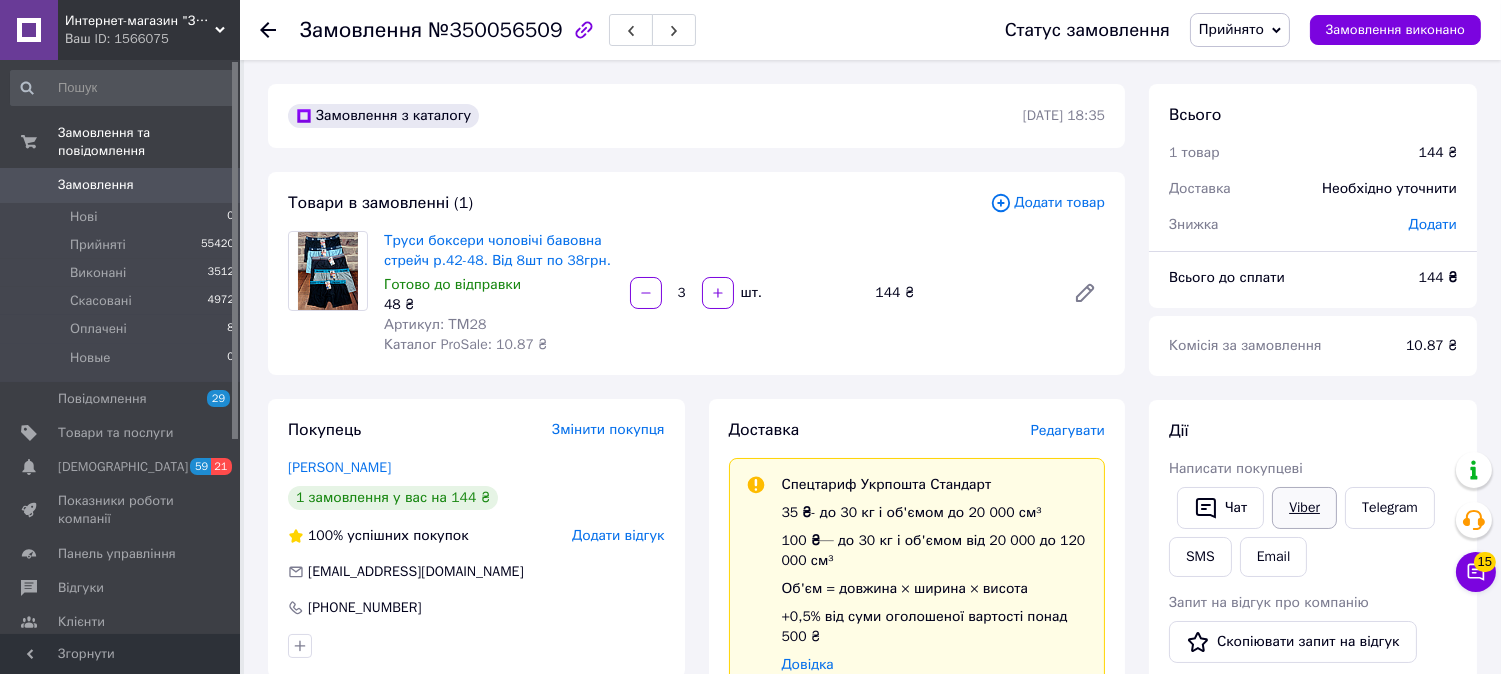 click on "Viber" at bounding box center [1304, 508] 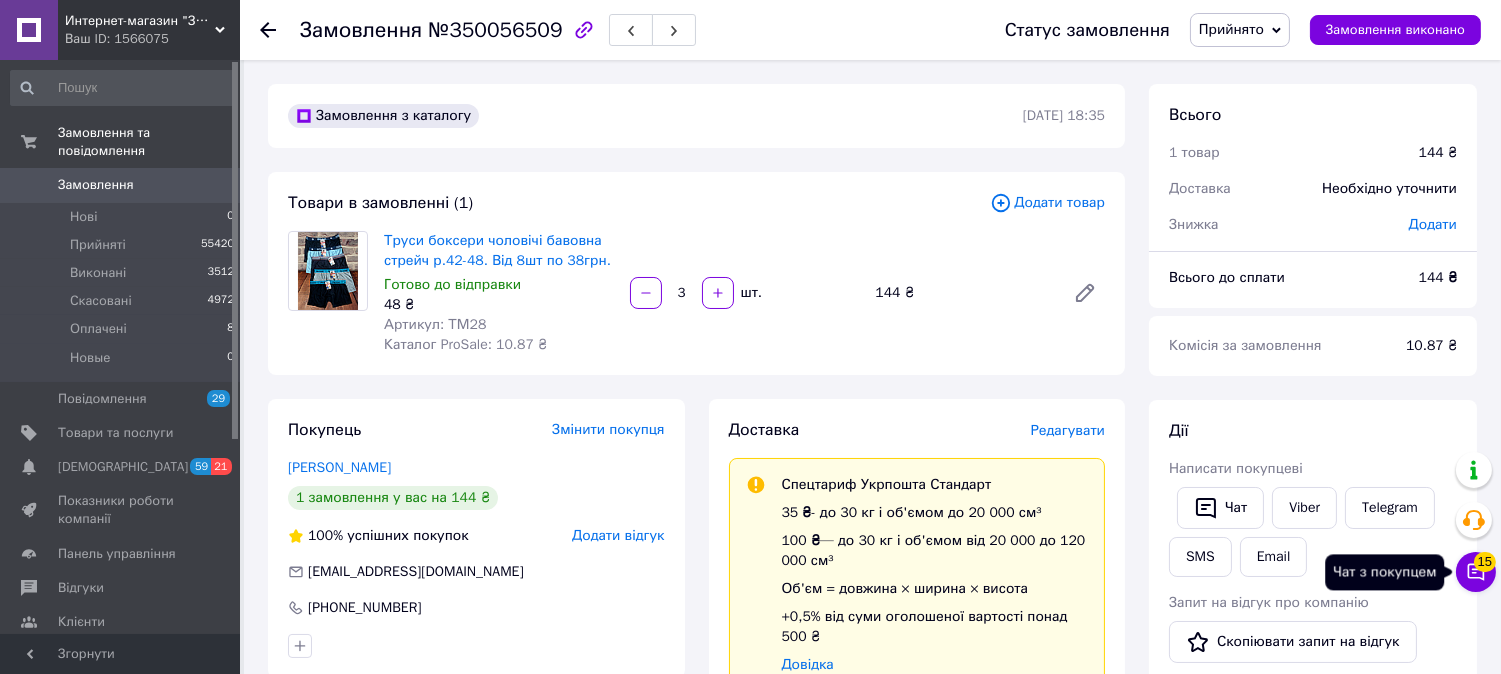 click 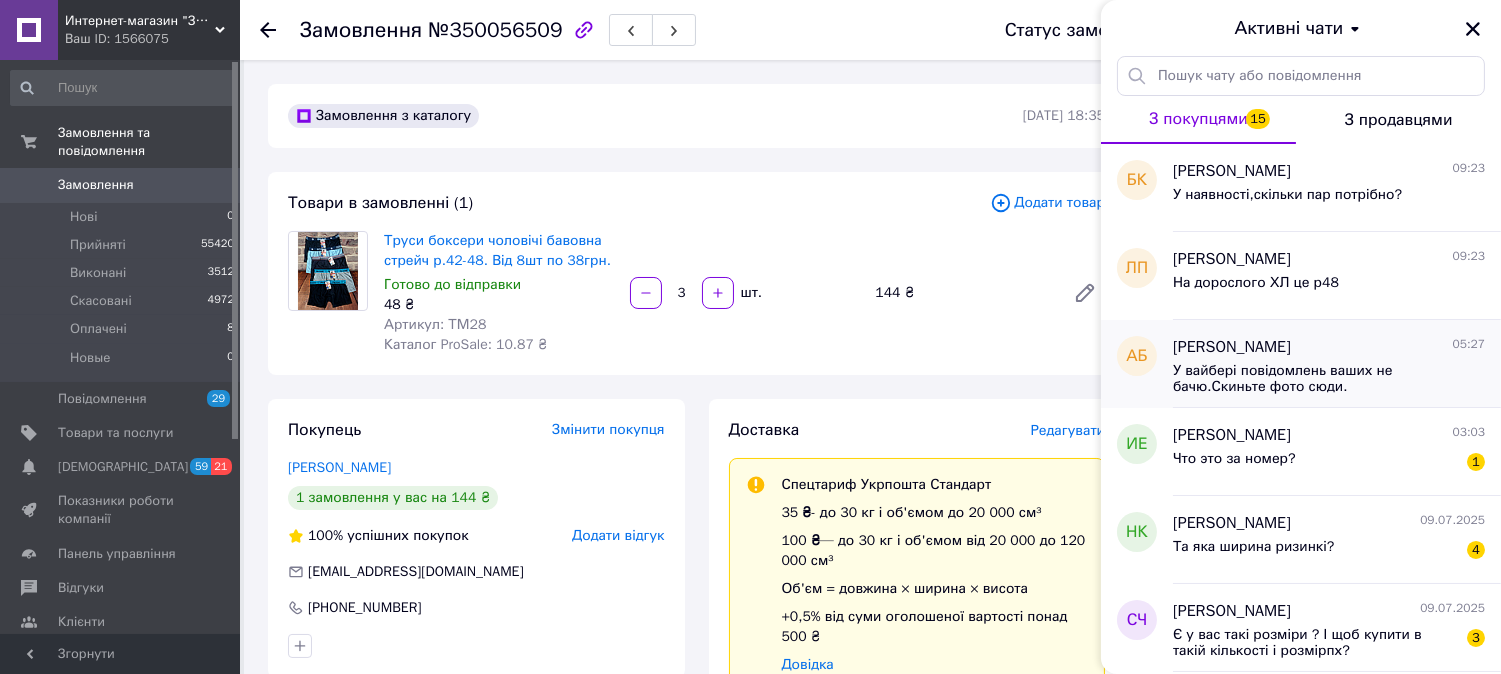 click on "Антон Бордюгов" at bounding box center (1232, 347) 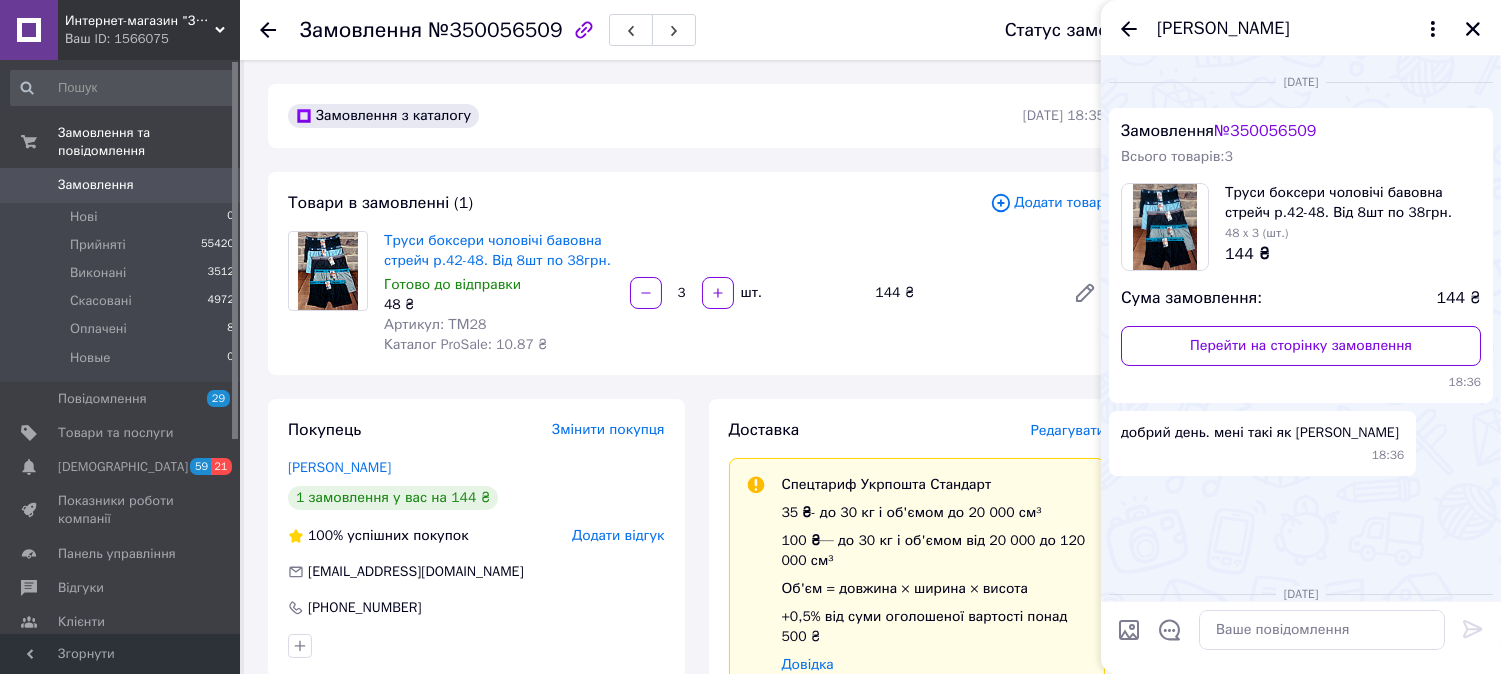 scroll, scrollTop: 747, scrollLeft: 0, axis: vertical 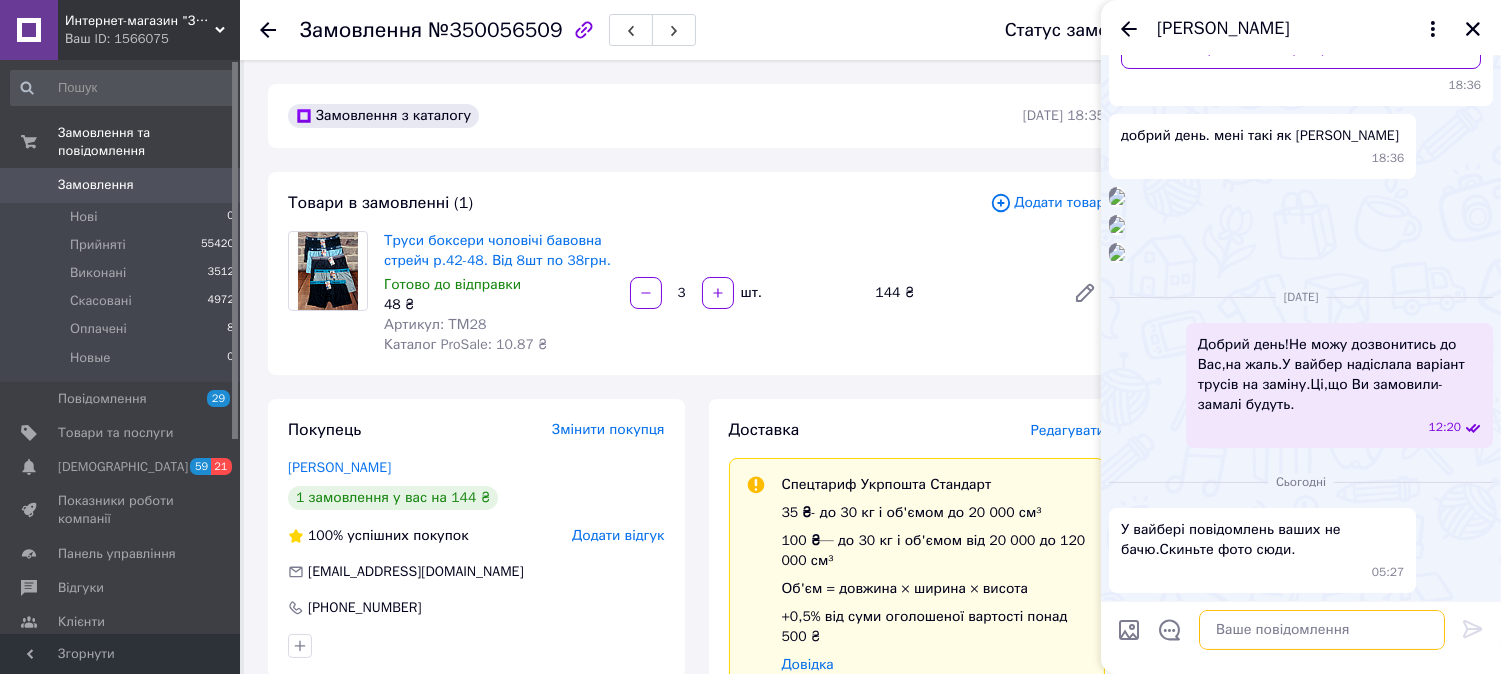 paste on "https://zadarma1.com.ua/ua/p2587115769-trusy-boksery-muzhskie.html" 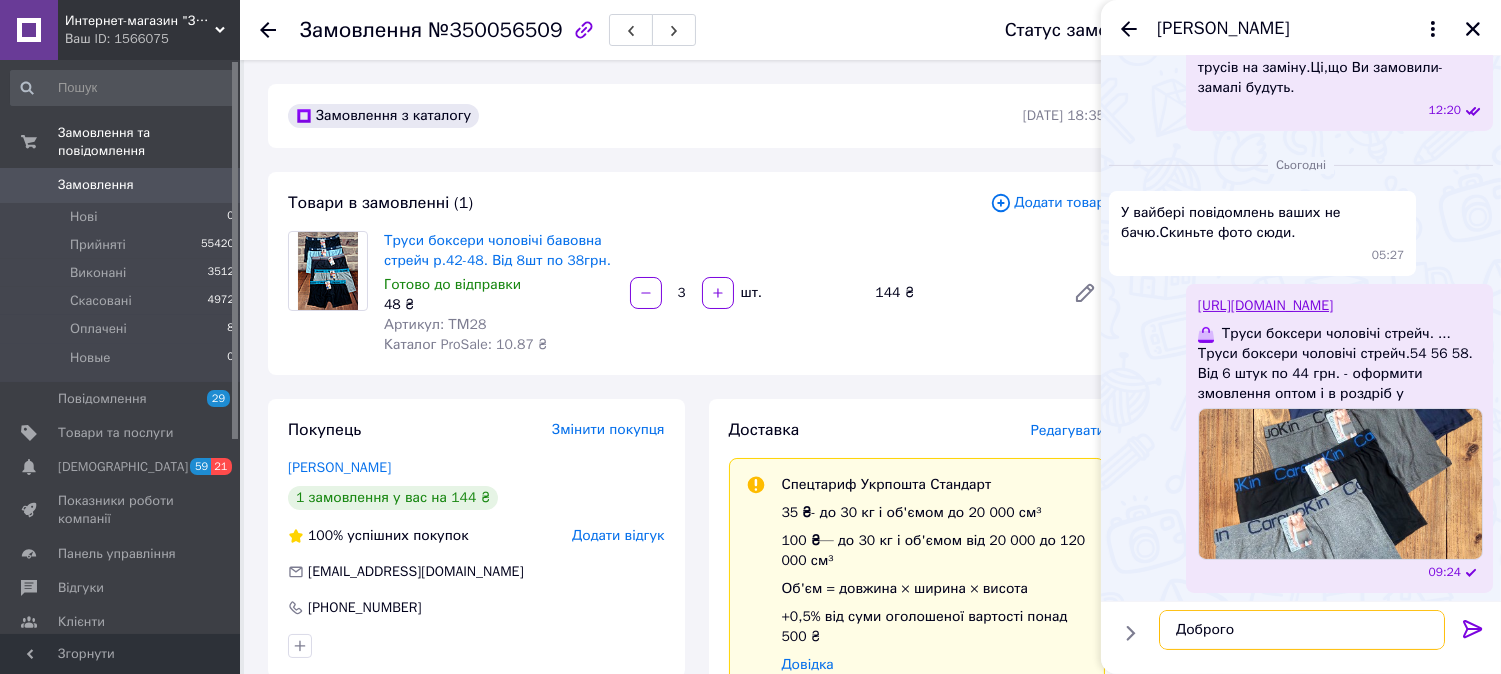 scroll, scrollTop: 1085, scrollLeft: 0, axis: vertical 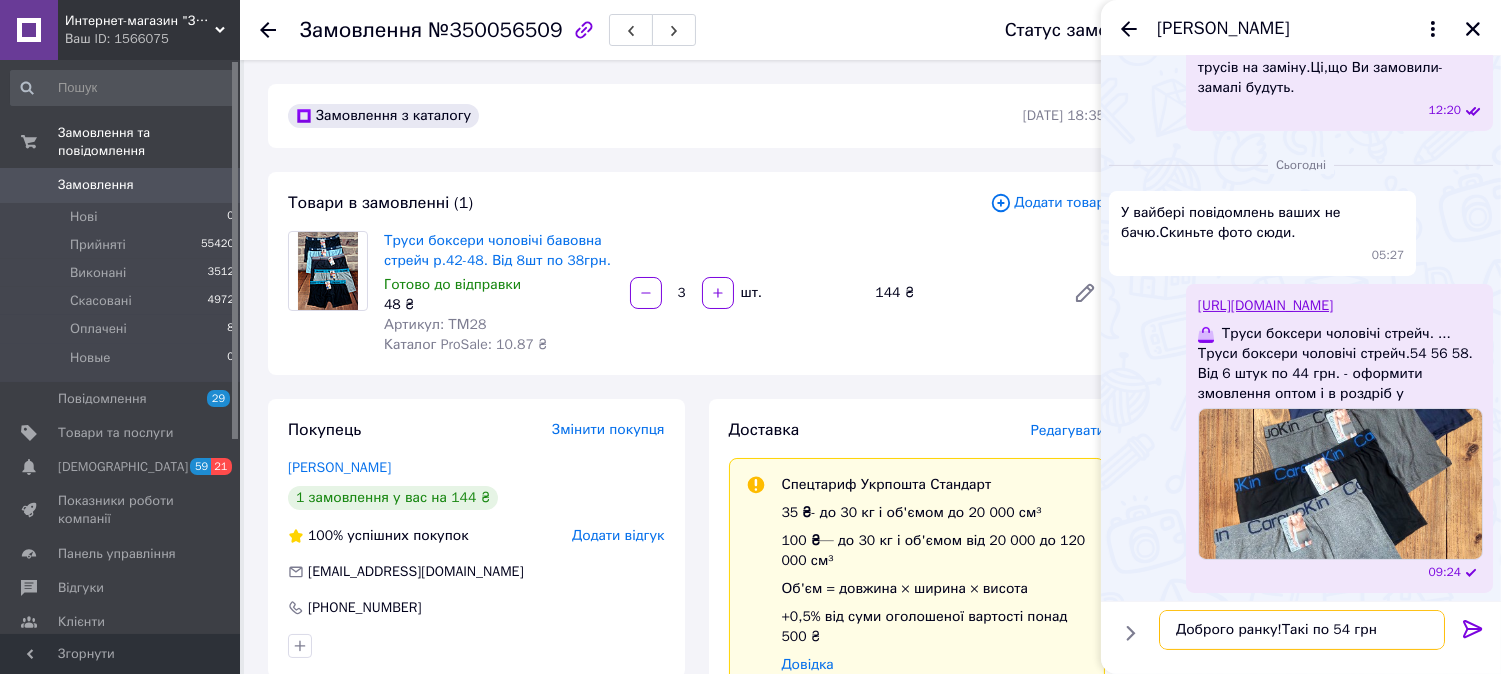 type on "Доброго ранку!Такі по 54 грн" 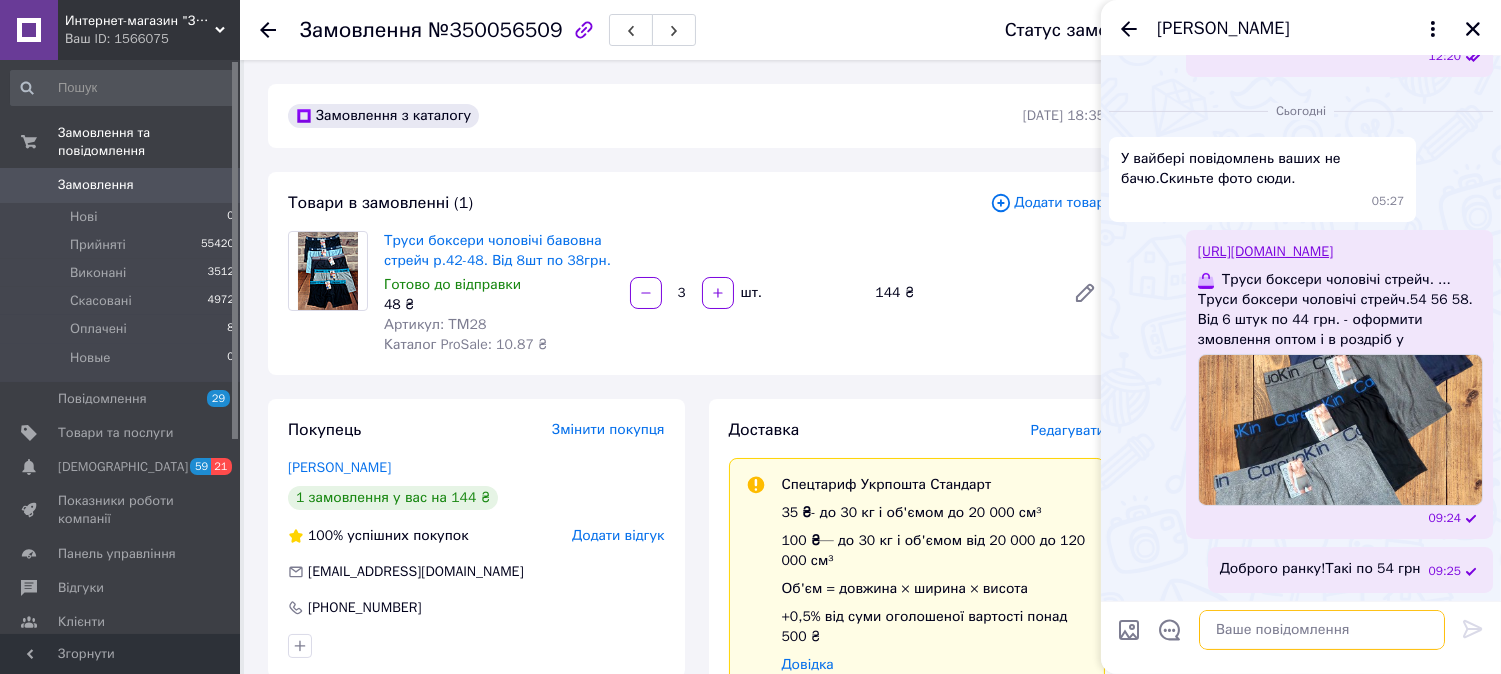scroll, scrollTop: 1138, scrollLeft: 0, axis: vertical 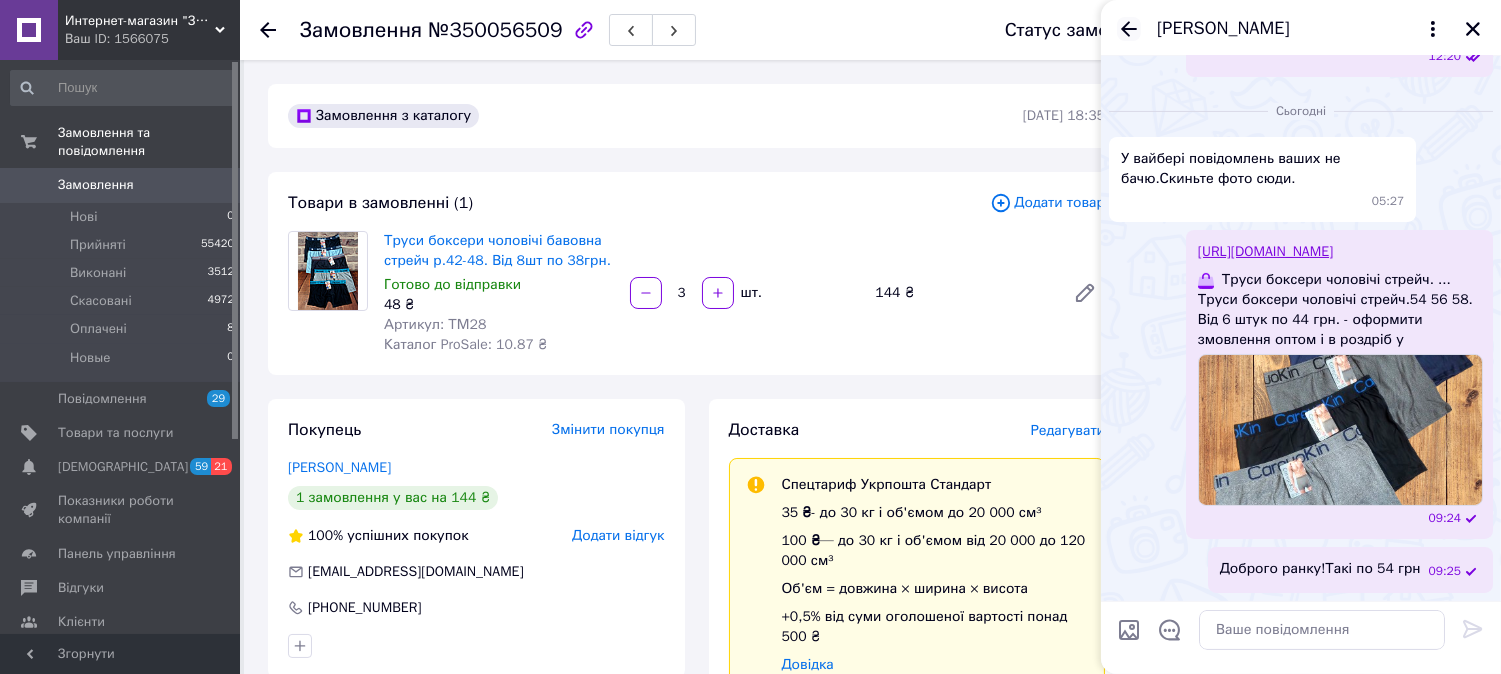 click 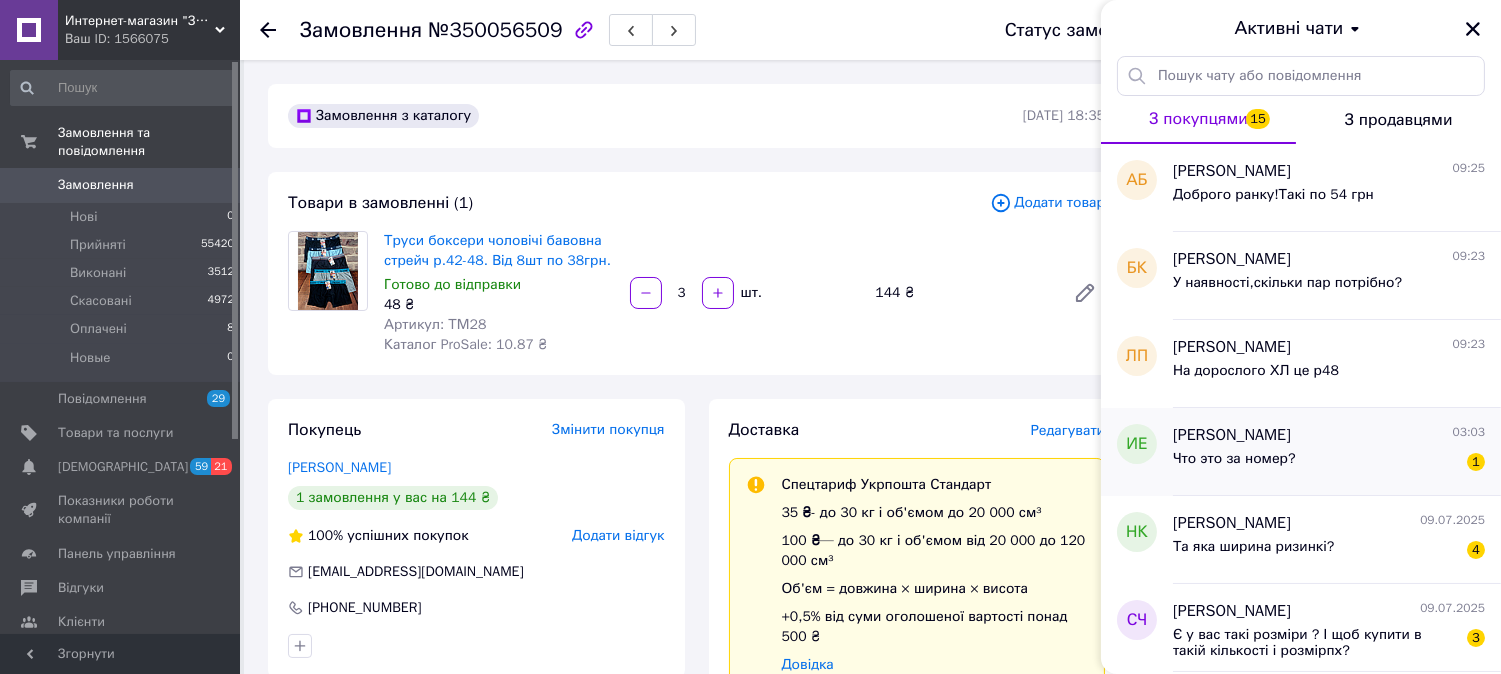 click on "Что это за номер? 1" at bounding box center [1329, 463] 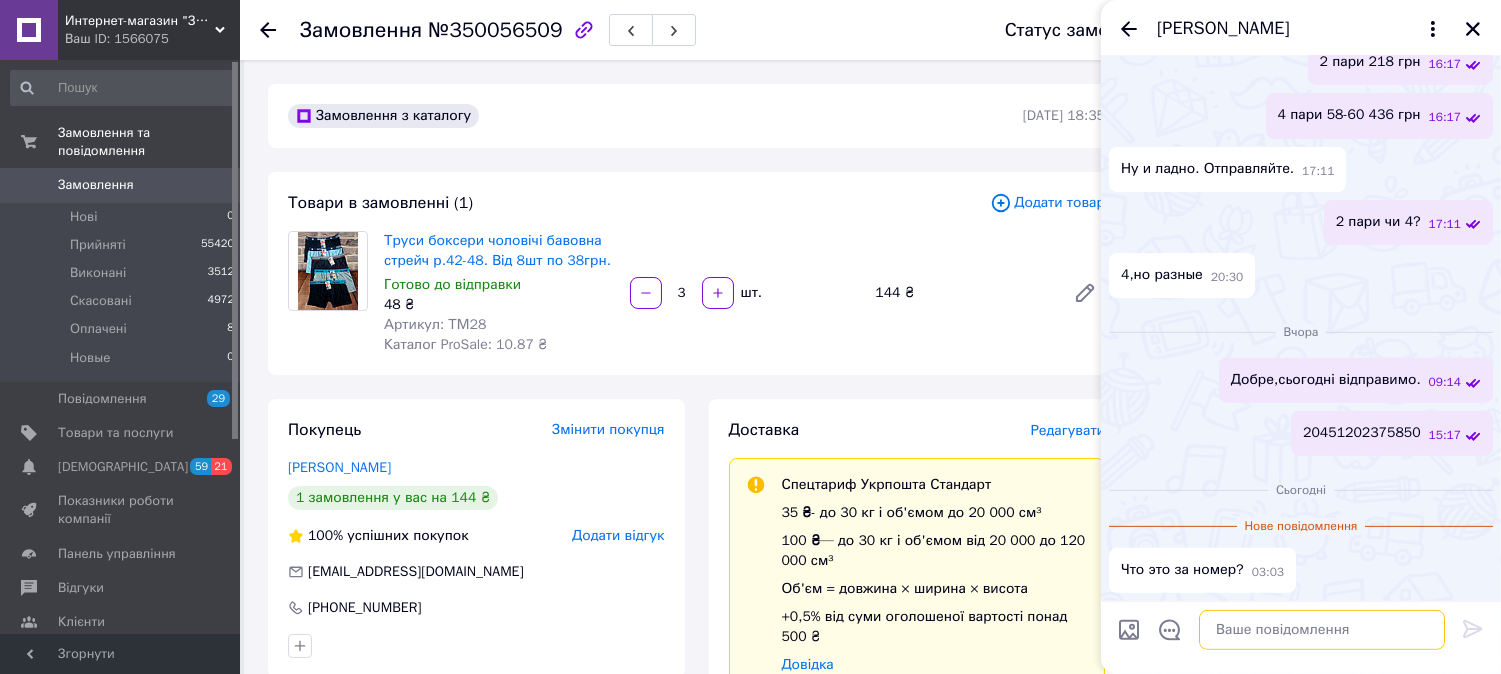 click at bounding box center (1322, 630) 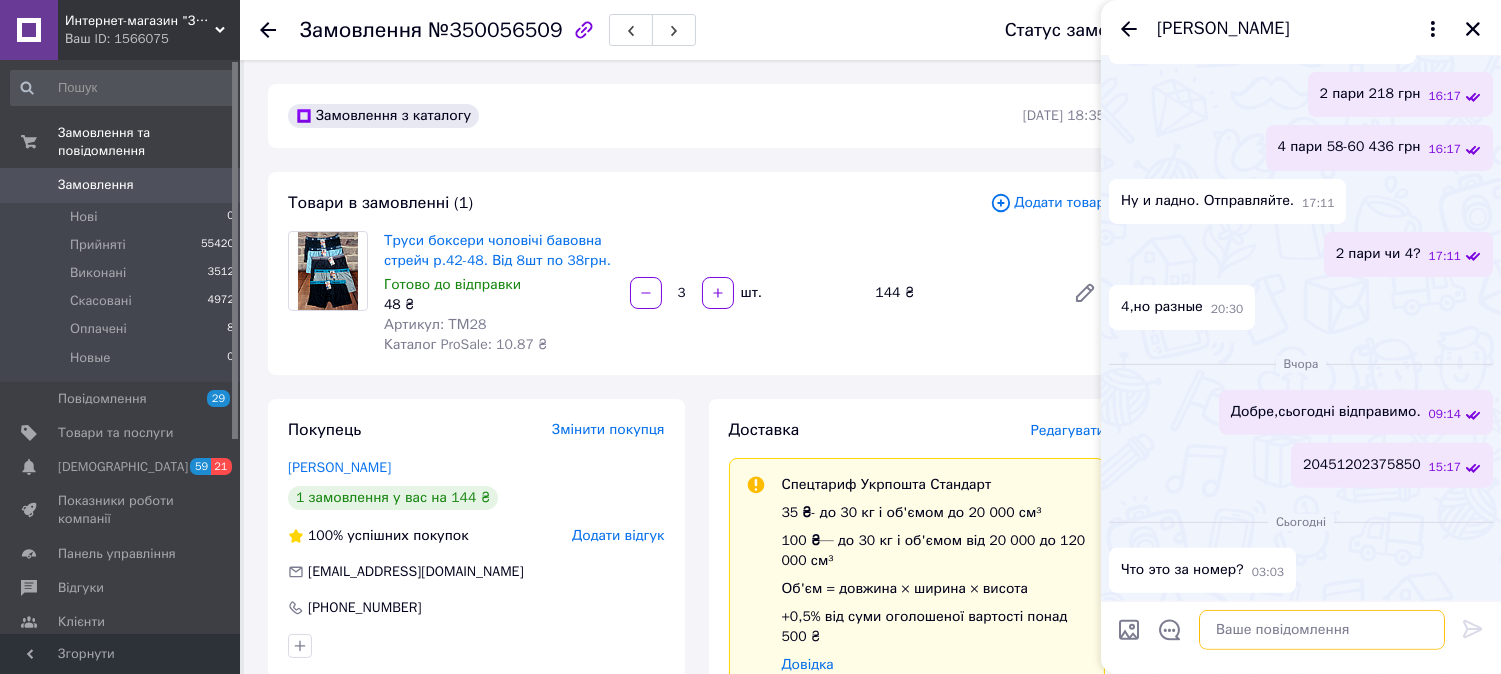 scroll, scrollTop: 2865, scrollLeft: 0, axis: vertical 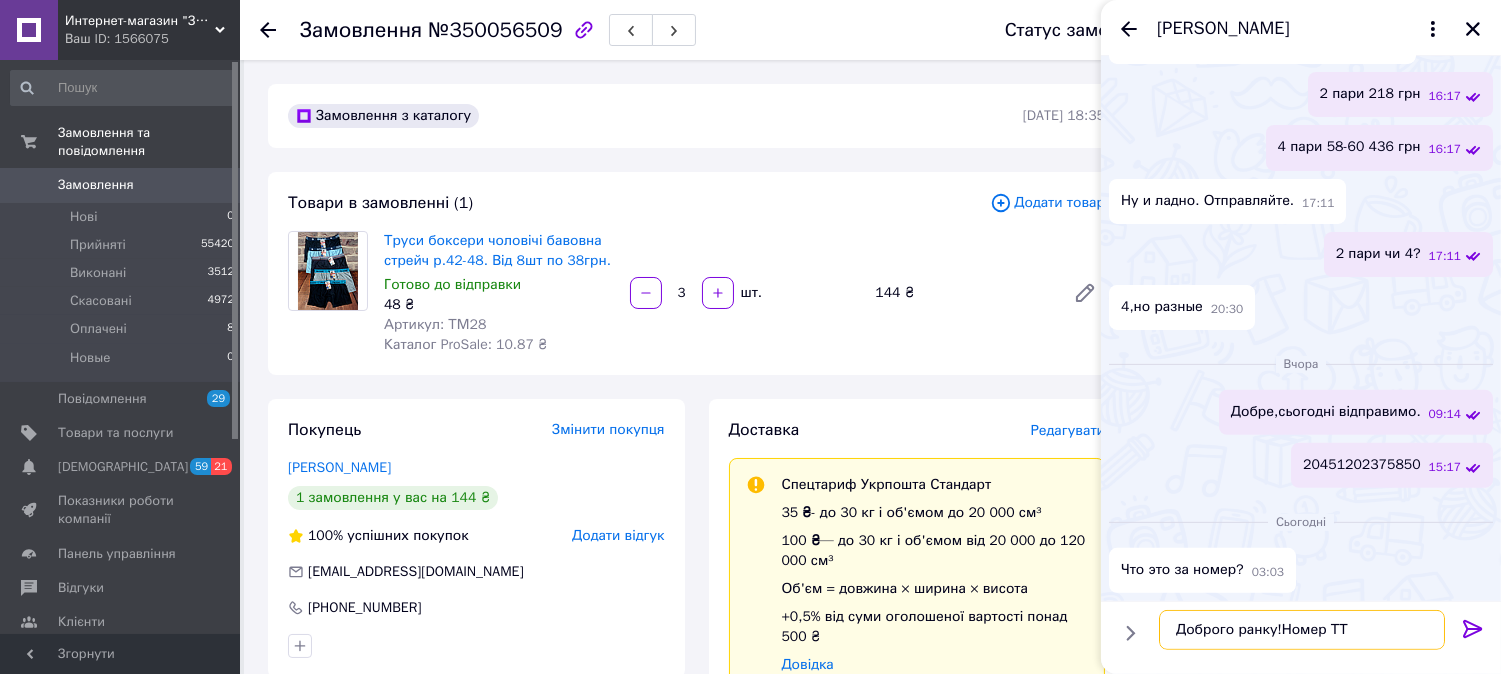 type on "Доброго ранку!Номер ТТН" 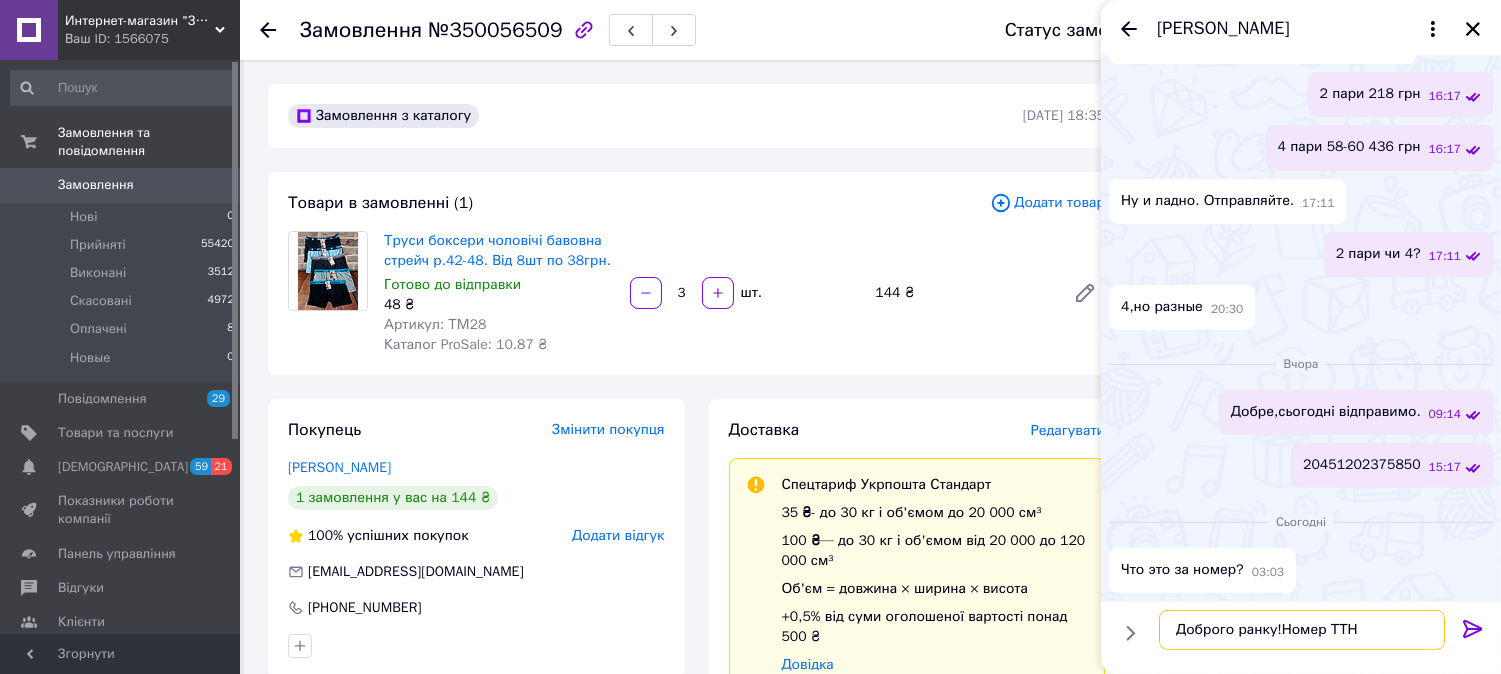 type 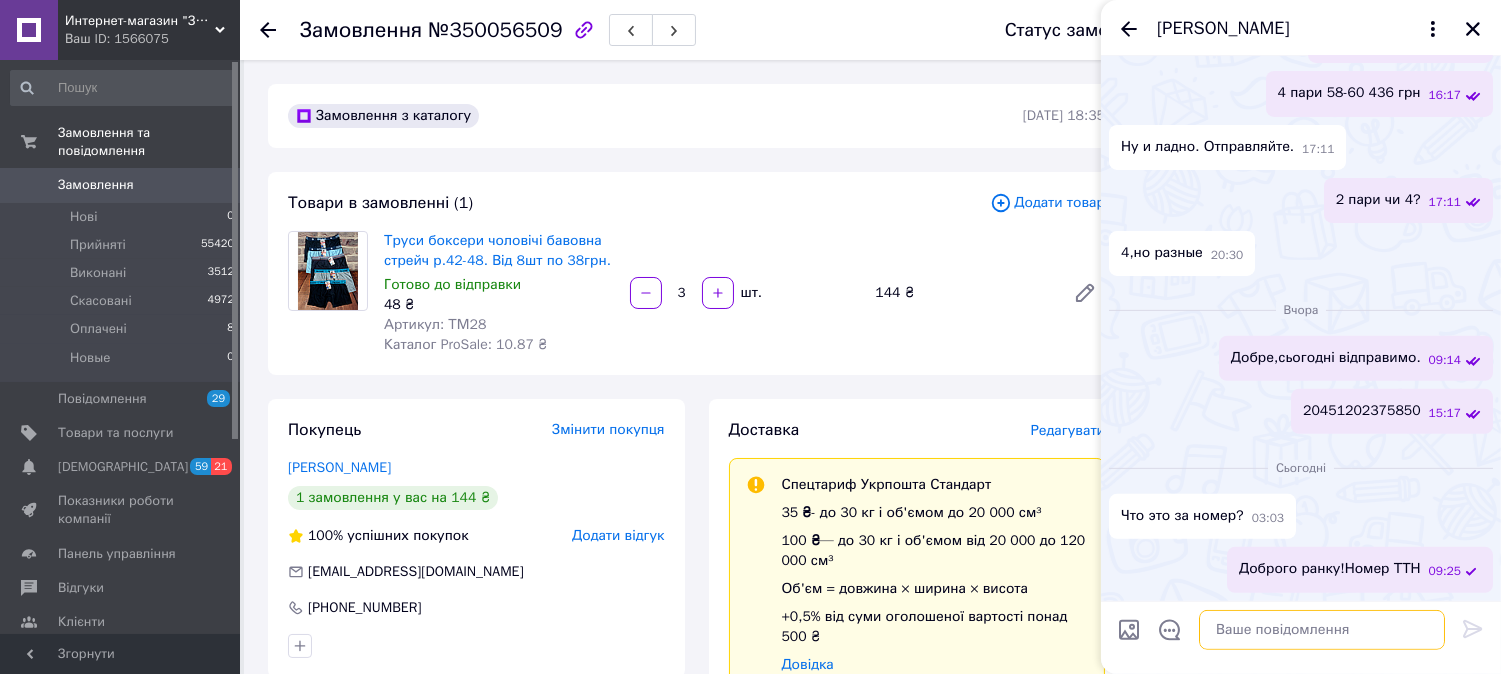 scroll, scrollTop: 2918, scrollLeft: 0, axis: vertical 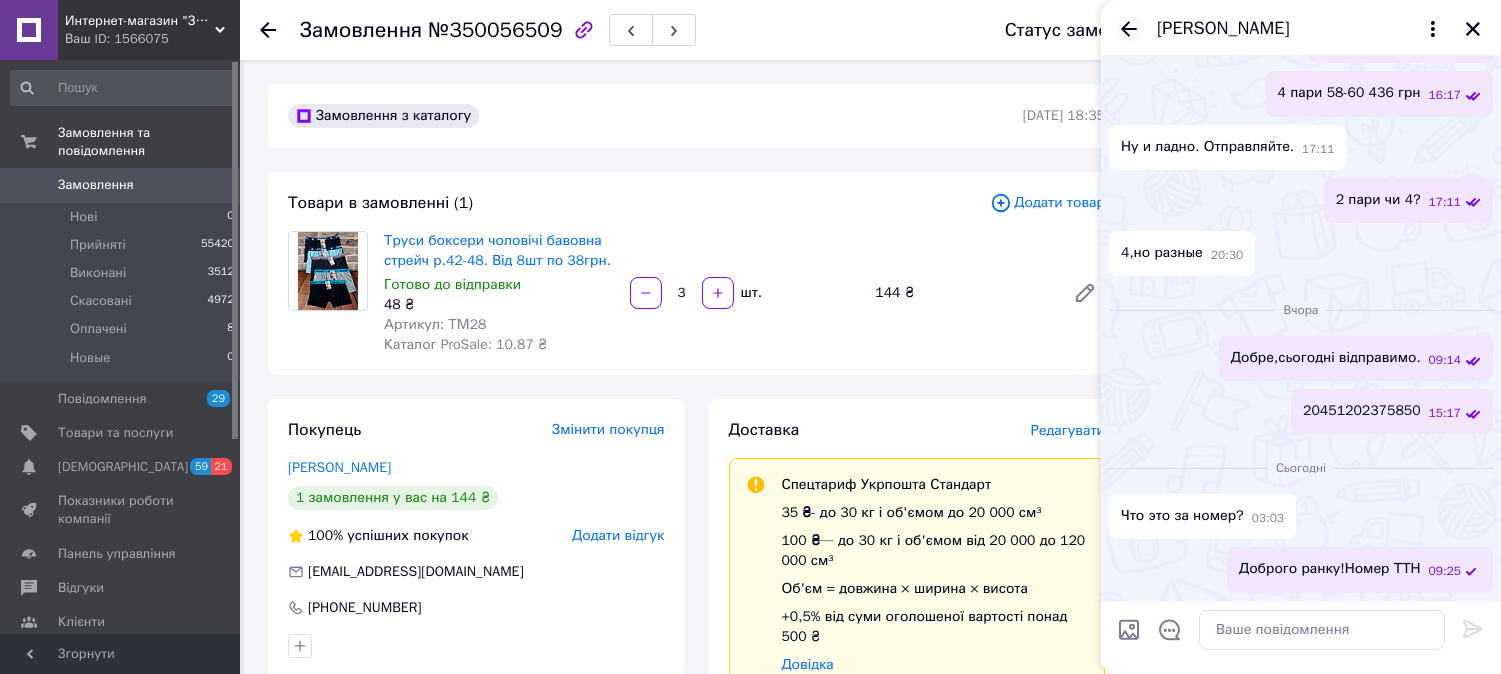 click 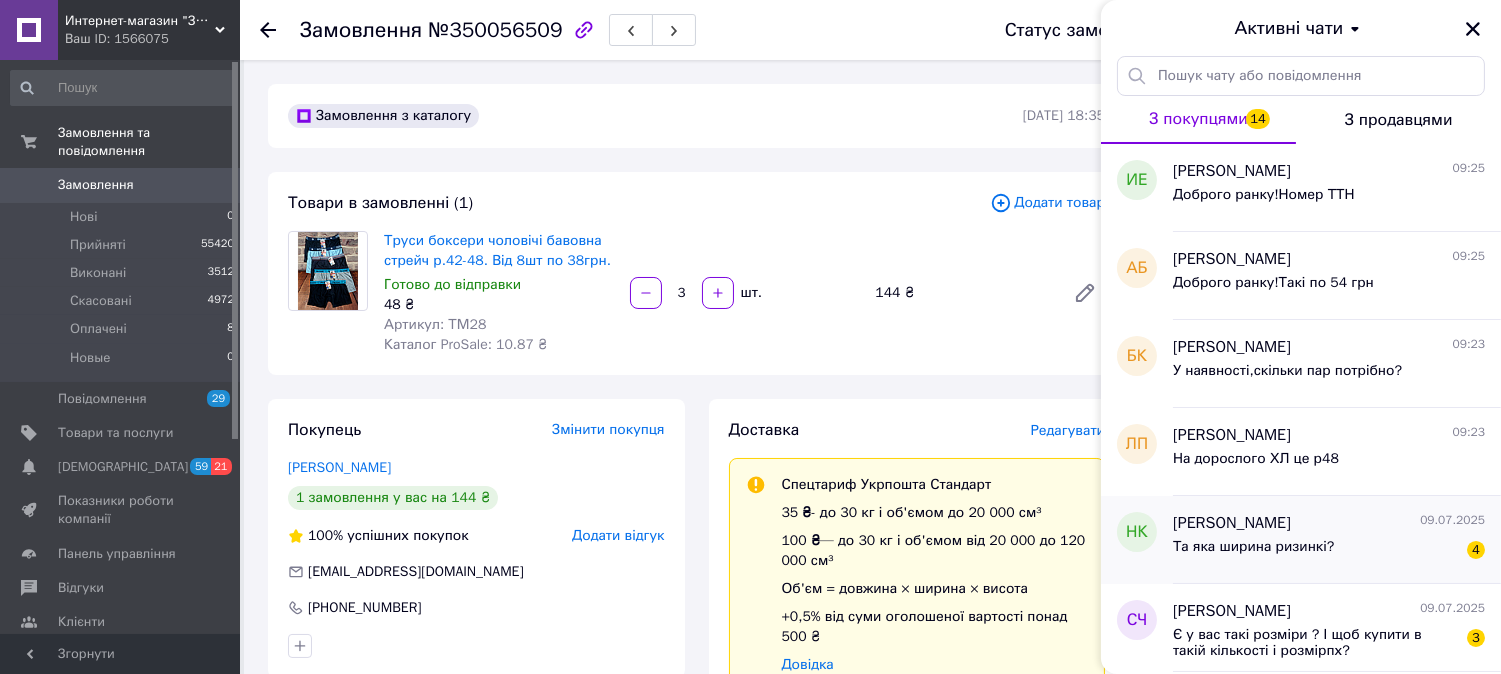 click on "Та яка ширина ризинкі?" at bounding box center [1253, 553] 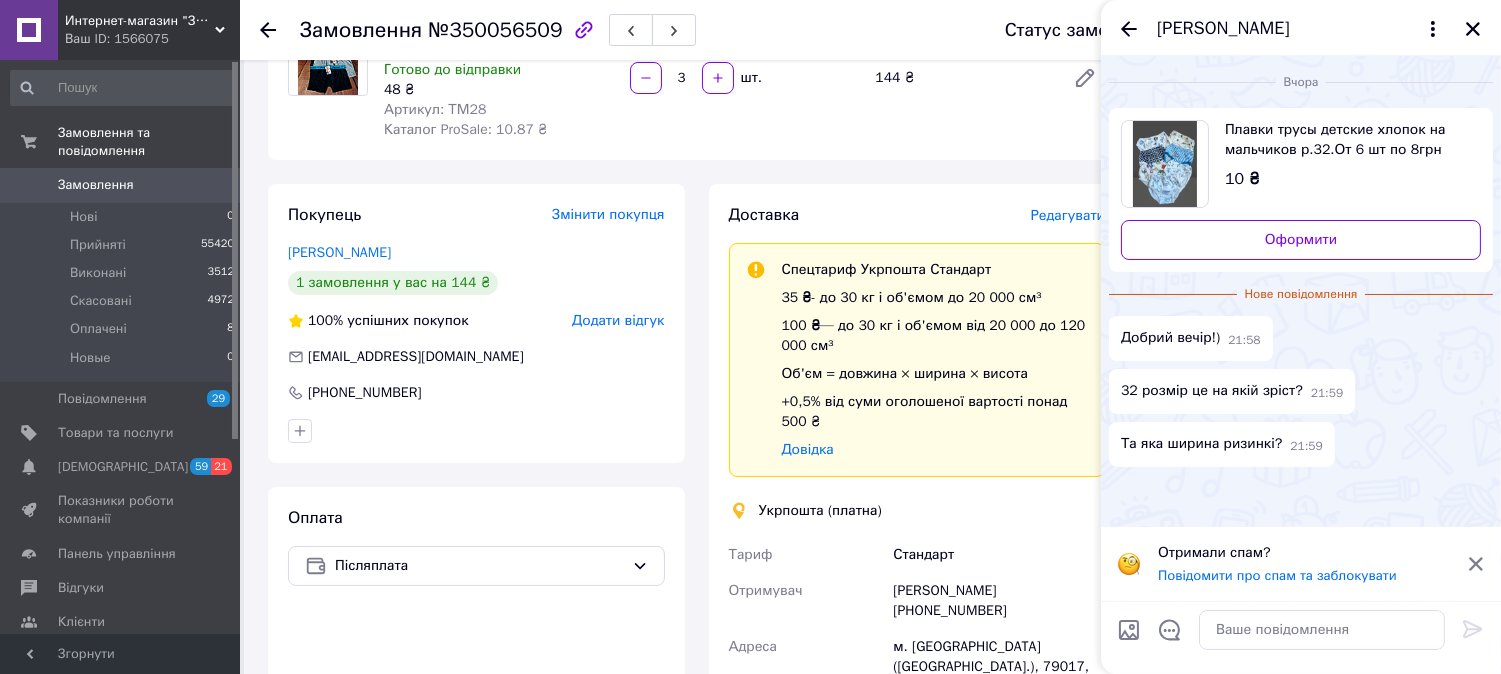 scroll, scrollTop: 333, scrollLeft: 0, axis: vertical 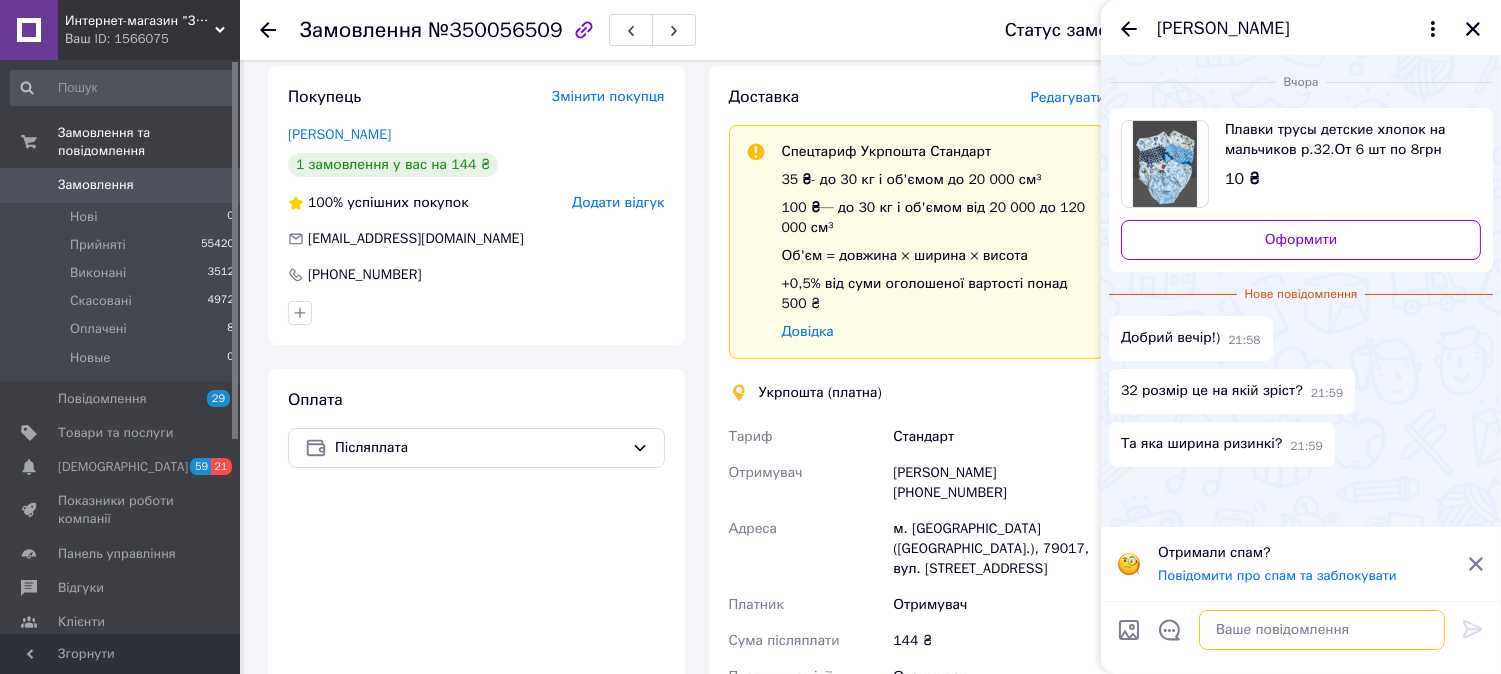 click at bounding box center [1322, 630] 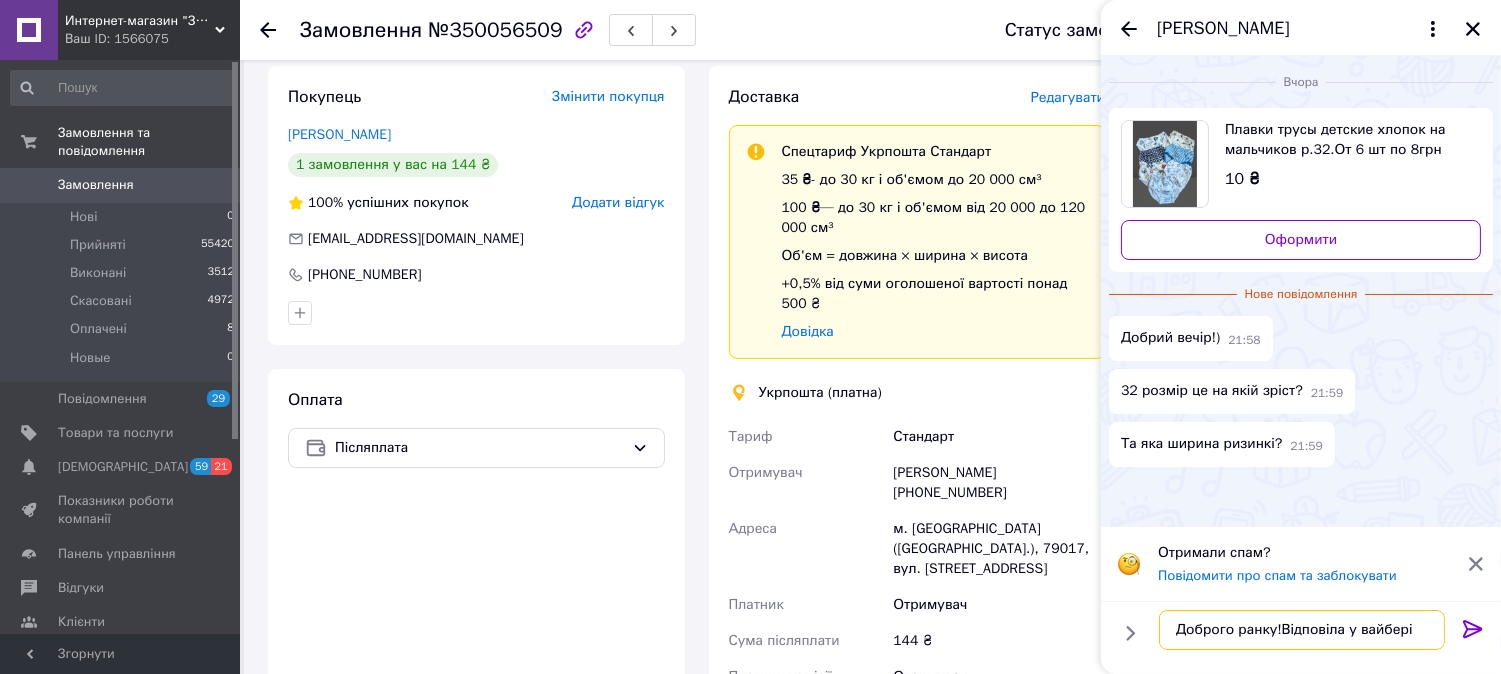 type on "Доброго ранку!Відповіла у вайбері)" 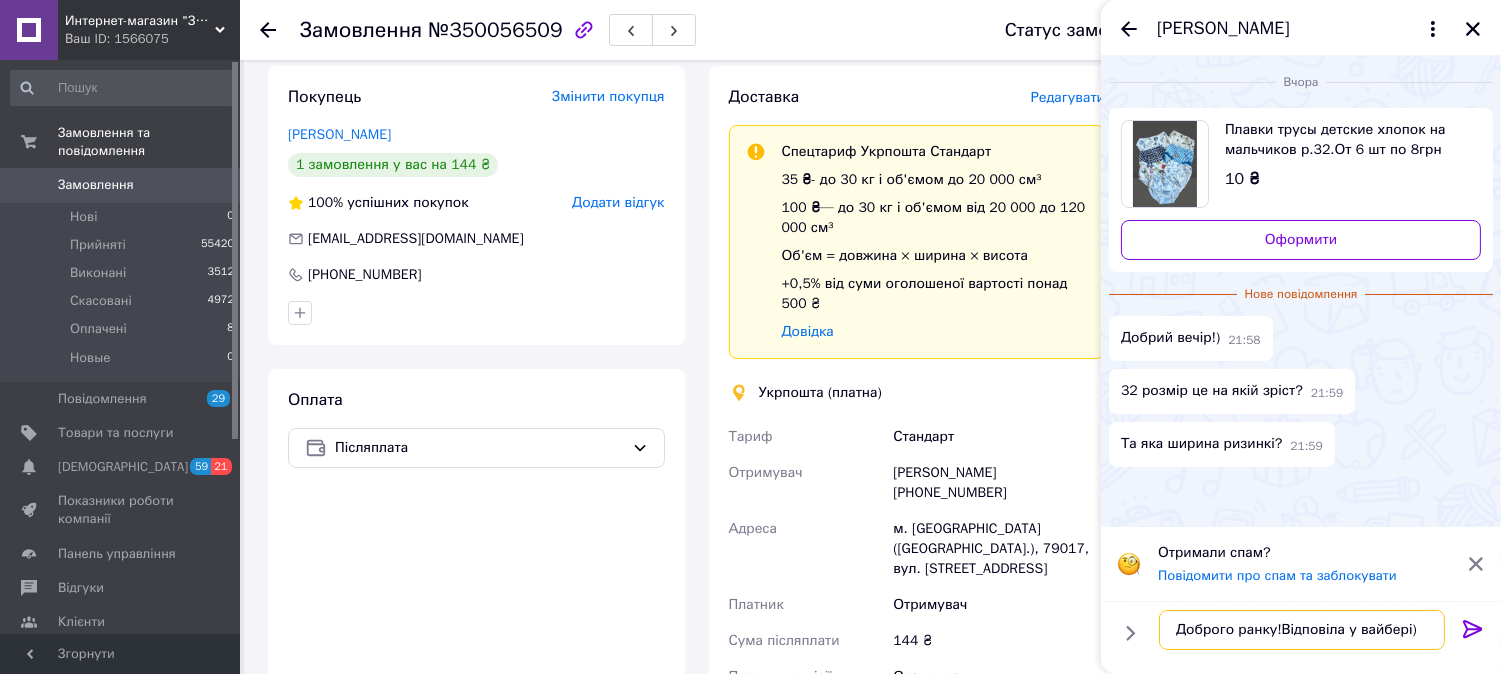 type 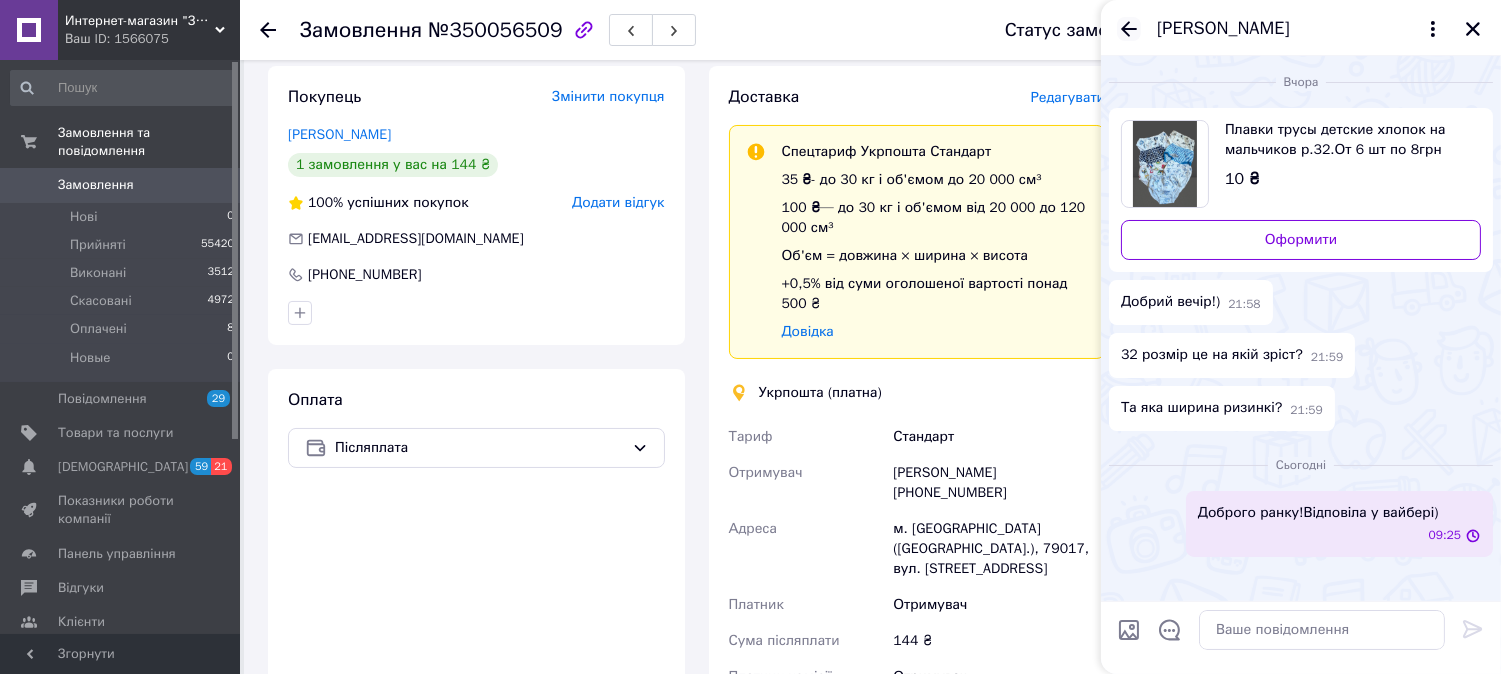 click 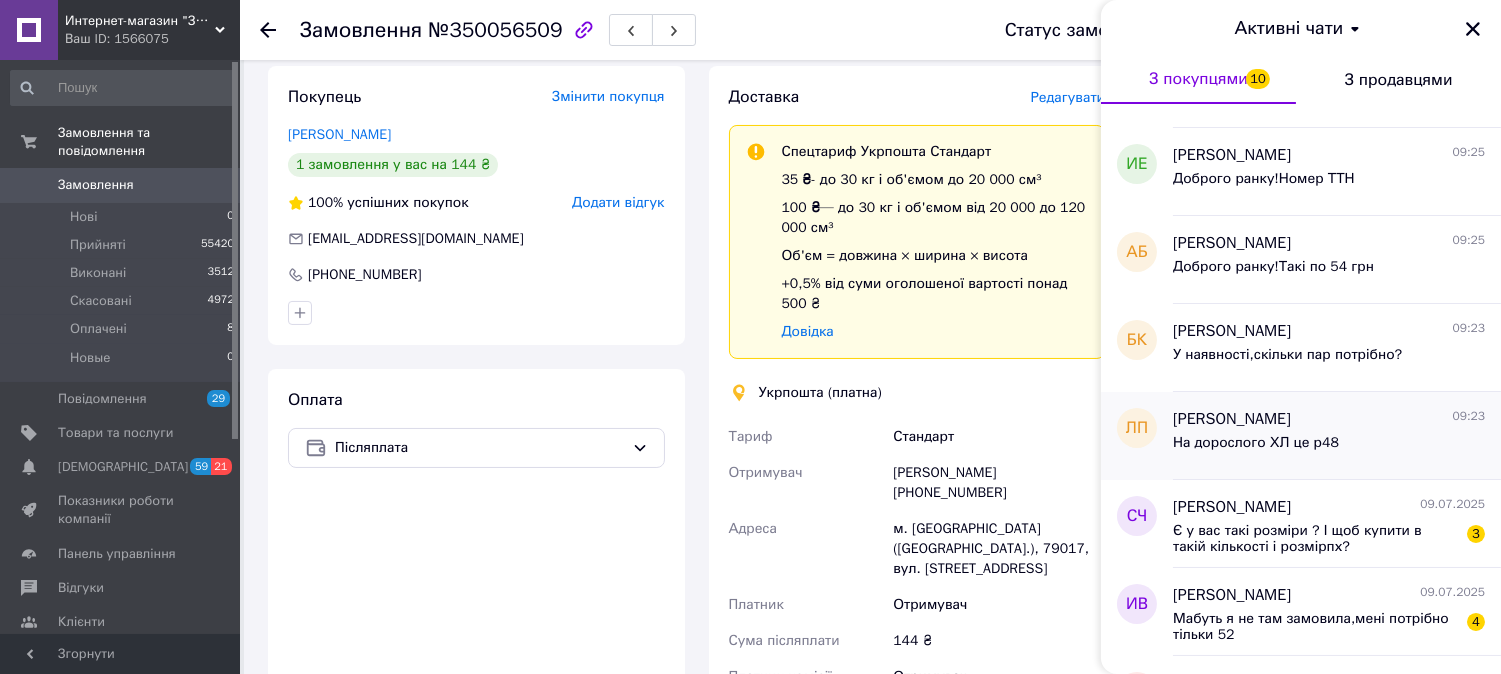 scroll, scrollTop: 222, scrollLeft: 0, axis: vertical 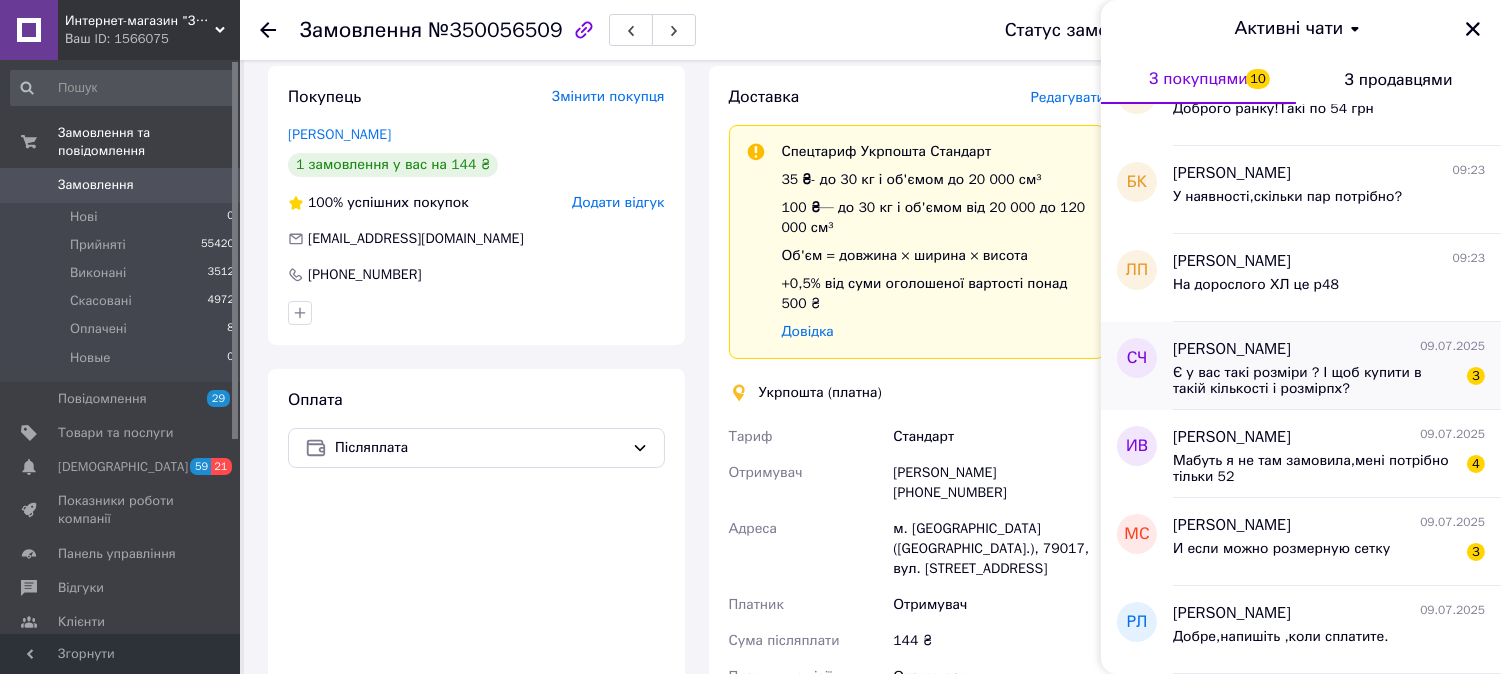 click on "София Чуенко 09.07.2025 Є у вас такі розміри ? І щоб купити в такій кількості і розмірпх? 3" at bounding box center (1337, 366) 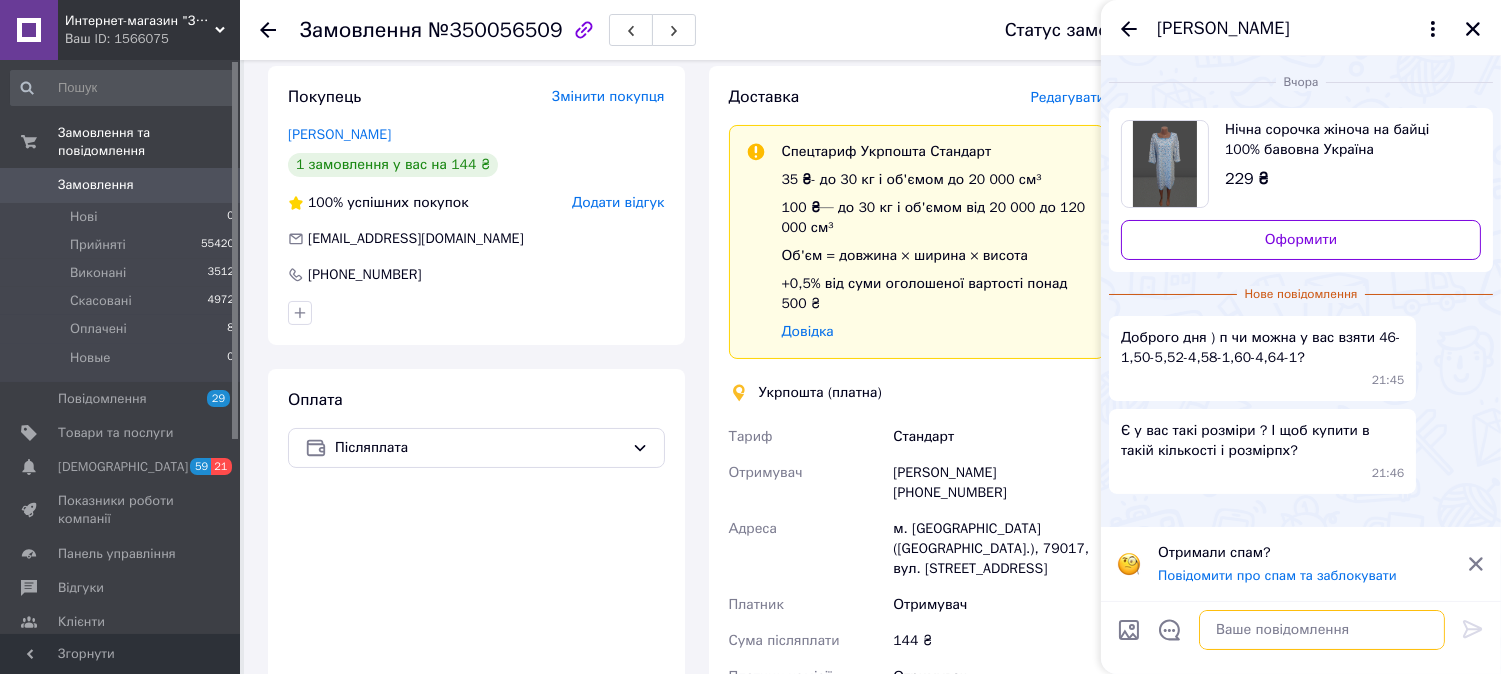 click at bounding box center [1322, 630] 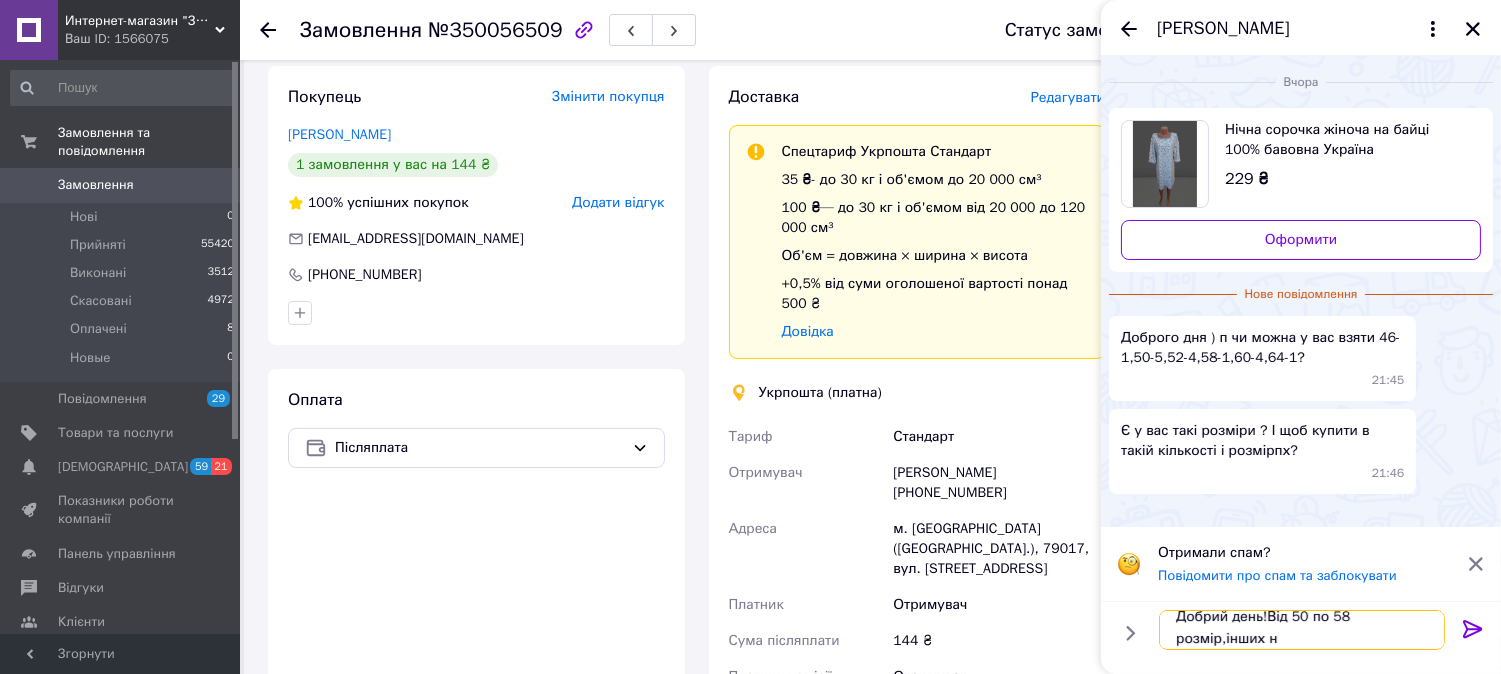 scroll, scrollTop: 2, scrollLeft: 0, axis: vertical 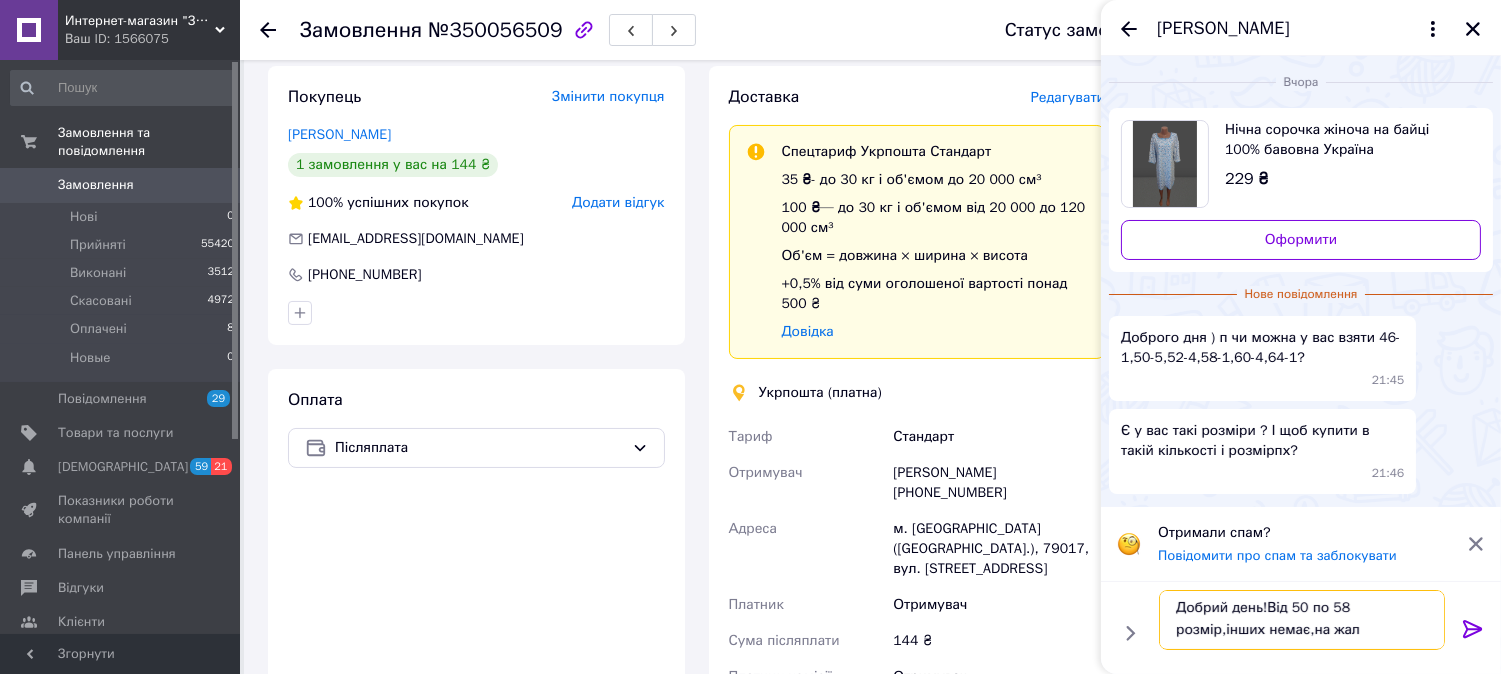 type on "Добрий день!Від 50 по 58 розмір,інших немає,на жаль" 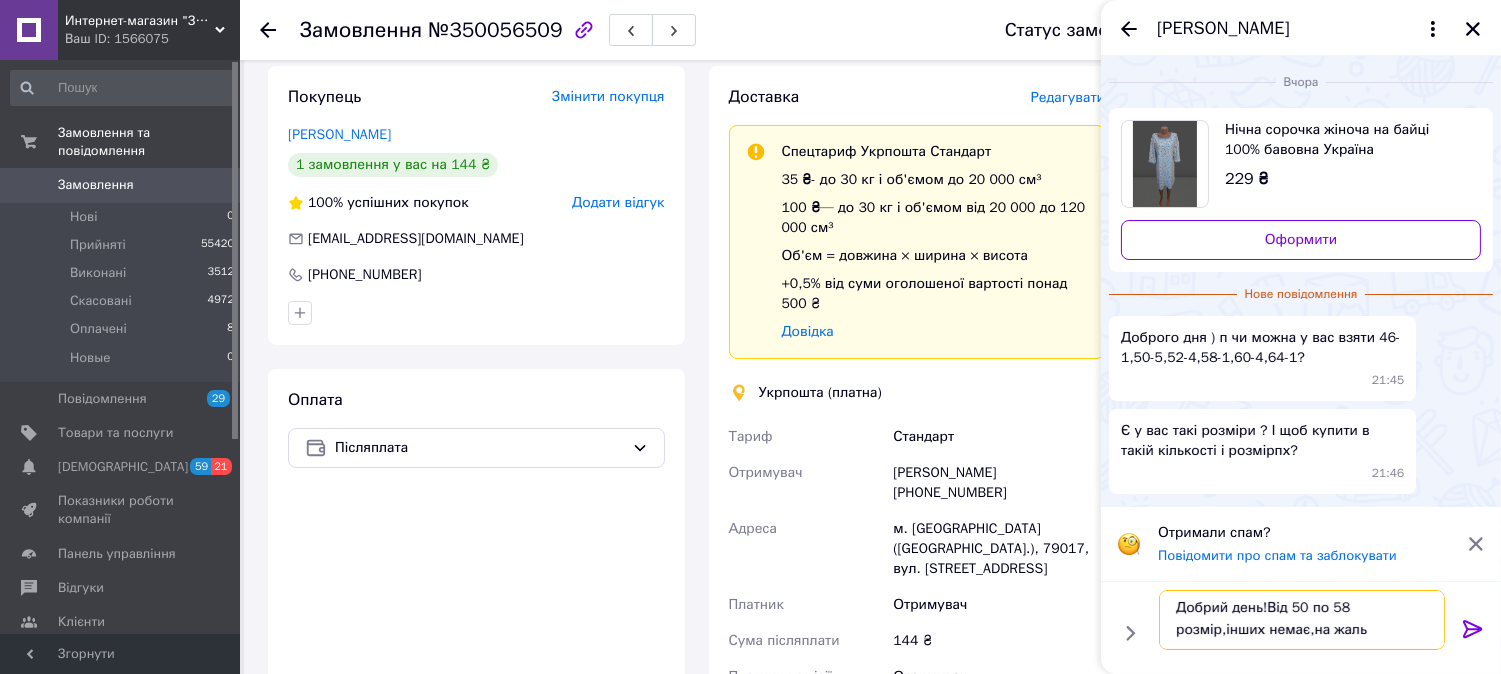 type 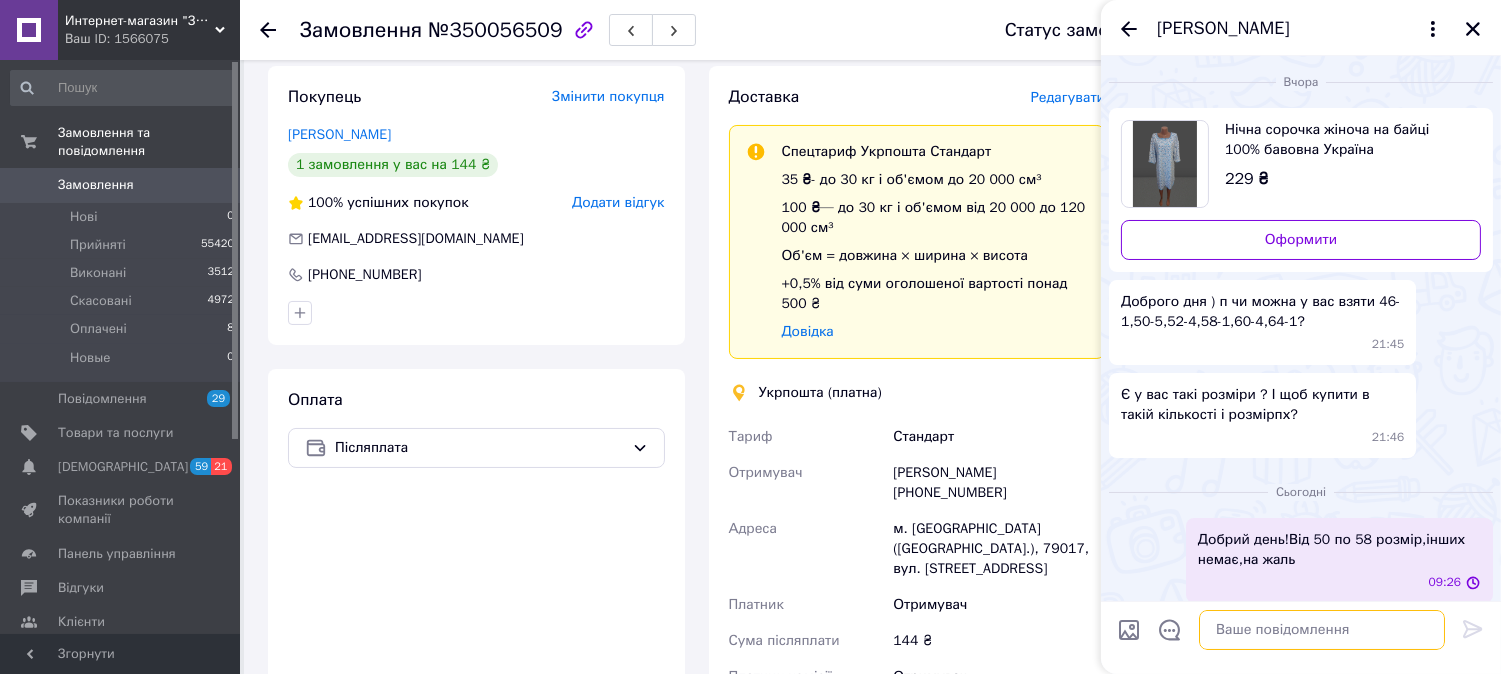 scroll, scrollTop: 0, scrollLeft: 0, axis: both 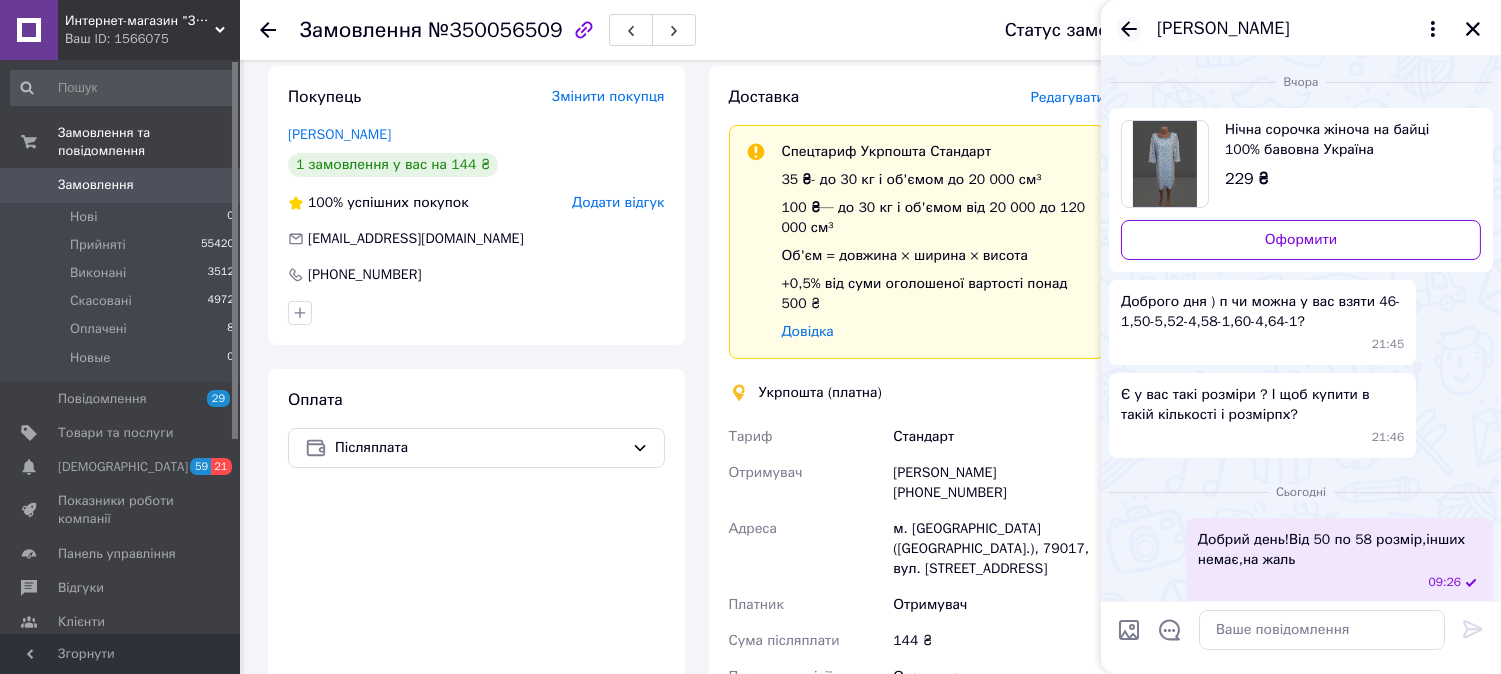 click 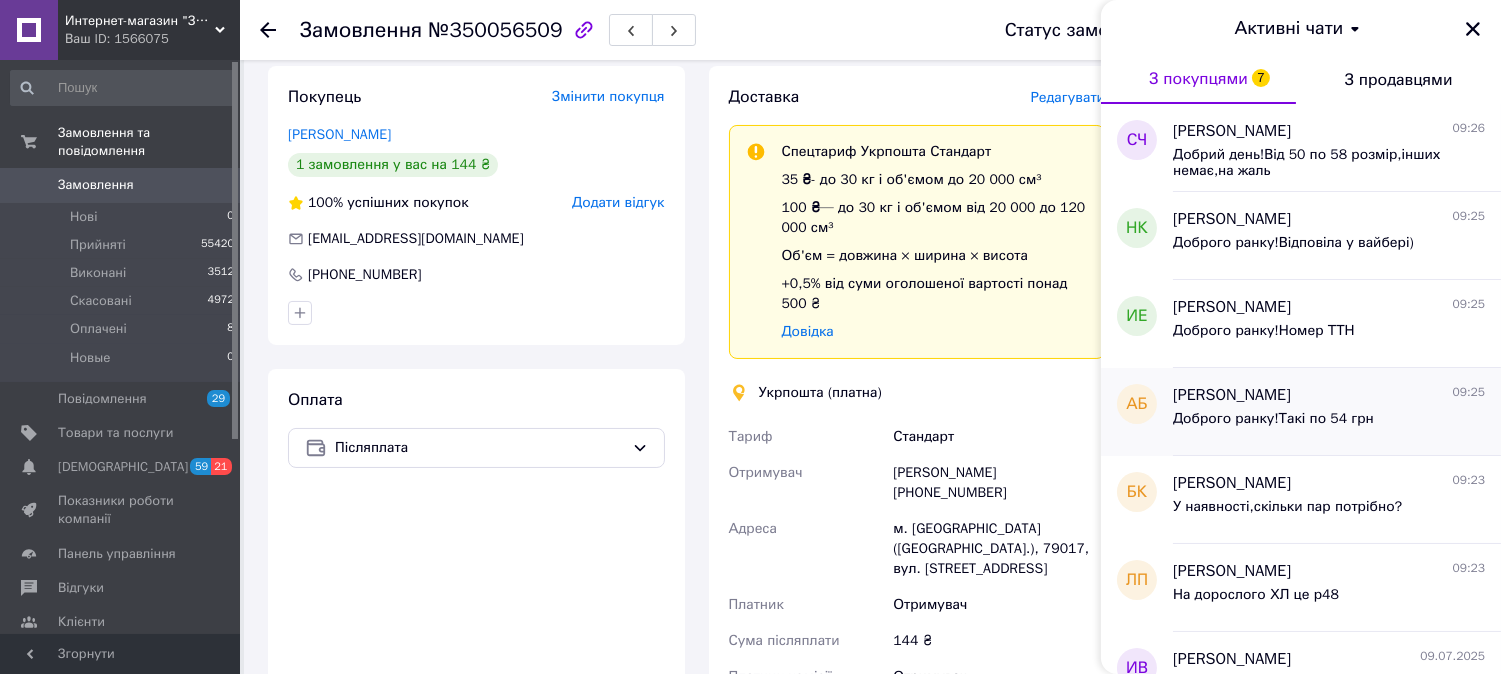 scroll, scrollTop: 222, scrollLeft: 0, axis: vertical 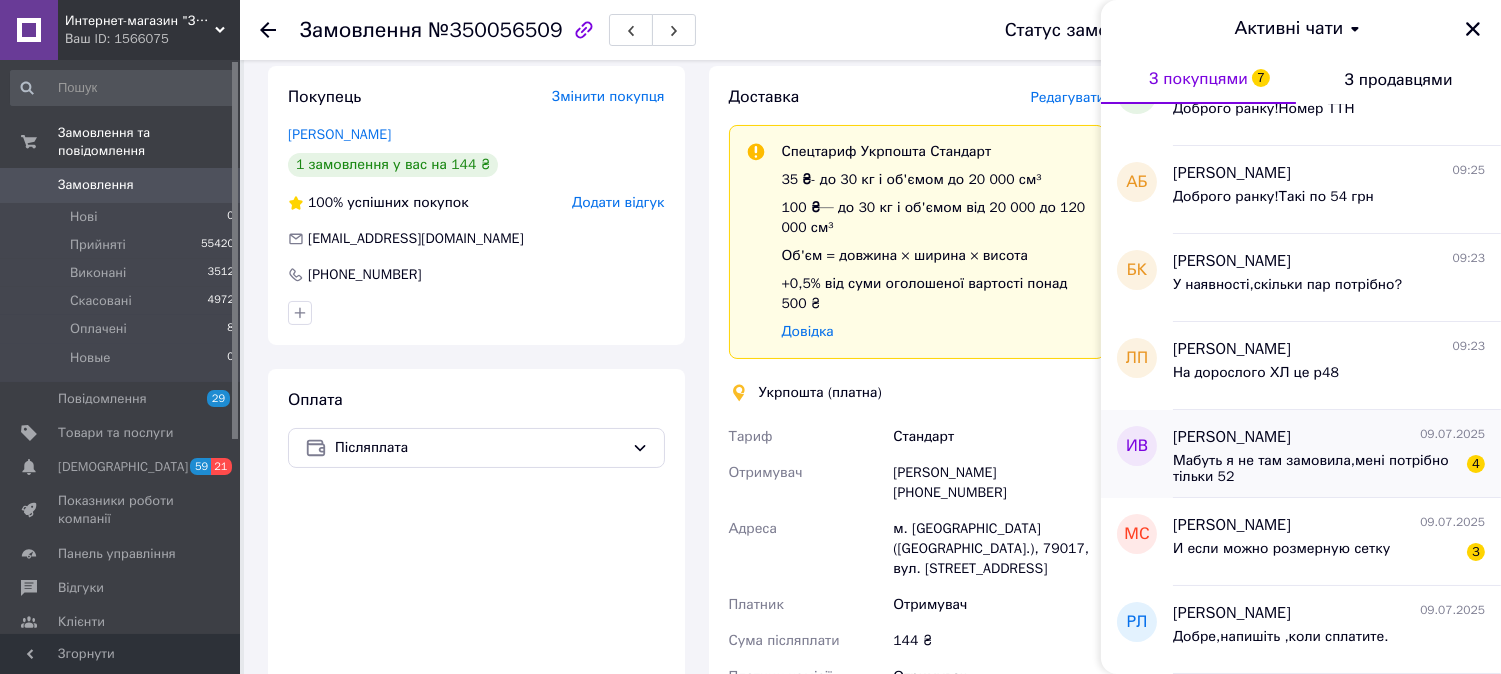 click on "Инна Волощук 09.07.2025 Мабуть я не там замовила,мені потрібно тільки 52 4" at bounding box center [1337, 454] 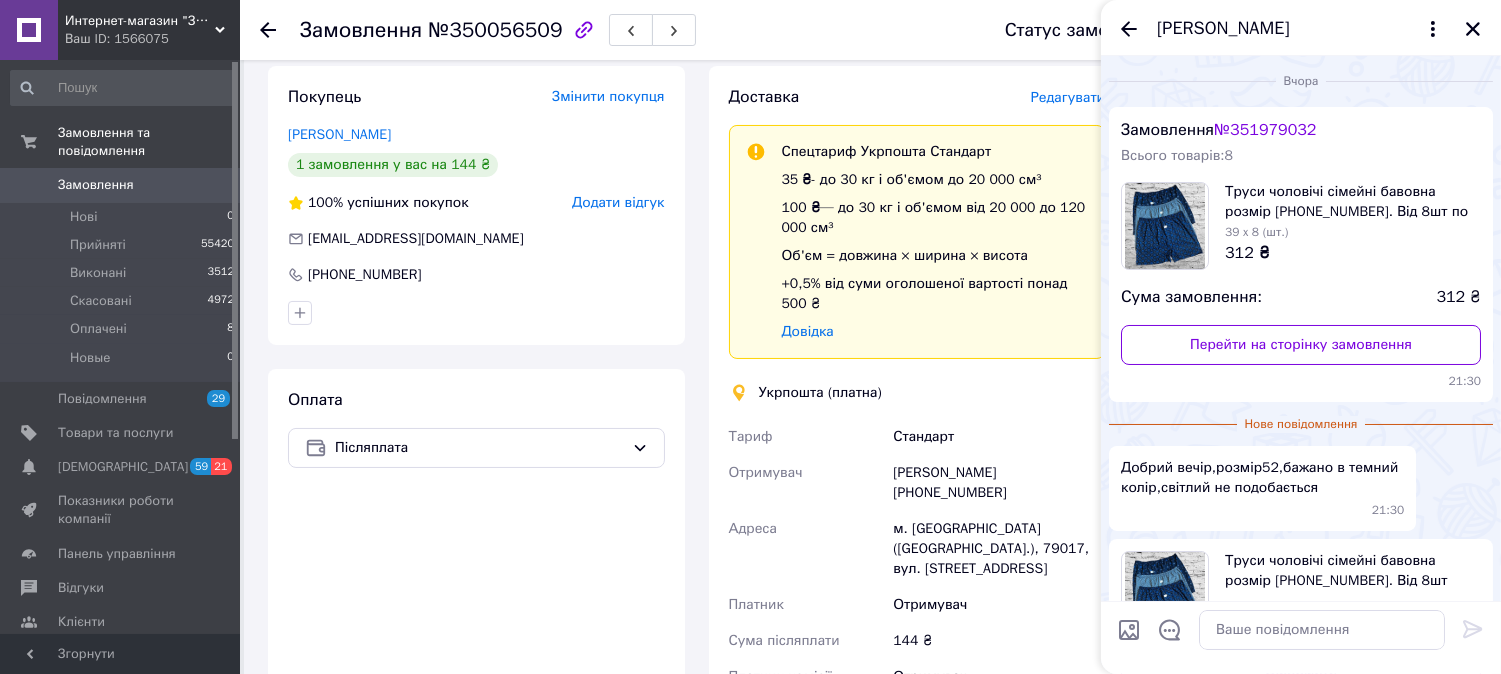 scroll, scrollTop: 0, scrollLeft: 0, axis: both 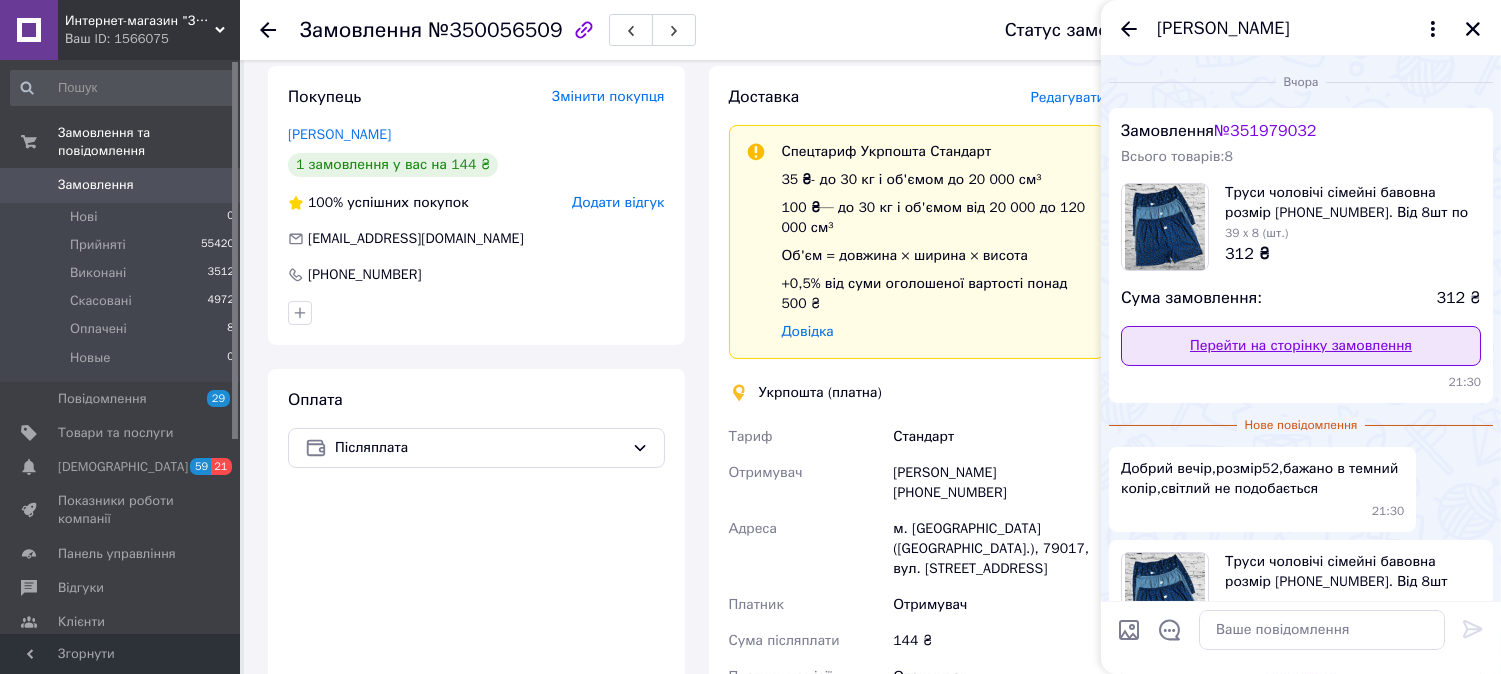click on "Перейти на сторінку замовлення" at bounding box center (1301, 346) 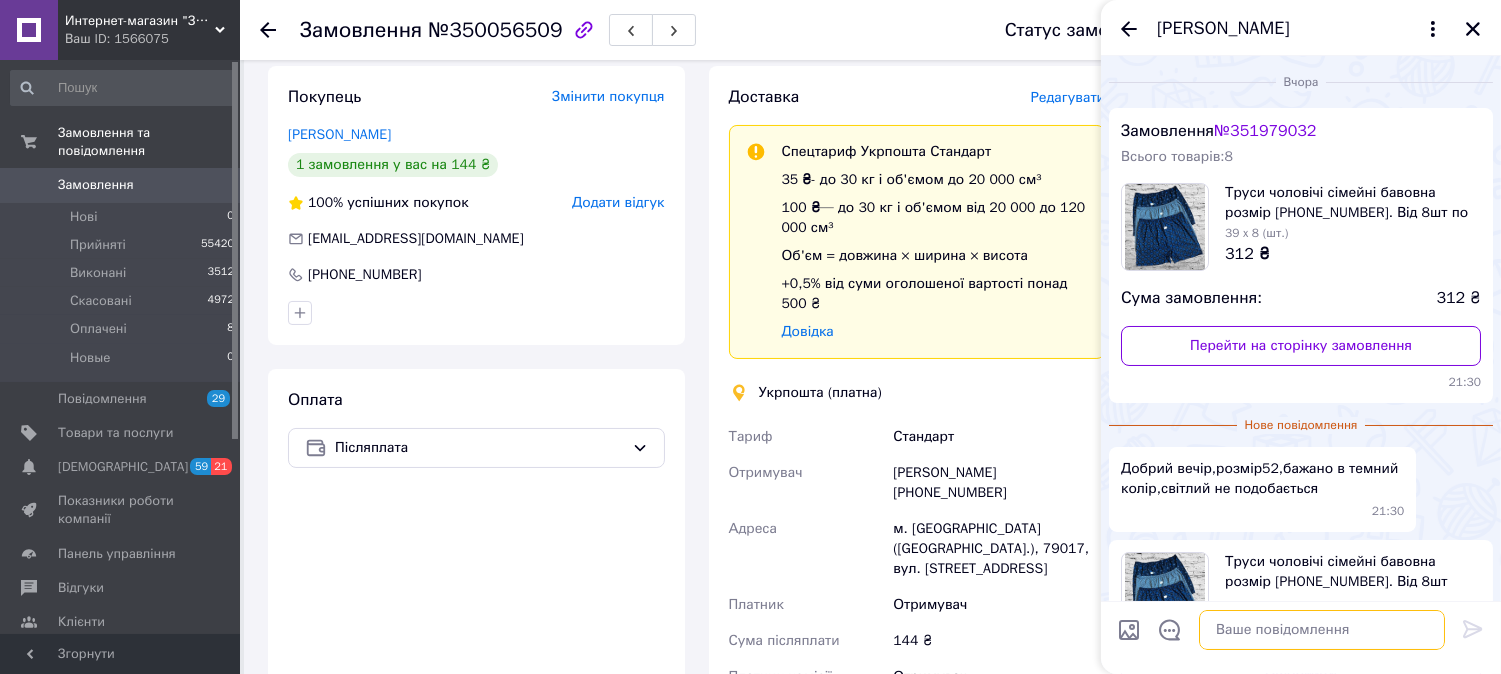 paste on "https://zadarma1.com.ua/ua/p1783673875-trusy-muzhskie-semejnye.html" 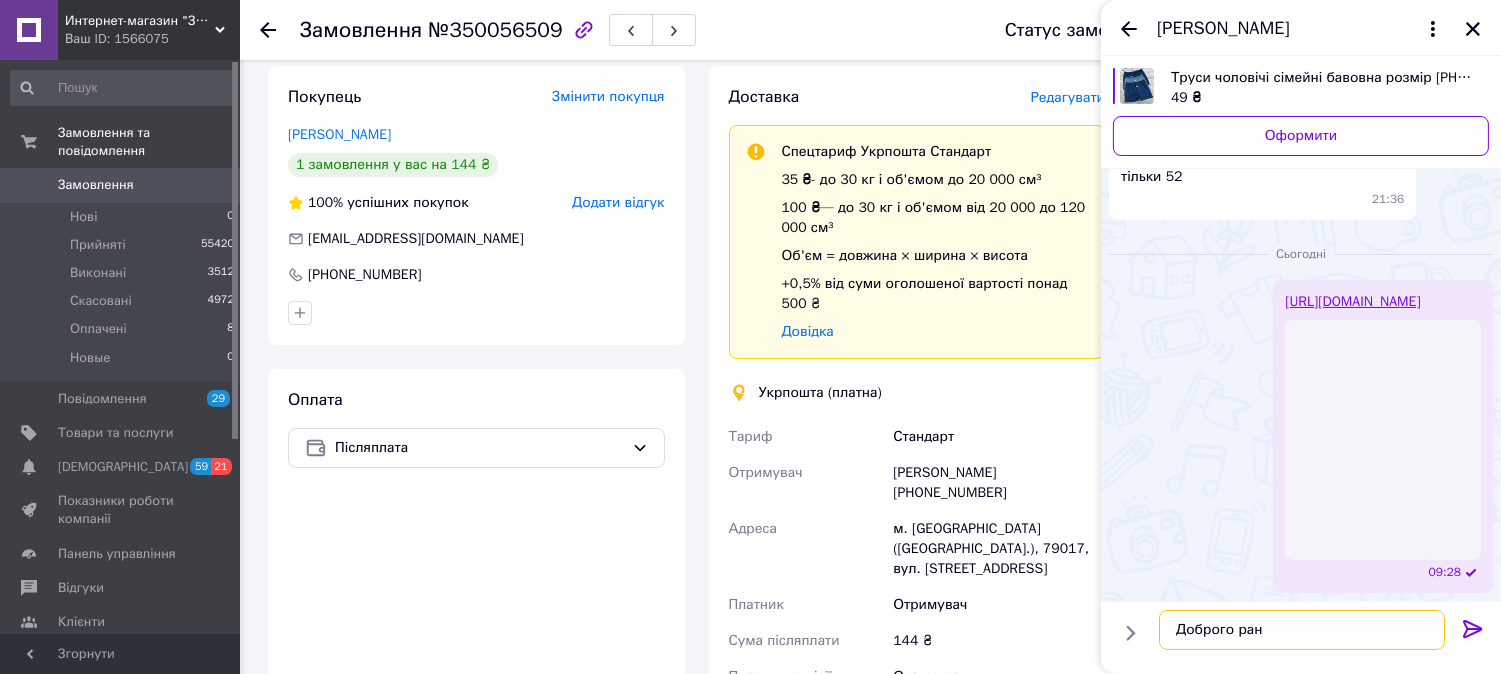 scroll, scrollTop: 505, scrollLeft: 0, axis: vertical 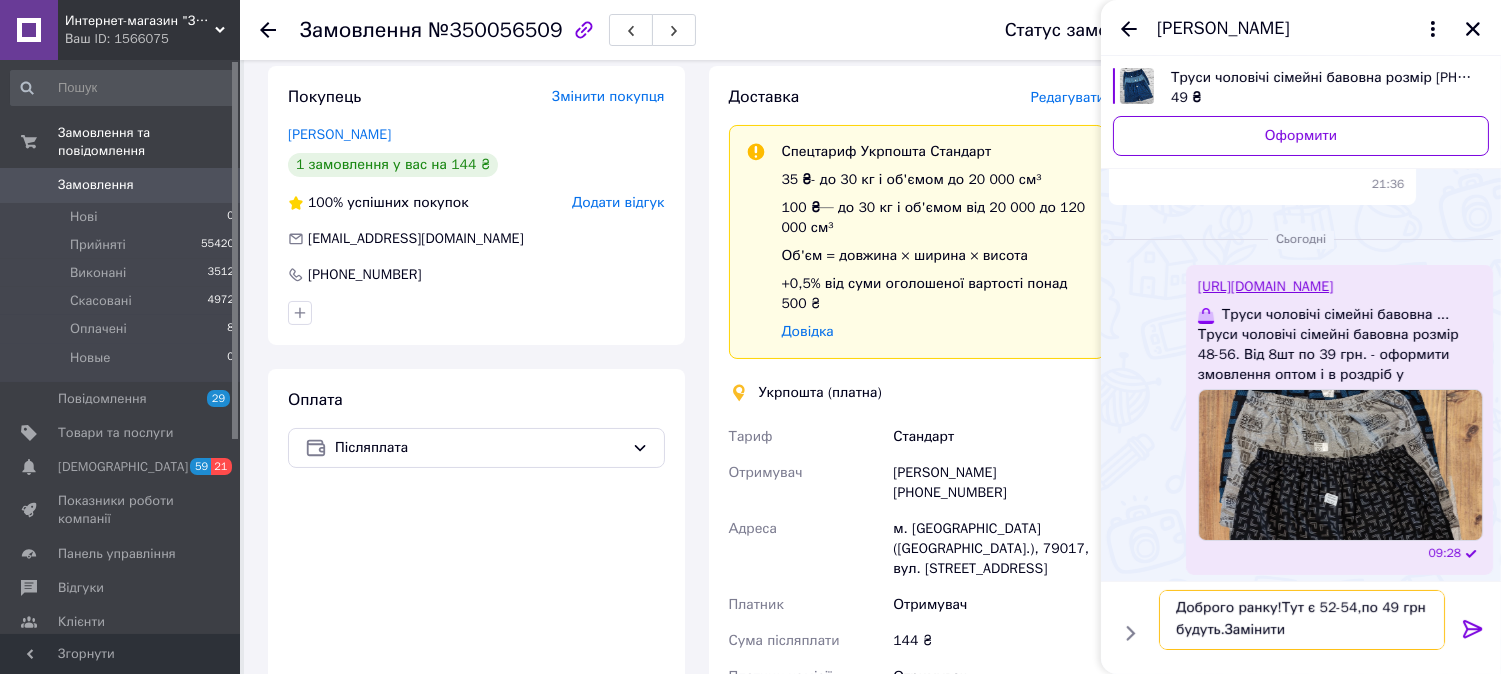 type on "Доброго ранку!Тут є 52-54,по 49 грн будуть.Замінити?" 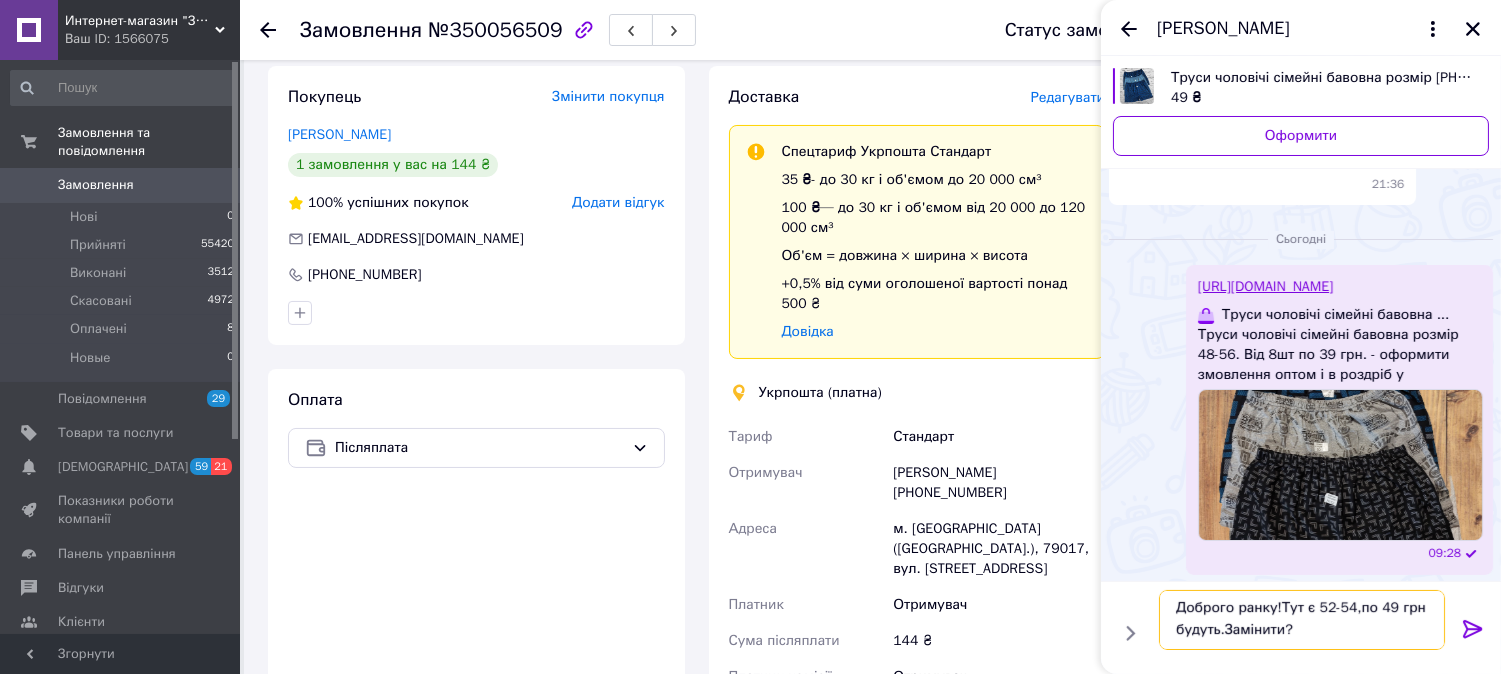 type 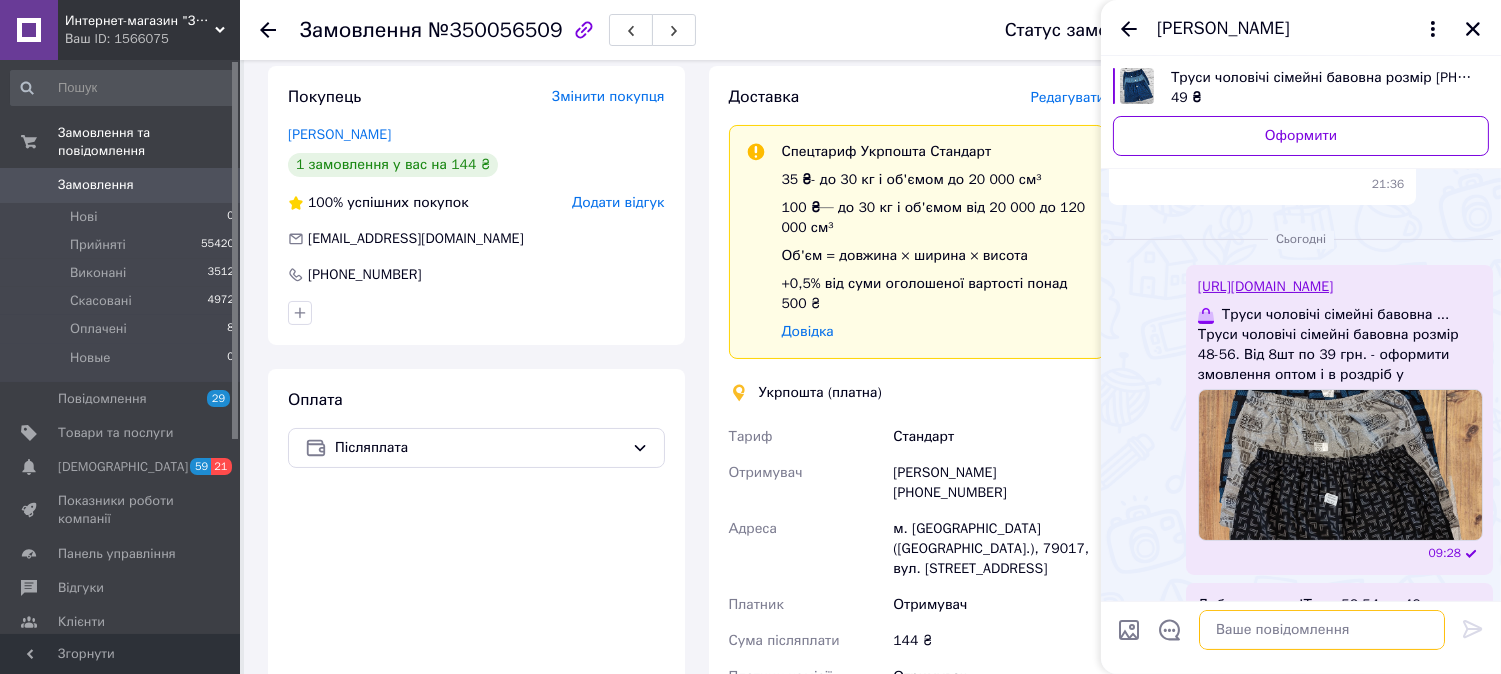scroll, scrollTop: 0, scrollLeft: 0, axis: both 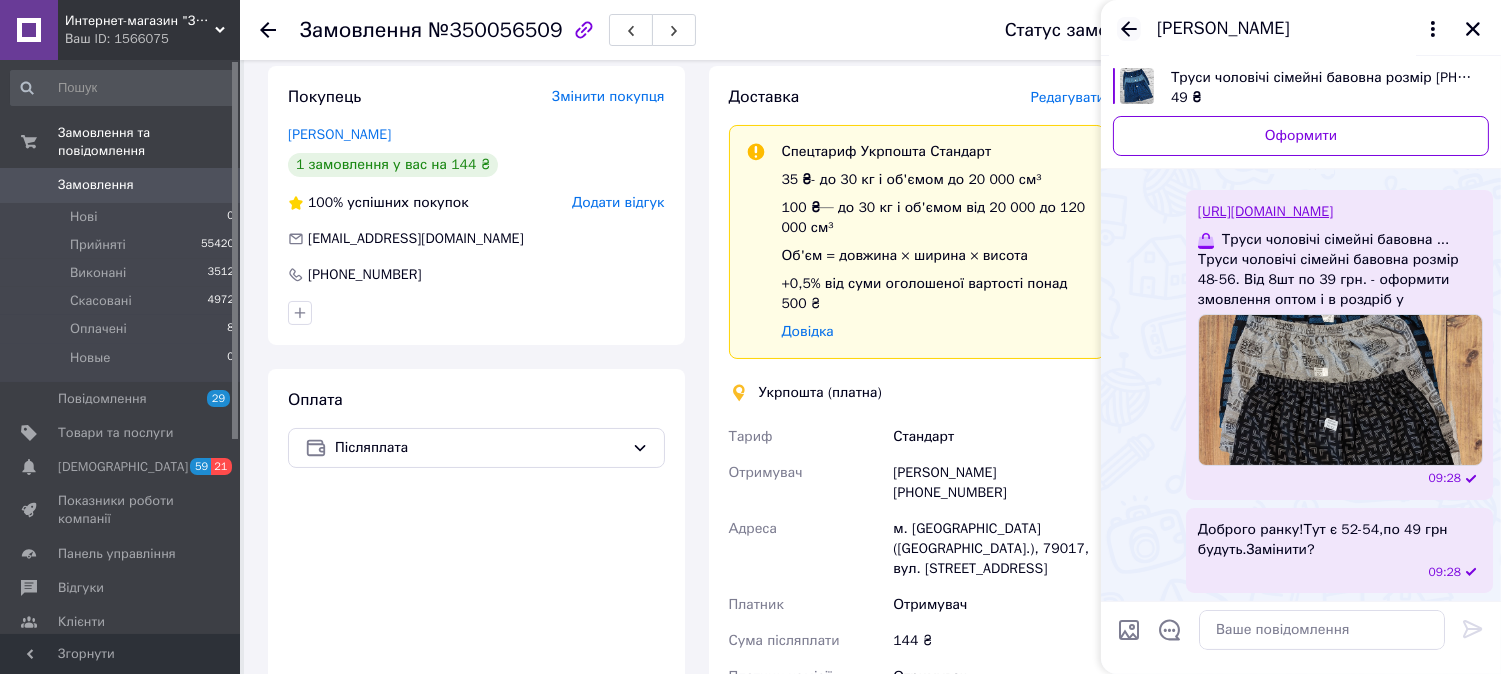 click 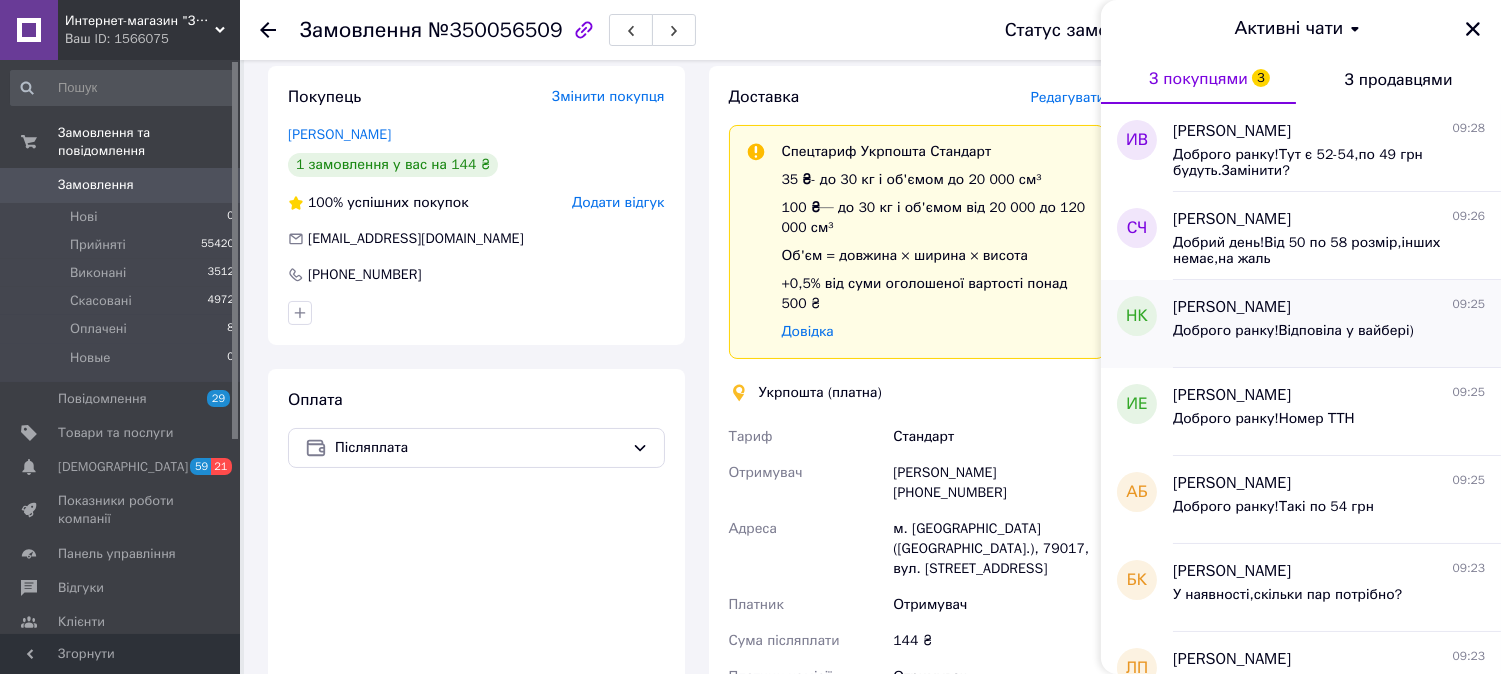 scroll, scrollTop: 333, scrollLeft: 0, axis: vertical 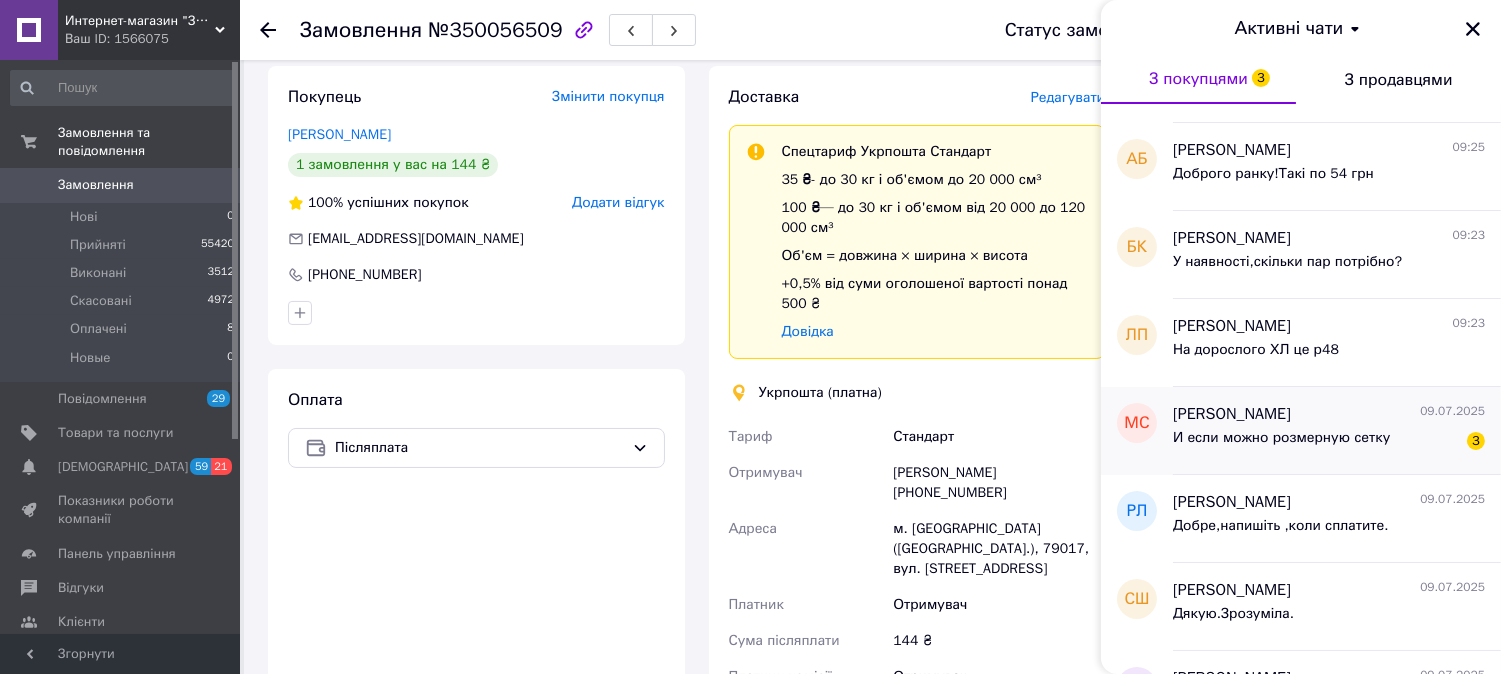 click on "И если можно розмерную сетку" at bounding box center [1281, 438] 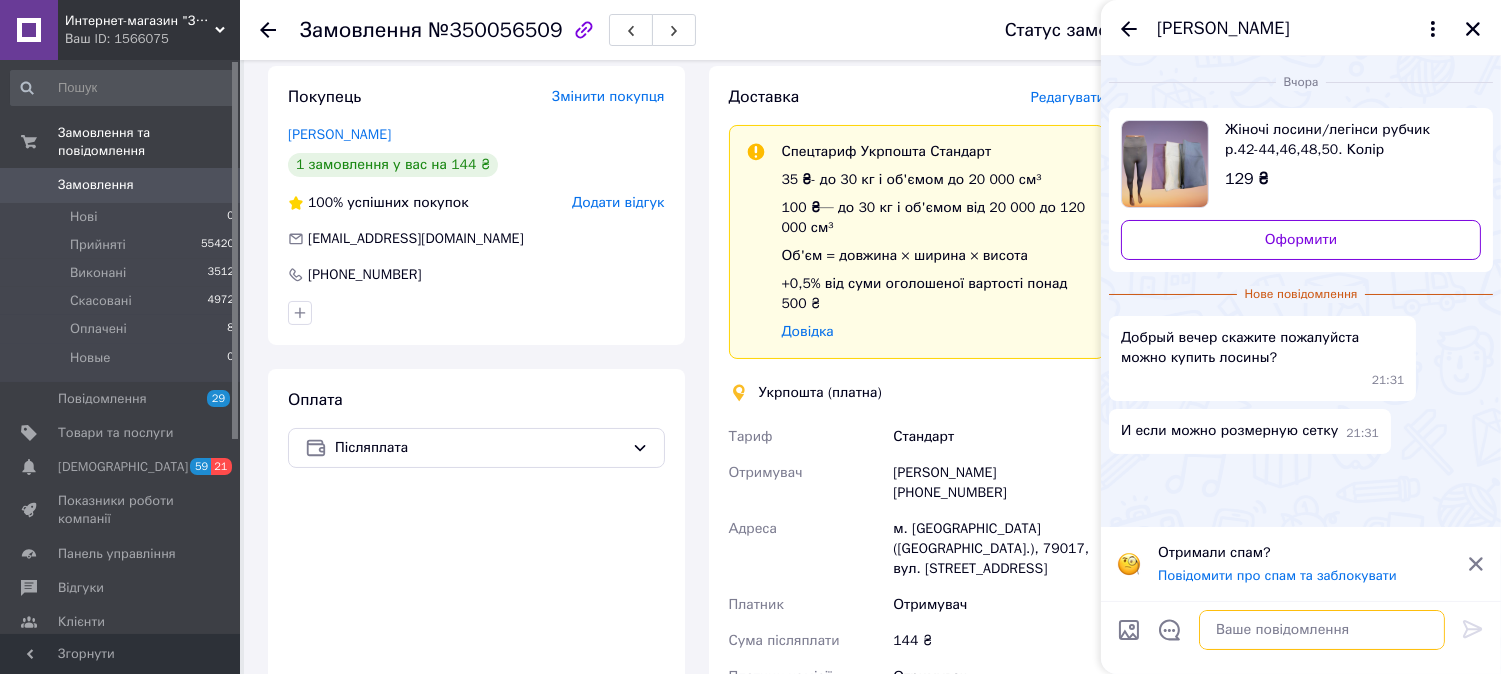 click at bounding box center [1322, 630] 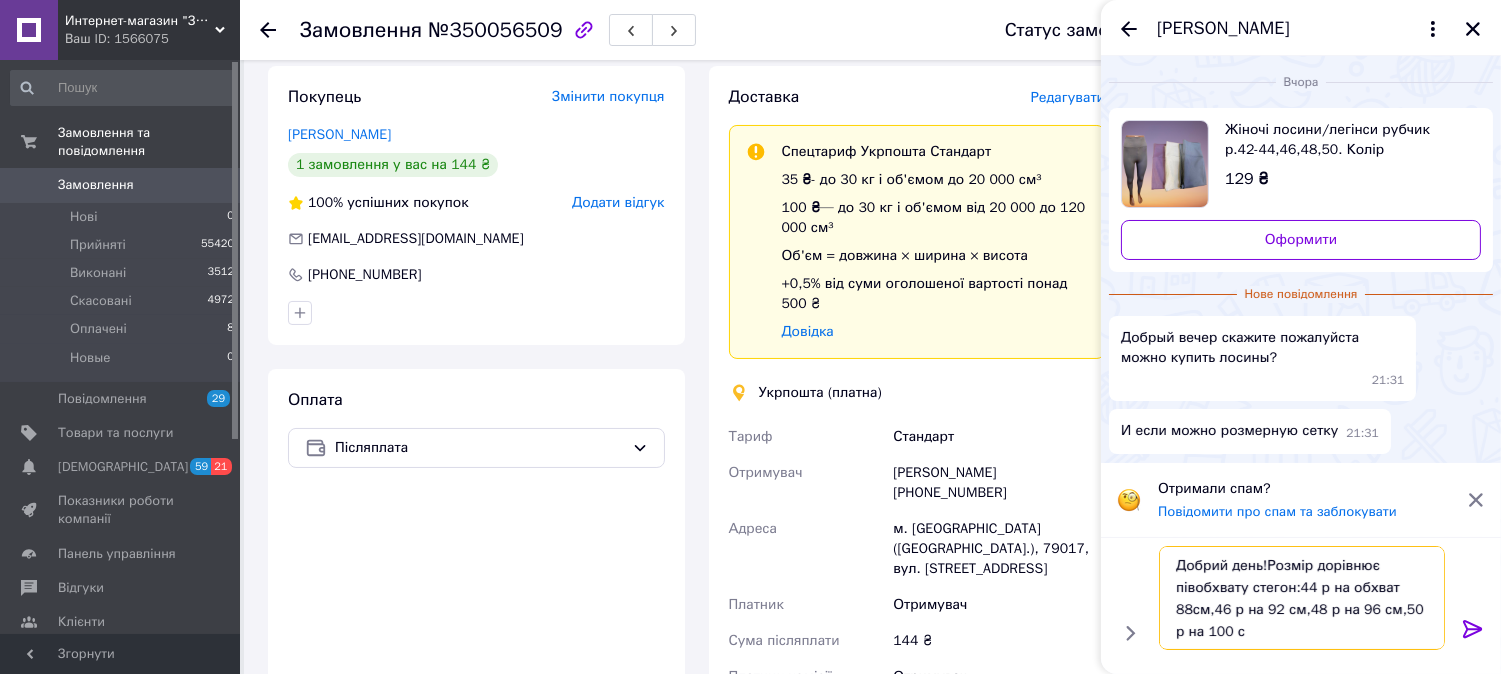 type on "Добрий день!Розмір дорівнює півобхвату стегон:44 р на обхват 88см,46 р на 92 см,48 р на 96 см,50 р на 100 см" 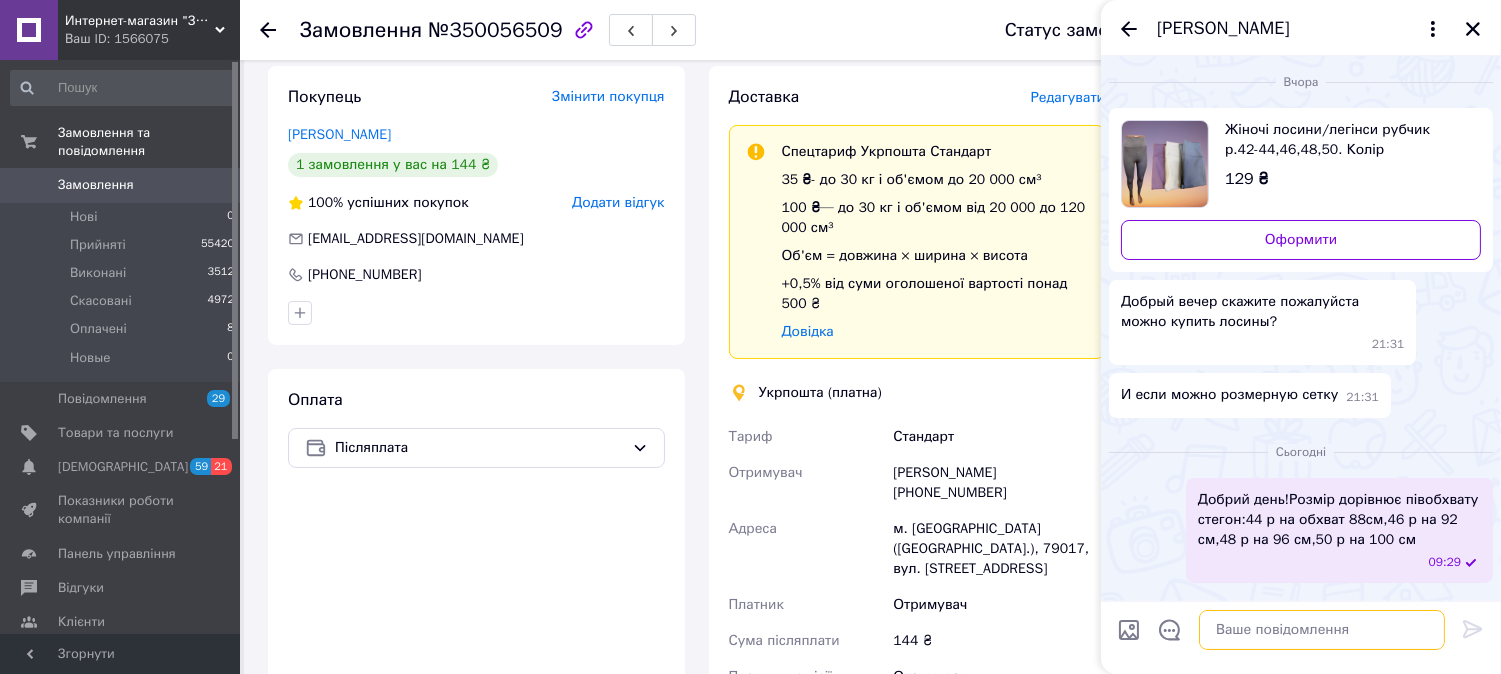 click at bounding box center [1322, 630] 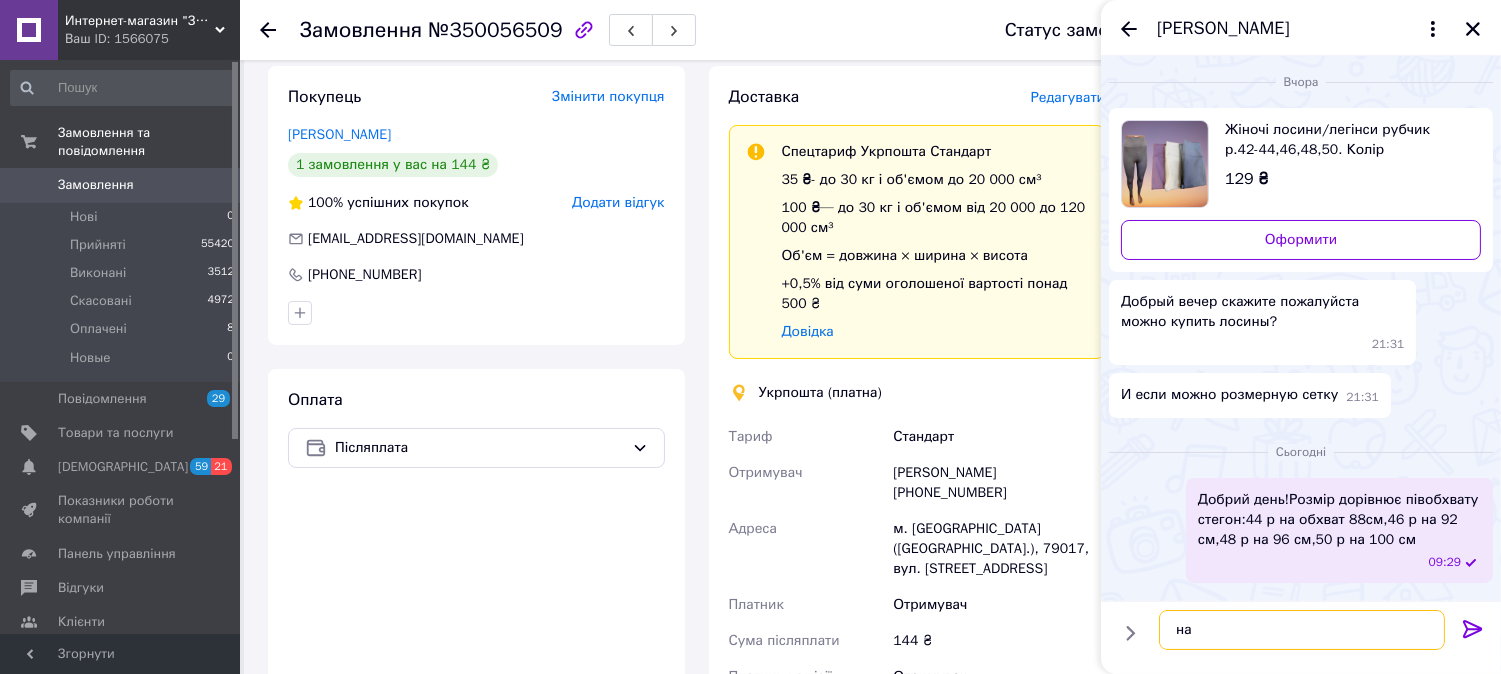 type on "н" 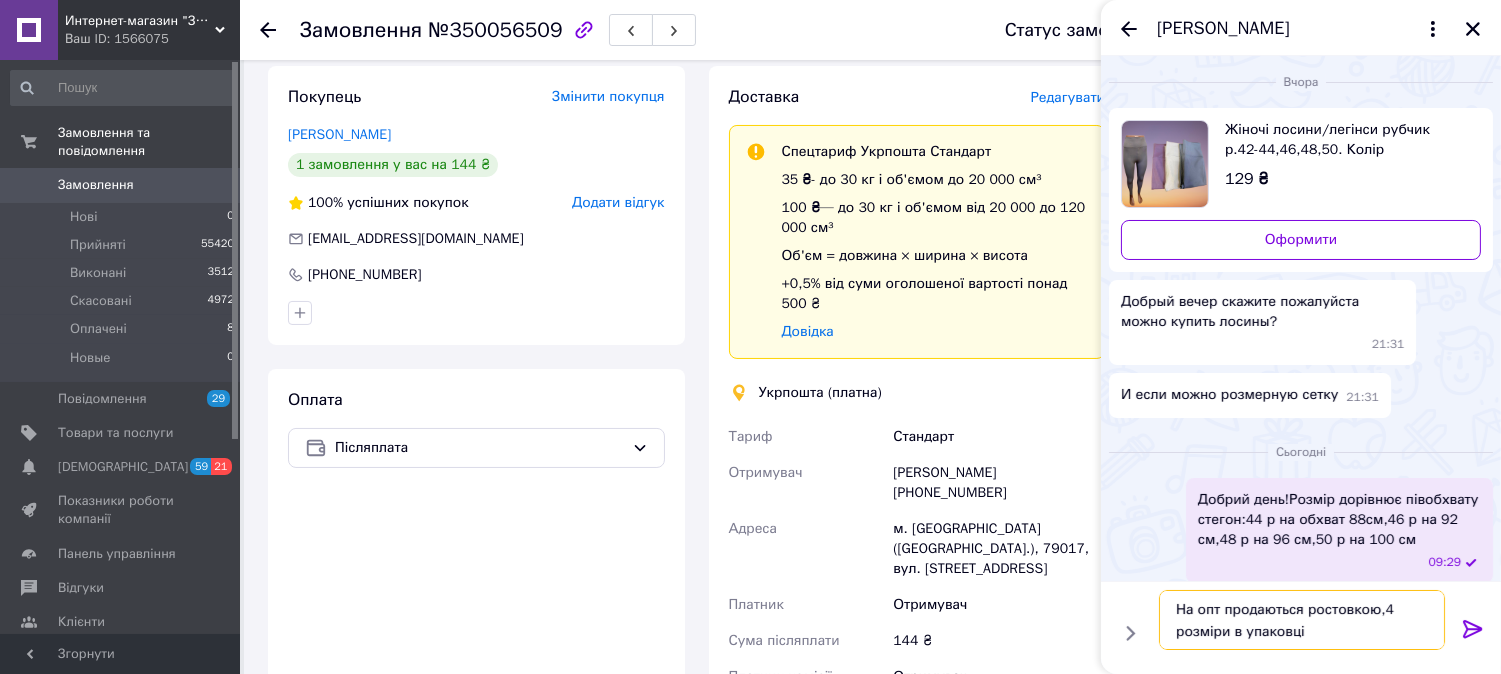 type on "На опт продаються ростовкою,4 розміри в упаковці." 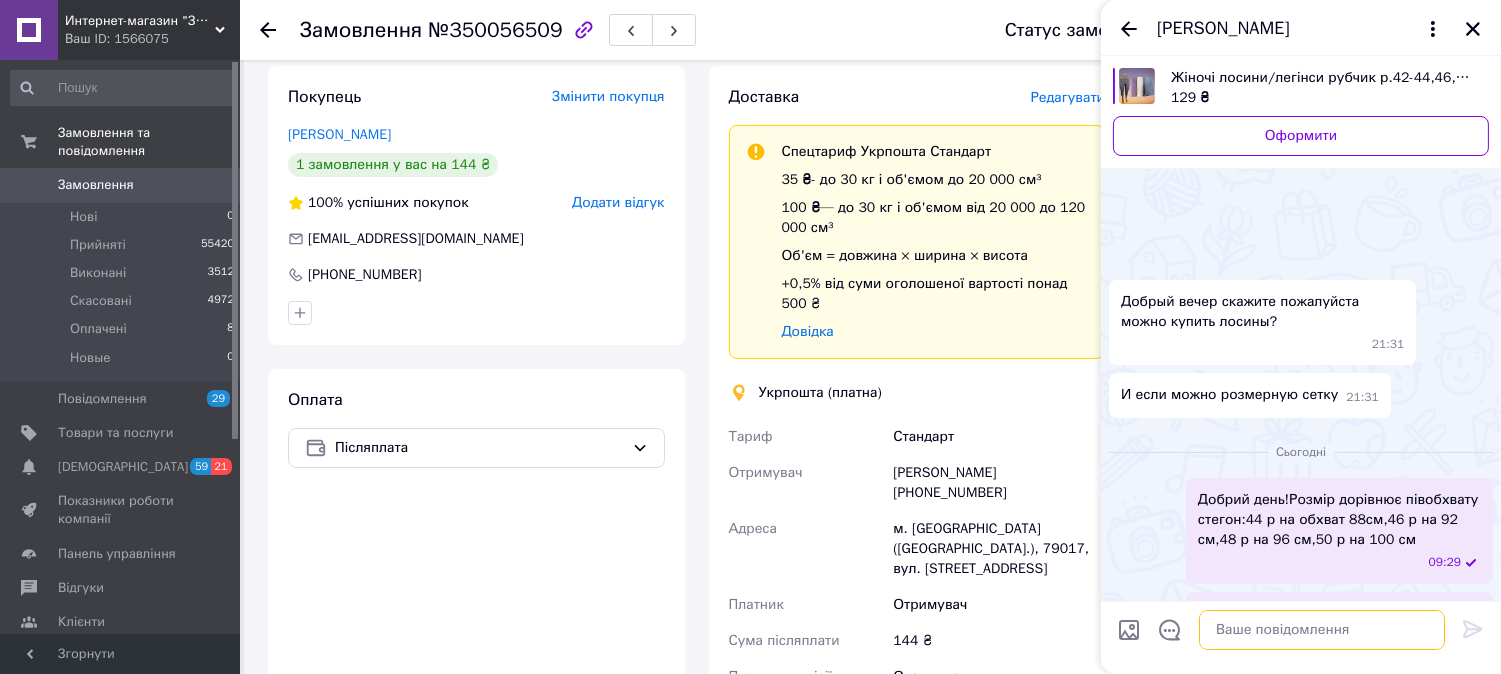scroll, scrollTop: 83, scrollLeft: 0, axis: vertical 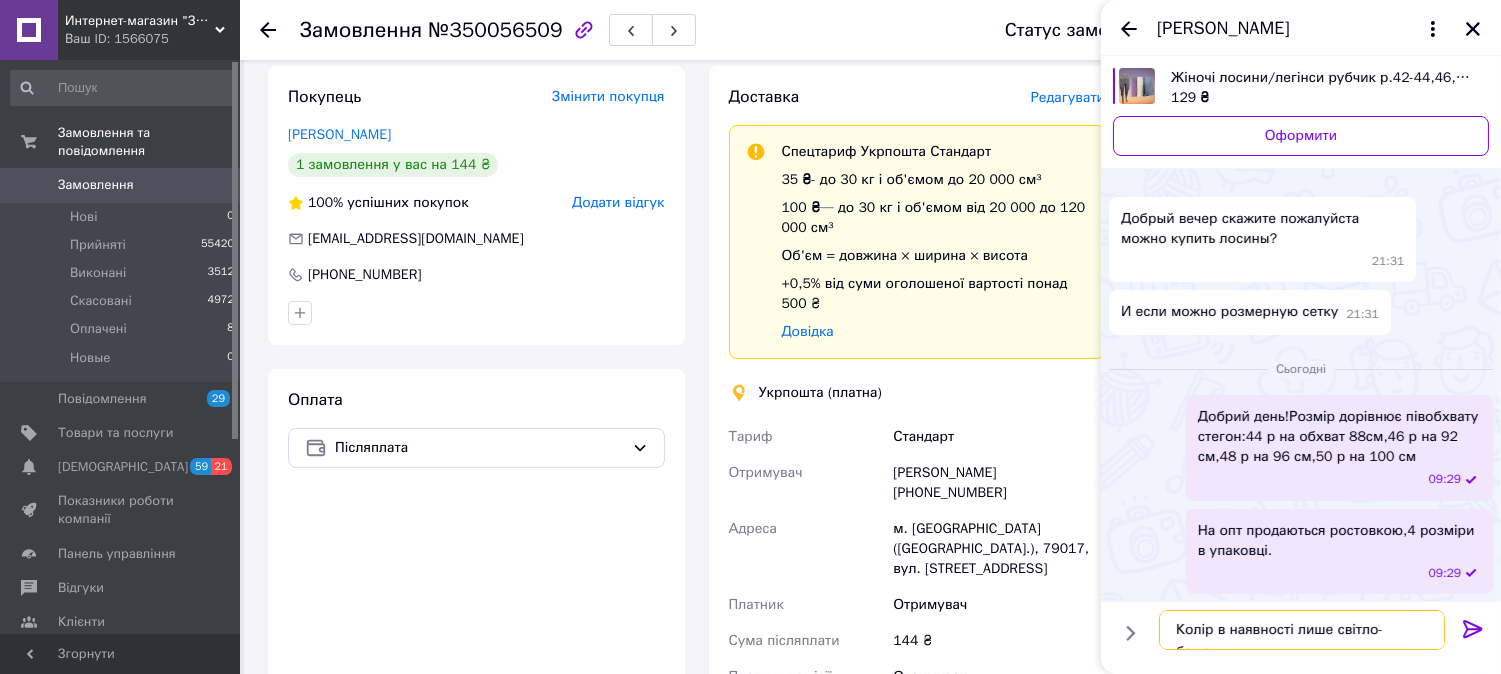 type on "Колір в наявності лише світло-бежевий" 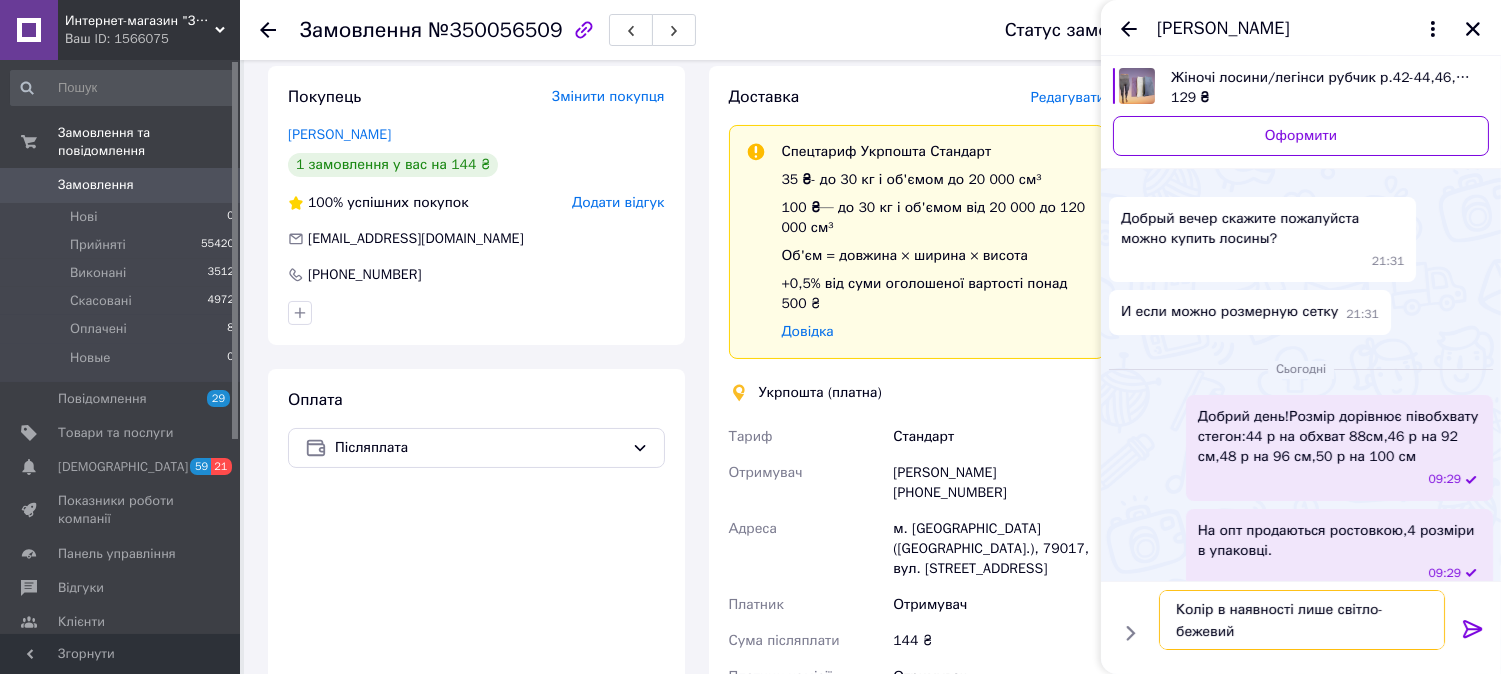 type 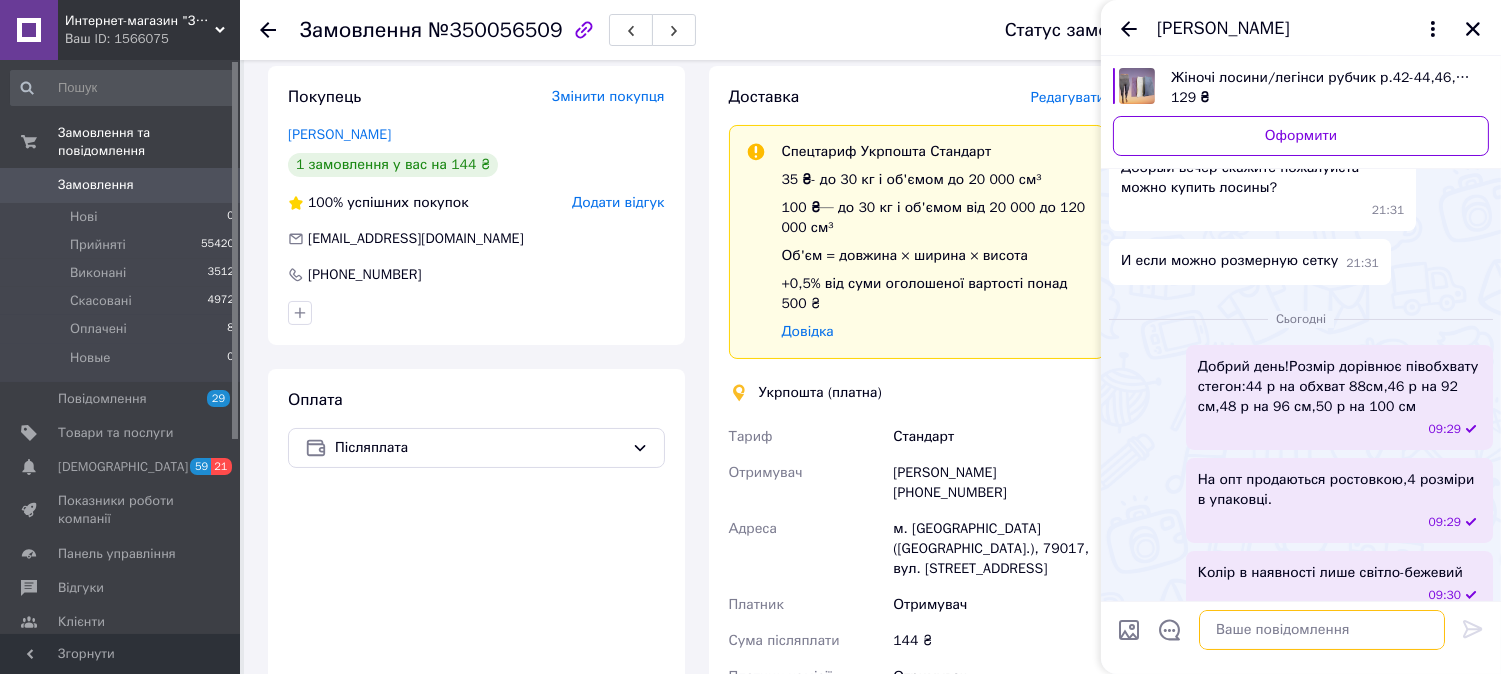 scroll, scrollTop: 104, scrollLeft: 0, axis: vertical 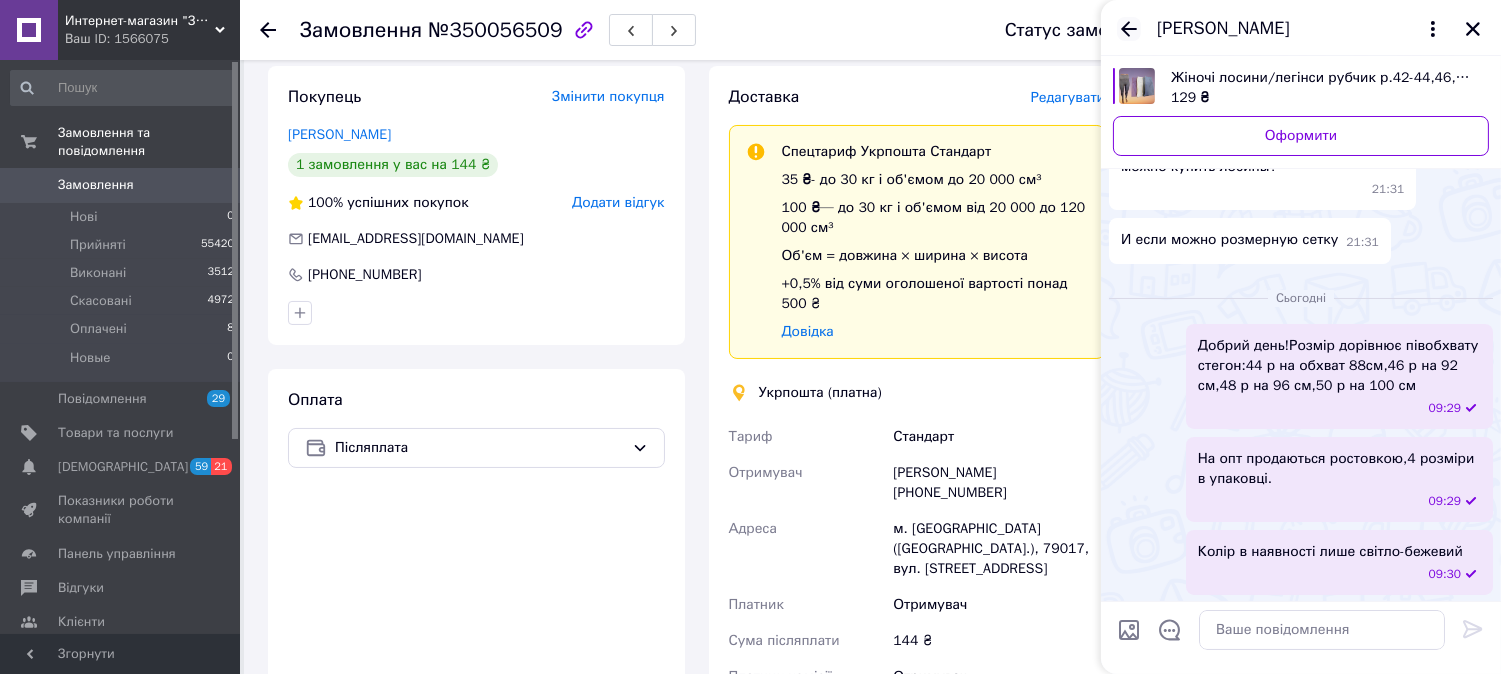 click 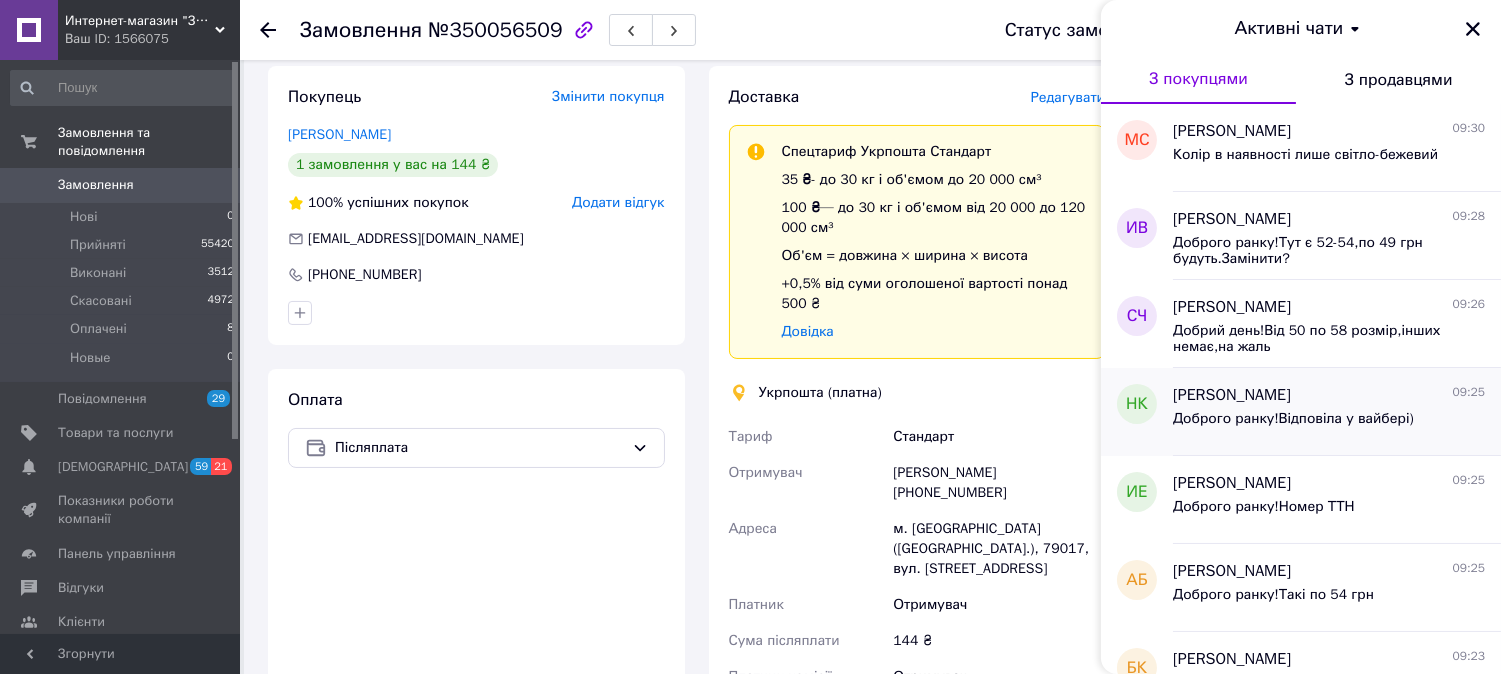 scroll, scrollTop: 222, scrollLeft: 0, axis: vertical 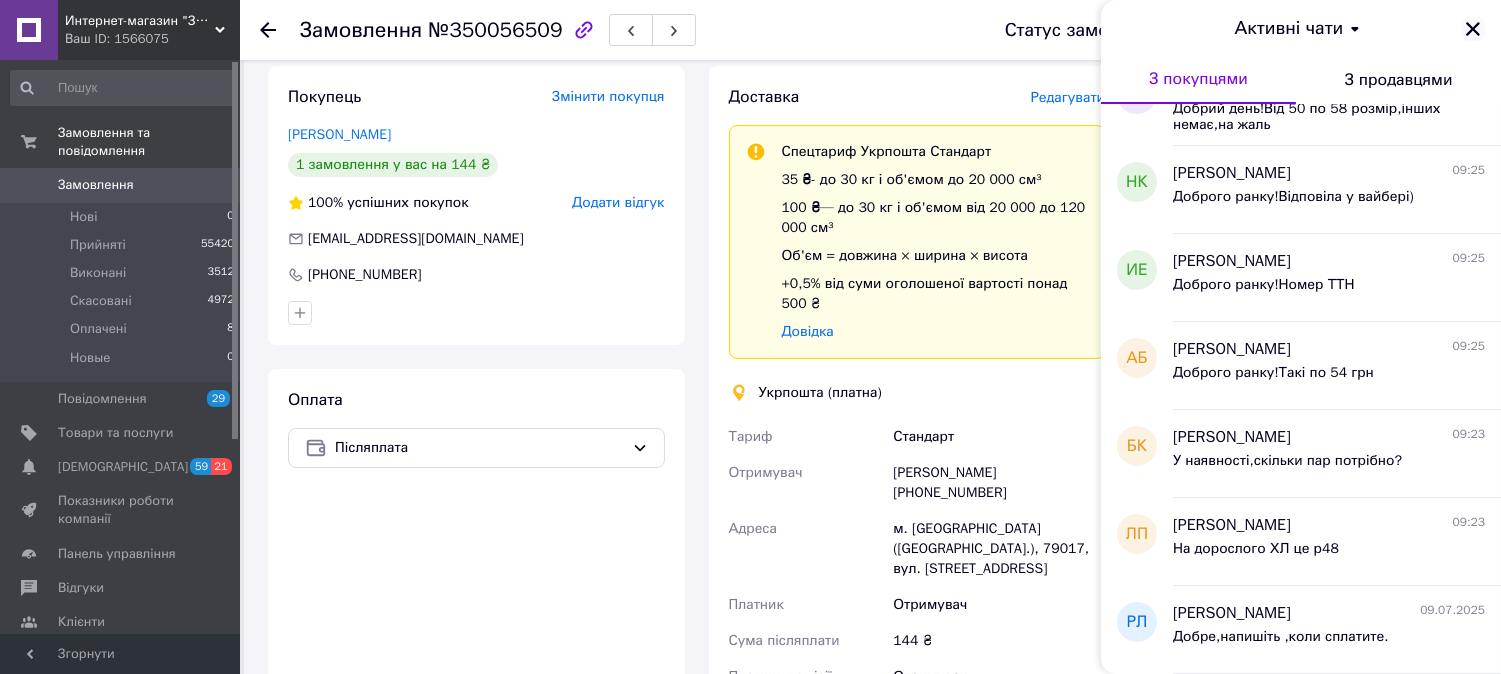 click 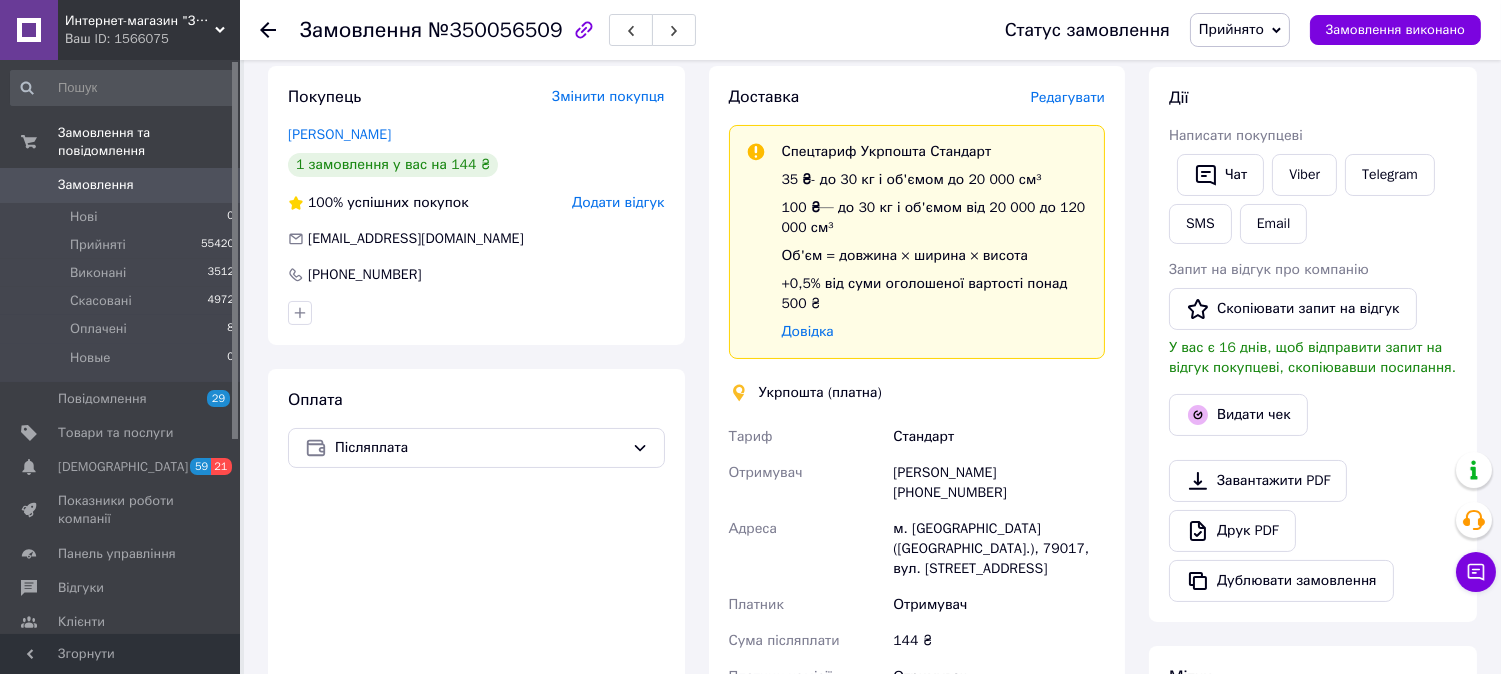 click 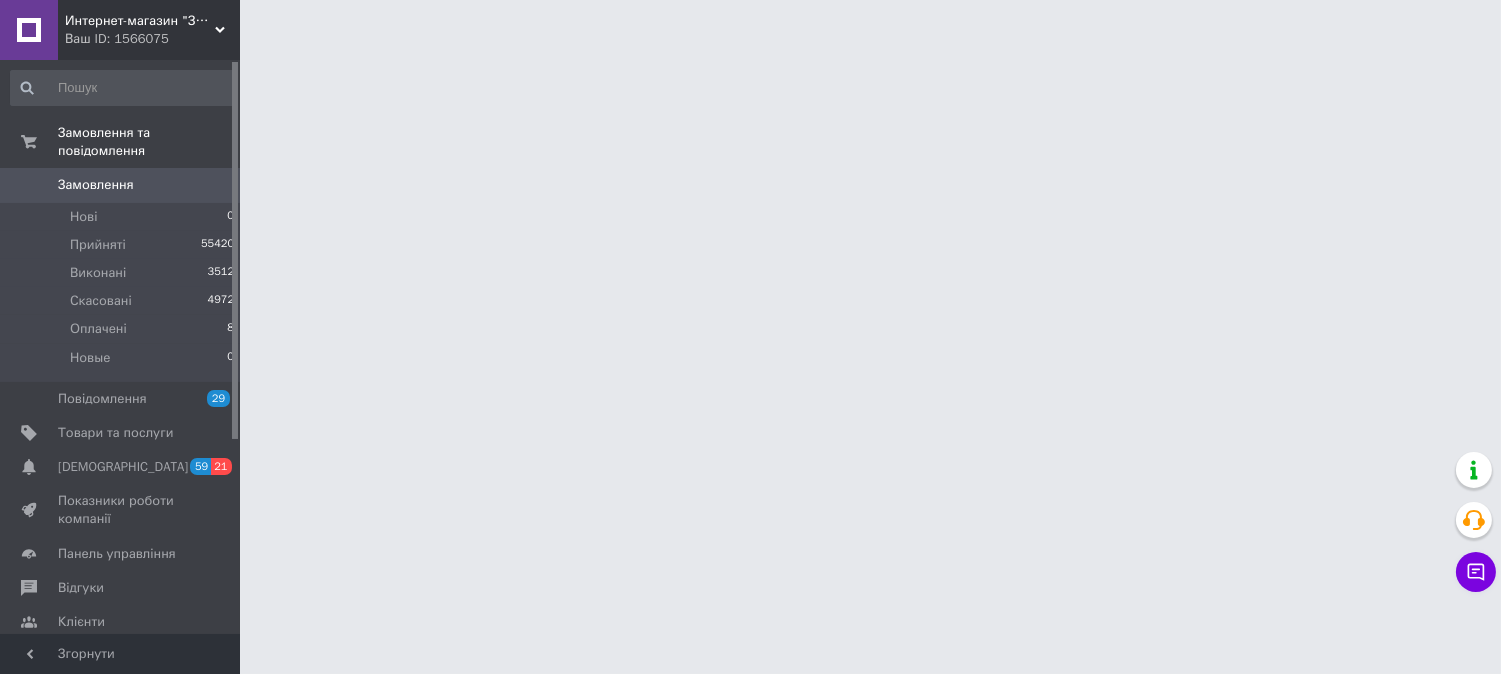 scroll, scrollTop: 0, scrollLeft: 0, axis: both 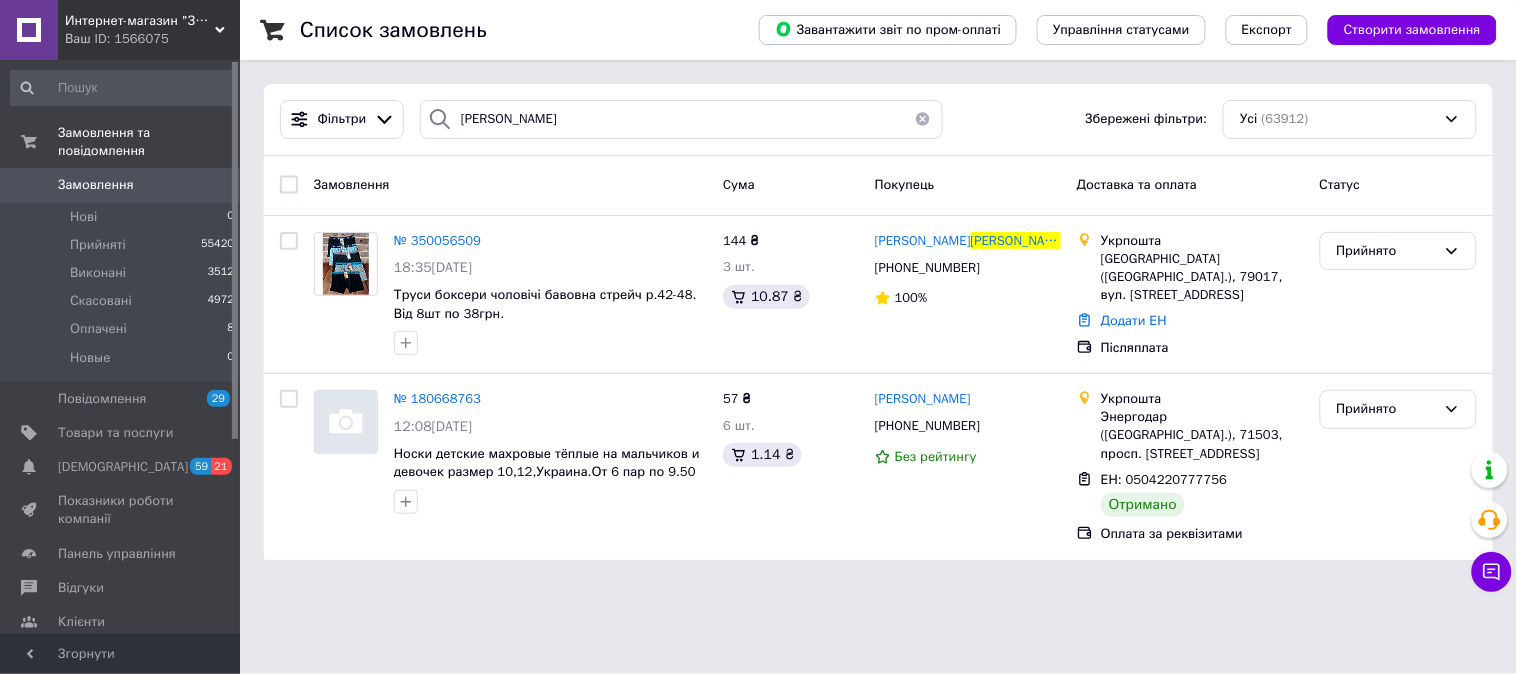 click at bounding box center [923, 119] 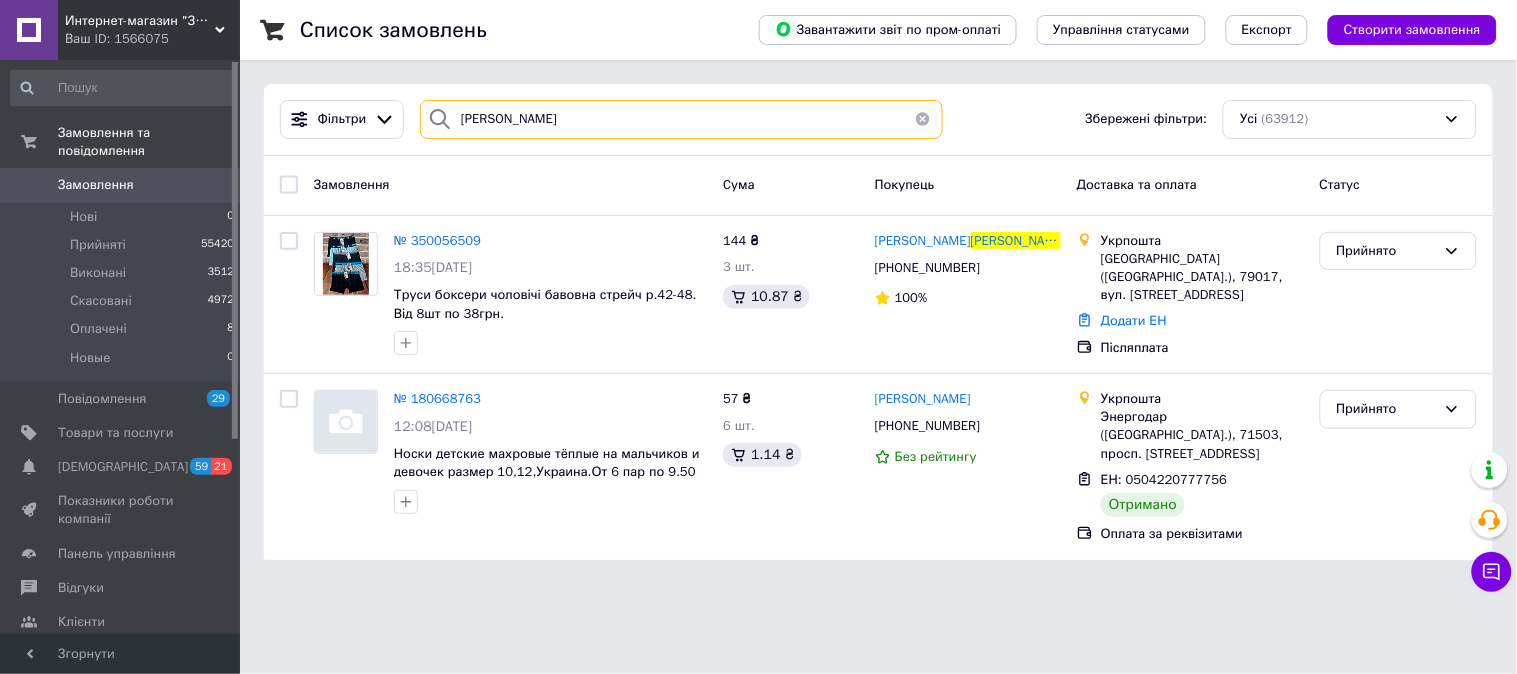 type 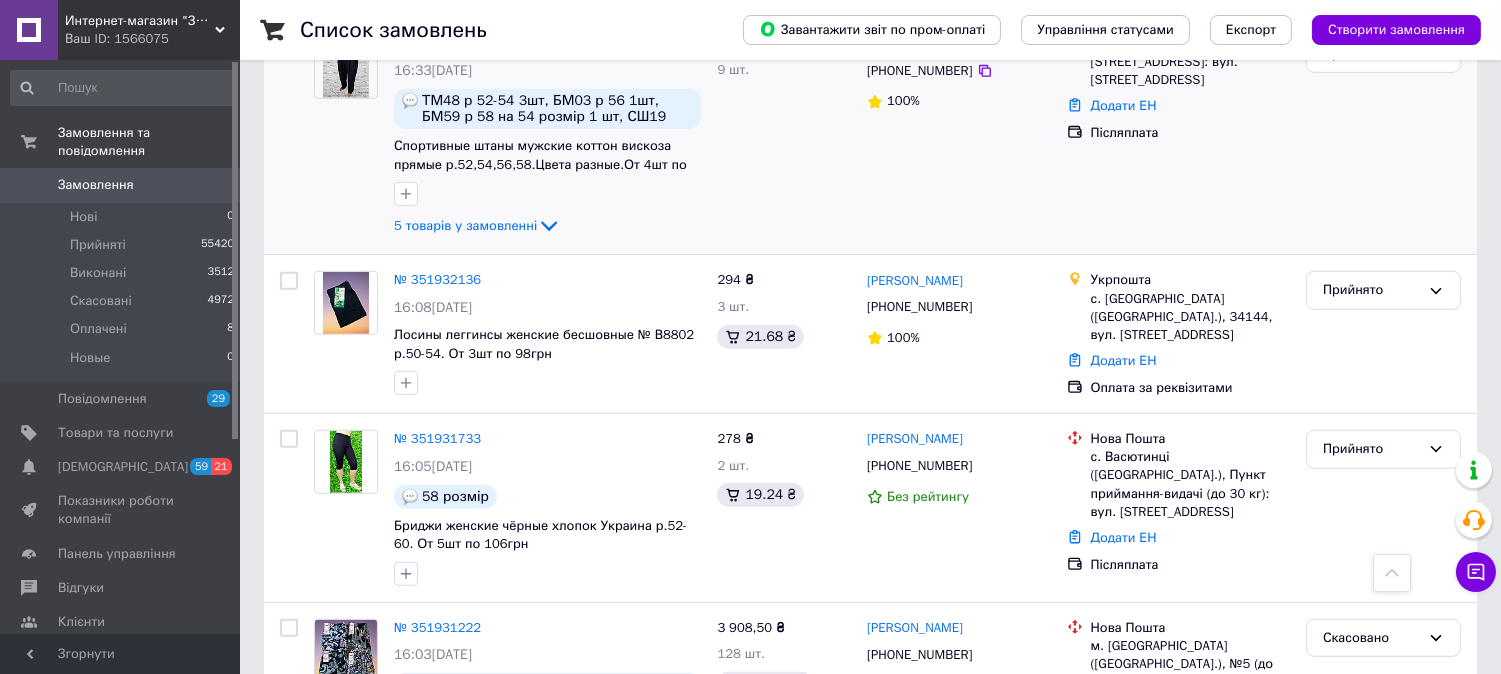 scroll, scrollTop: 2000, scrollLeft: 0, axis: vertical 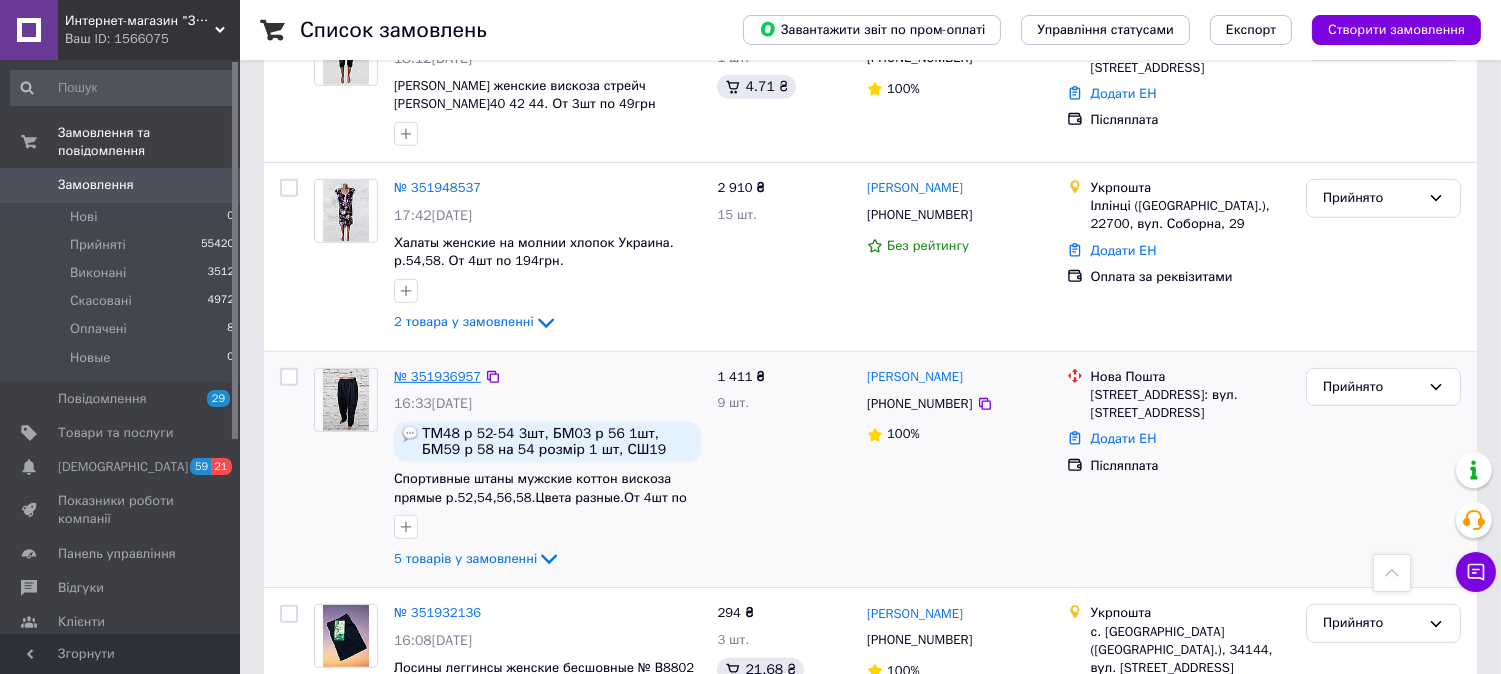 click on "№ 351936957" at bounding box center [437, 376] 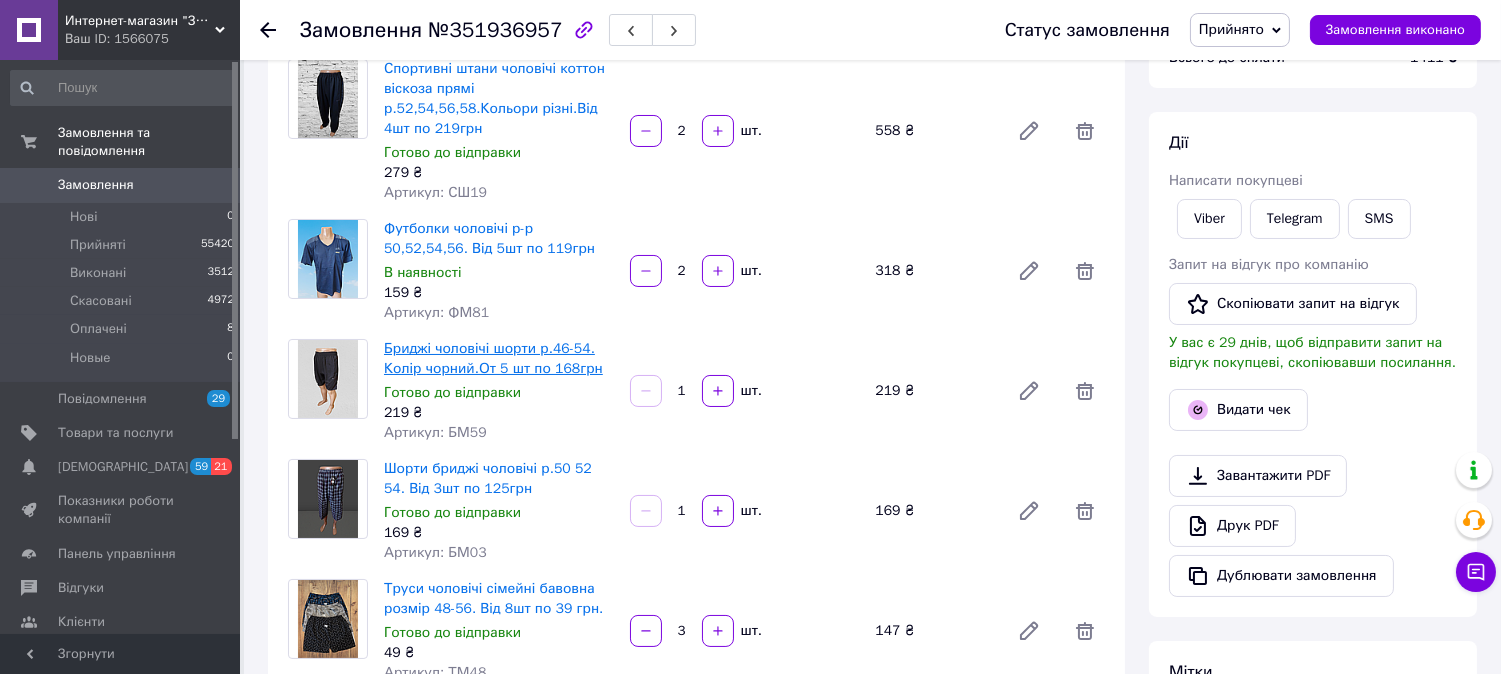 scroll, scrollTop: 333, scrollLeft: 0, axis: vertical 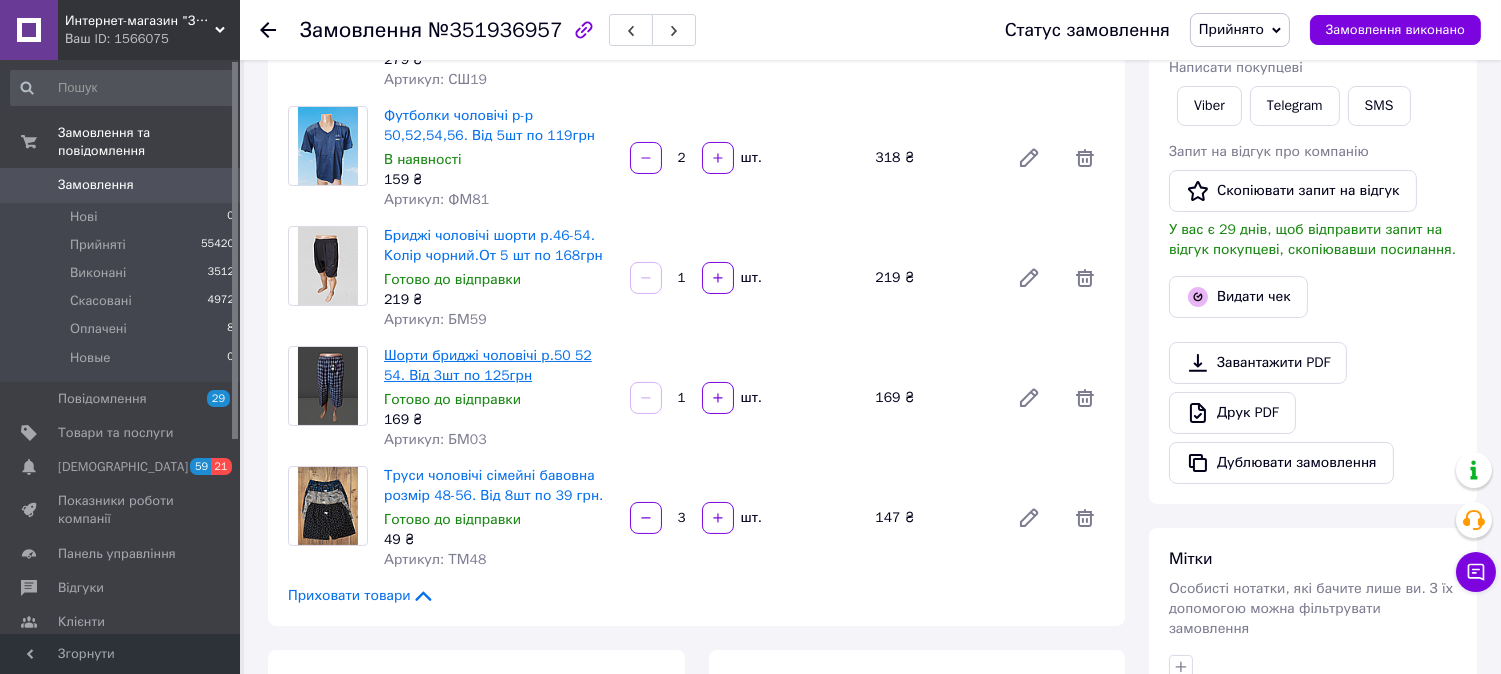 click on "Шорти бриджі чоловічі р.50 52 54. Від 3шт по 125грн" at bounding box center [488, 365] 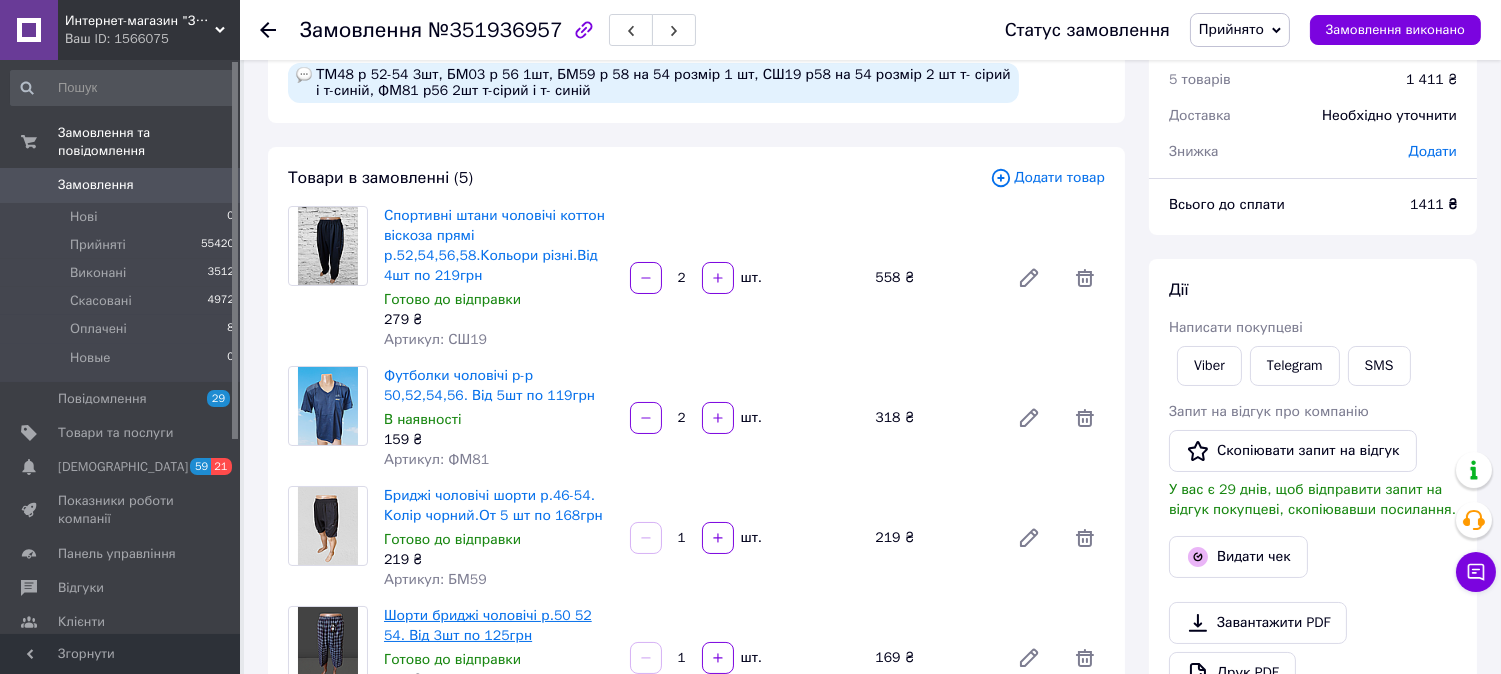 scroll, scrollTop: 111, scrollLeft: 0, axis: vertical 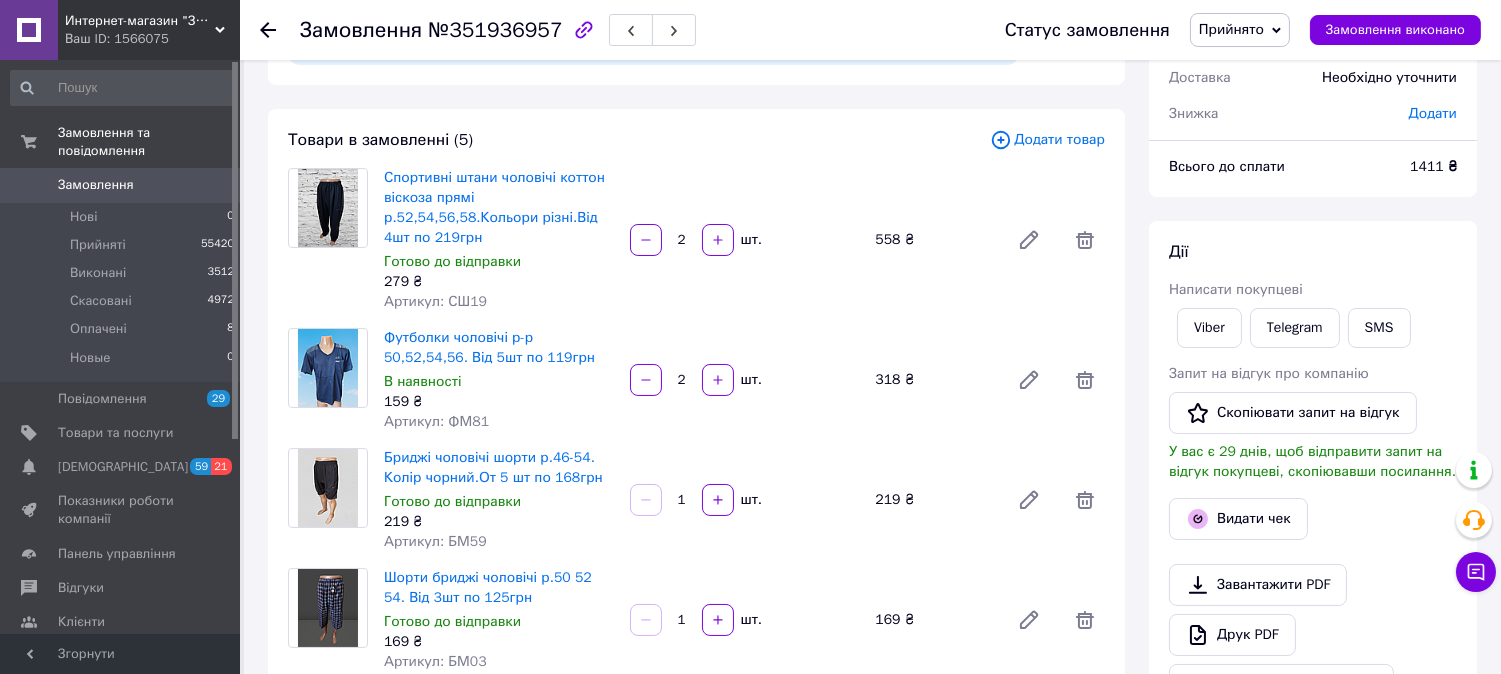click 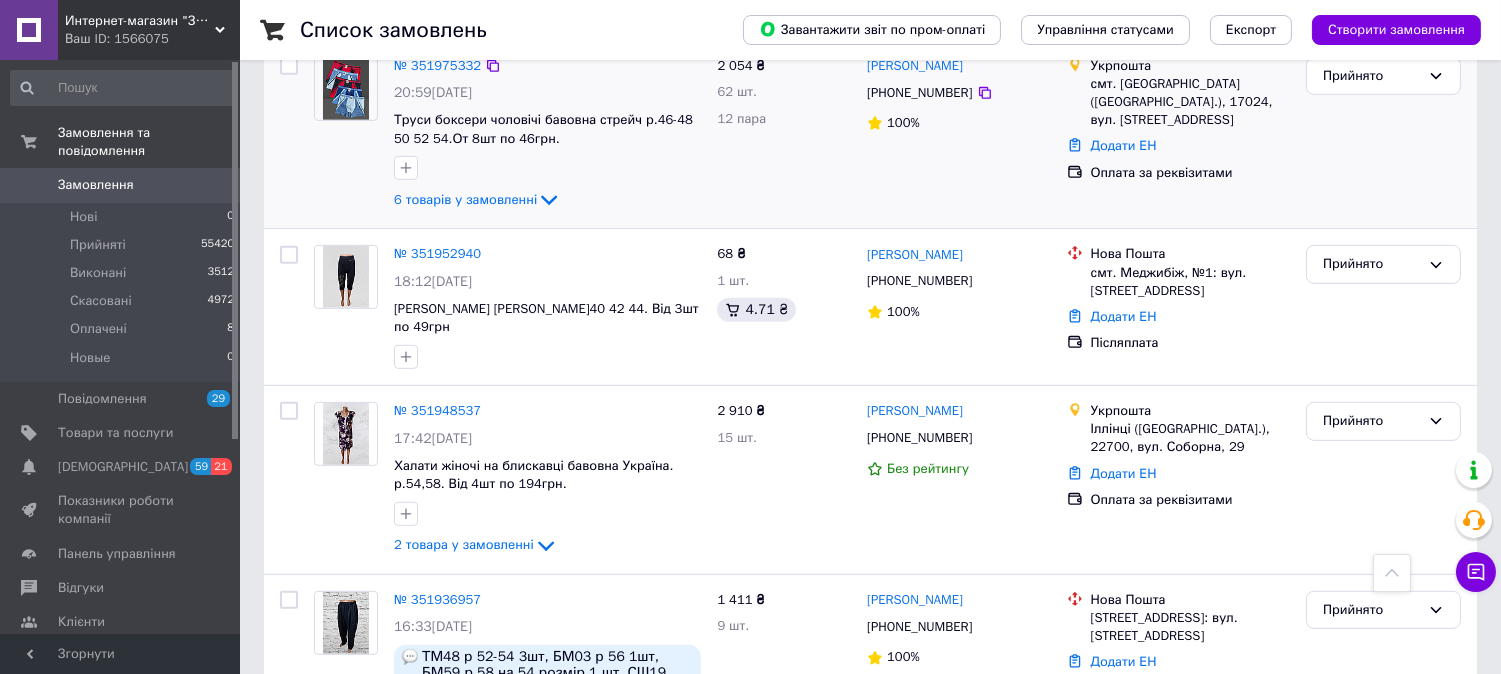 scroll, scrollTop: 1888, scrollLeft: 0, axis: vertical 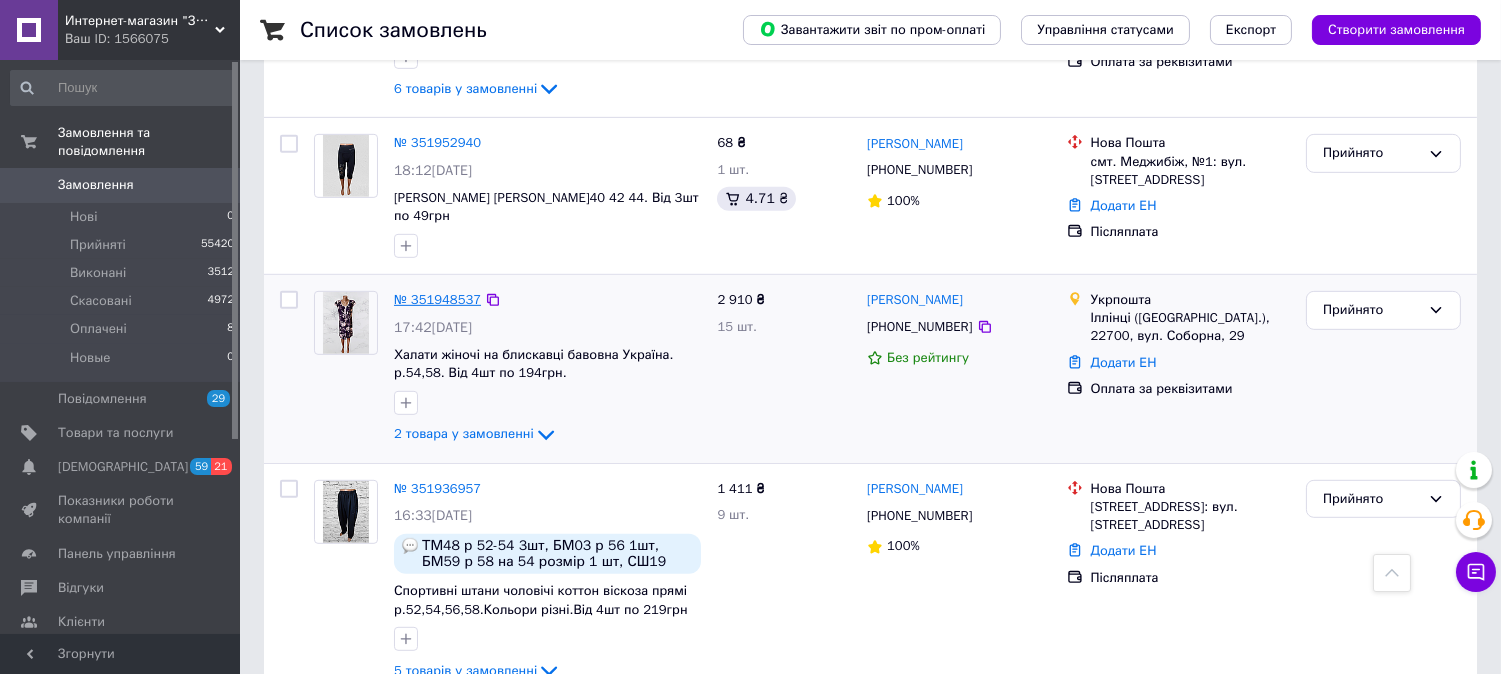 click on "№ 351948537" at bounding box center (437, 299) 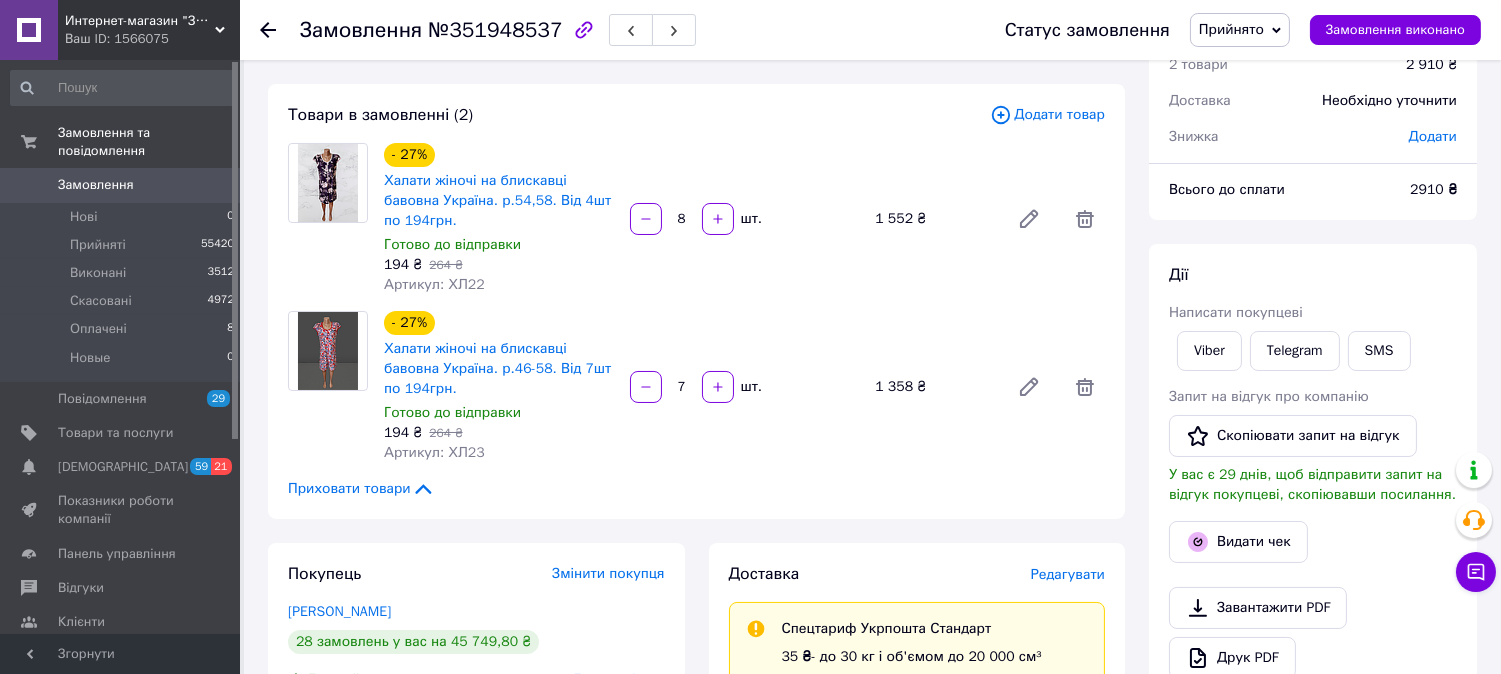 scroll, scrollTop: 111, scrollLeft: 0, axis: vertical 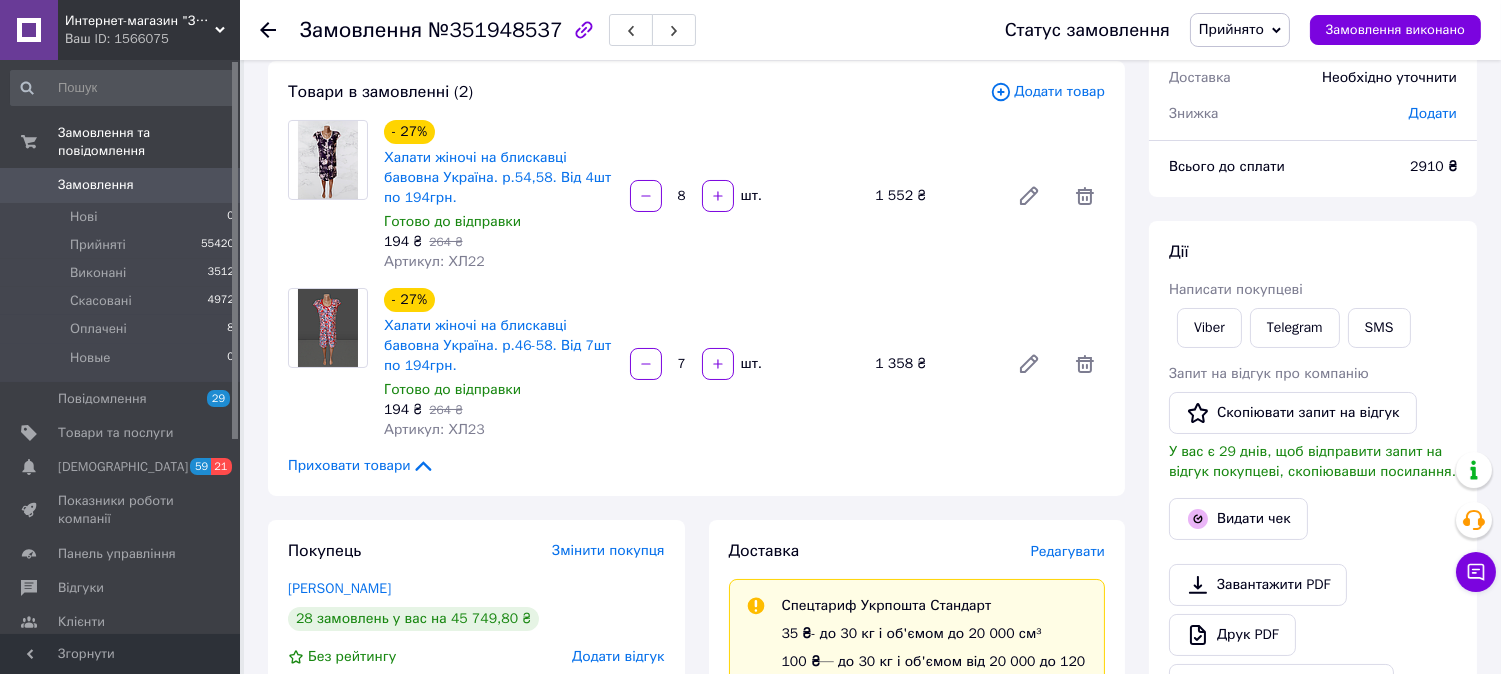 click 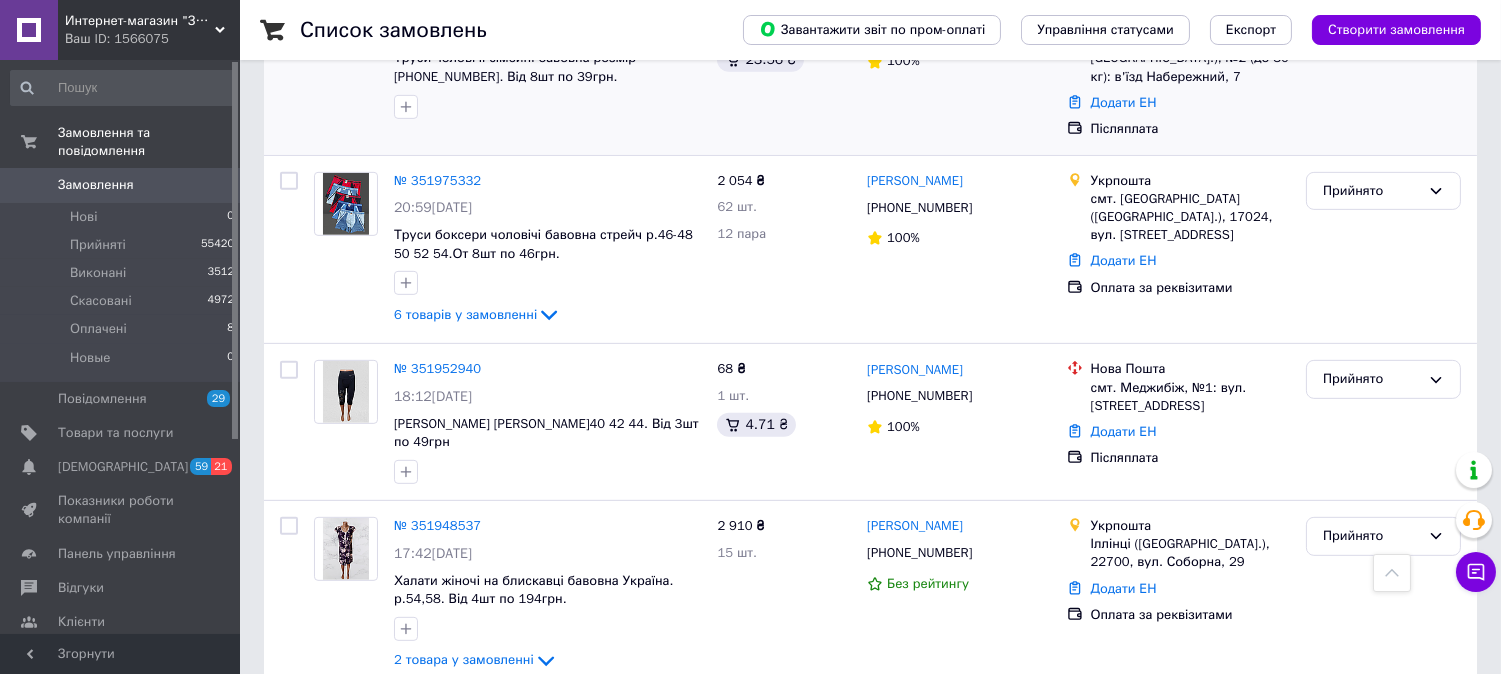 scroll, scrollTop: 1666, scrollLeft: 0, axis: vertical 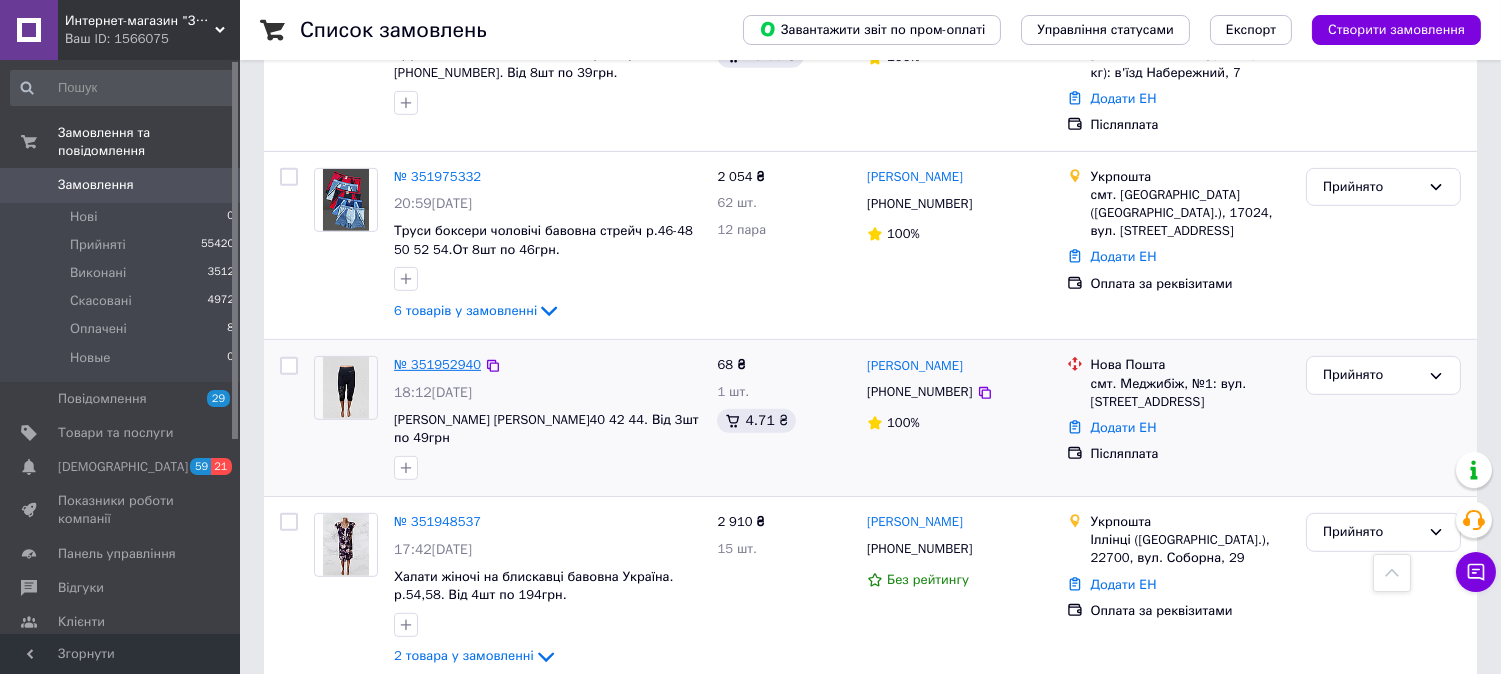 click on "№ 351952940" at bounding box center (437, 364) 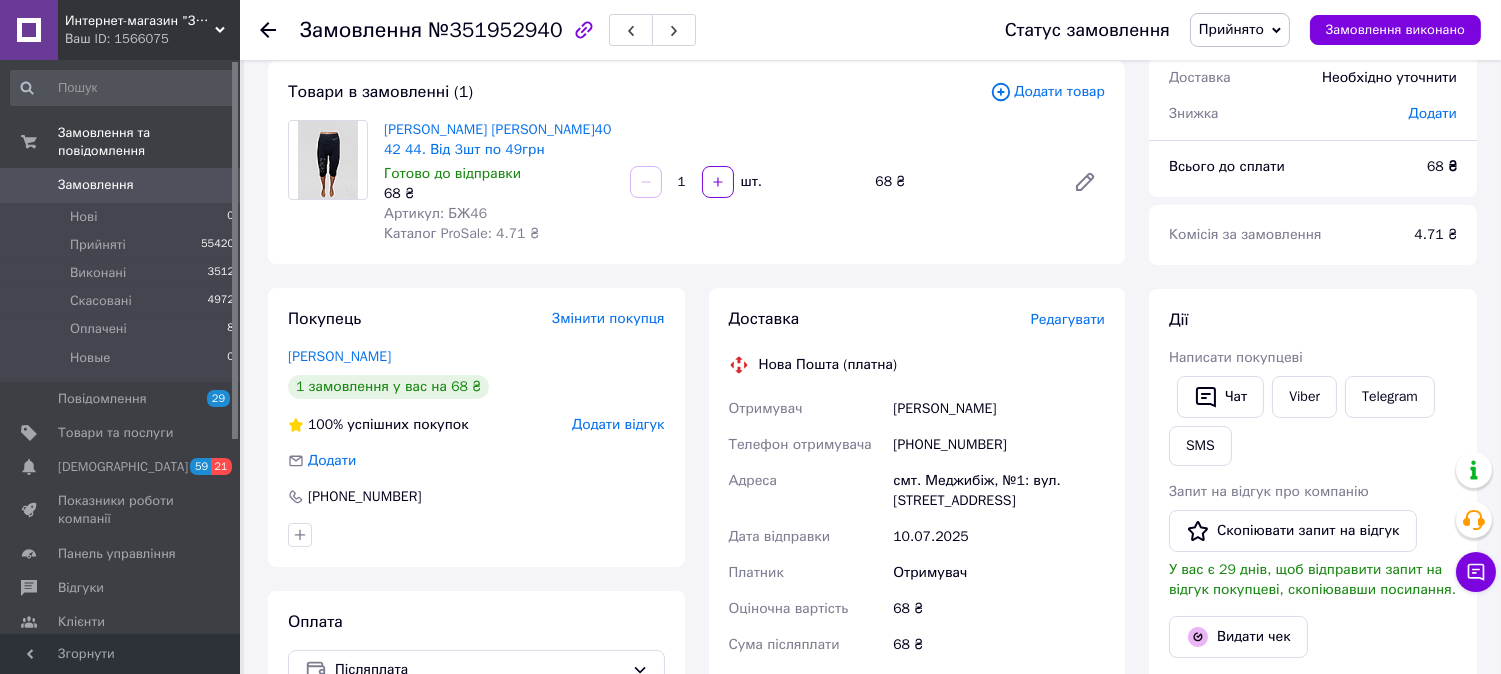 scroll, scrollTop: 0, scrollLeft: 0, axis: both 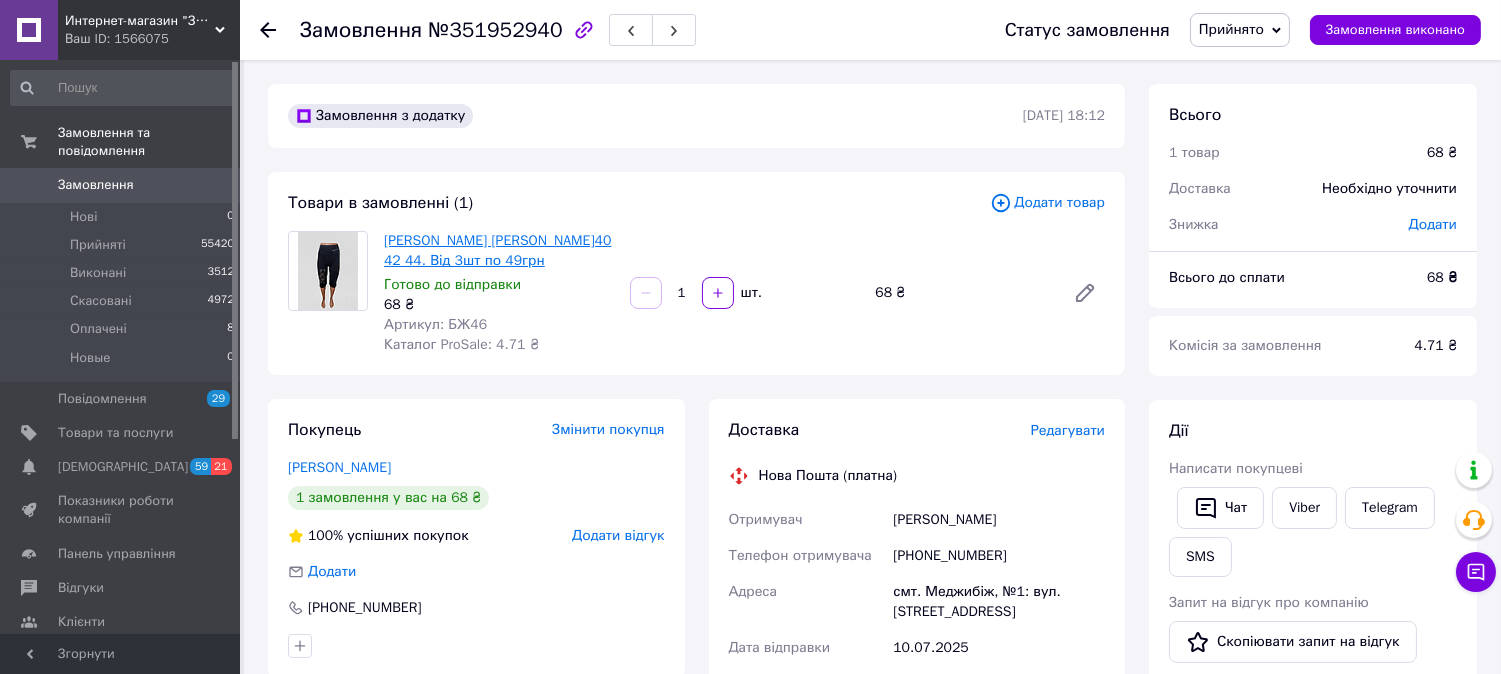click on "[PERSON_NAME] [PERSON_NAME]40 42 44. Від 3шт по 49грн" at bounding box center [497, 250] 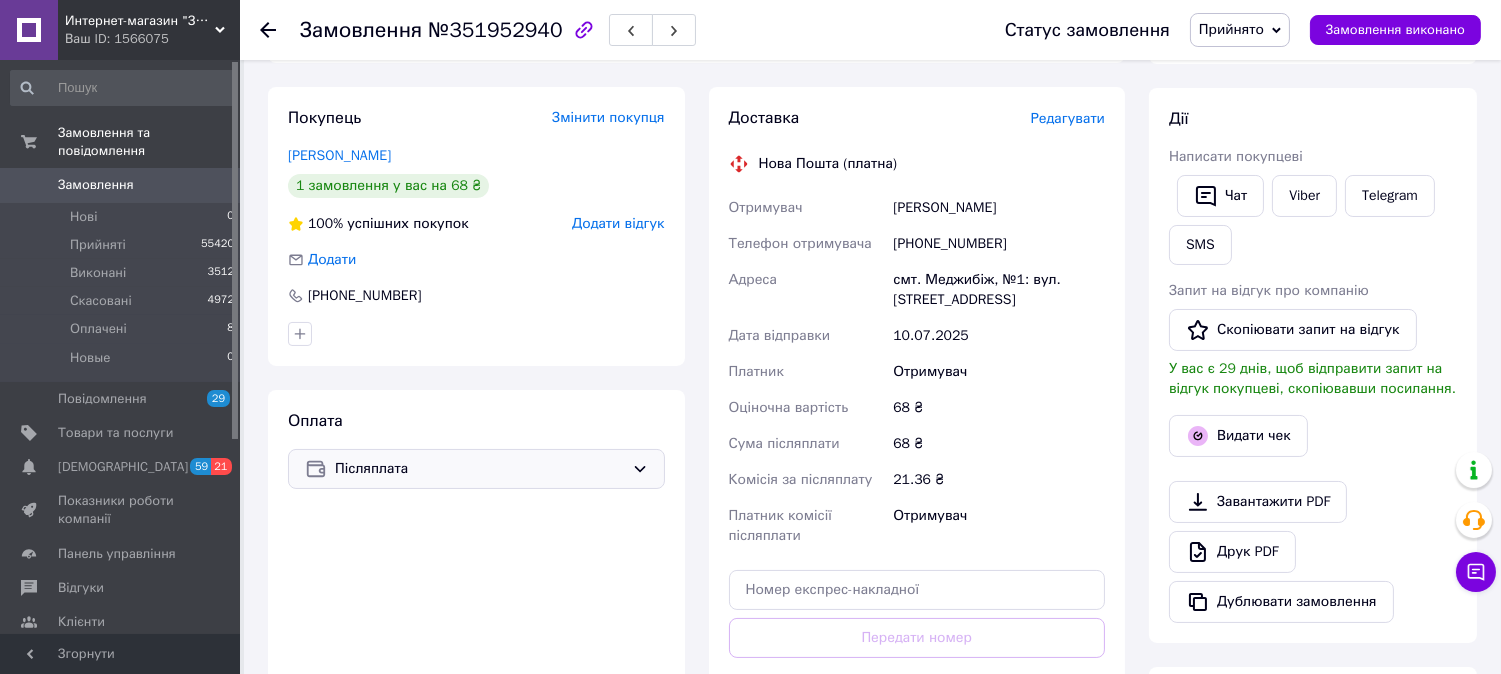scroll, scrollTop: 333, scrollLeft: 0, axis: vertical 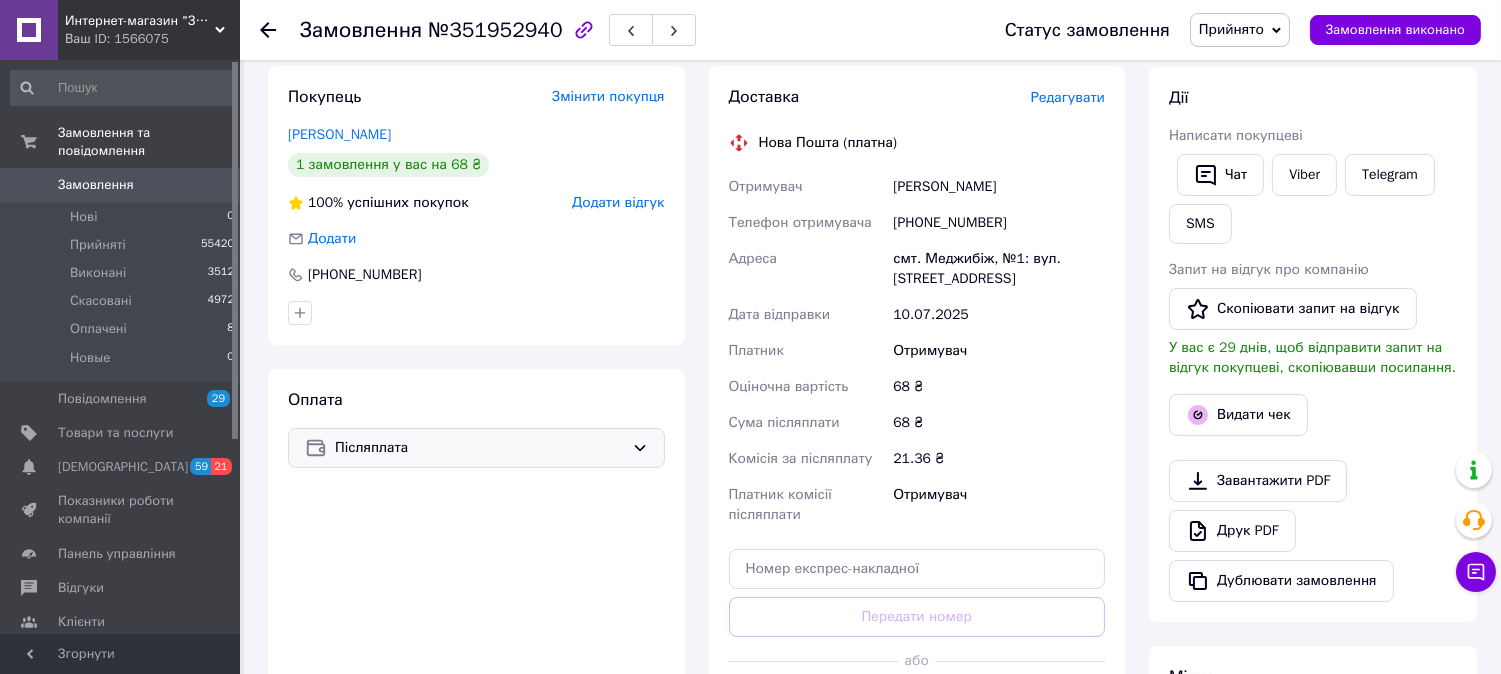click on "Післяплата" at bounding box center (479, 448) 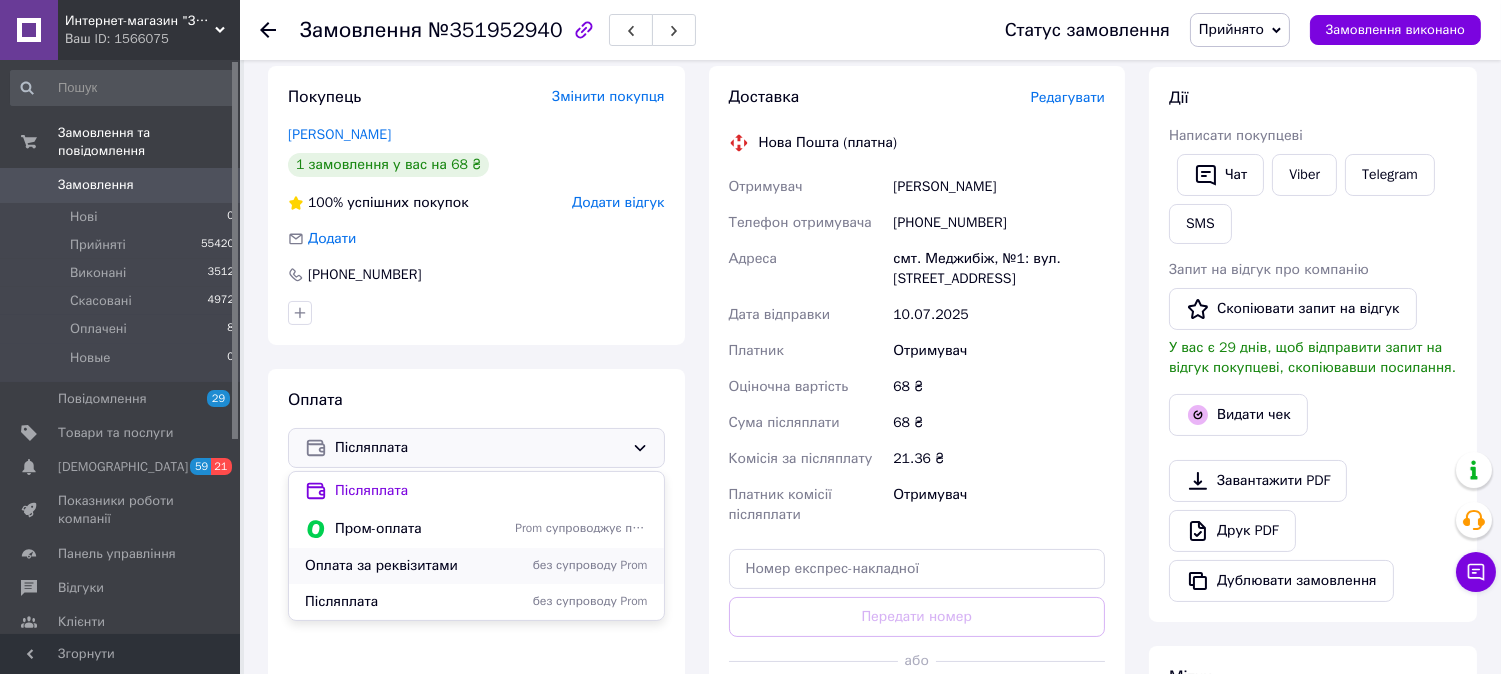 click on "Оплата за реквізитами" at bounding box center [406, 566] 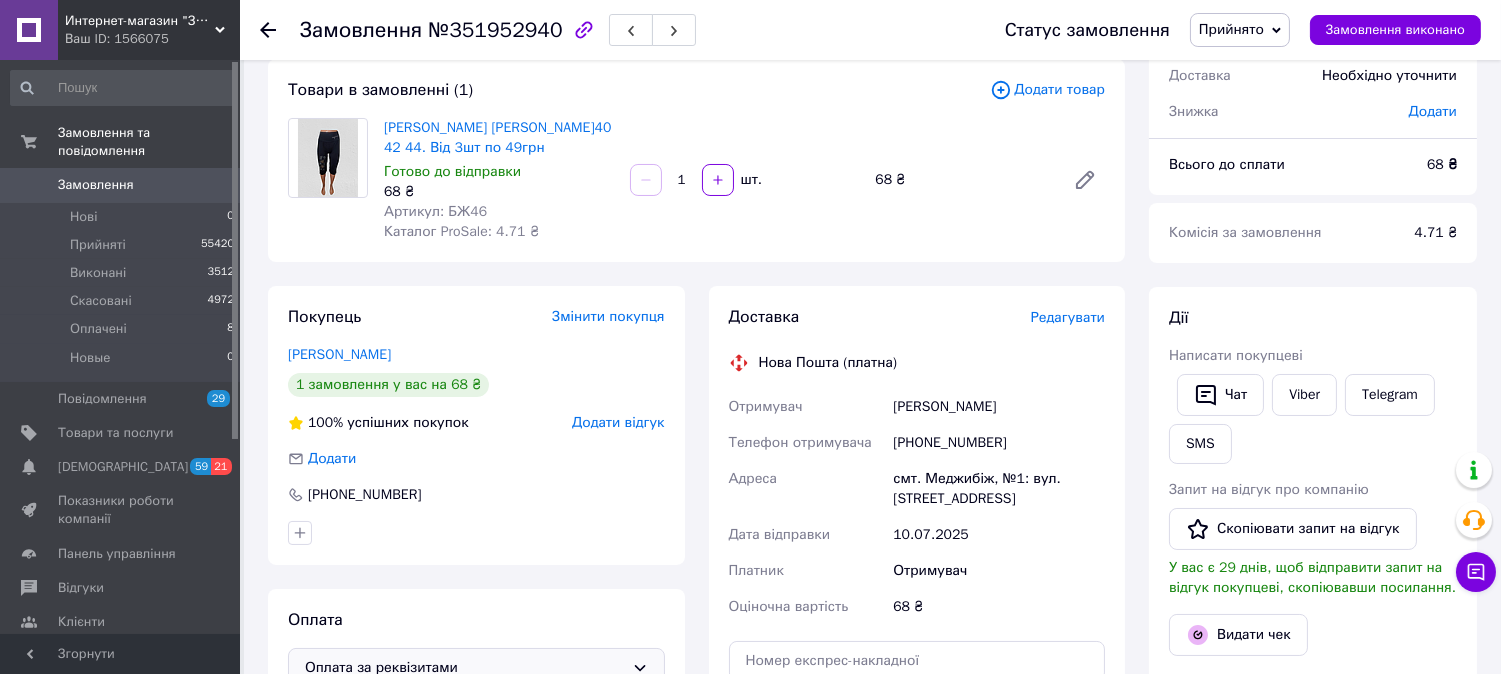 scroll, scrollTop: 0, scrollLeft: 0, axis: both 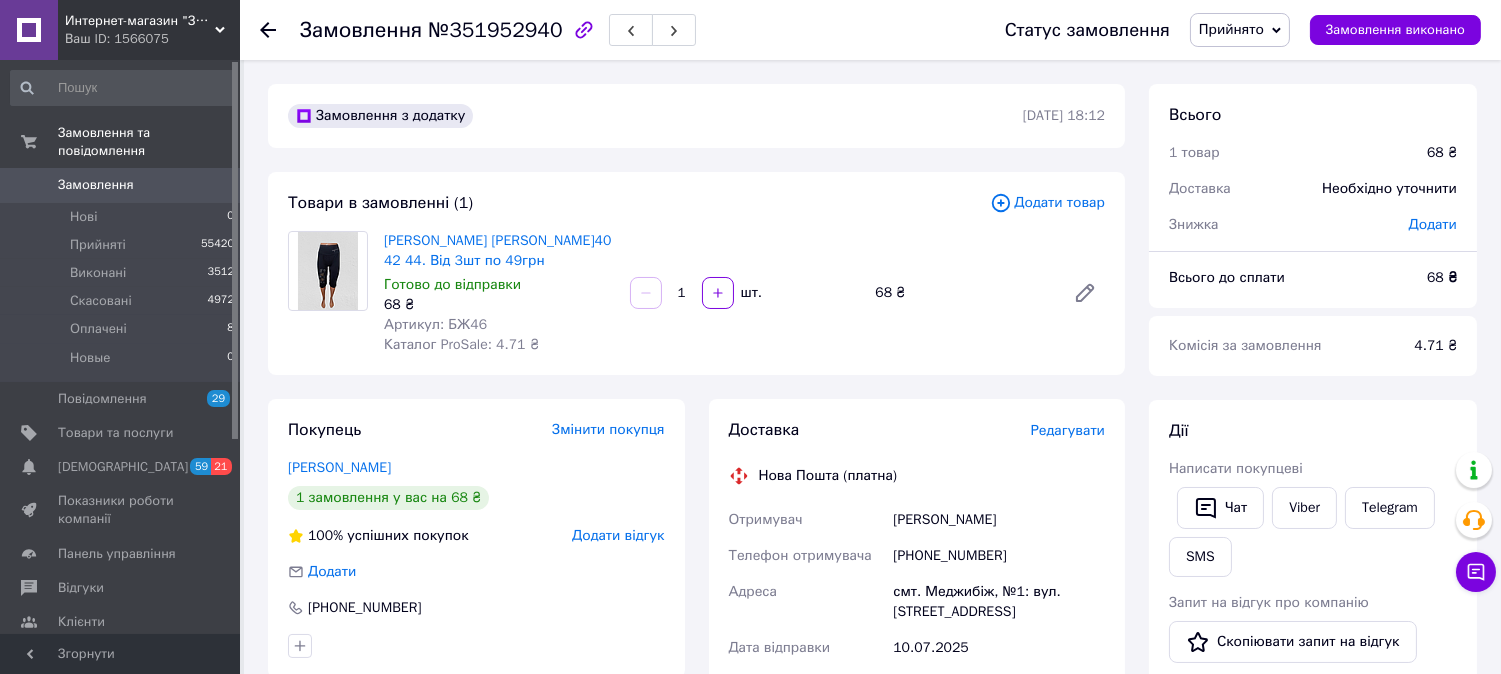 click 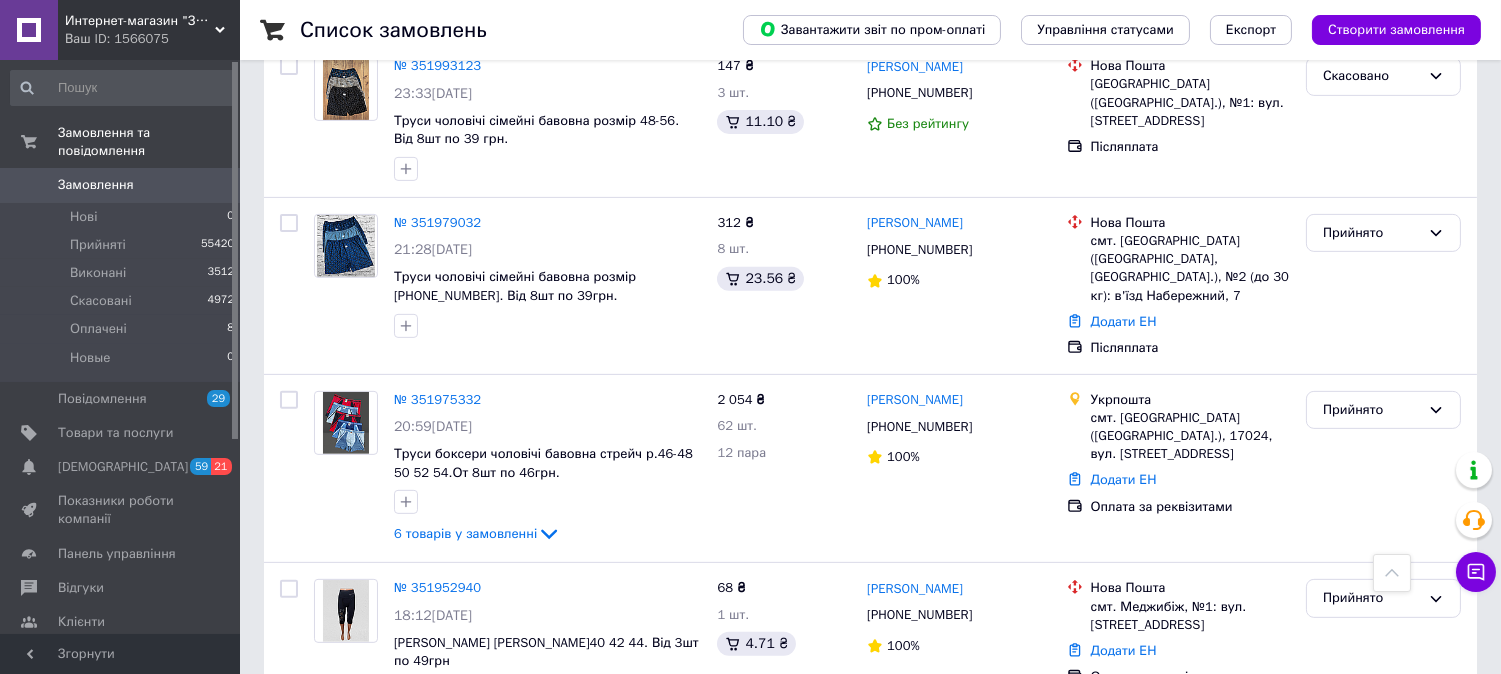 scroll, scrollTop: 1444, scrollLeft: 0, axis: vertical 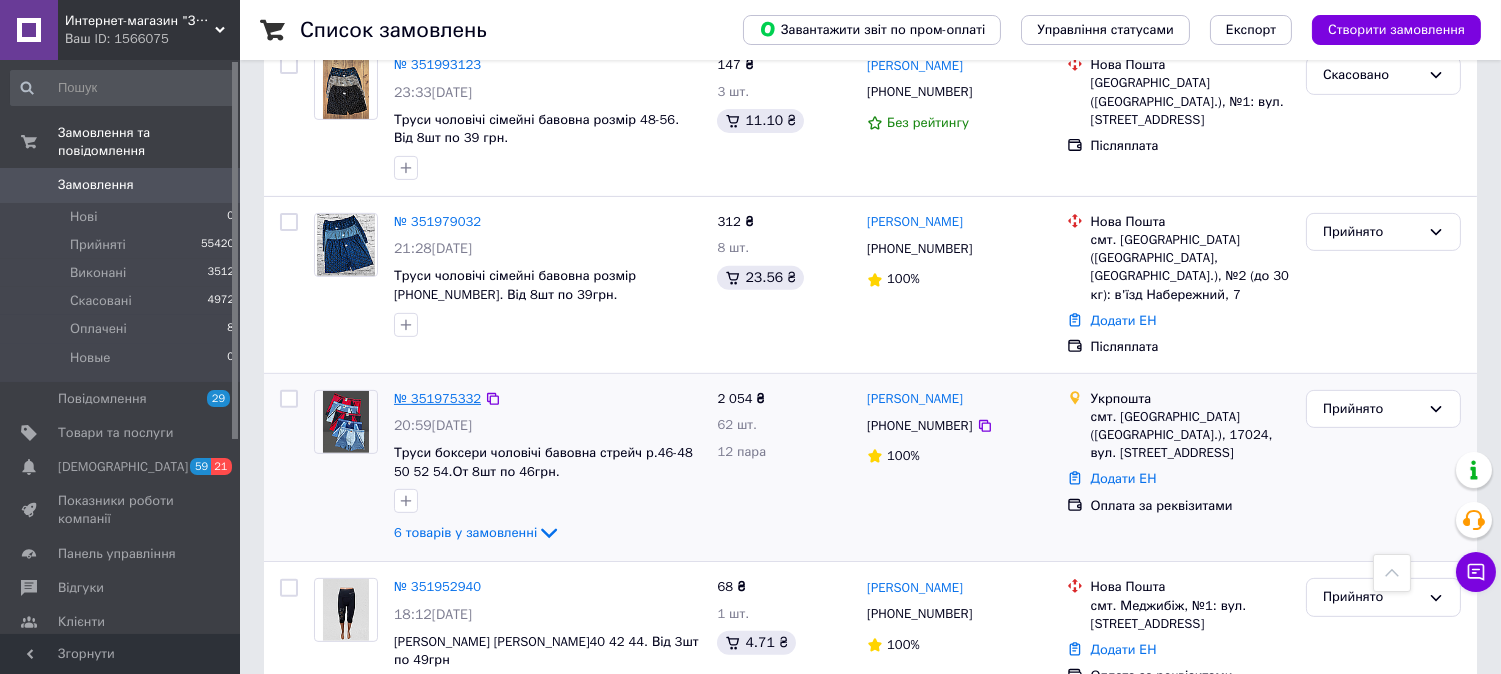 click on "№ 351975332" at bounding box center [437, 398] 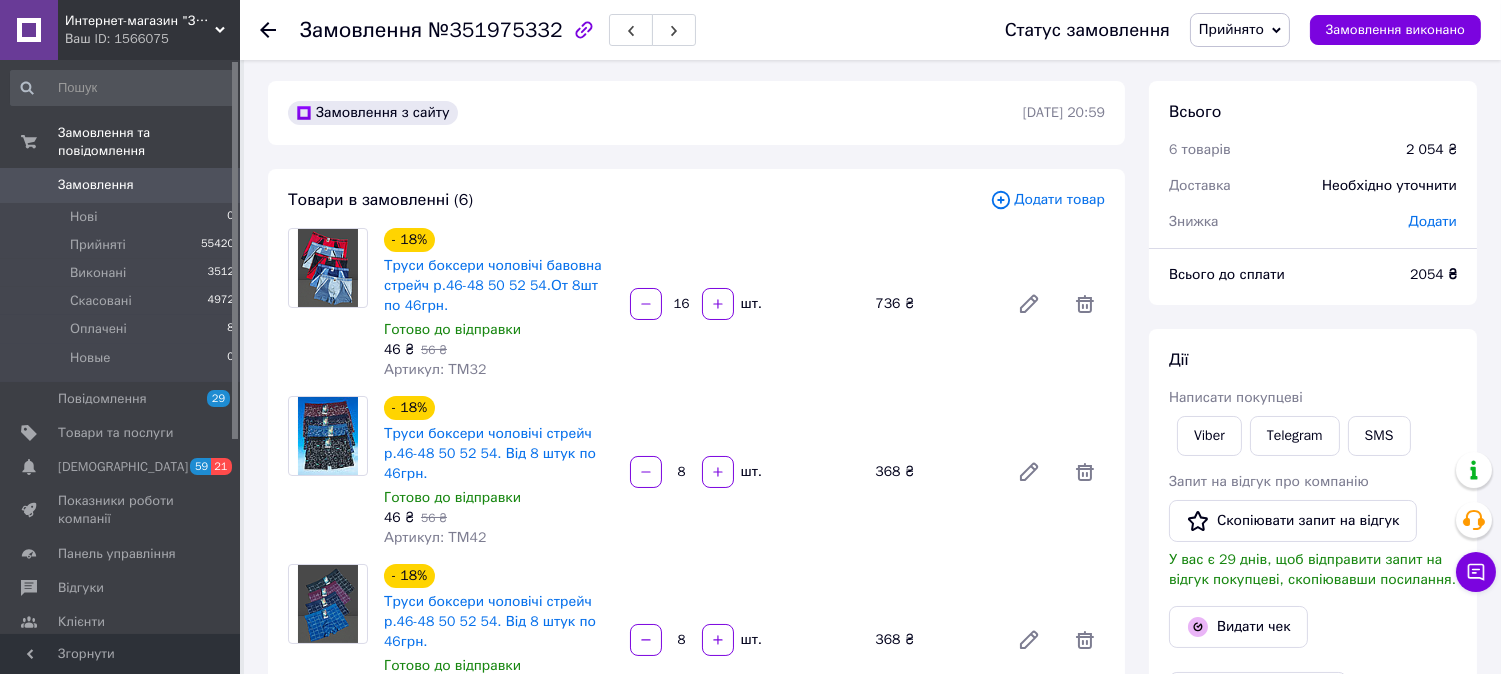 scroll, scrollTop: 0, scrollLeft: 0, axis: both 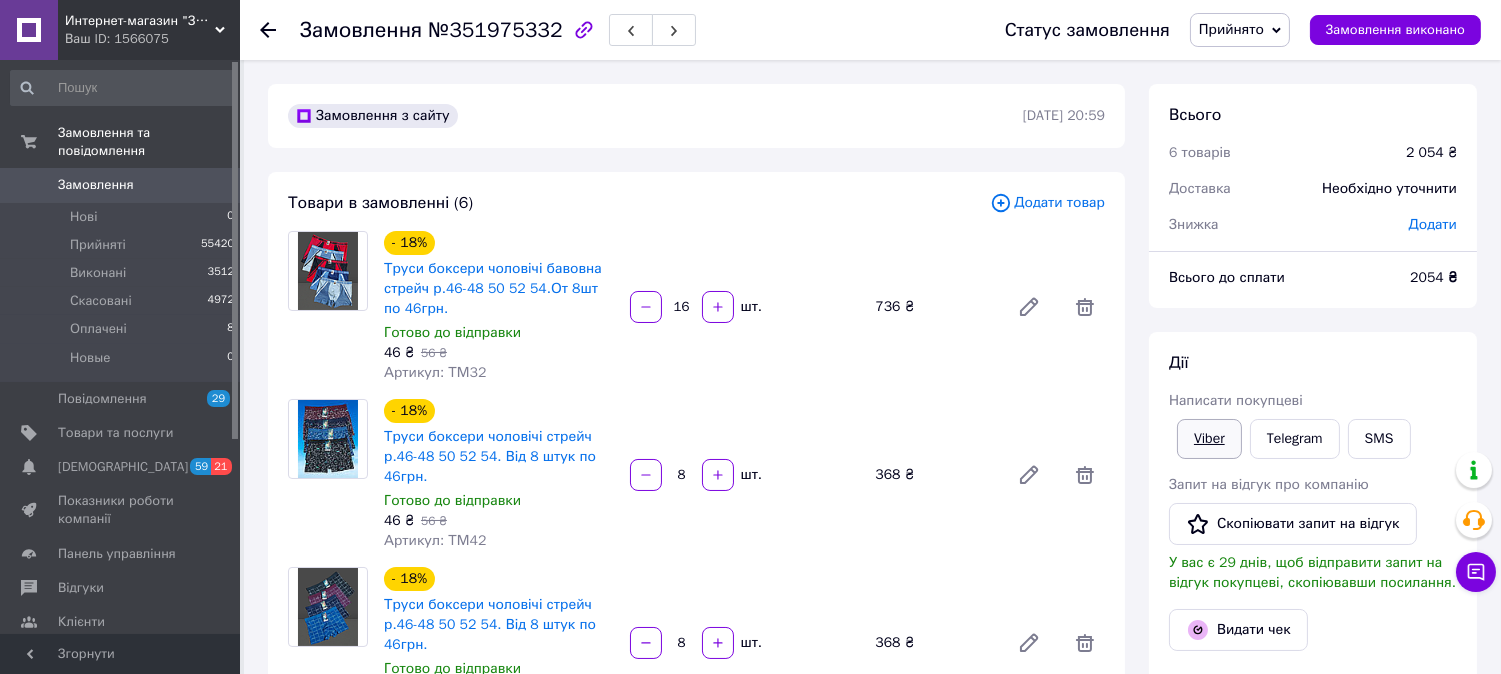 click on "Viber" at bounding box center (1209, 439) 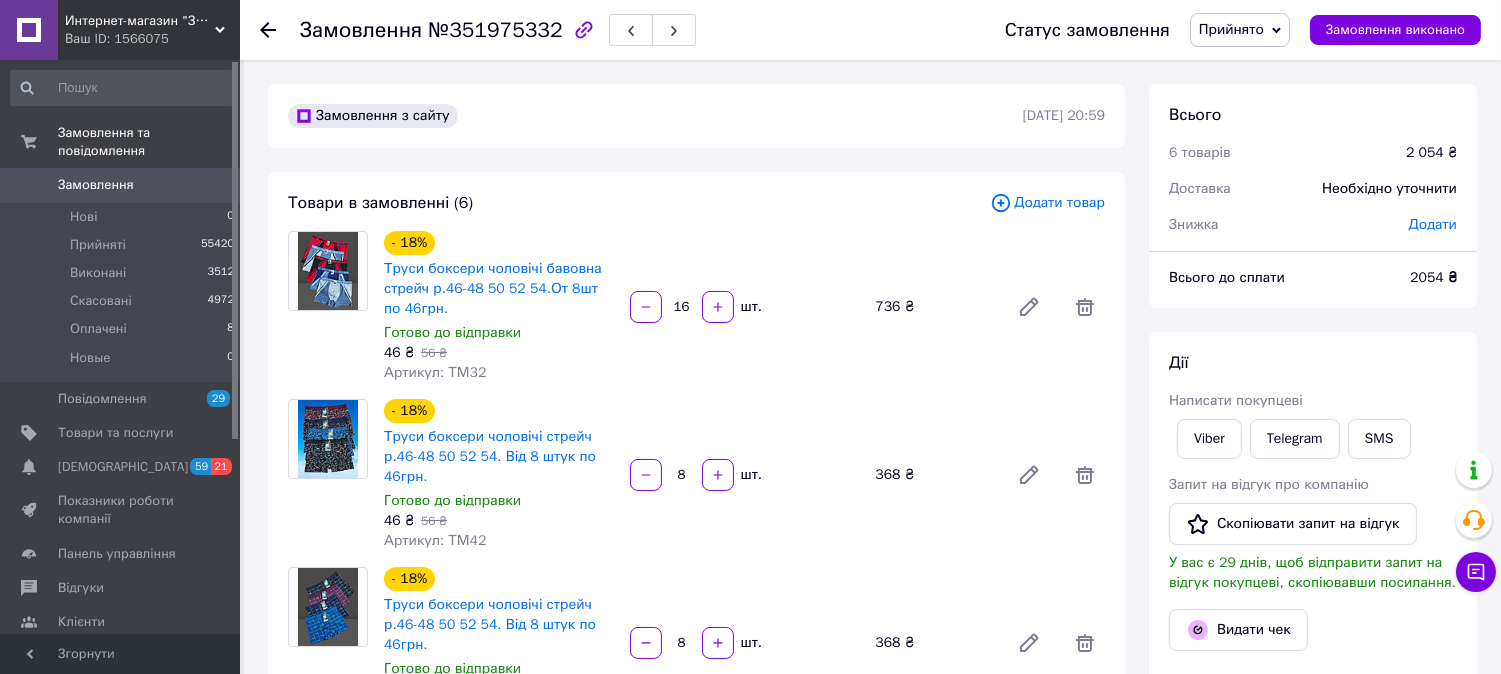 click 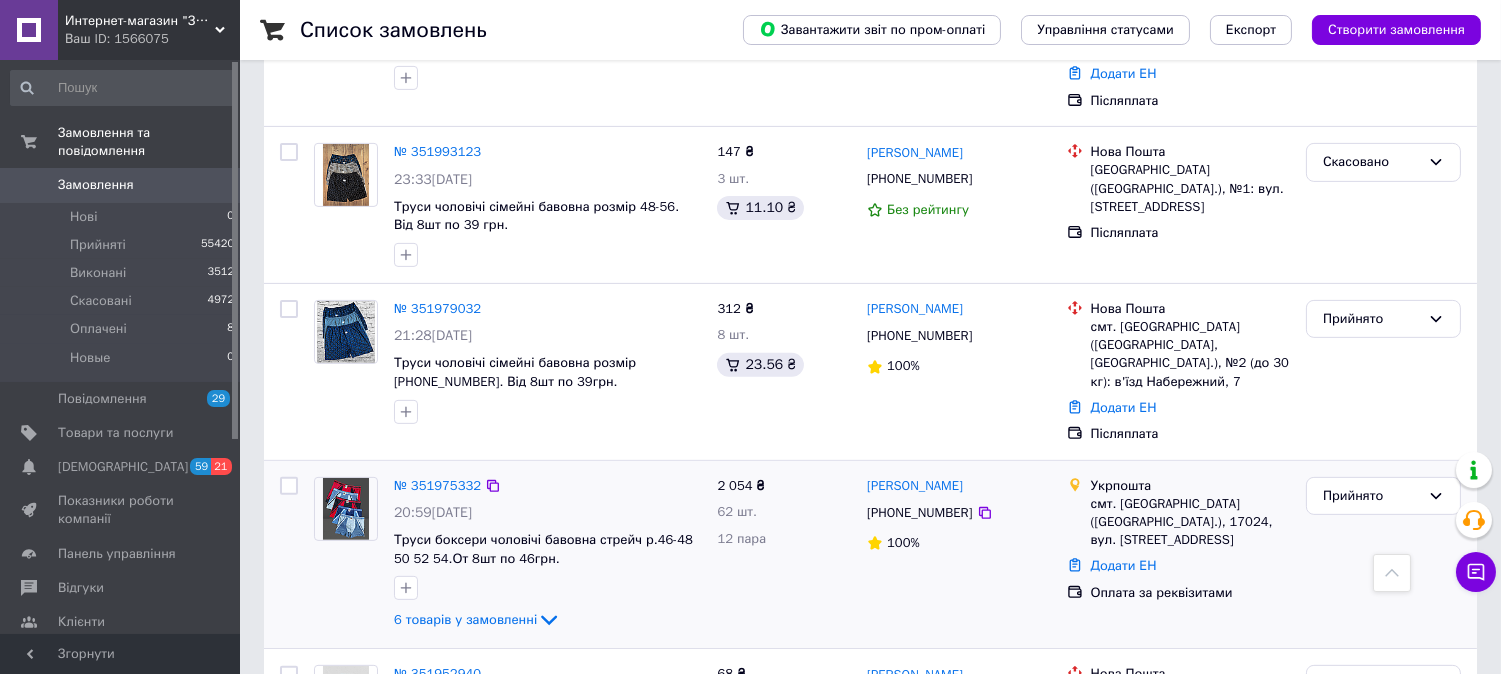 scroll, scrollTop: 1333, scrollLeft: 0, axis: vertical 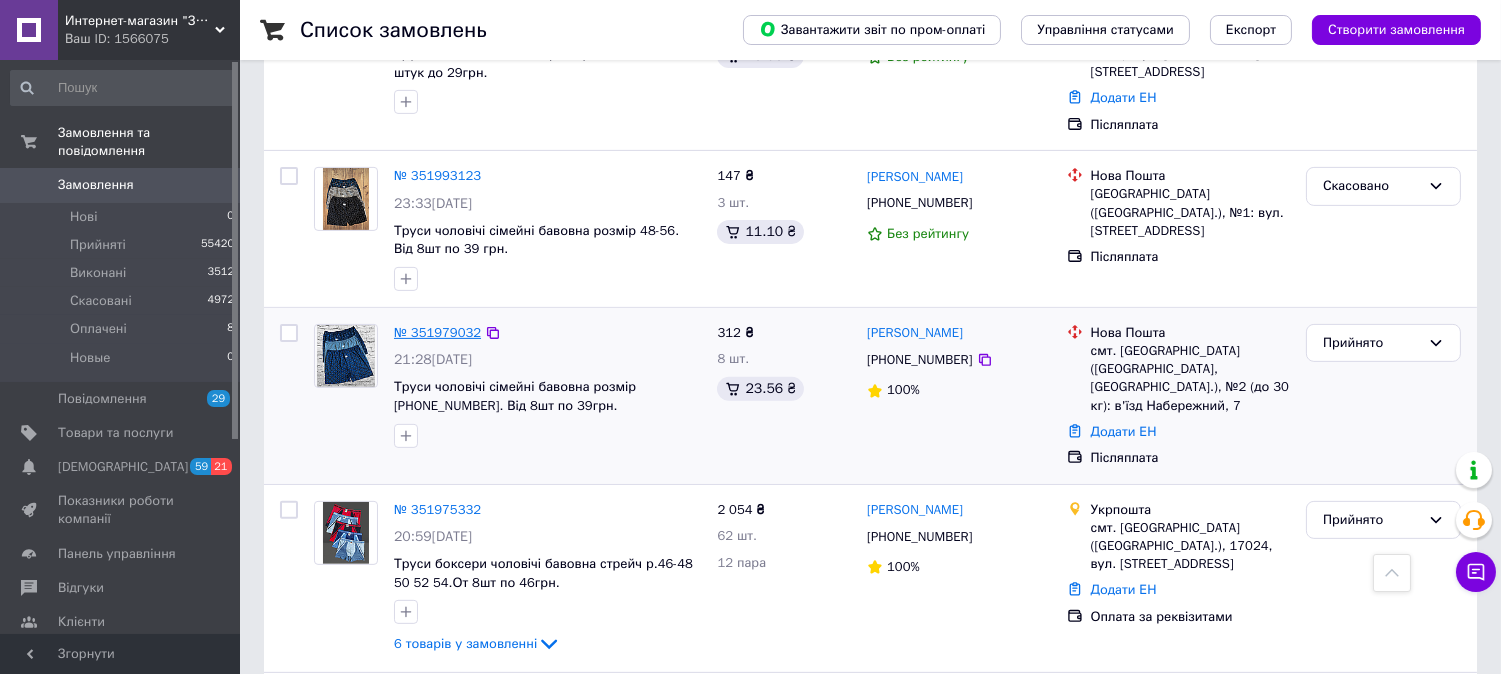 click on "№ 351979032" at bounding box center (437, 332) 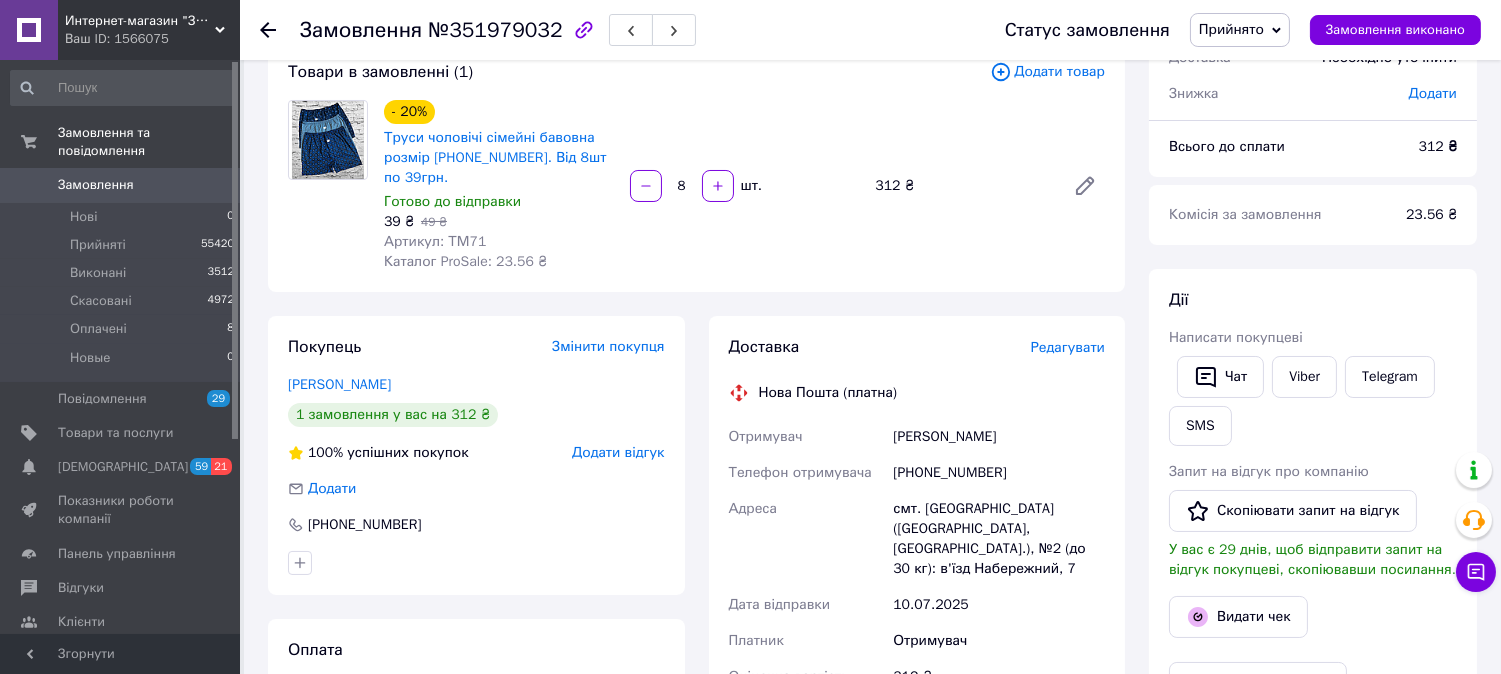 scroll, scrollTop: 0, scrollLeft: 0, axis: both 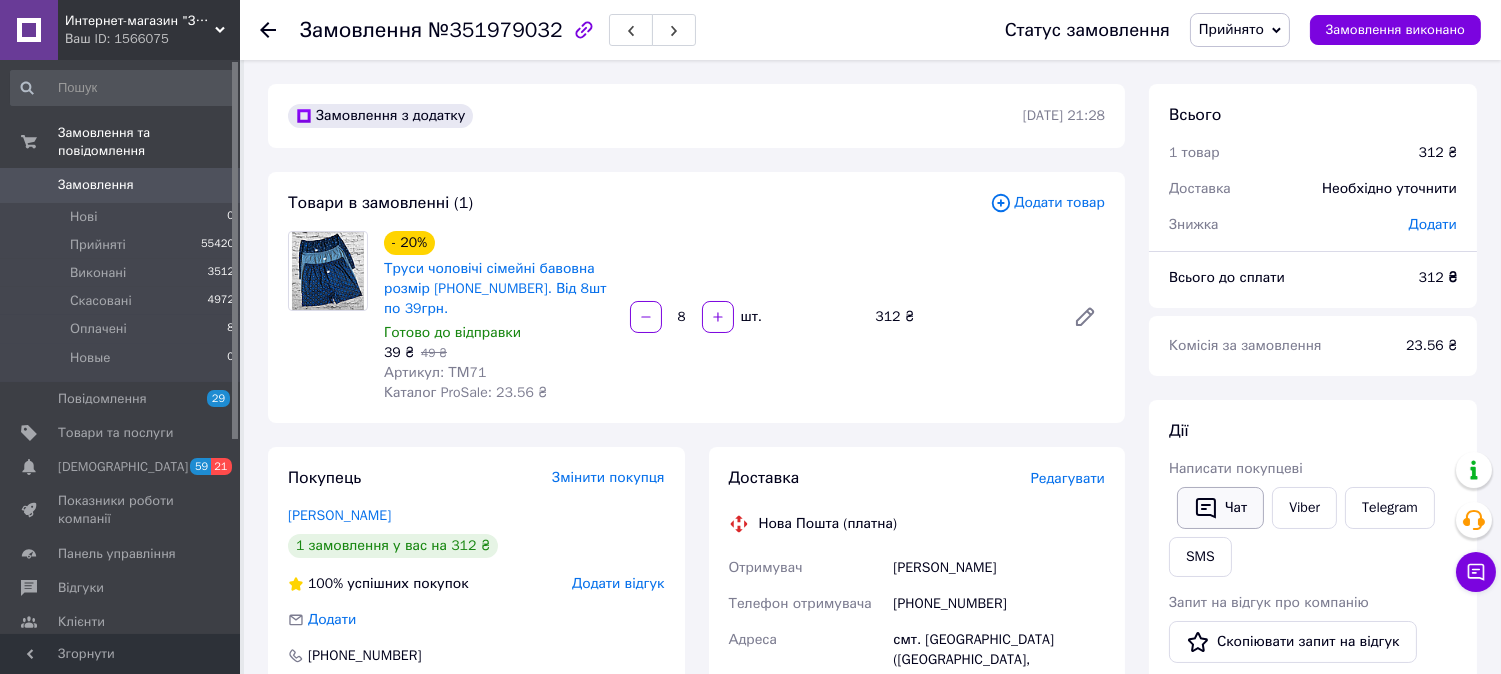 click on "Чат" at bounding box center [1220, 508] 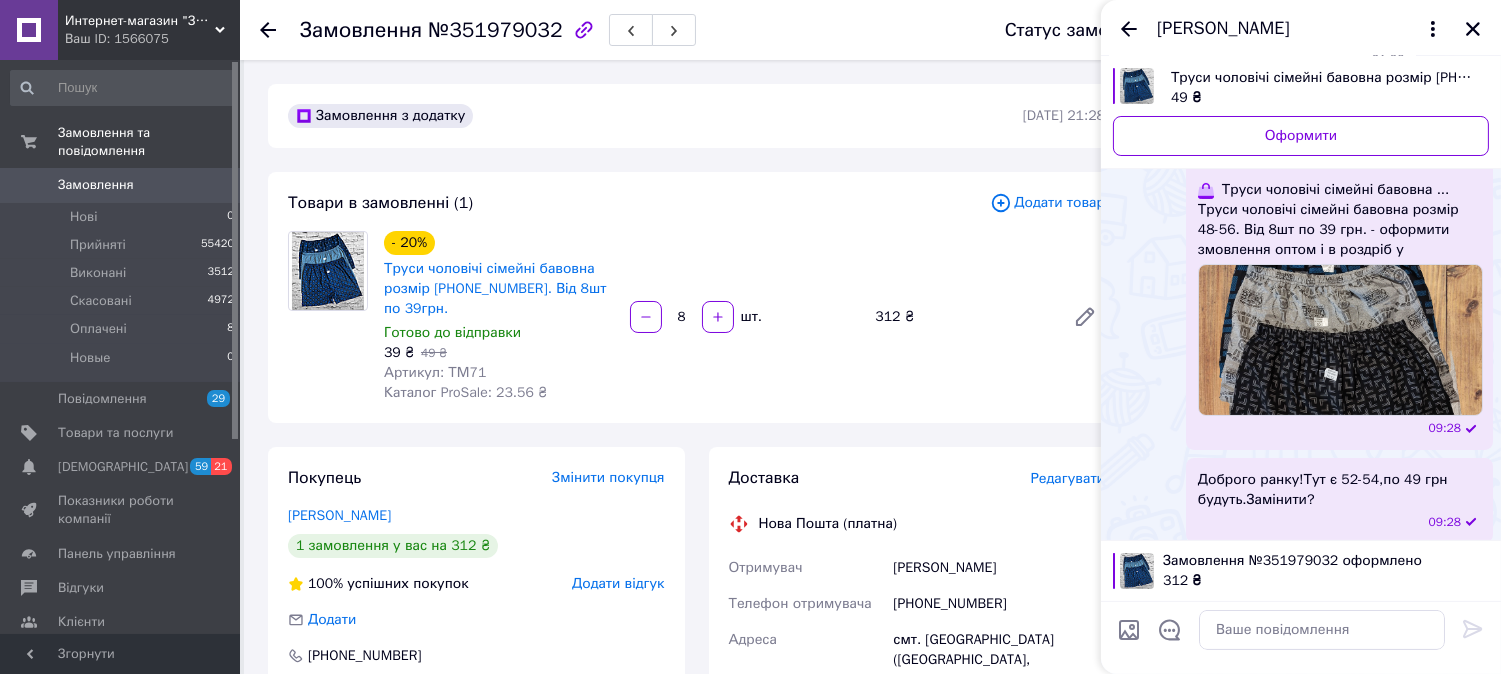 scroll, scrollTop: 660, scrollLeft: 0, axis: vertical 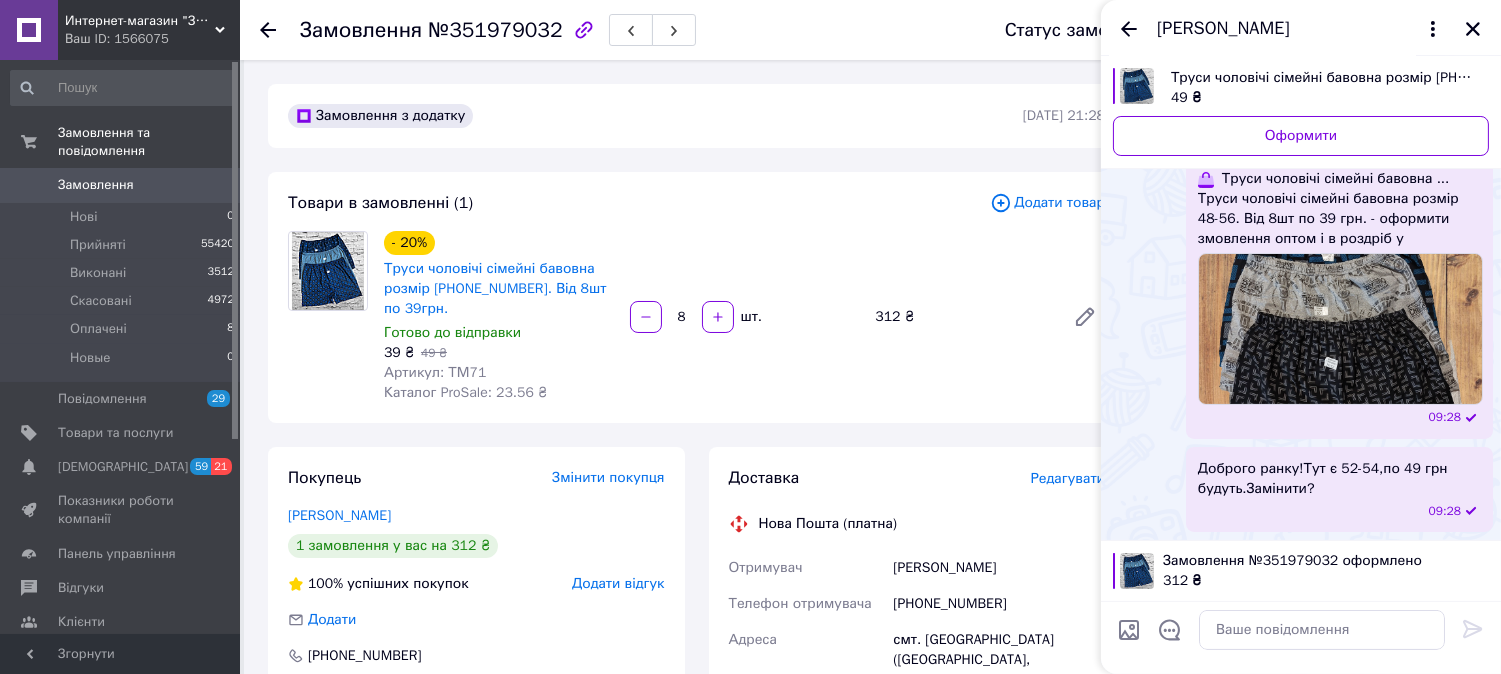 click on "- 20% Труси чоловічі сімейні бавовна розмір 58-60 60-62. Від 8шт по 39грн. Готово до відправки 39 ₴   49 ₴ Артикул: ТМ71 Каталог ProSale: 23.56 ₴  8   шт. 312 ₴" at bounding box center (744, 317) 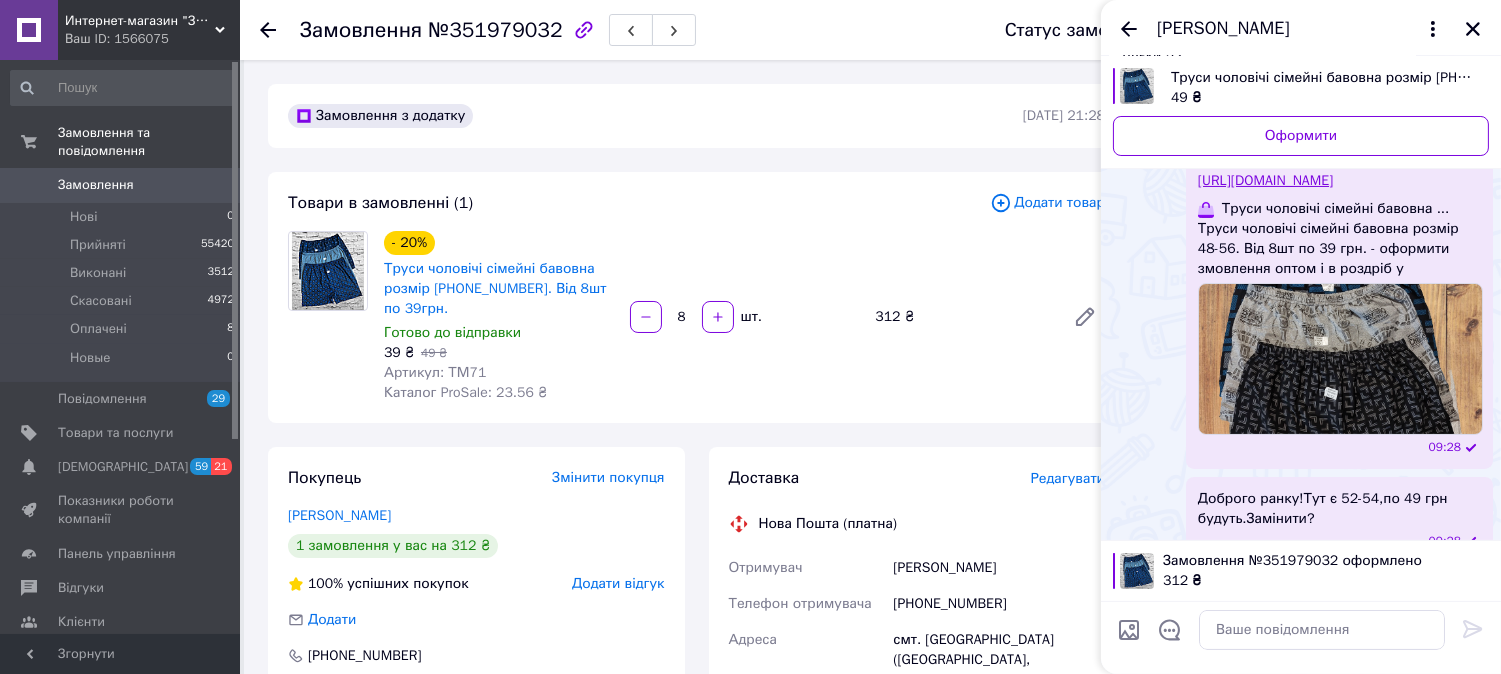 scroll, scrollTop: 660, scrollLeft: 0, axis: vertical 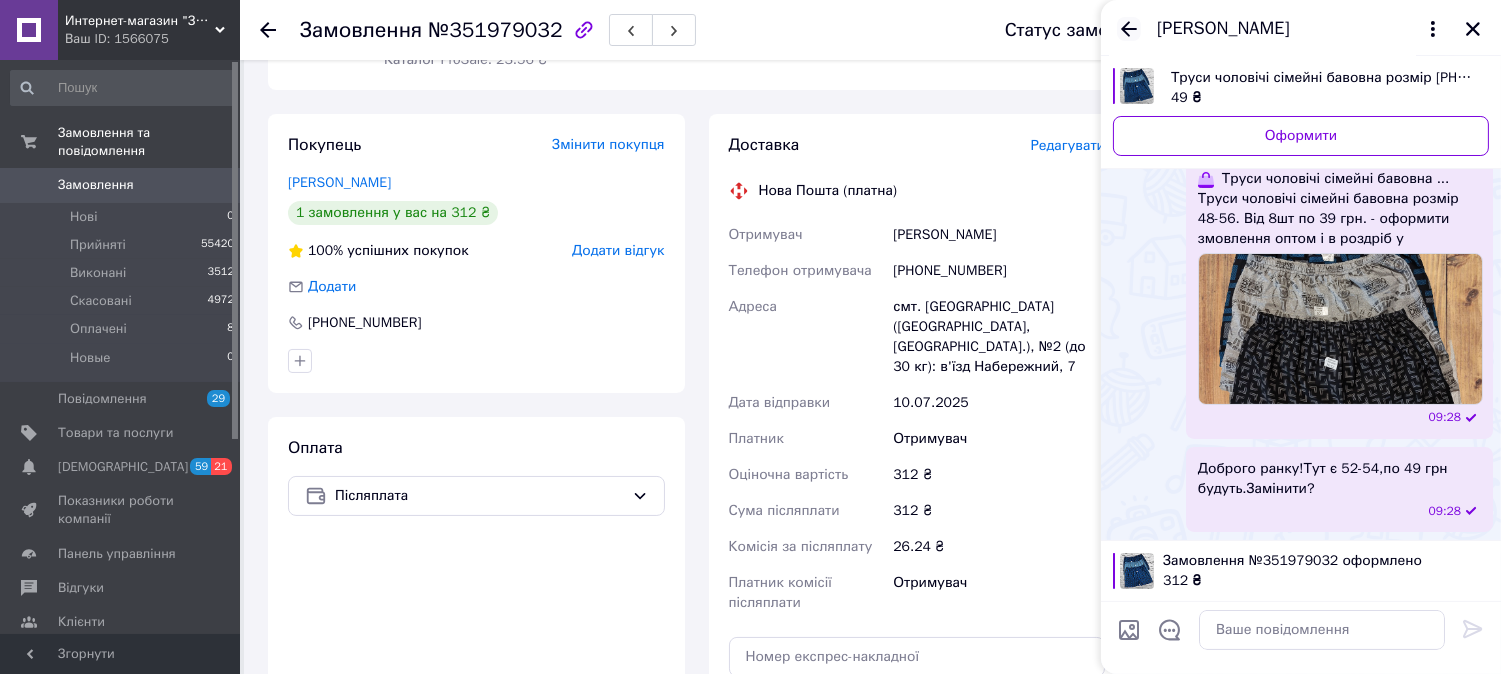 click 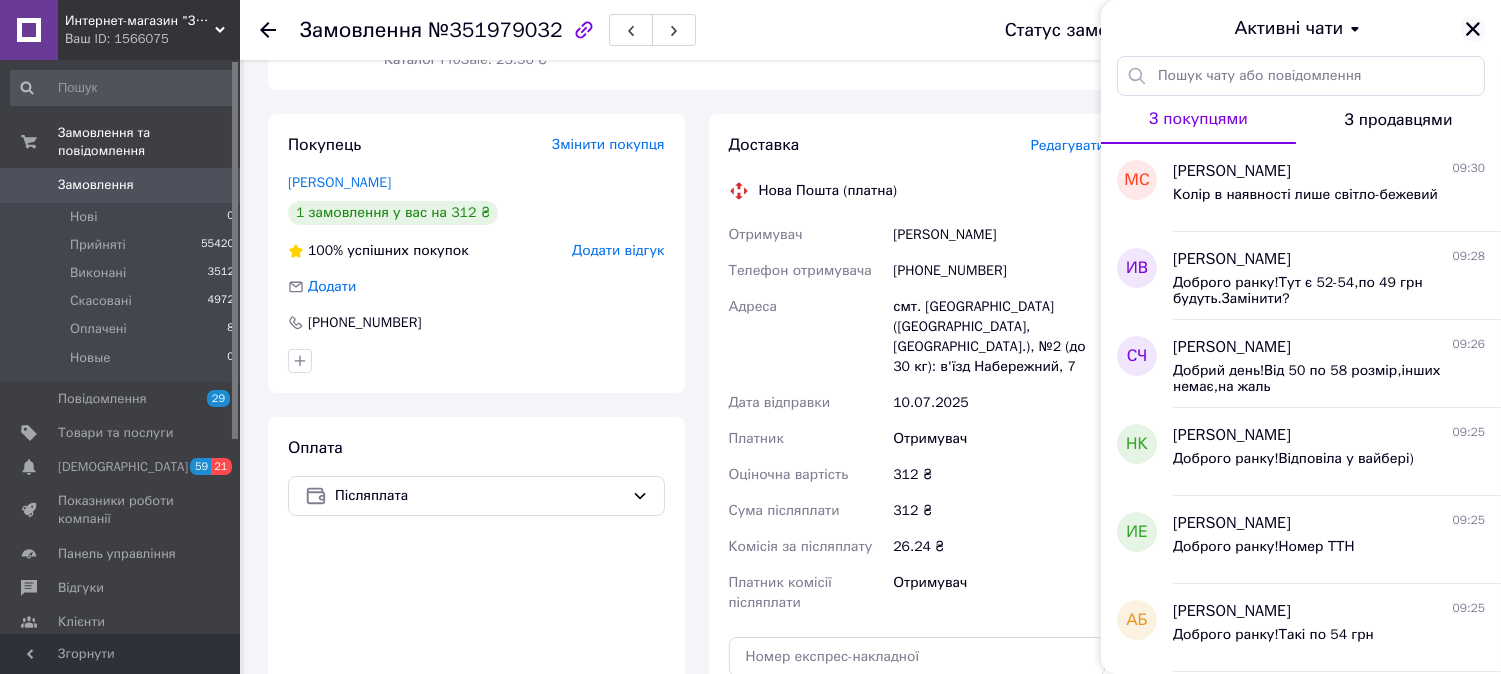 click 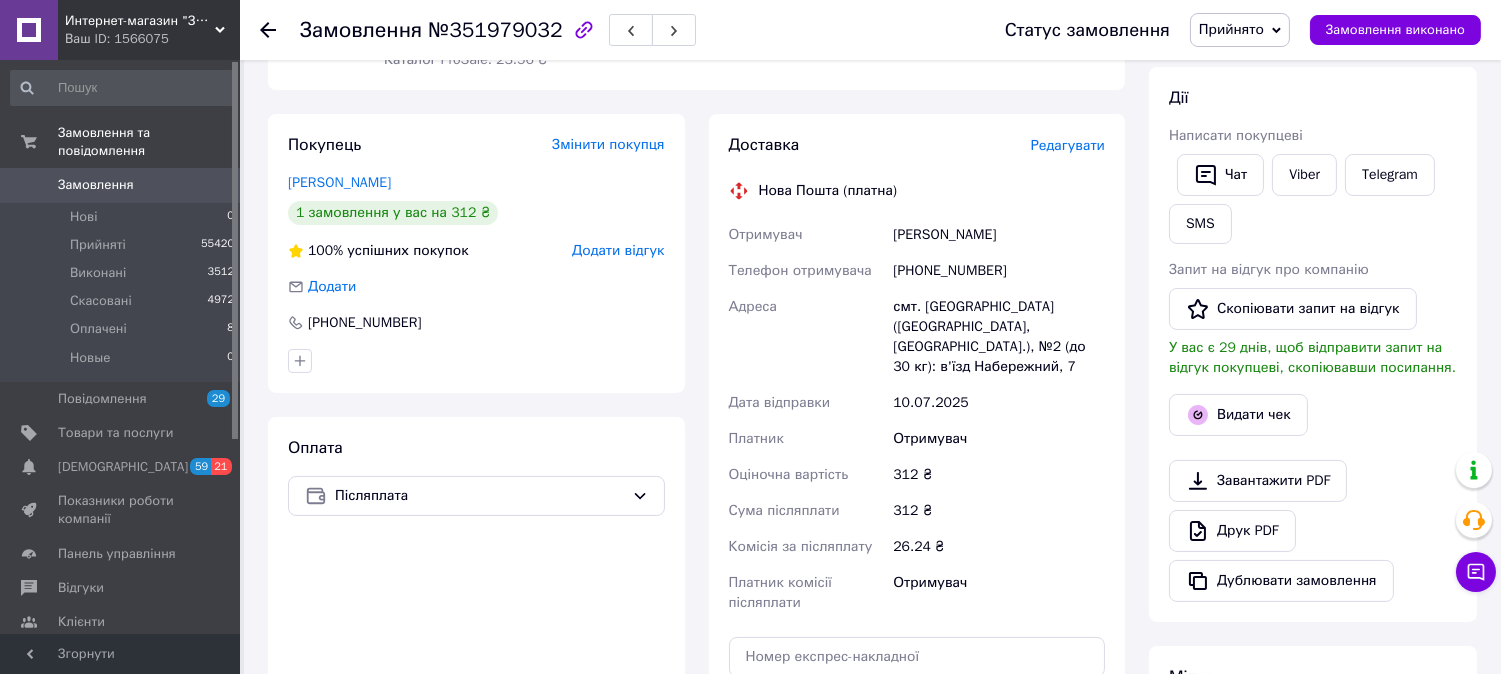click 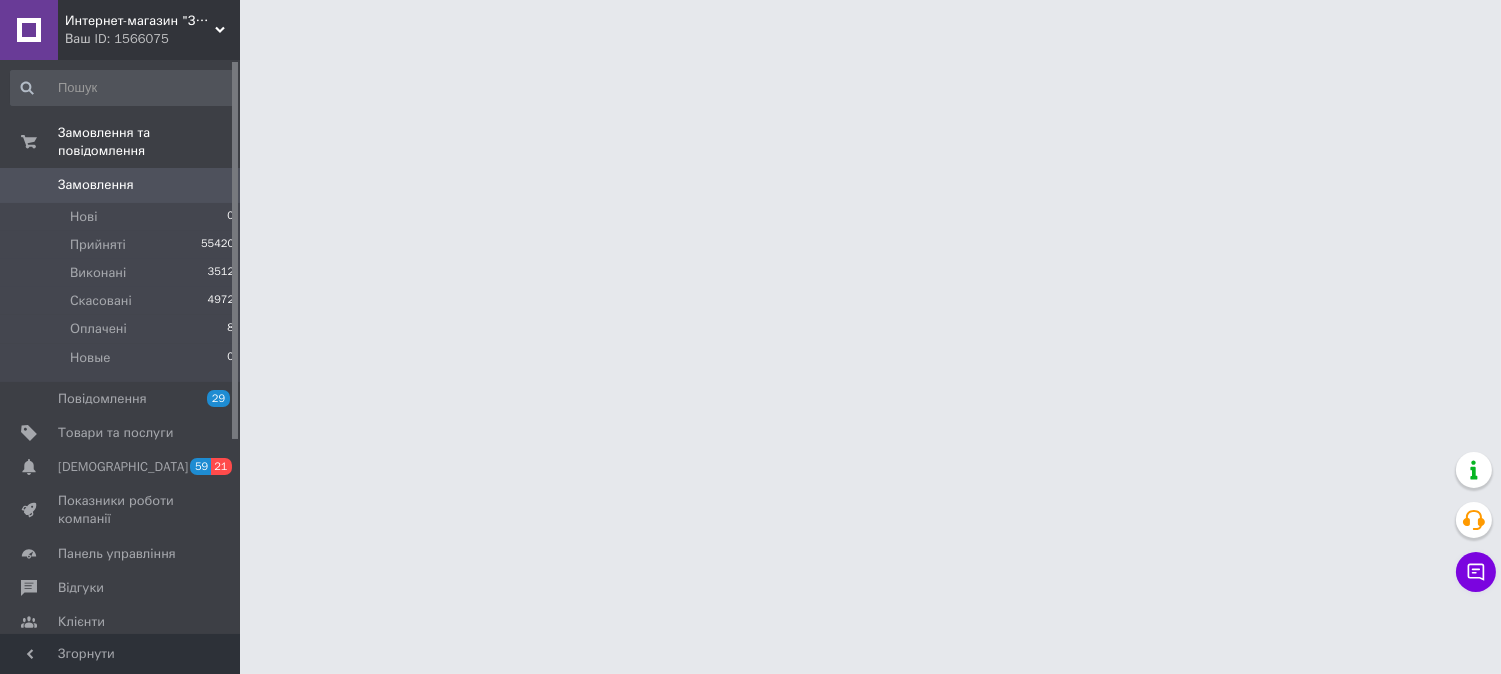 scroll, scrollTop: 0, scrollLeft: 0, axis: both 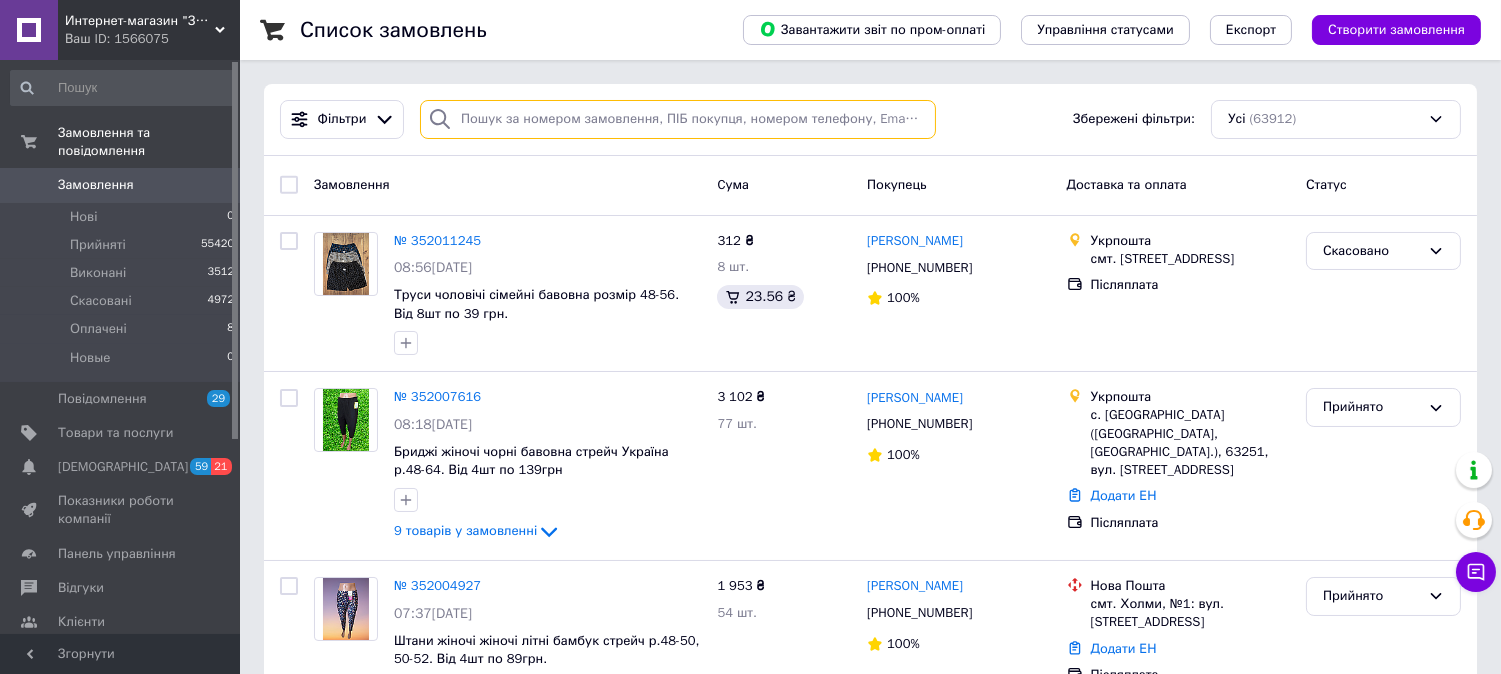 click at bounding box center (678, 119) 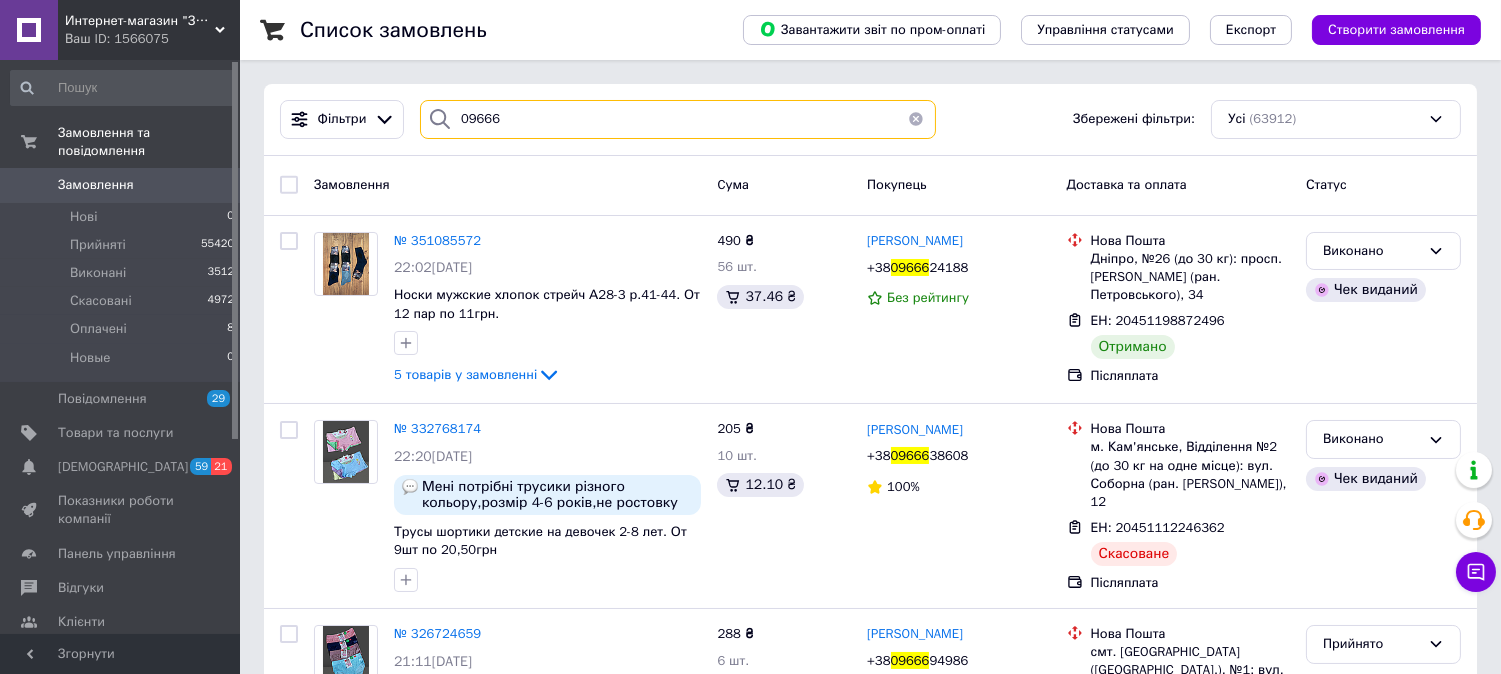 type on "09666" 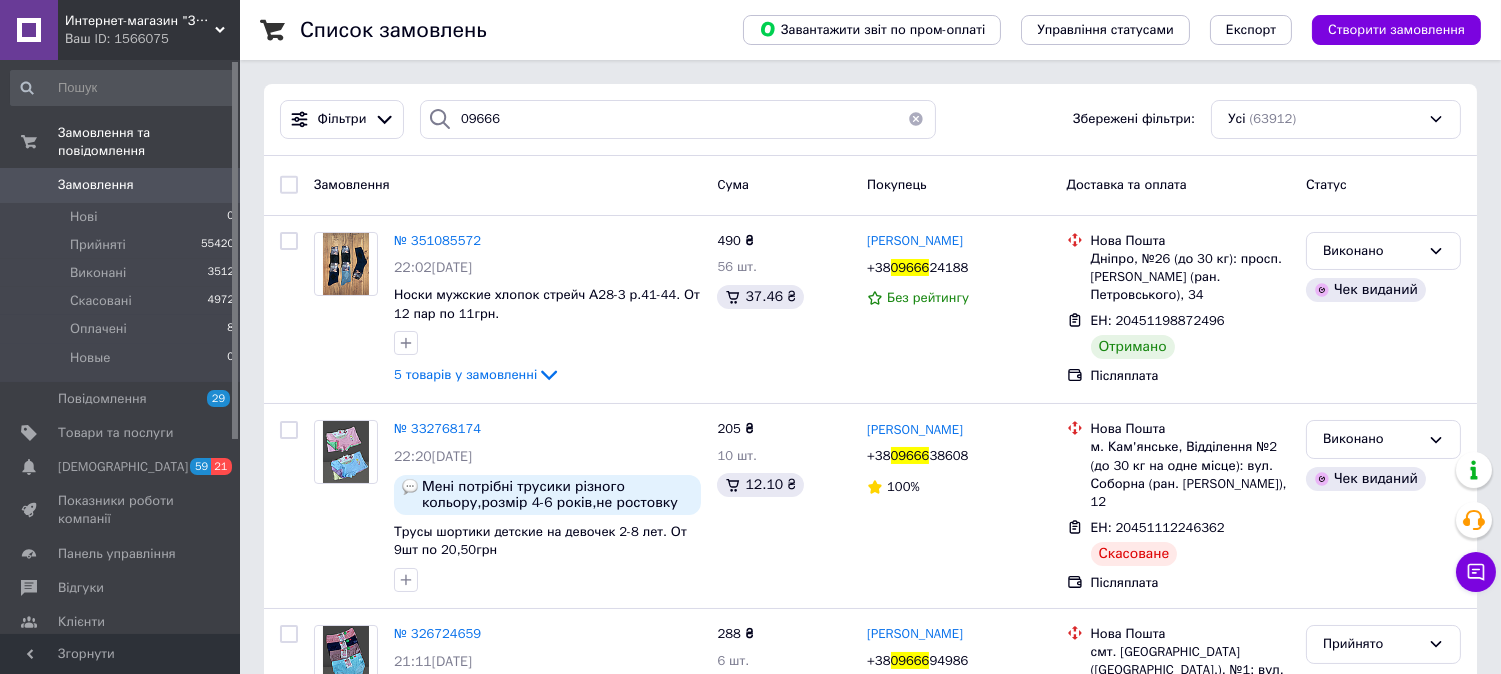click at bounding box center (916, 119) 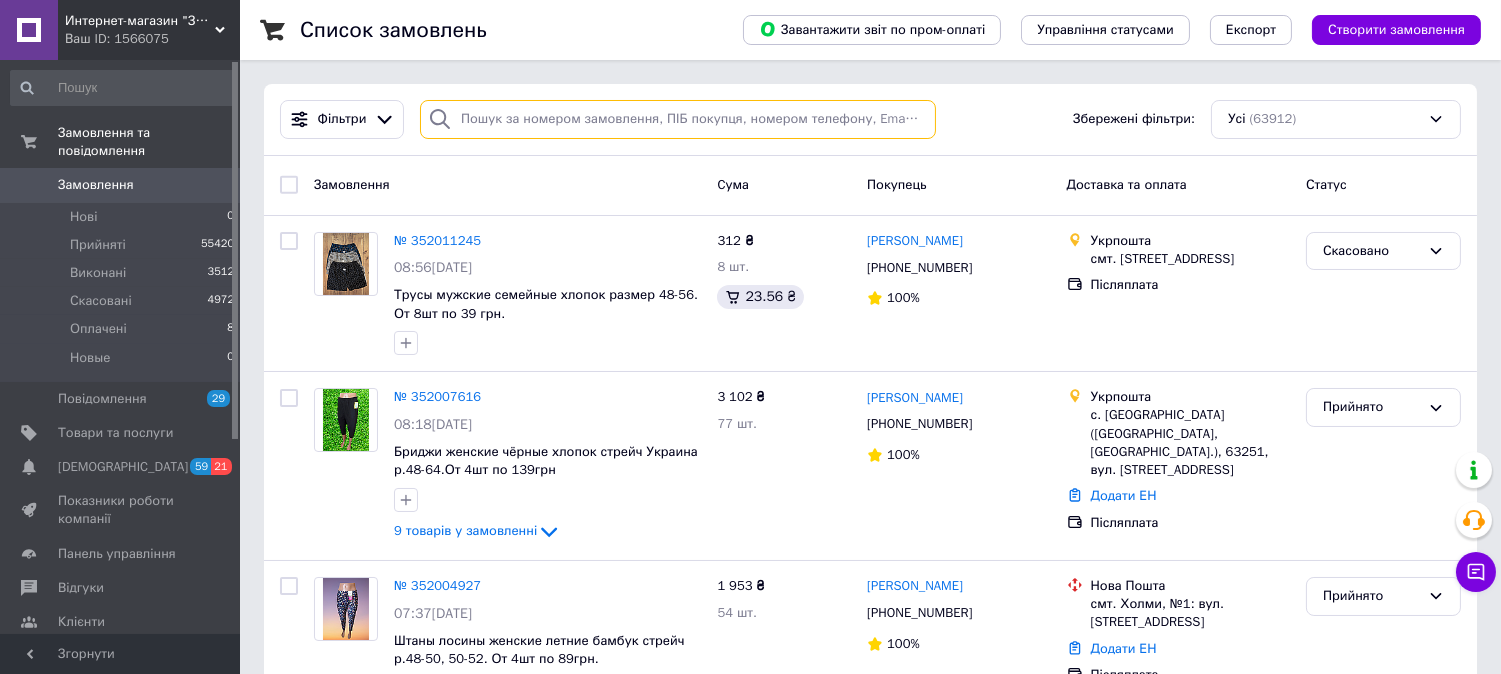 click at bounding box center [678, 119] 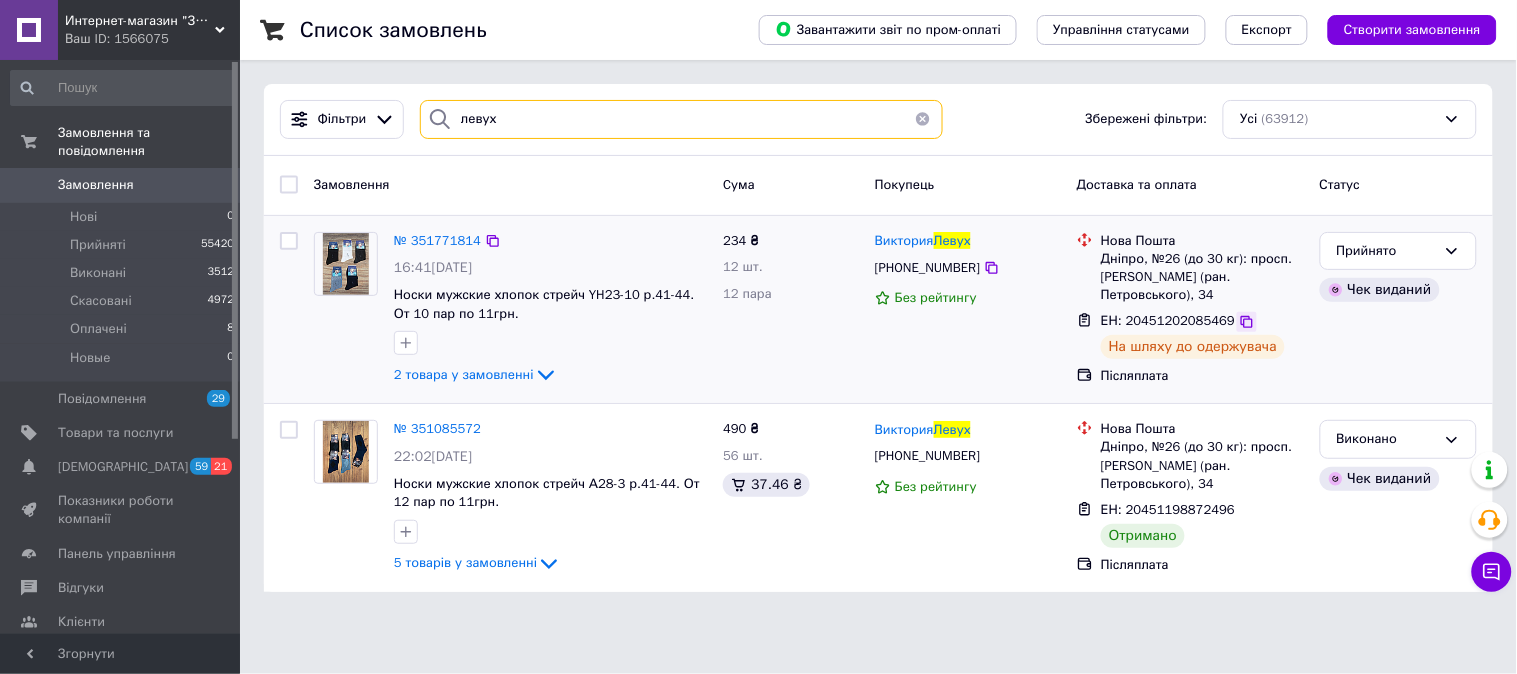 type on "левух" 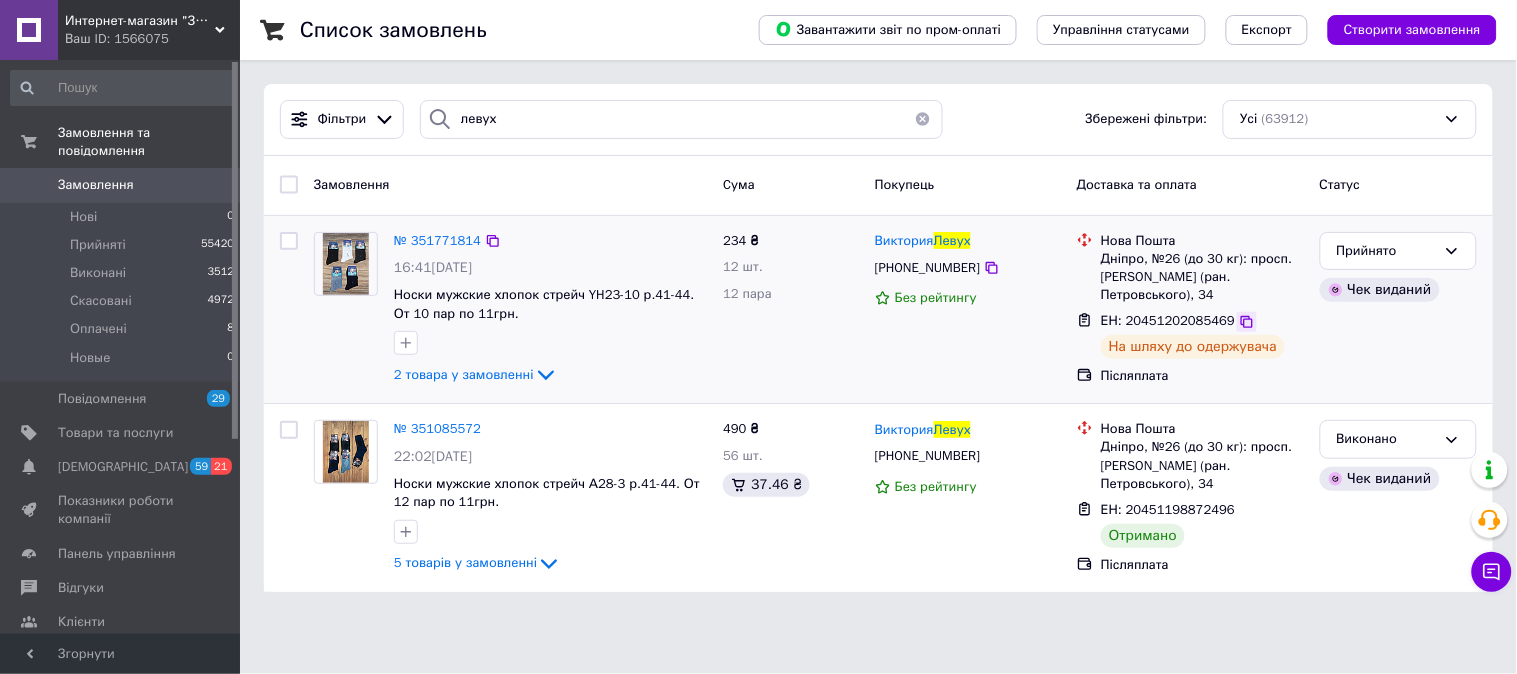 click 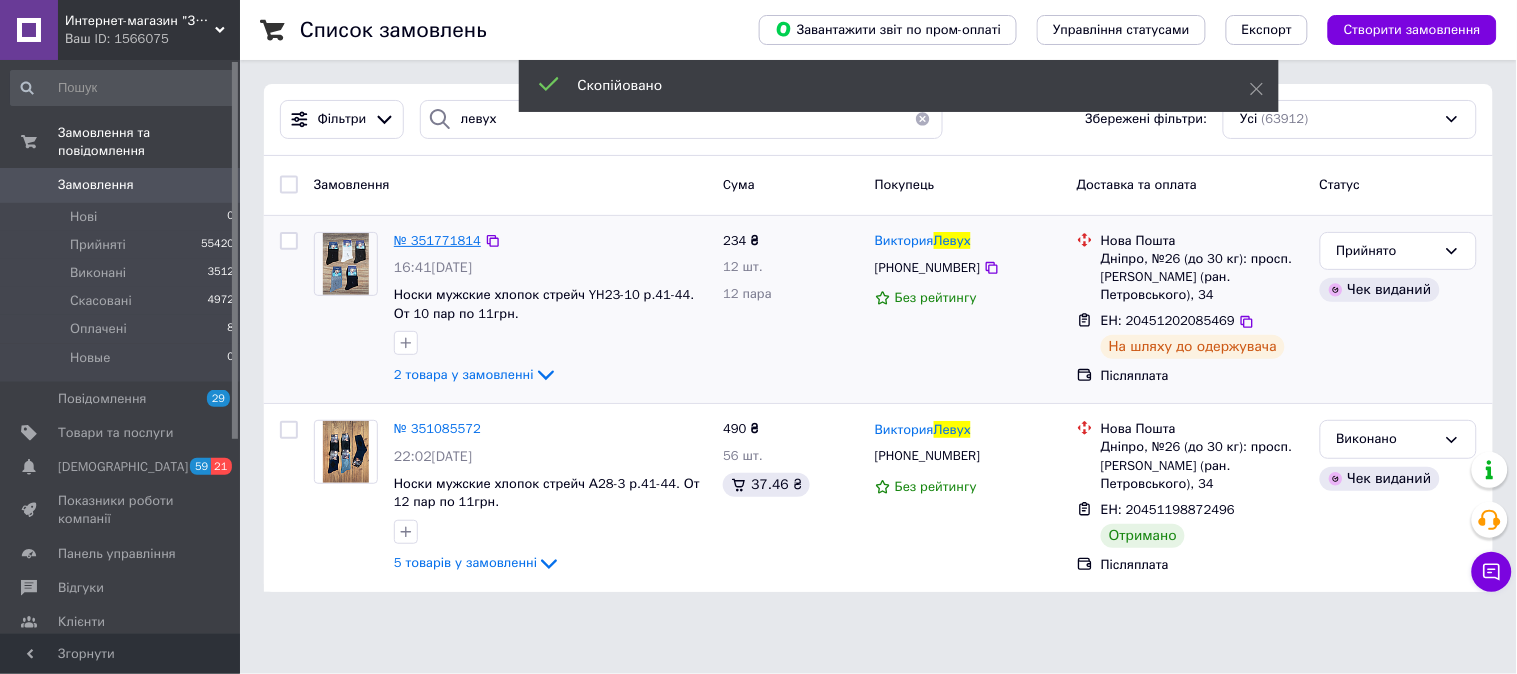 click on "№ 351771814" at bounding box center (437, 240) 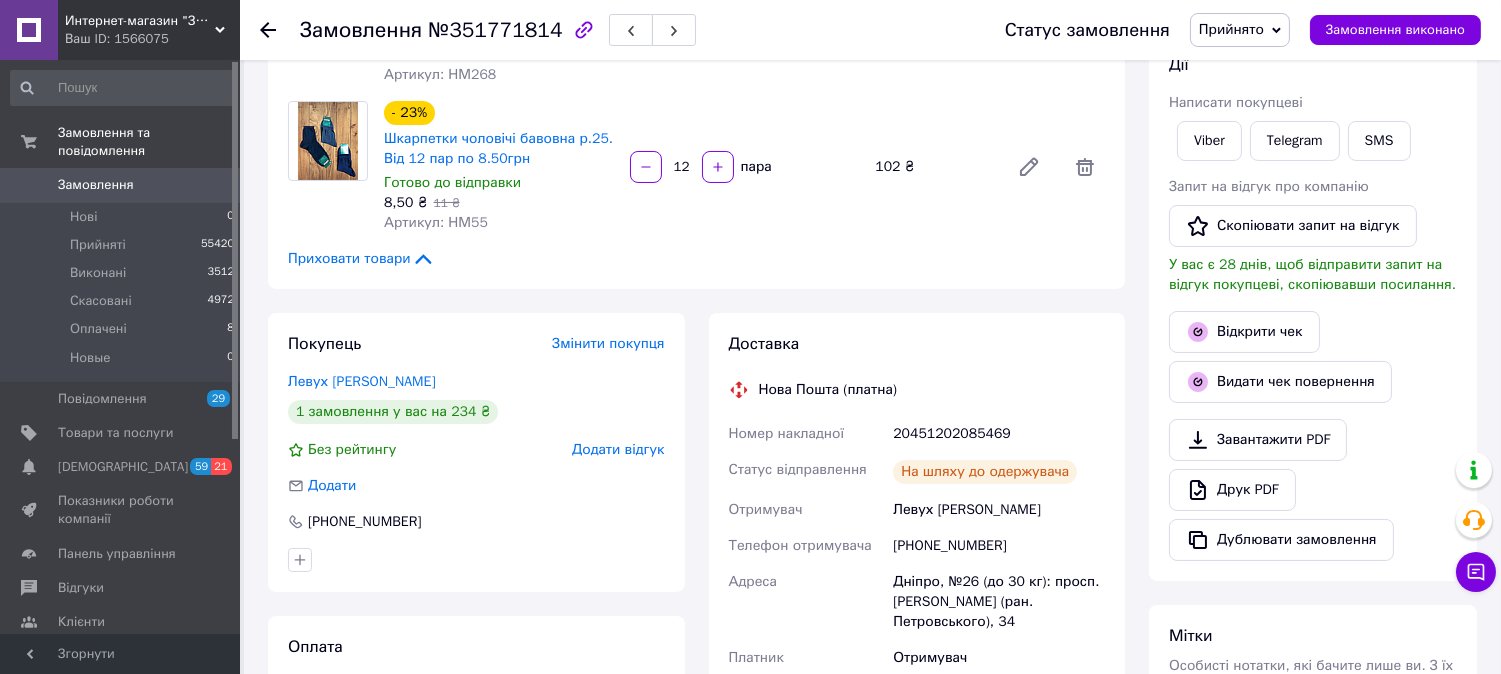 scroll, scrollTop: 76, scrollLeft: 0, axis: vertical 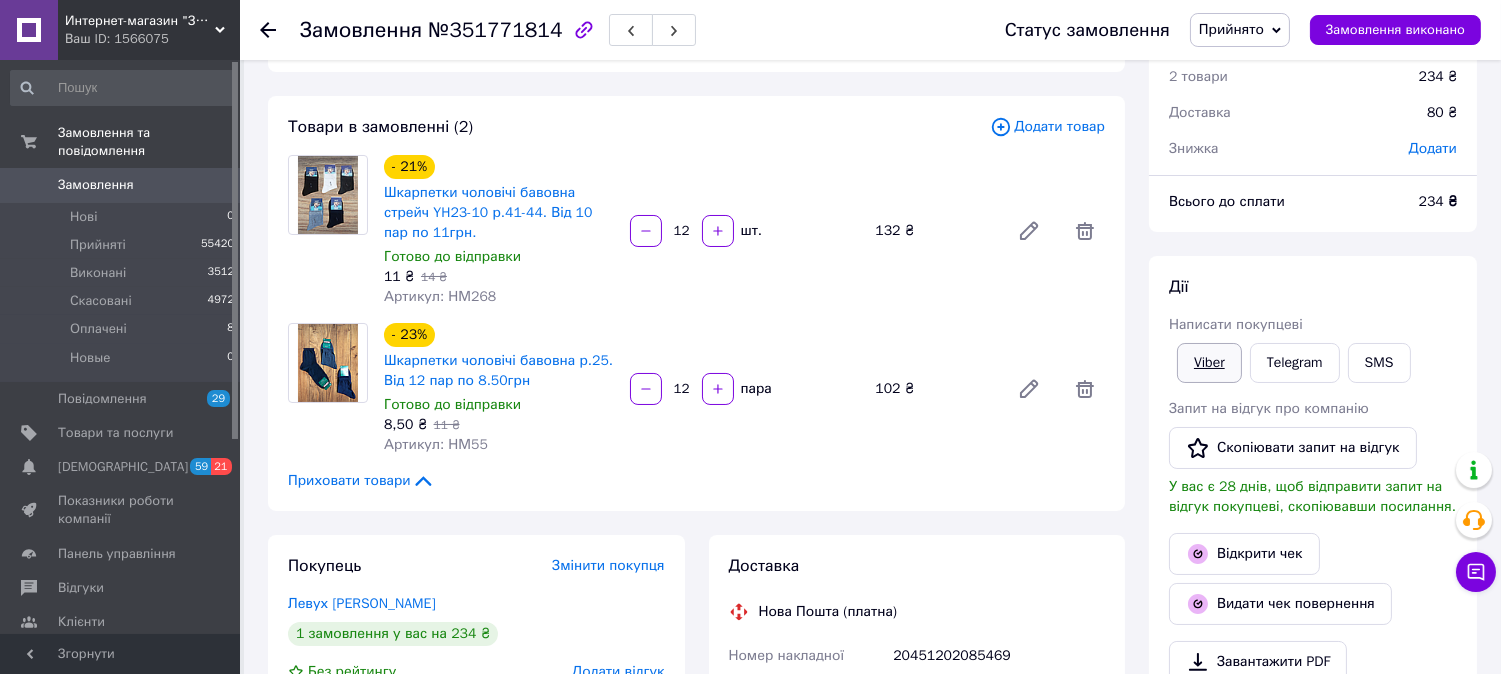 click on "Viber" at bounding box center (1209, 363) 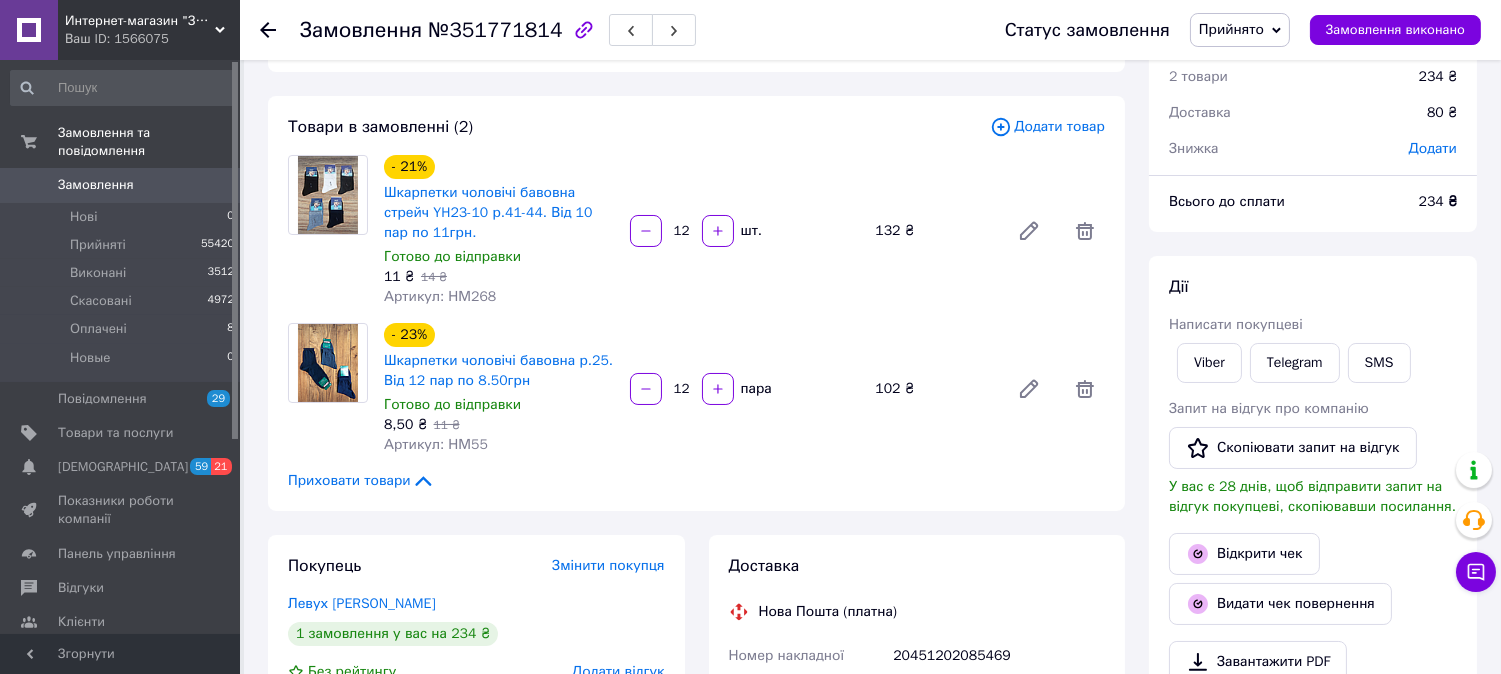 click 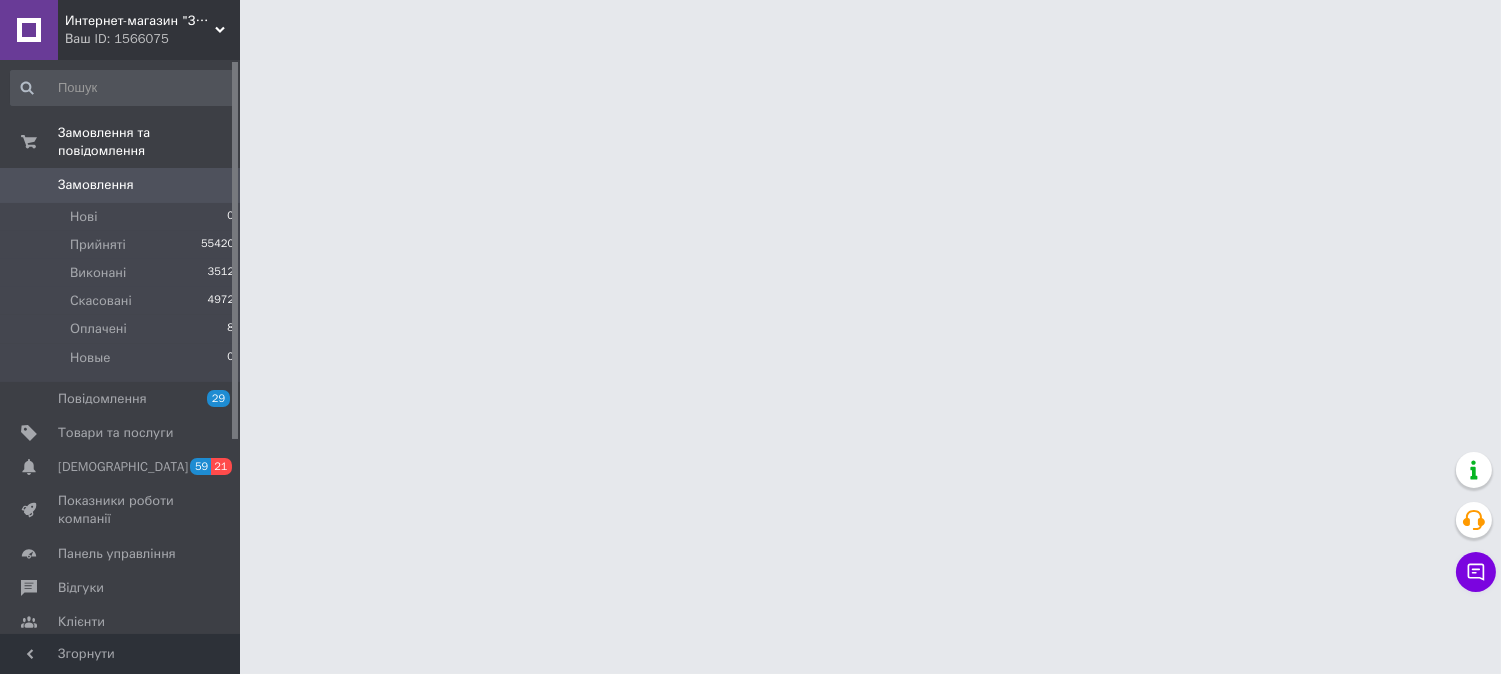 scroll, scrollTop: 0, scrollLeft: 0, axis: both 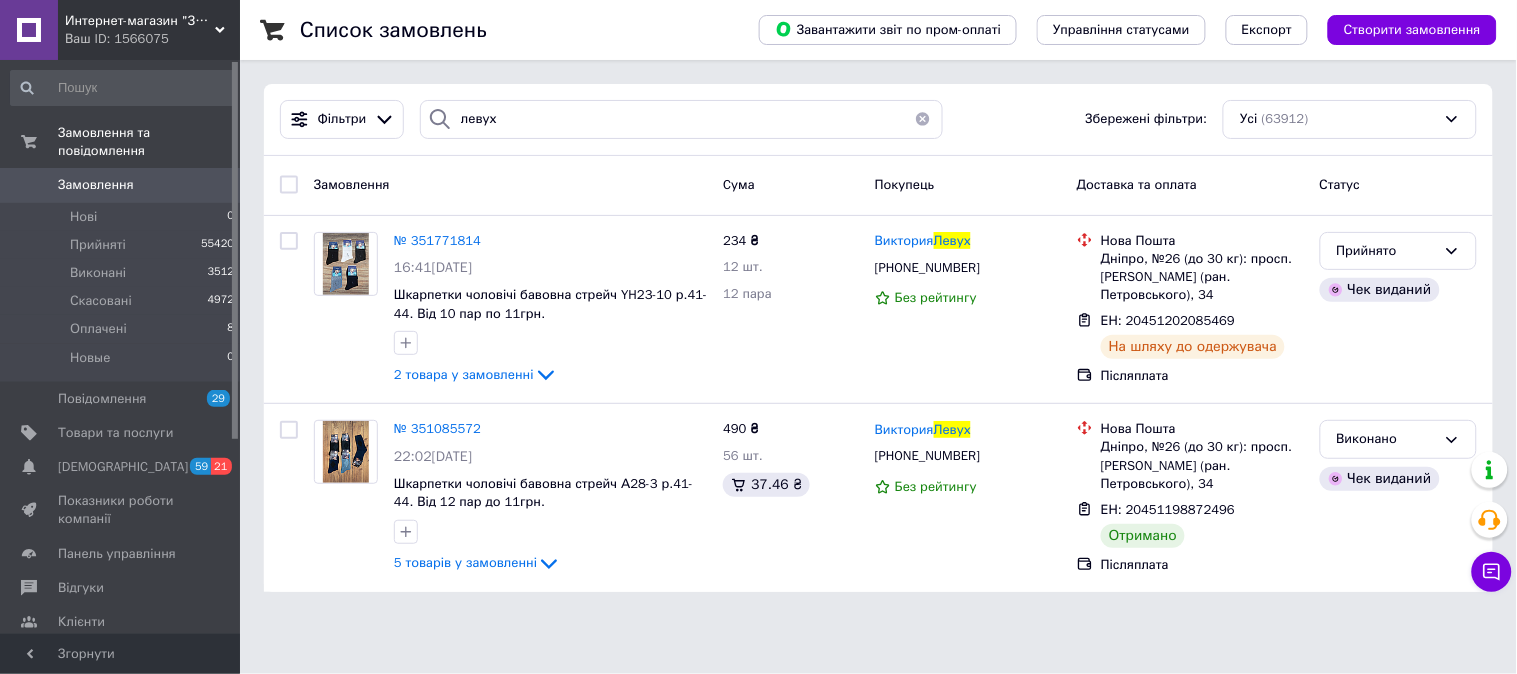 click at bounding box center [923, 119] 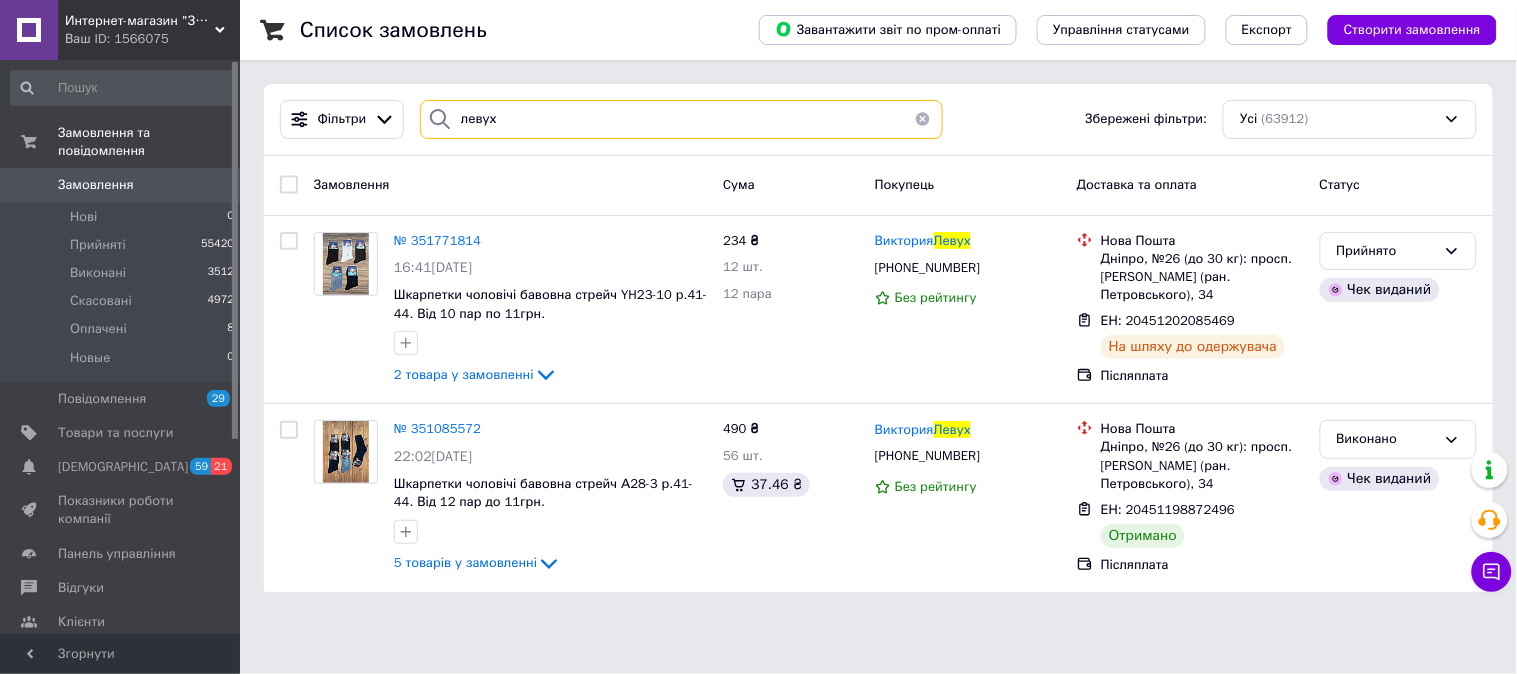 type 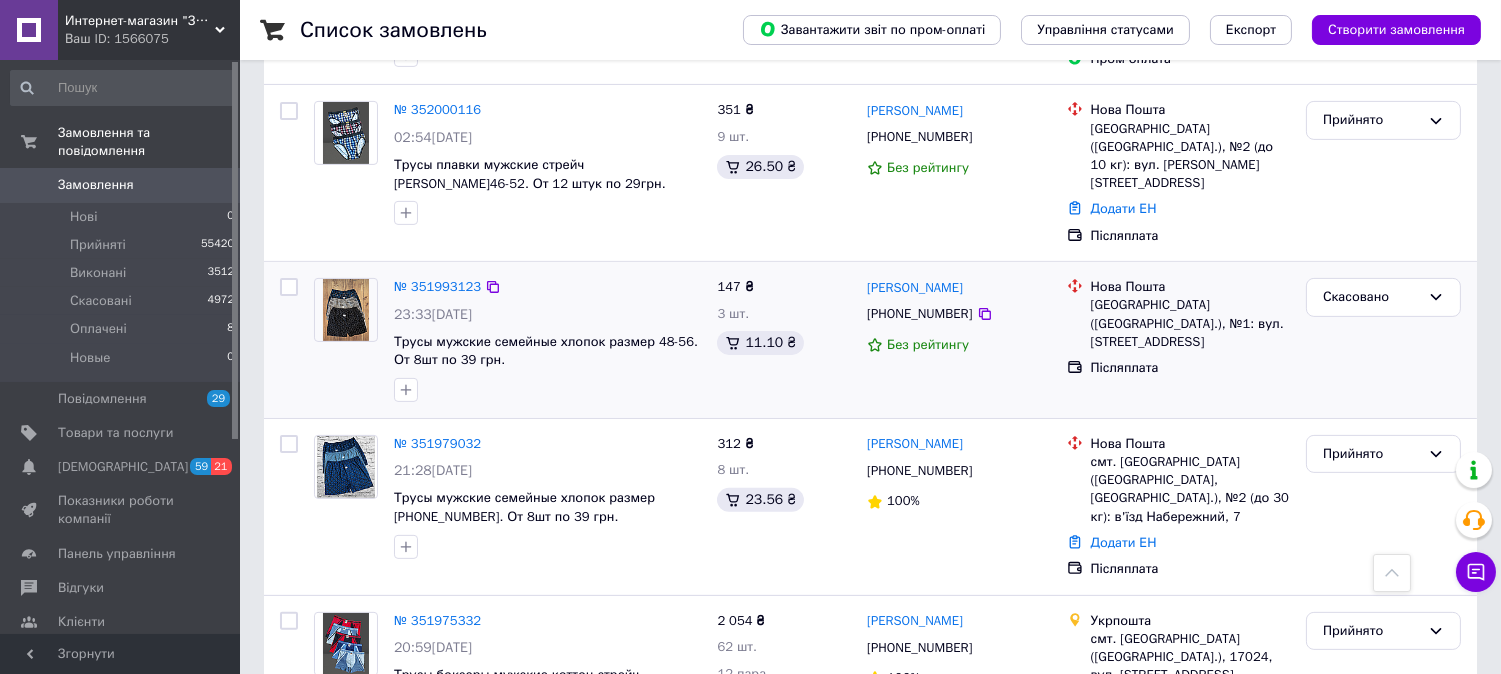 scroll, scrollTop: 1111, scrollLeft: 0, axis: vertical 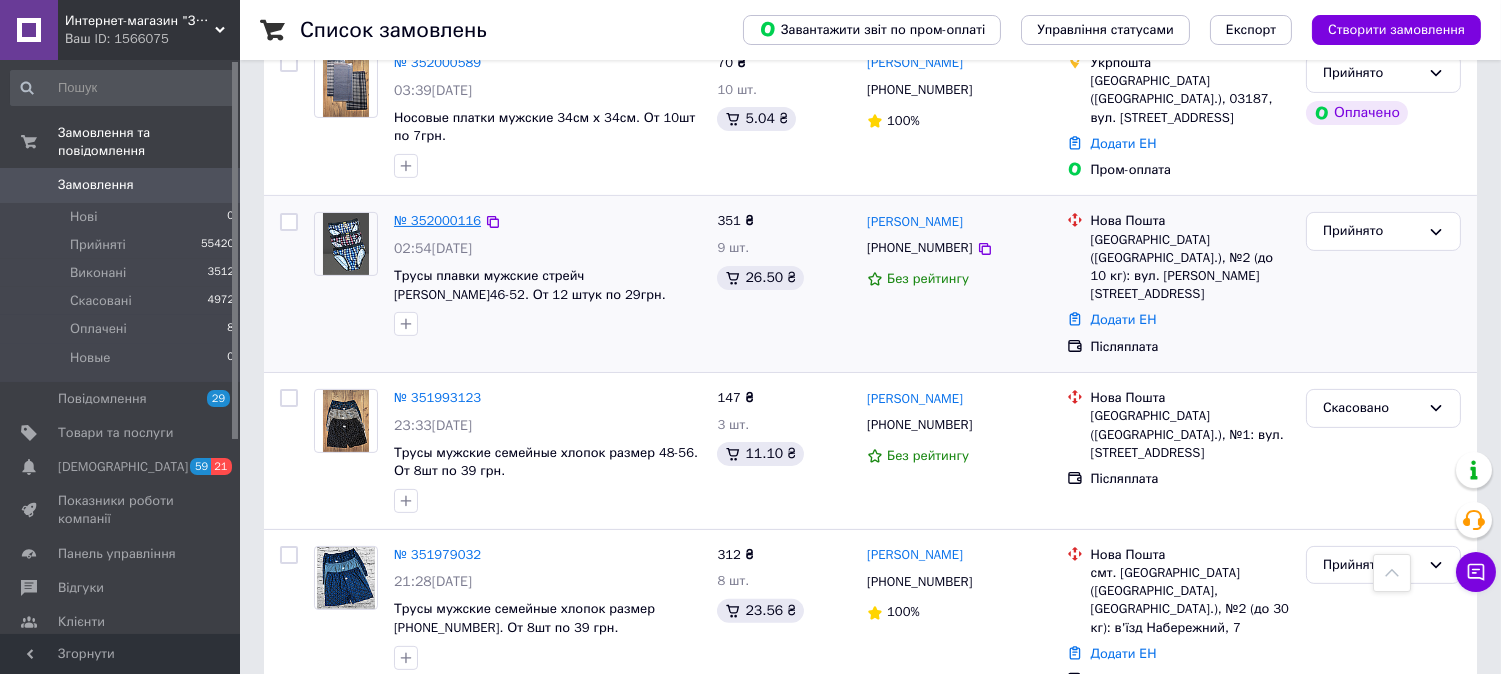 click on "№ 352000116" at bounding box center [437, 220] 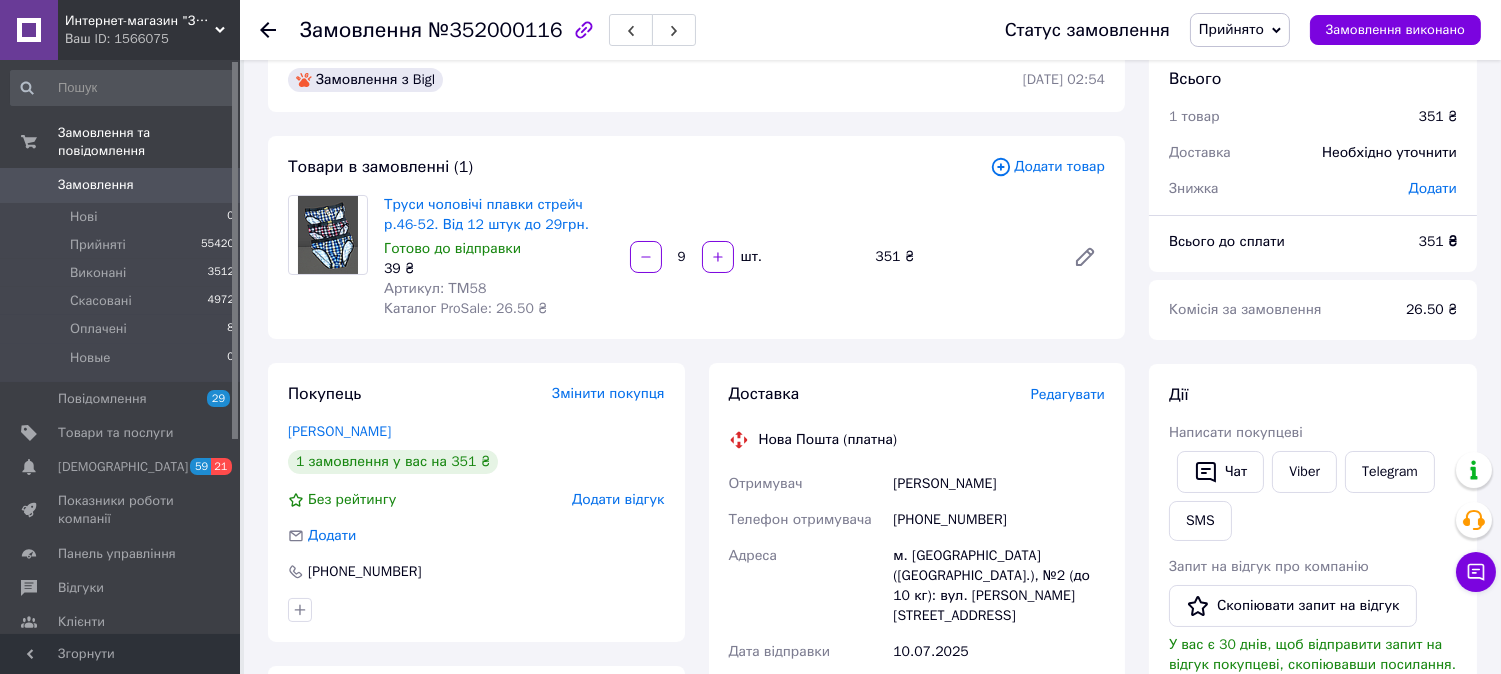scroll, scrollTop: 0, scrollLeft: 0, axis: both 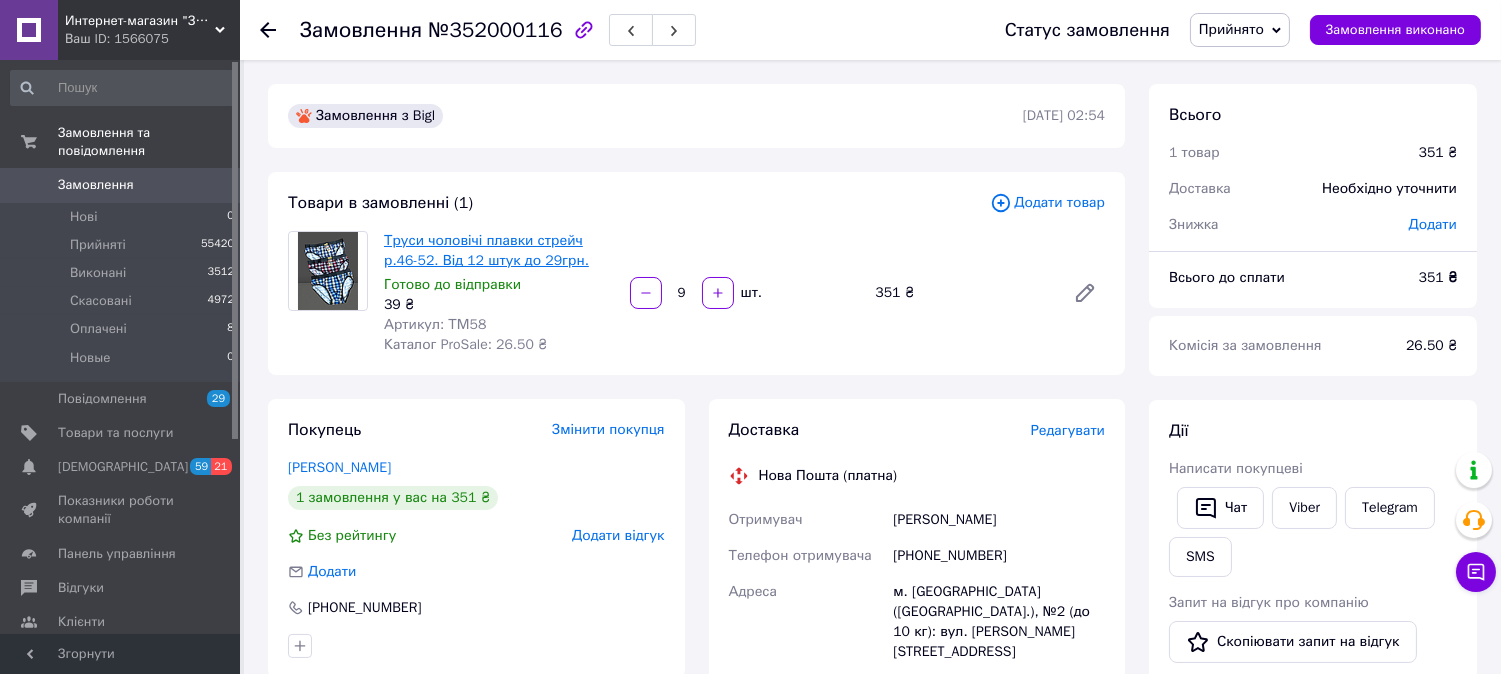click on "Труси чоловічі плавки стрейч р.46-52. Від 12 штук до 29грн." at bounding box center [486, 250] 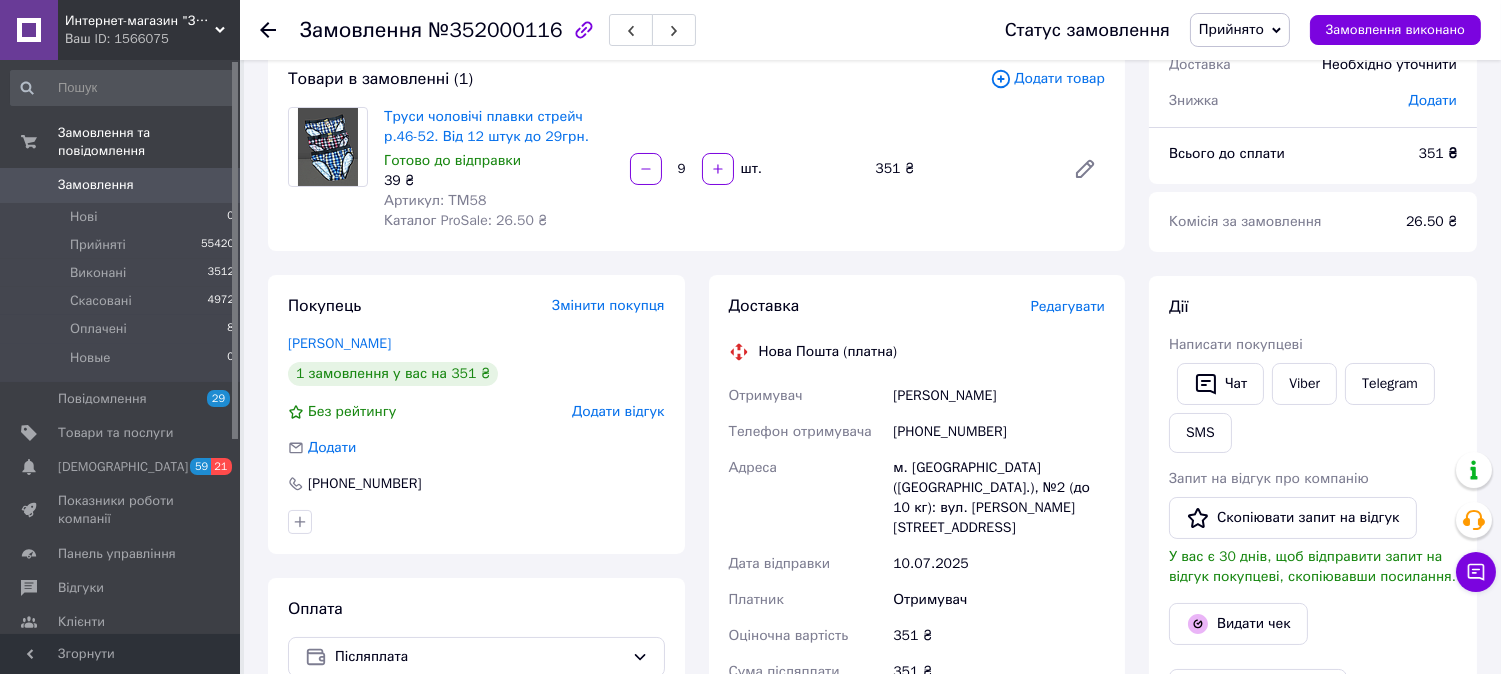 scroll, scrollTop: 111, scrollLeft: 0, axis: vertical 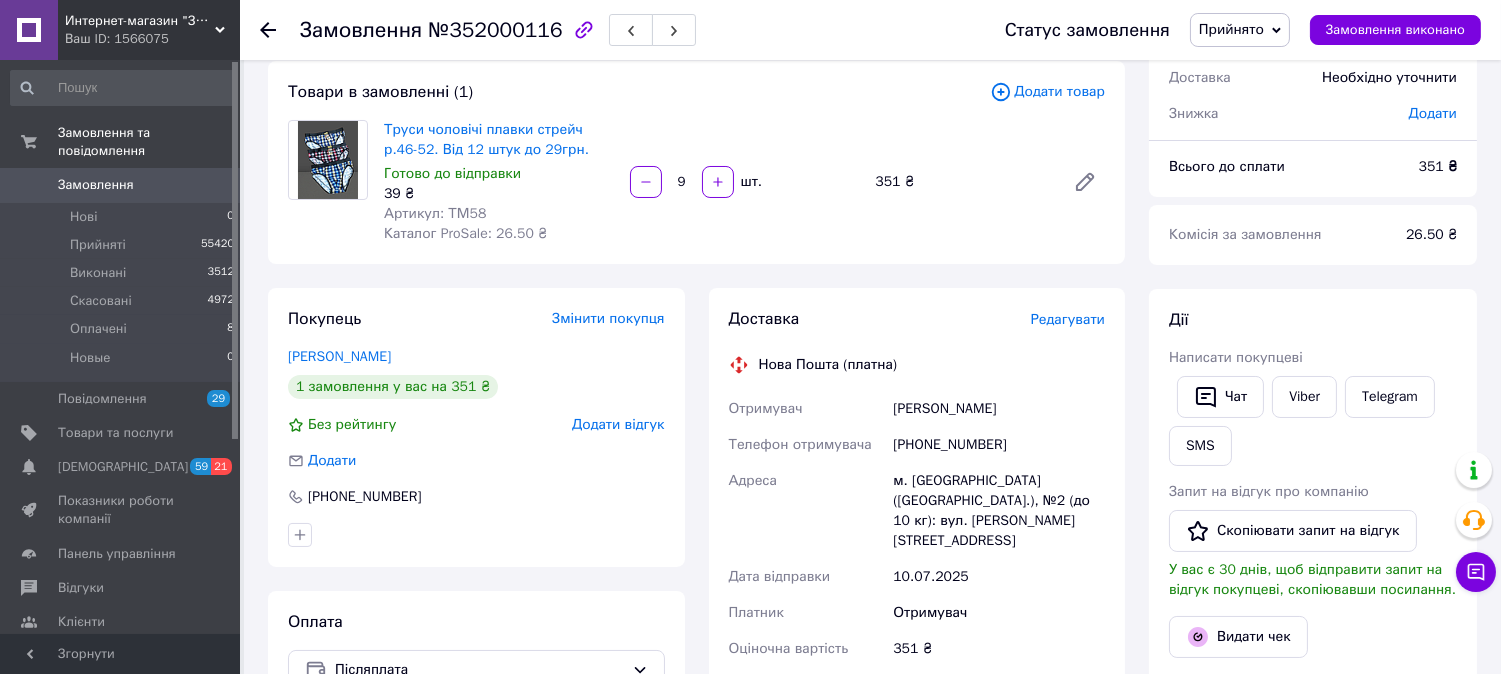 click 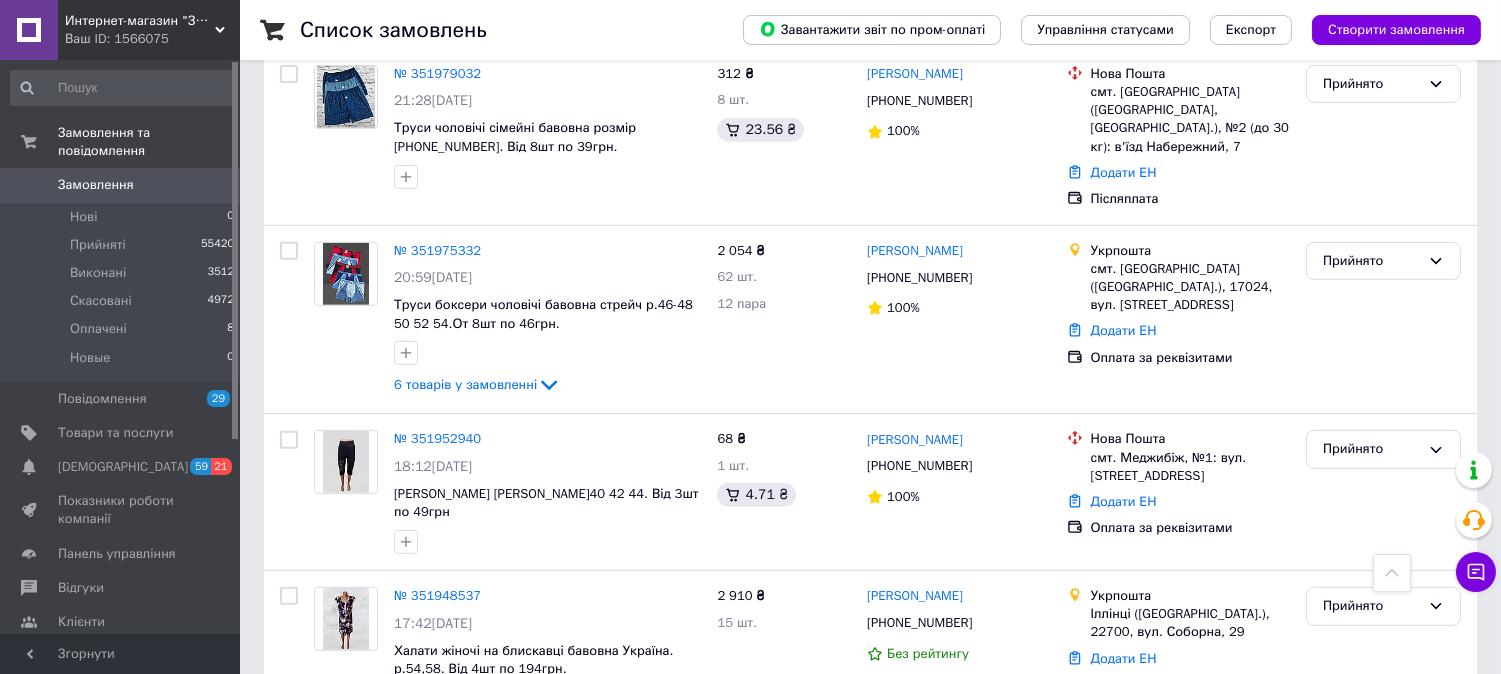 scroll, scrollTop: 1666, scrollLeft: 0, axis: vertical 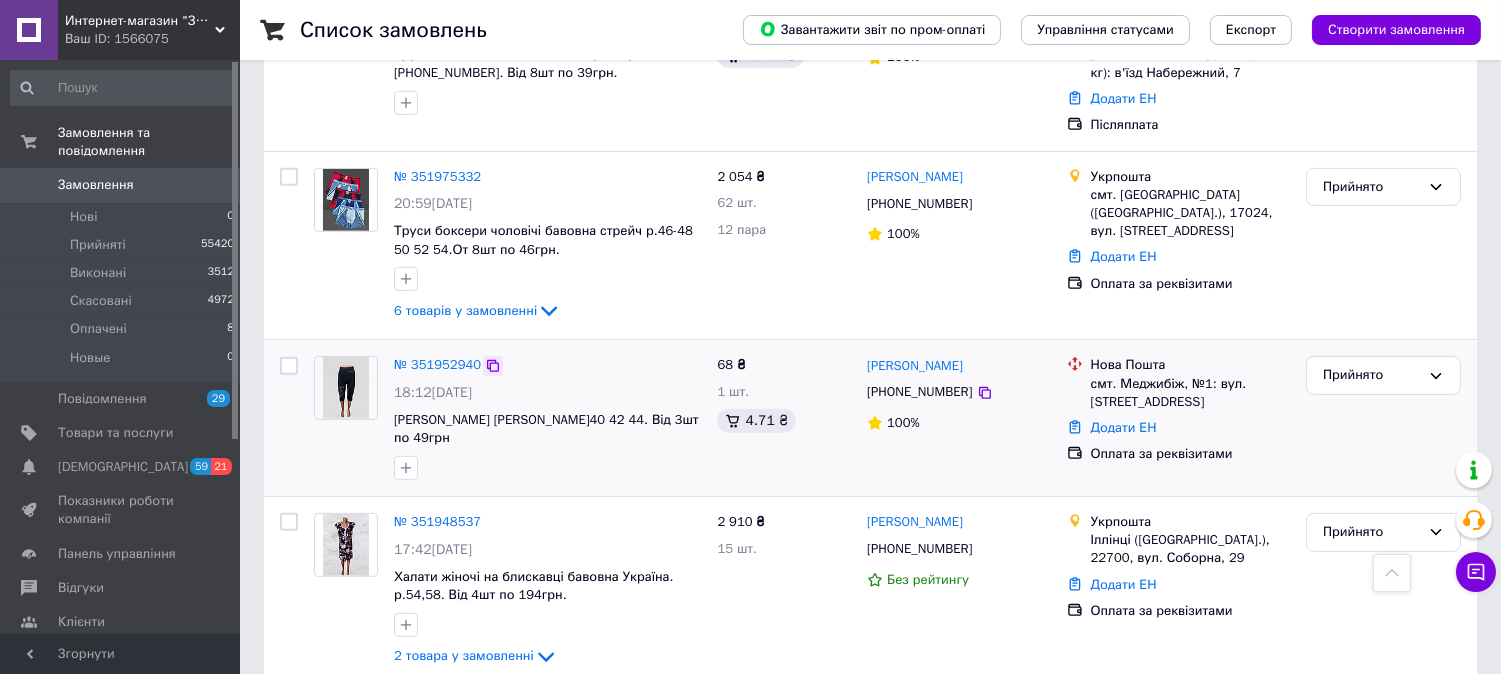 click 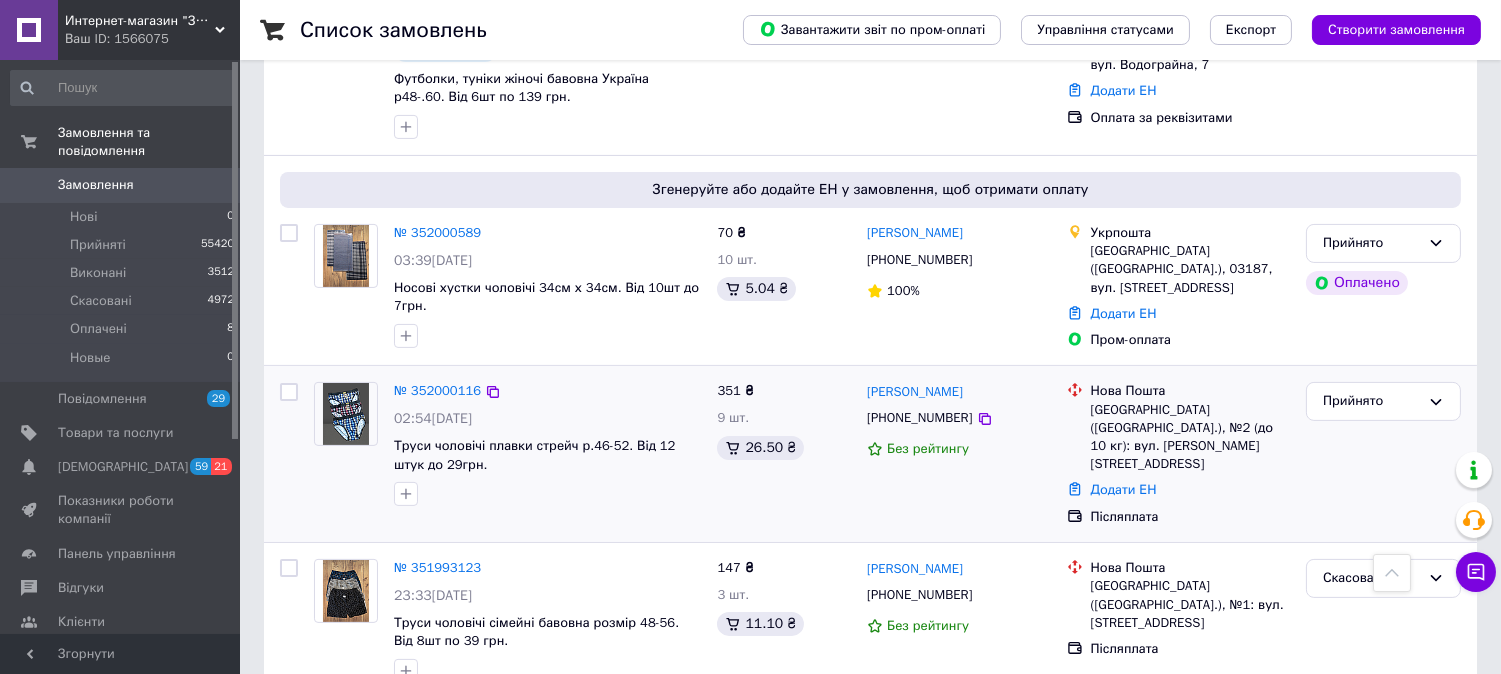 scroll, scrollTop: 888, scrollLeft: 0, axis: vertical 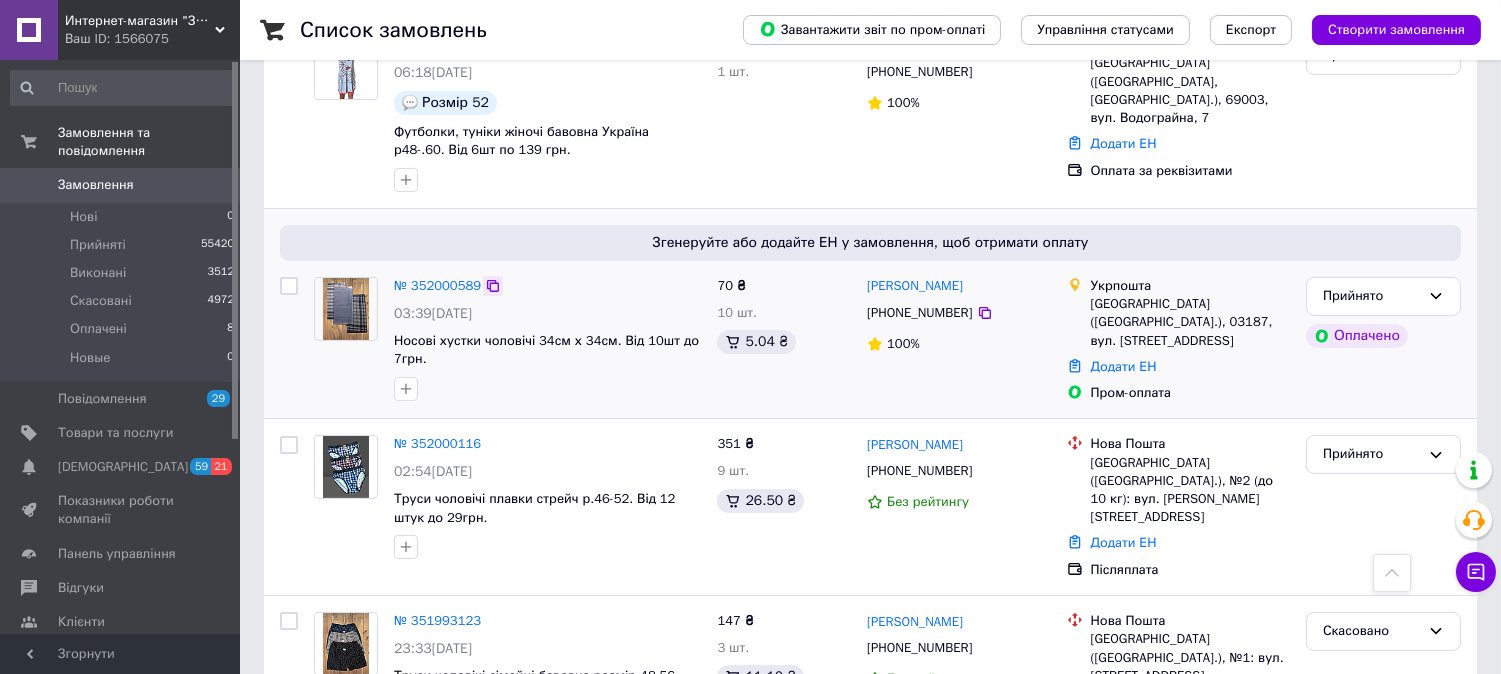 click 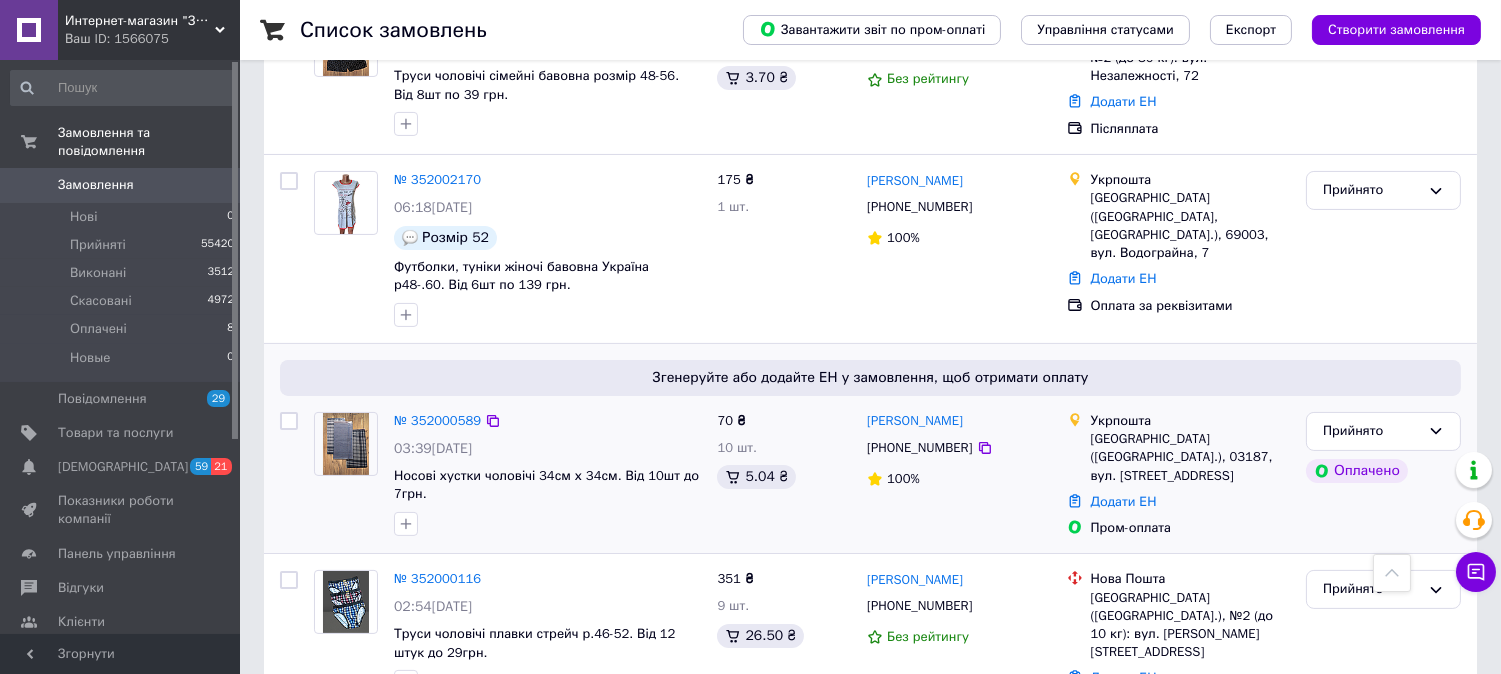 scroll, scrollTop: 666, scrollLeft: 0, axis: vertical 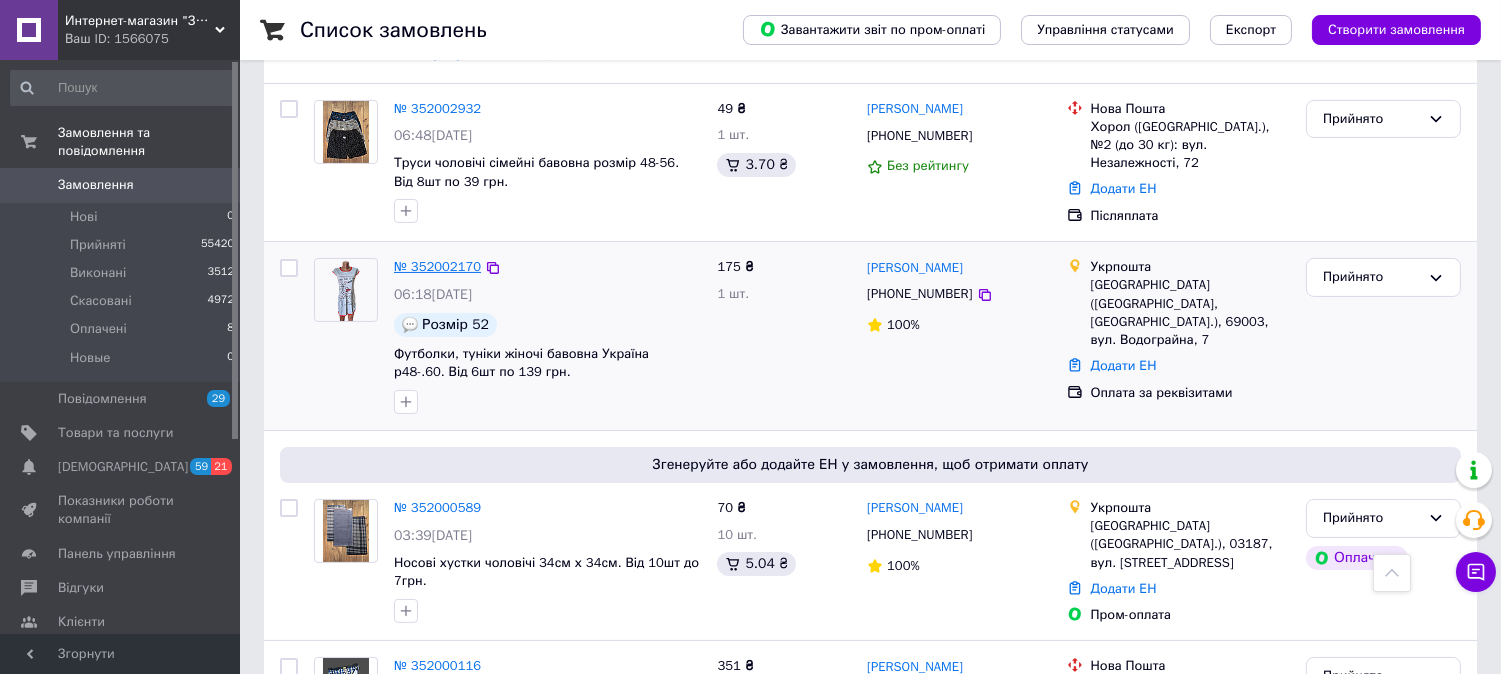 click on "№ 352002170" at bounding box center (437, 266) 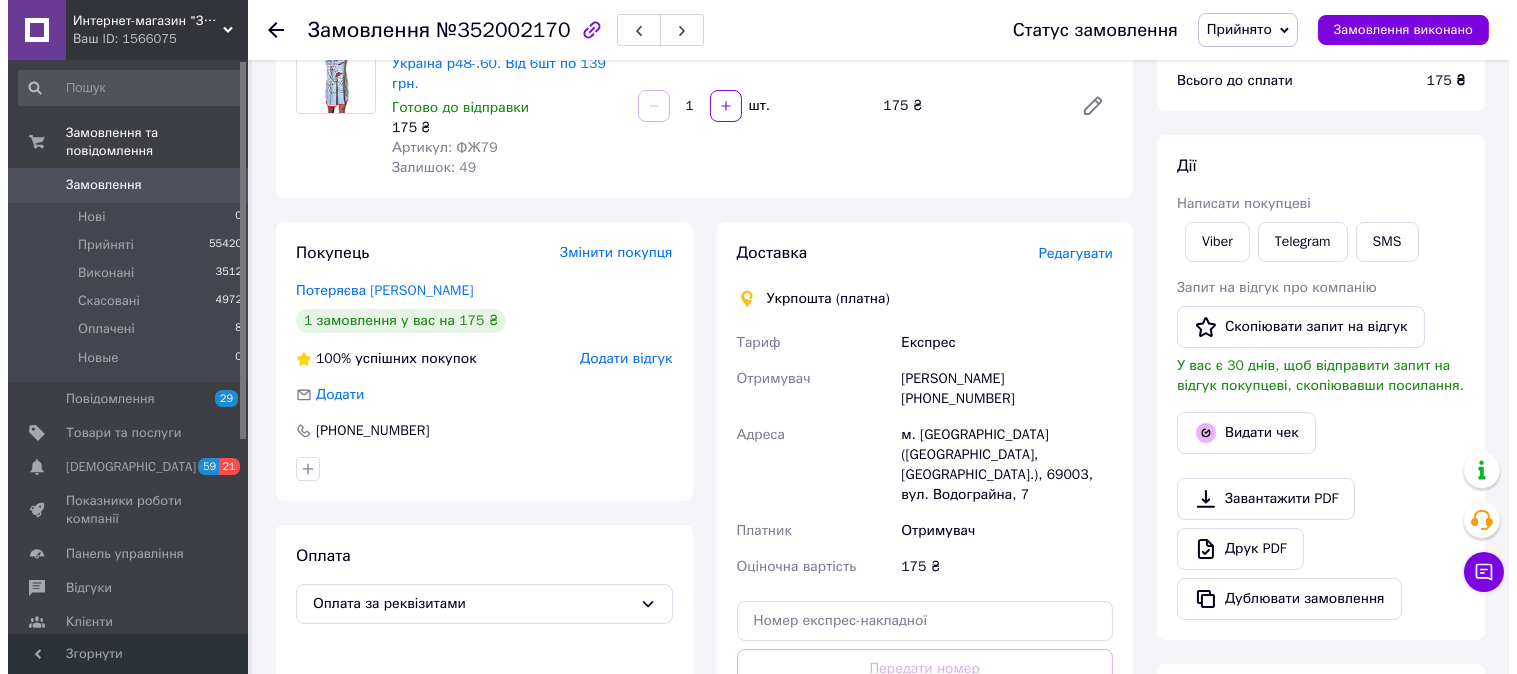 scroll, scrollTop: 222, scrollLeft: 0, axis: vertical 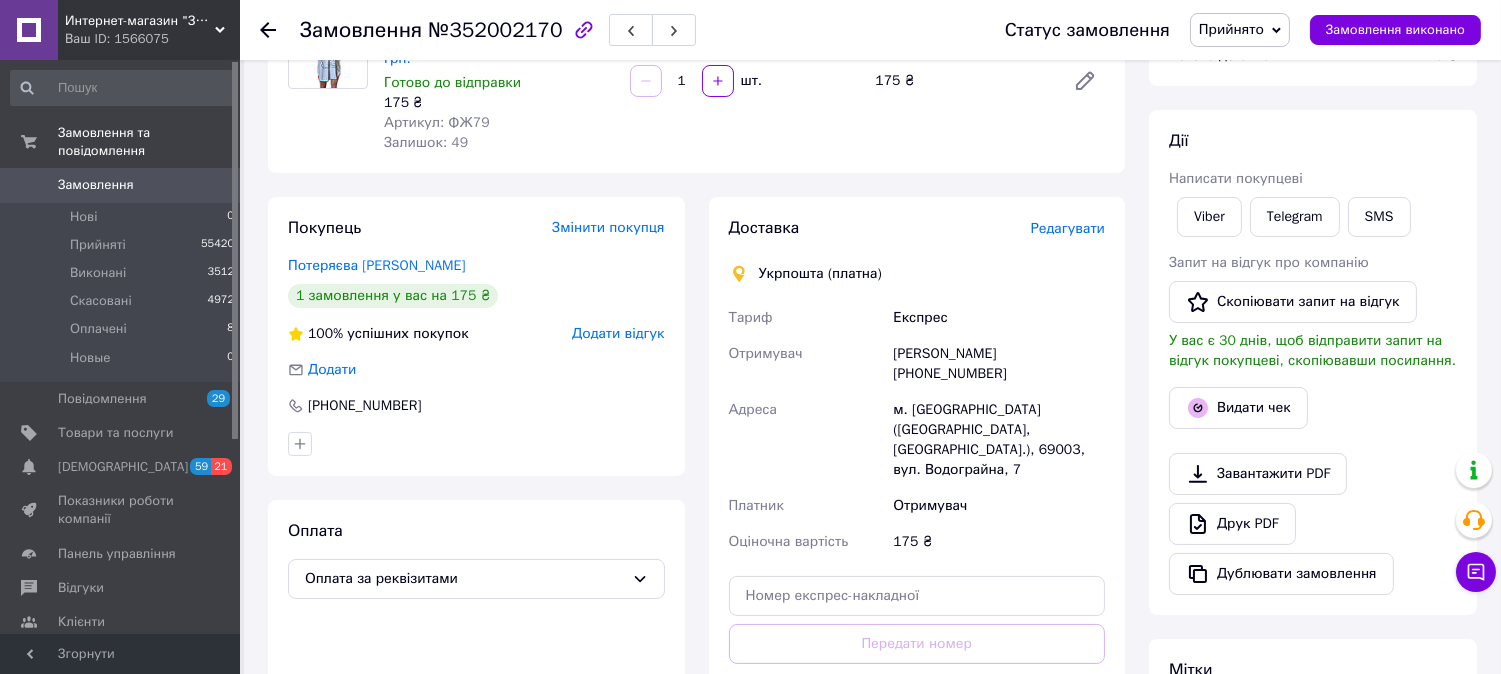click on "Редагувати" at bounding box center (1068, 228) 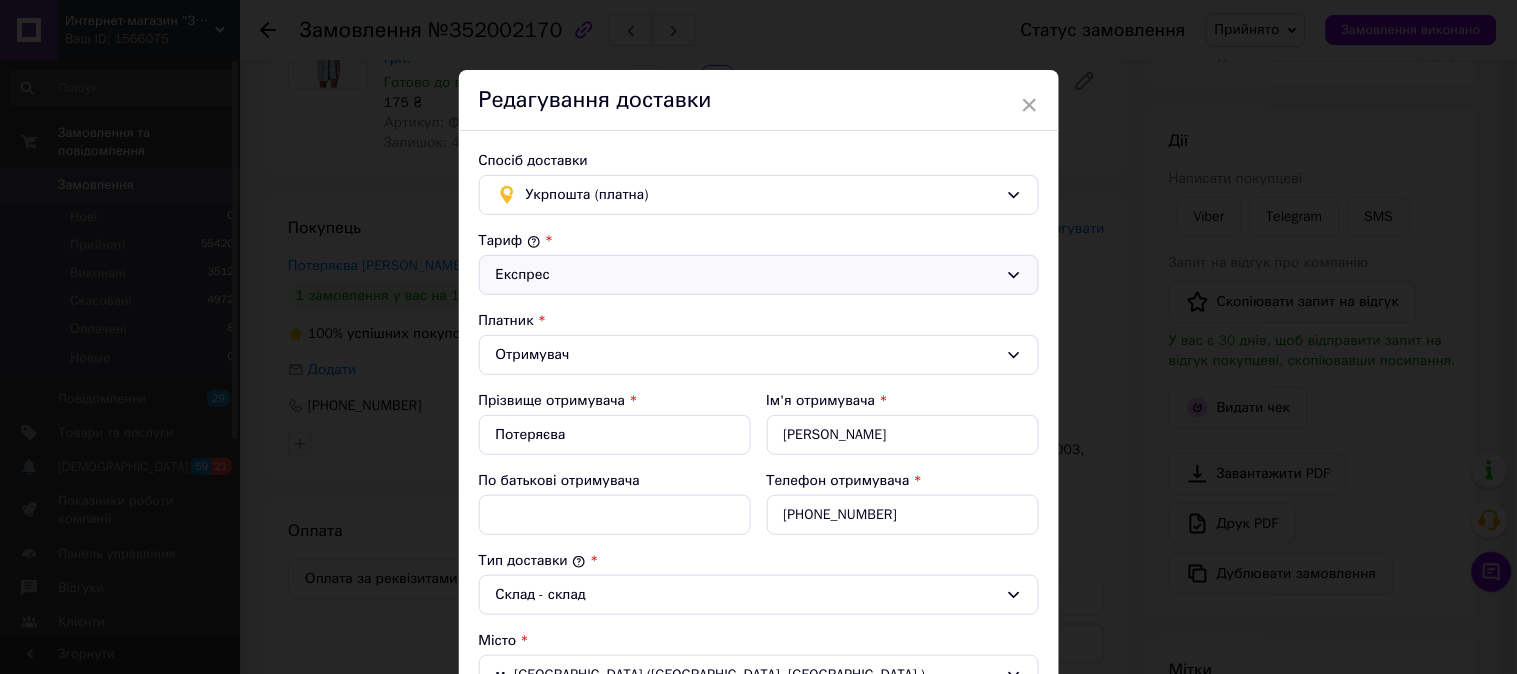 click on "Експрес" at bounding box center [747, 275] 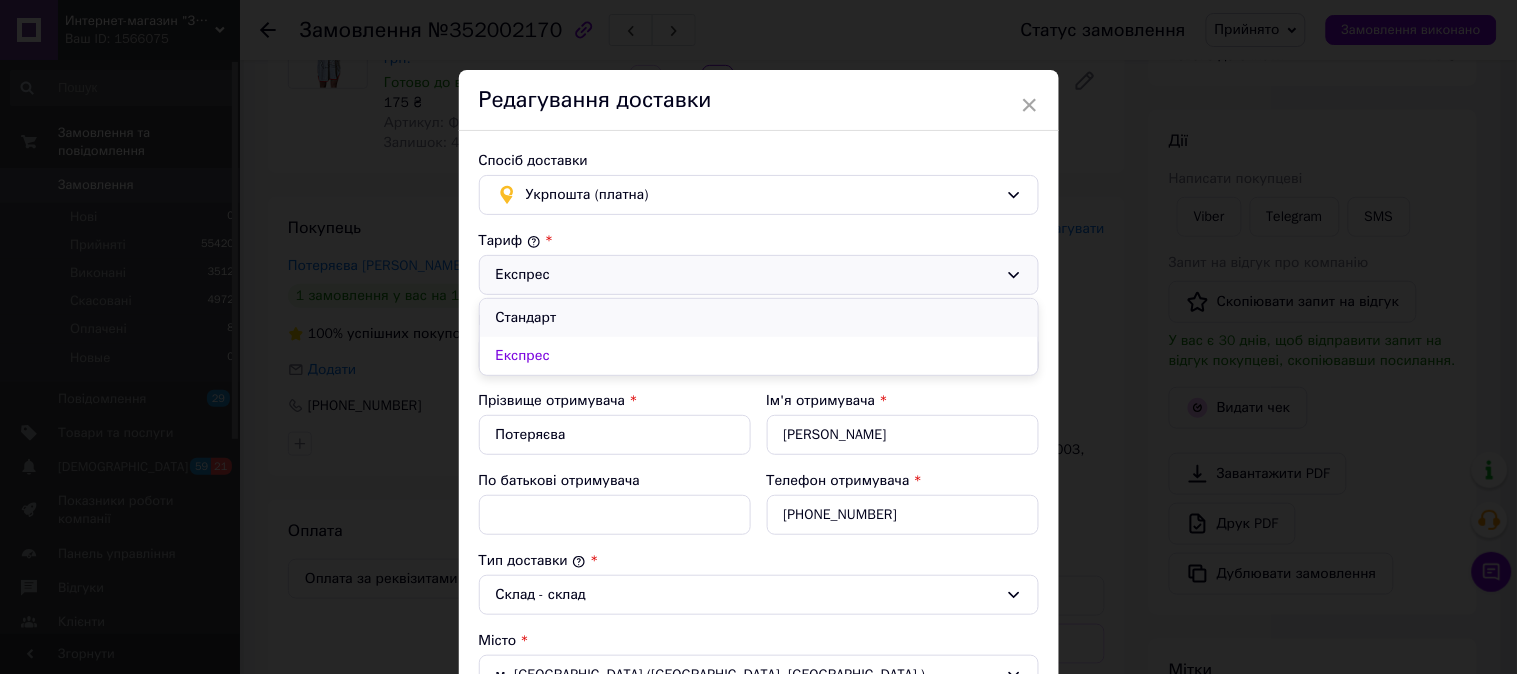 click on "Стандарт" at bounding box center (759, 318) 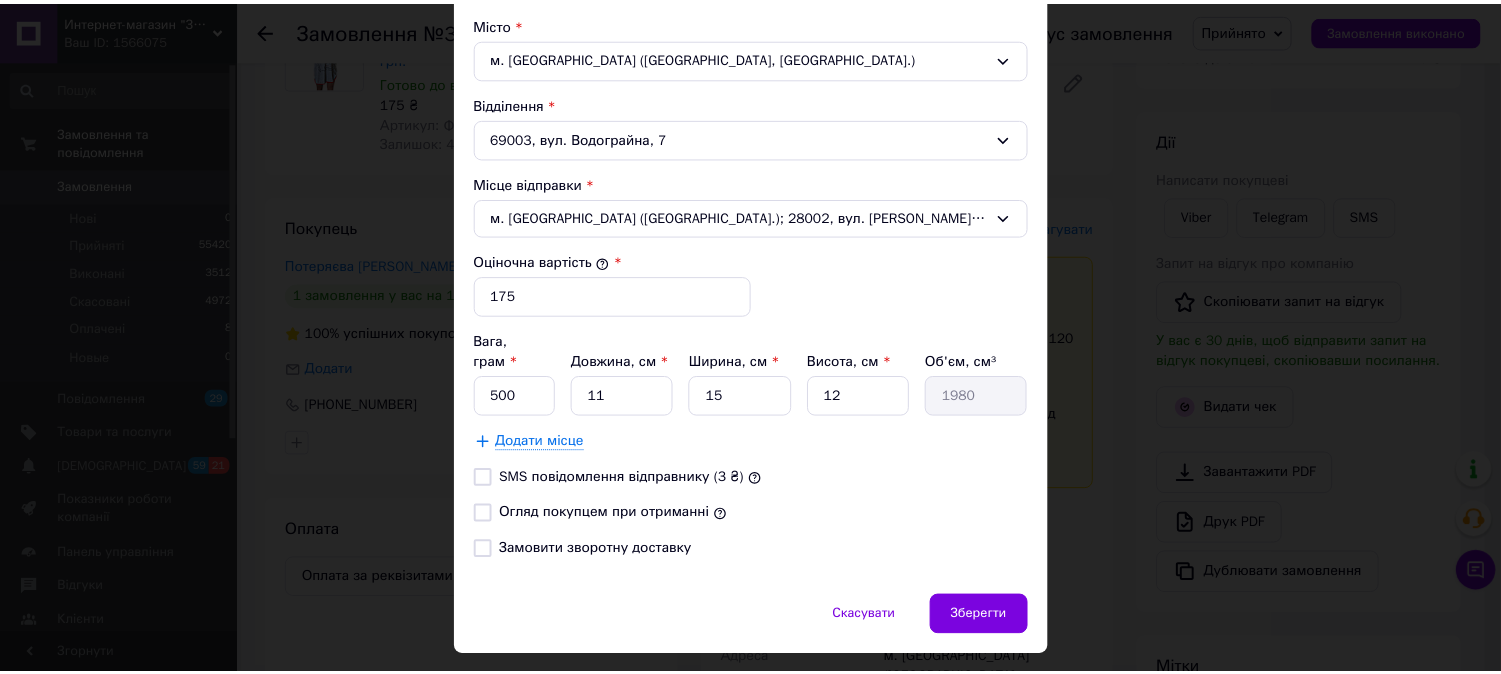 scroll, scrollTop: 651, scrollLeft: 0, axis: vertical 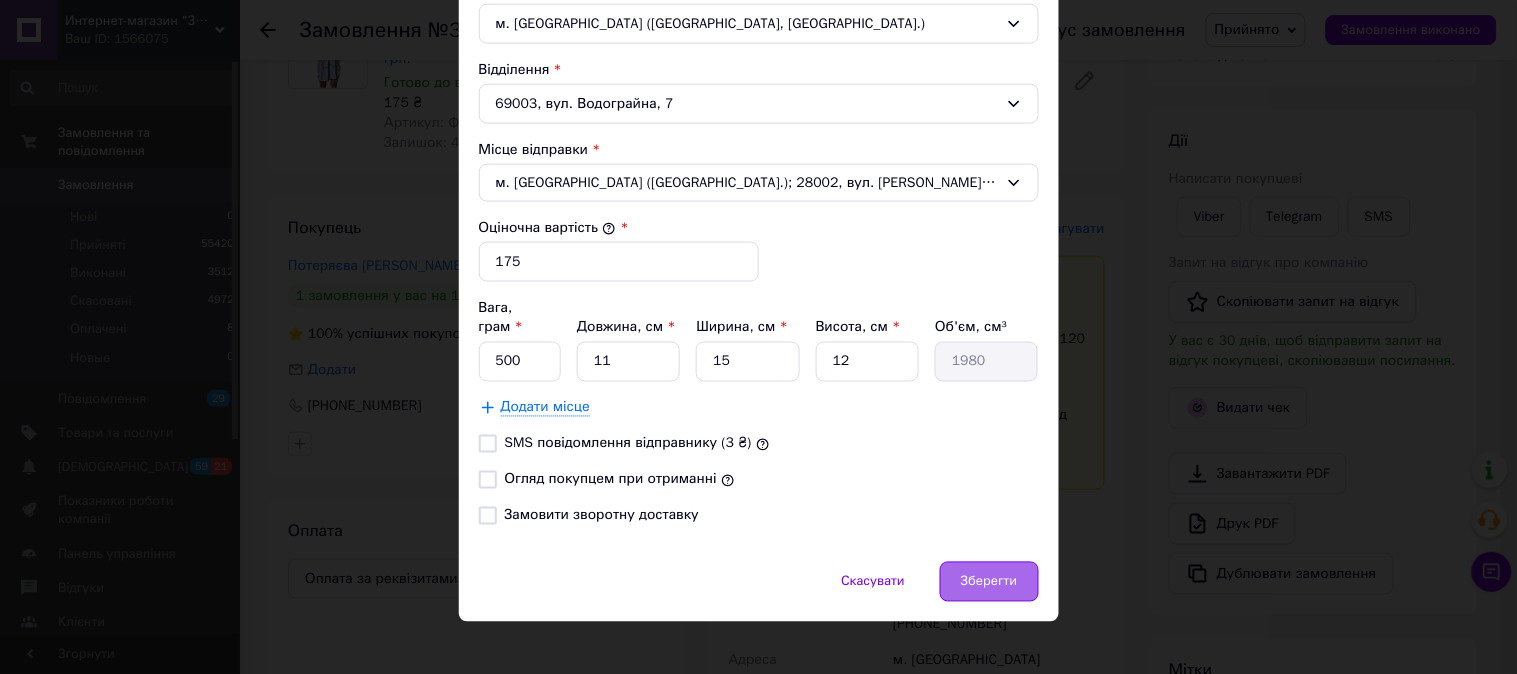click on "Зберегти" at bounding box center [989, 582] 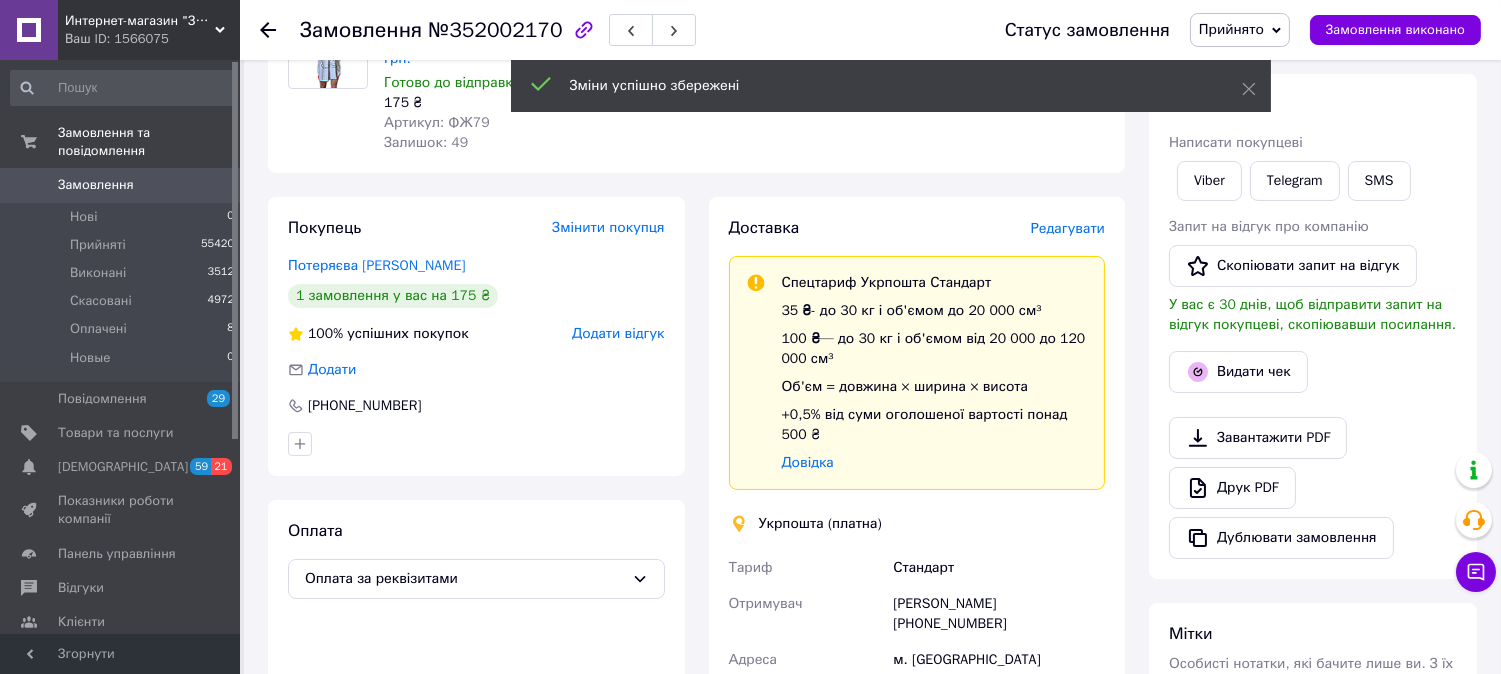scroll, scrollTop: 111, scrollLeft: 0, axis: vertical 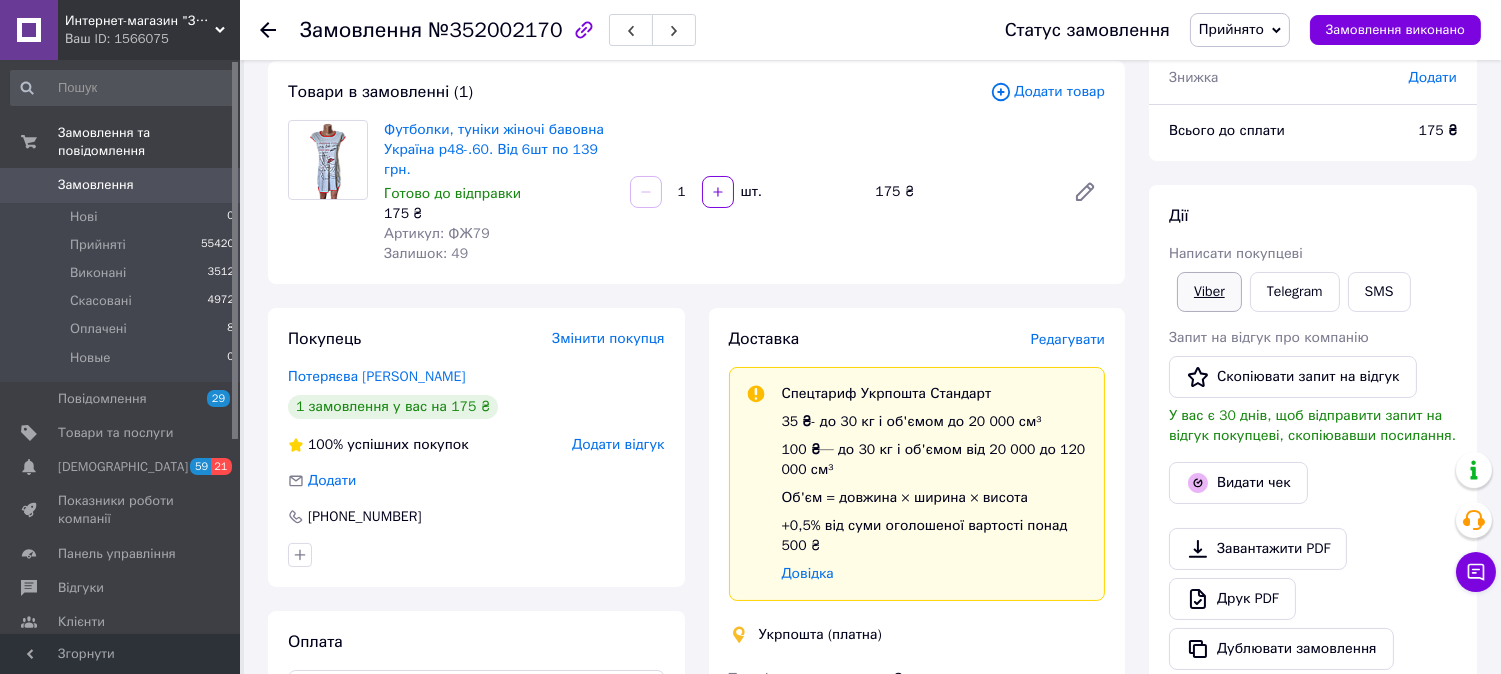 click on "Viber" at bounding box center [1209, 292] 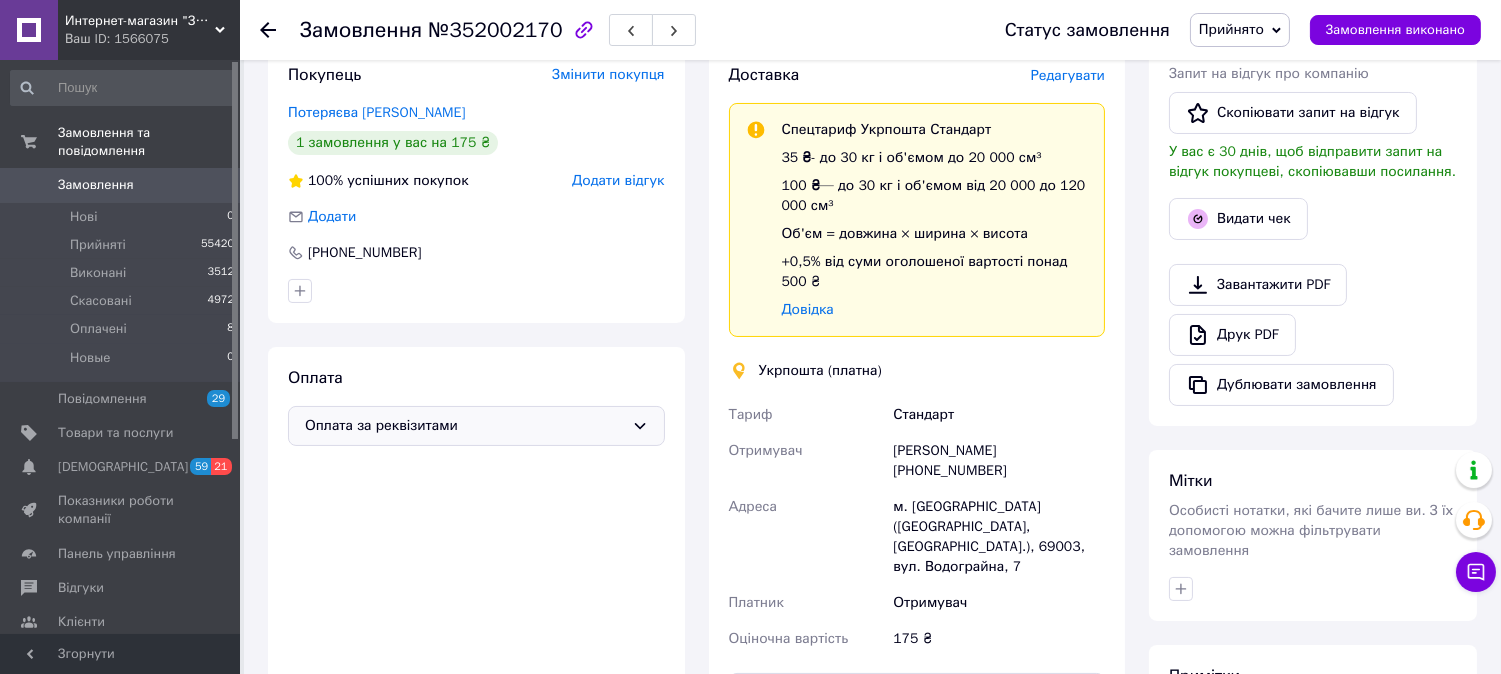 scroll, scrollTop: 444, scrollLeft: 0, axis: vertical 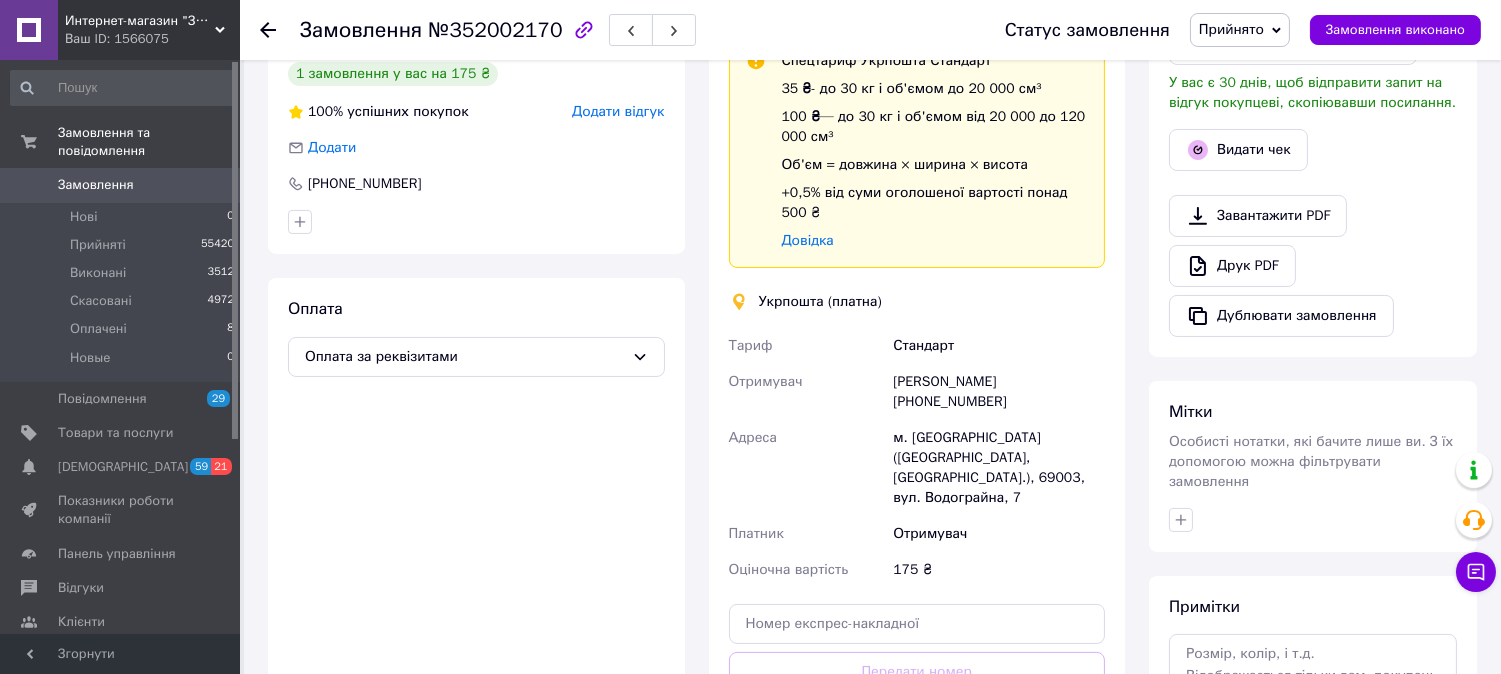 click at bounding box center (280, 30) 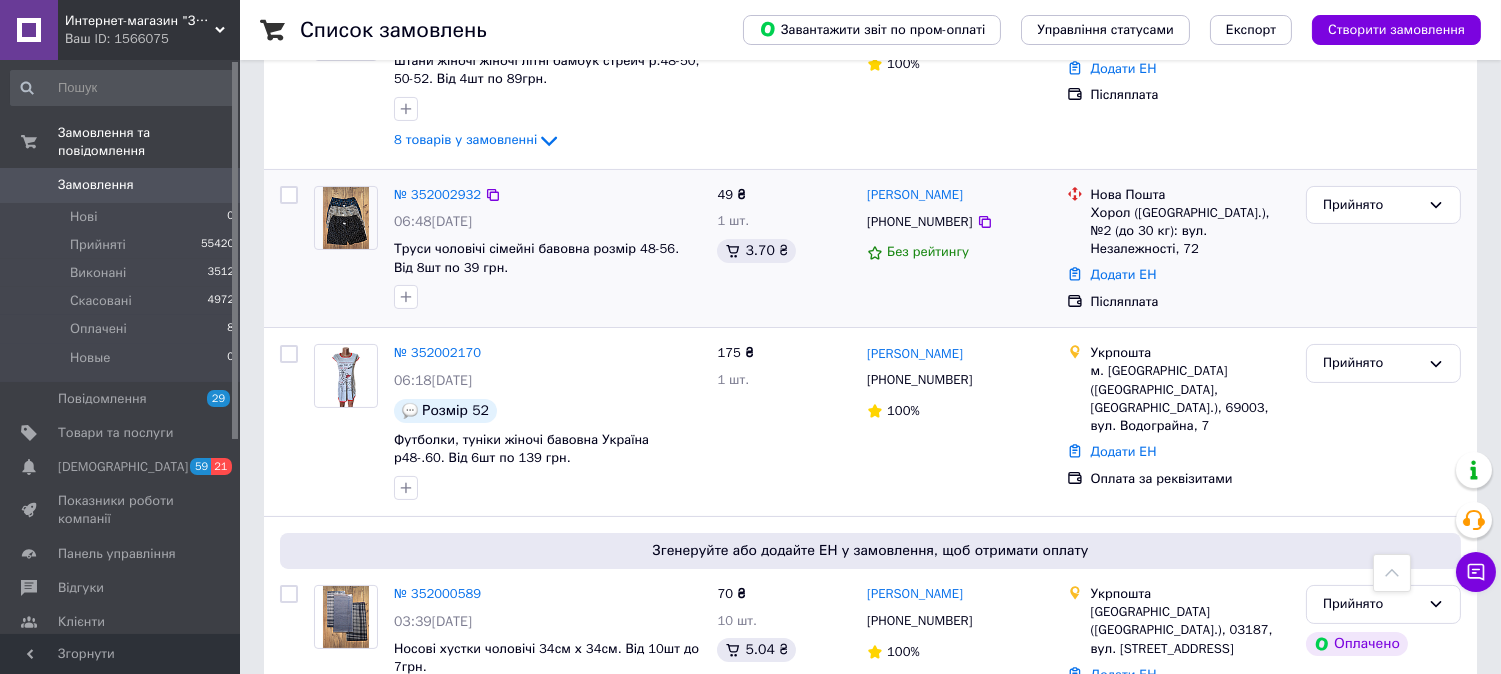 scroll, scrollTop: 555, scrollLeft: 0, axis: vertical 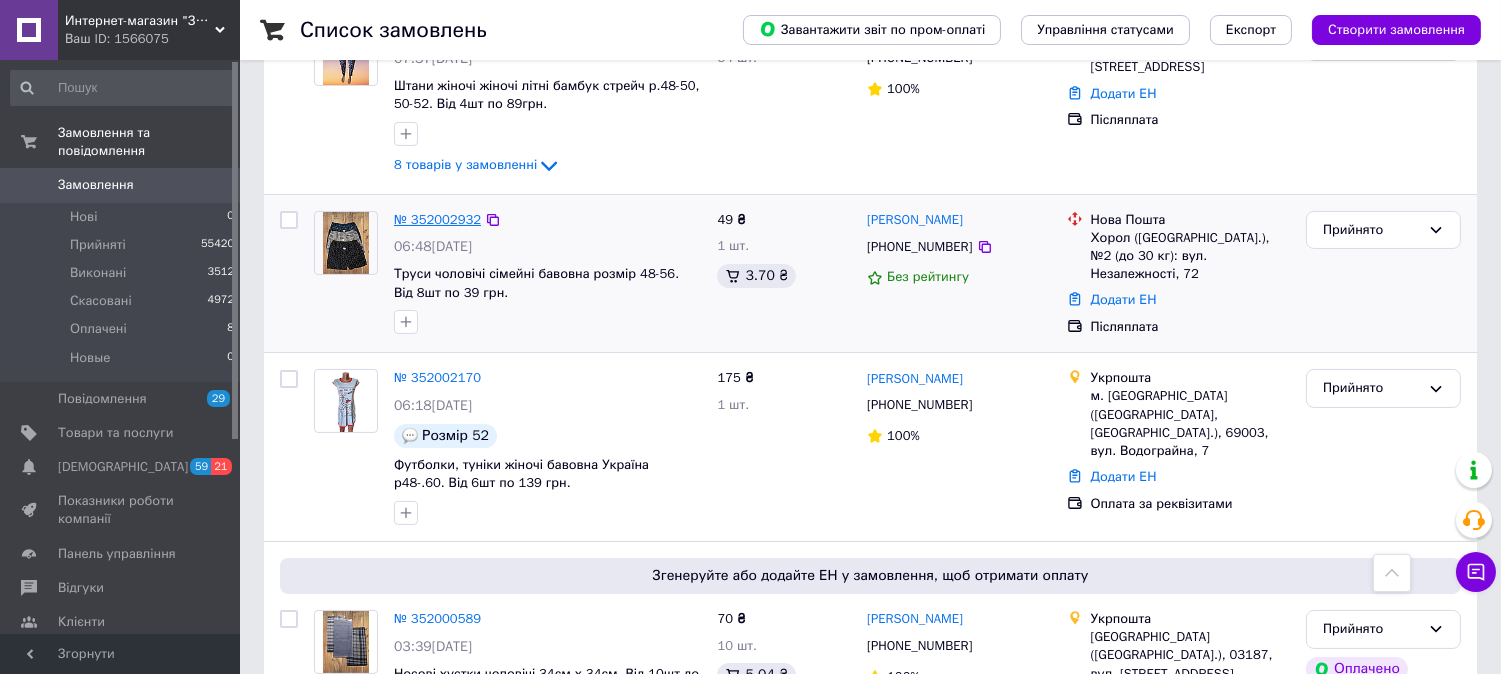 click on "№ 352002932" at bounding box center (437, 219) 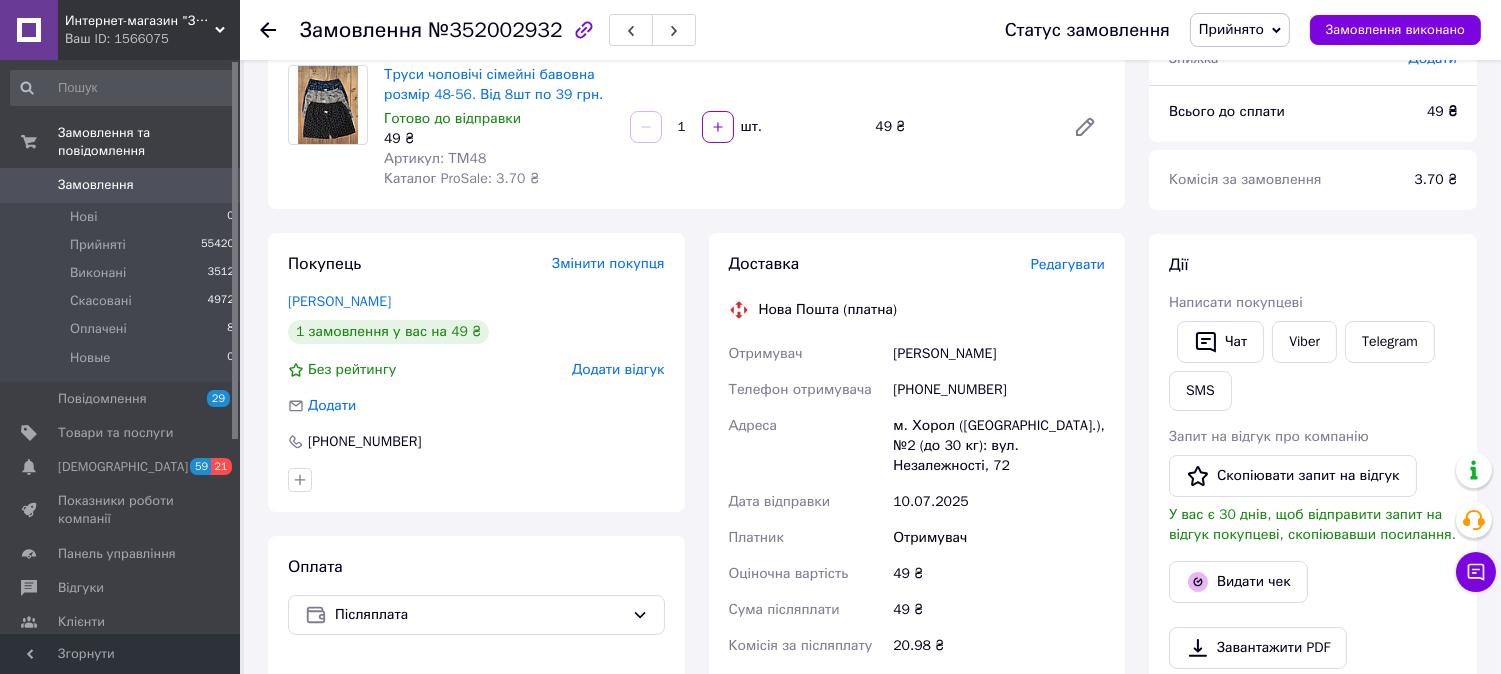 scroll, scrollTop: 111, scrollLeft: 0, axis: vertical 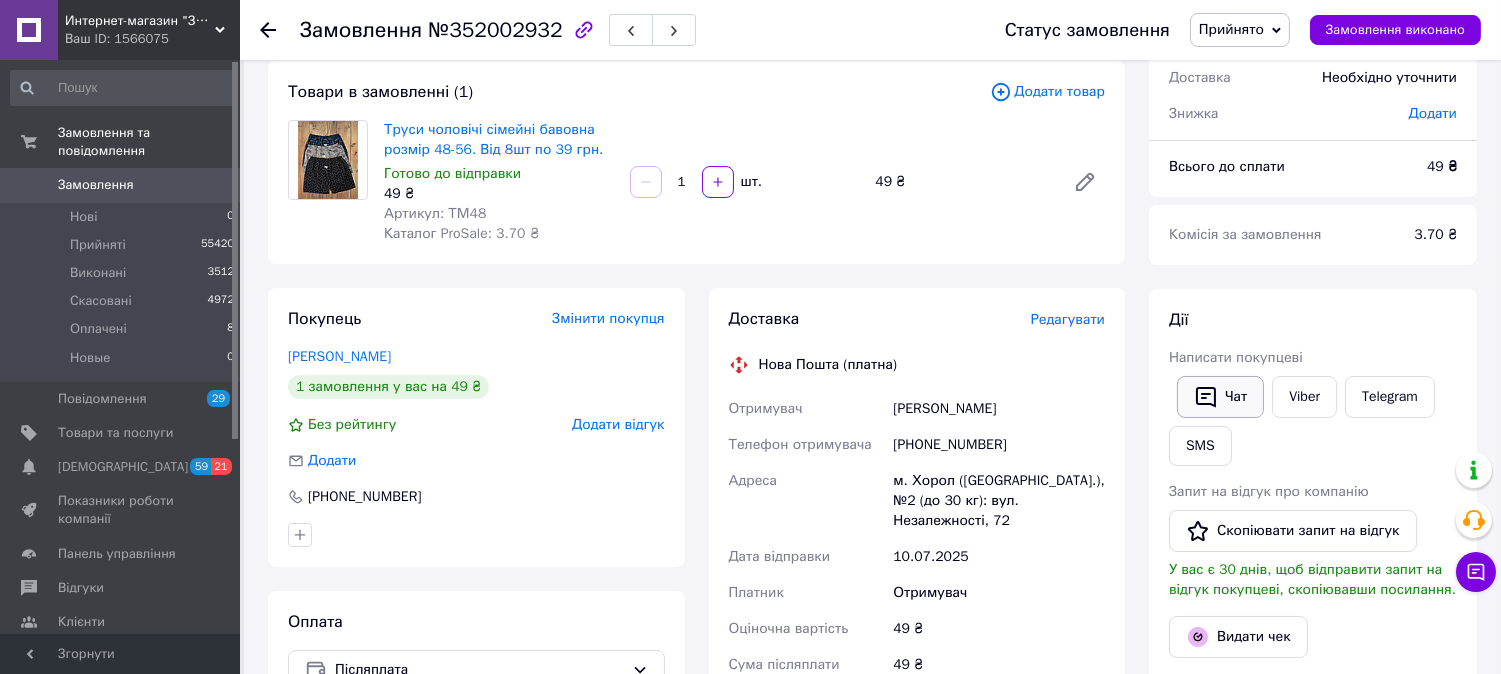 click on "Чат" at bounding box center (1220, 397) 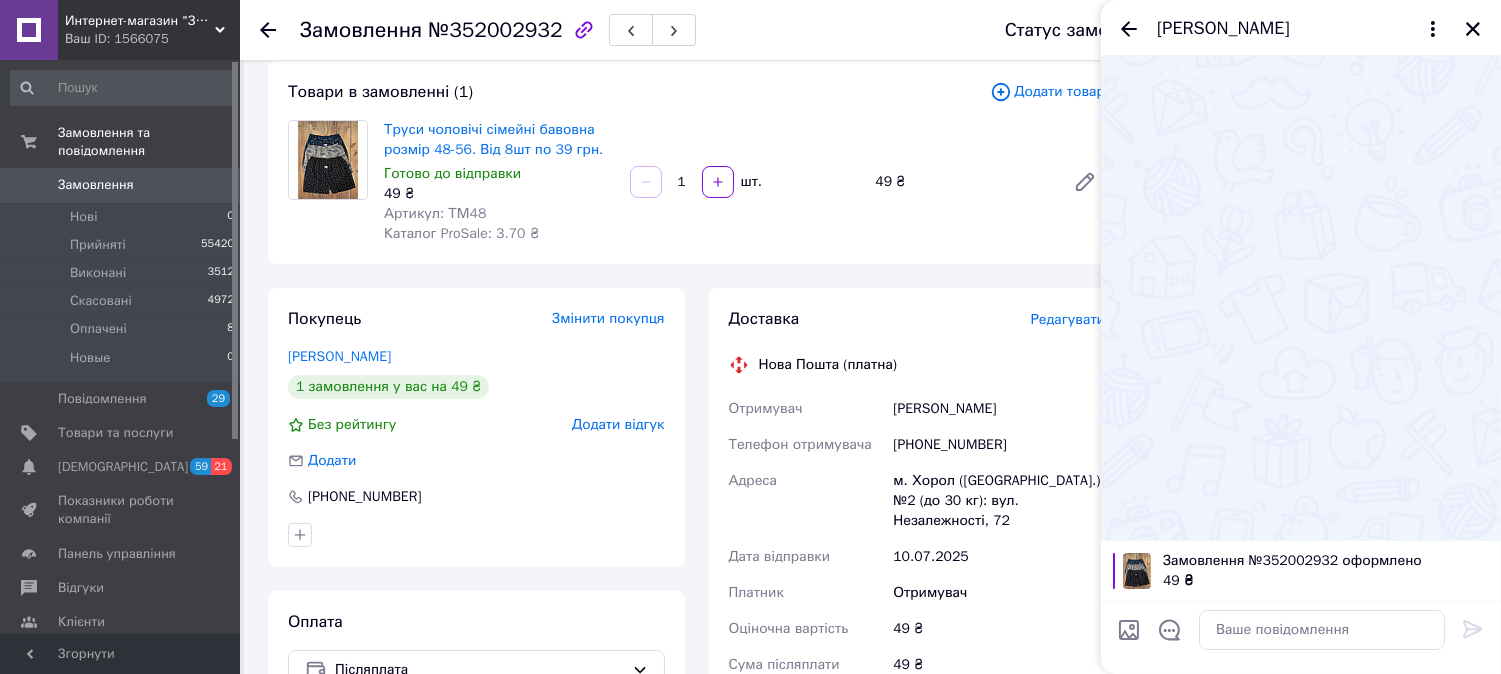 click on "[PERSON_NAME]" at bounding box center (1301, 28) 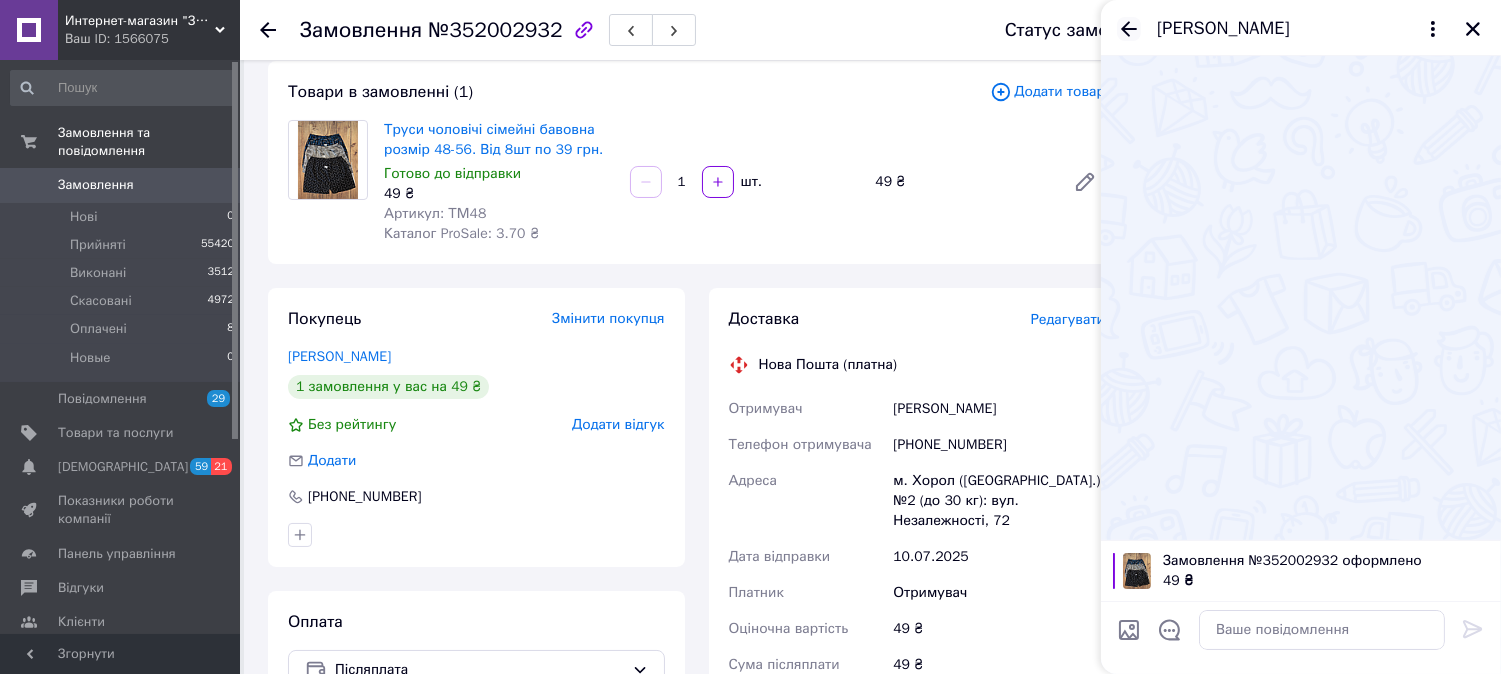 click 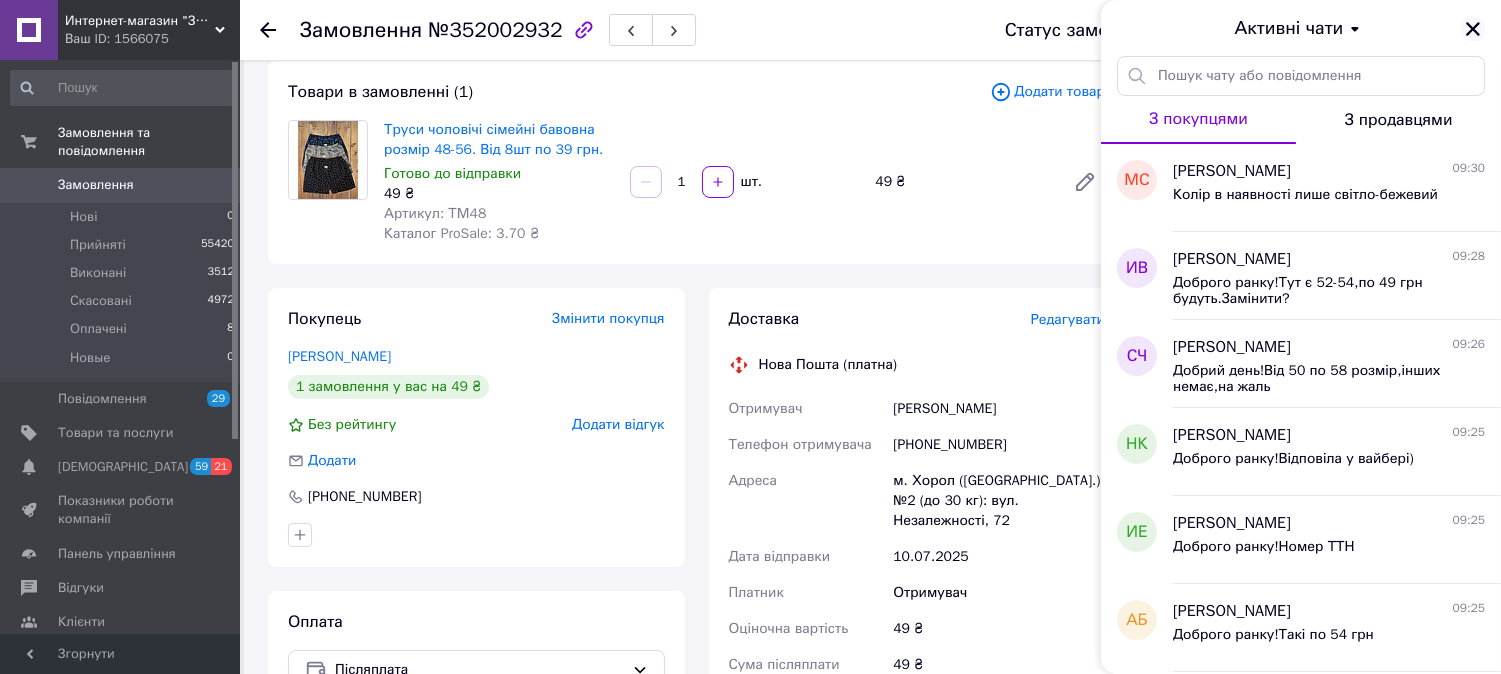 click 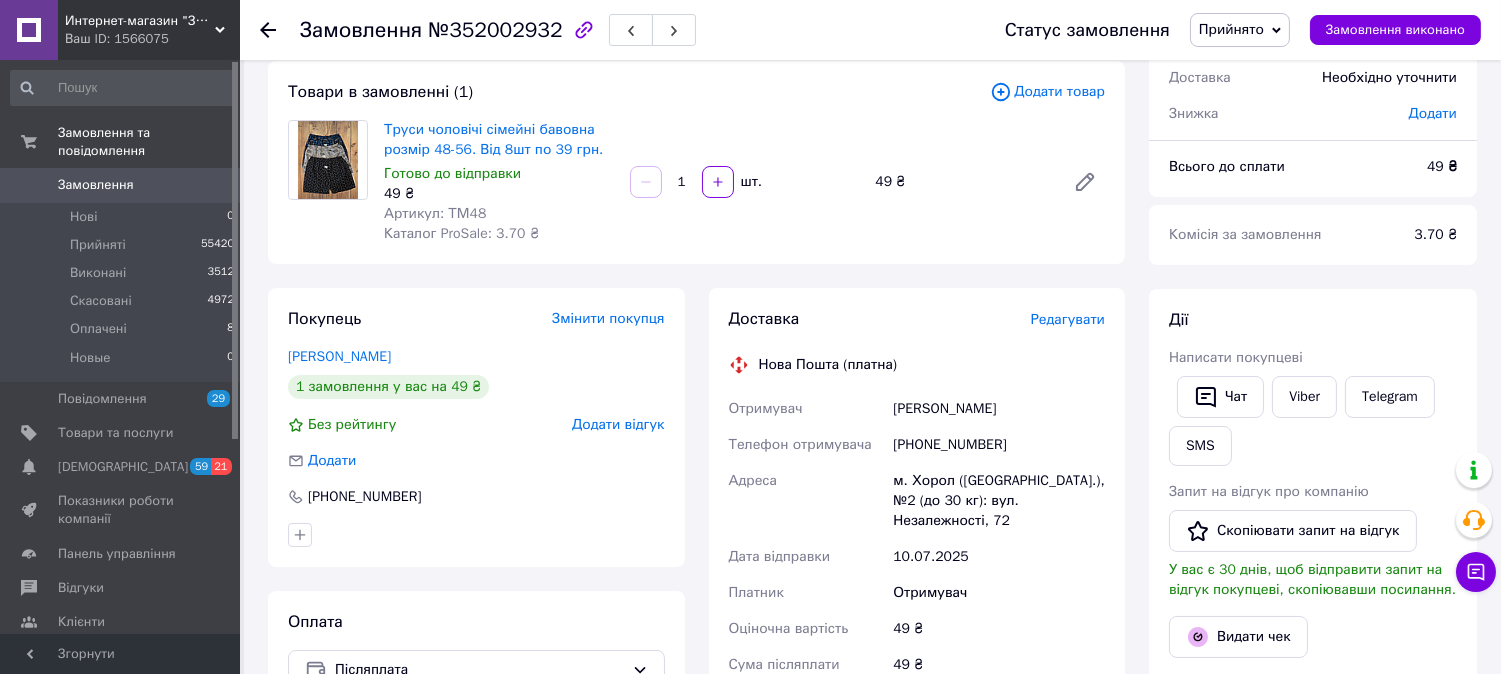 click 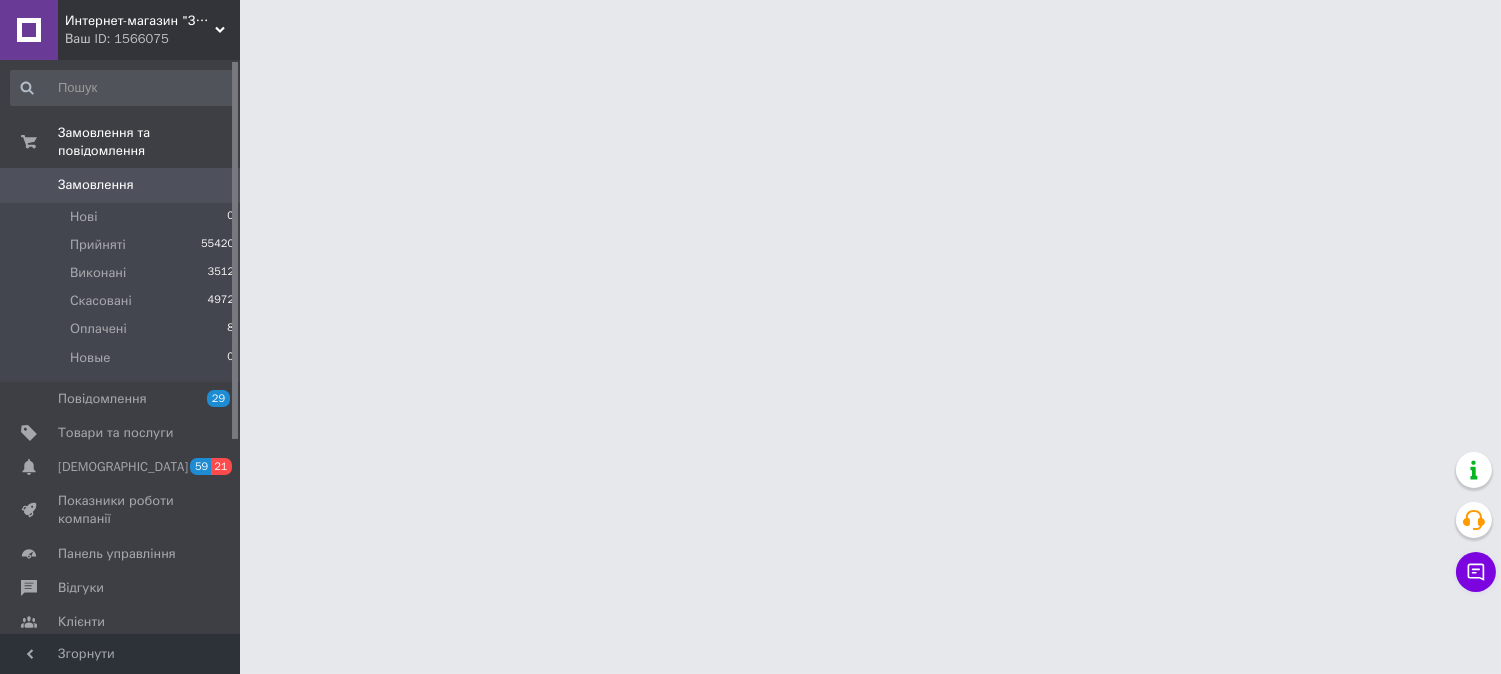 scroll, scrollTop: 0, scrollLeft: 0, axis: both 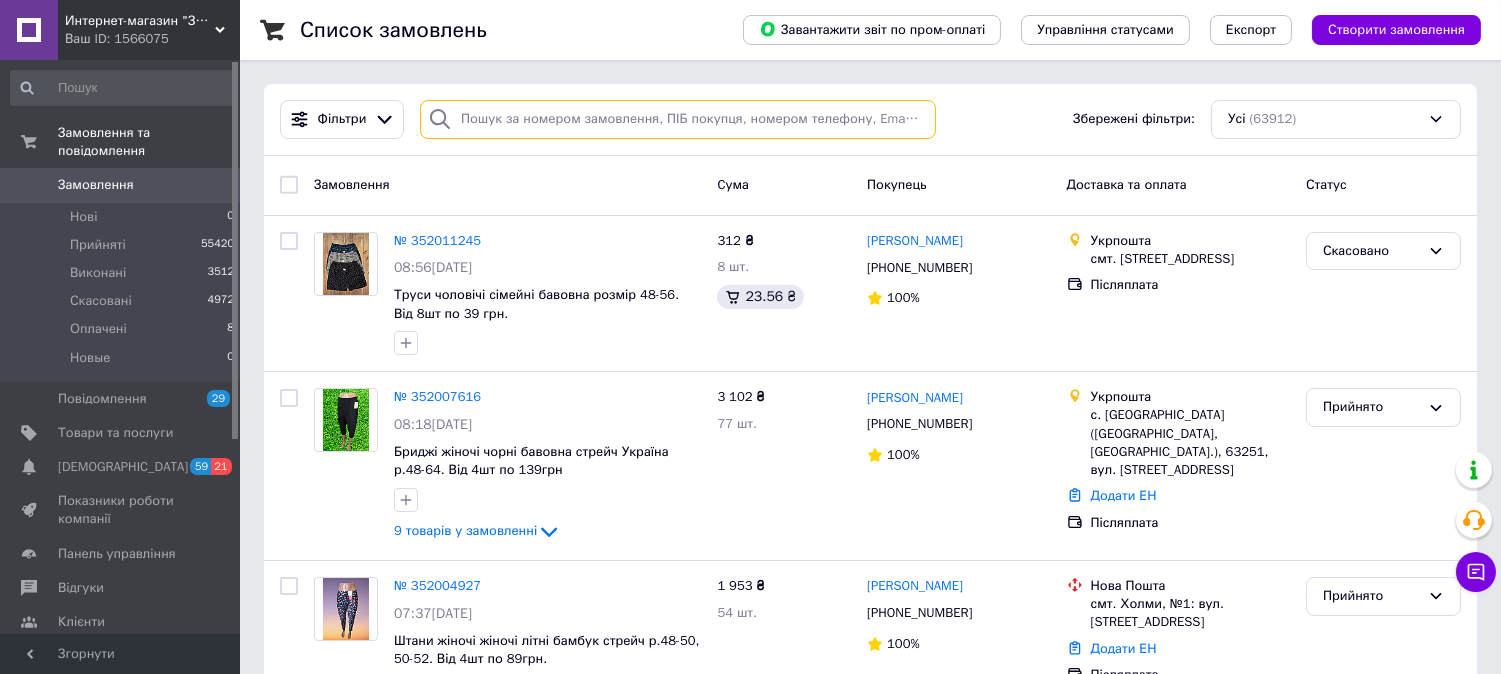 paste on "[PHONE_NUMBER]" 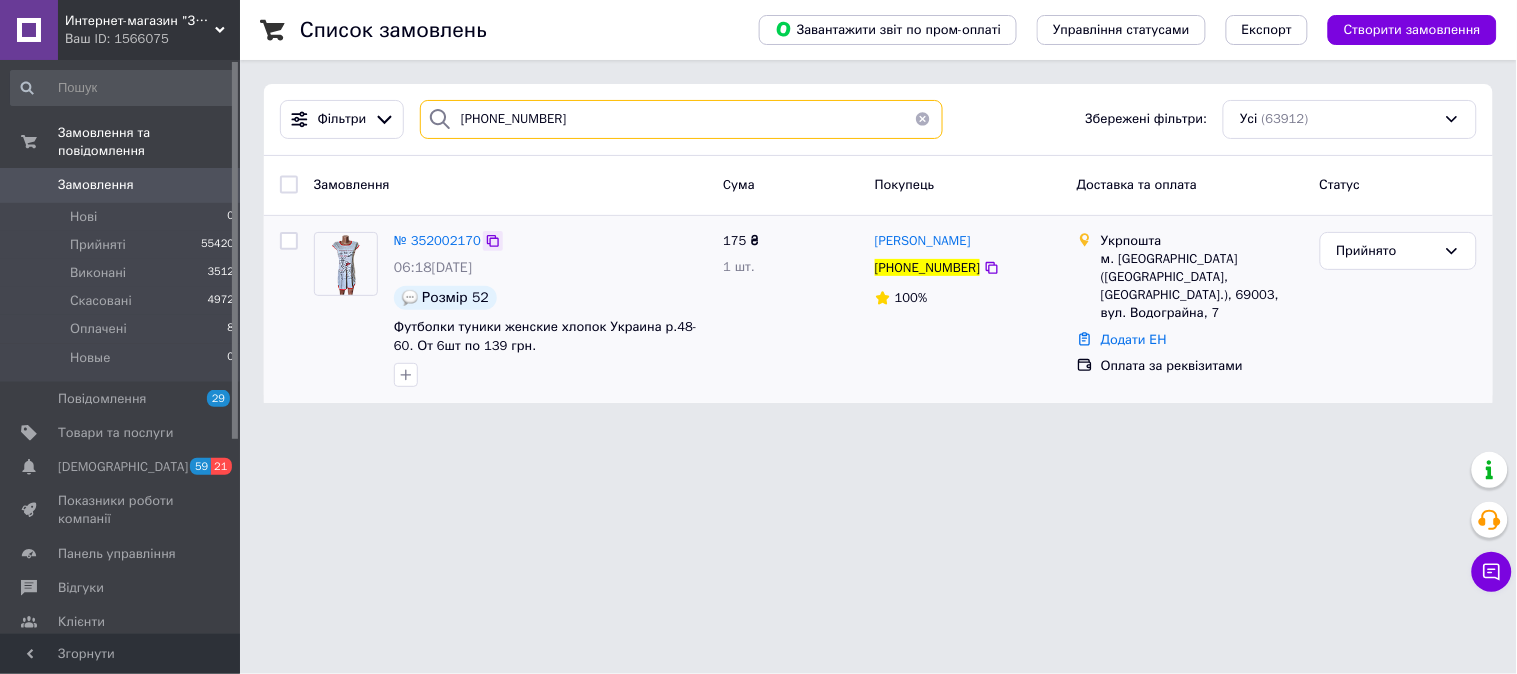 type on "[PHONE_NUMBER]" 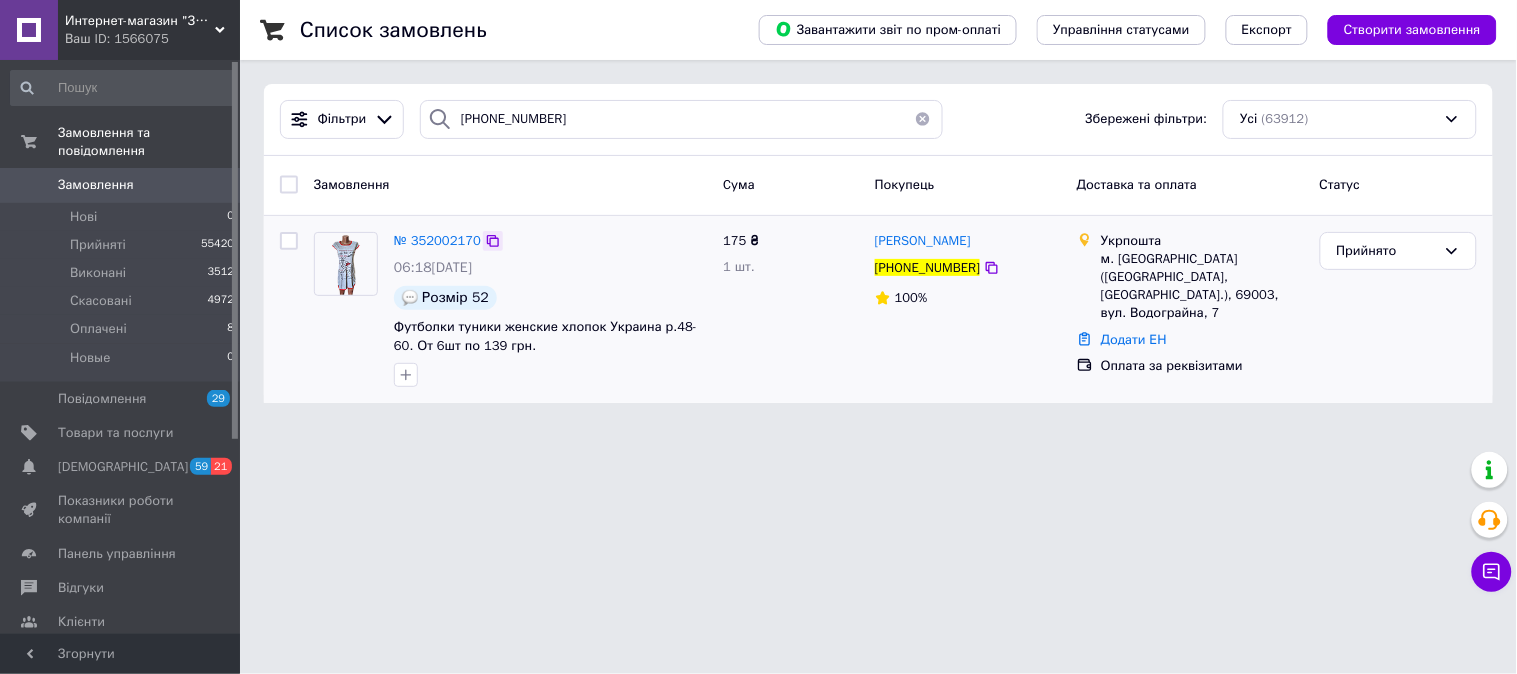 click at bounding box center [493, 241] 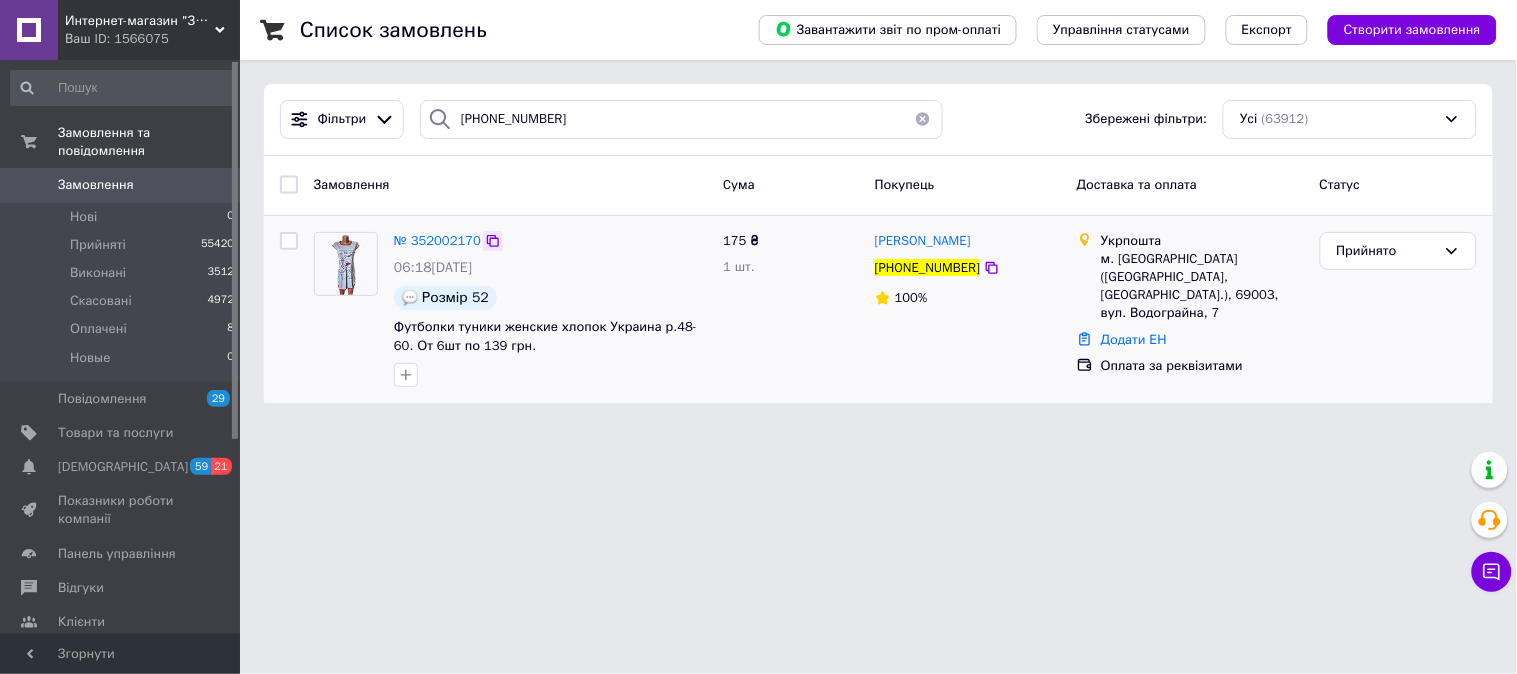 click 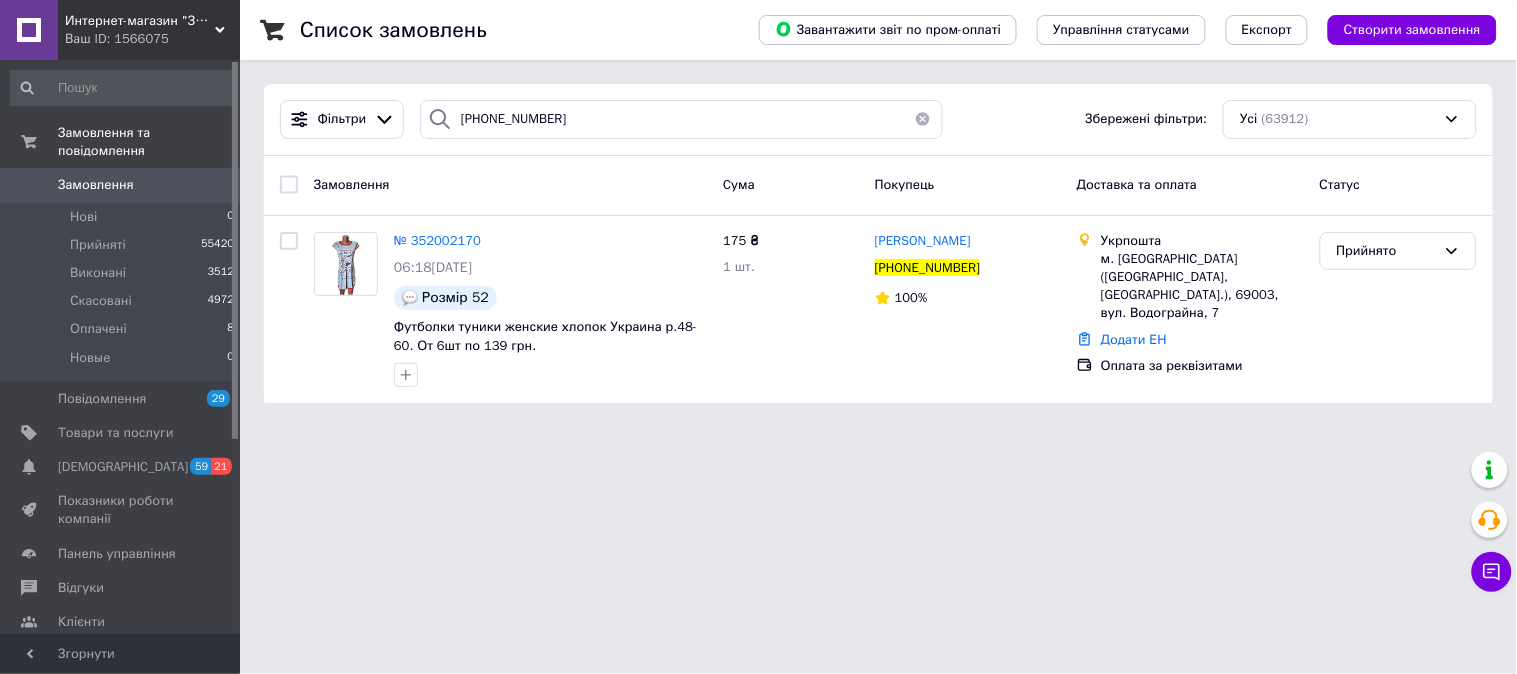 click at bounding box center (923, 119) 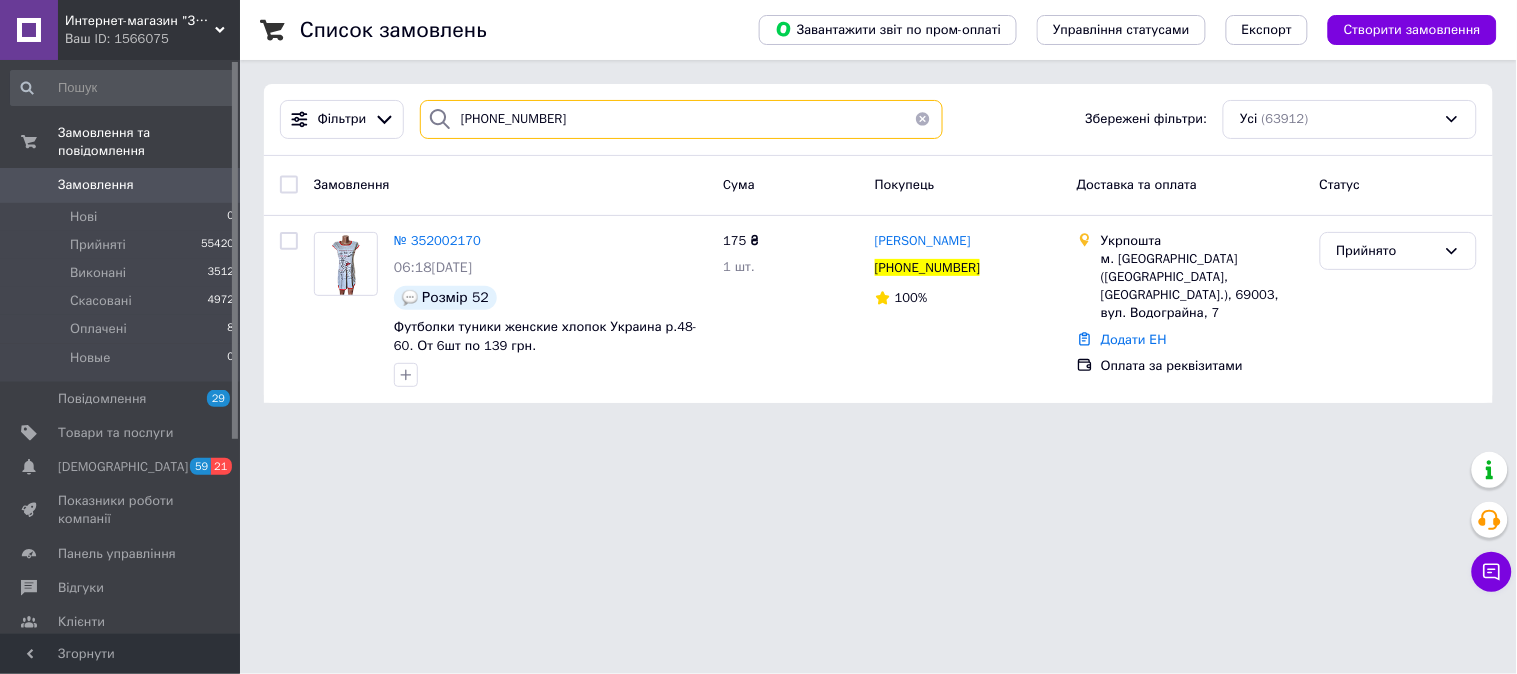 type 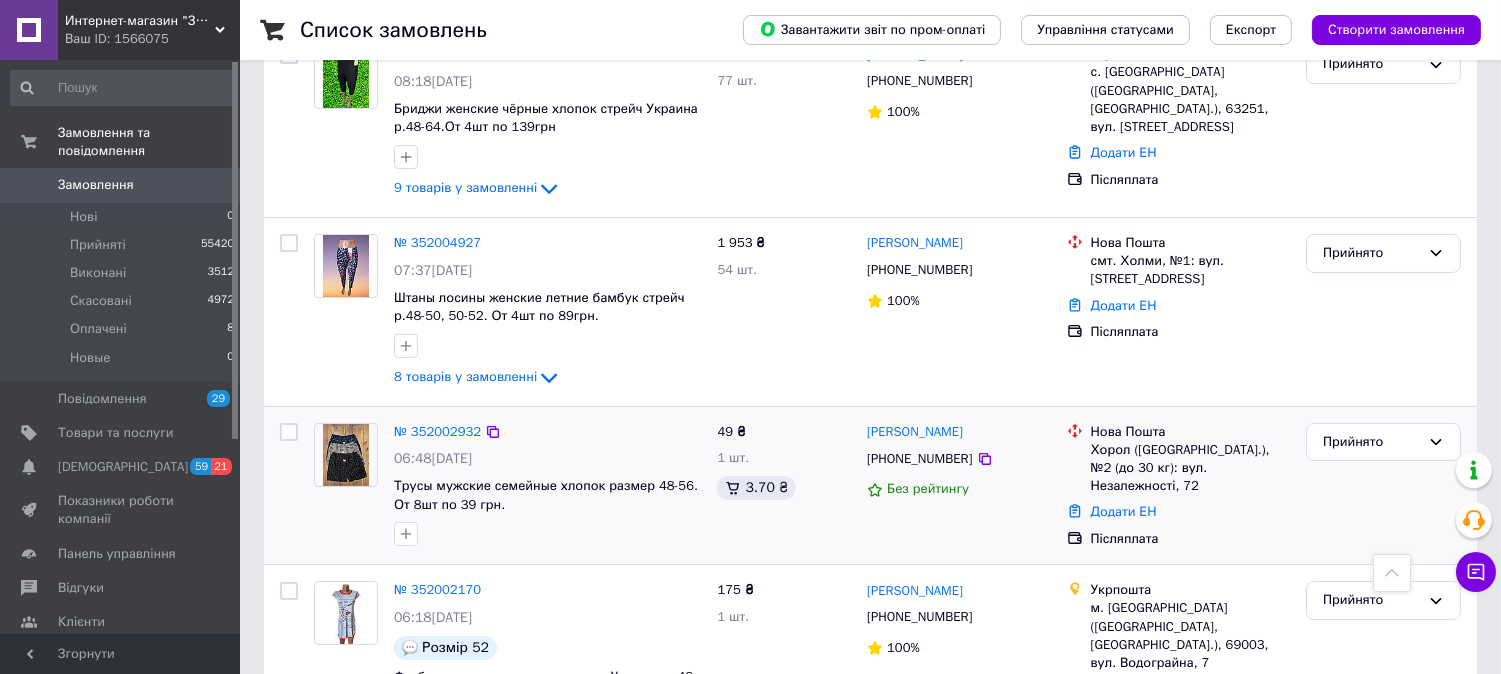scroll, scrollTop: 333, scrollLeft: 0, axis: vertical 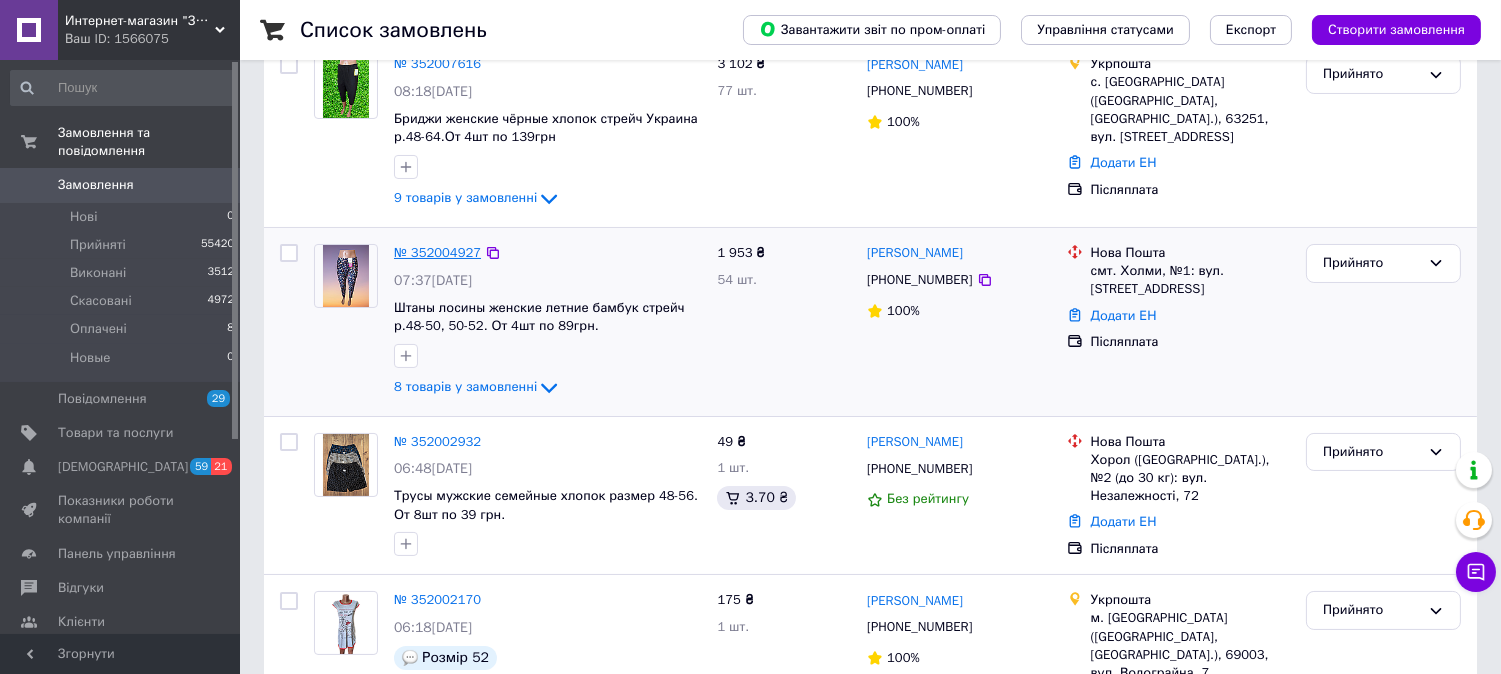 click on "№ 352004927" at bounding box center [437, 252] 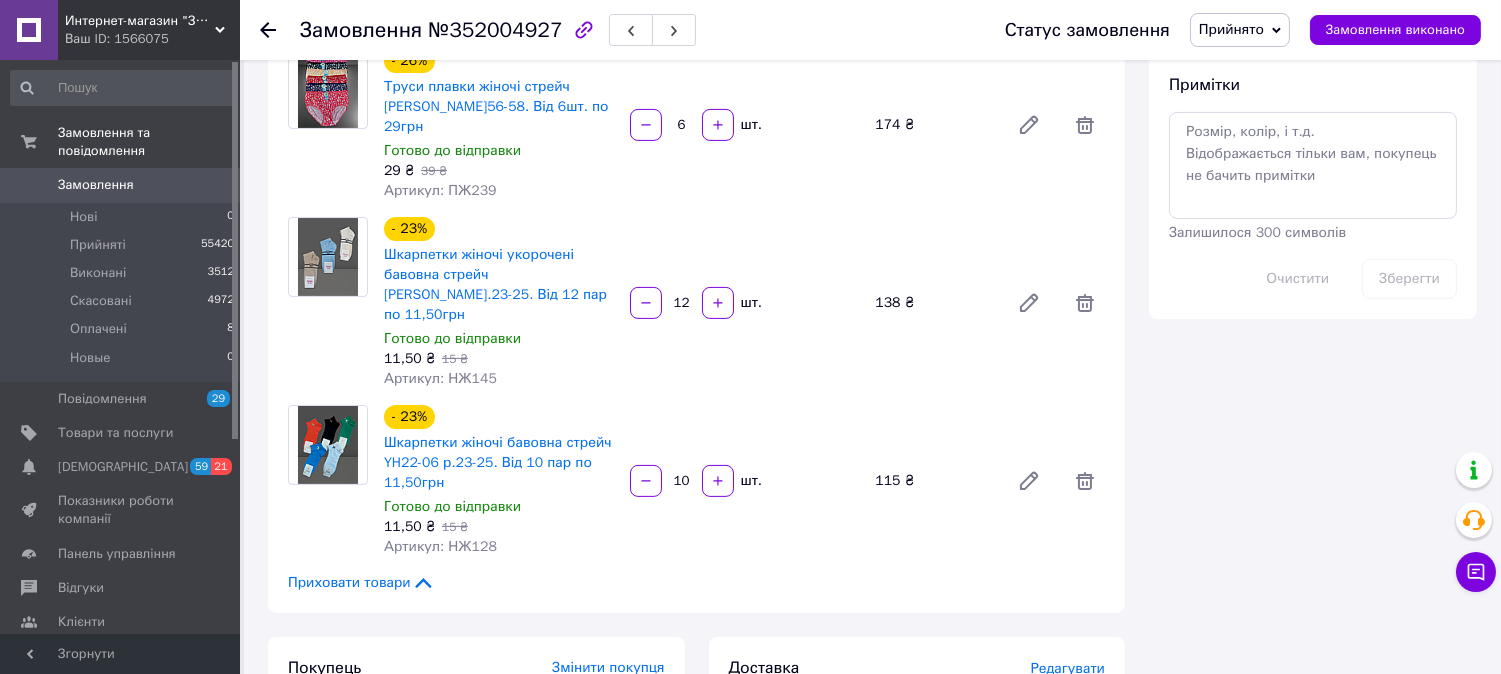 scroll, scrollTop: 1222, scrollLeft: 0, axis: vertical 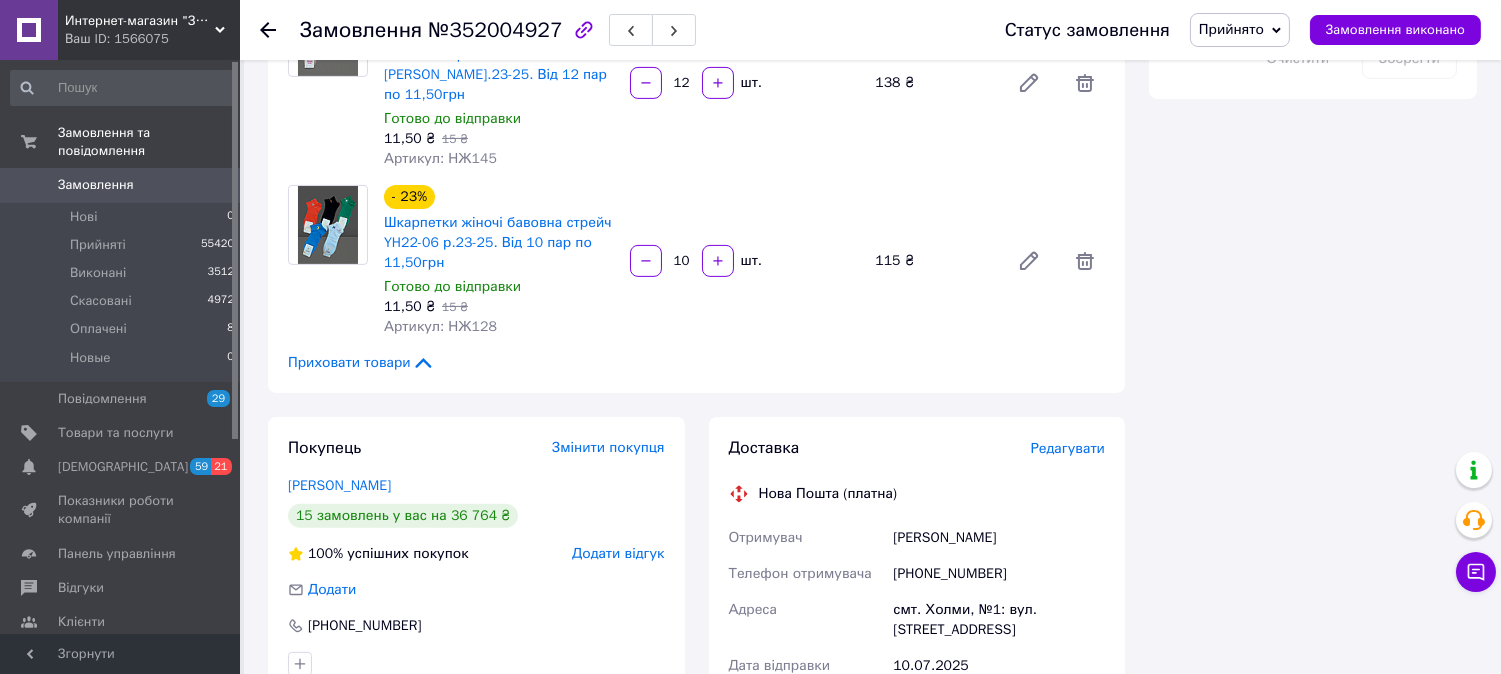 click 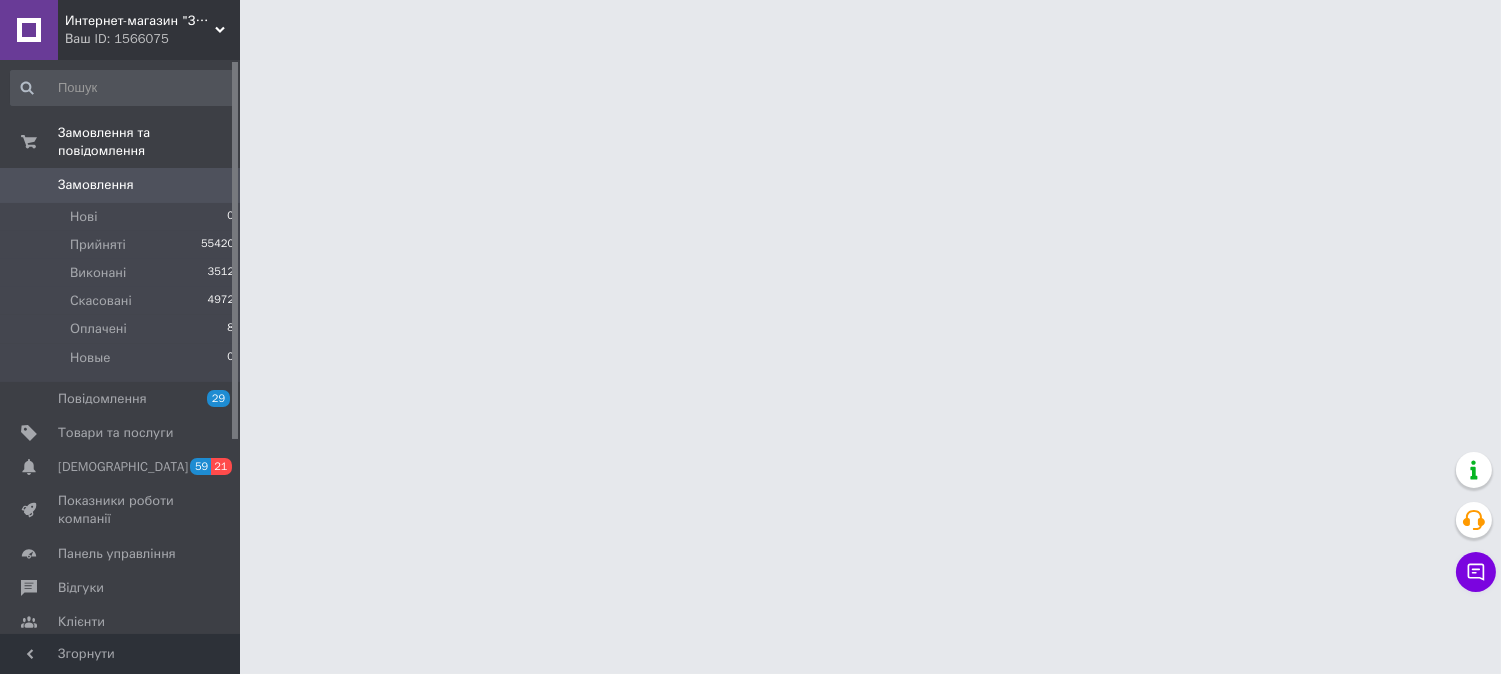 scroll, scrollTop: 0, scrollLeft: 0, axis: both 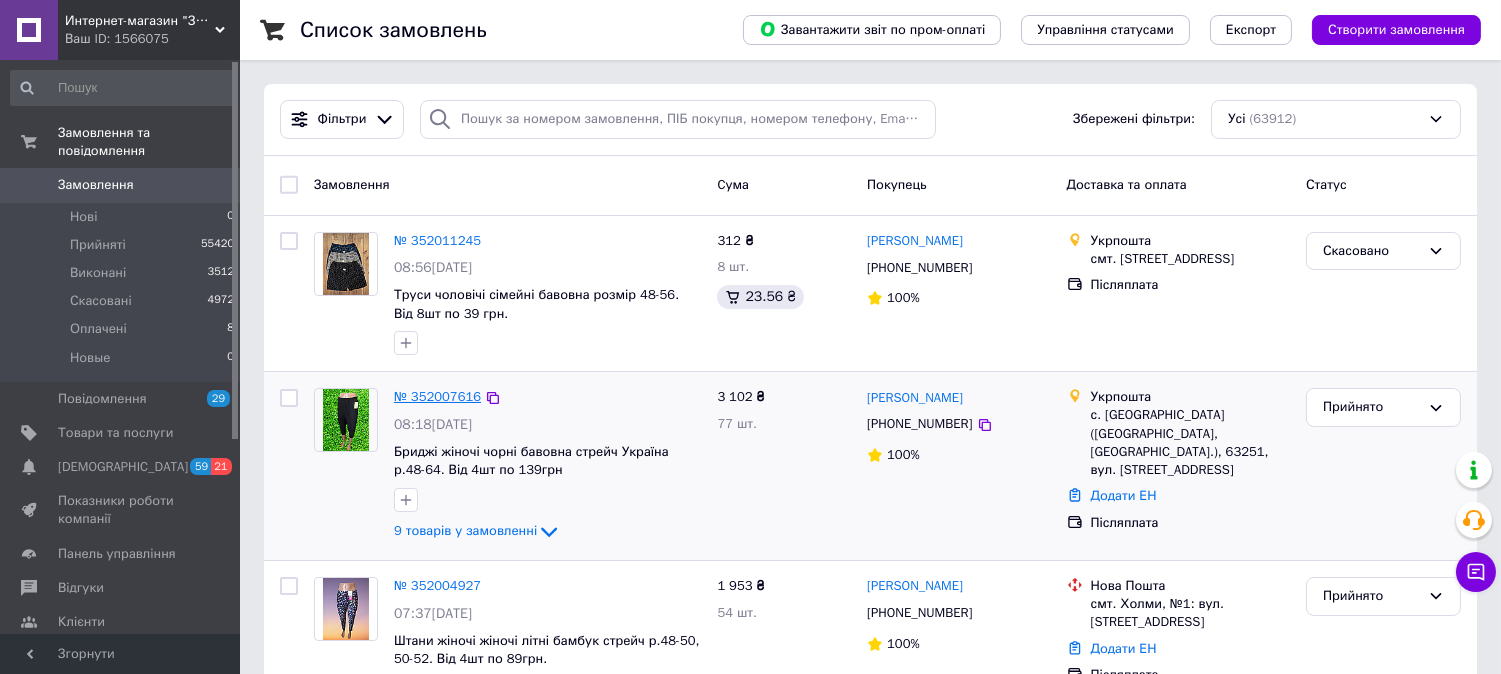 click on "№ 352007616" at bounding box center (437, 396) 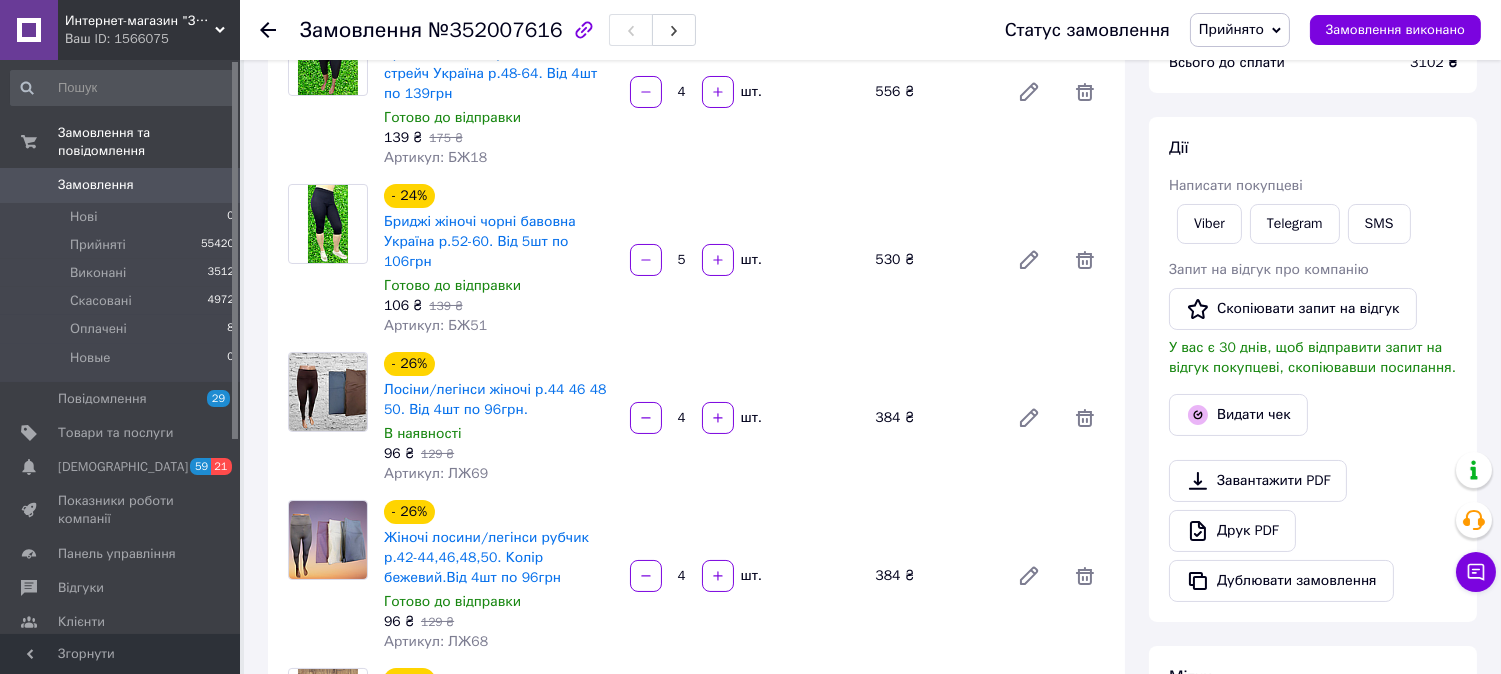scroll, scrollTop: 0, scrollLeft: 0, axis: both 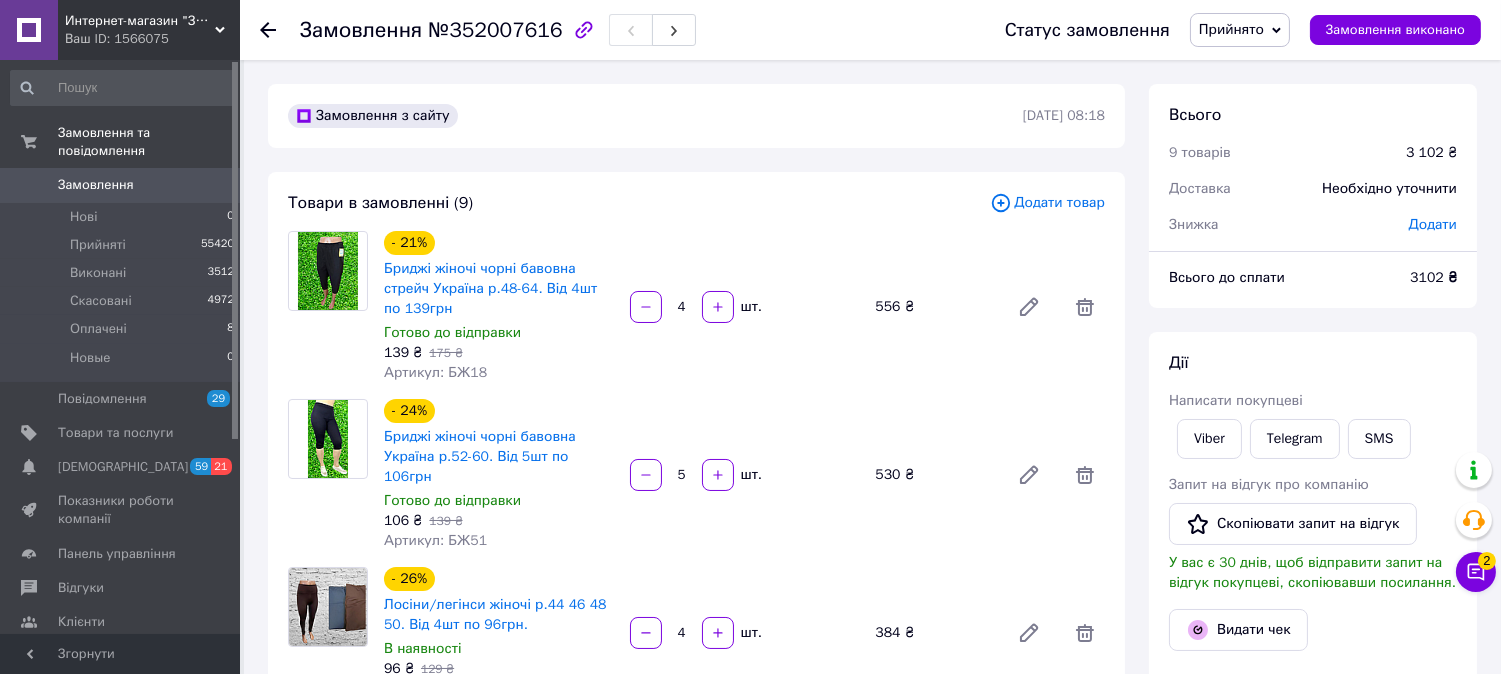click 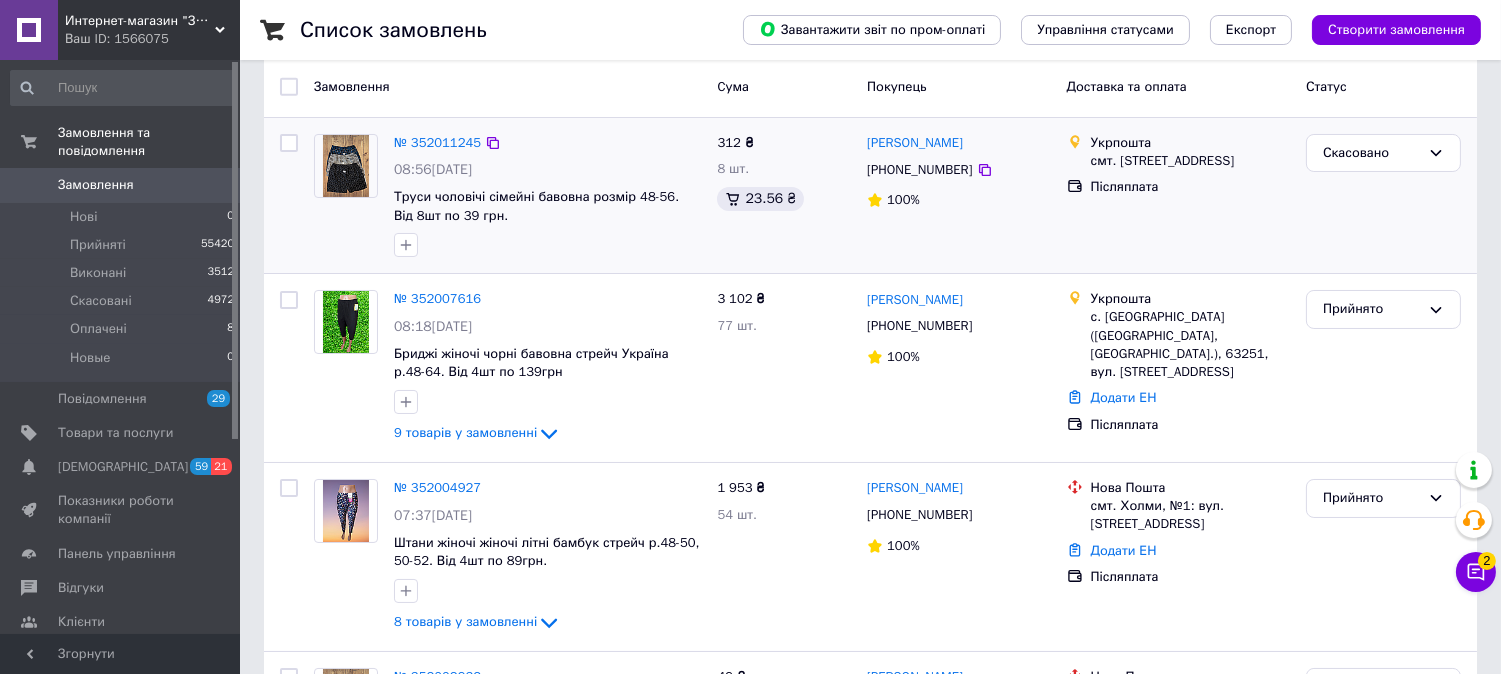 scroll, scrollTop: 111, scrollLeft: 0, axis: vertical 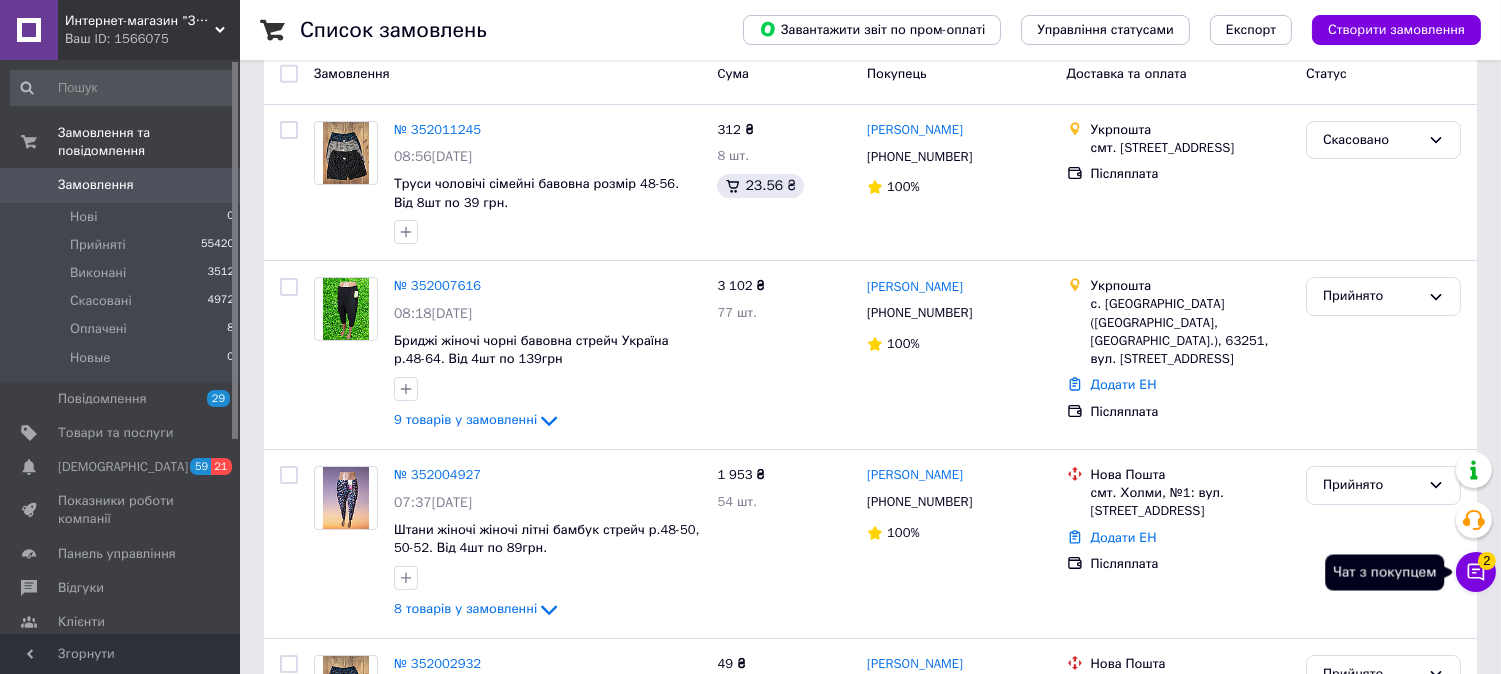 click on "Чат з покупцем 2" at bounding box center (1476, 572) 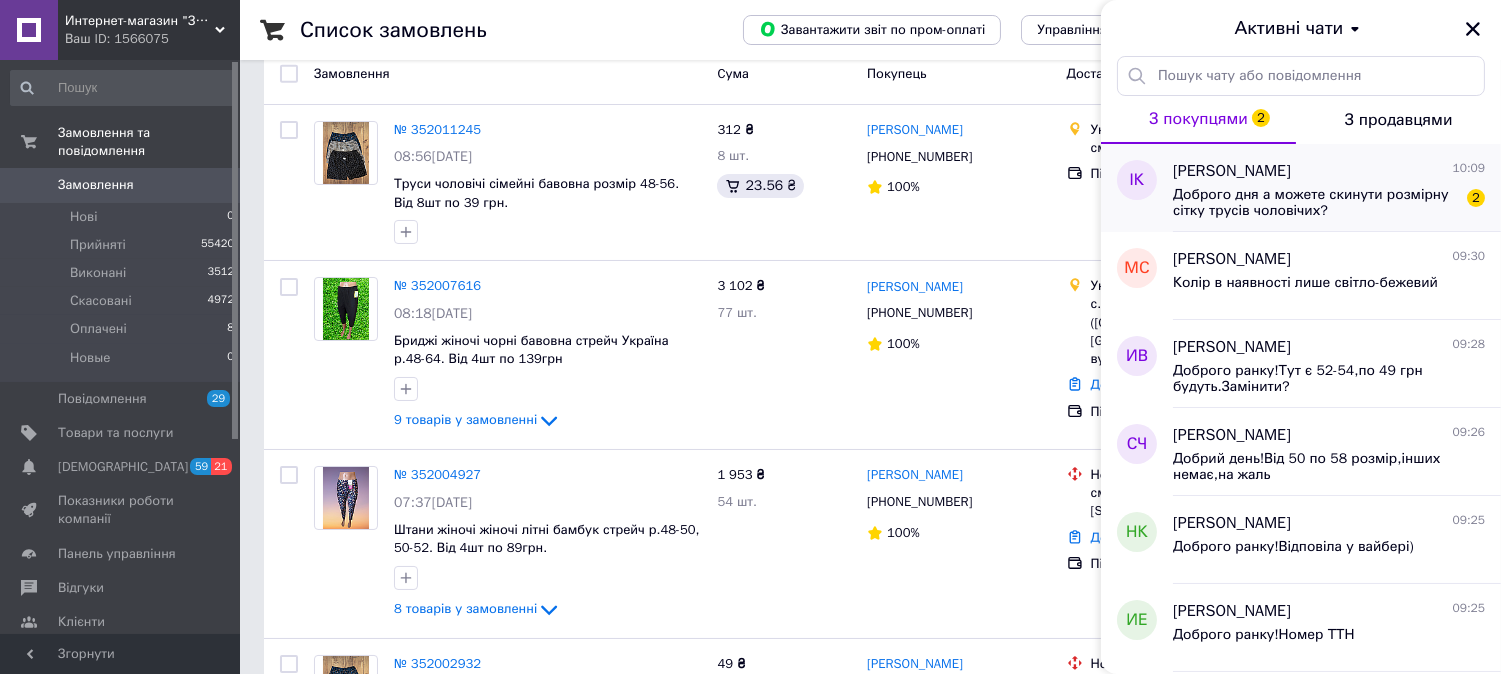 click on "Доброго дня а можете скинути розмірну сітку трусів чоловічих?" at bounding box center (1315, 203) 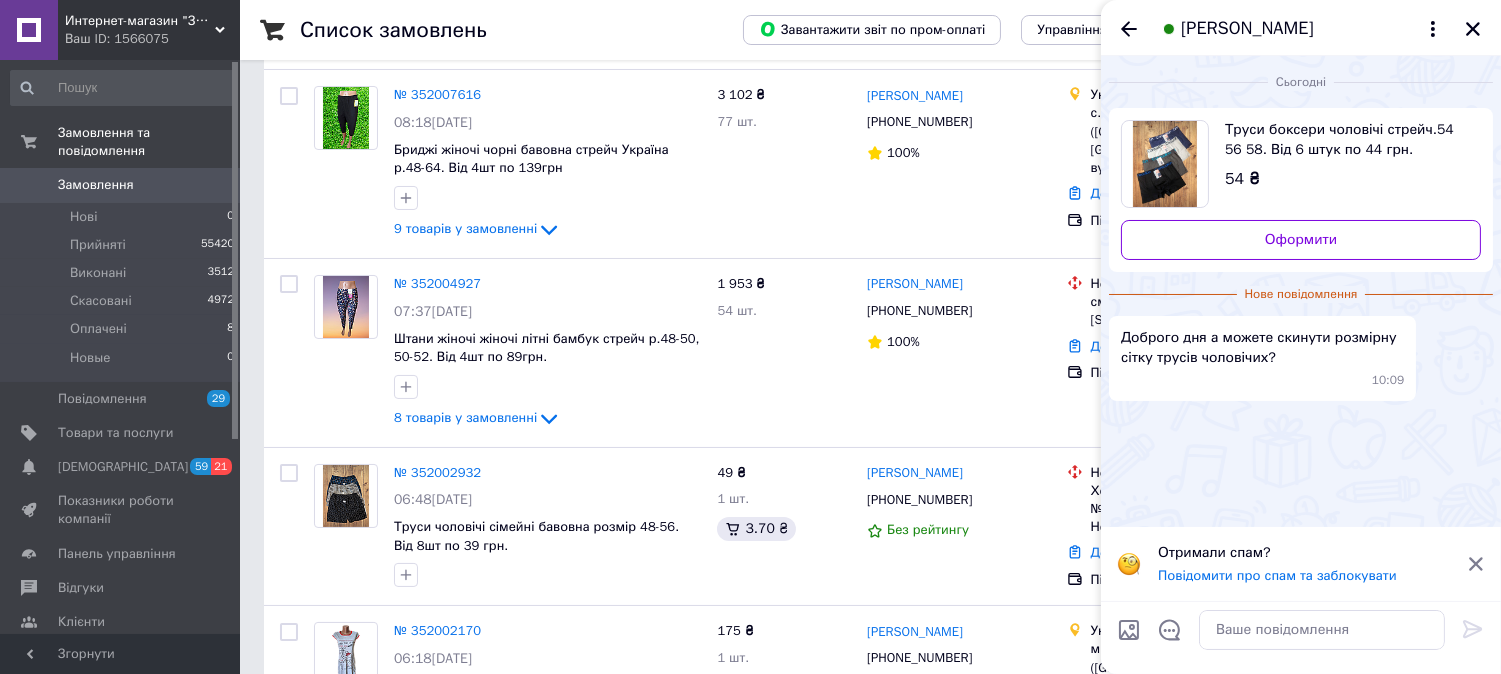 scroll, scrollTop: 333, scrollLeft: 0, axis: vertical 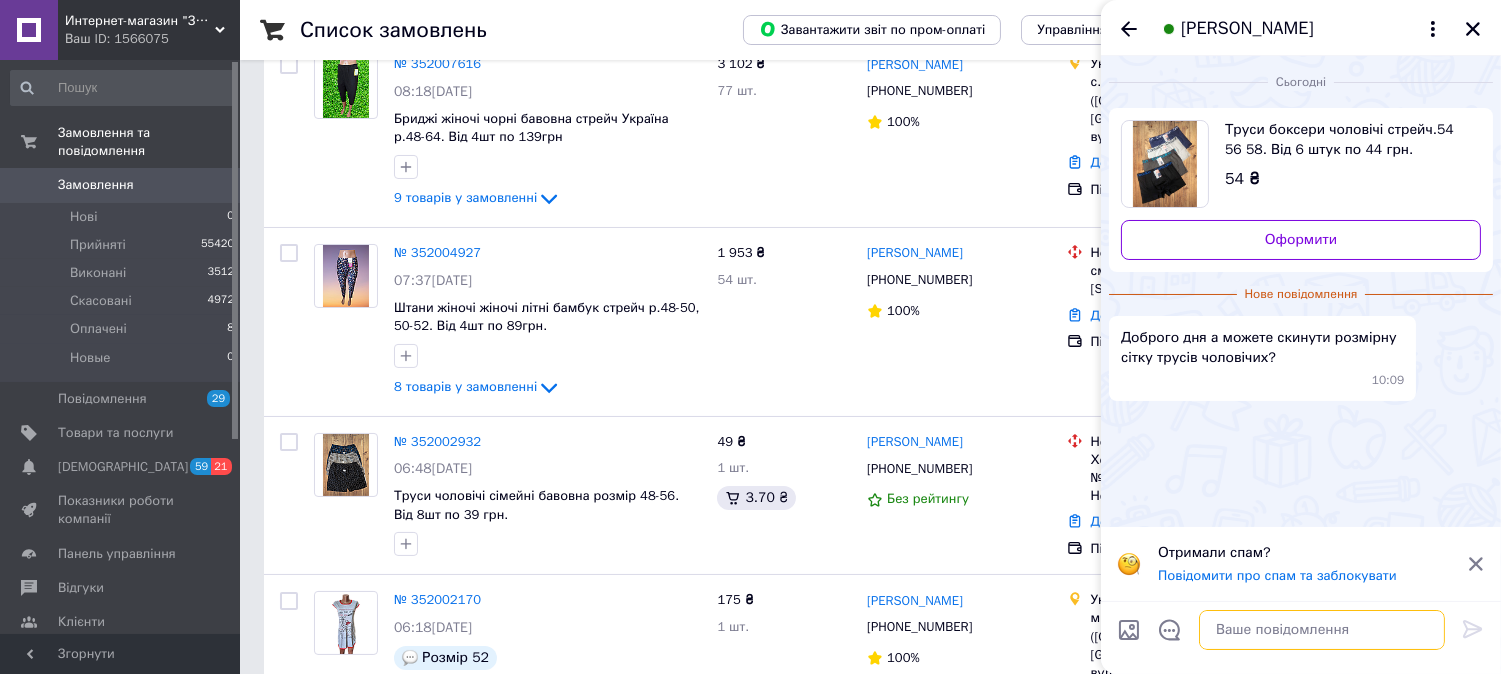 click at bounding box center (1322, 630) 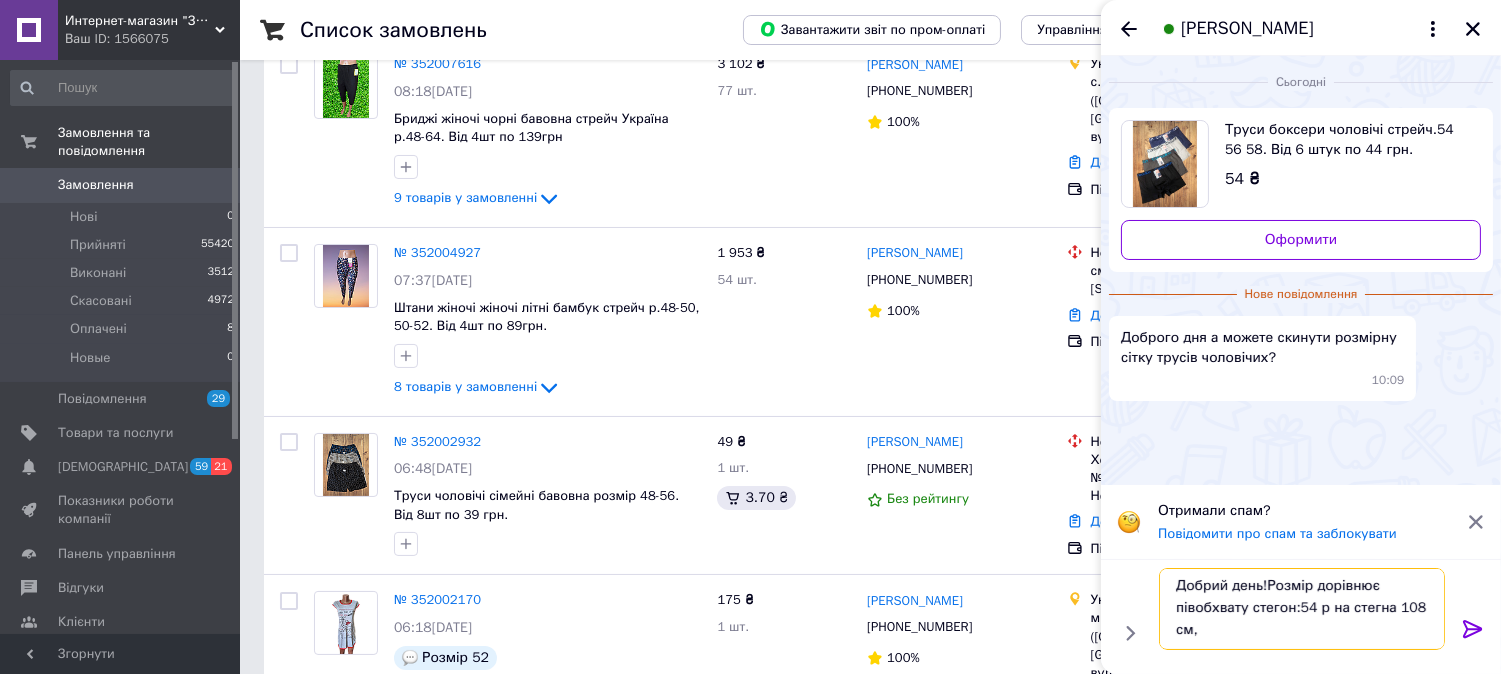 scroll, scrollTop: 2, scrollLeft: 0, axis: vertical 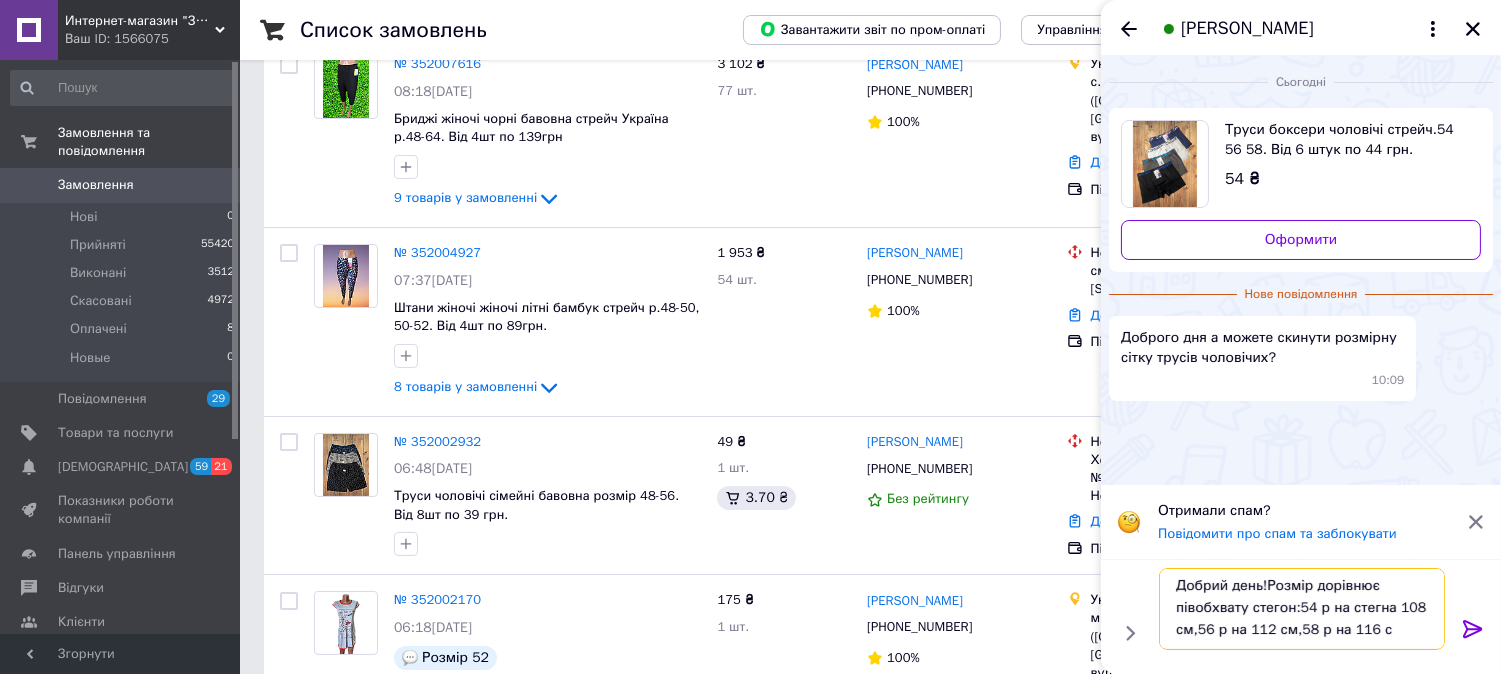 type on "Добрий день!Розмір дорівнює півобхвату стегон:54 р на стегна 108 см,56 р на 112 см,58 р на 116 см" 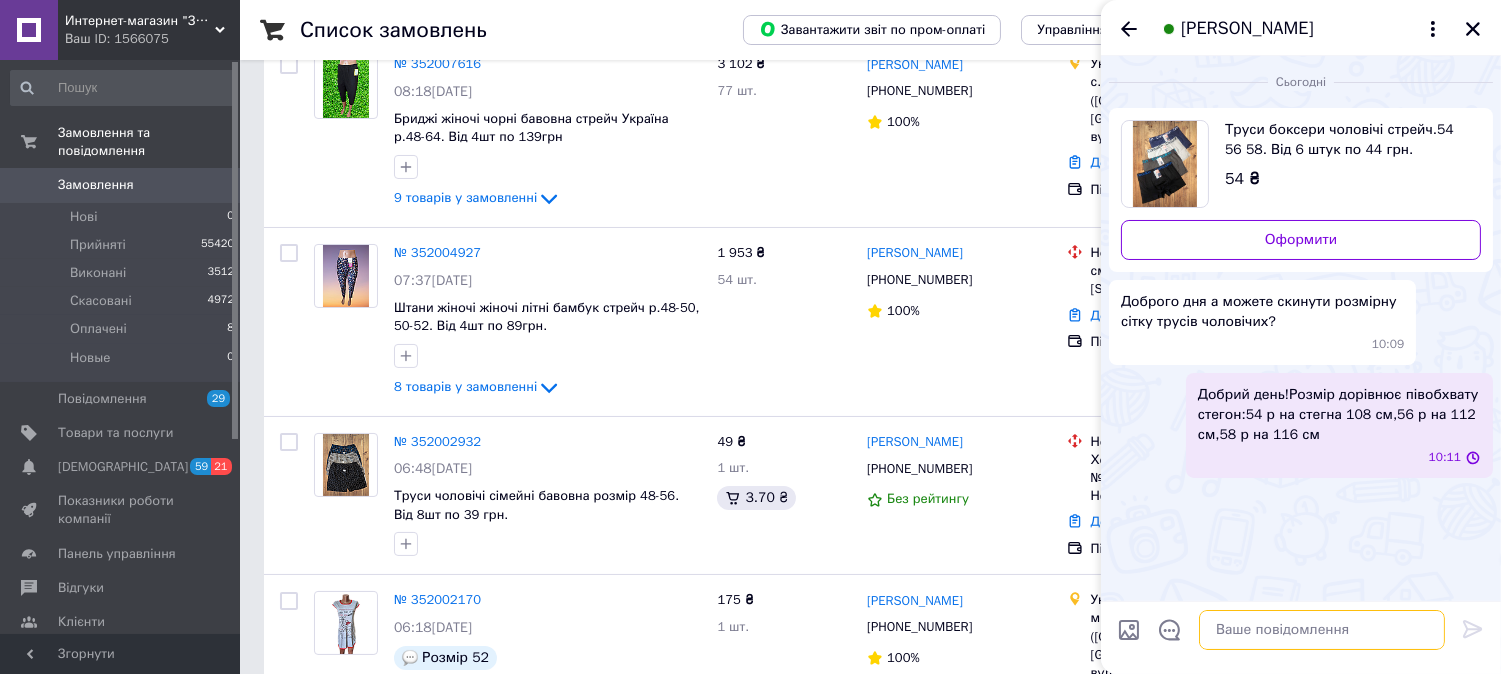 scroll, scrollTop: 0, scrollLeft: 0, axis: both 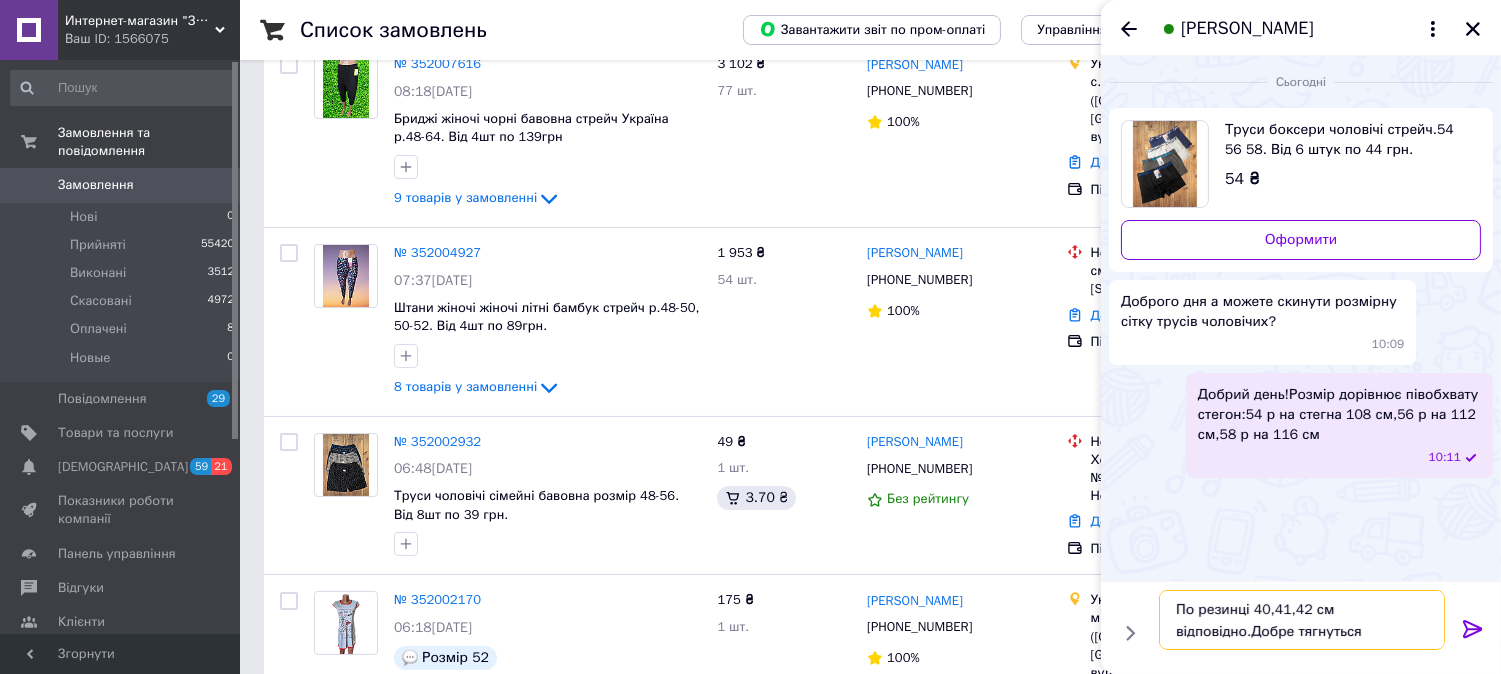 type on "По резинці 40,41,42 см відповідно.Добре тягнуться." 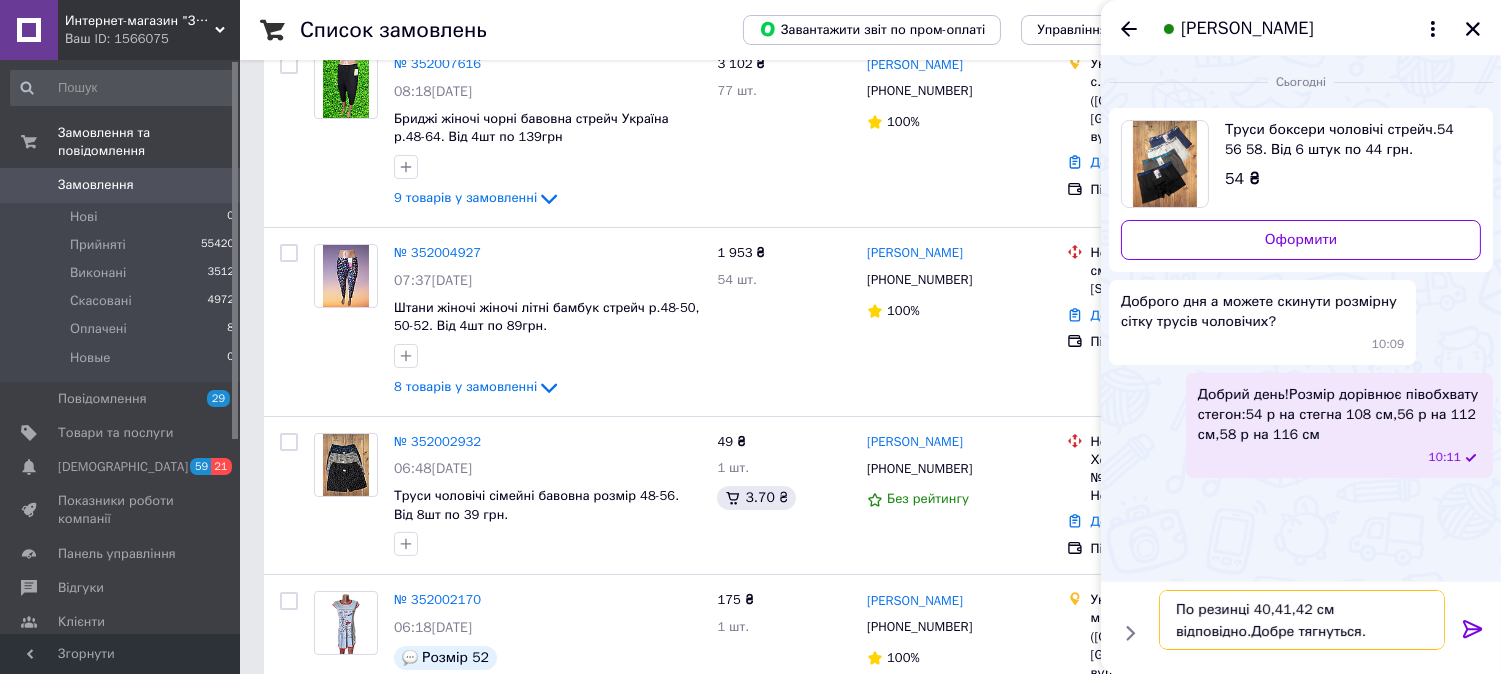 type 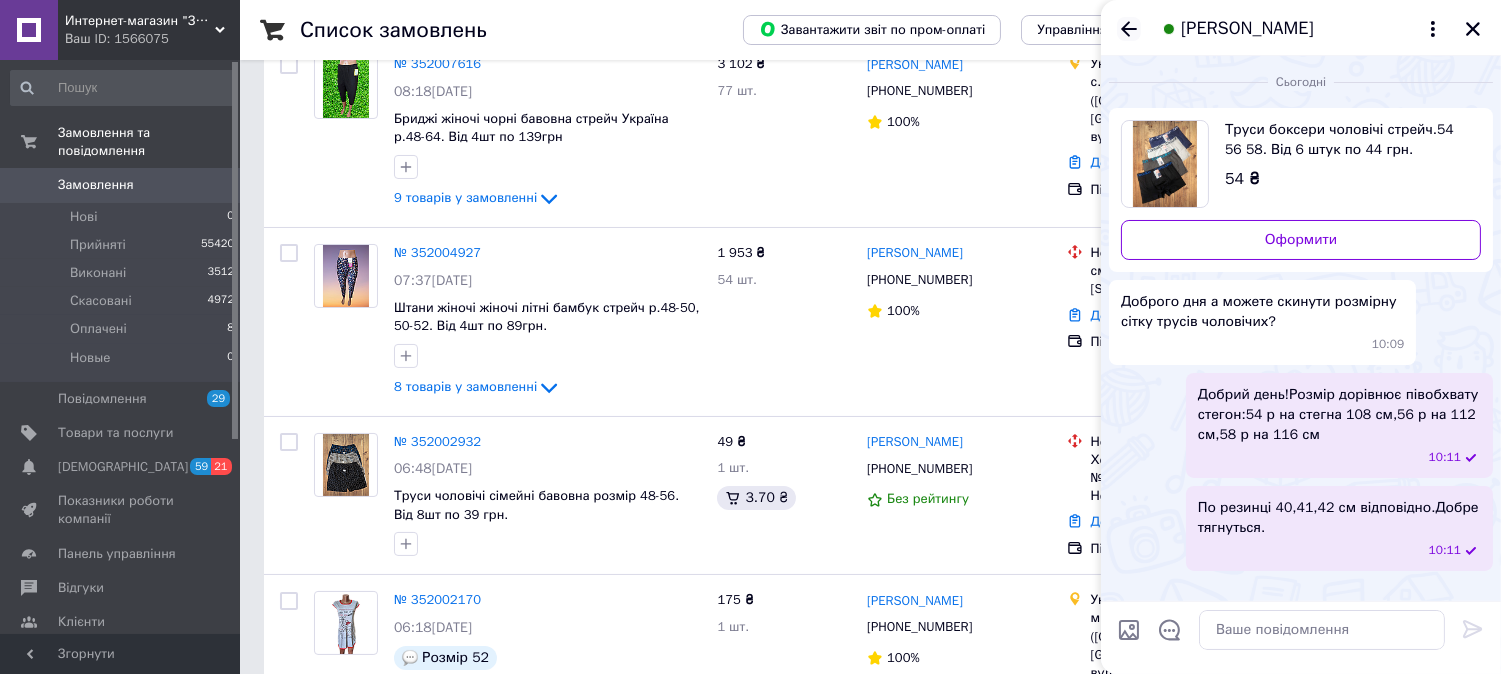 click 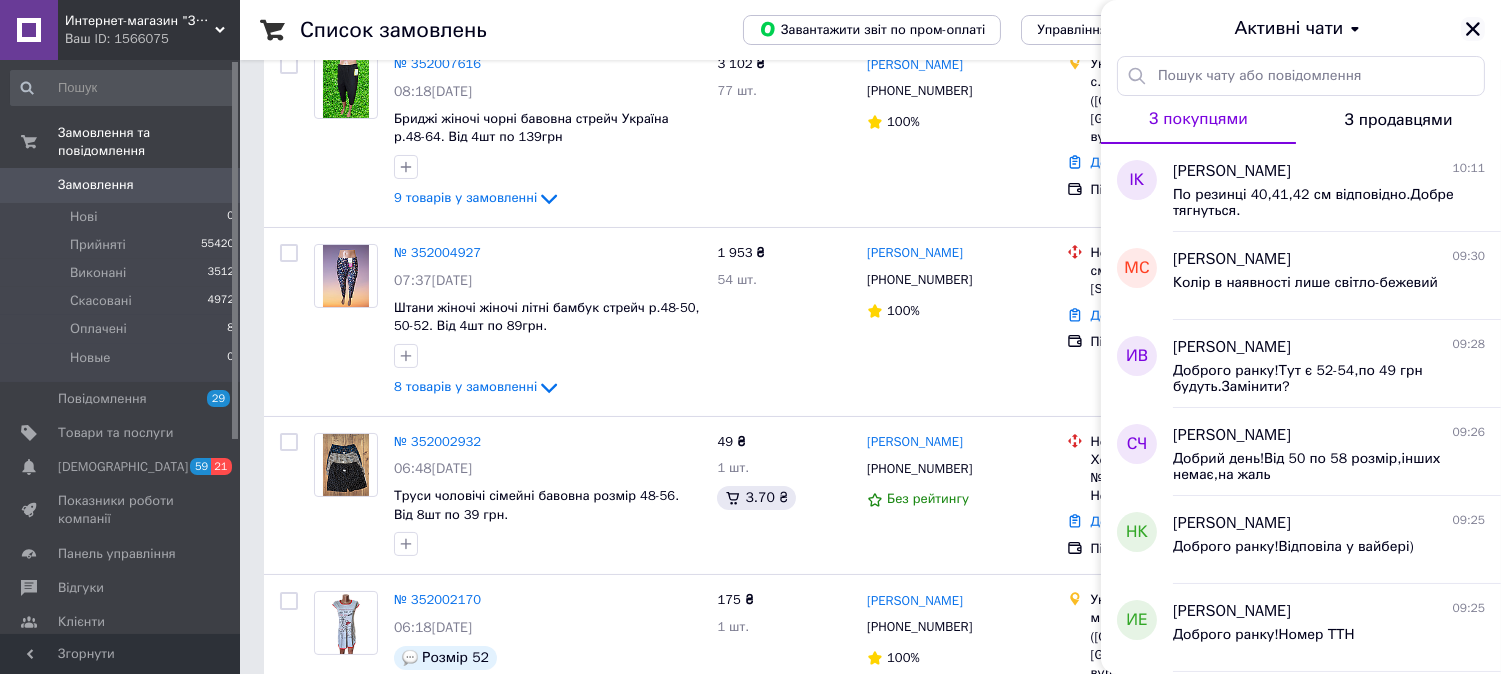 click 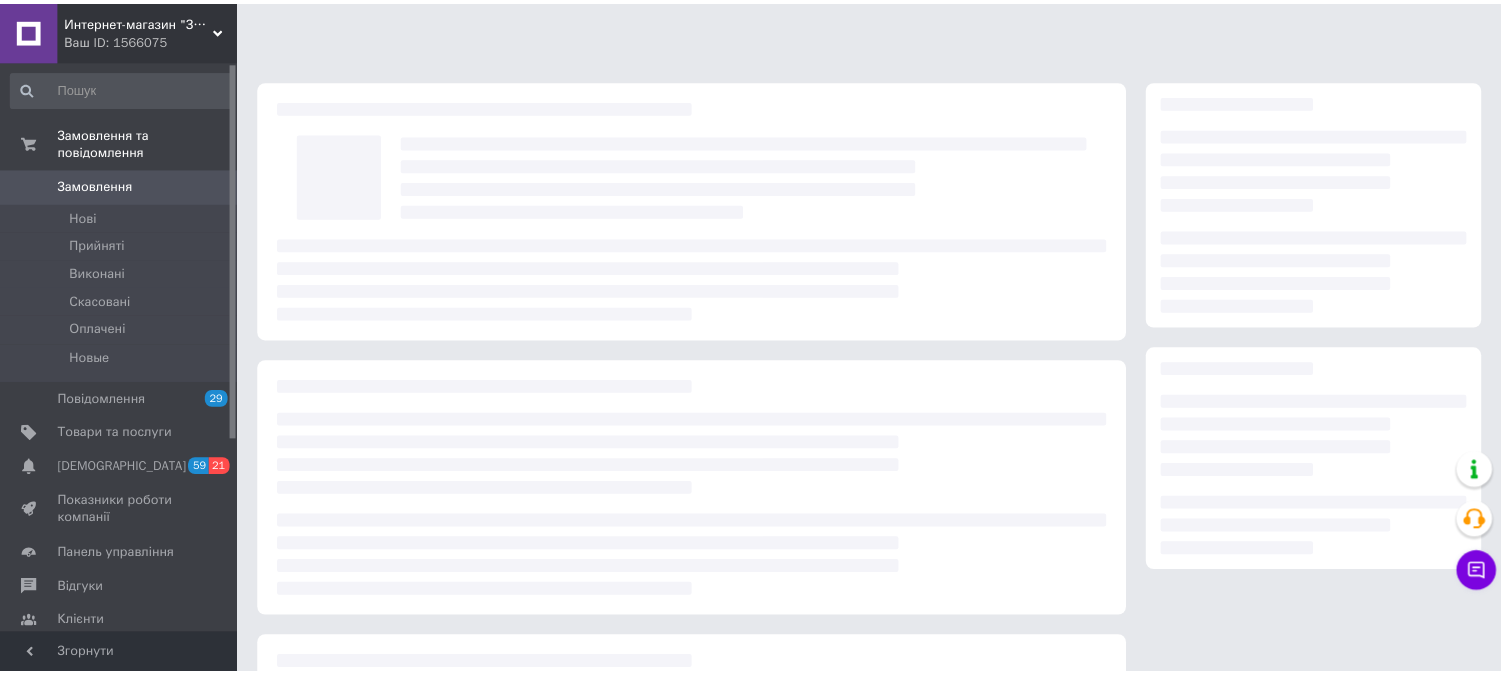 scroll, scrollTop: 0, scrollLeft: 0, axis: both 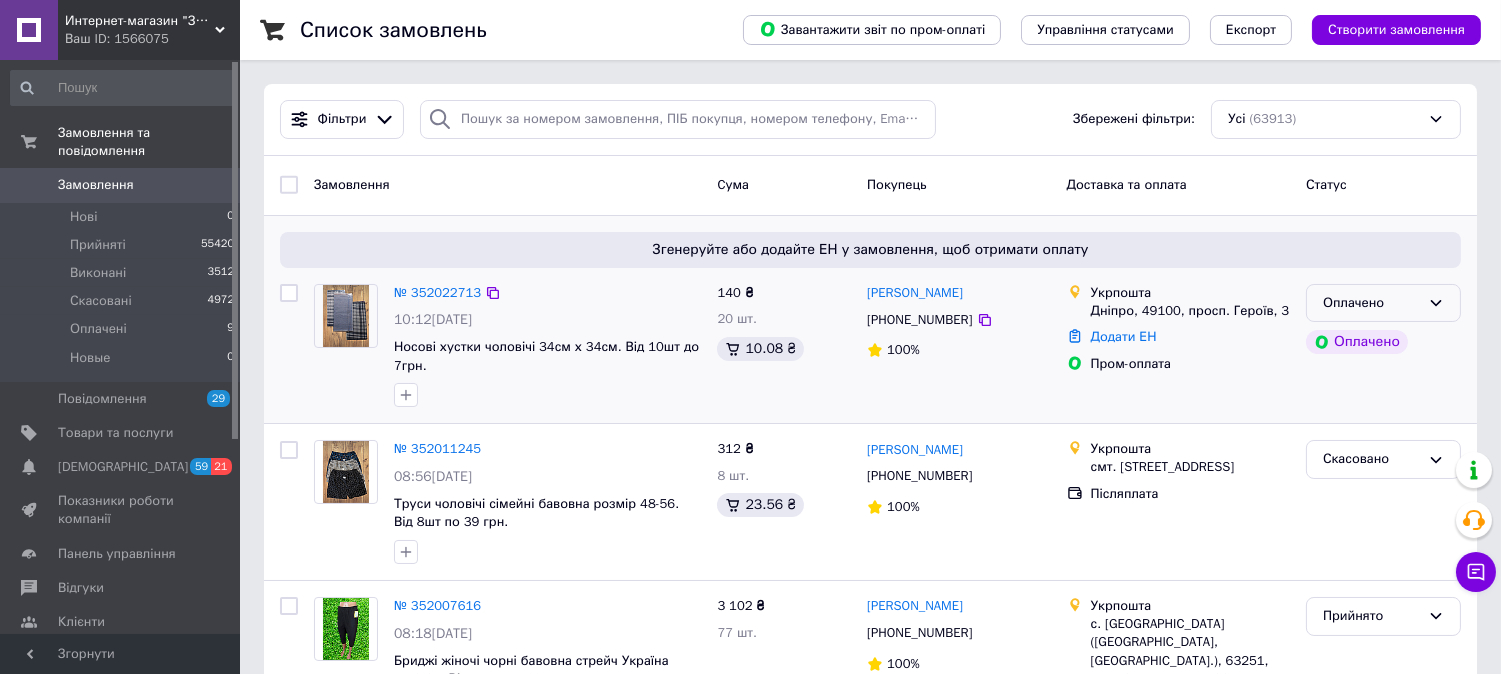 click 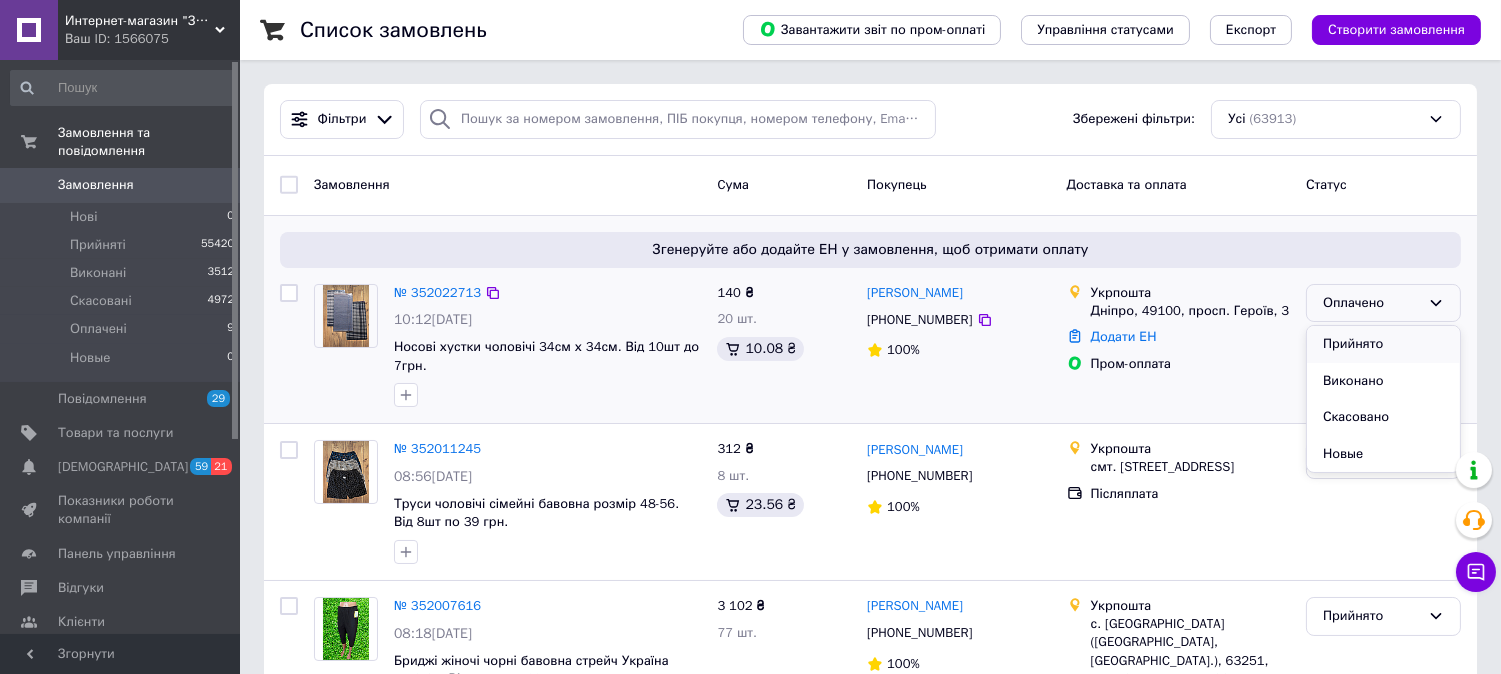 click on "Прийнято" at bounding box center (1383, 344) 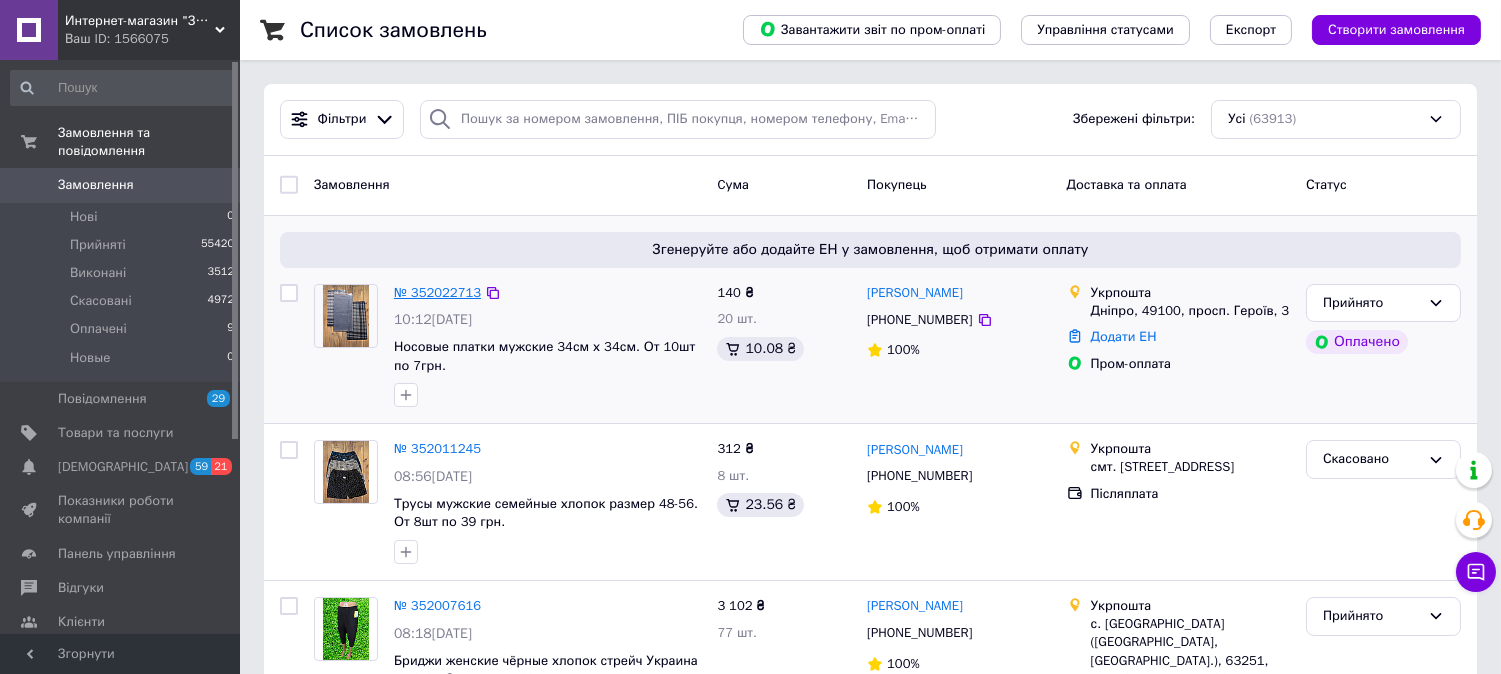 click on "№ 352022713" at bounding box center (437, 292) 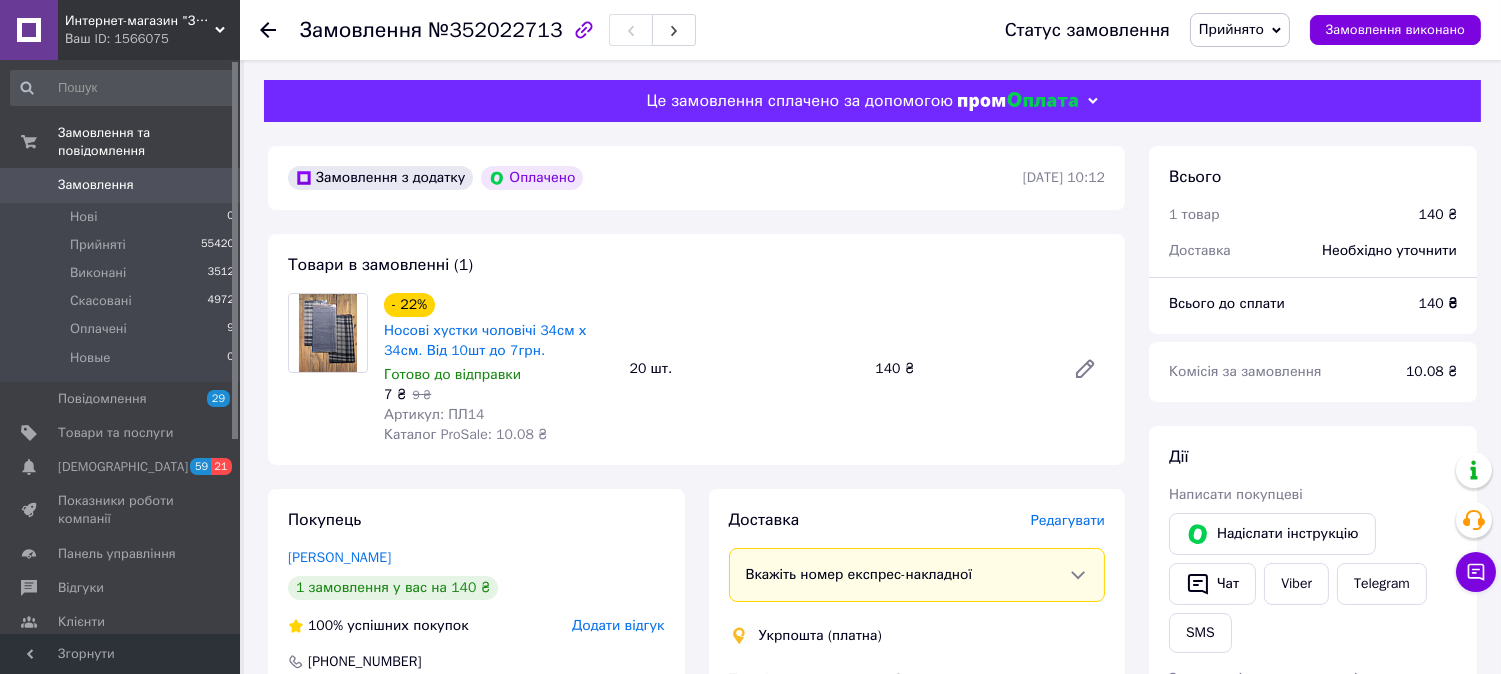 click 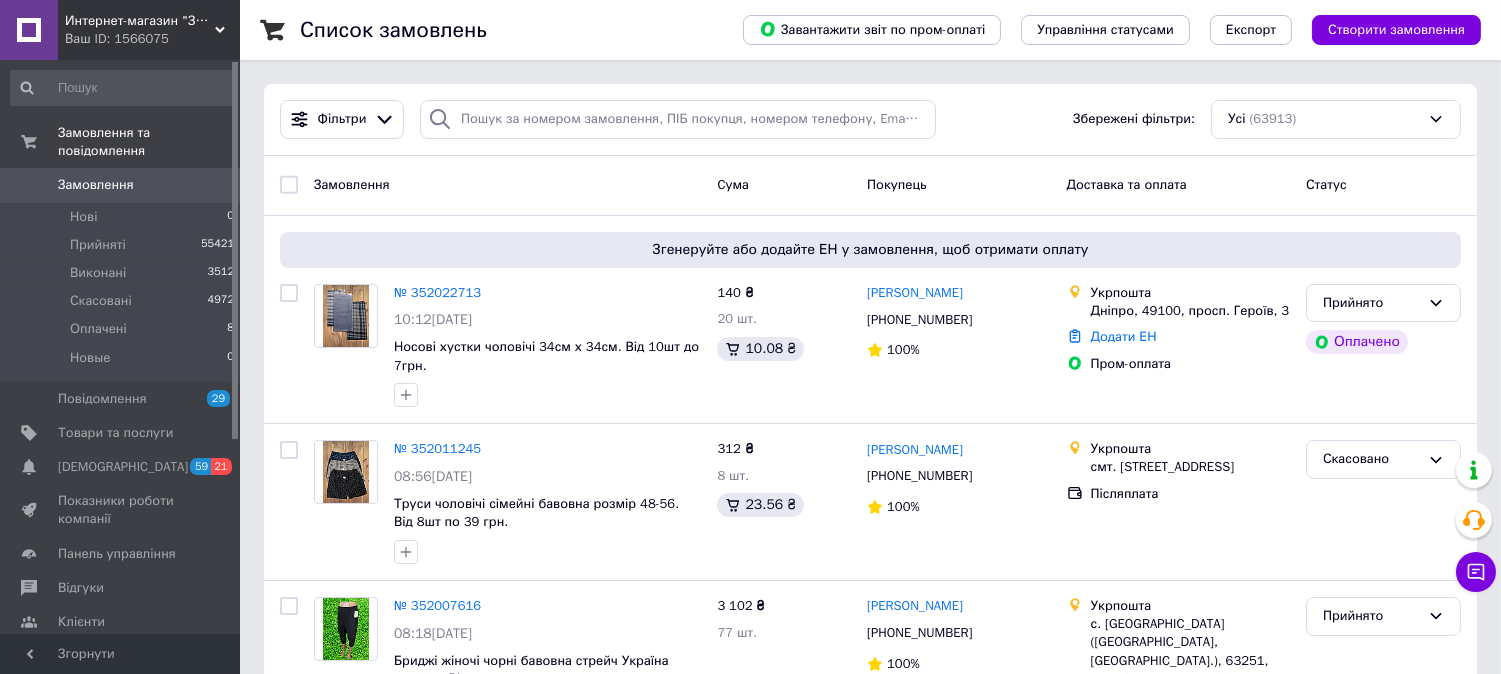 scroll, scrollTop: 333, scrollLeft: 0, axis: vertical 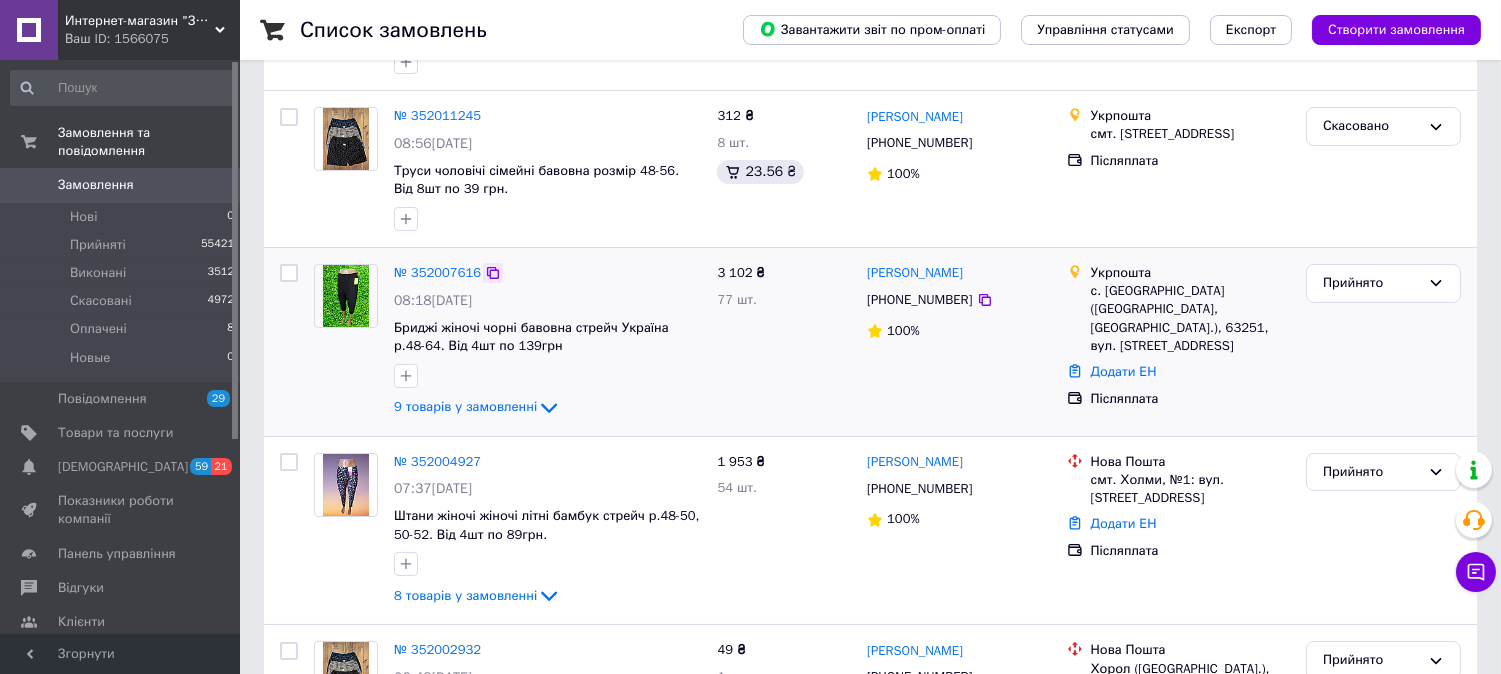 click 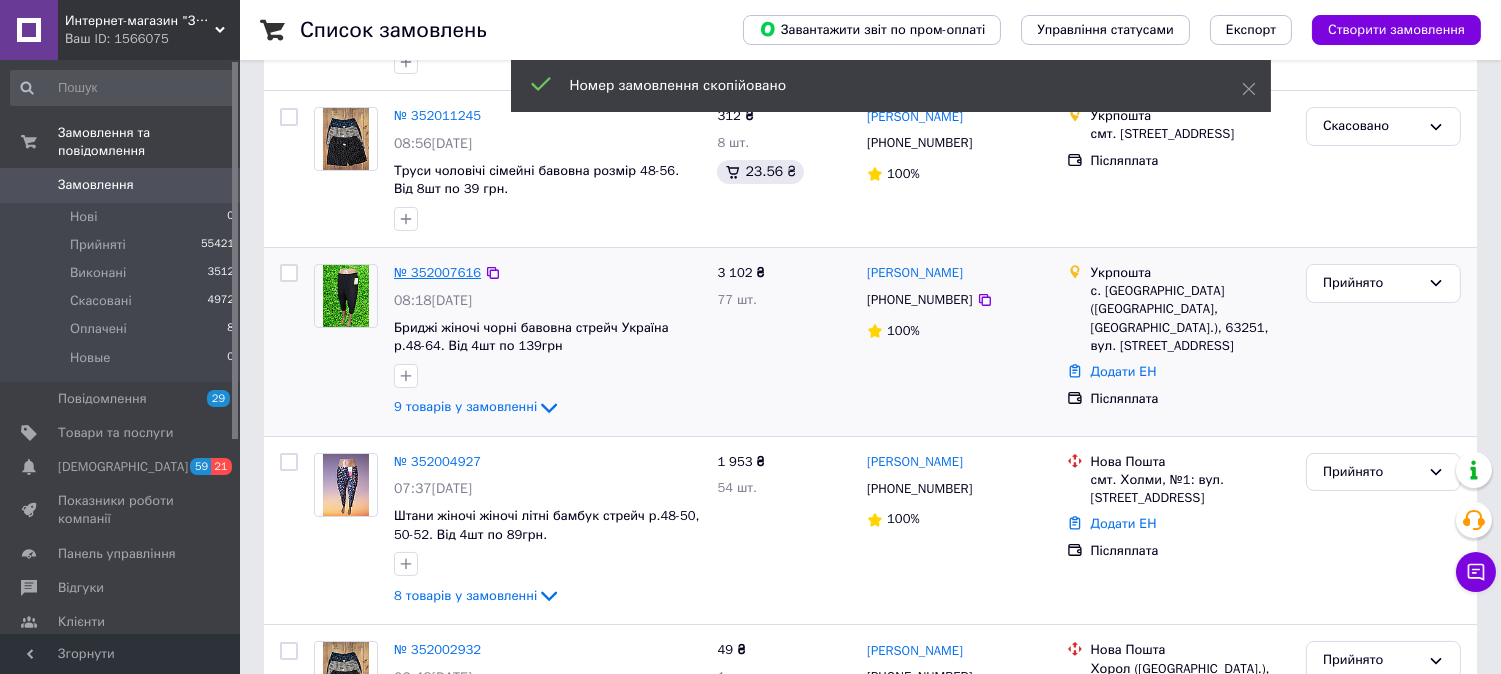 click on "№ 352007616" at bounding box center (437, 272) 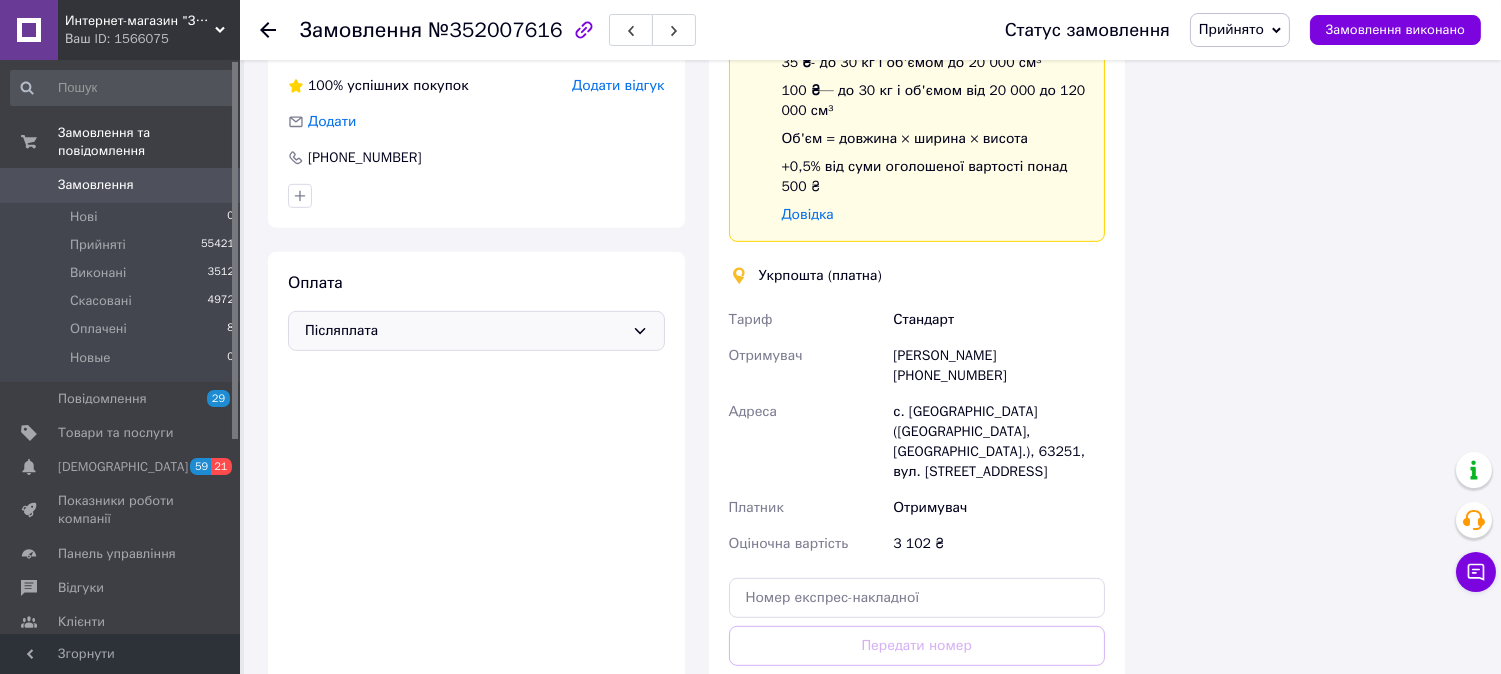 scroll, scrollTop: 1610, scrollLeft: 0, axis: vertical 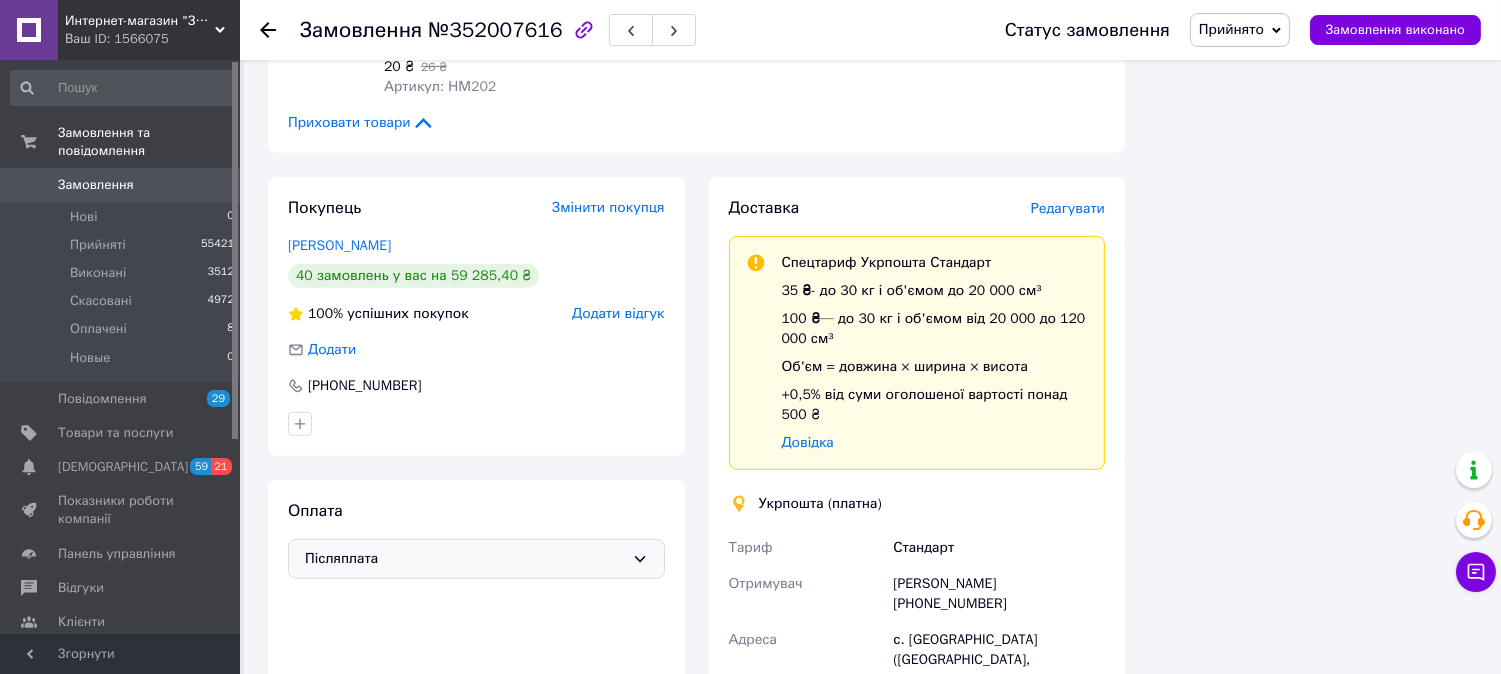 click on "Післяплата" at bounding box center (464, 559) 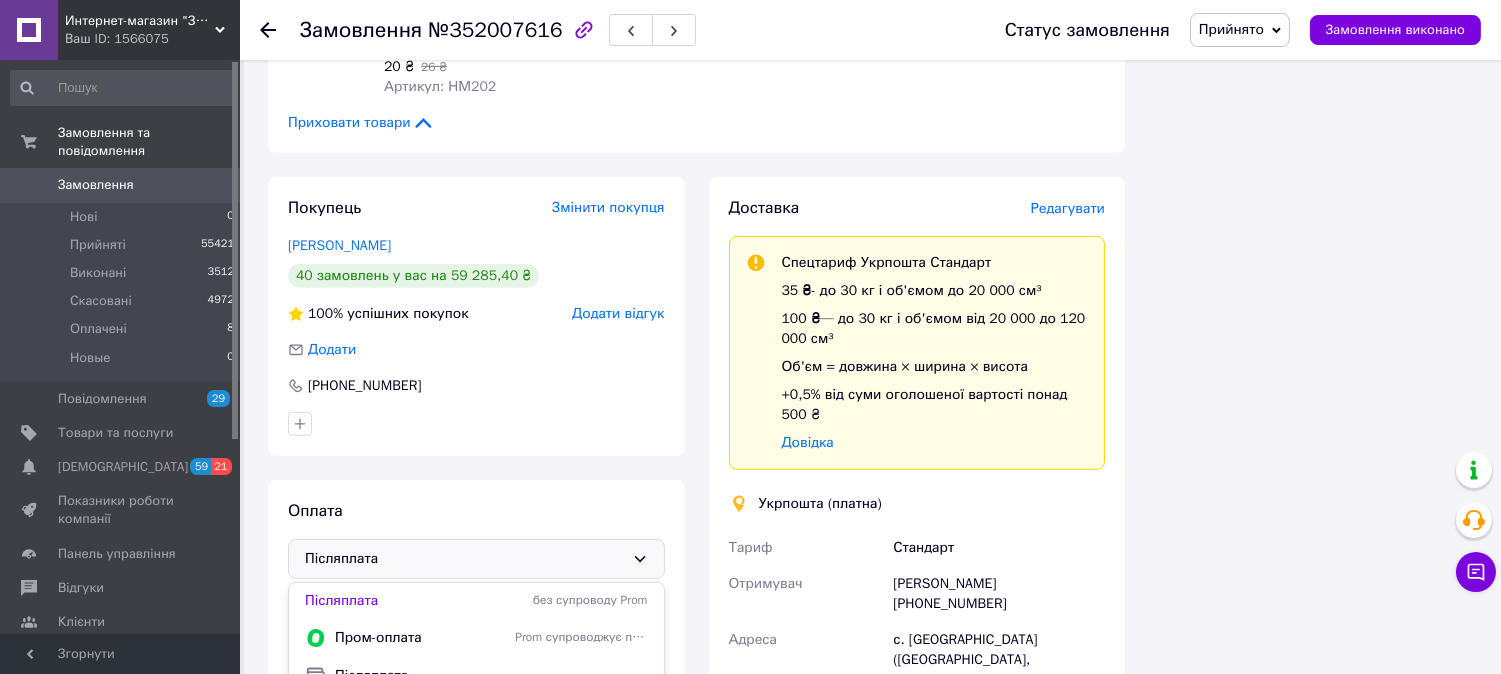 click on "Оплата за реквізитами" at bounding box center [406, 713] 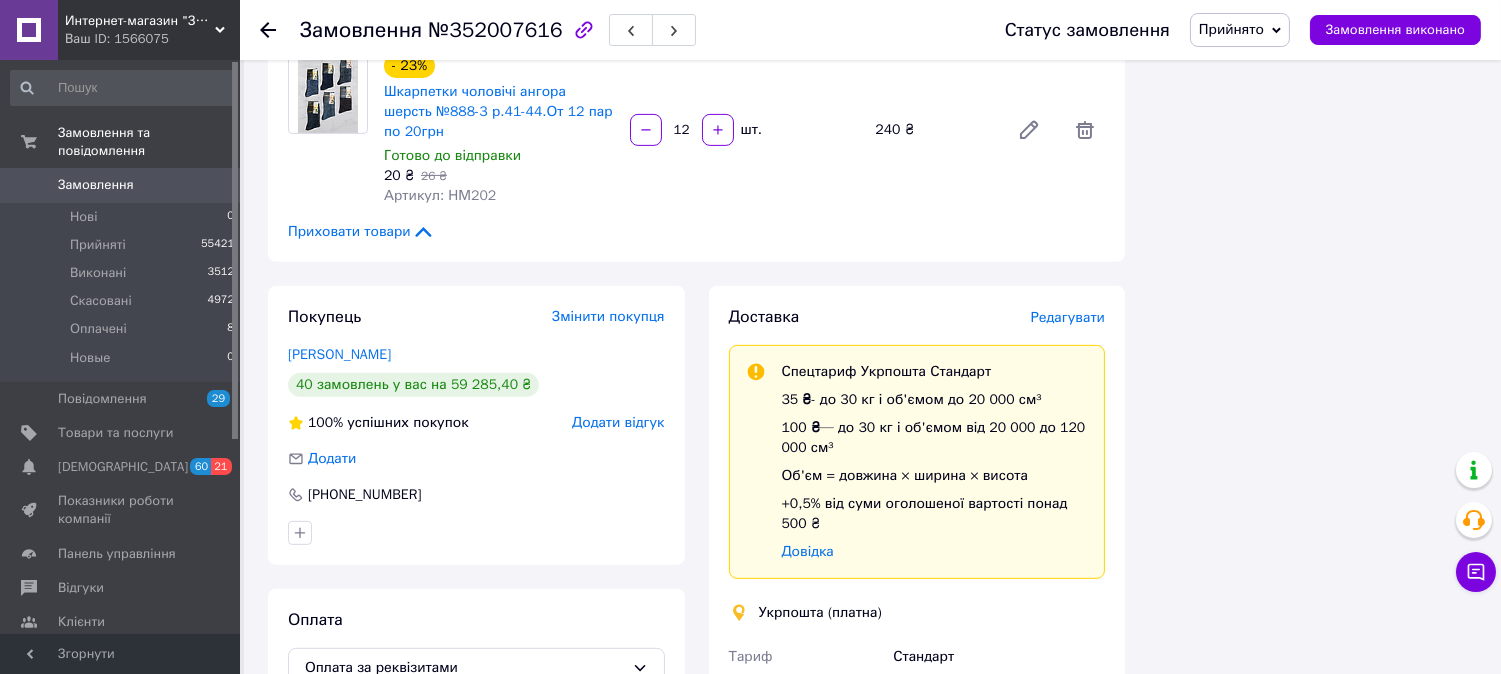 scroll, scrollTop: 1165, scrollLeft: 0, axis: vertical 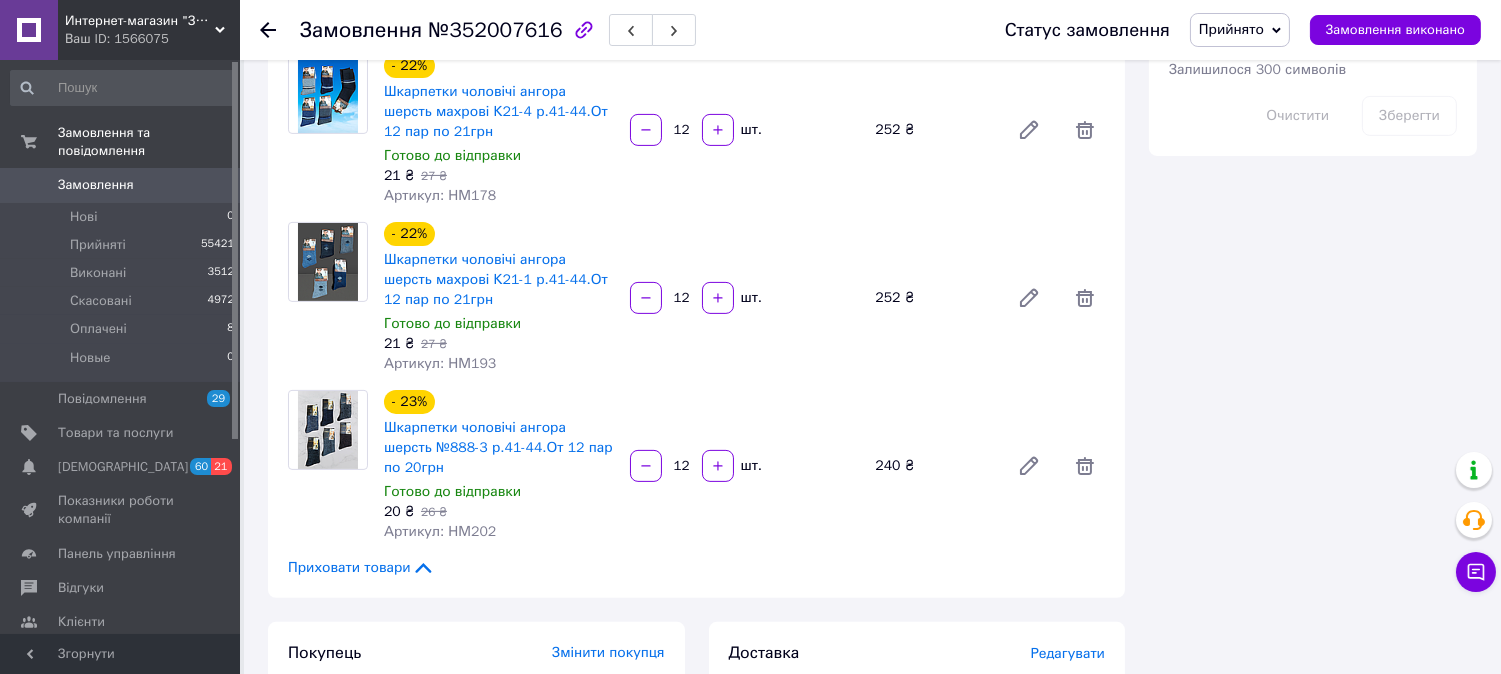 click 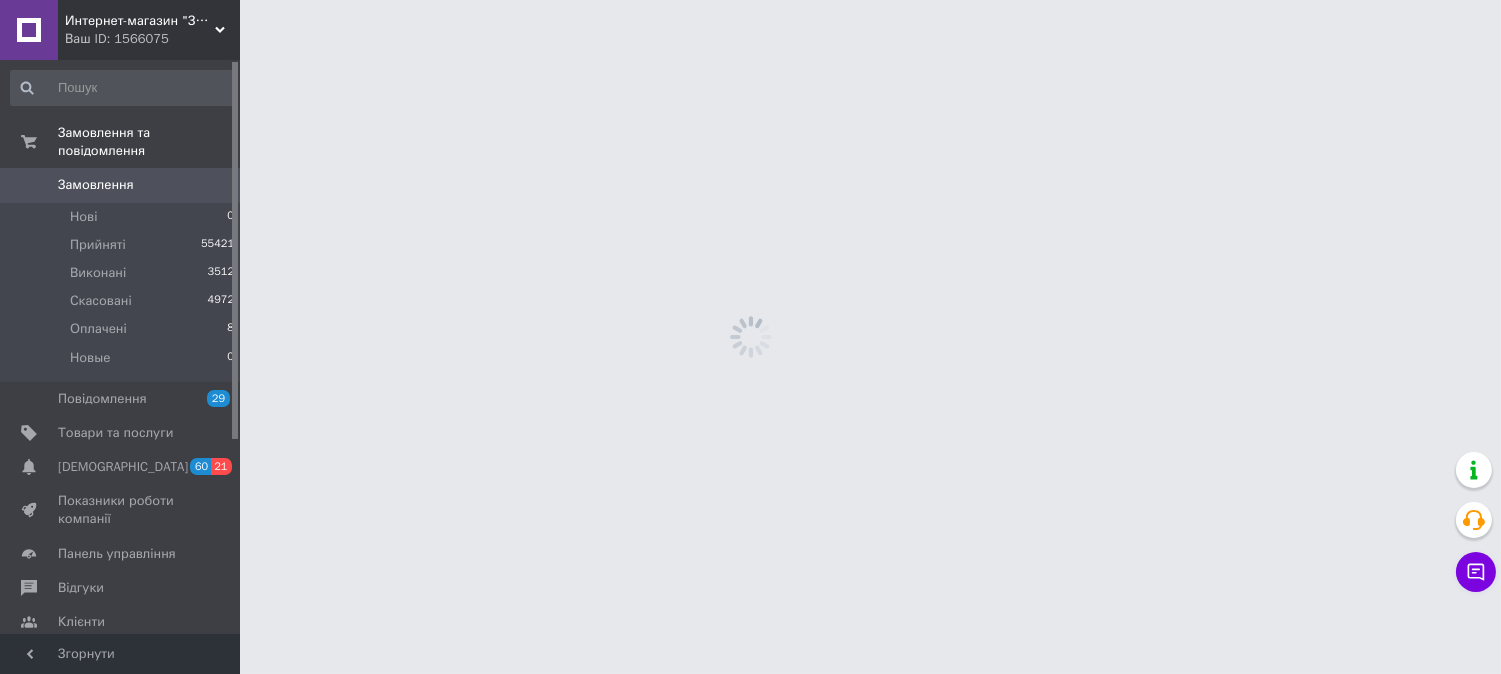 scroll, scrollTop: 0, scrollLeft: 0, axis: both 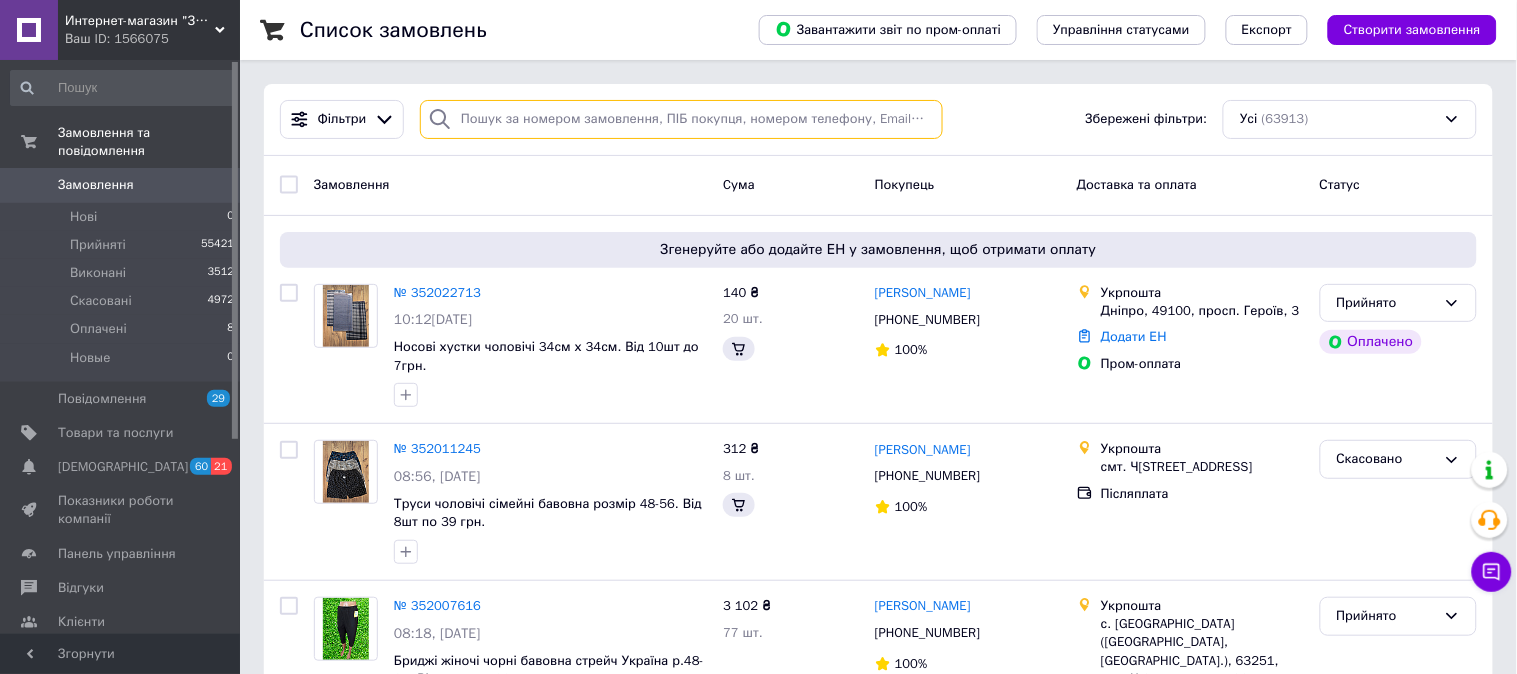 click at bounding box center (681, 119) 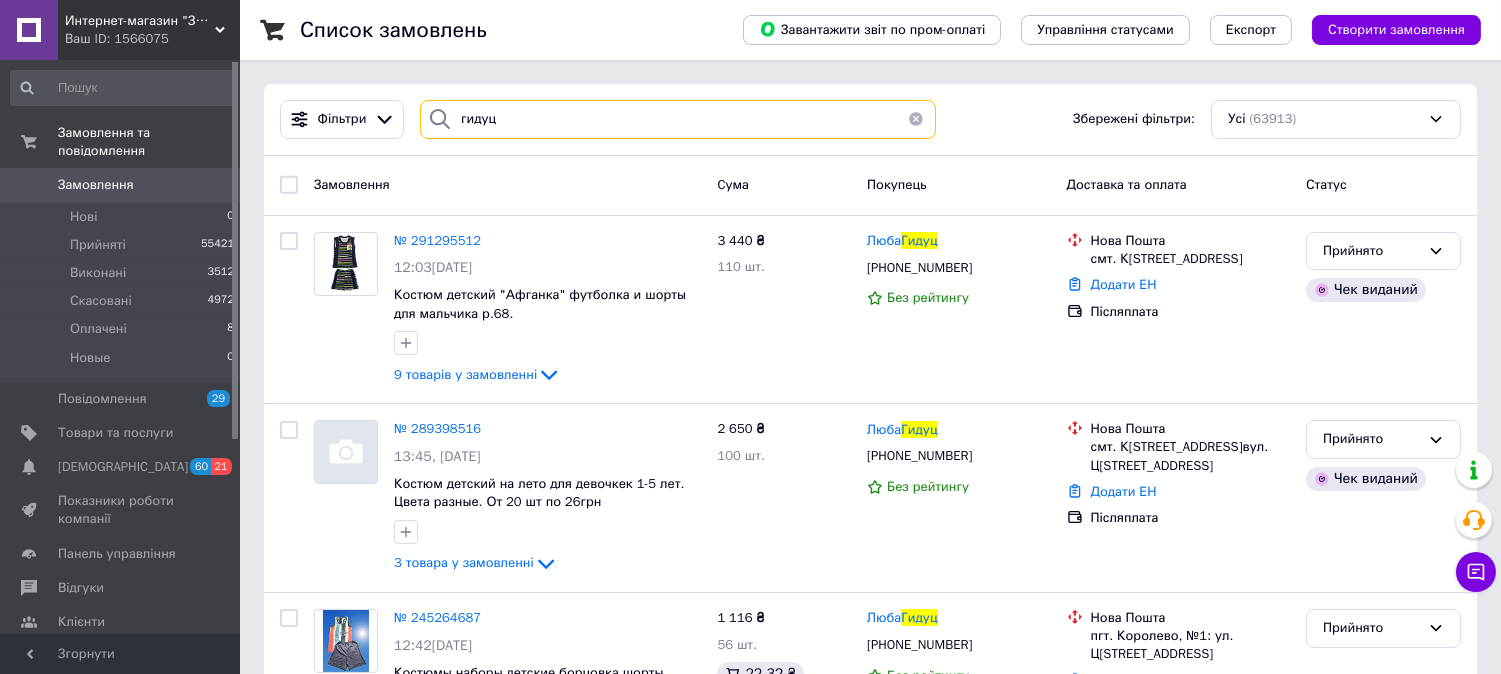 type on "гидуц" 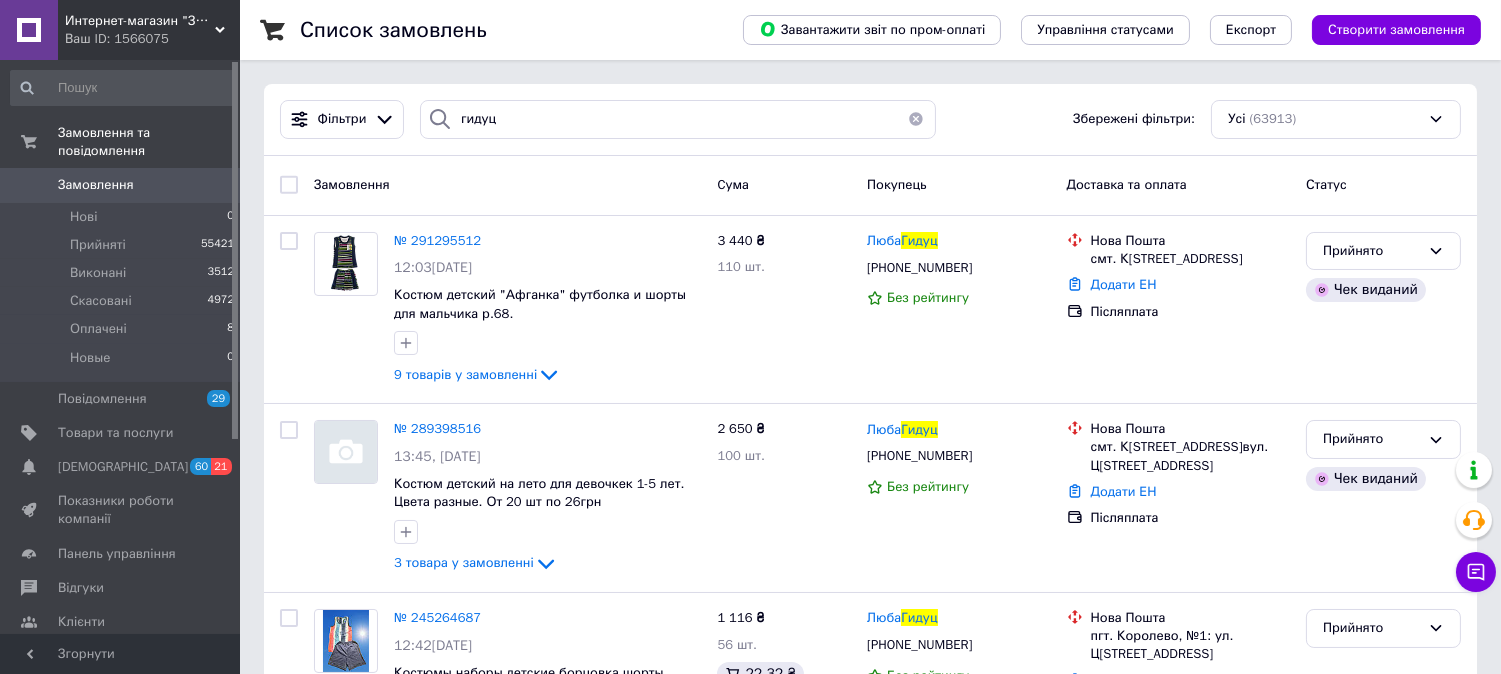 click at bounding box center [916, 119] 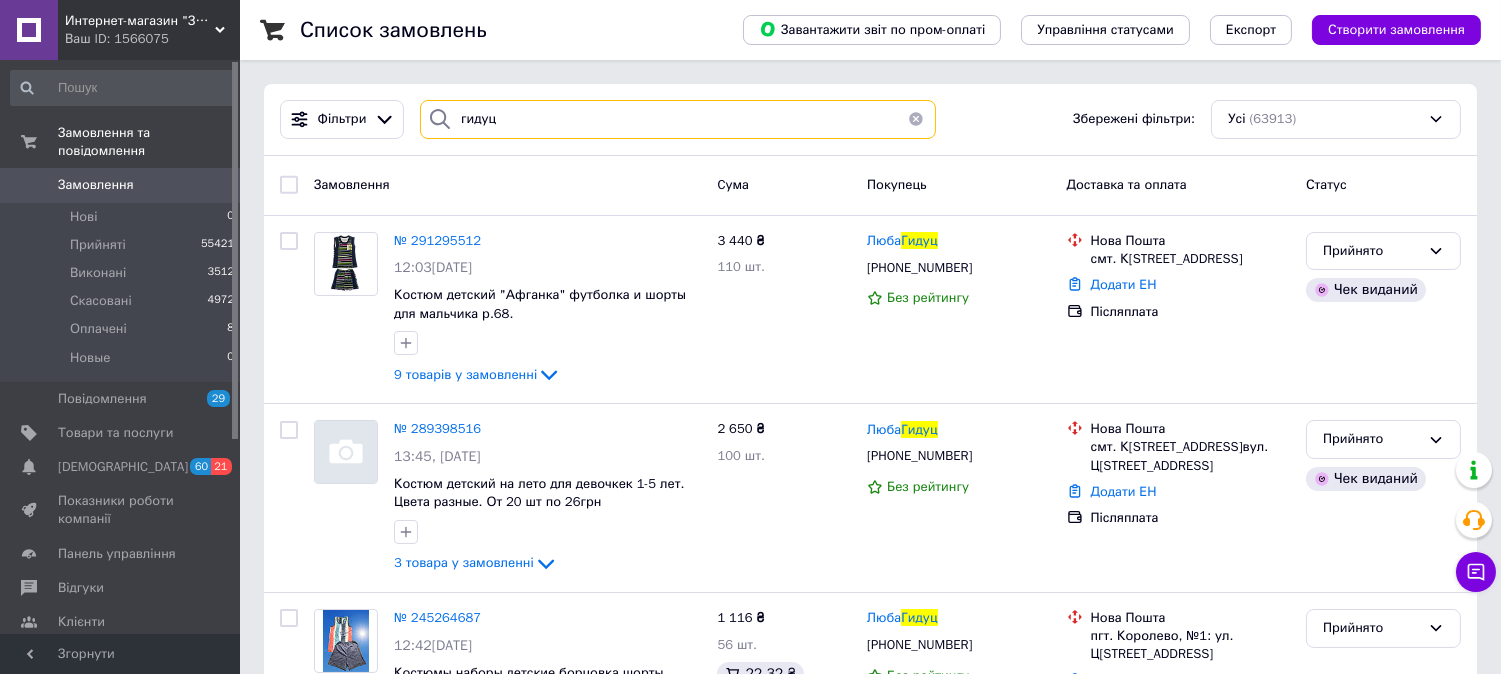 type 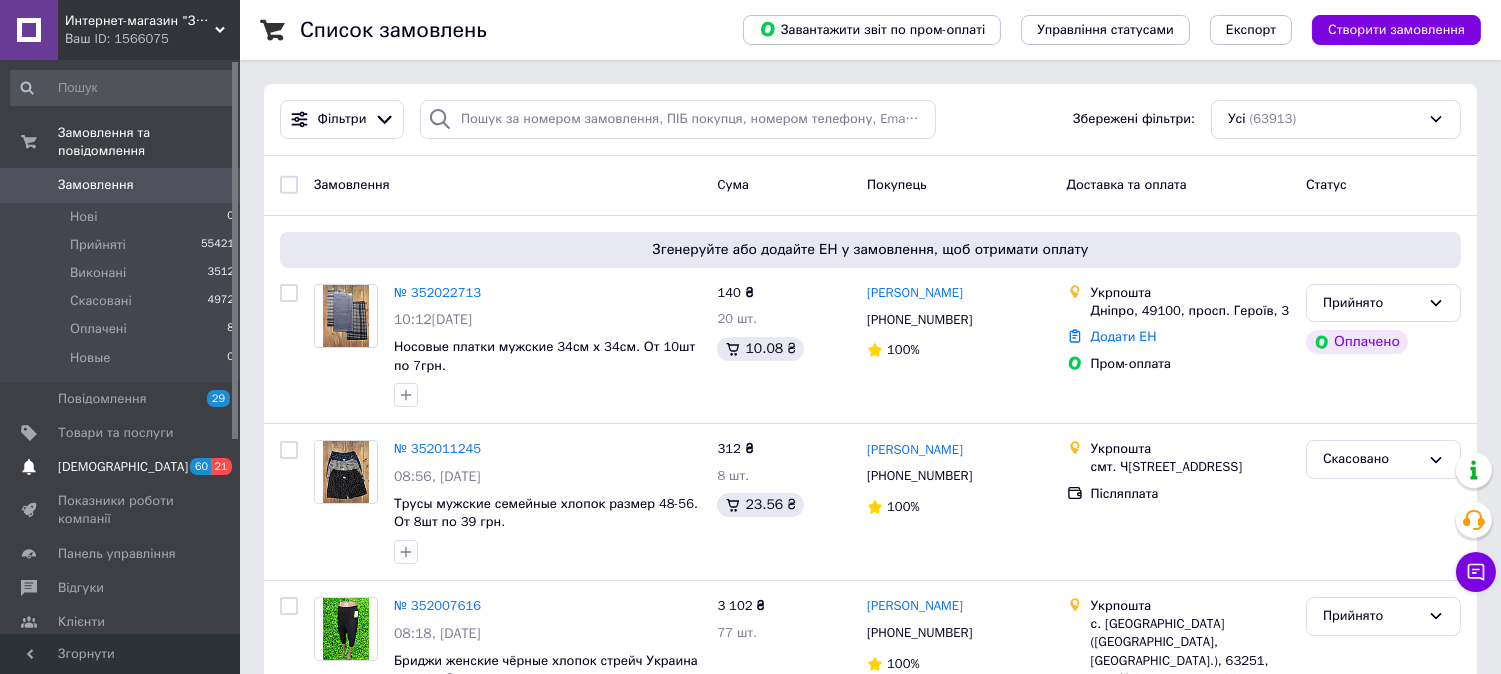 click on "[DEMOGRAPHIC_DATA]" at bounding box center [123, 467] 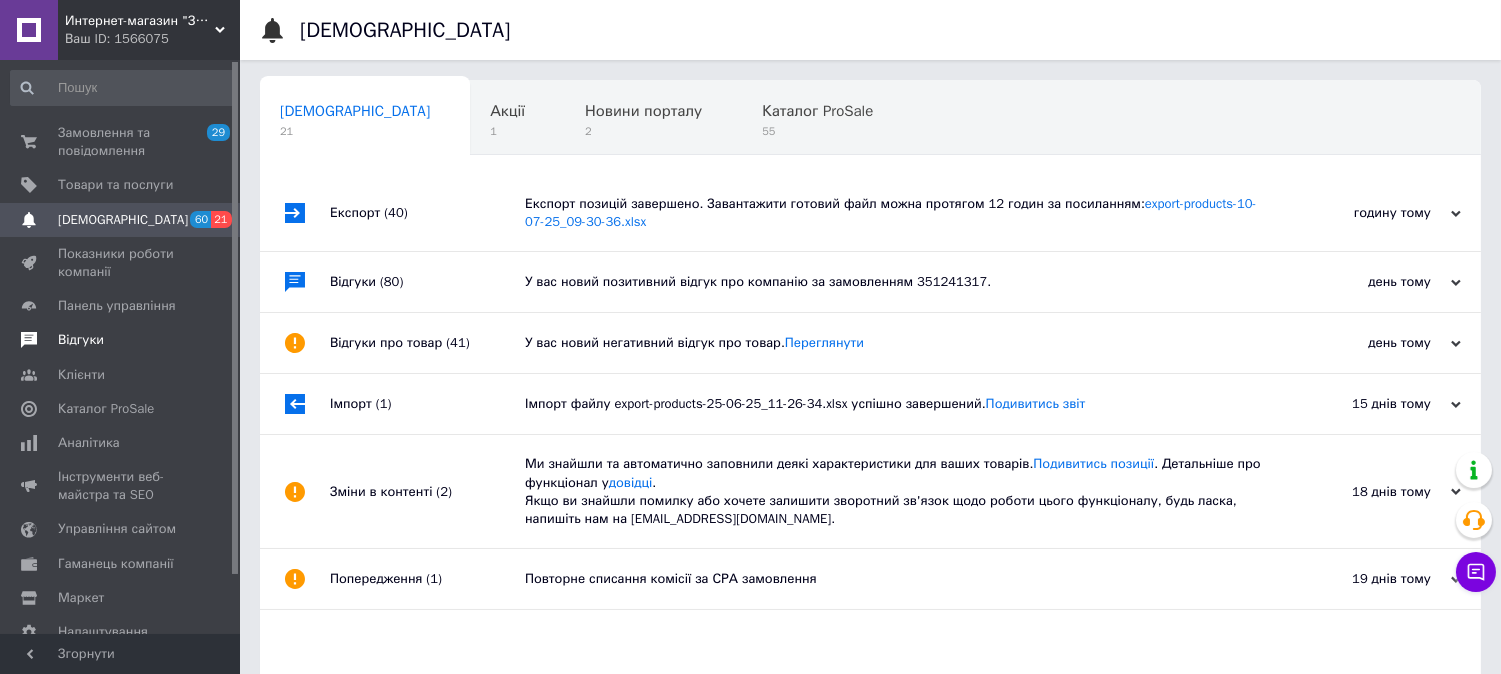 click on "Відгуки" at bounding box center [81, 340] 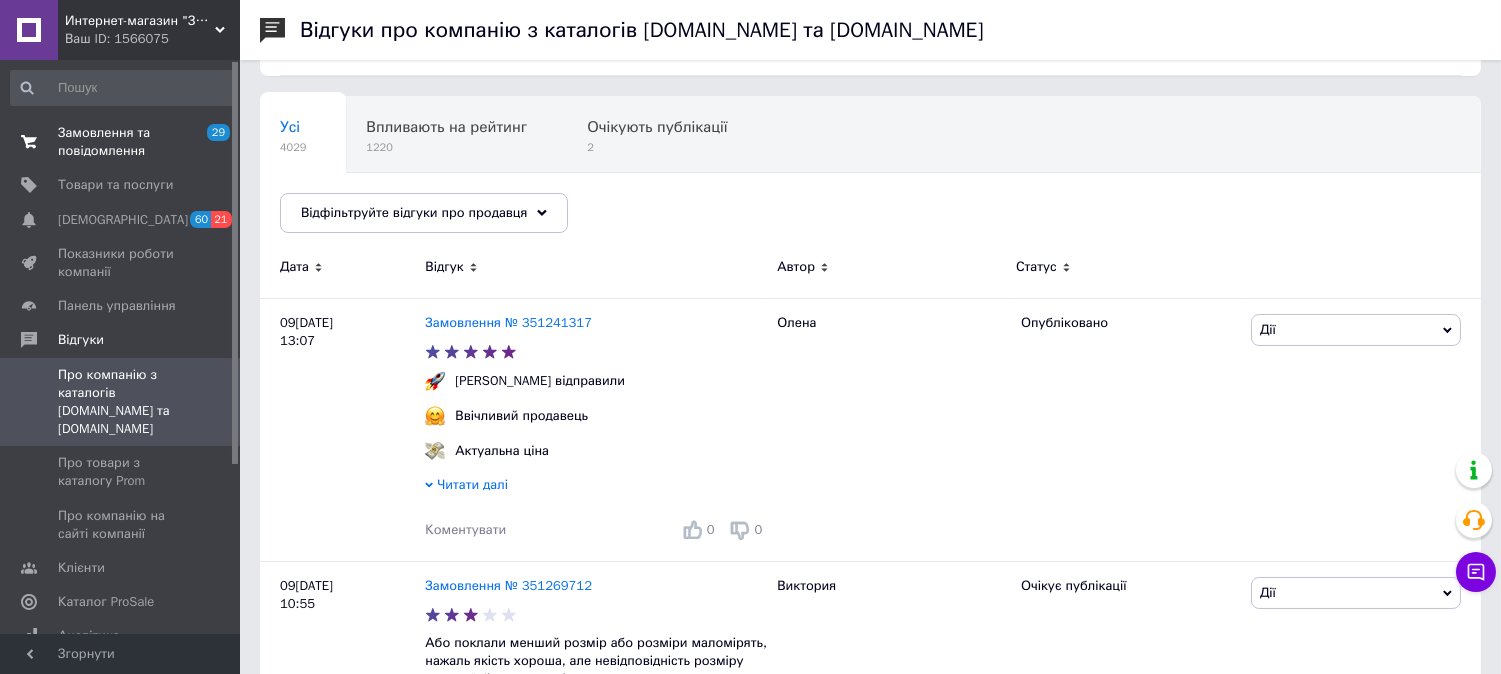 scroll, scrollTop: 0, scrollLeft: 0, axis: both 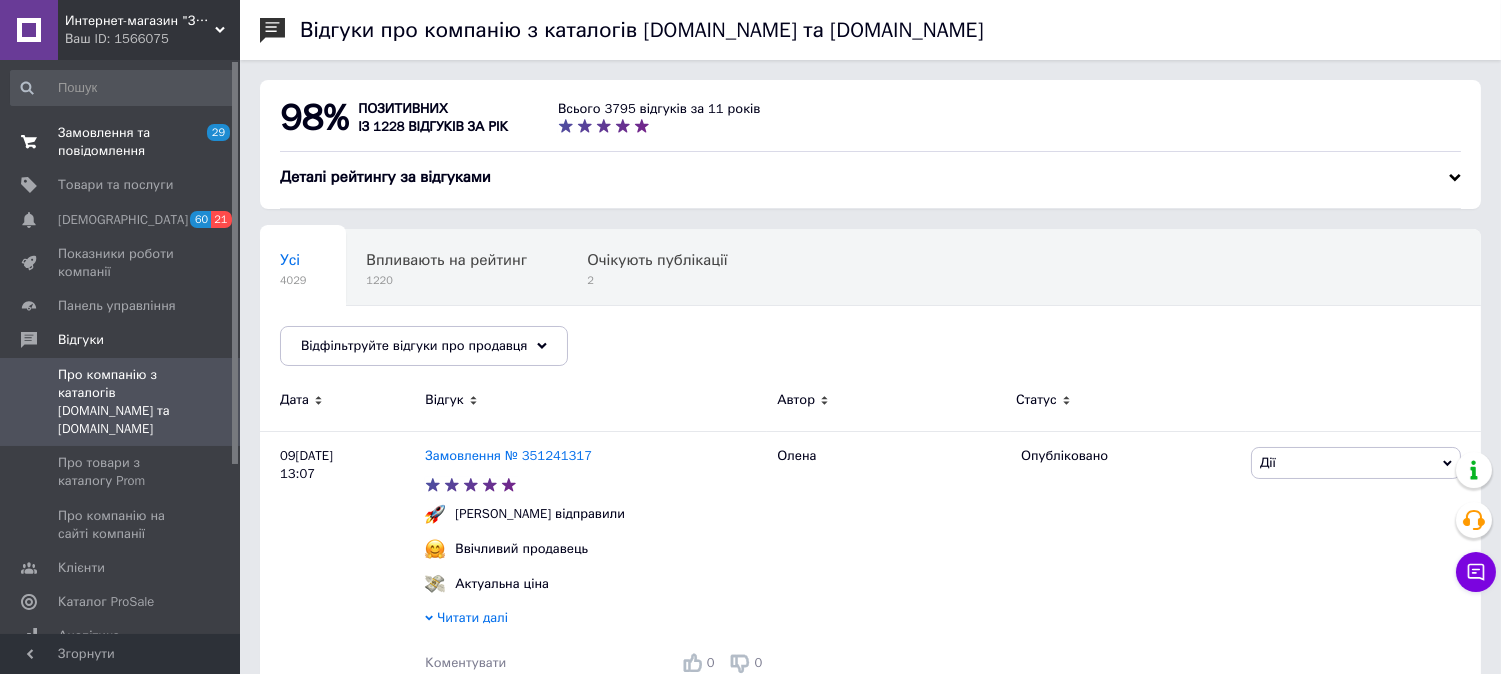 click on "Замовлення та повідомлення" at bounding box center (121, 142) 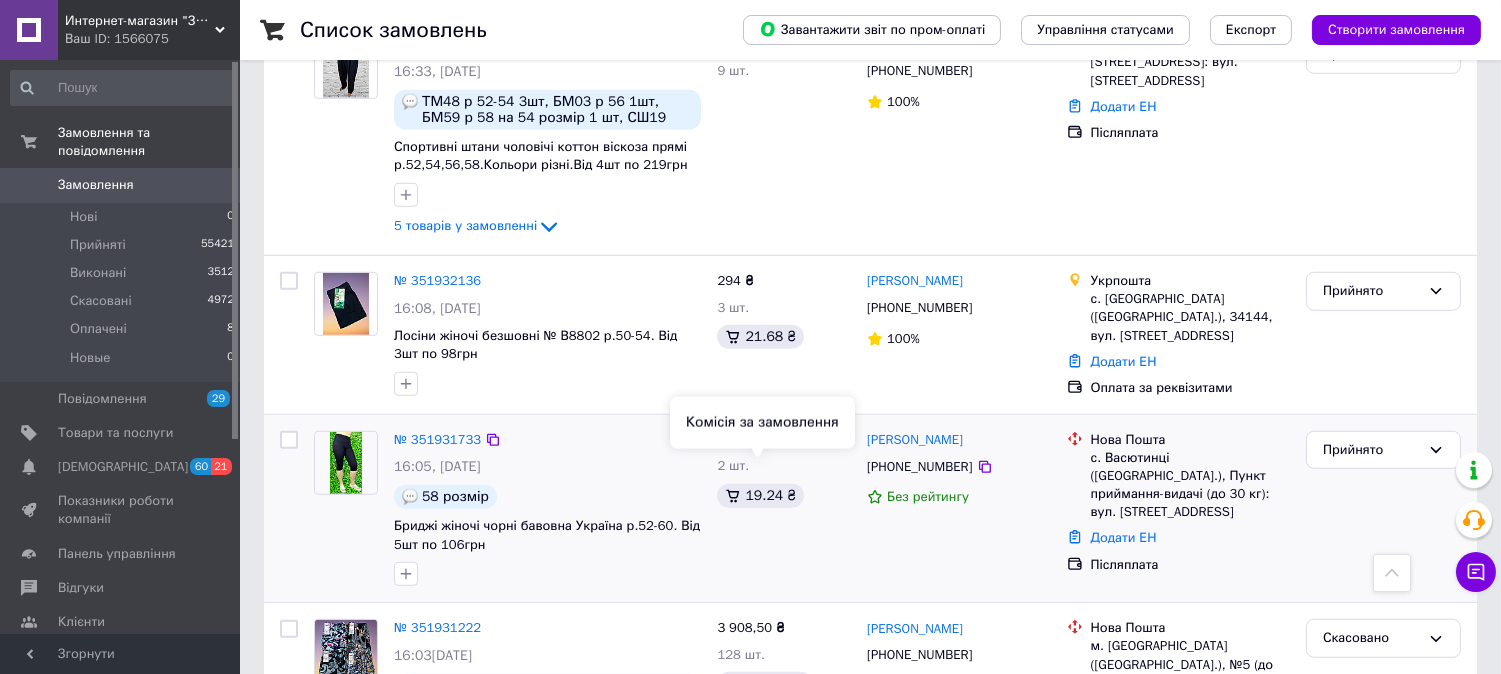 scroll, scrollTop: 2666, scrollLeft: 0, axis: vertical 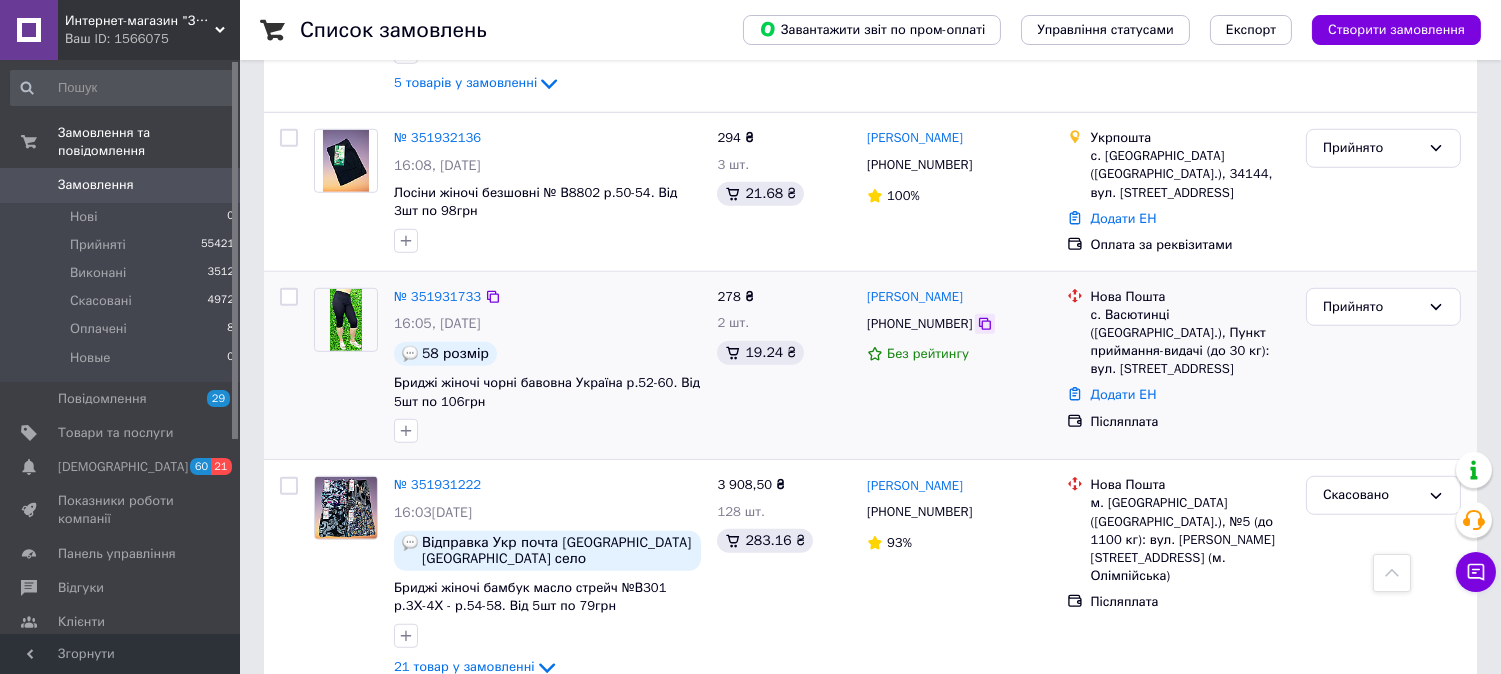 click 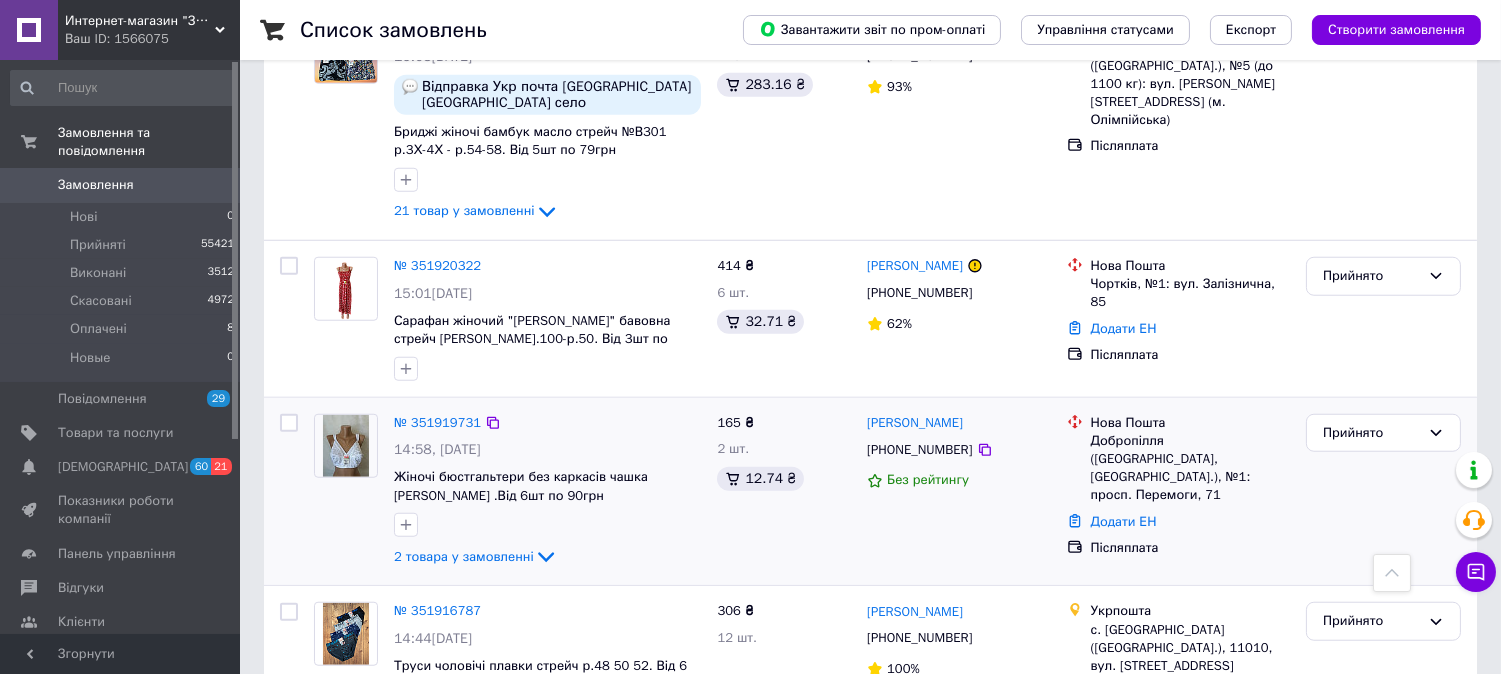 scroll, scrollTop: 3222, scrollLeft: 0, axis: vertical 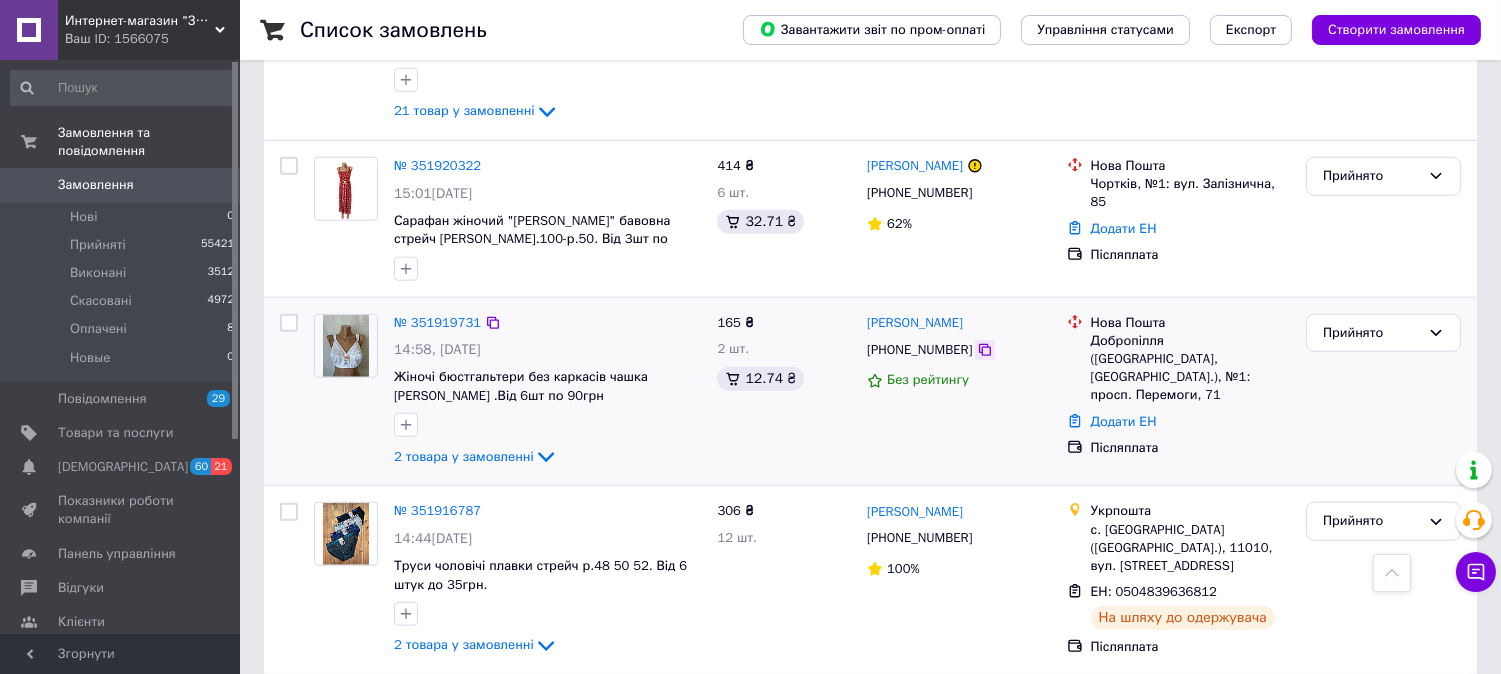 click 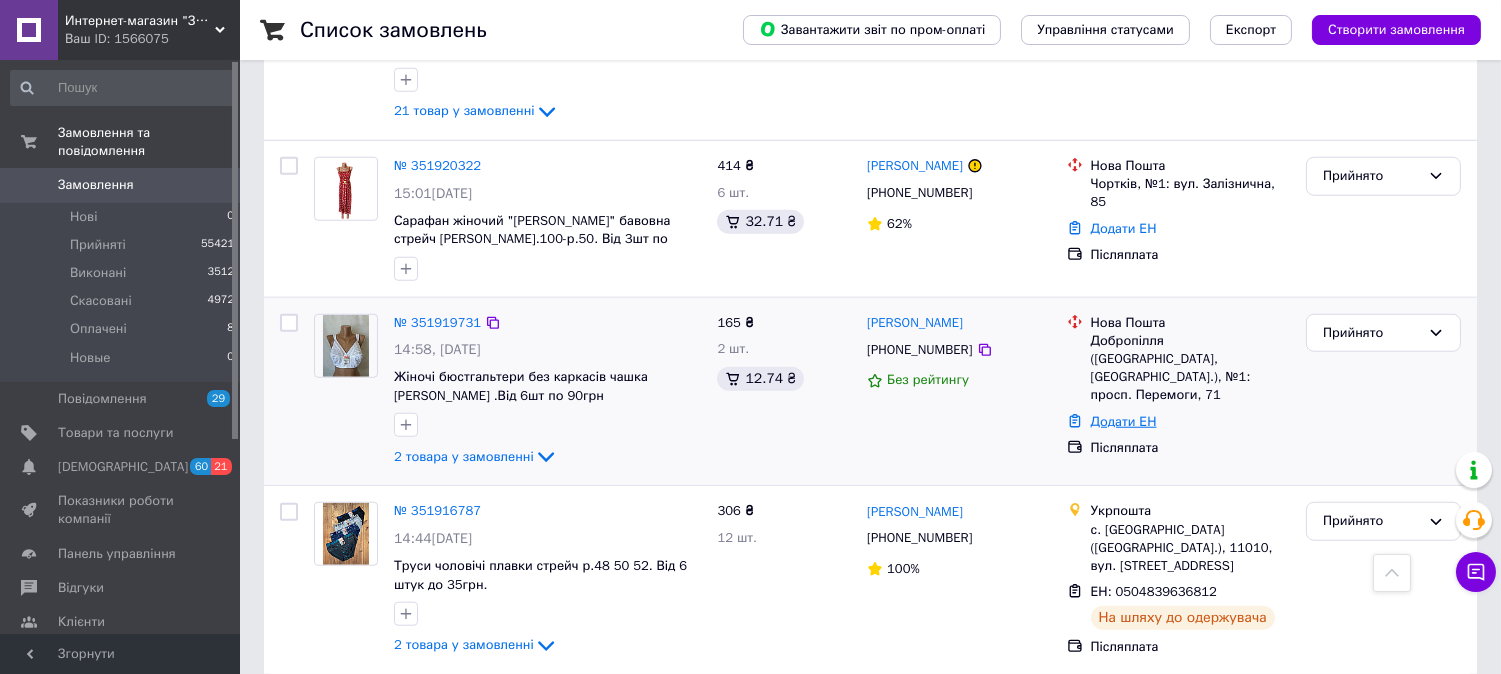 click on "Додати ЕН" at bounding box center [1124, 421] 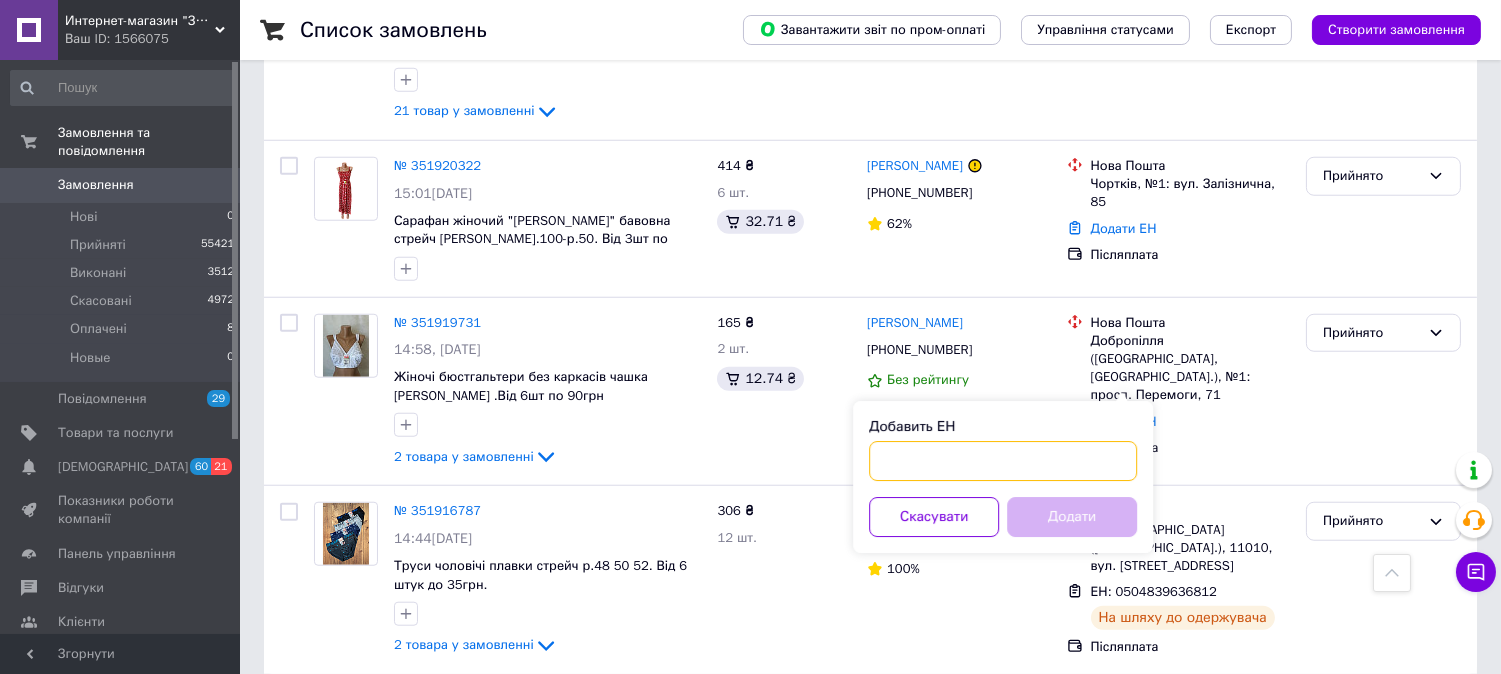 paste on "20451202453710" 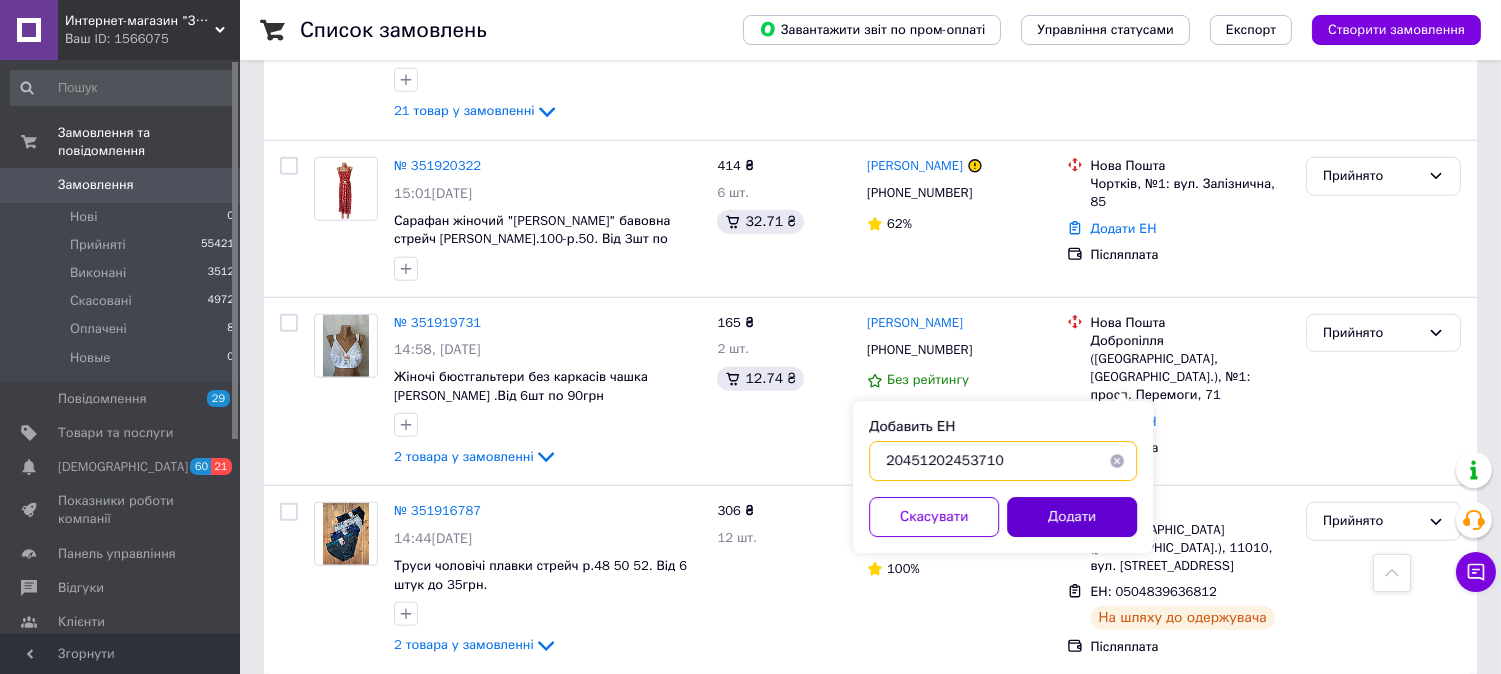 type on "20451202453710" 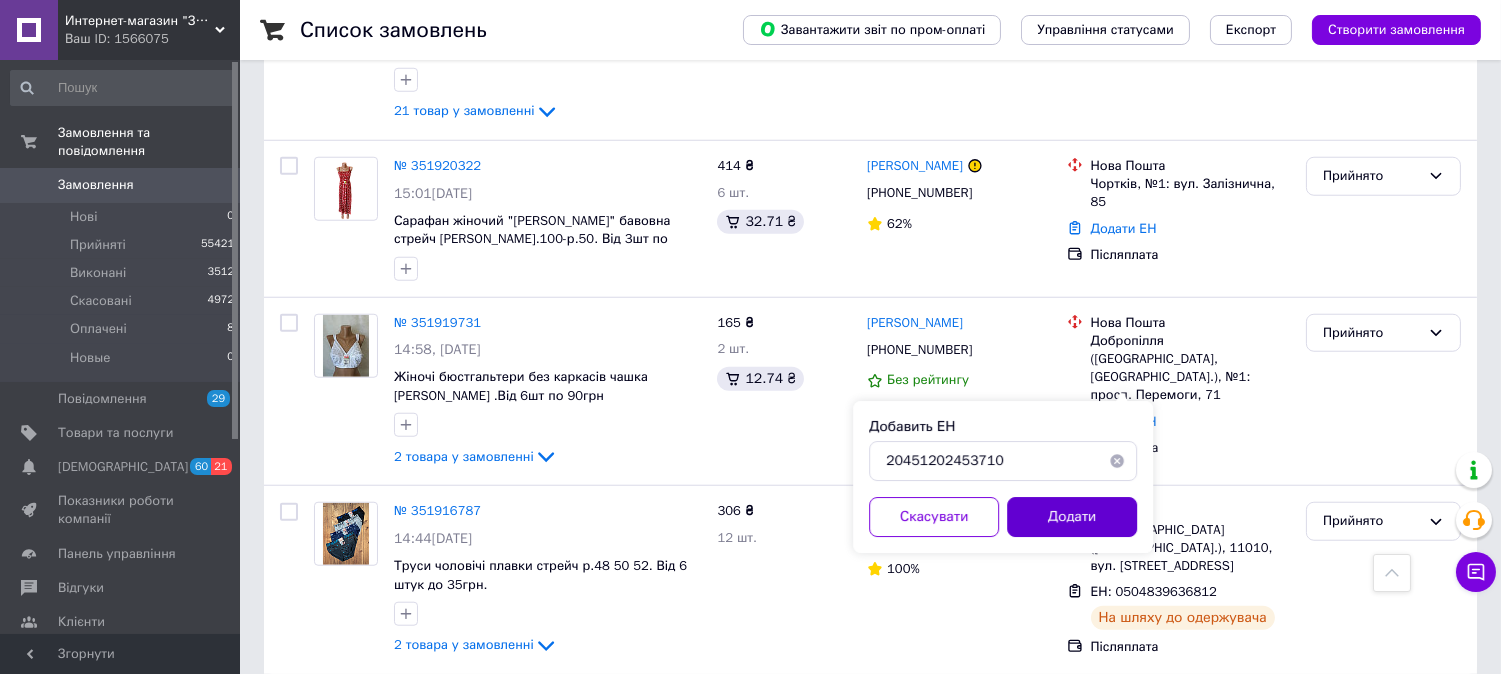 click on "Додати" at bounding box center (1072, 517) 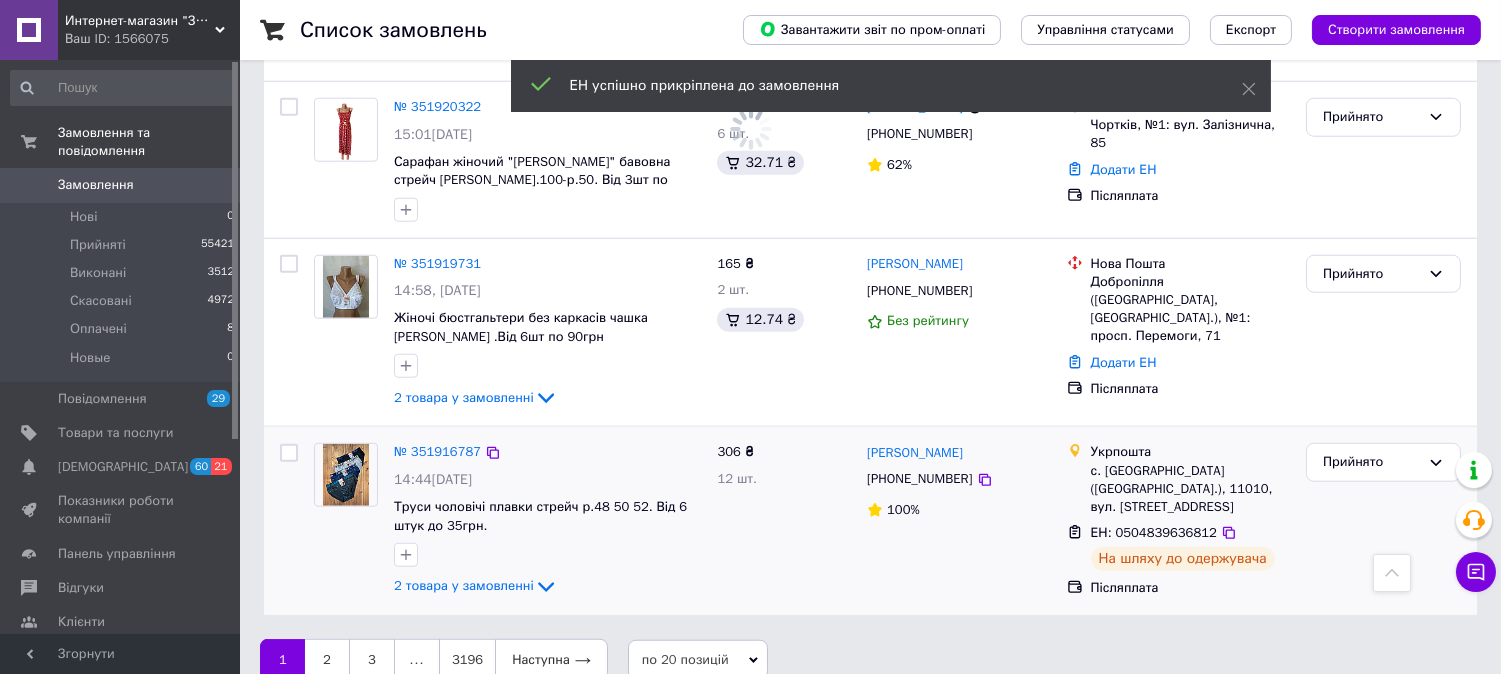 scroll, scrollTop: 3286, scrollLeft: 0, axis: vertical 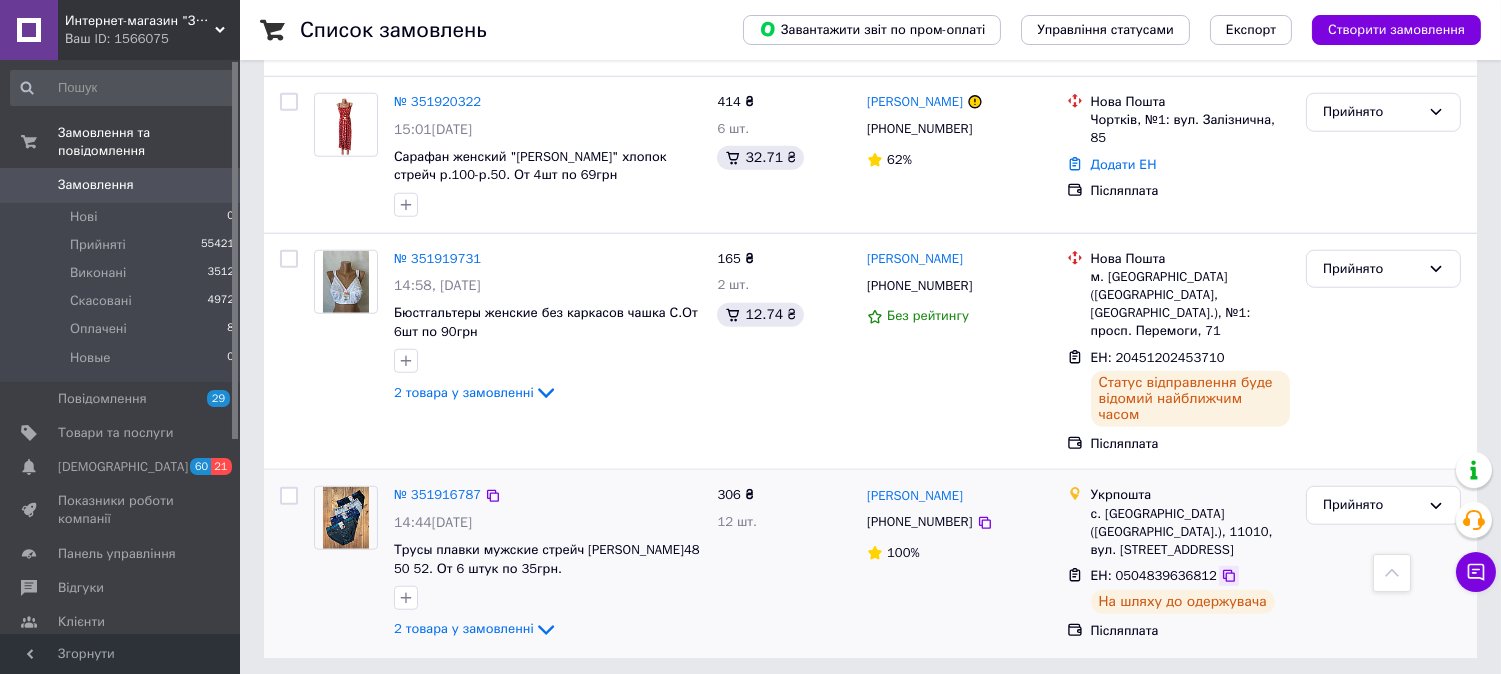 click 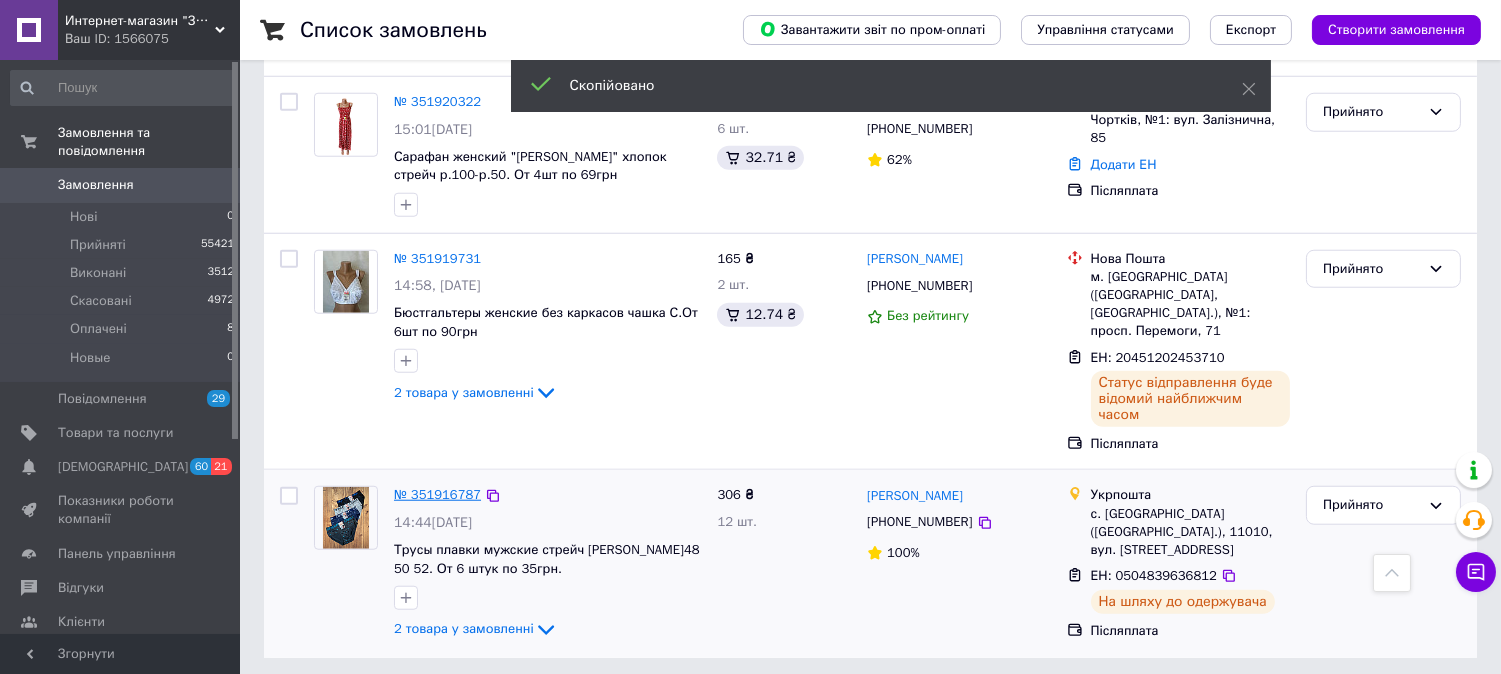 click on "№ 351916787" at bounding box center [437, 494] 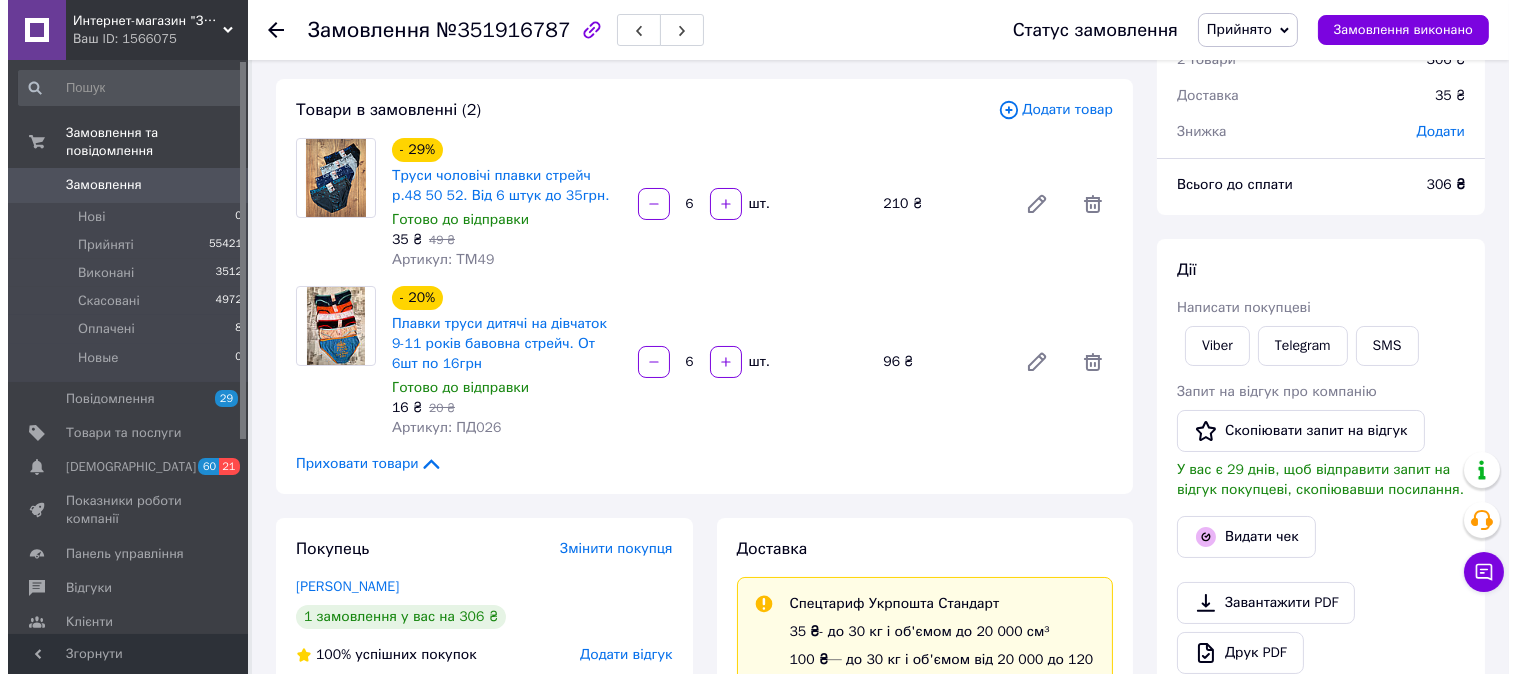 scroll, scrollTop: 0, scrollLeft: 0, axis: both 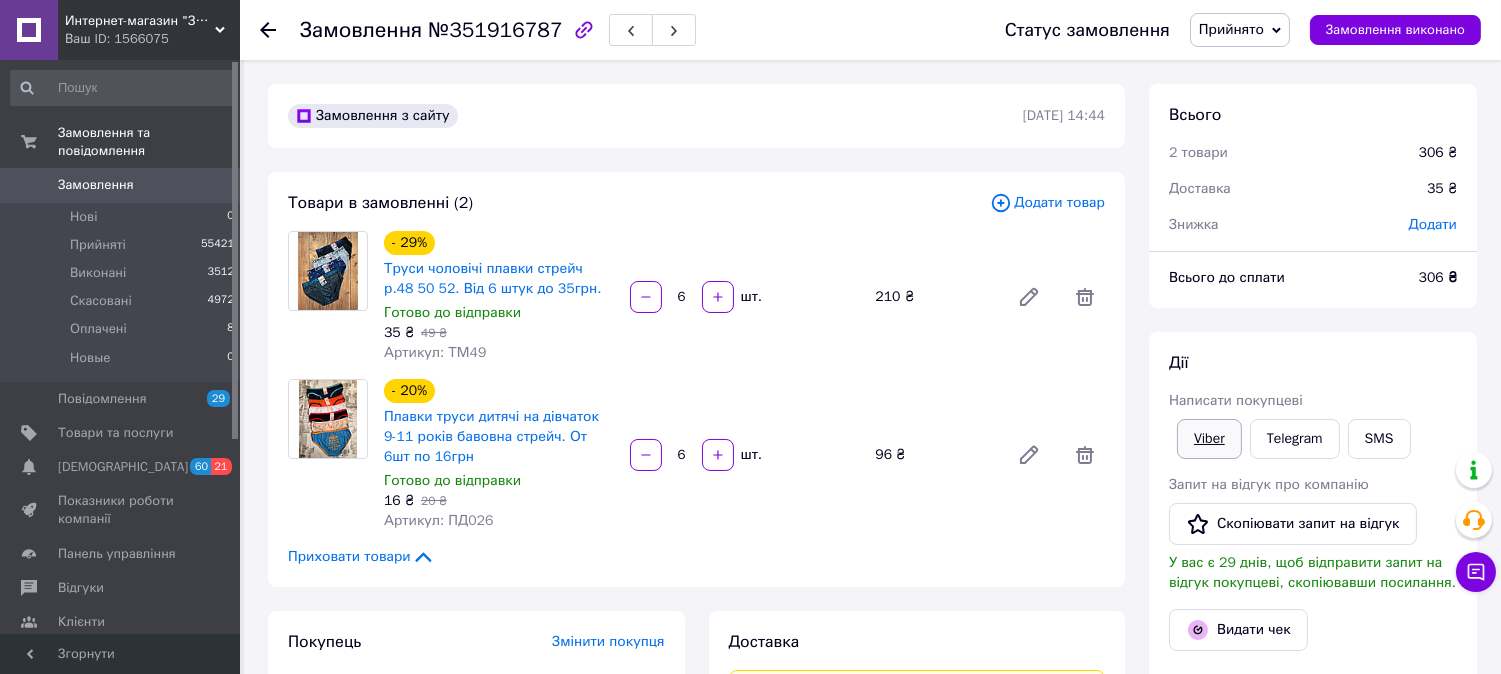 click on "Viber" at bounding box center [1209, 439] 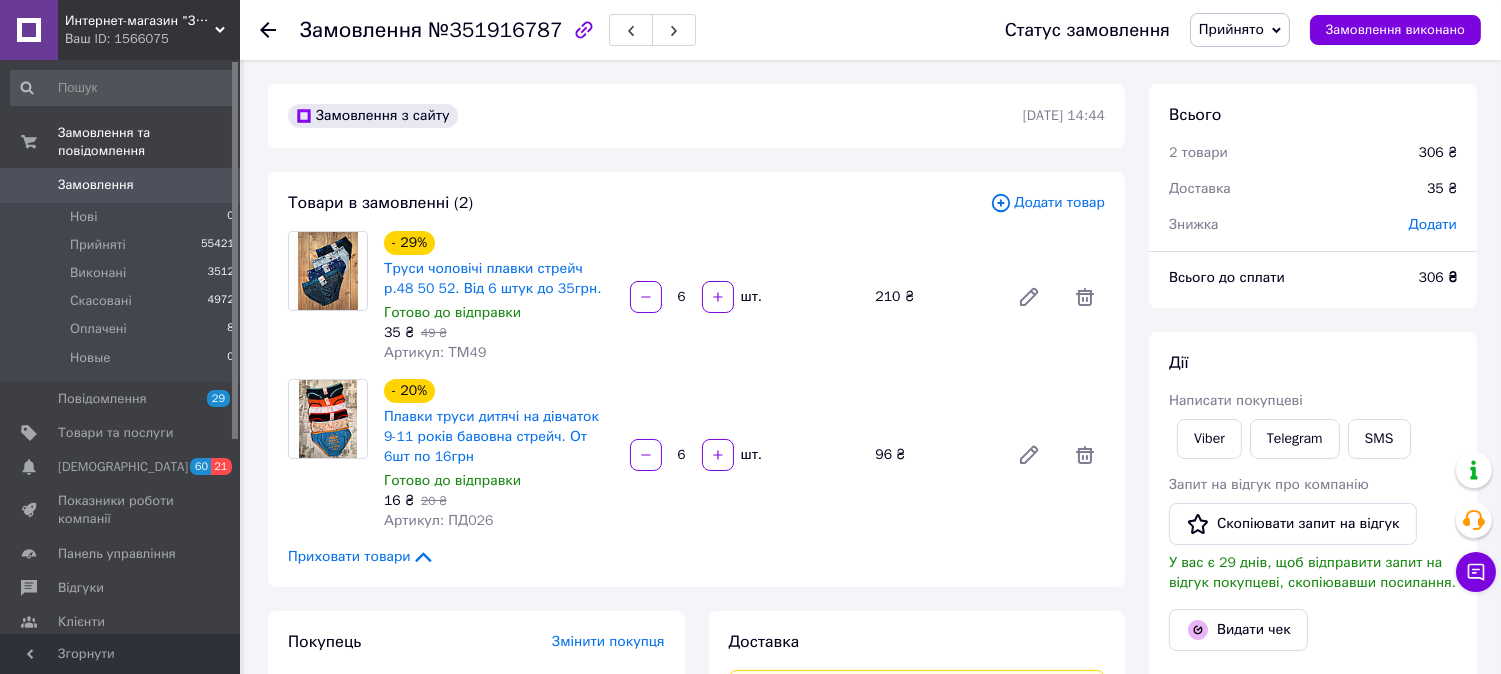 click 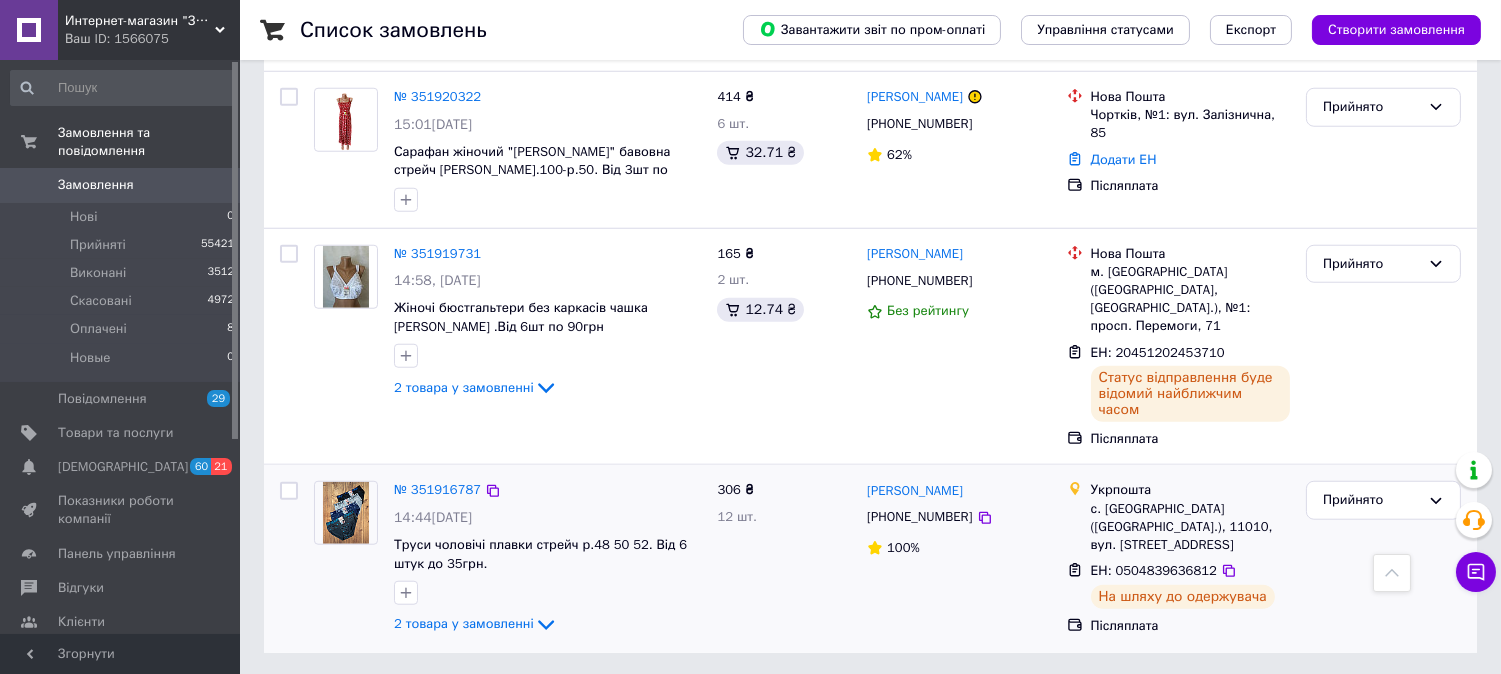 scroll, scrollTop: 3300, scrollLeft: 0, axis: vertical 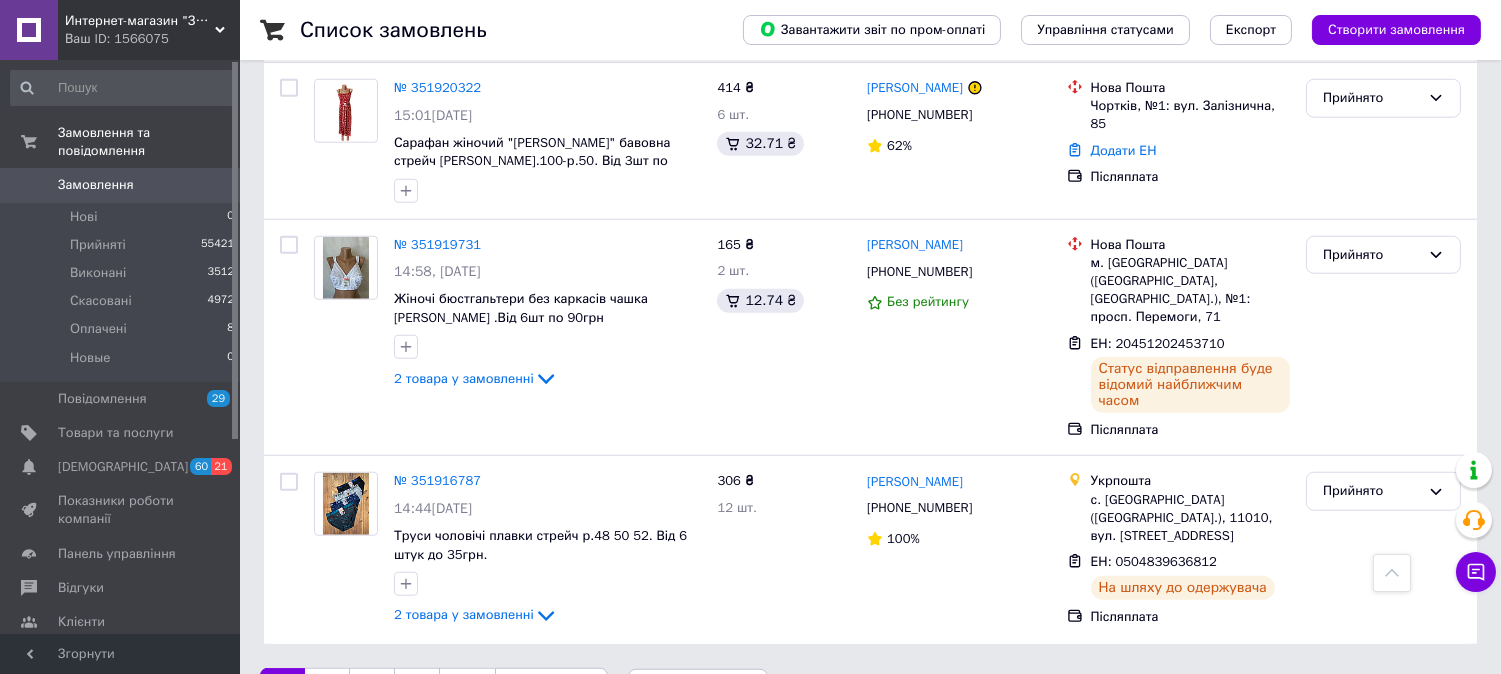 click on "Наступна" at bounding box center (551, 689) 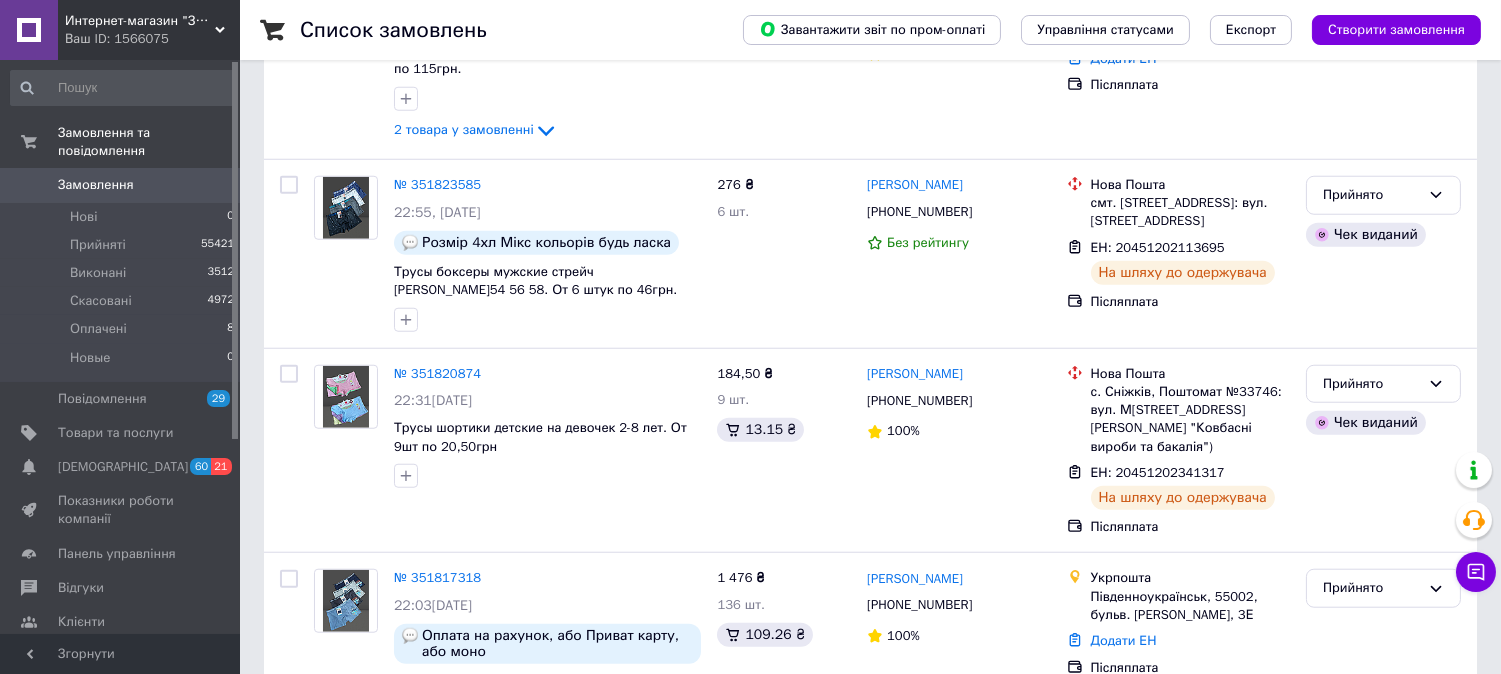 scroll, scrollTop: 0, scrollLeft: 0, axis: both 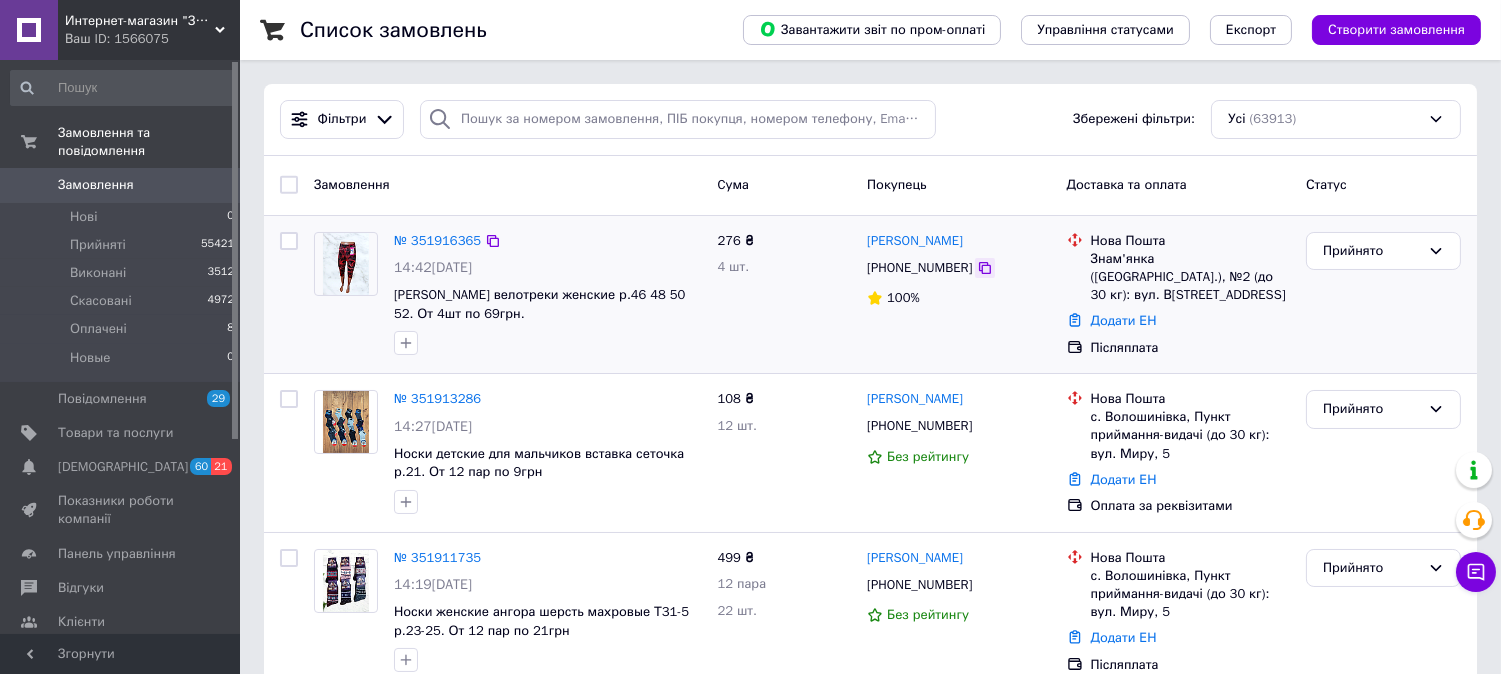 click 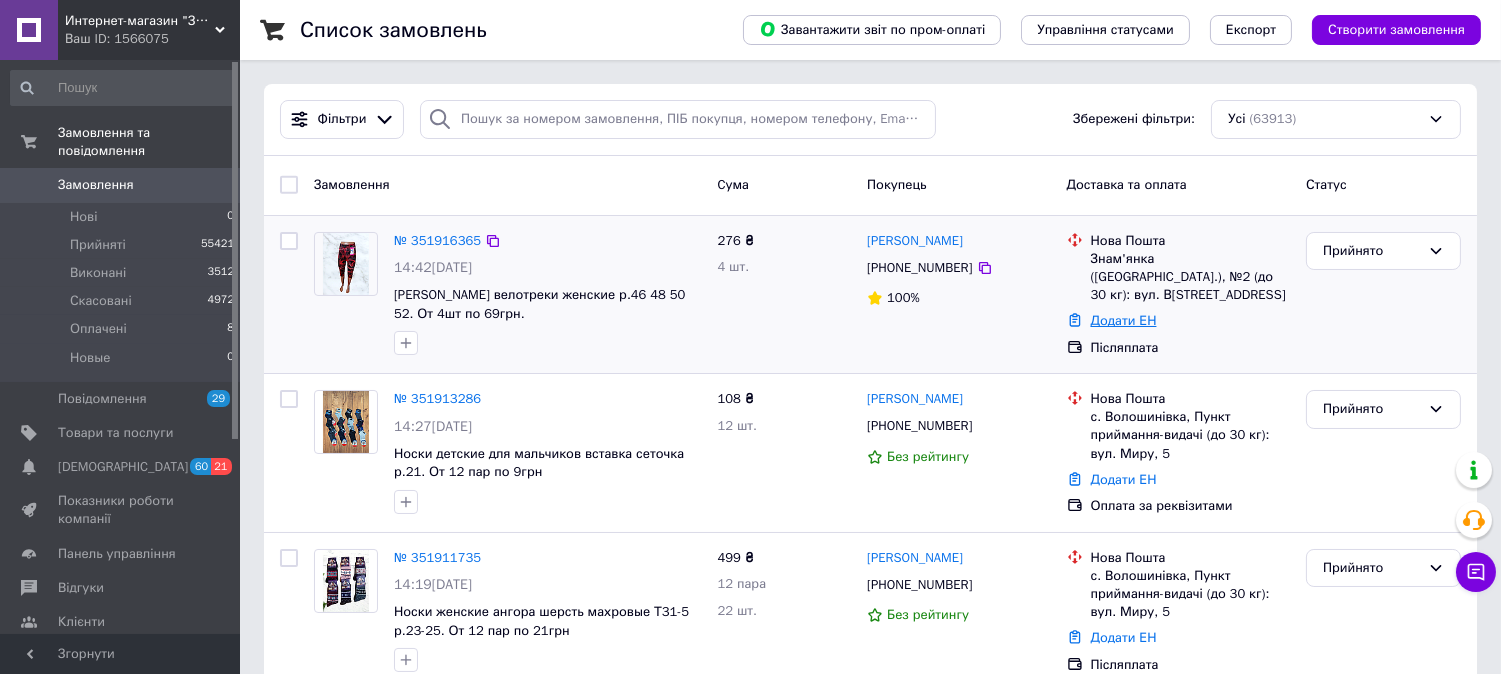 click on "Додати ЕН" at bounding box center (1124, 320) 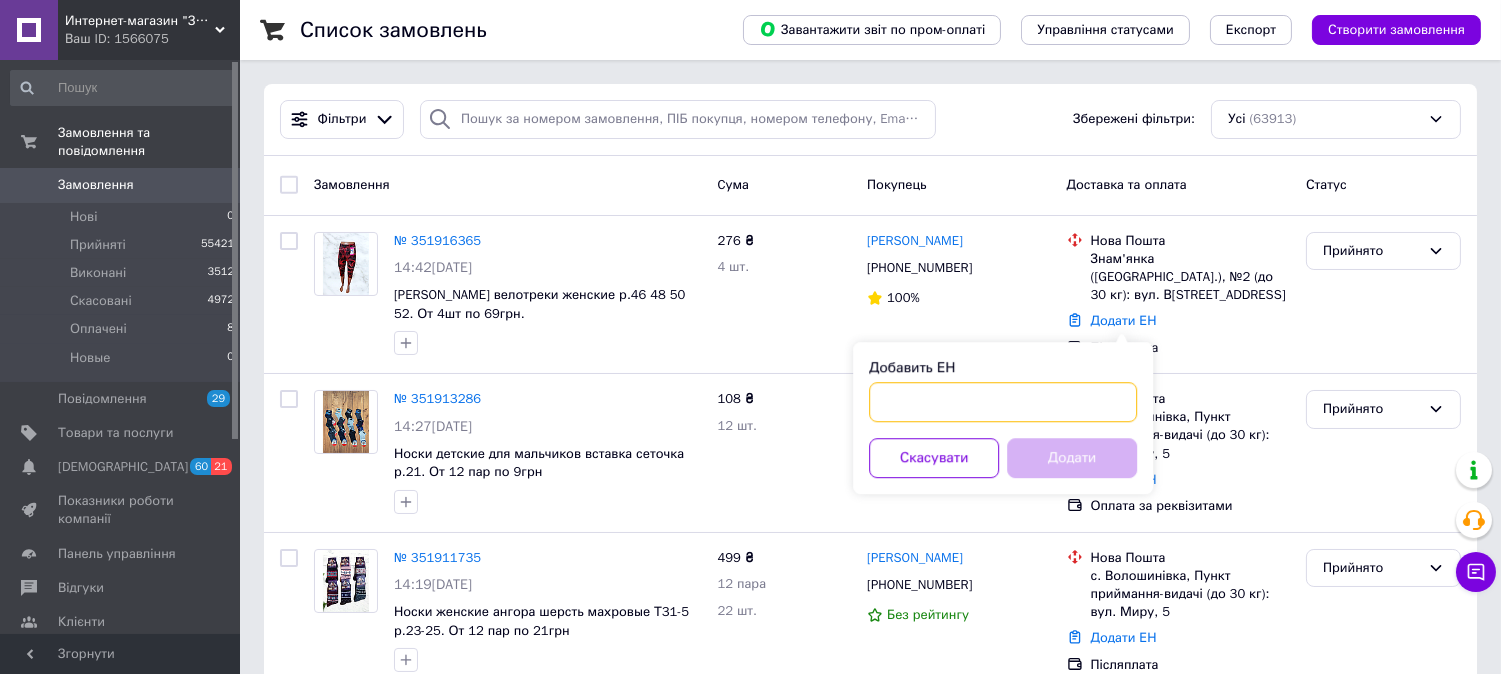 paste on "20451202433151" 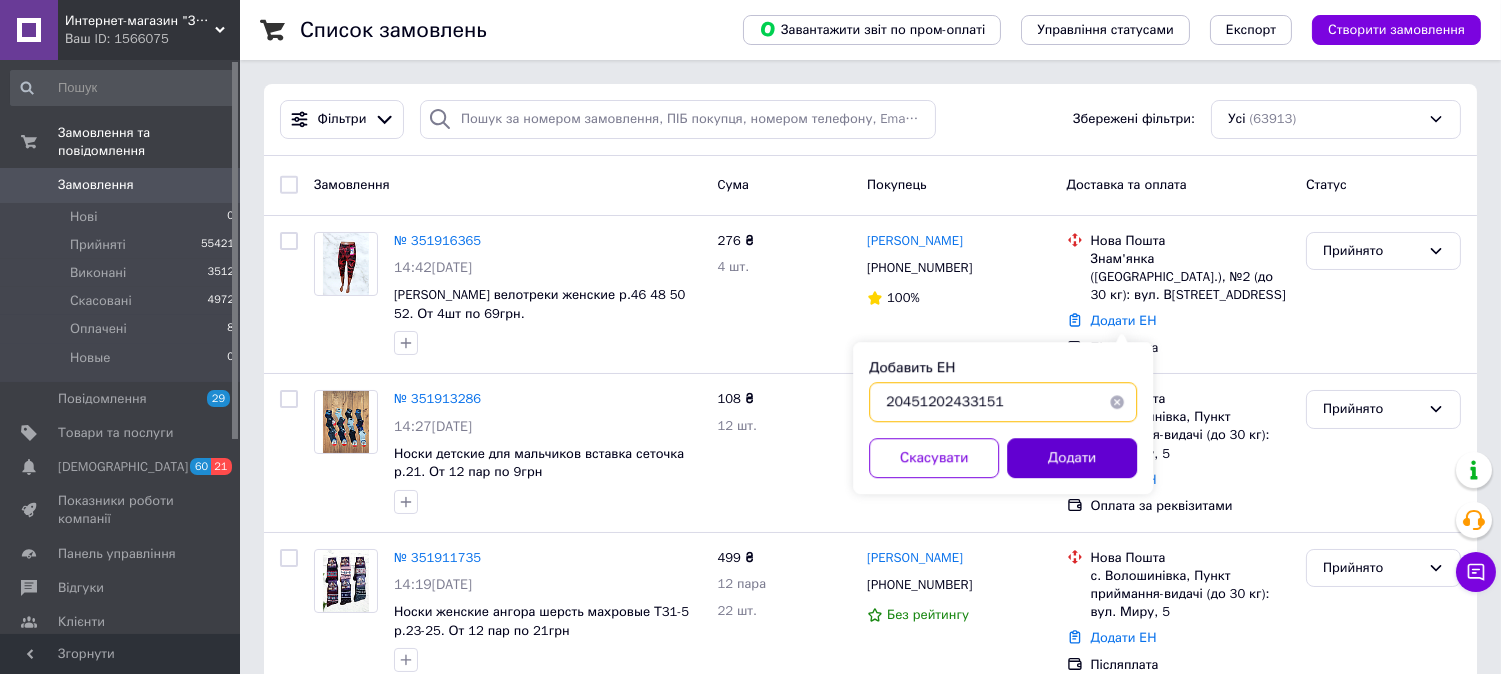 type on "20451202433151" 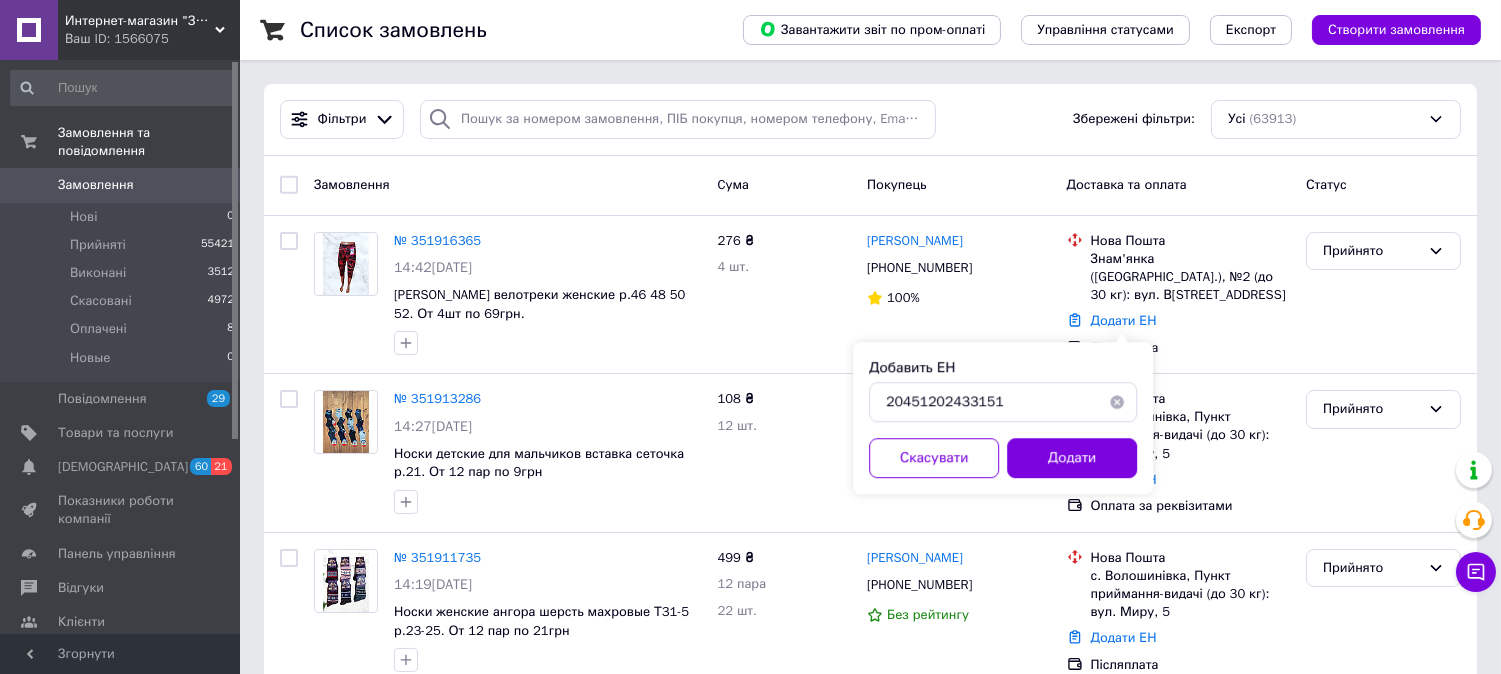 click on "Додати" at bounding box center [1072, 458] 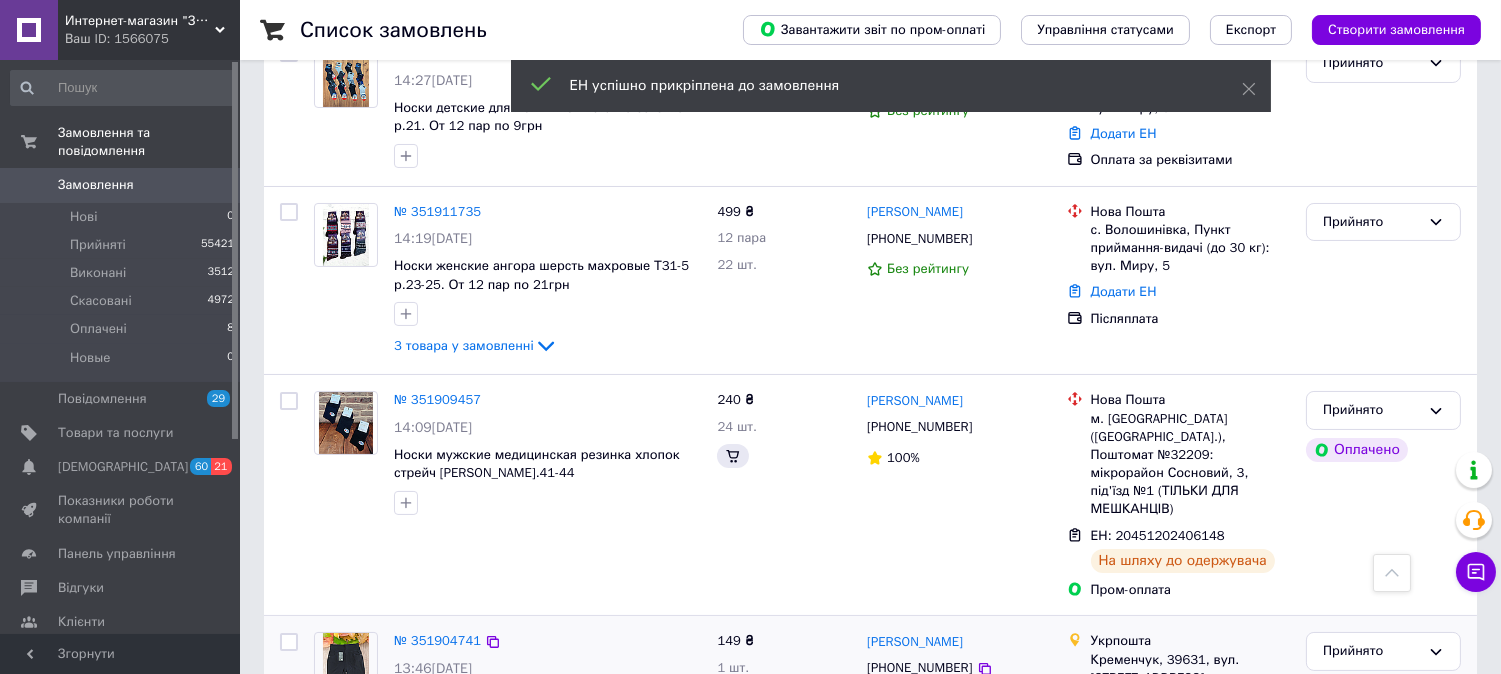 scroll, scrollTop: 600, scrollLeft: 0, axis: vertical 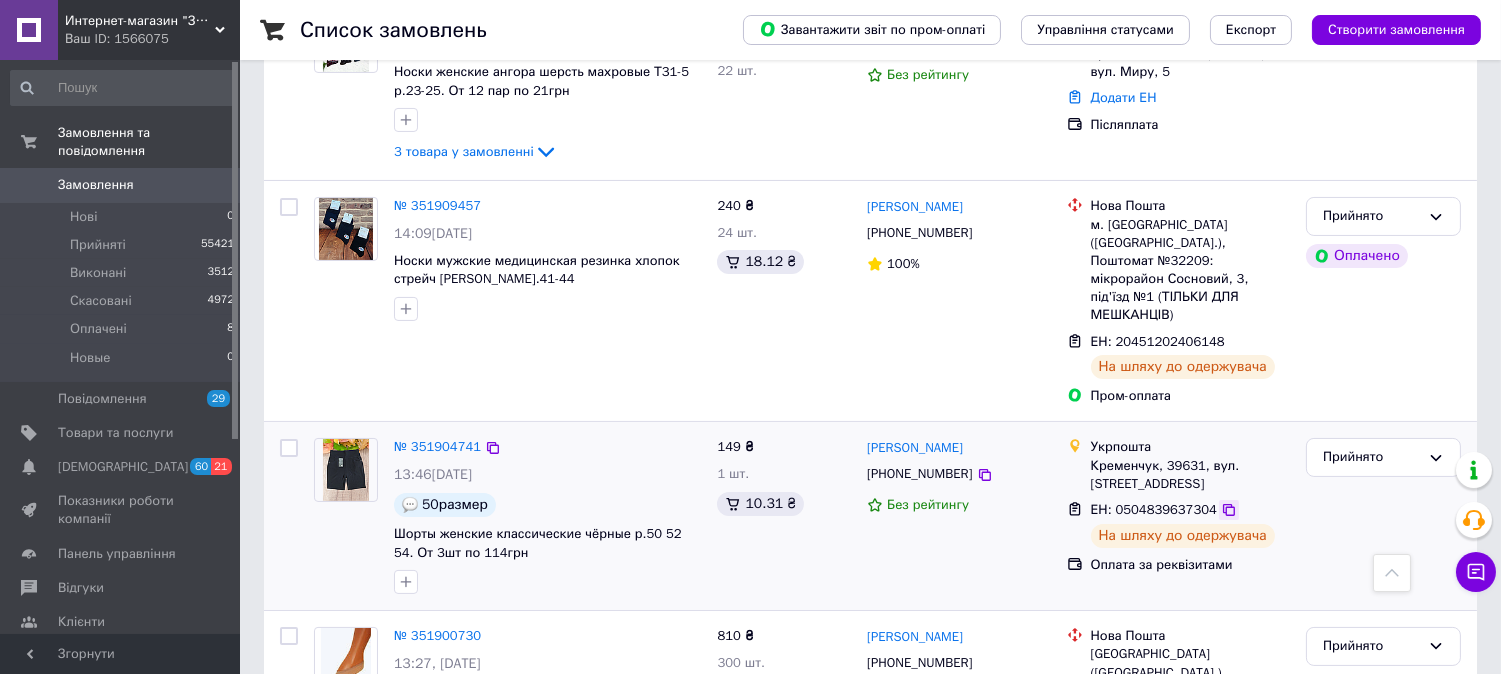 click 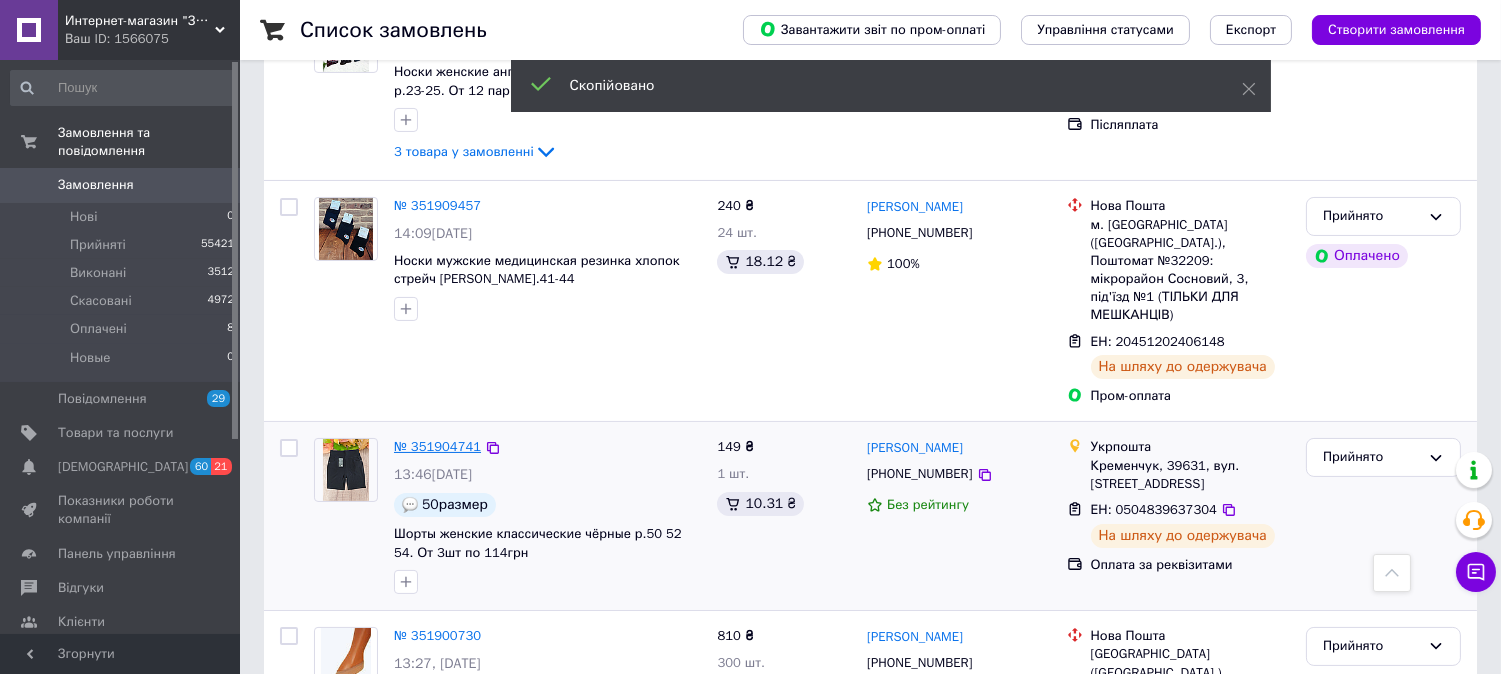 click on "№ 351904741" at bounding box center [437, 446] 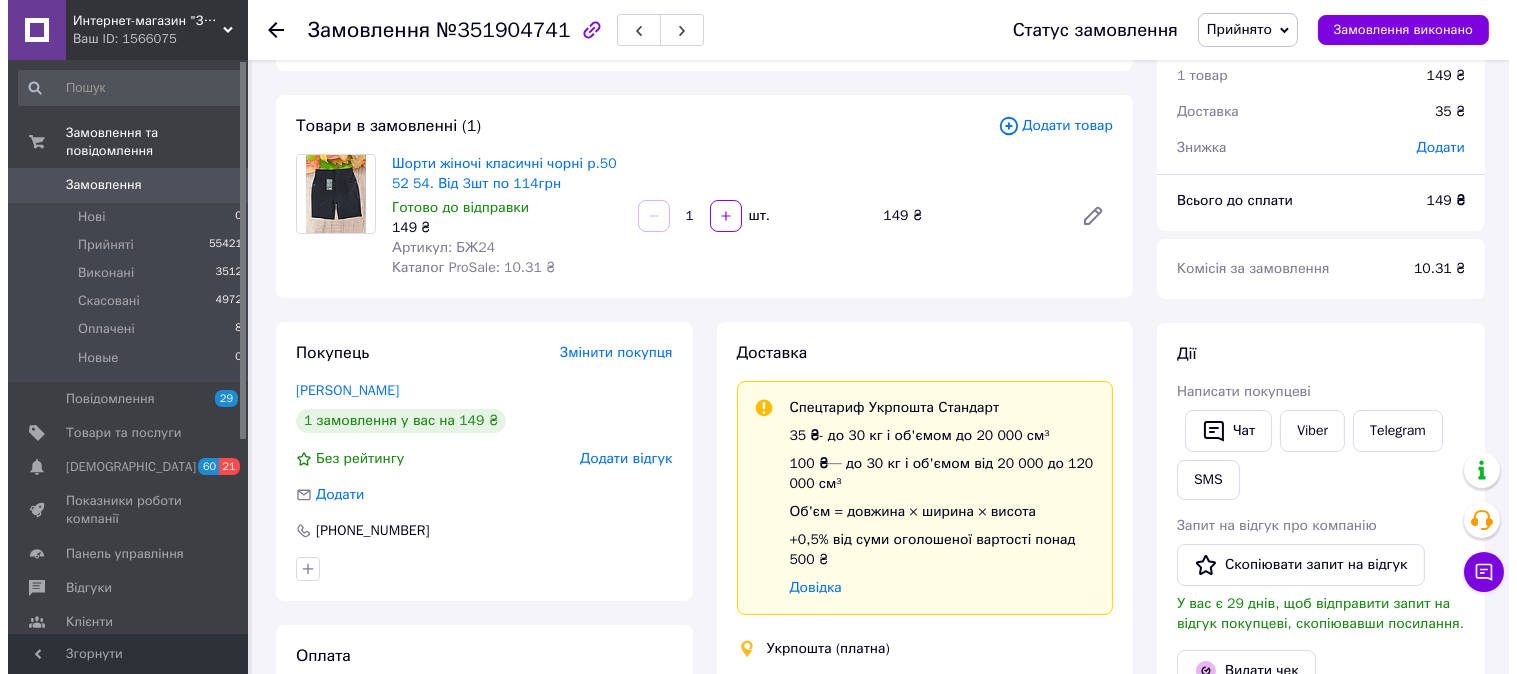 scroll, scrollTop: 0, scrollLeft: 0, axis: both 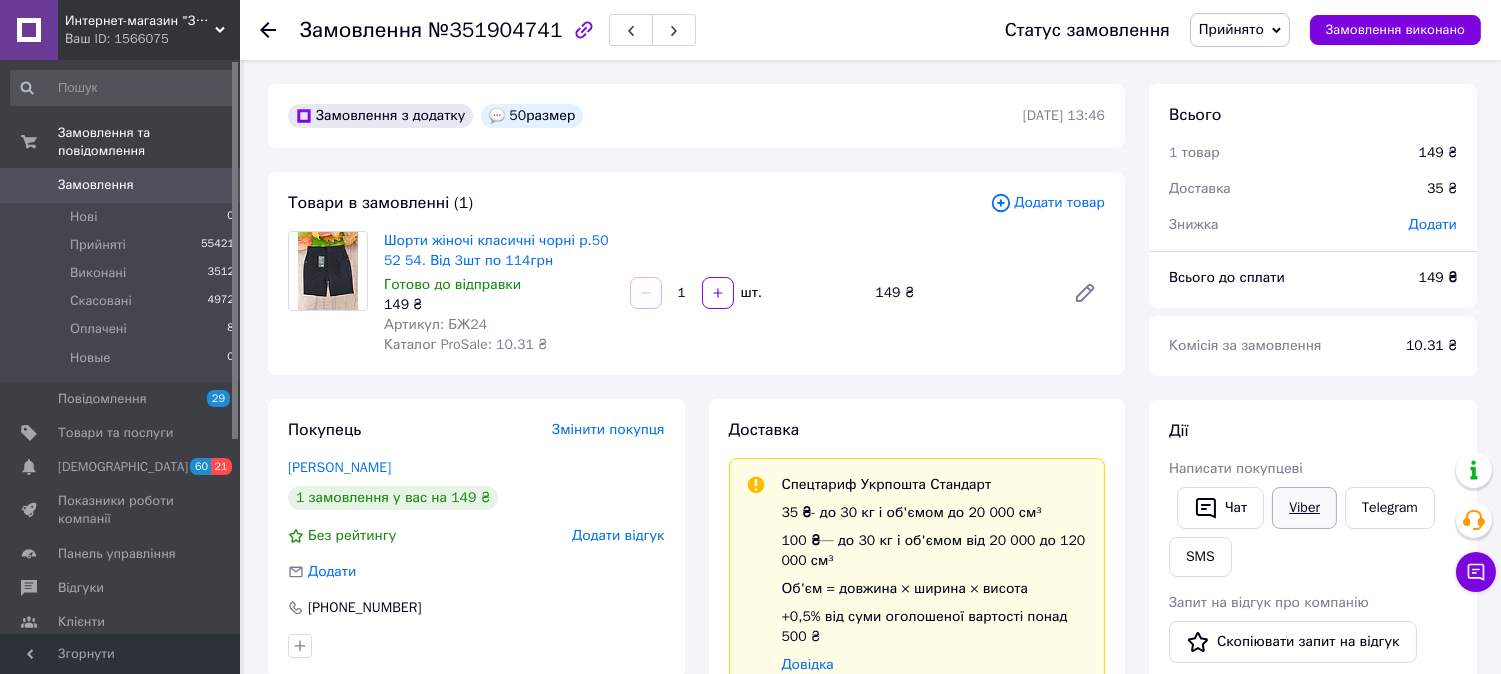 click on "Viber" at bounding box center (1304, 508) 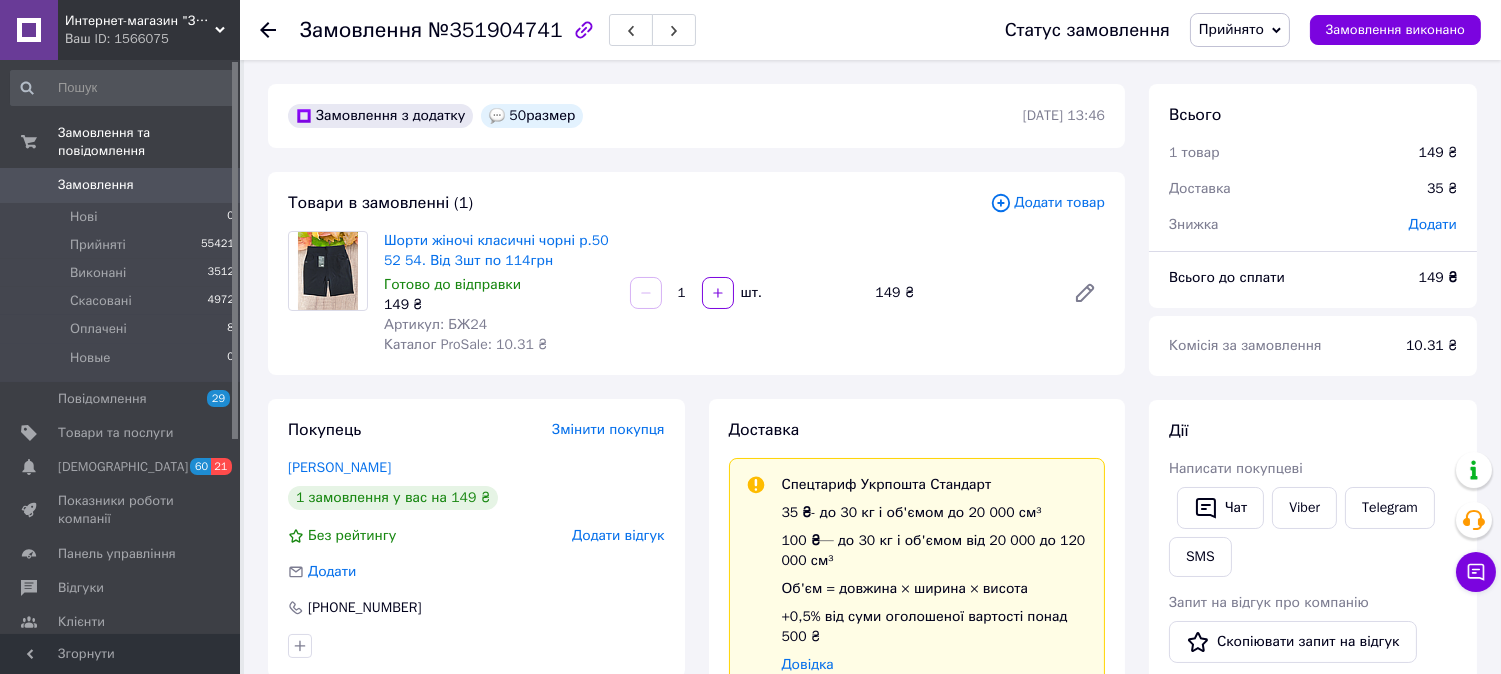 click at bounding box center [268, 30] 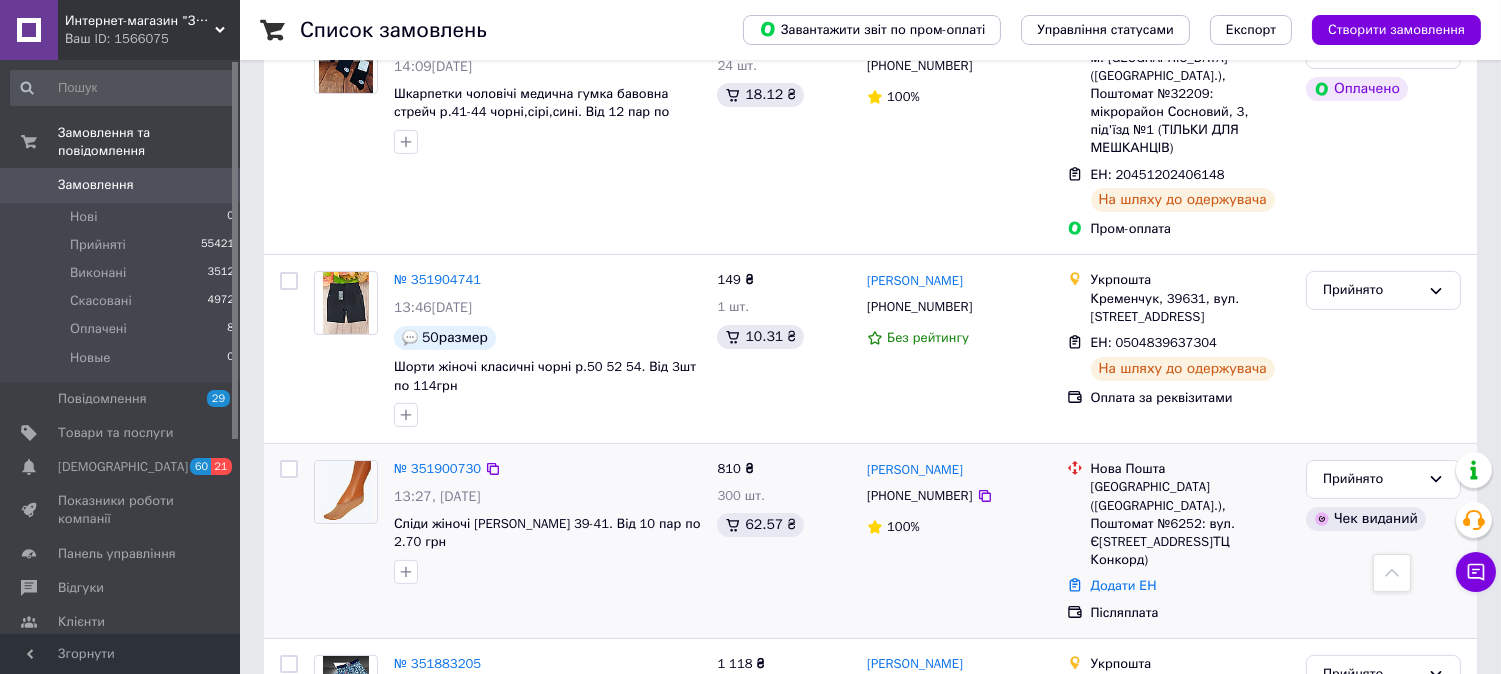 scroll, scrollTop: 888, scrollLeft: 0, axis: vertical 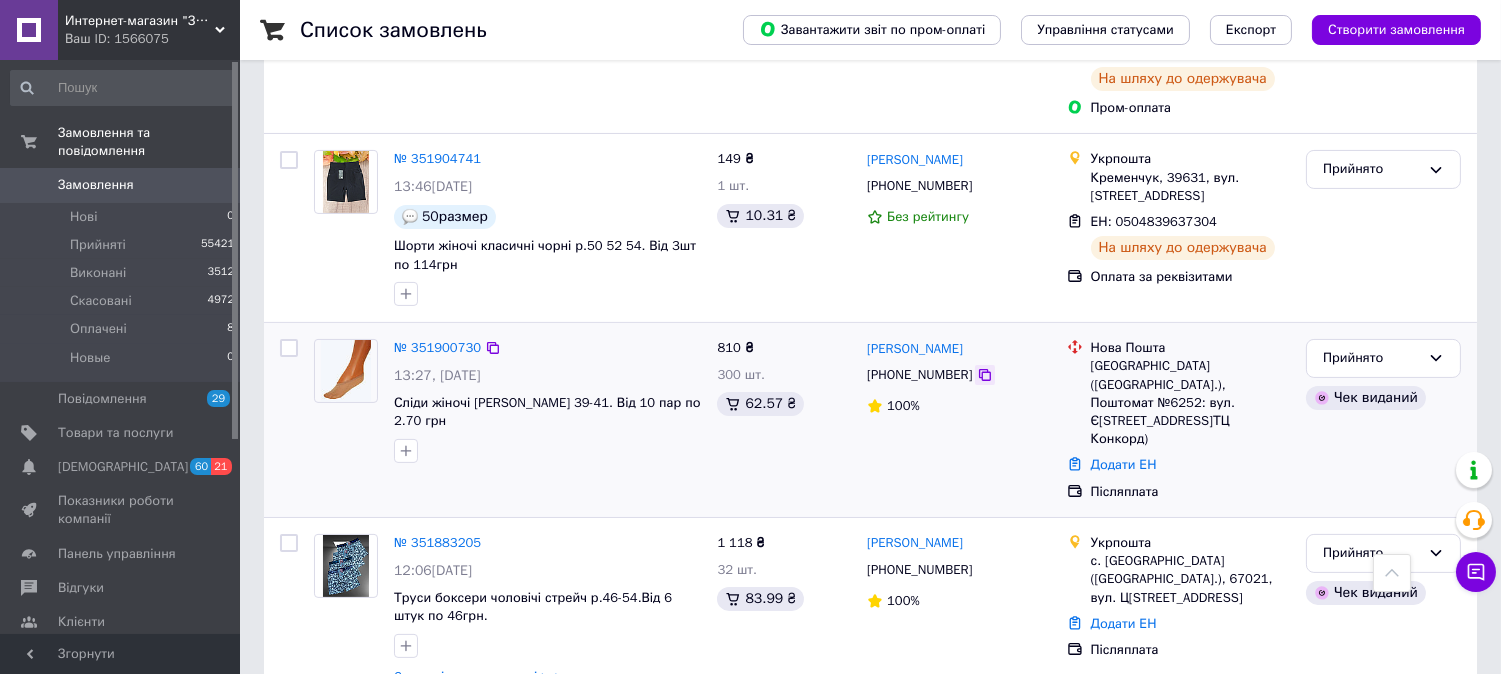 click 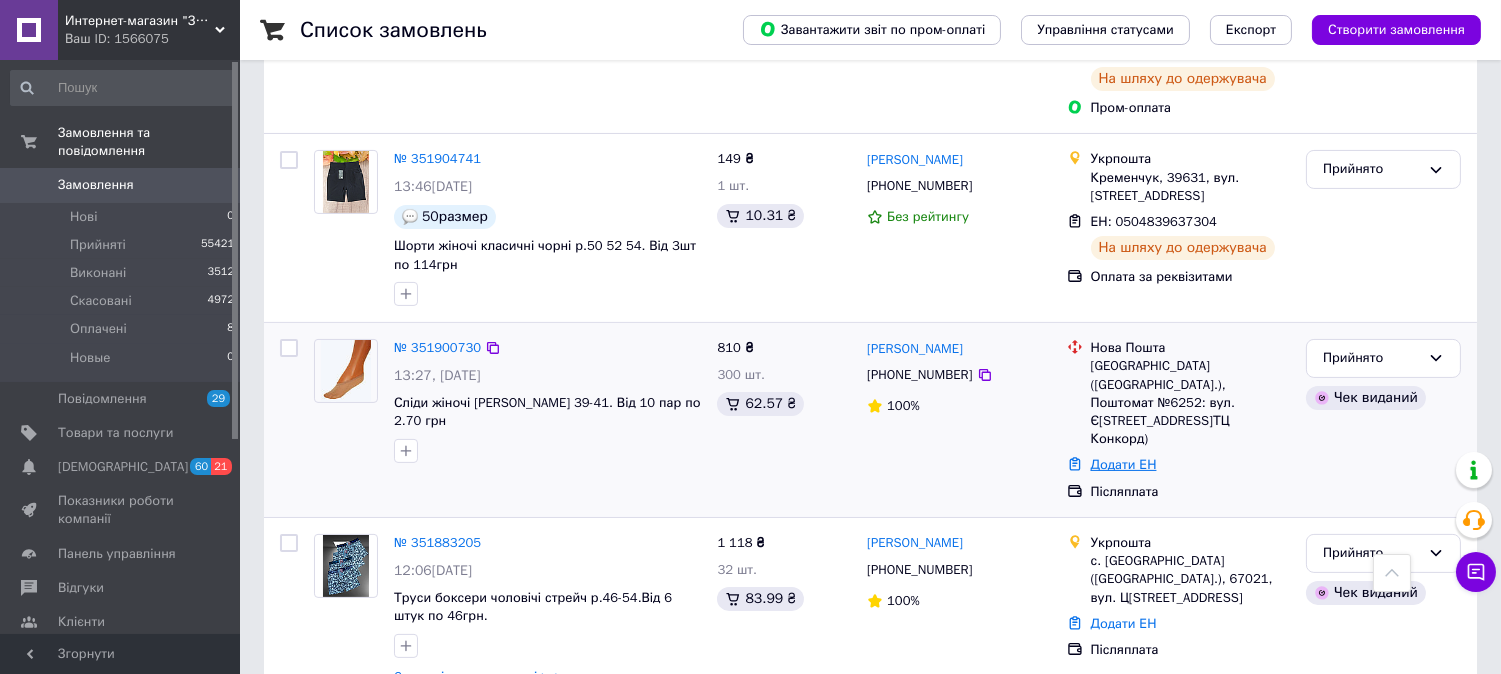 click on "Додати ЕН" at bounding box center (1124, 464) 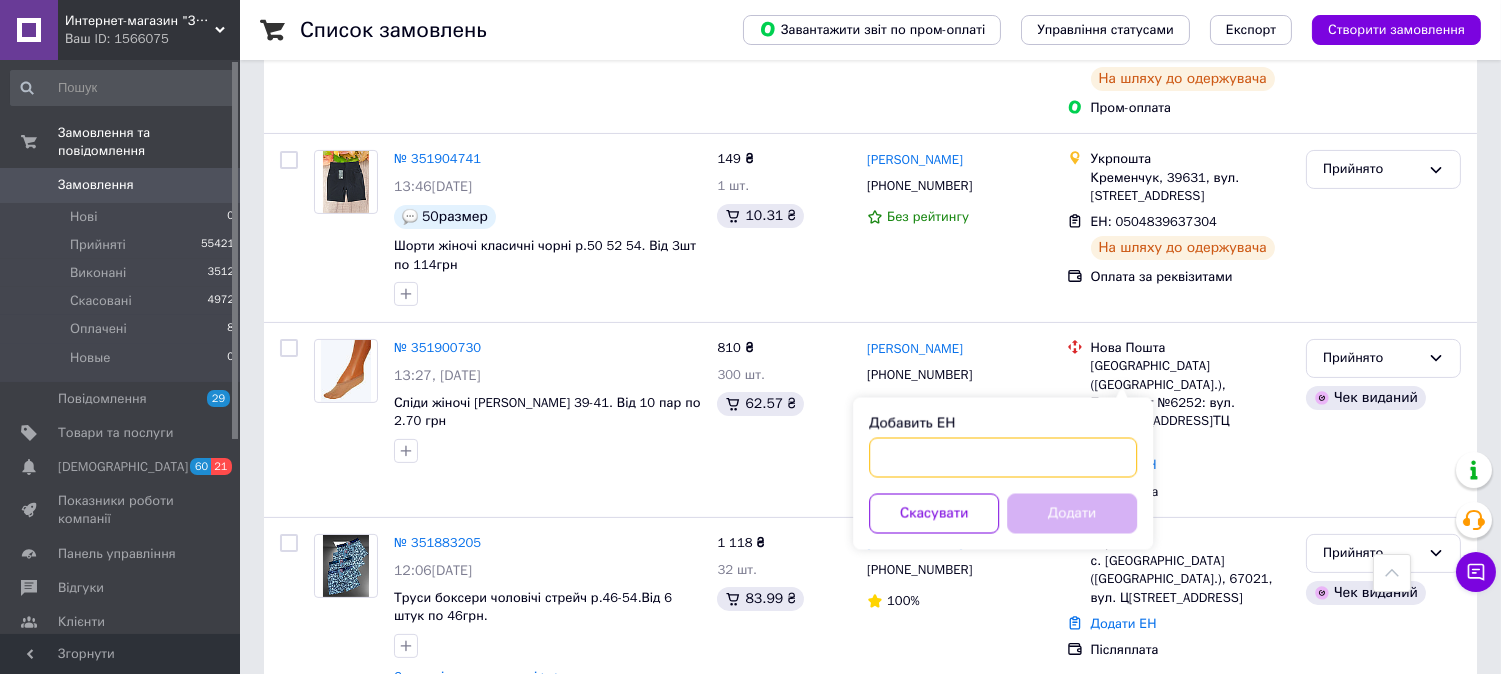 paste on "20451202413144" 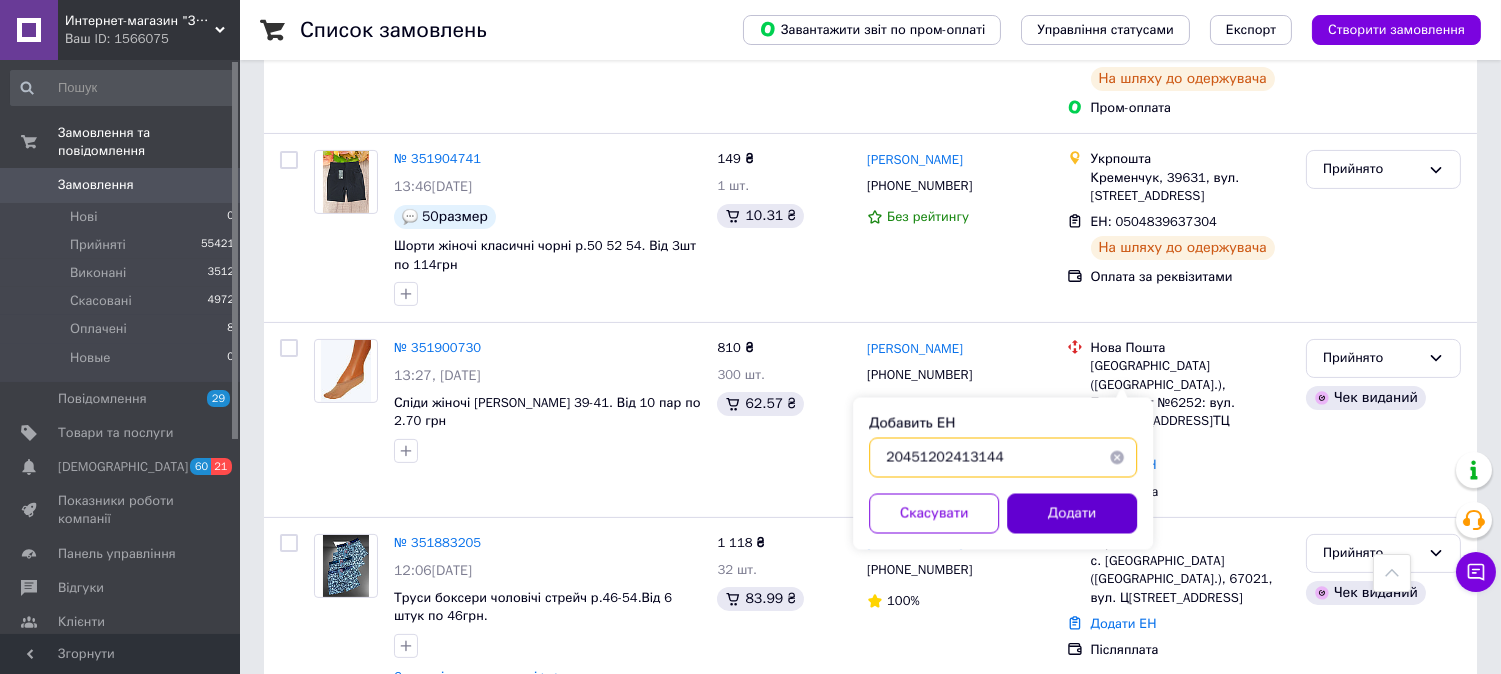 type on "20451202413144" 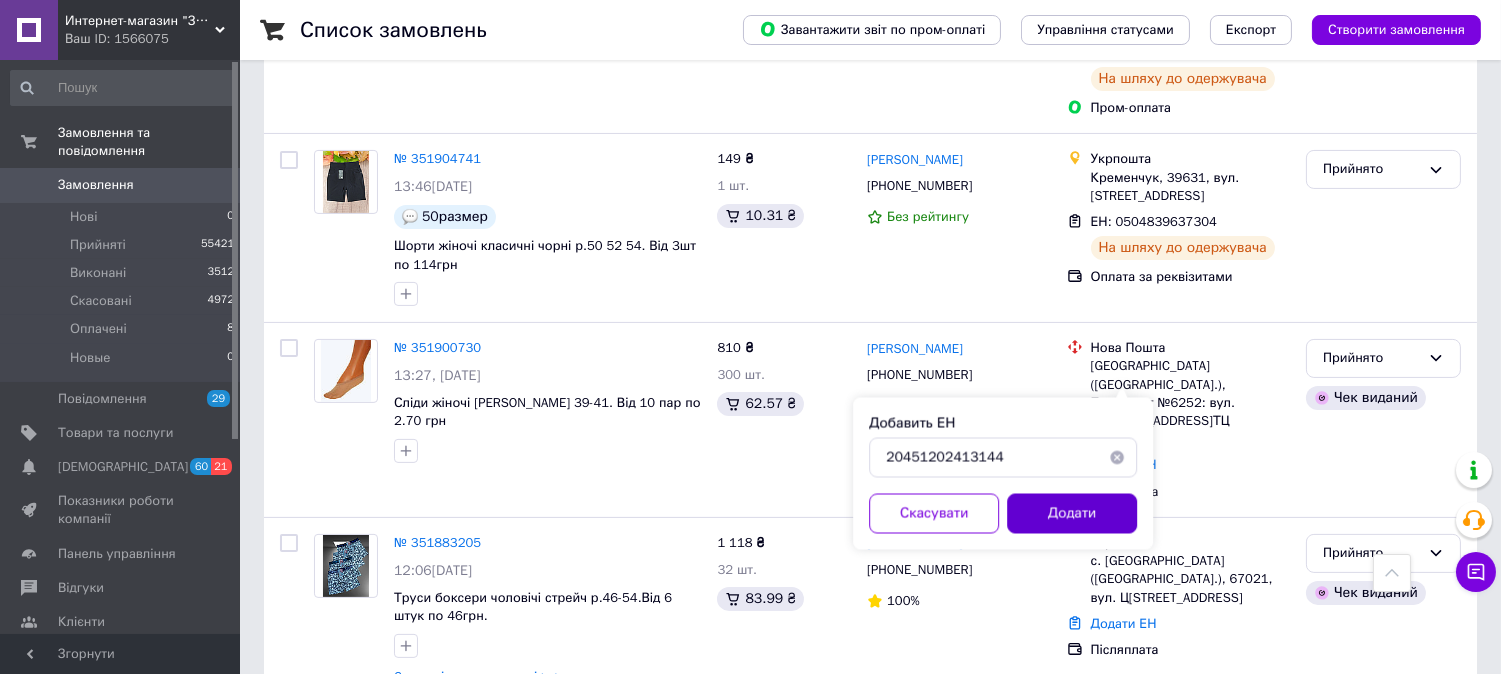 click on "Додати" at bounding box center [1072, 514] 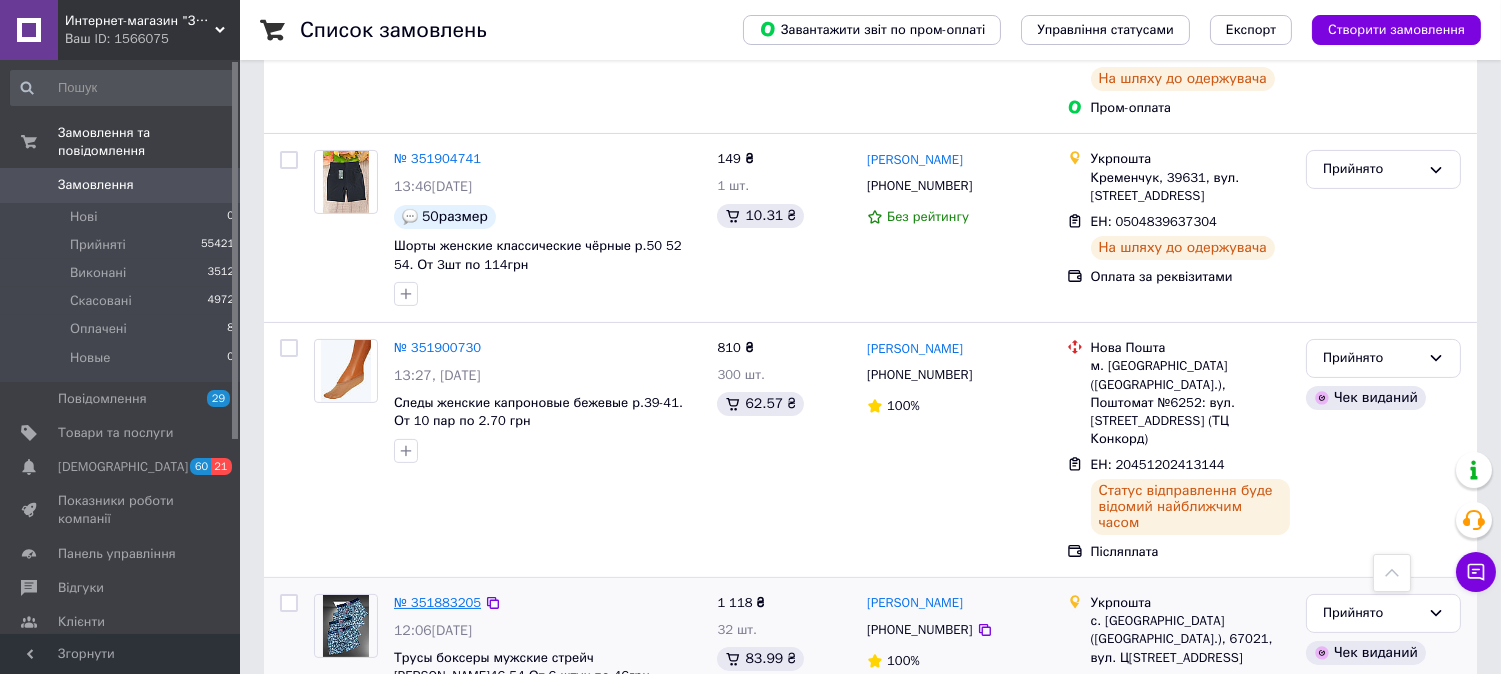 click on "№ 351883205" at bounding box center (437, 602) 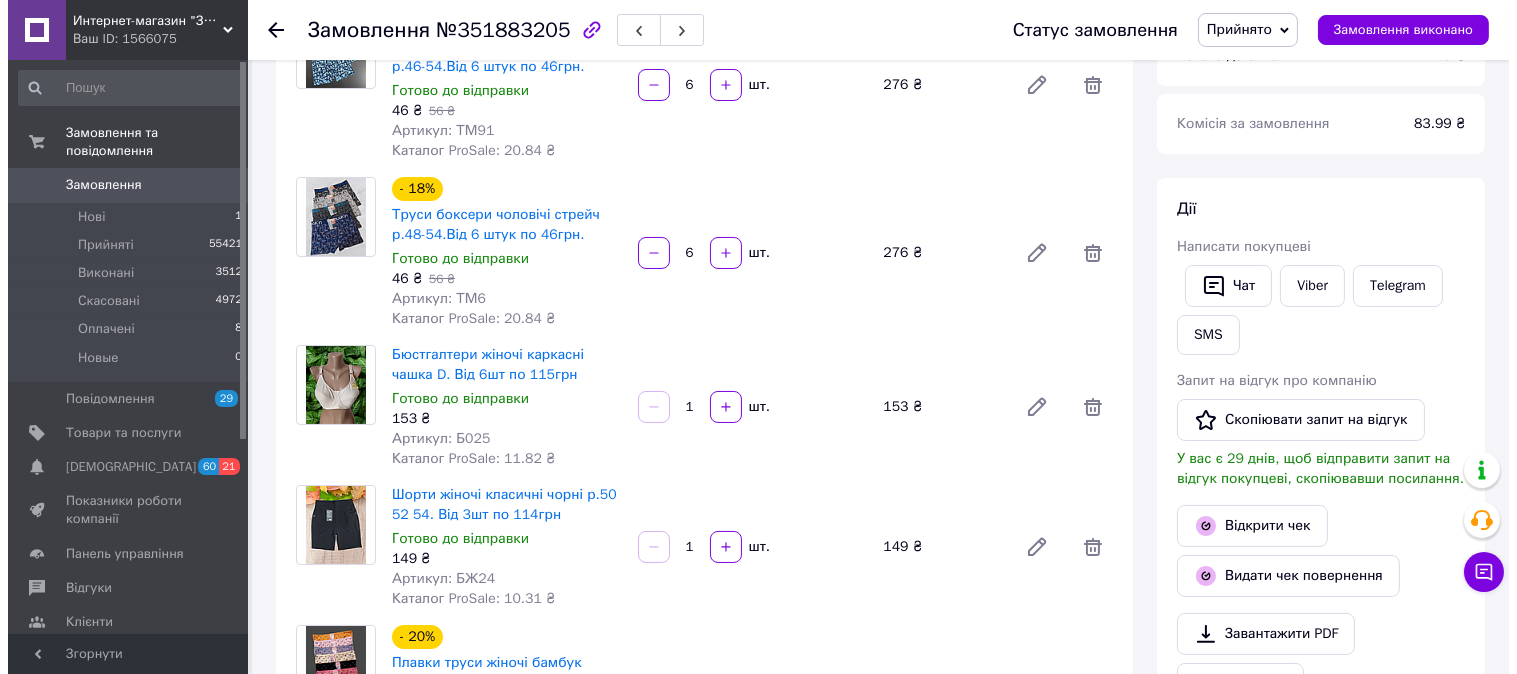 scroll, scrollTop: 0, scrollLeft: 0, axis: both 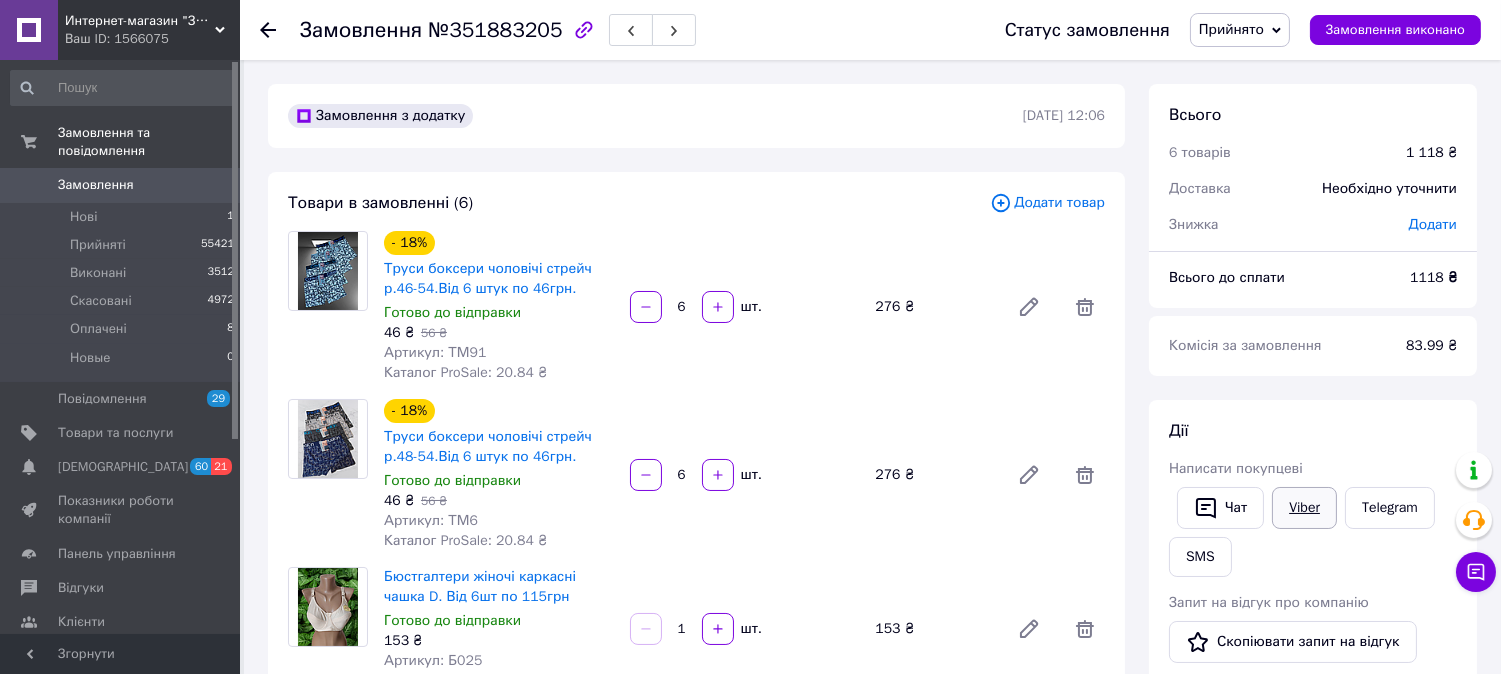 click on "Viber" at bounding box center [1304, 508] 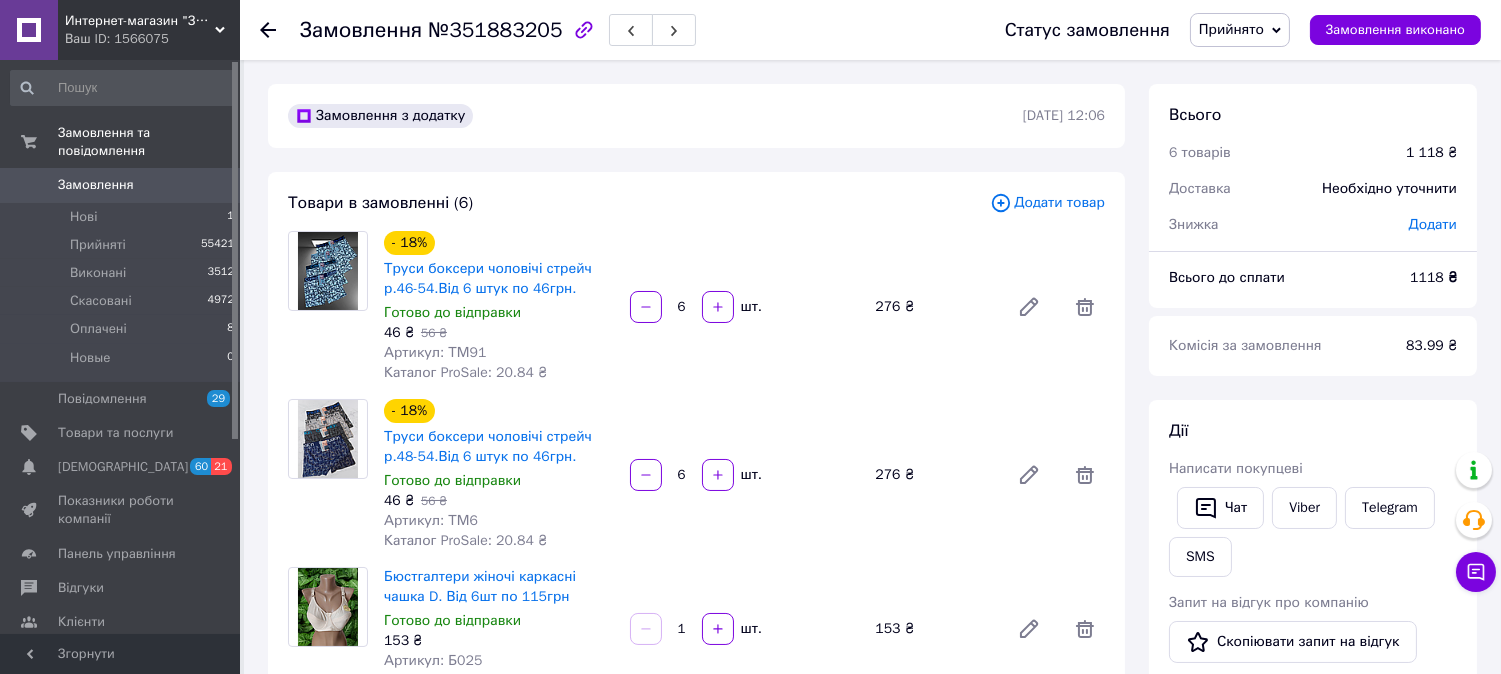 click 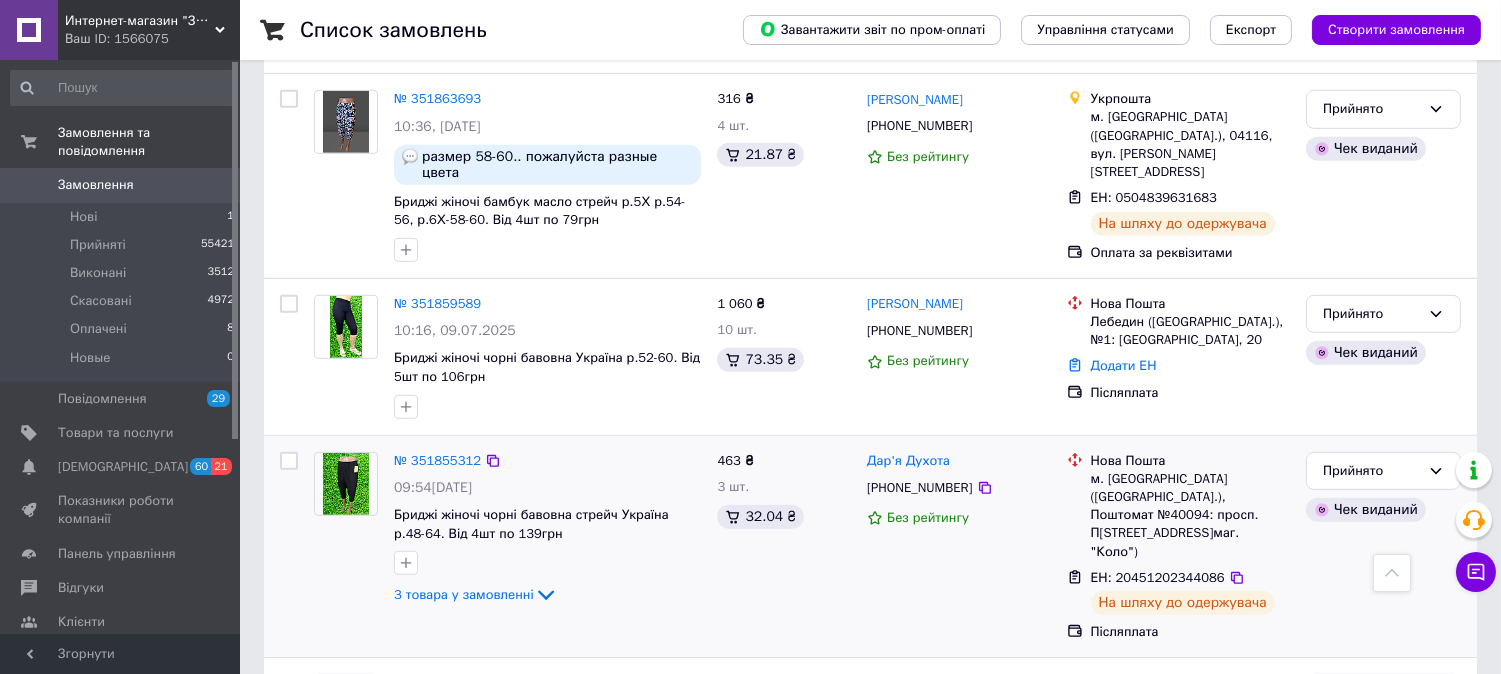 scroll, scrollTop: 1888, scrollLeft: 0, axis: vertical 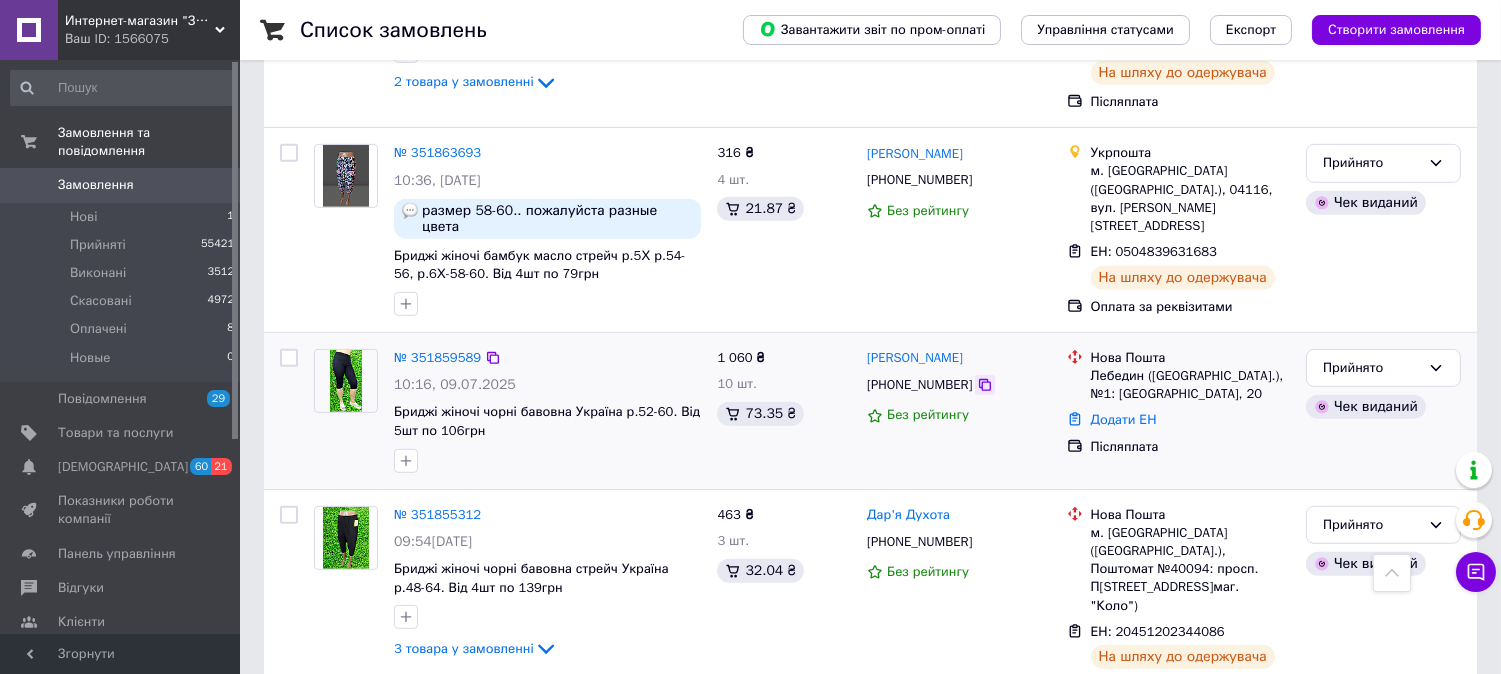 click 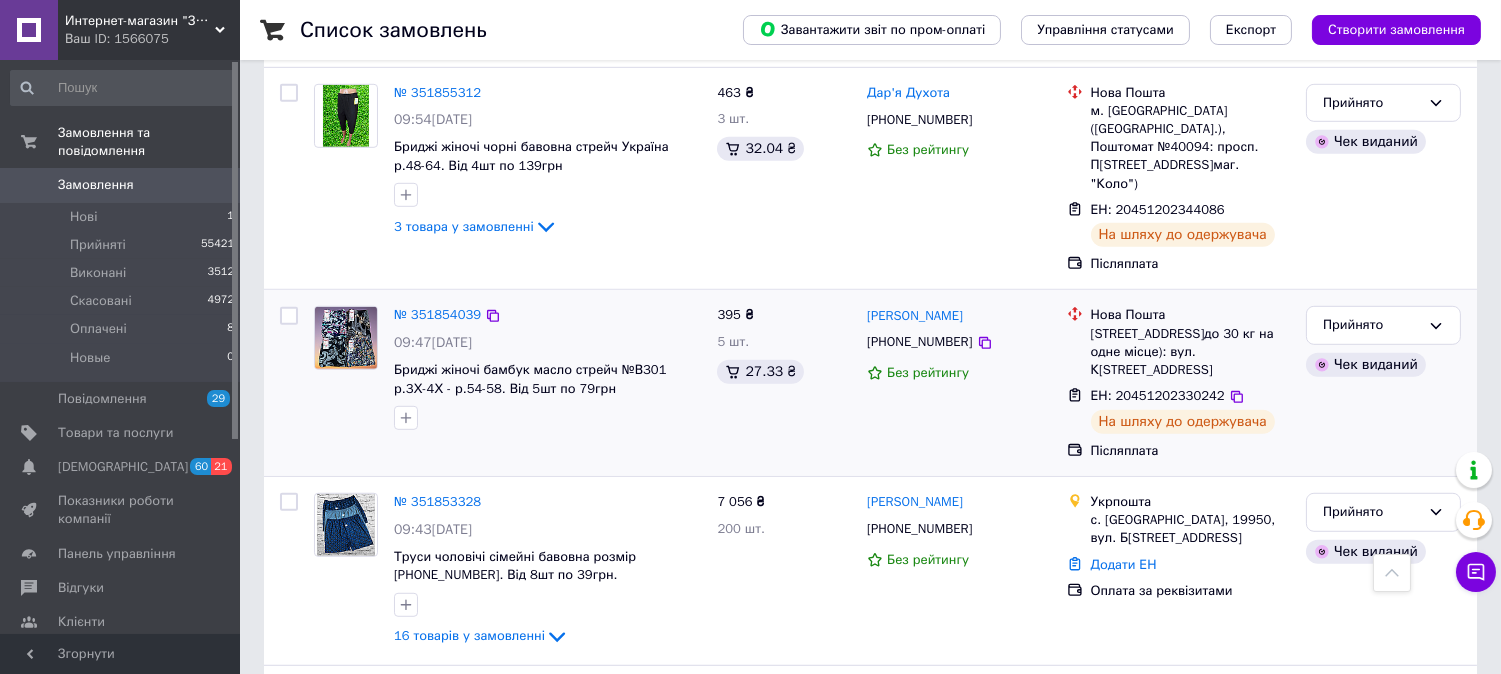 scroll, scrollTop: 2333, scrollLeft: 0, axis: vertical 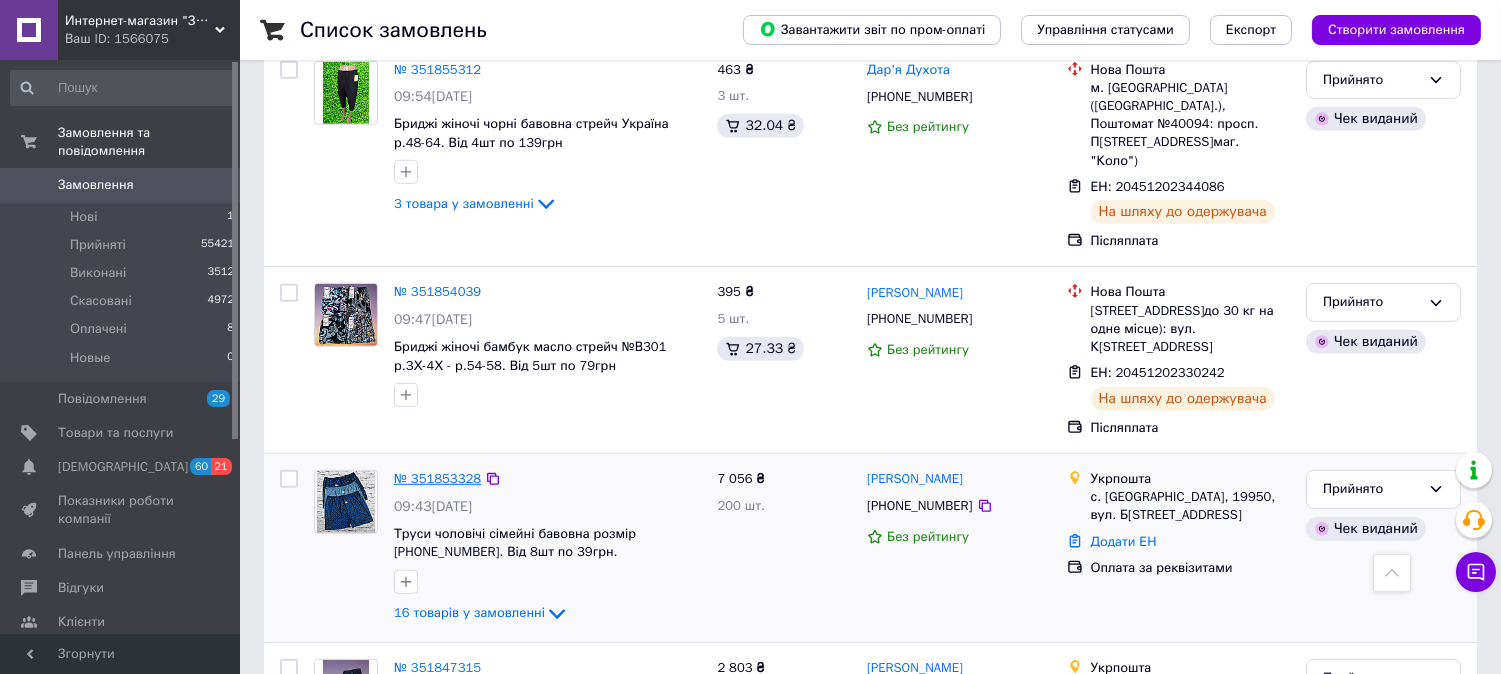 click on "№ 351853328" at bounding box center (437, 478) 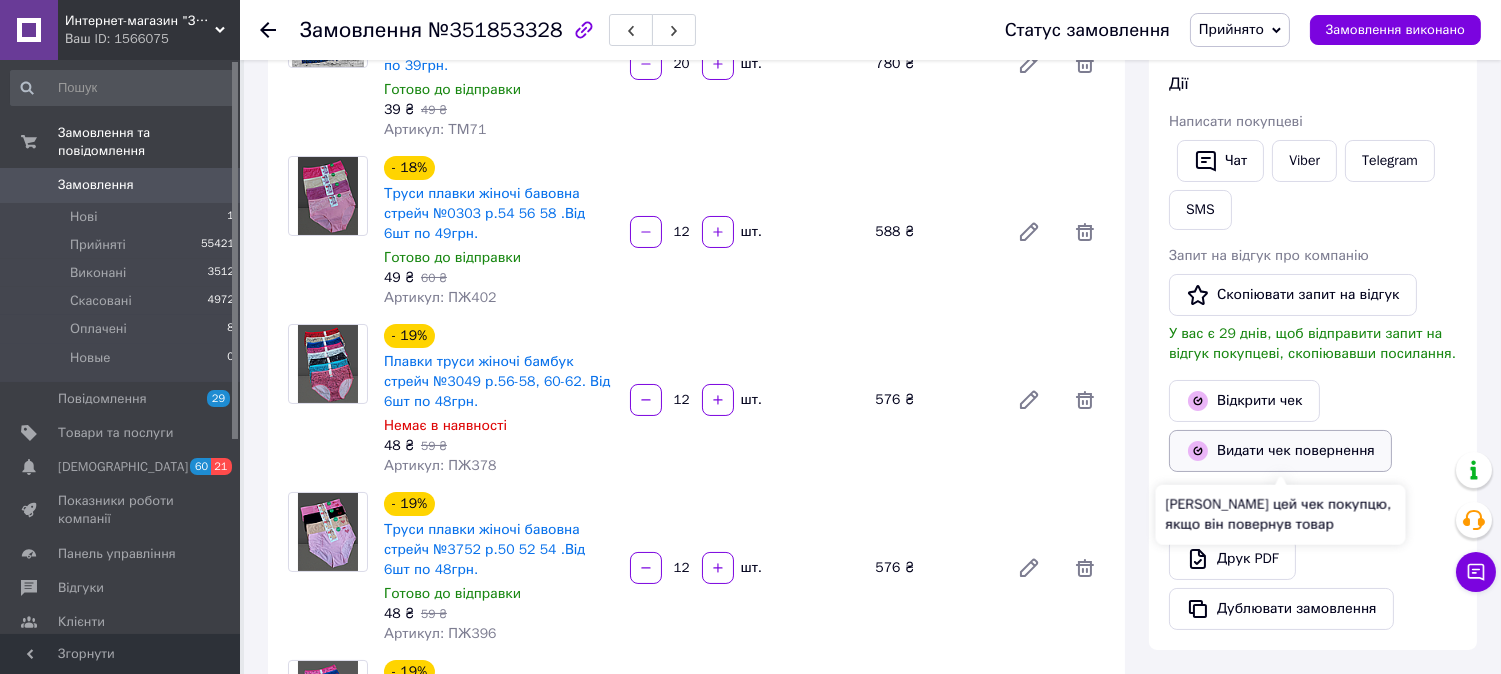scroll, scrollTop: 111, scrollLeft: 0, axis: vertical 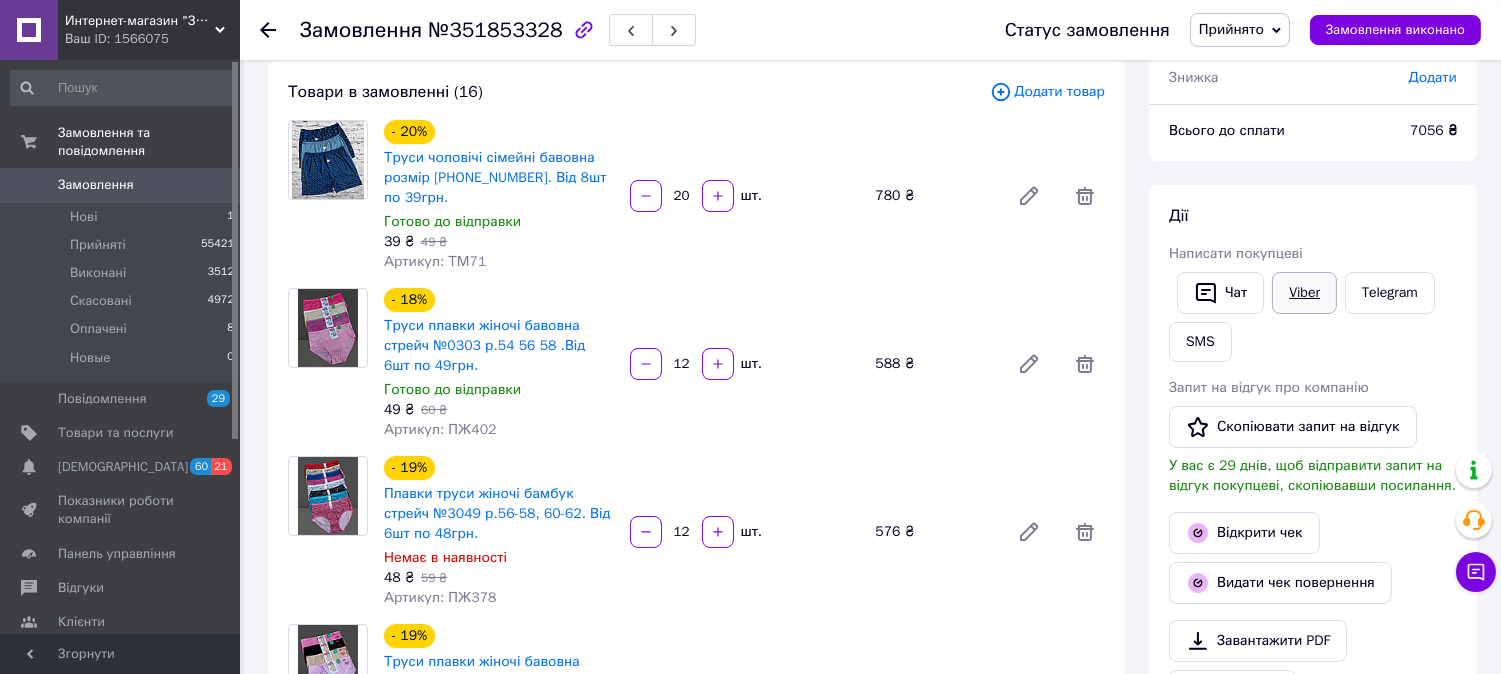 click on "Viber" at bounding box center [1304, 293] 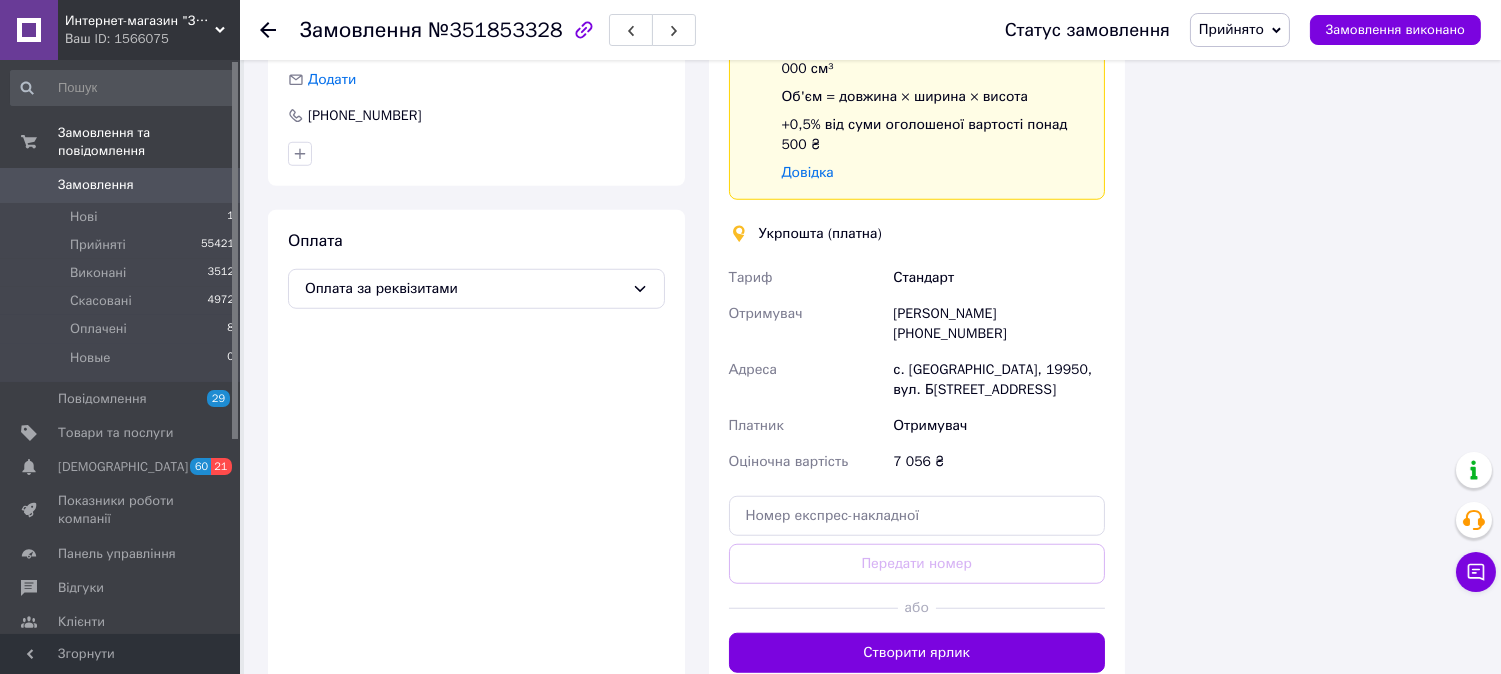 scroll, scrollTop: 3000, scrollLeft: 0, axis: vertical 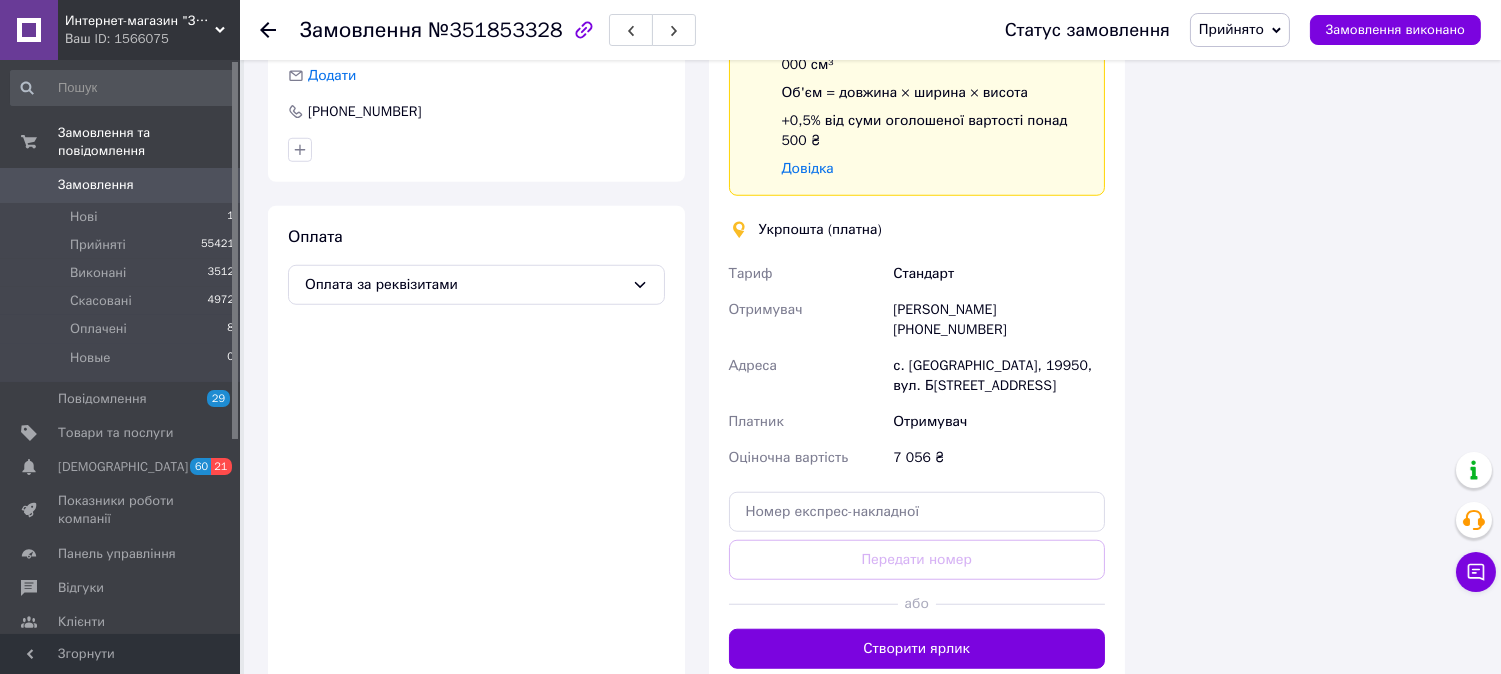 click 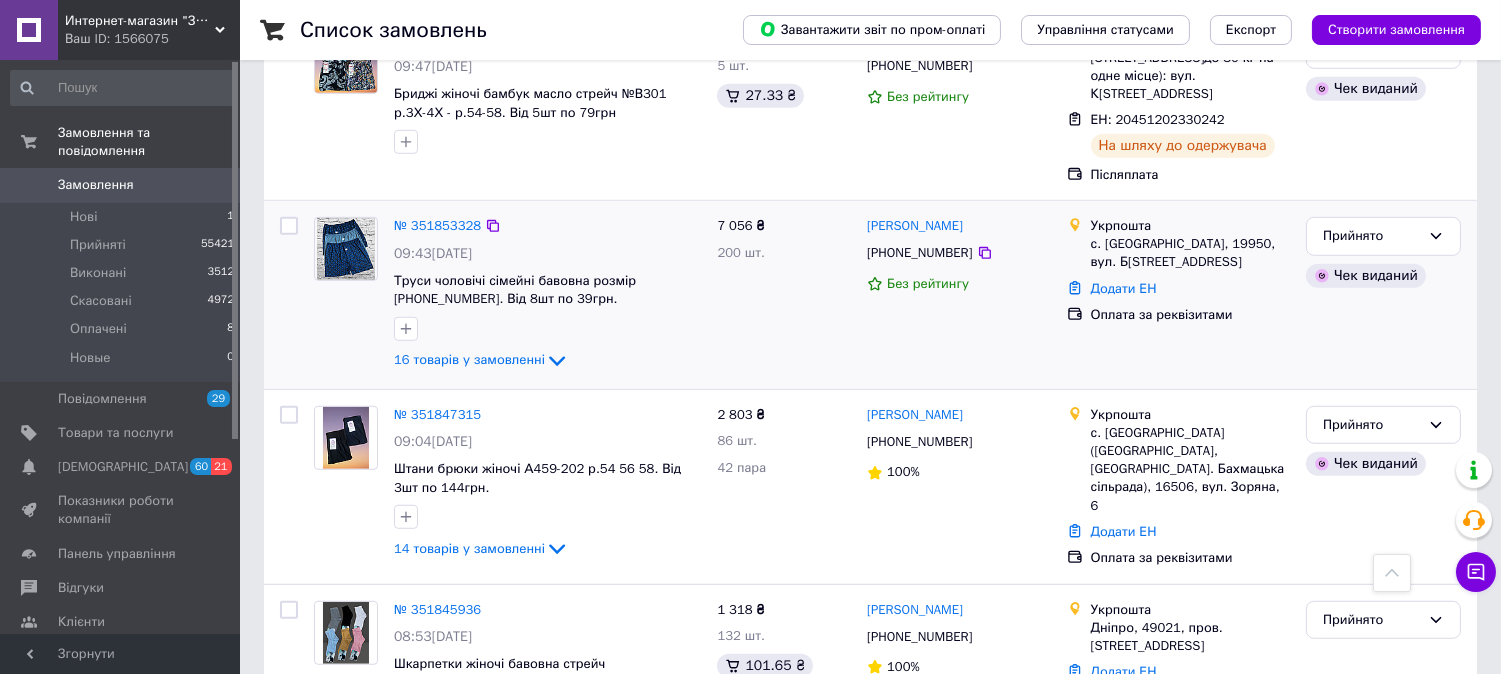 scroll, scrollTop: 2555, scrollLeft: 0, axis: vertical 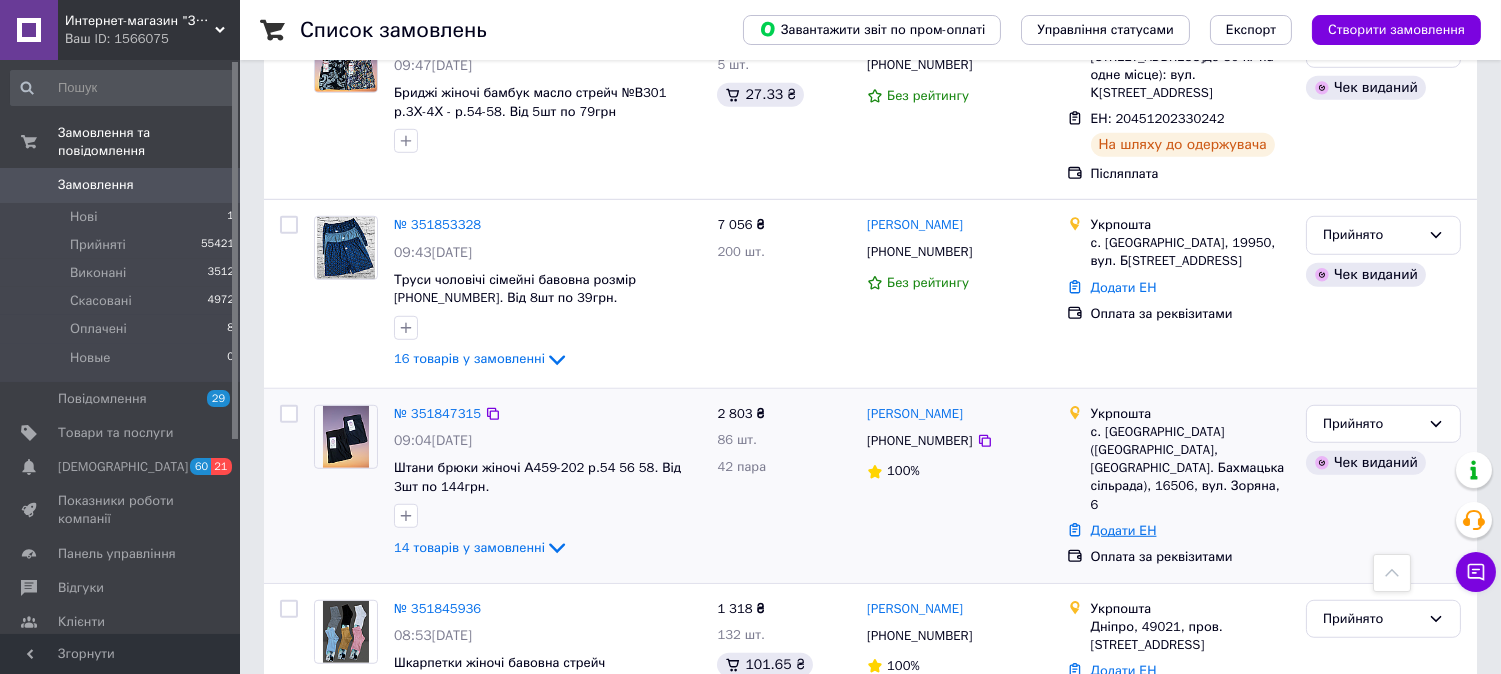 click on "Додати ЕН" at bounding box center [1124, 530] 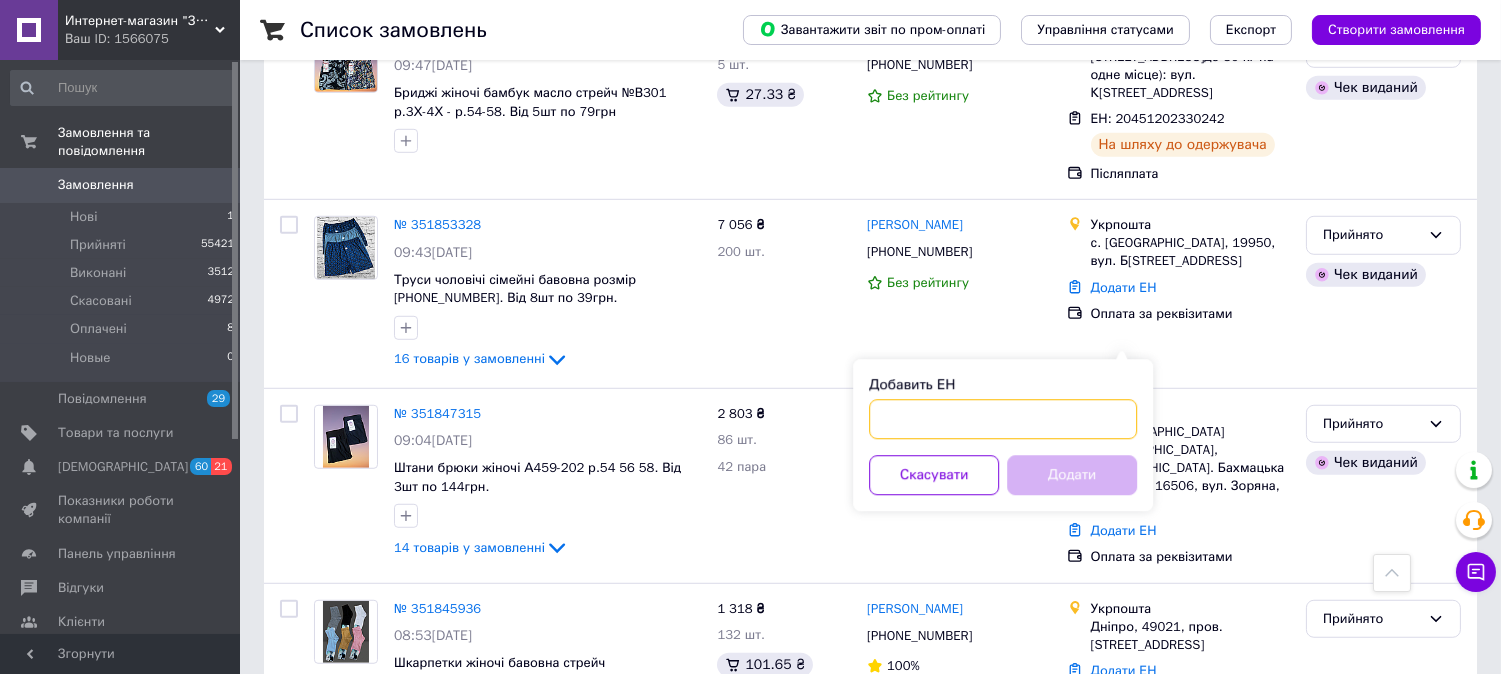 paste on "0505335691010" 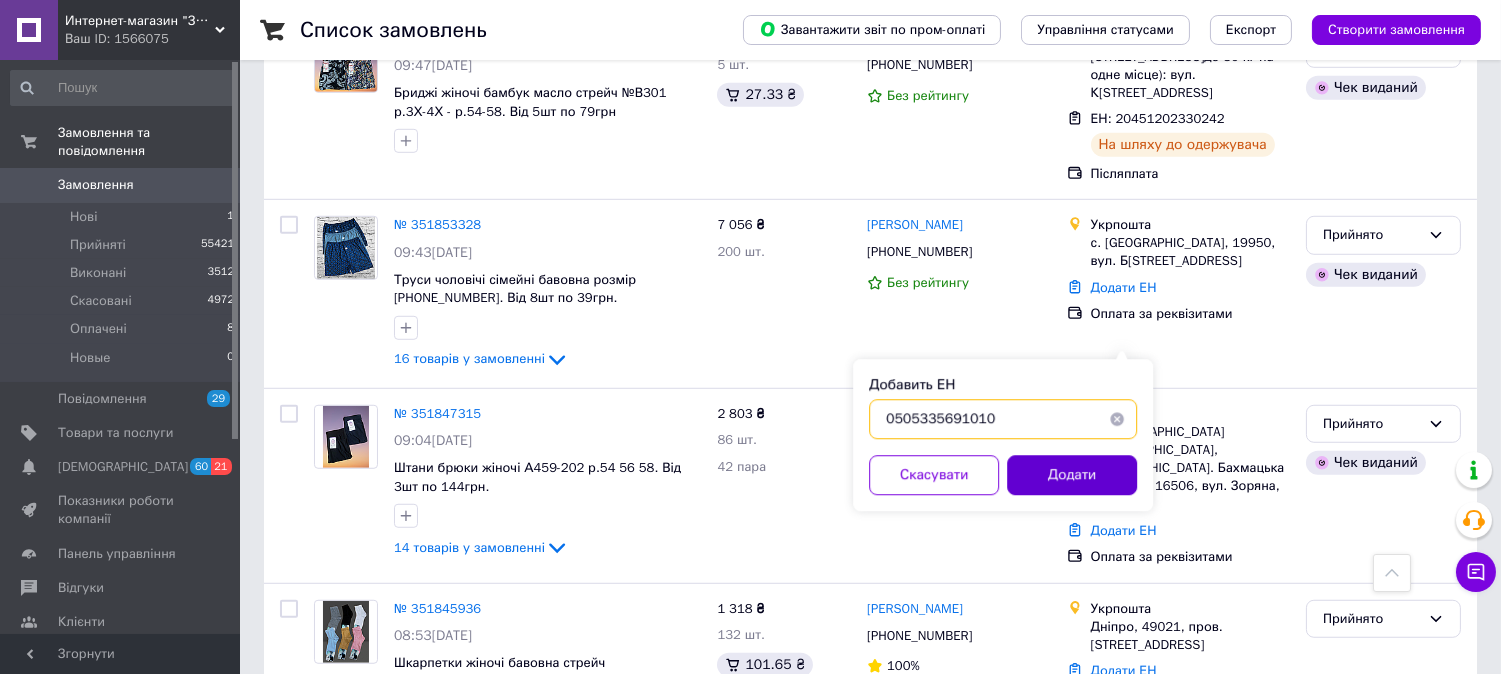 type on "0505335691010" 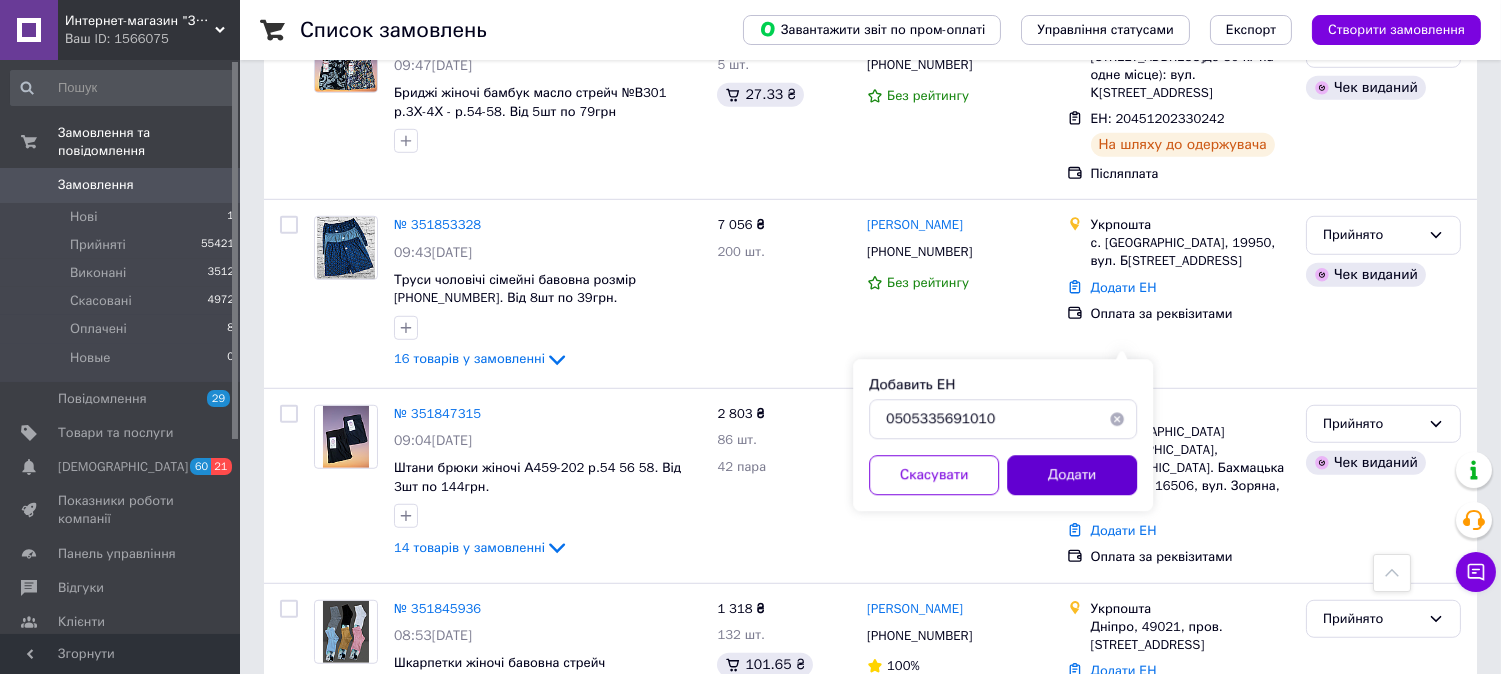 click on "Додати" at bounding box center [1072, 475] 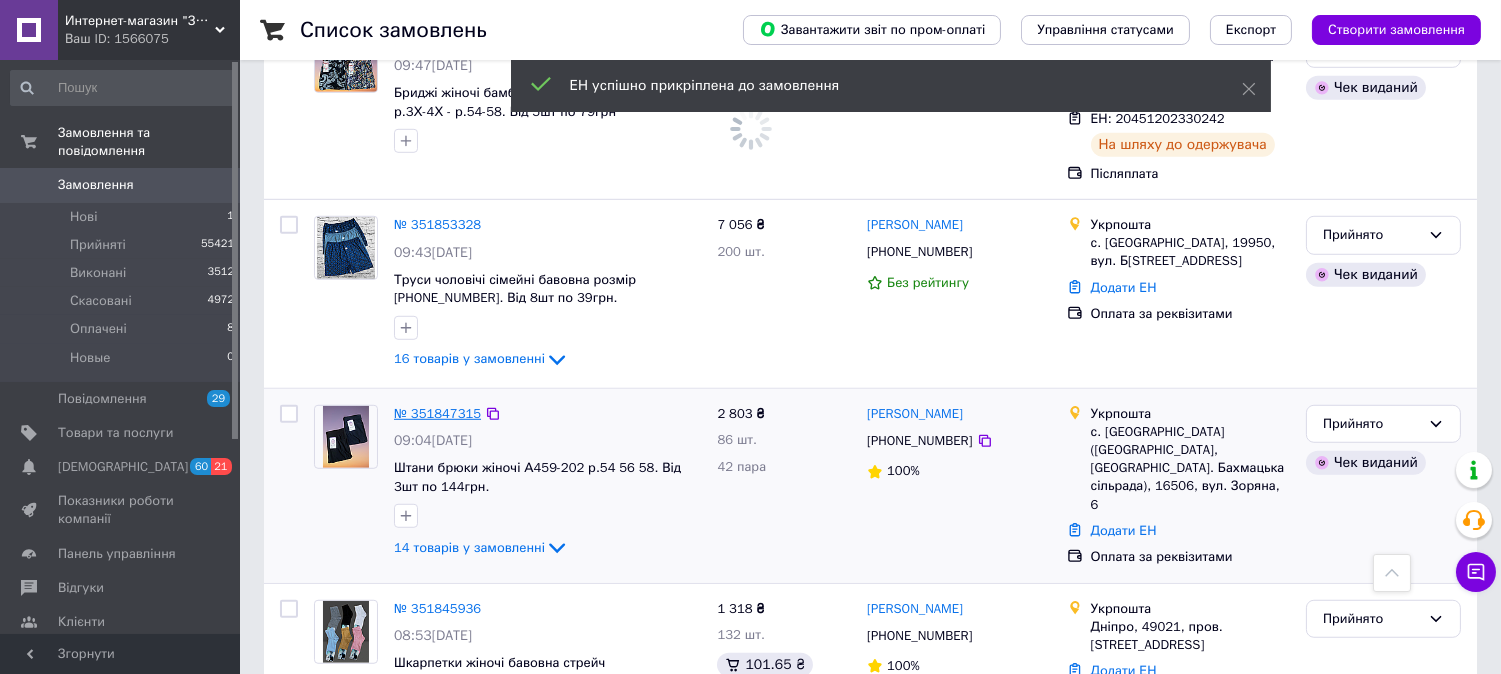 click on "№ 351847315" at bounding box center (437, 413) 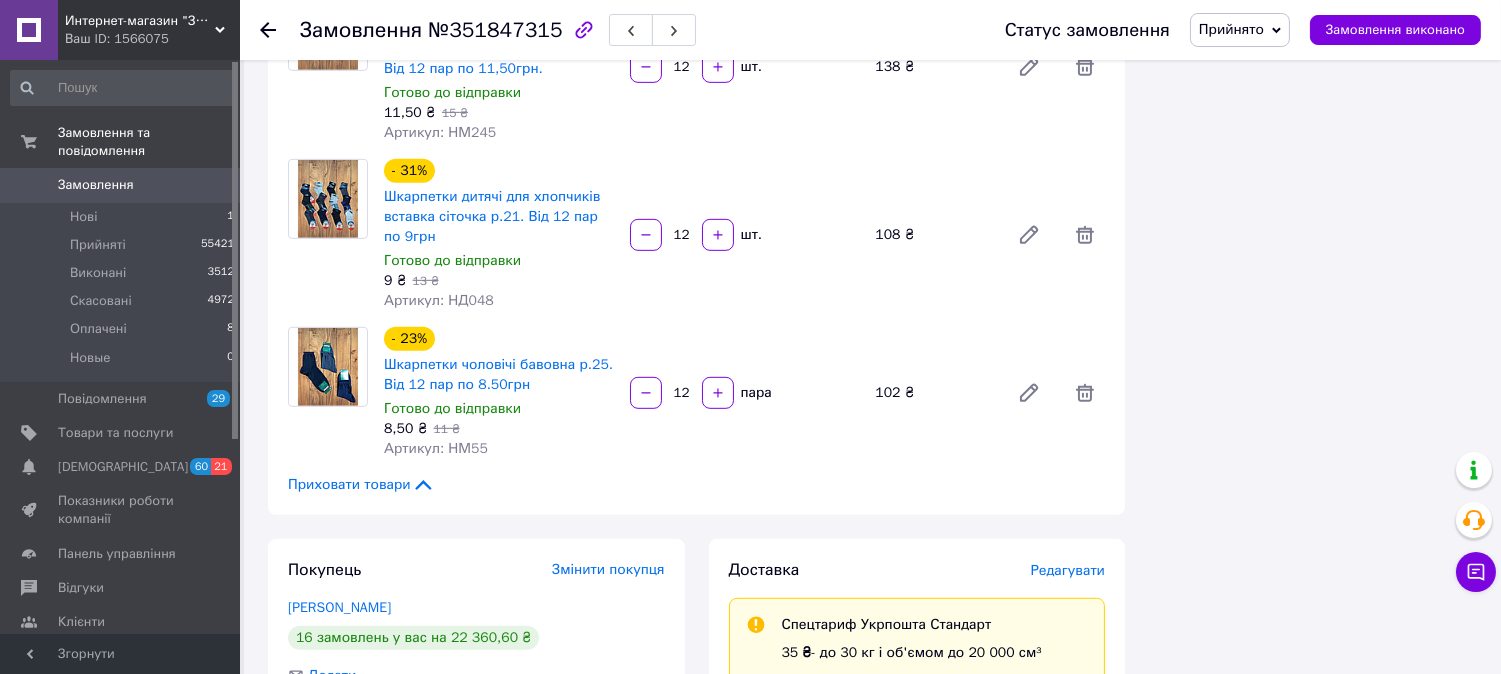 scroll, scrollTop: 2555, scrollLeft: 0, axis: vertical 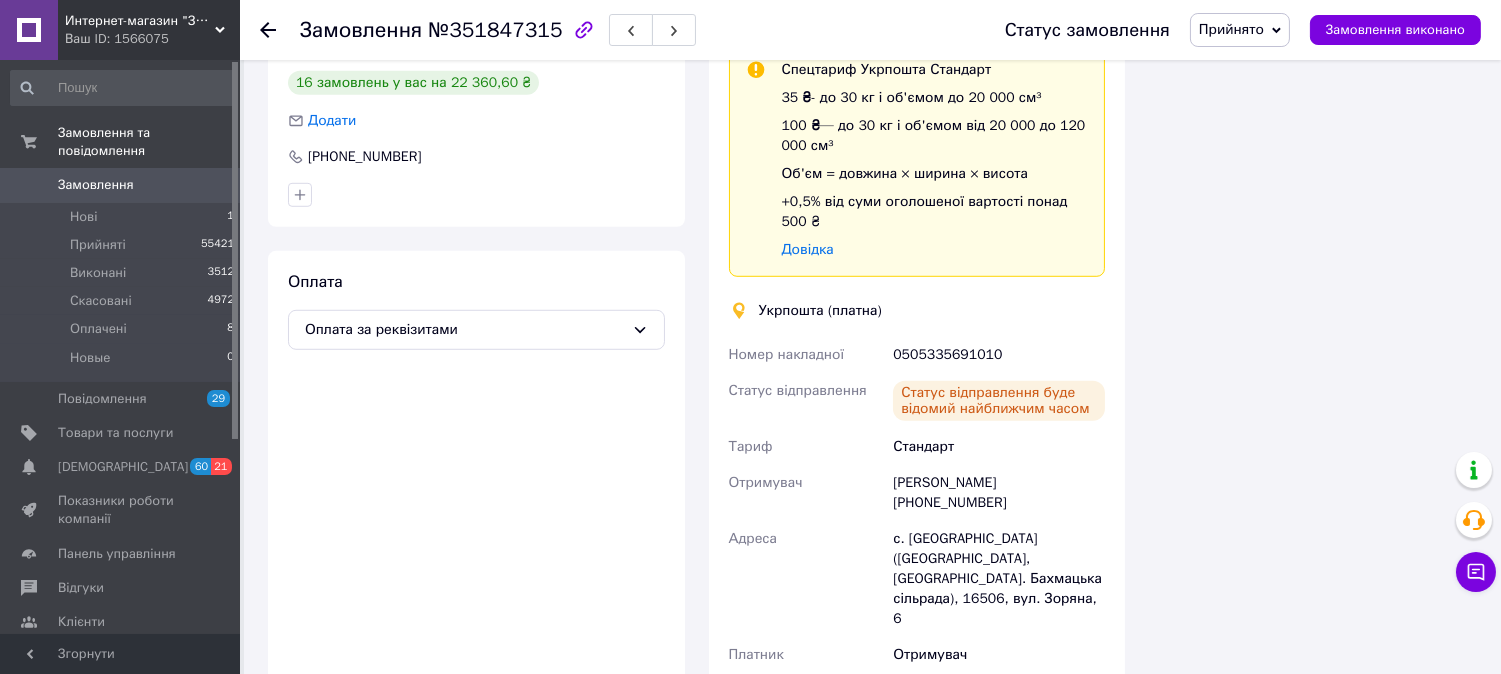 click 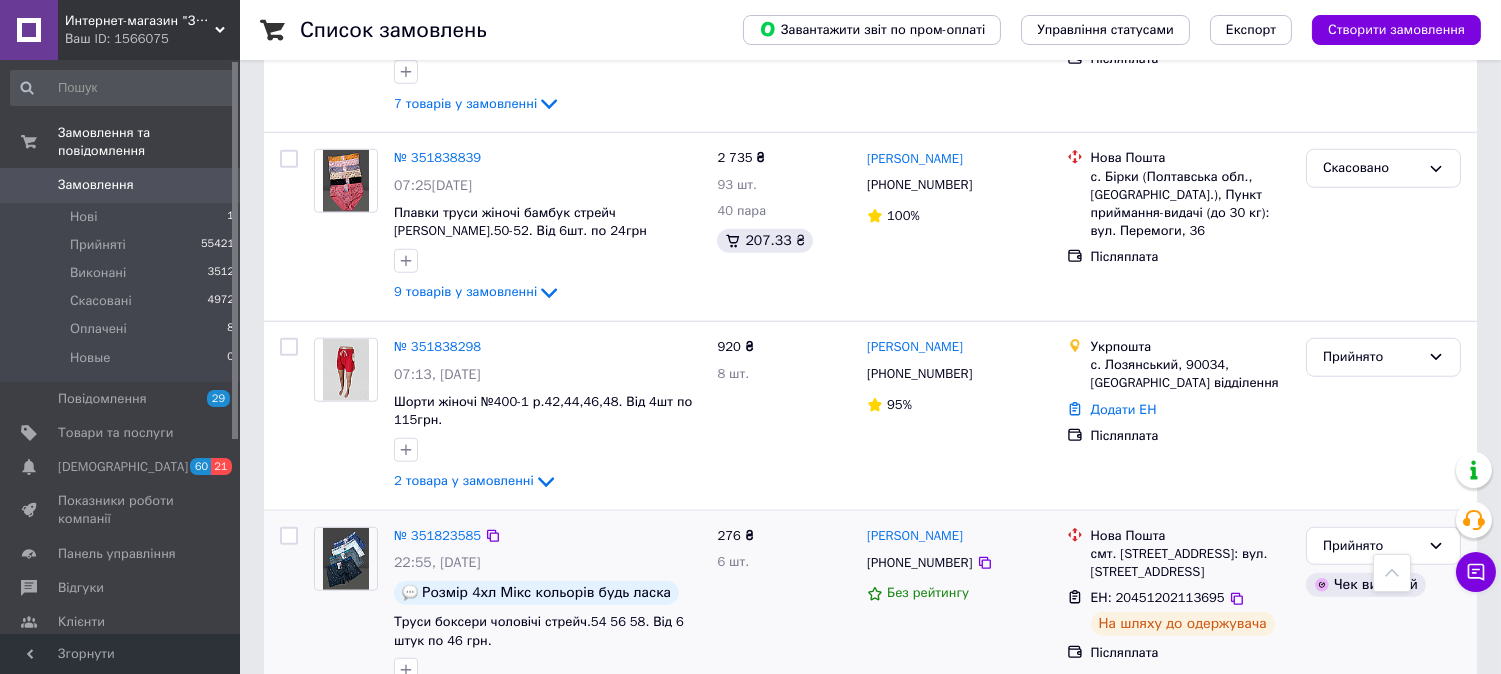 scroll, scrollTop: 3330, scrollLeft: 0, axis: vertical 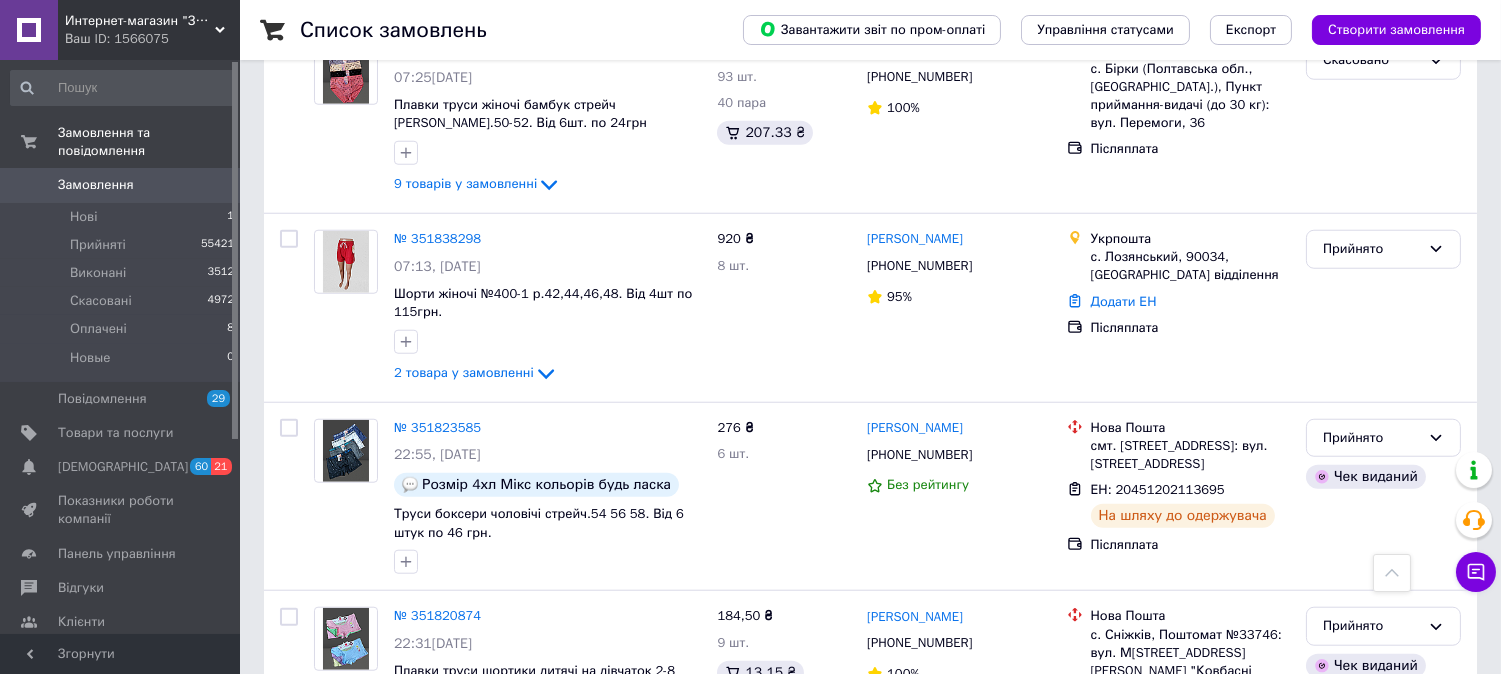 click on "Наступна" at bounding box center [718, 840] 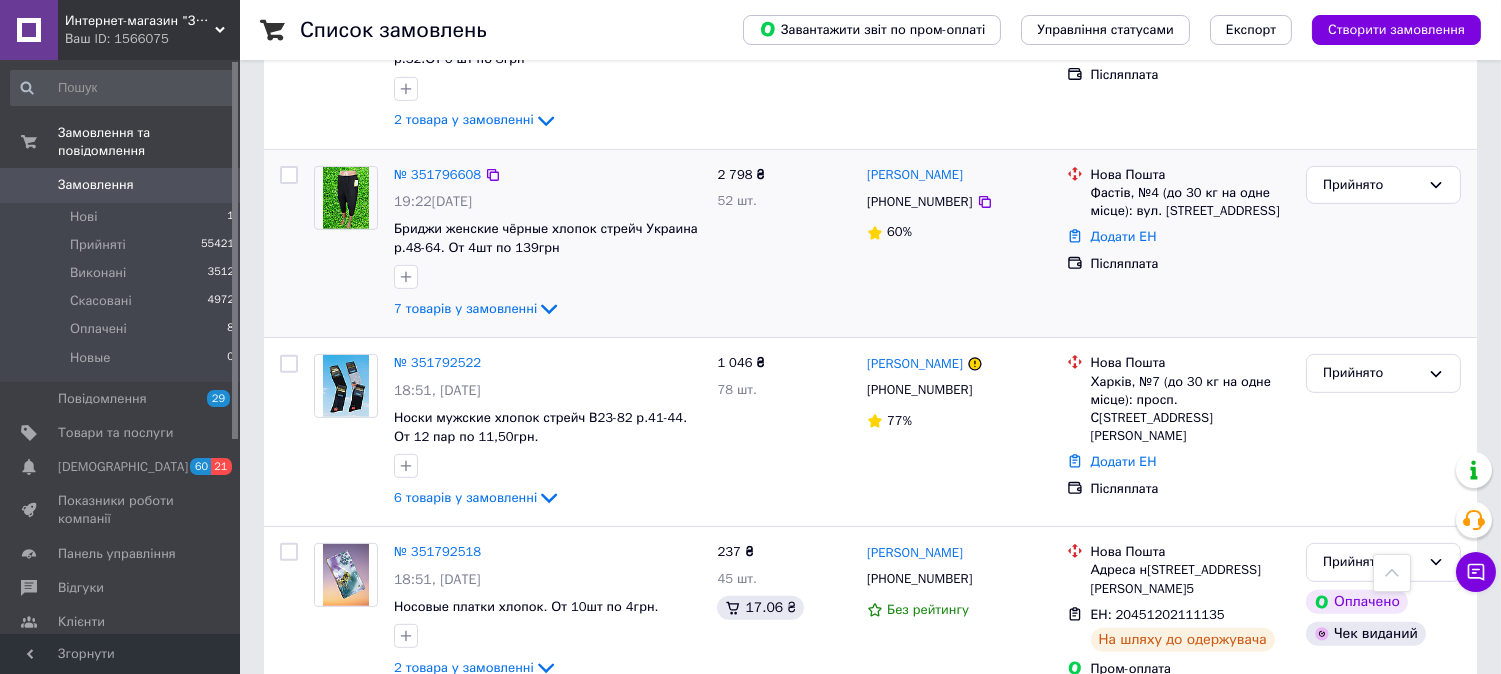 scroll, scrollTop: 1555, scrollLeft: 0, axis: vertical 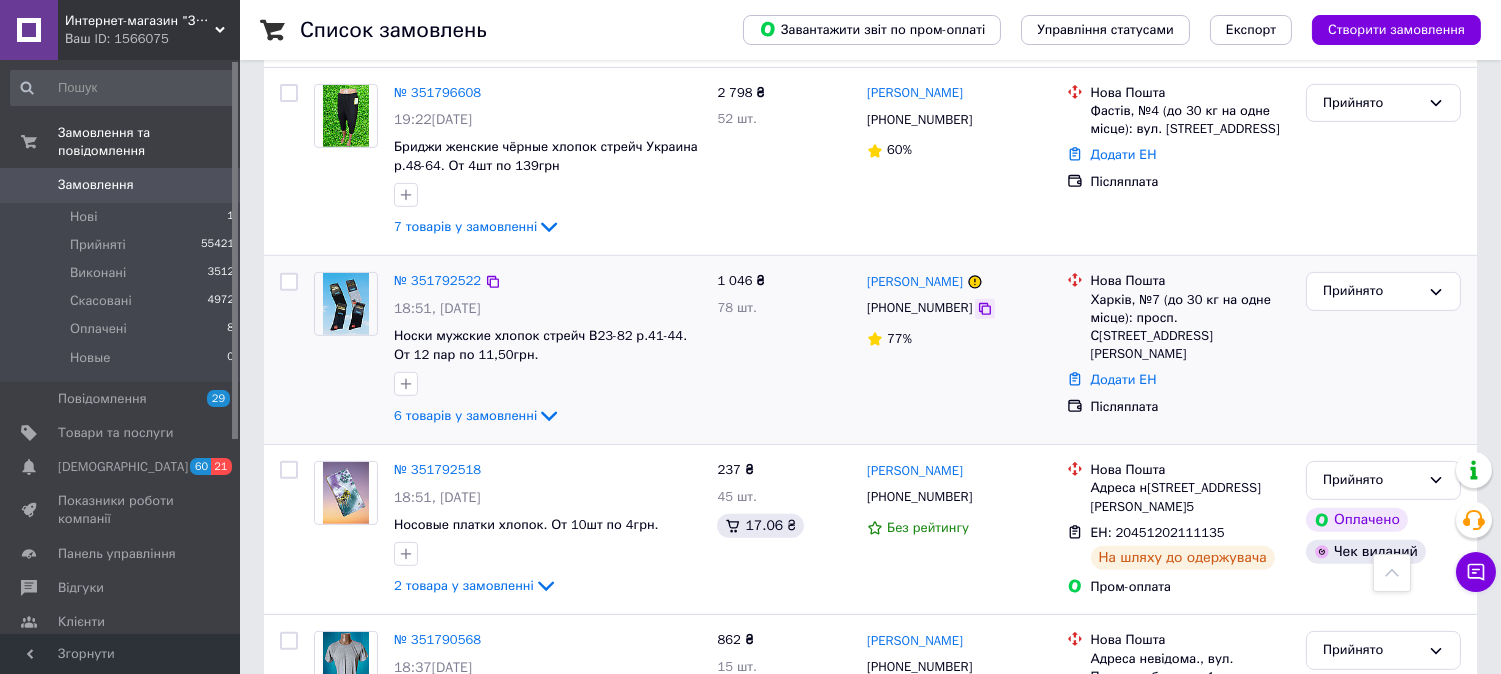 click 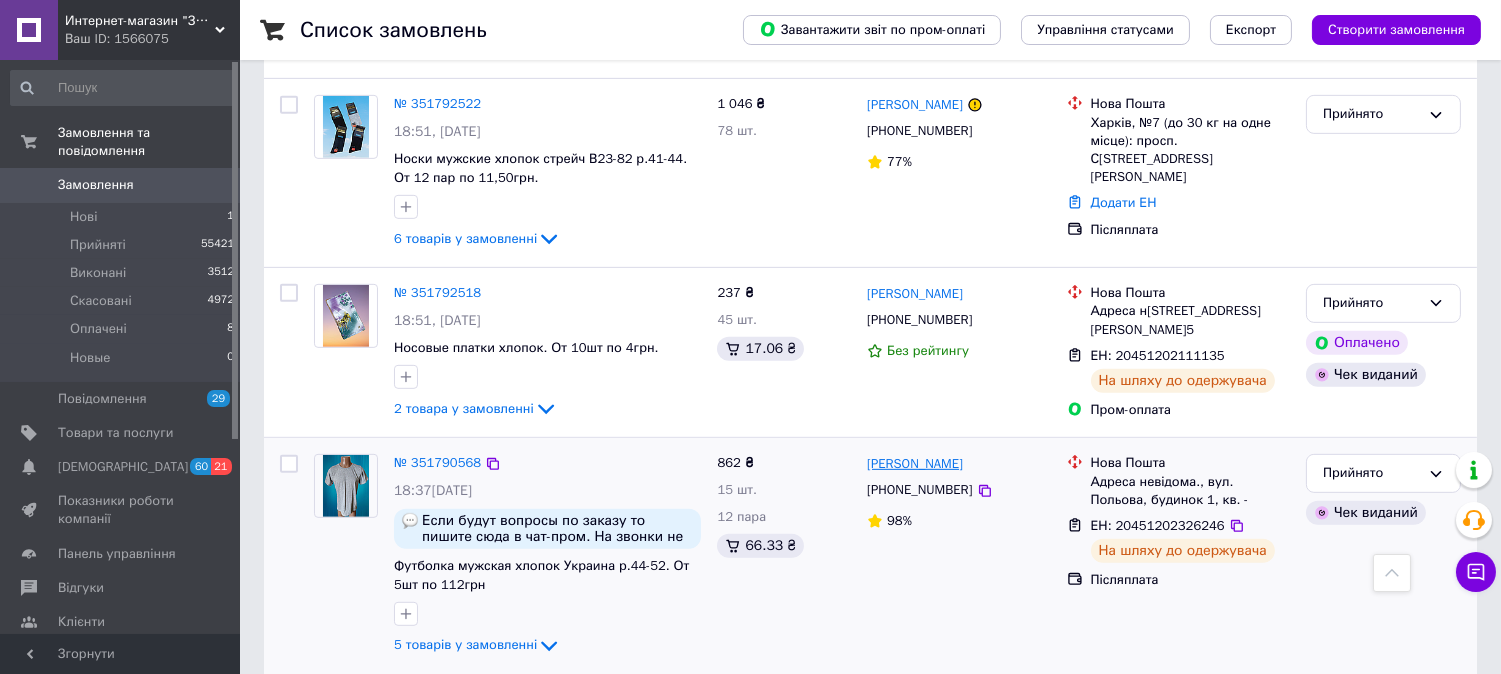 scroll, scrollTop: 1666, scrollLeft: 0, axis: vertical 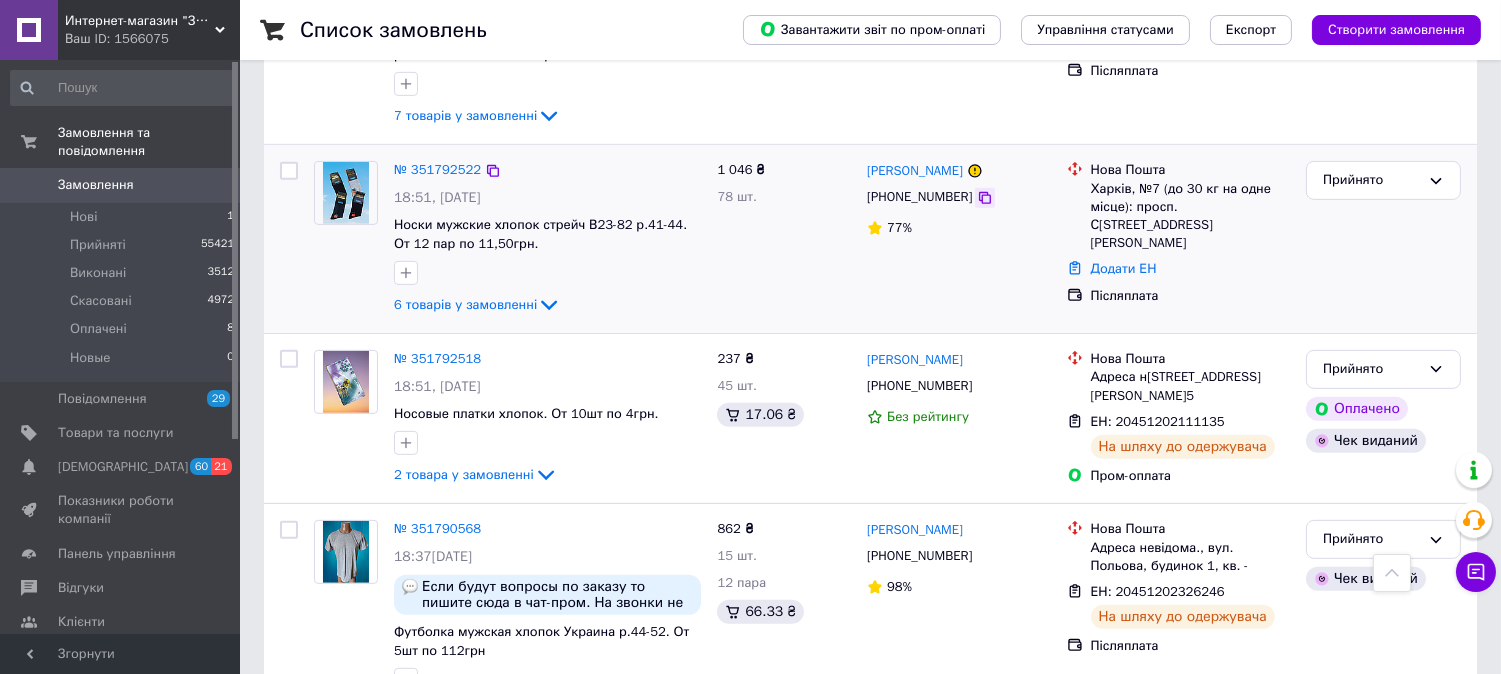 click 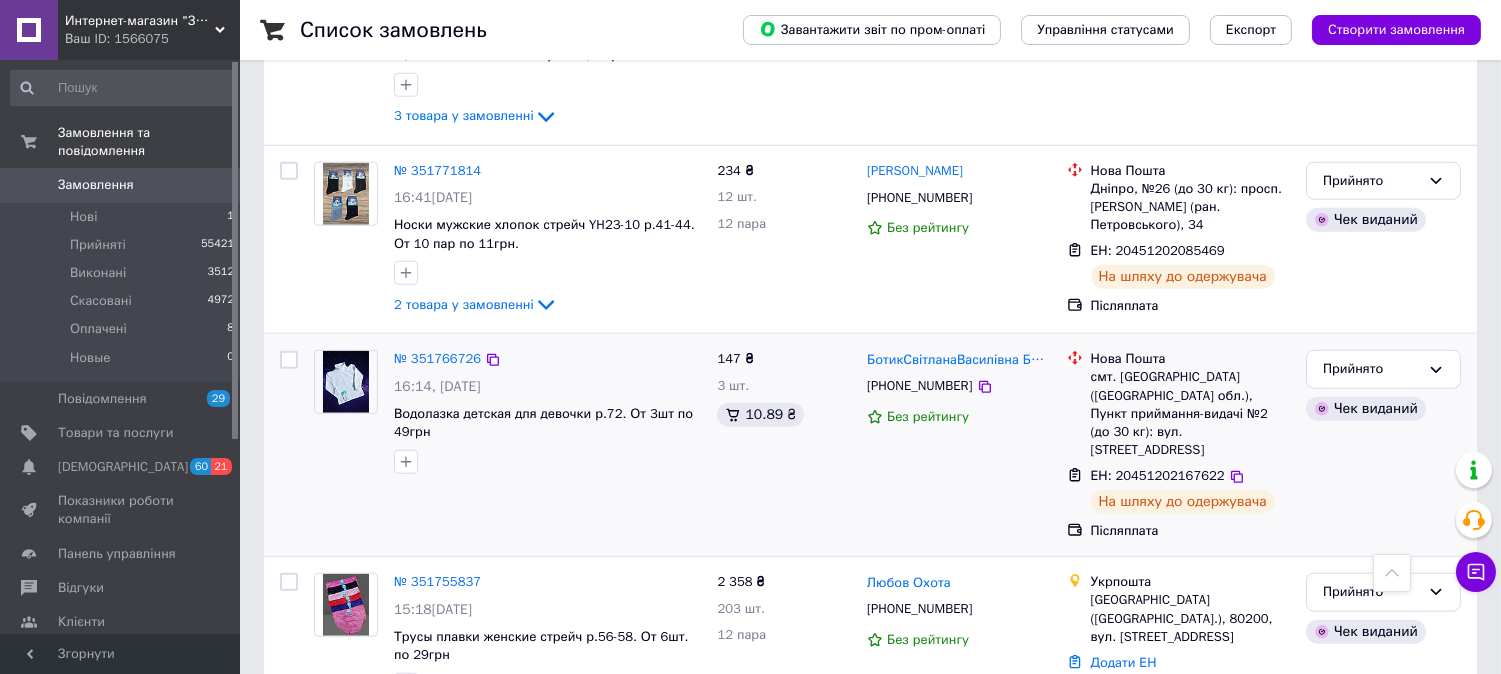 scroll, scrollTop: 3496, scrollLeft: 0, axis: vertical 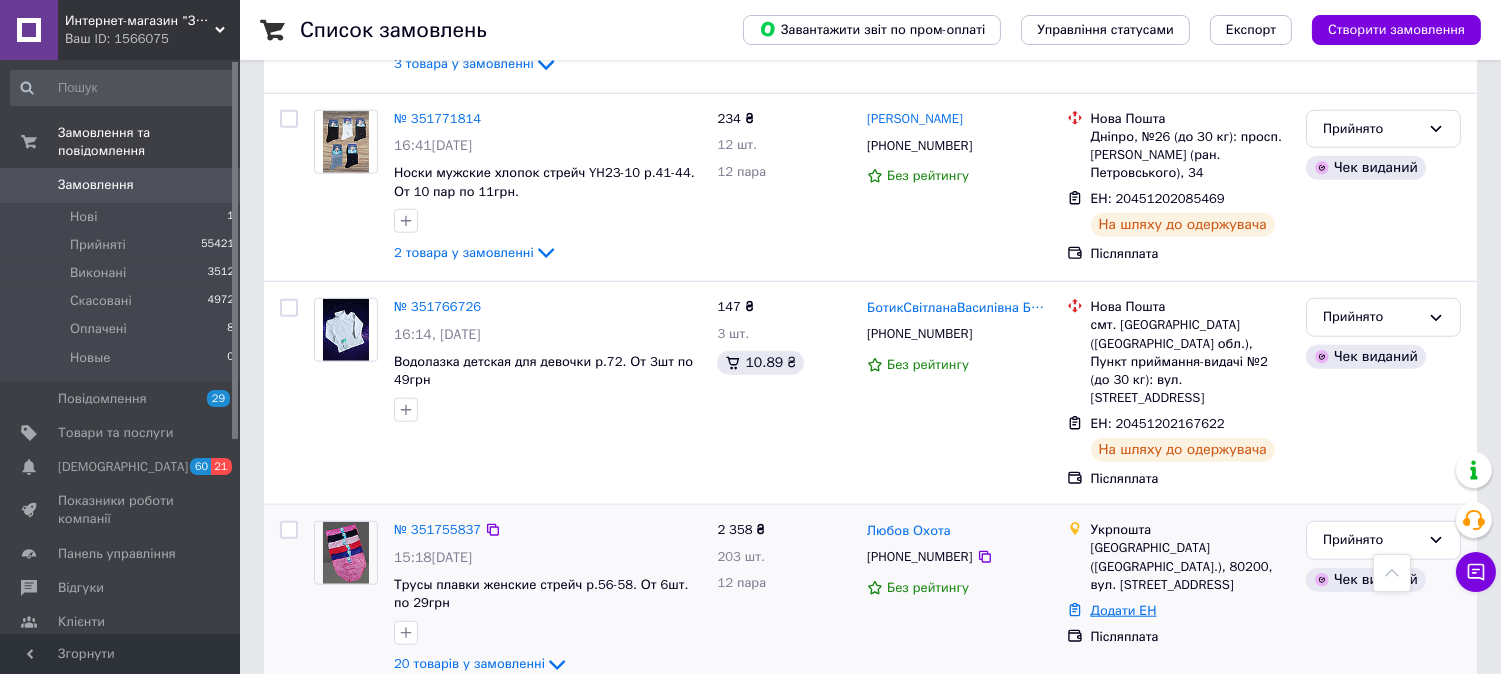 click on "Додати ЕН" at bounding box center (1124, 610) 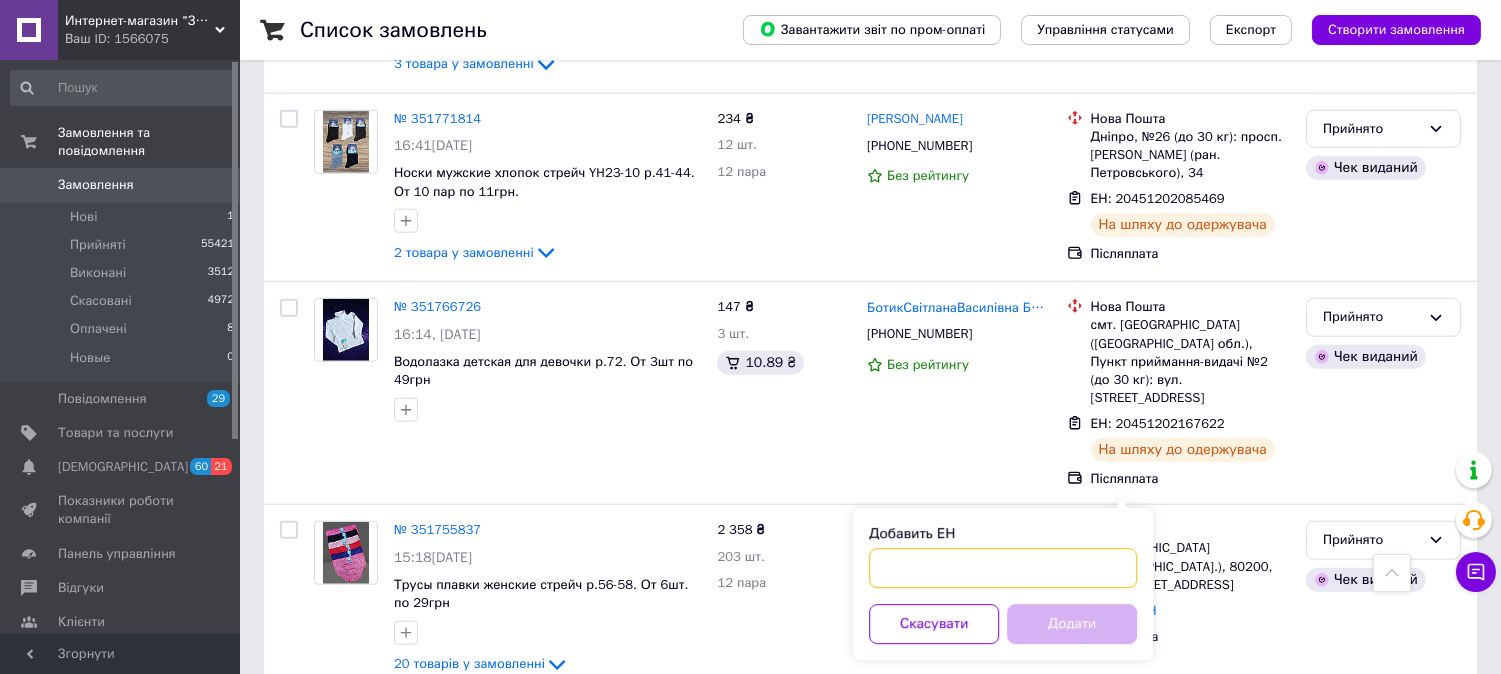 paste on "0505335576629" 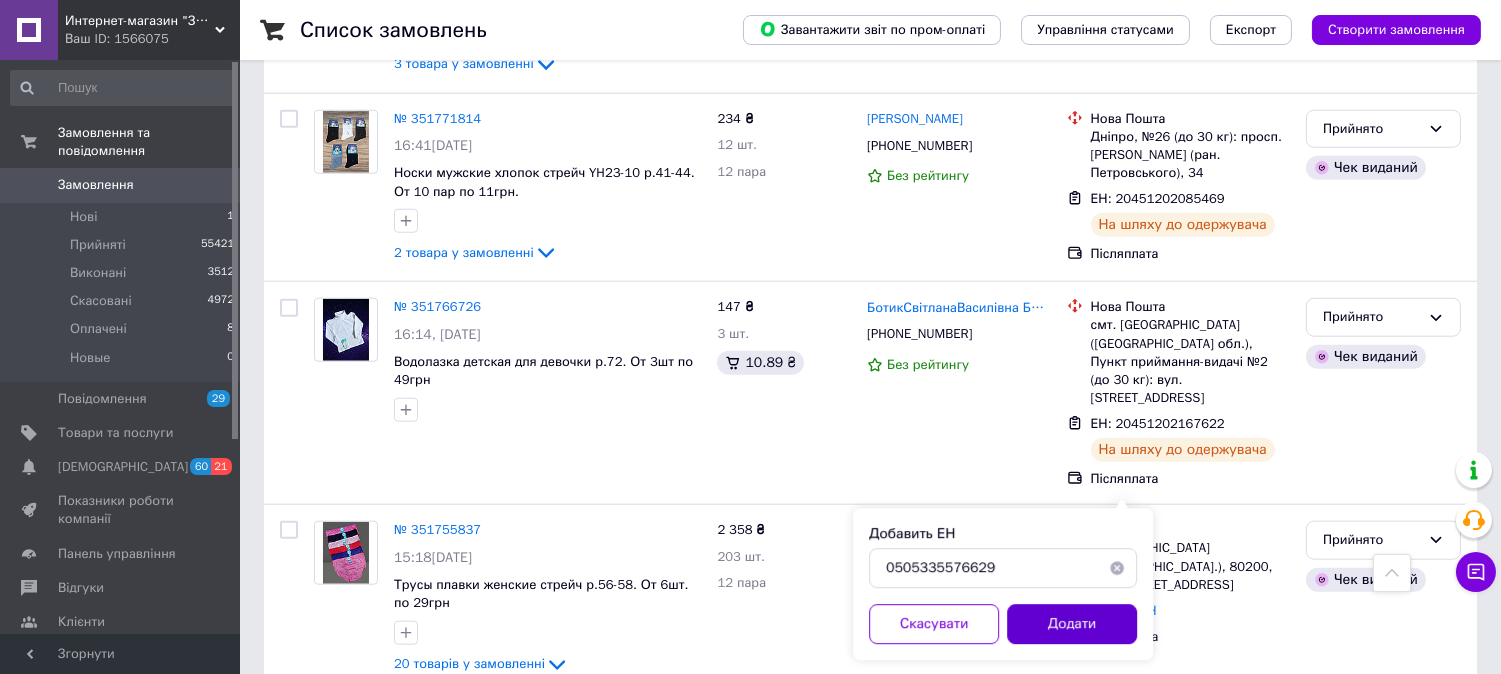 click on "Додати" at bounding box center (1072, 624) 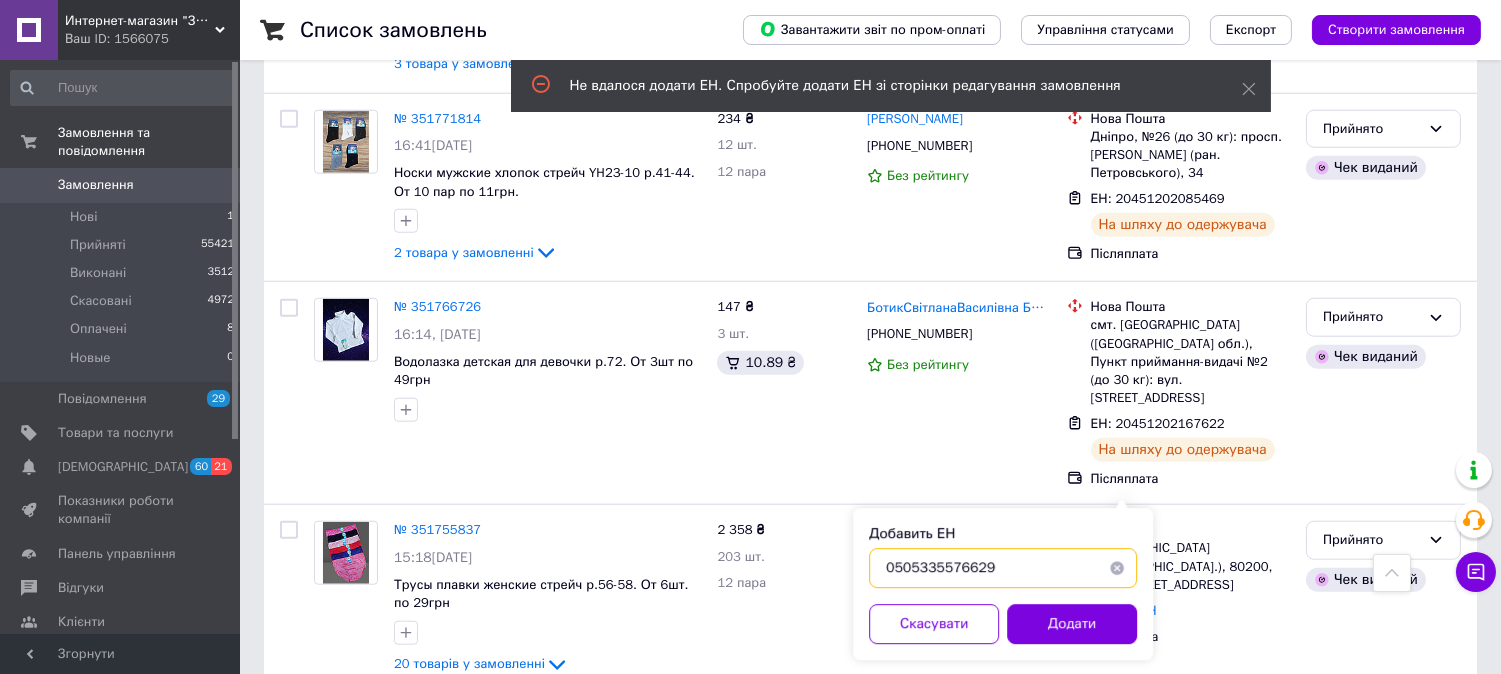 click on "0505335576629" at bounding box center [1003, 568] 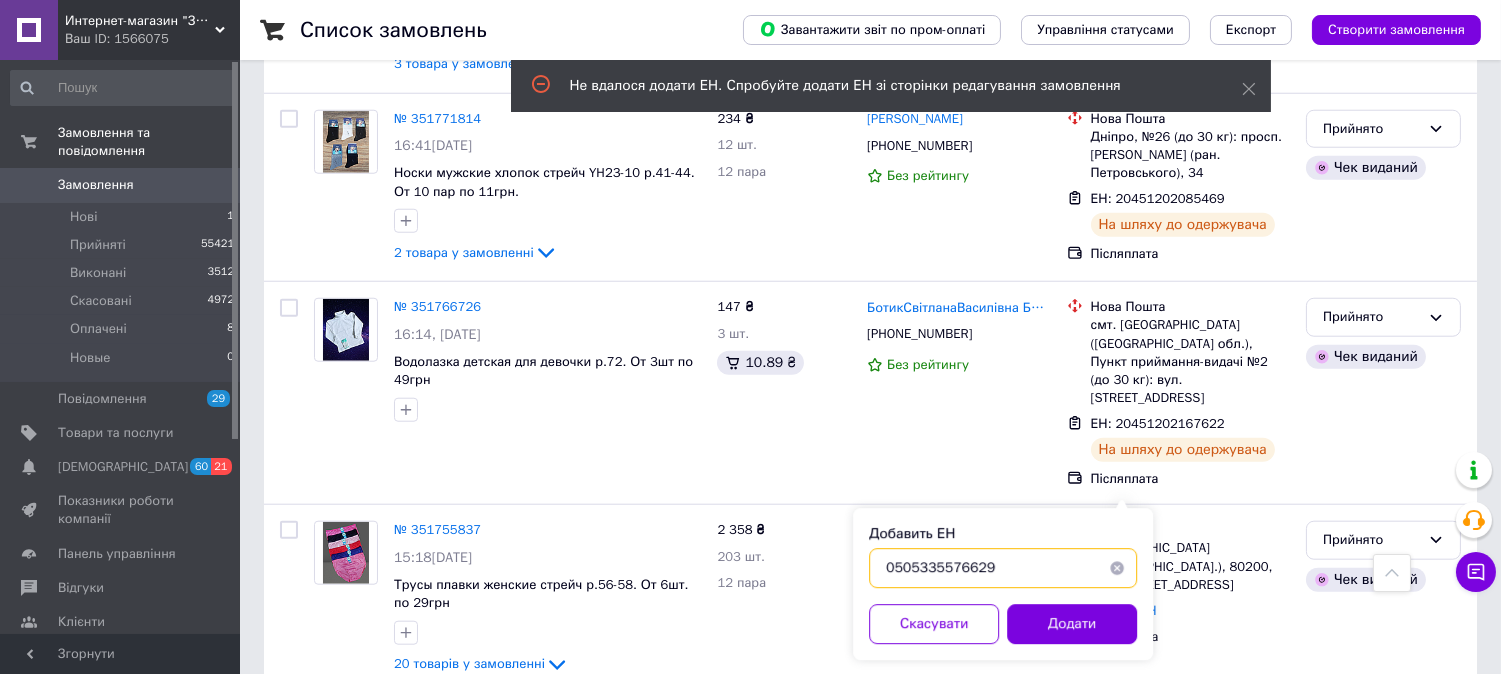 click on "0505335576629" at bounding box center (1003, 568) 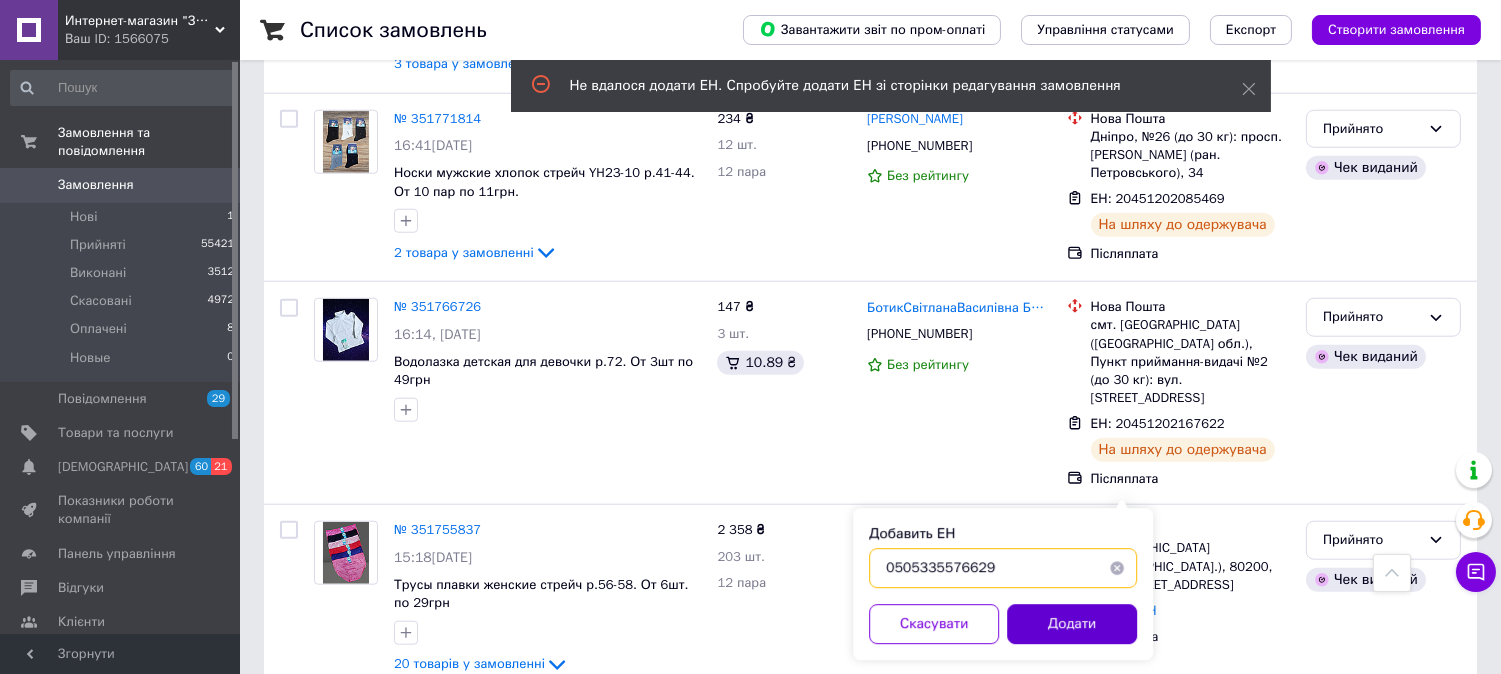type on "0505335576629" 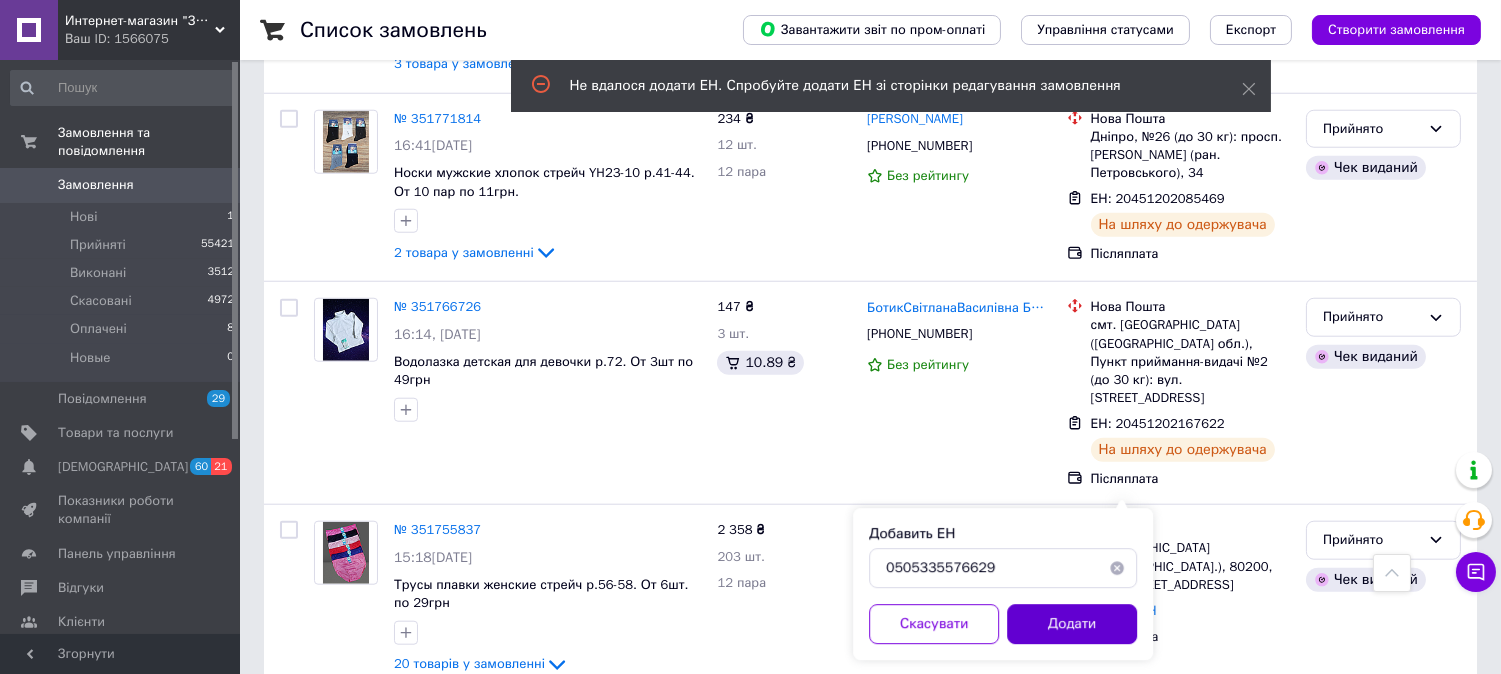 click on "Додати" at bounding box center [1072, 624] 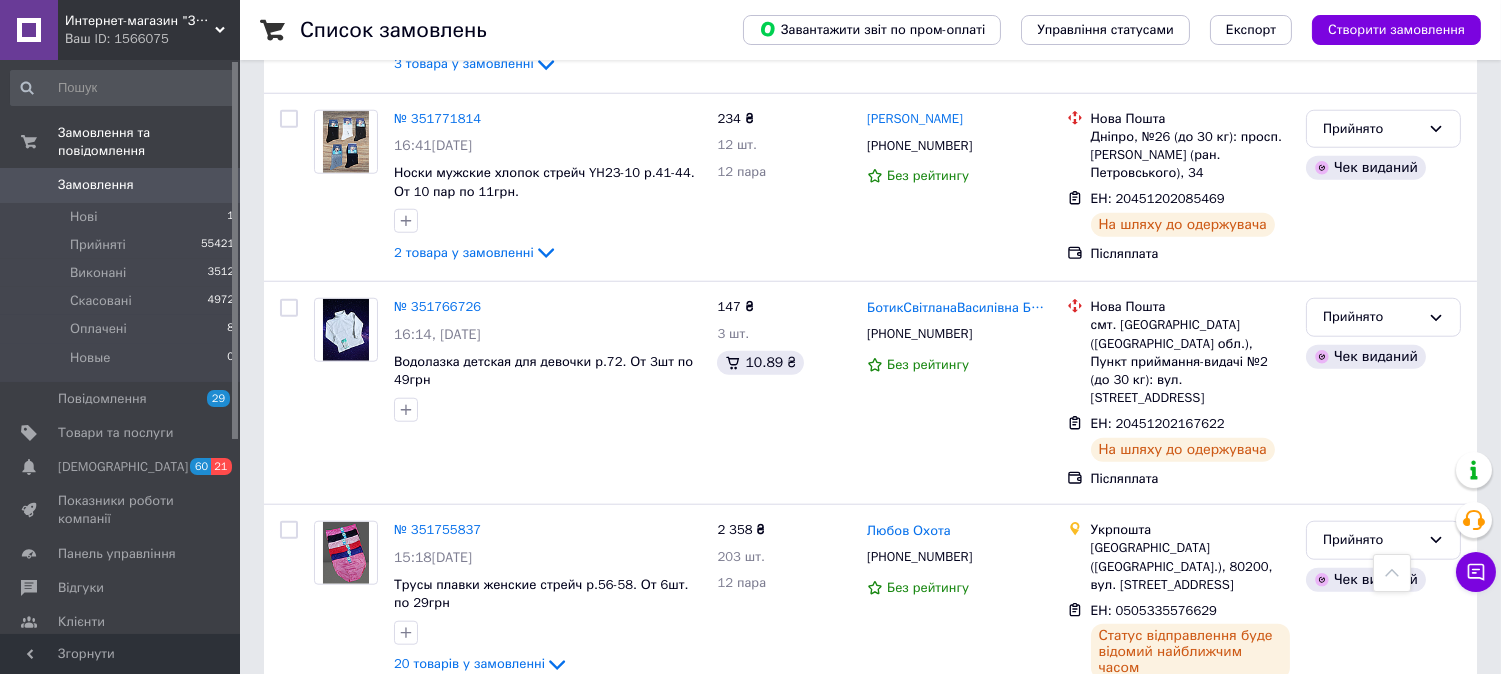 click on "Наступна" at bounding box center [763, 768] 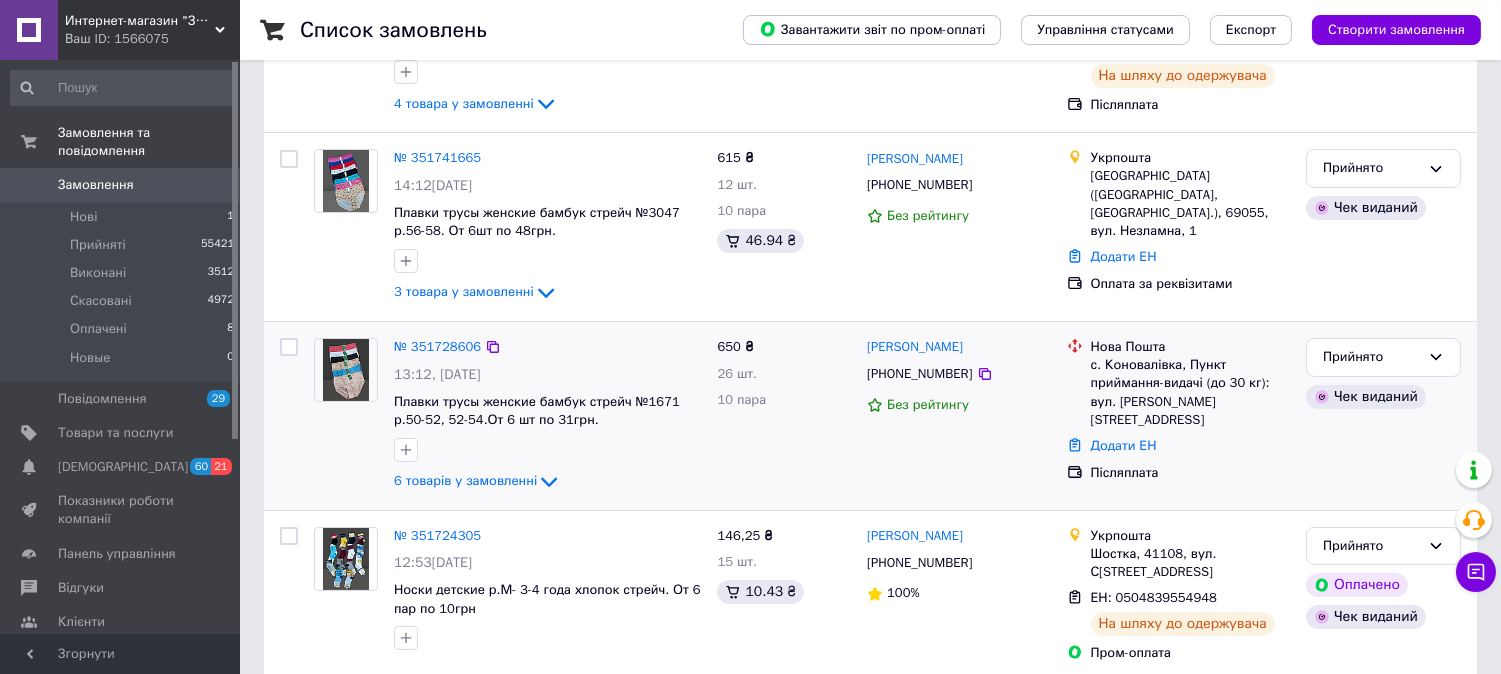 scroll, scrollTop: 222, scrollLeft: 0, axis: vertical 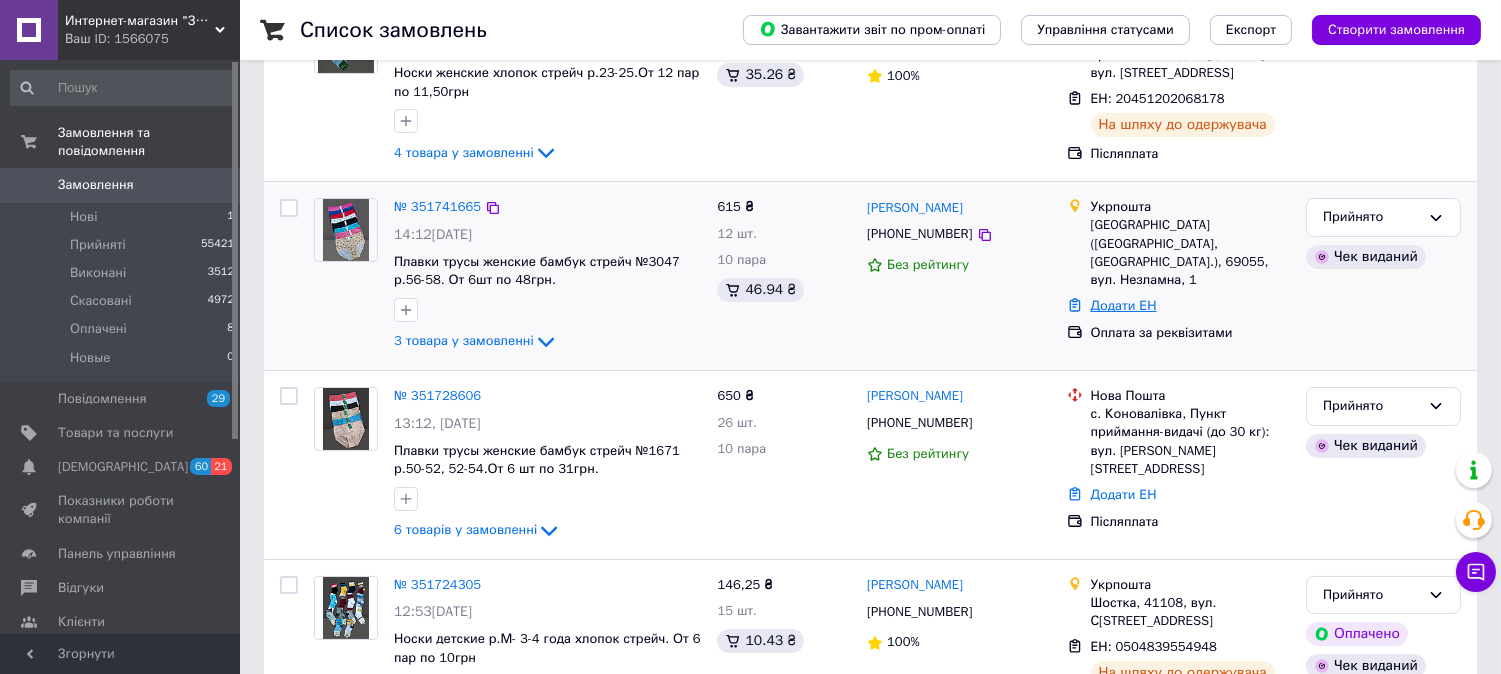 click on "Додати ЕН" at bounding box center [1124, 305] 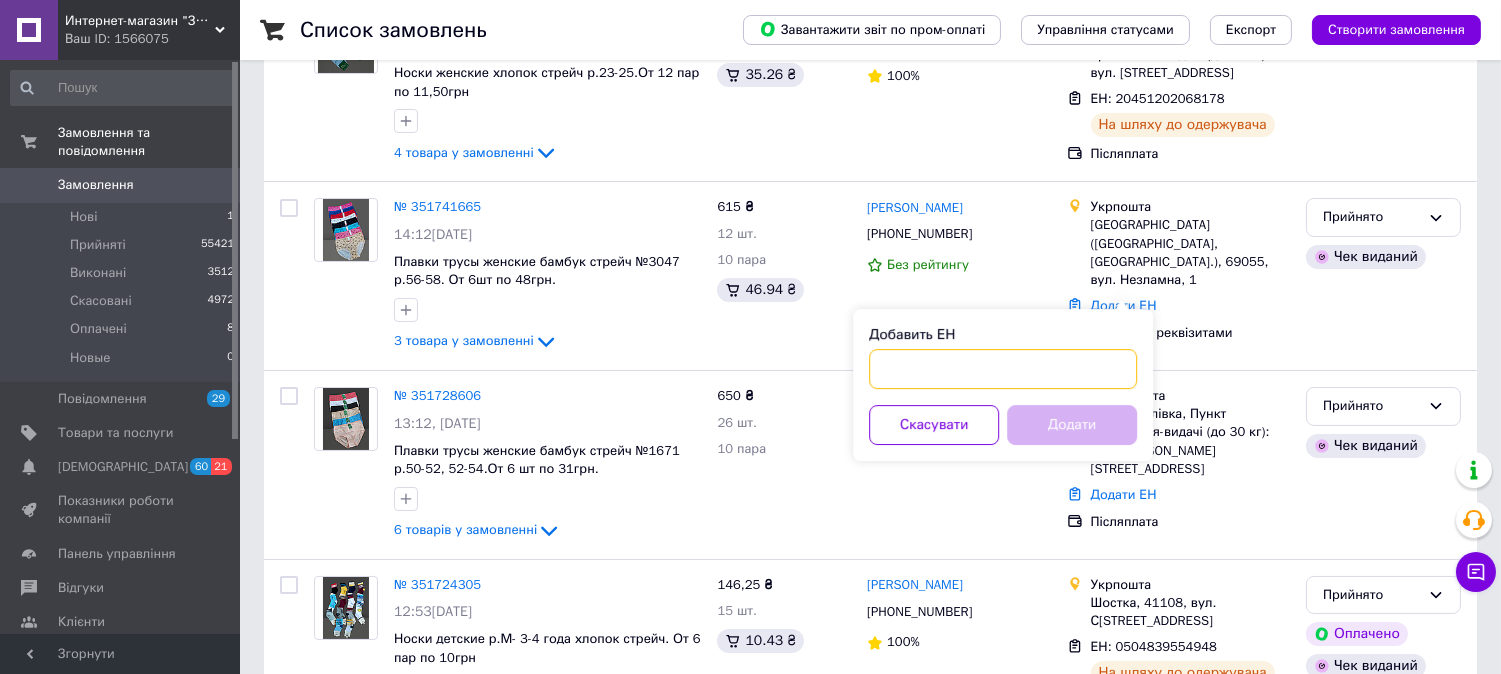 paste on "0505335535213" 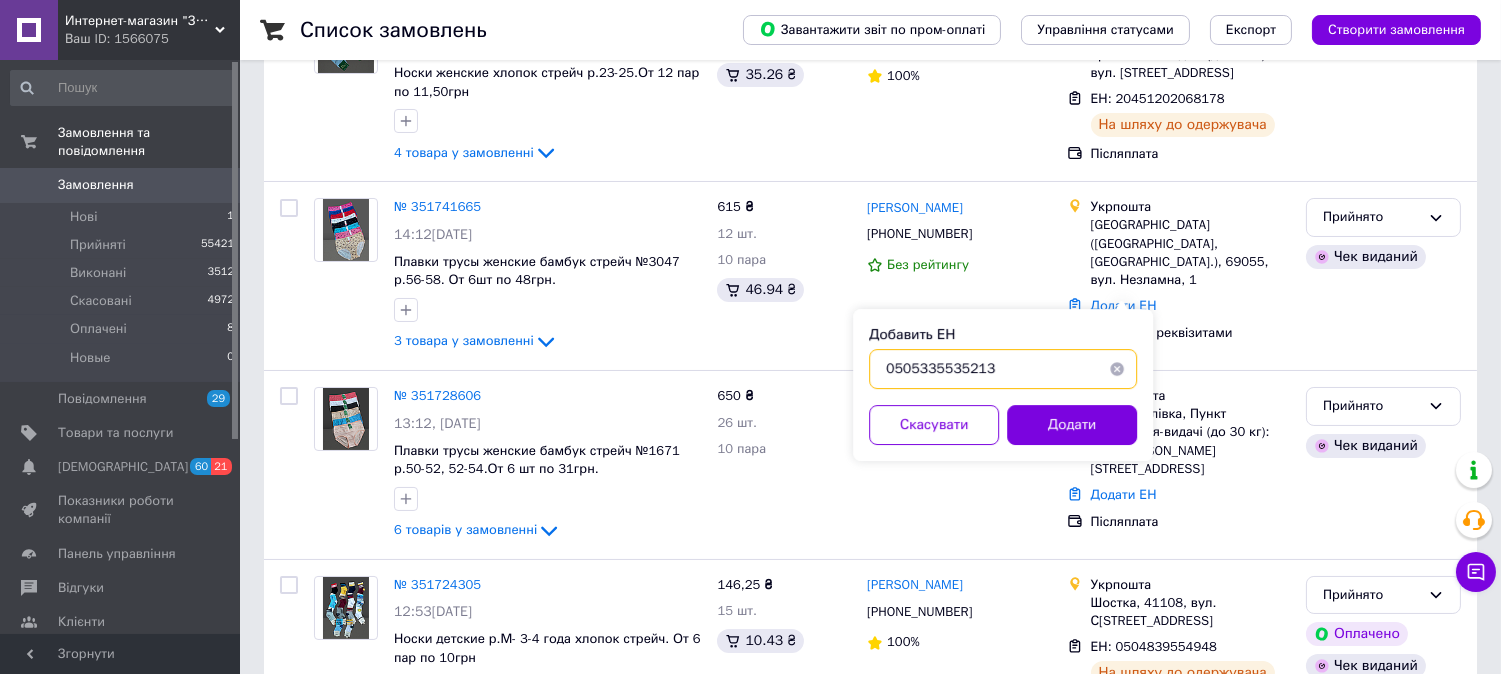 click on "0505335535213" at bounding box center [1003, 369] 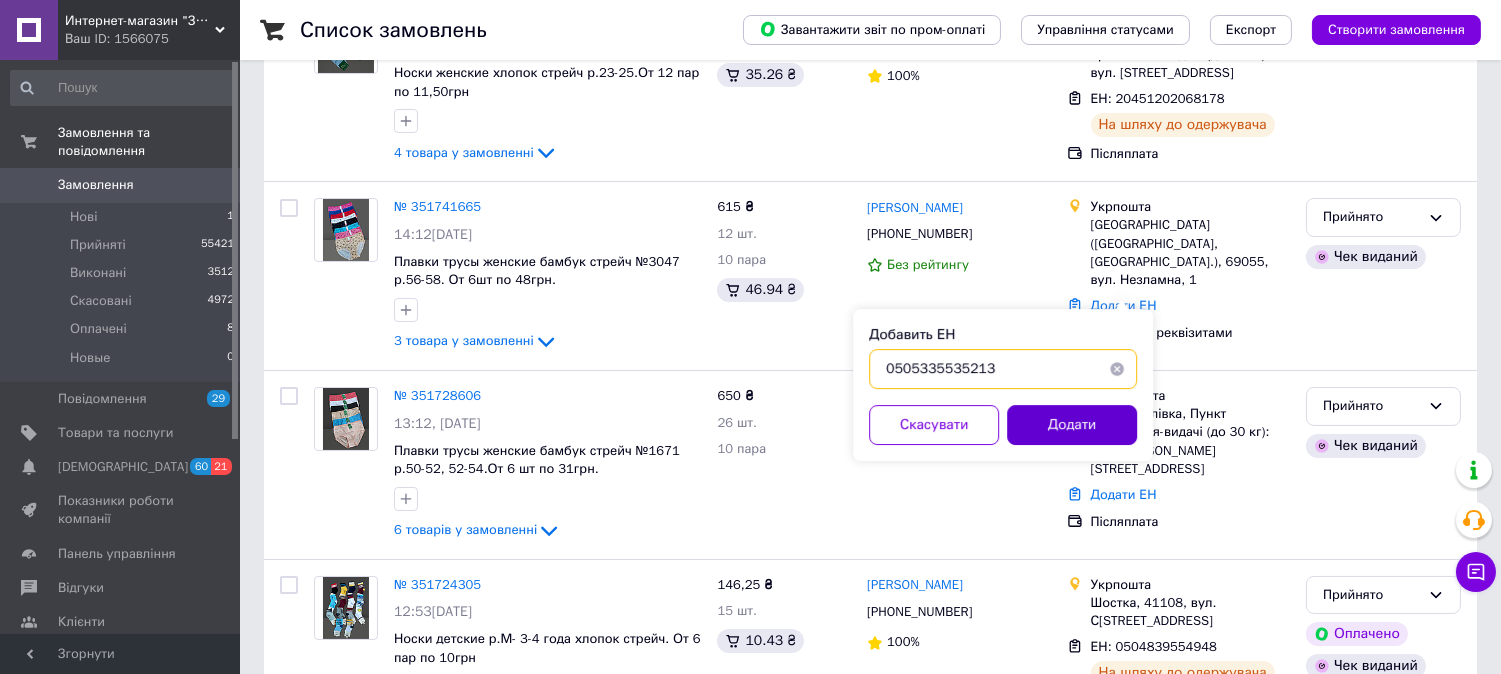 type on "0505335535213" 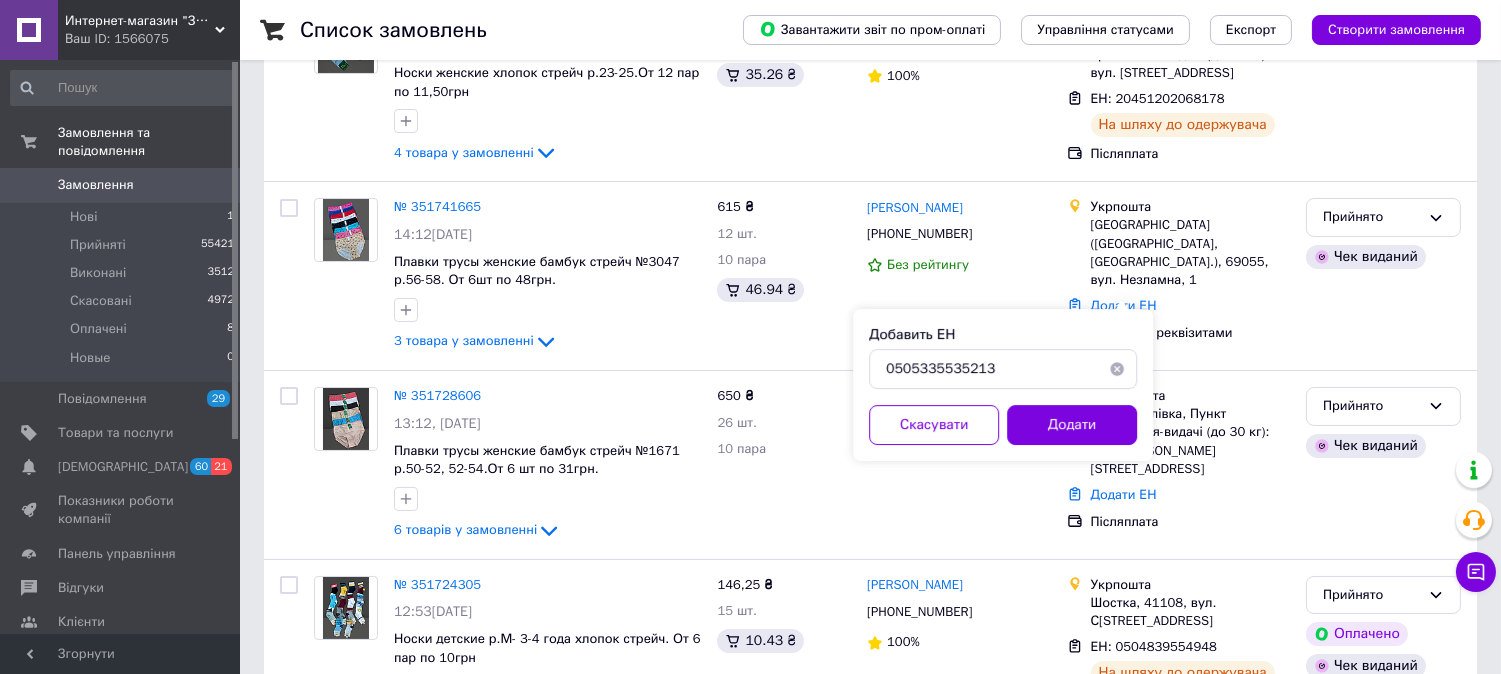 click on "Додати" at bounding box center [1072, 425] 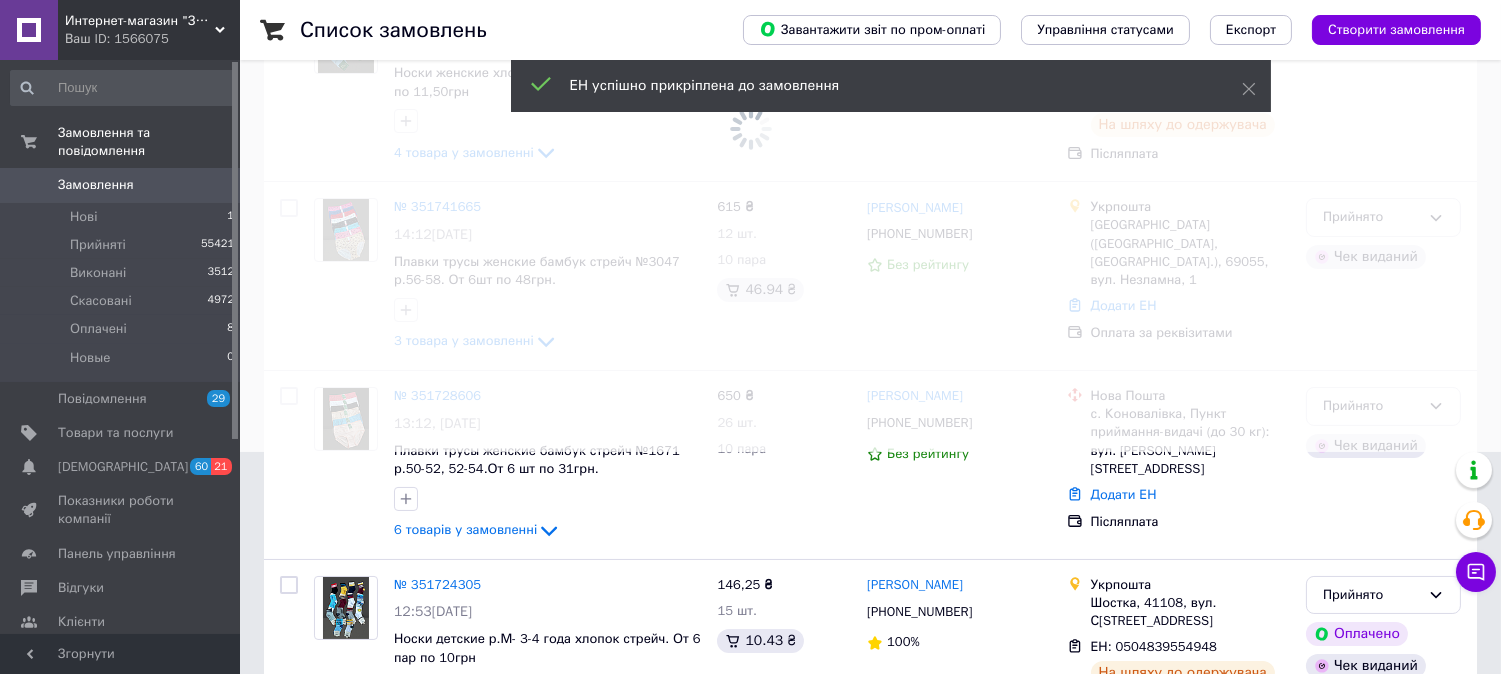 scroll, scrollTop: 333, scrollLeft: 0, axis: vertical 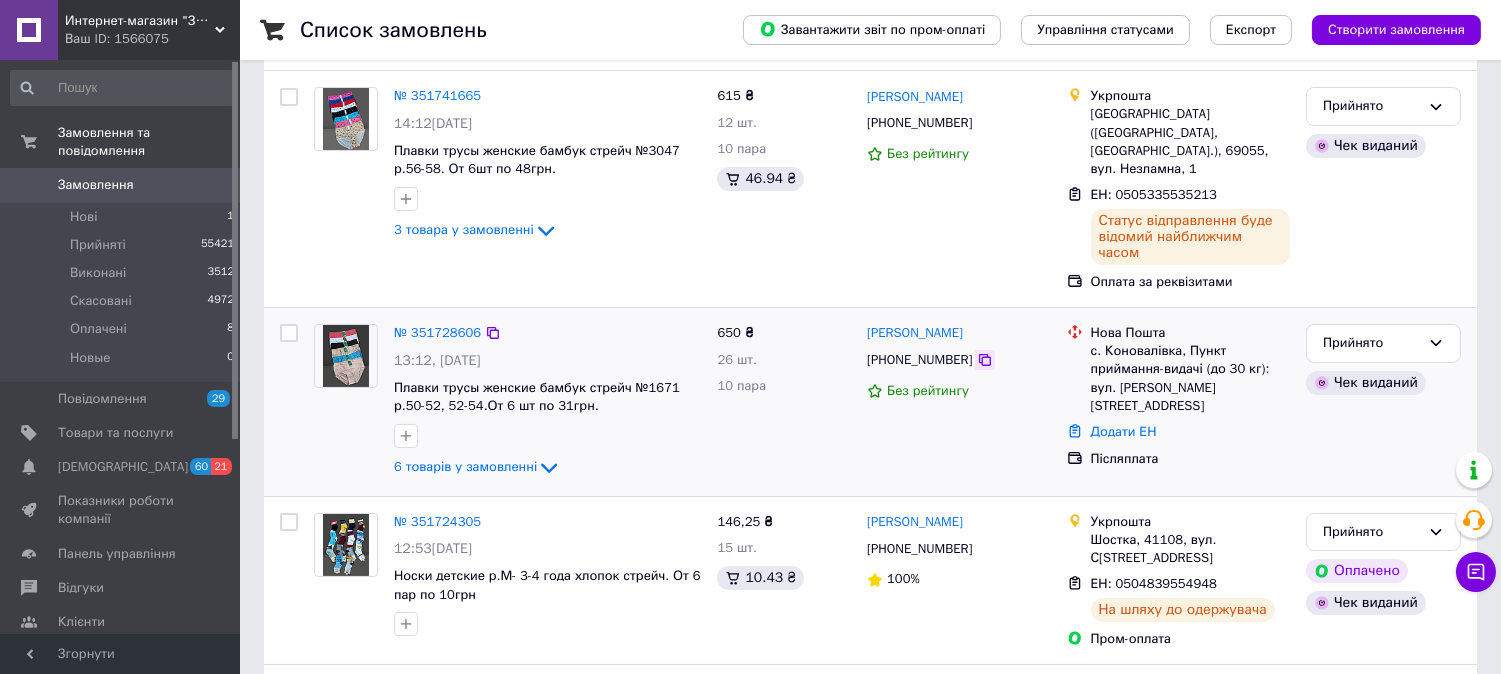 click 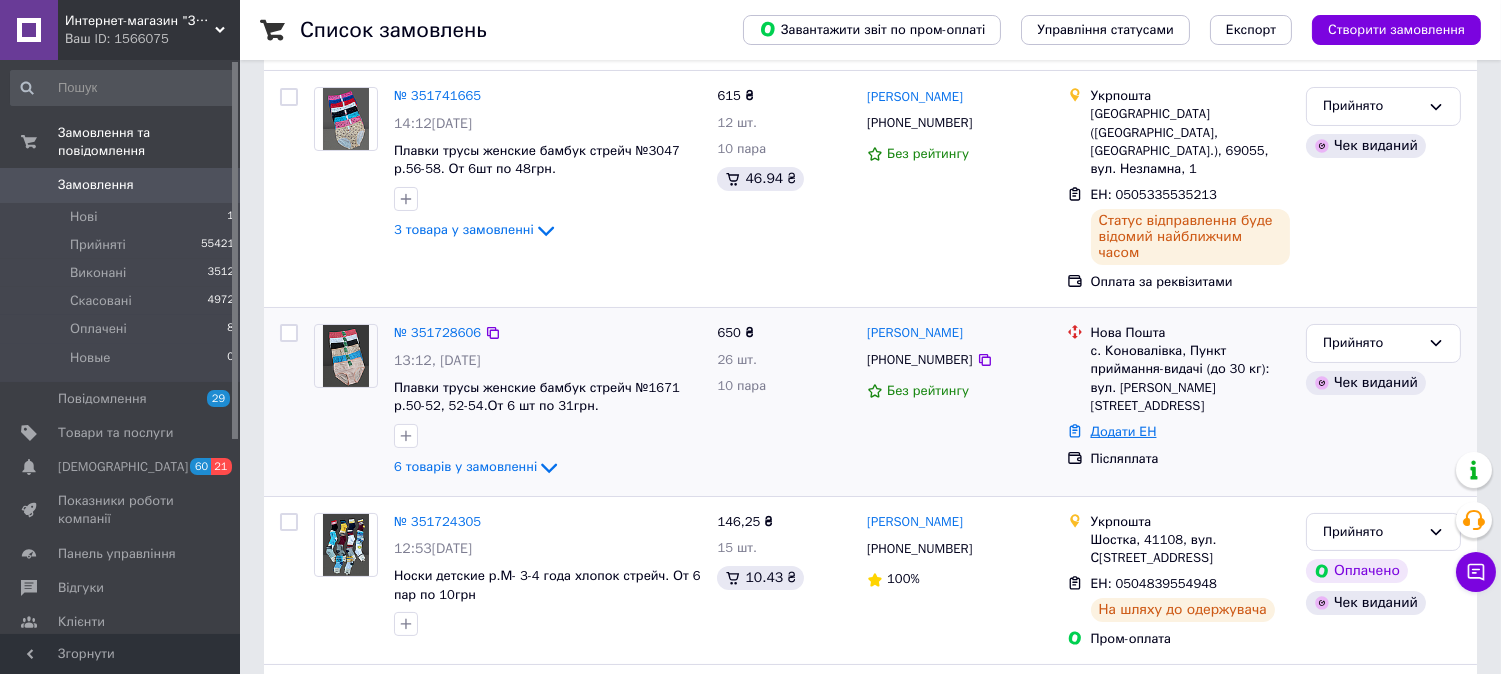 click on "Додати ЕН" at bounding box center [1124, 431] 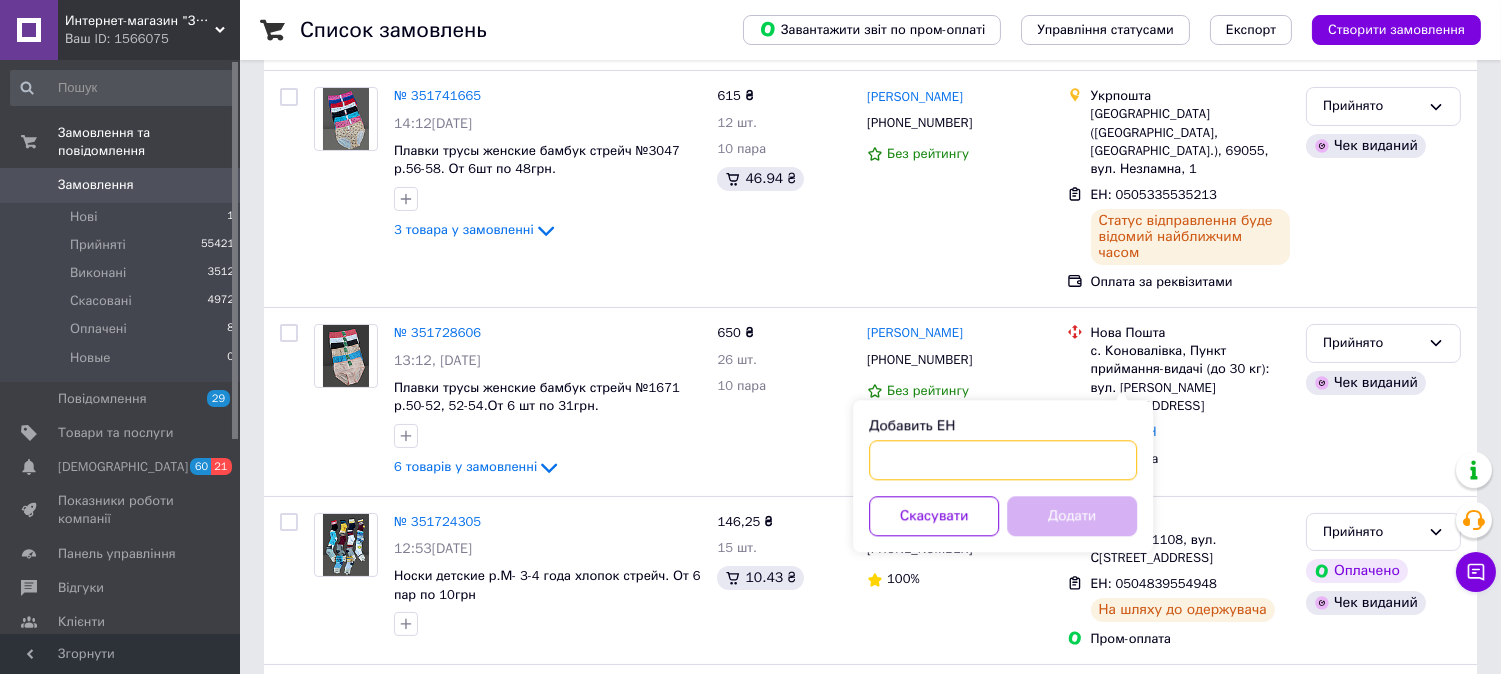 paste on "20451201649987" 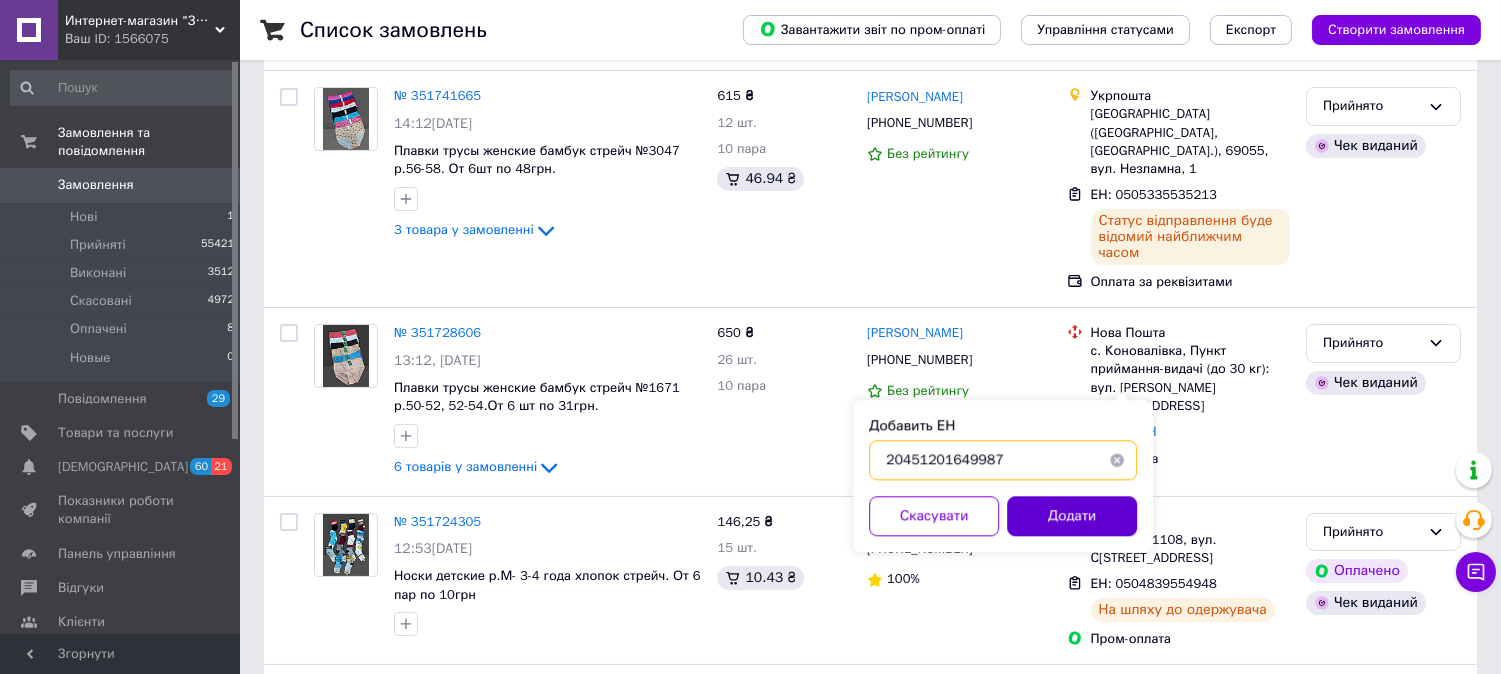 type on "20451201649987" 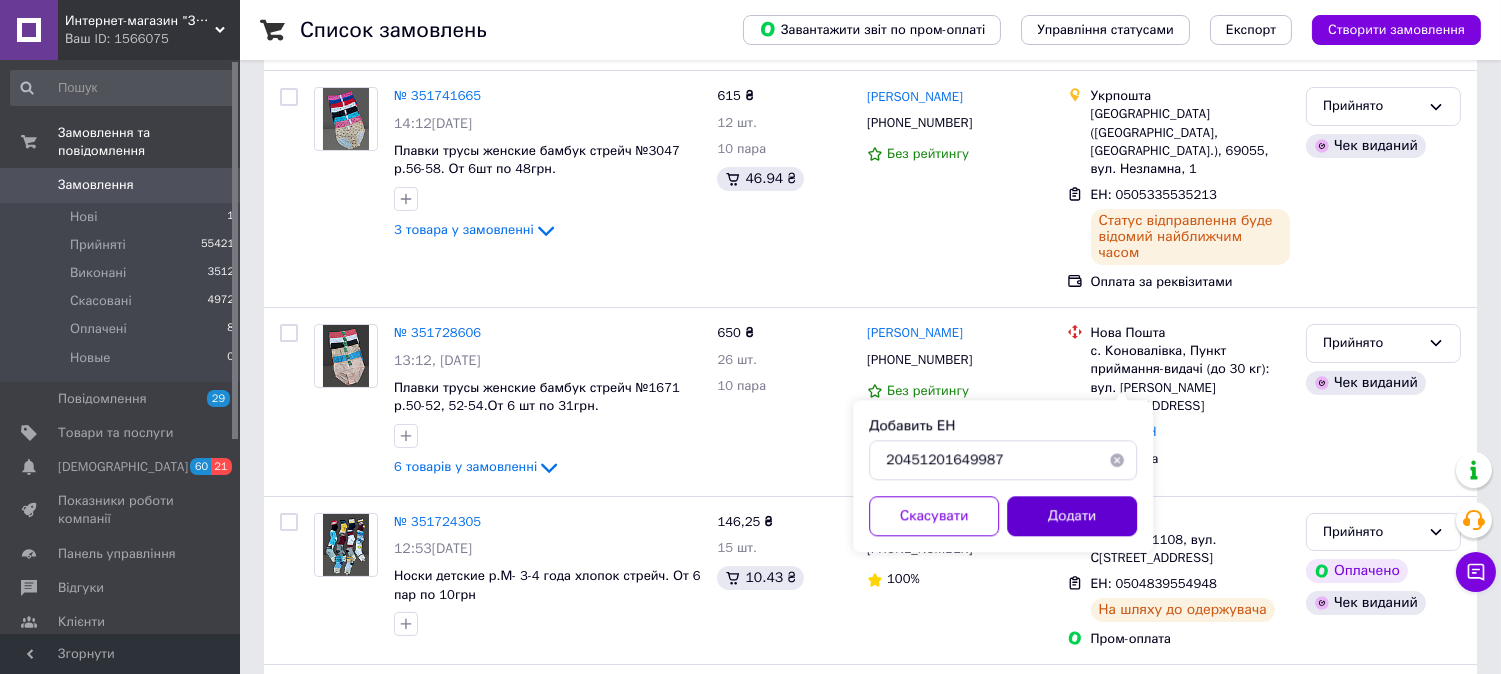 click on "Додати" at bounding box center (1072, 516) 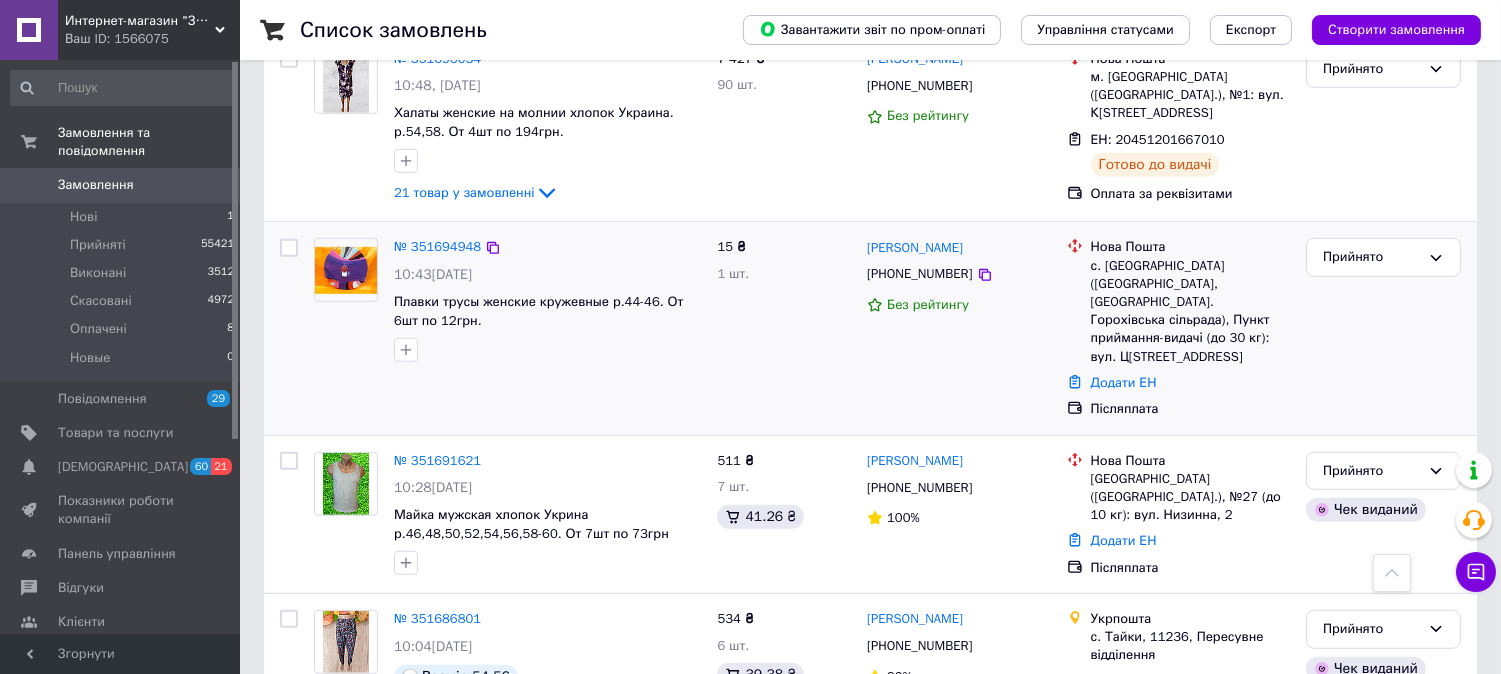 scroll, scrollTop: 2555, scrollLeft: 0, axis: vertical 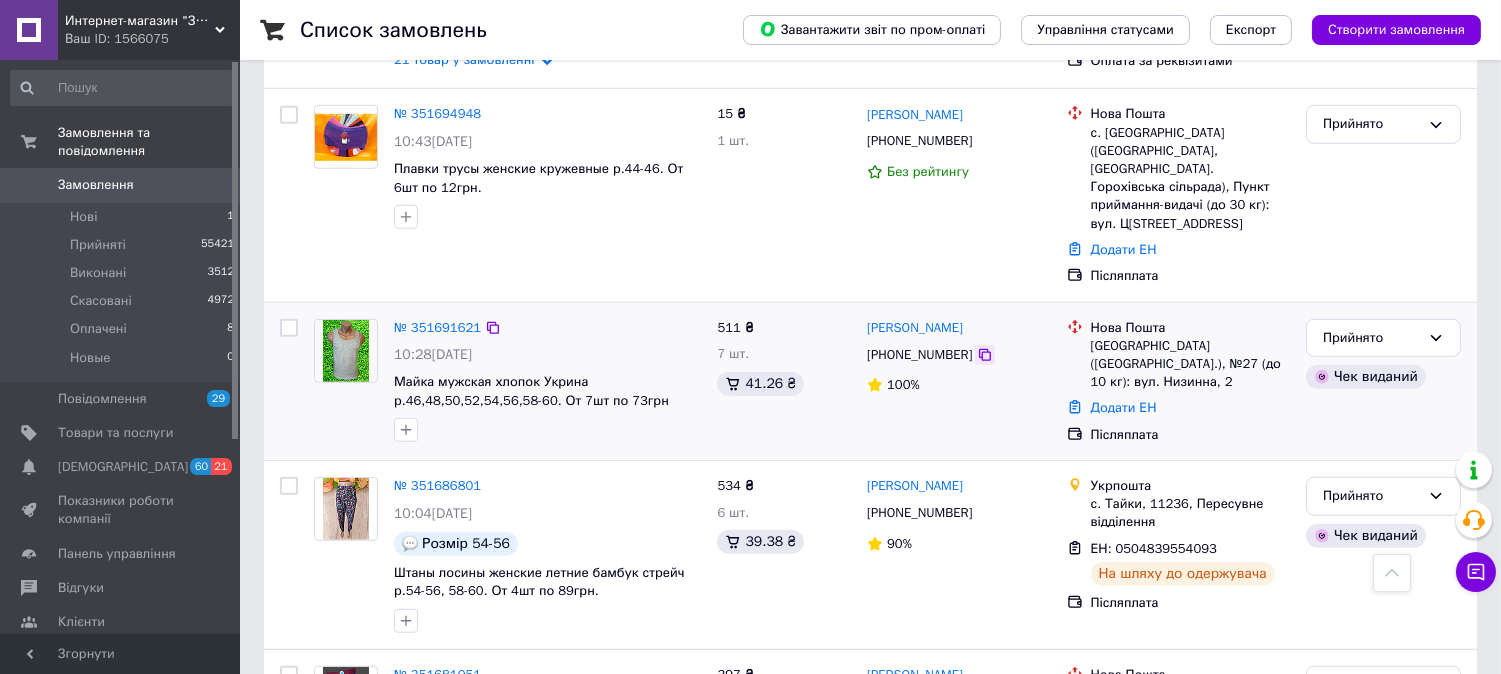 click 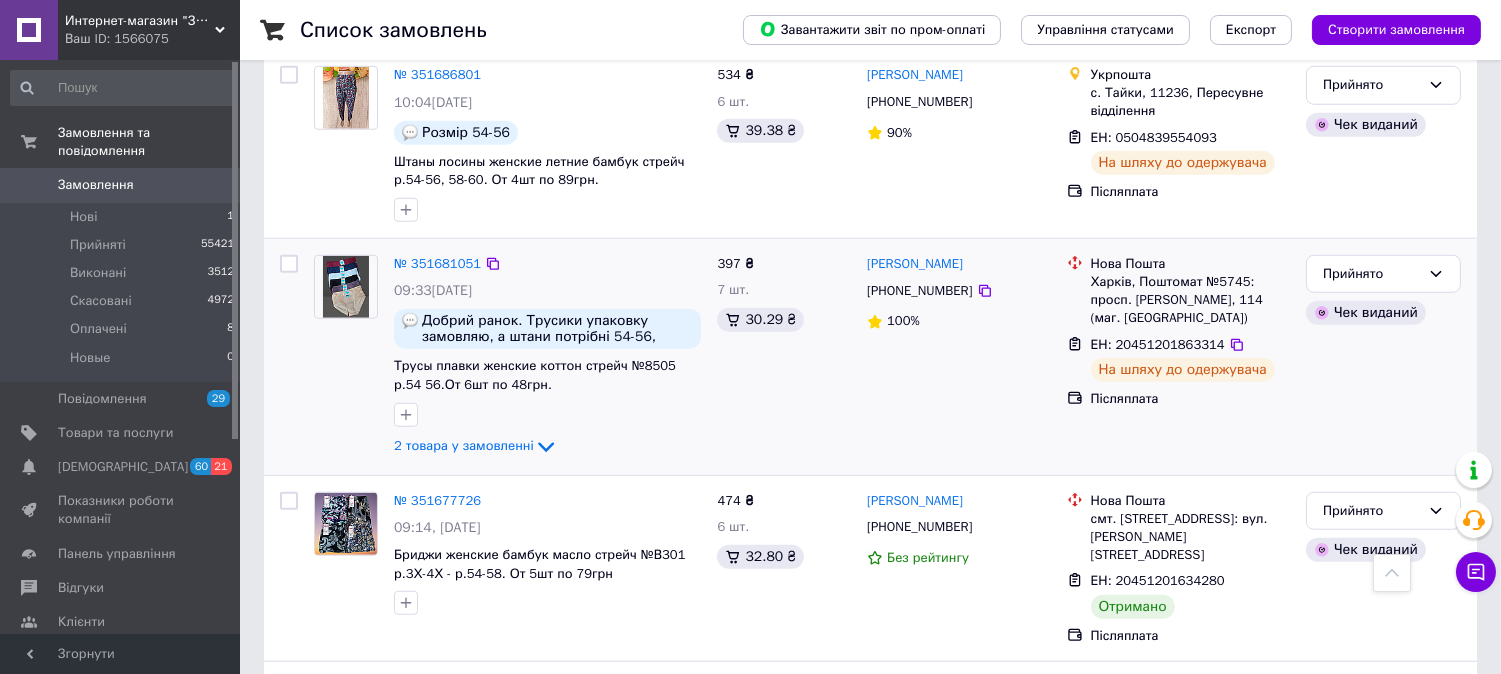 scroll, scrollTop: 3000, scrollLeft: 0, axis: vertical 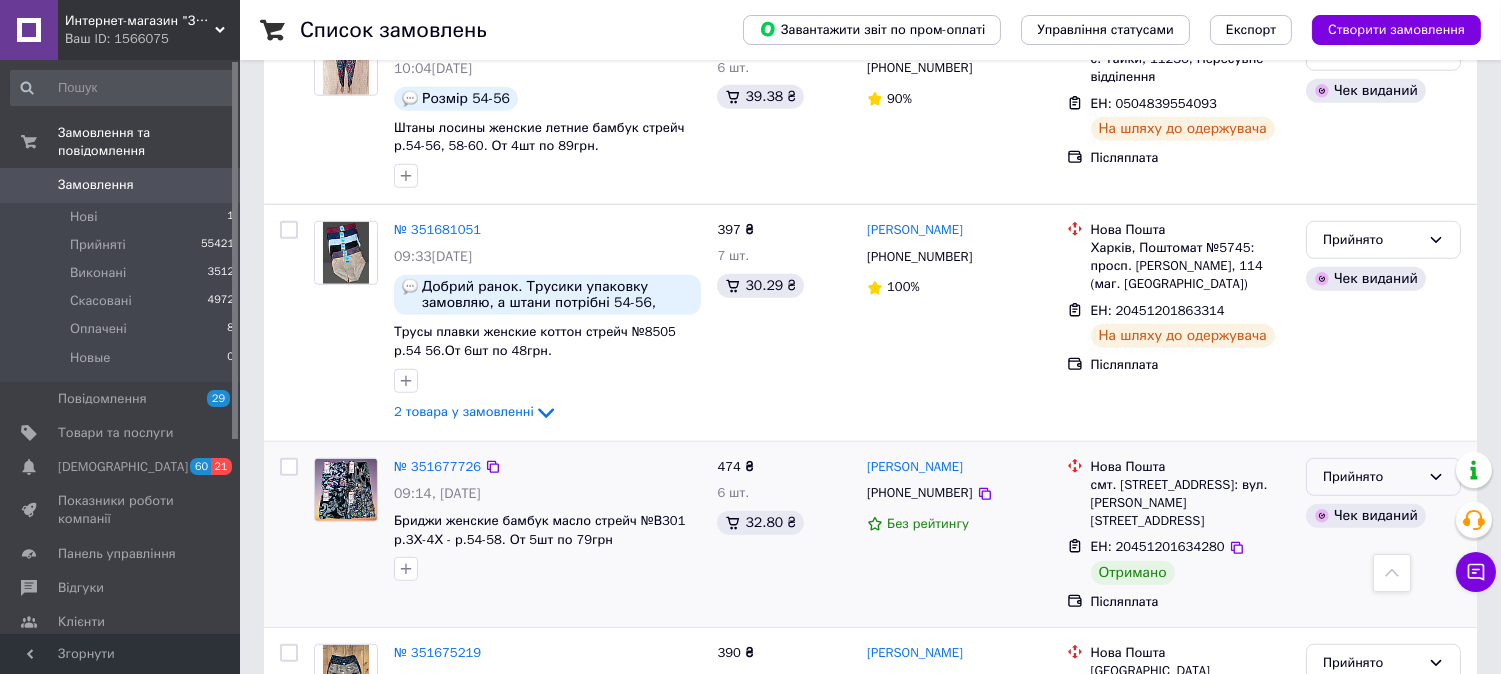 click on "Прийнято" at bounding box center [1383, 477] 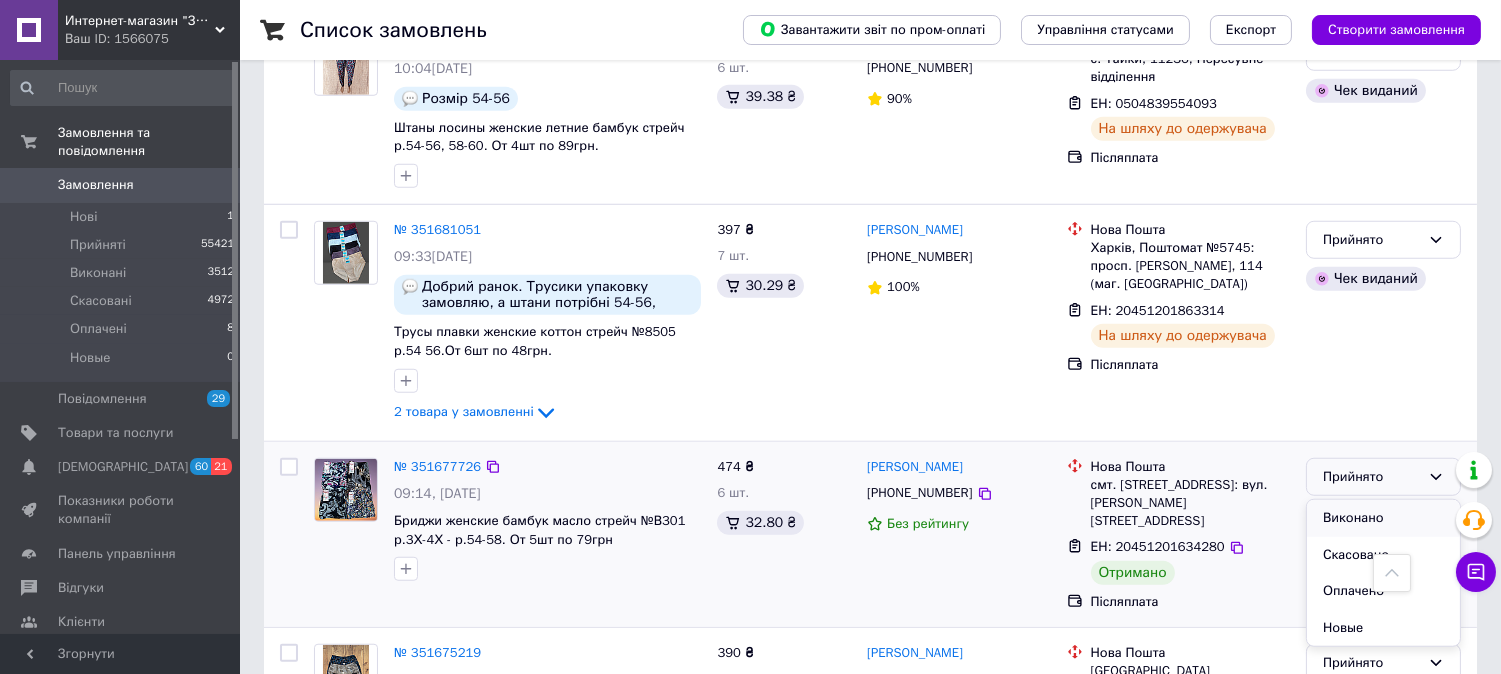 click on "Виконано" at bounding box center [1383, 518] 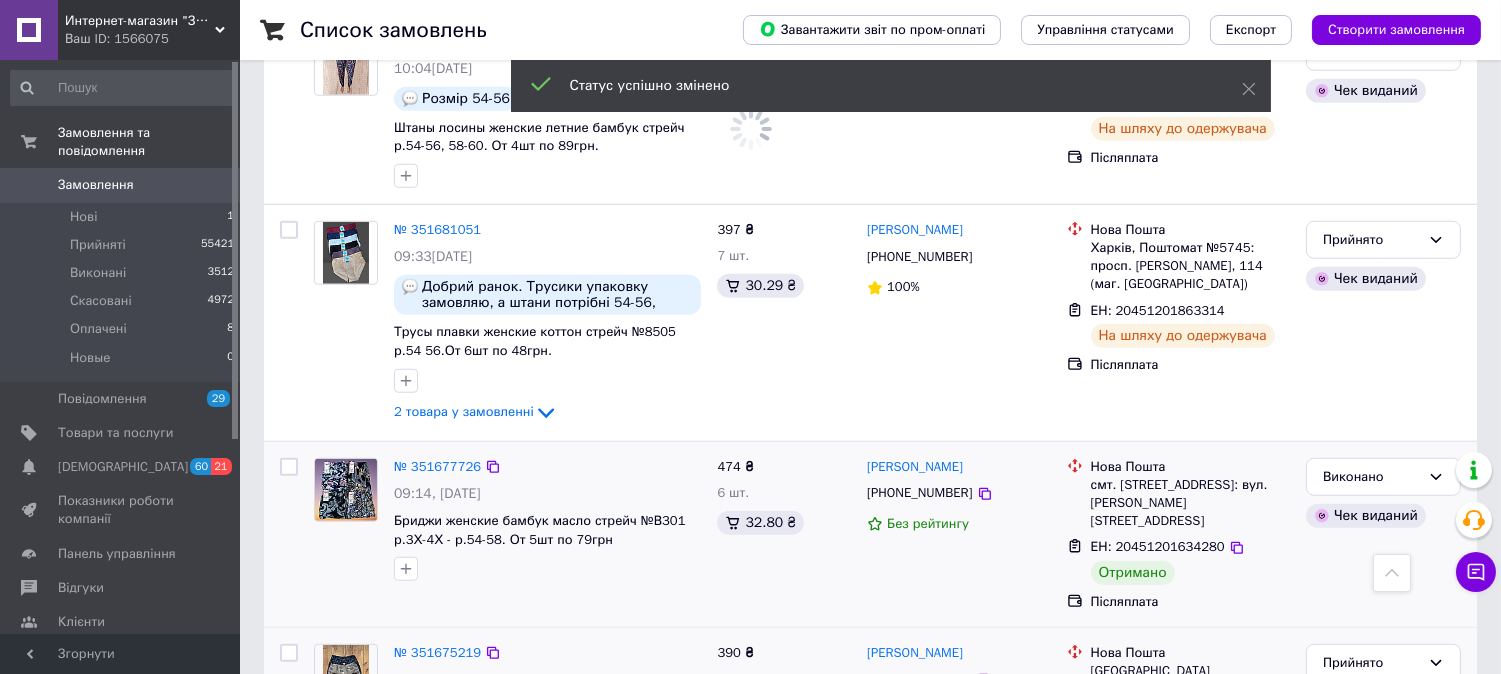 scroll, scrollTop: 3222, scrollLeft: 0, axis: vertical 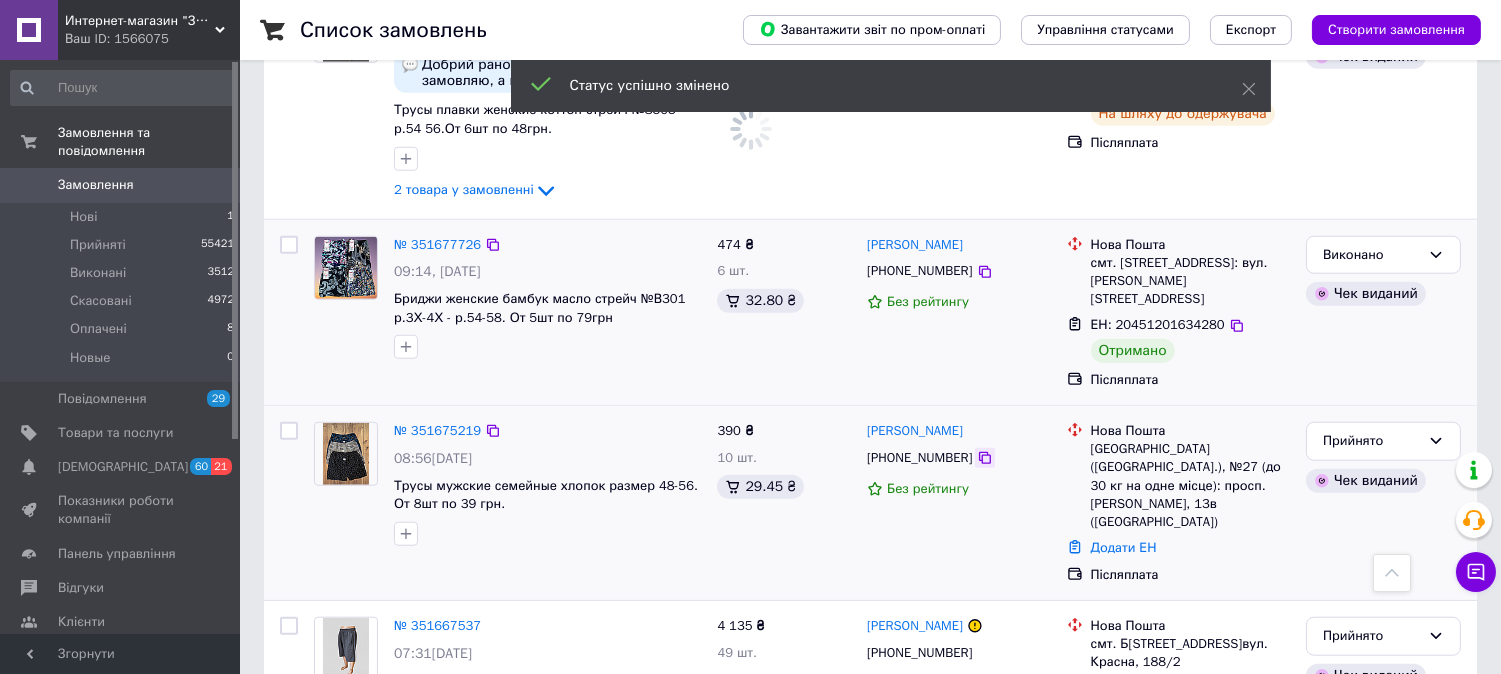 click 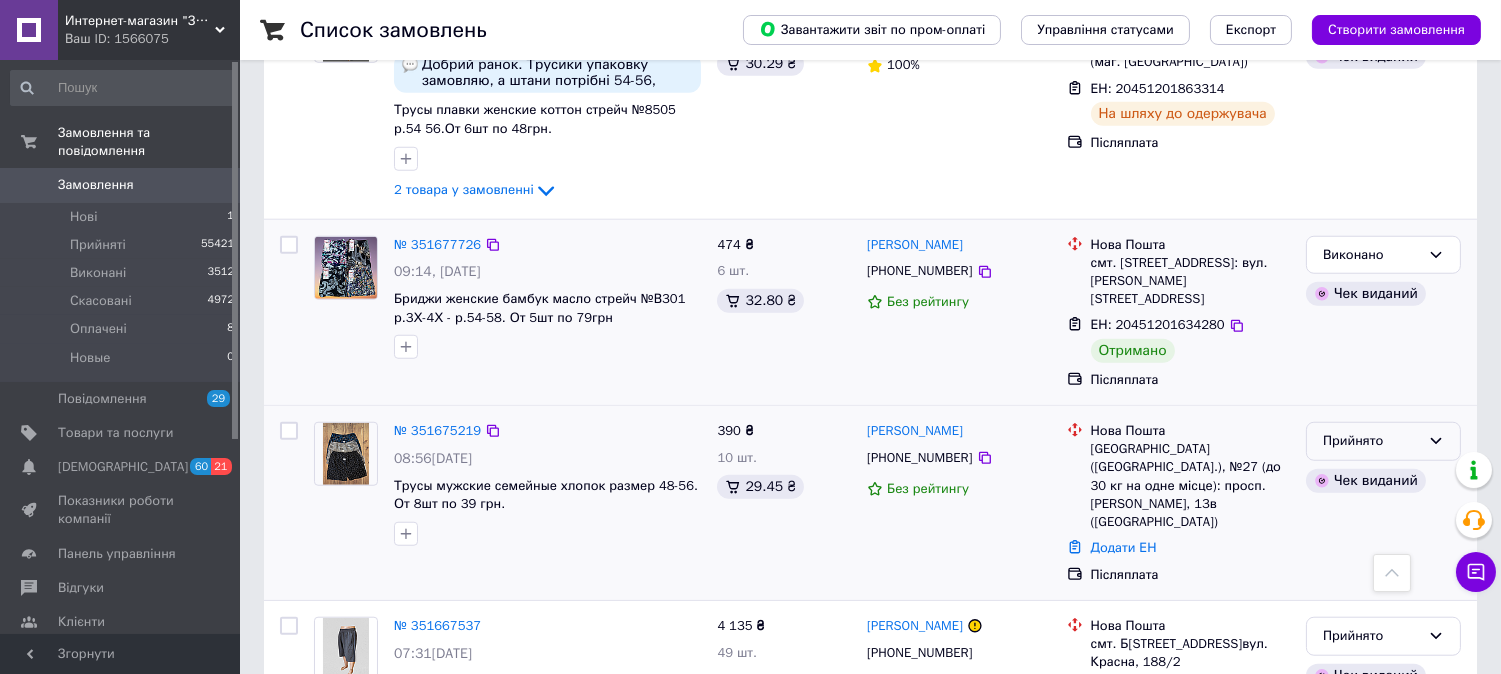 click on "Прийнято" at bounding box center (1371, 441) 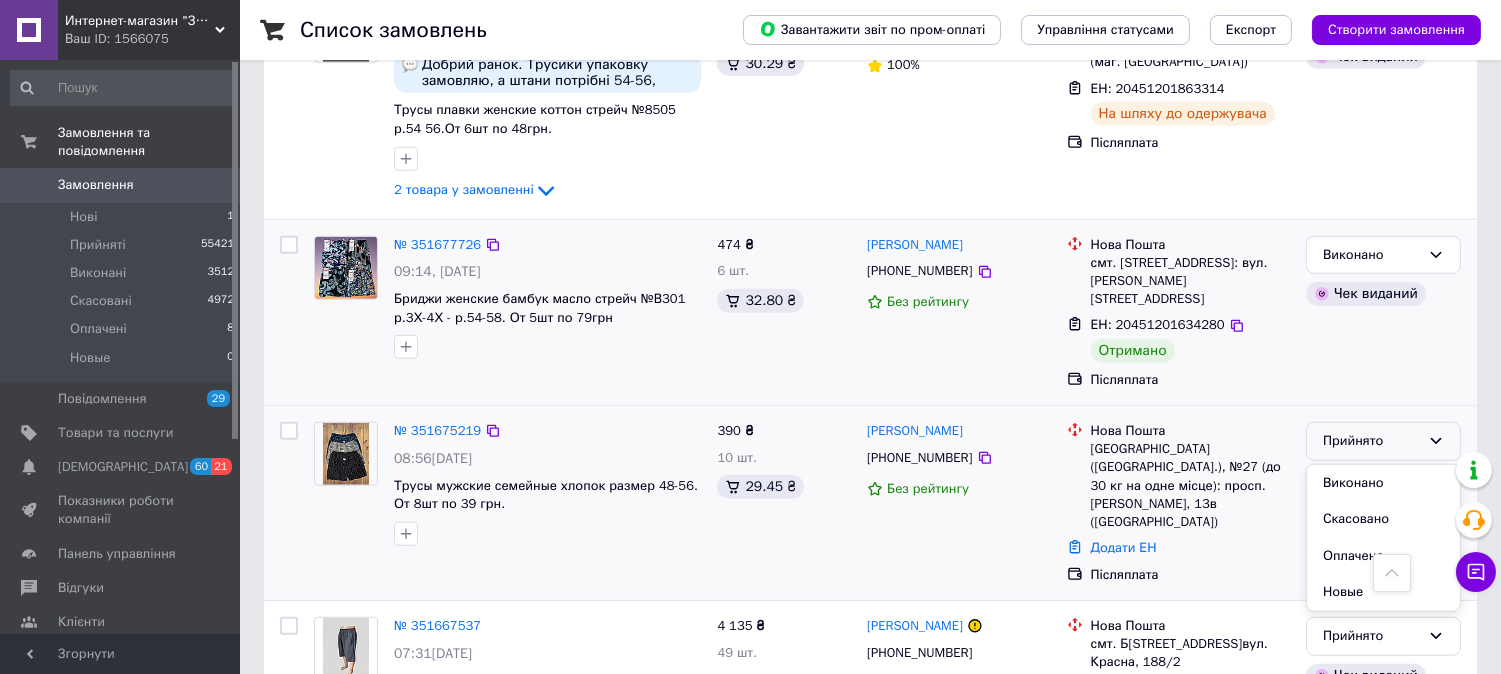 click on "Виконано" at bounding box center [1383, 483] 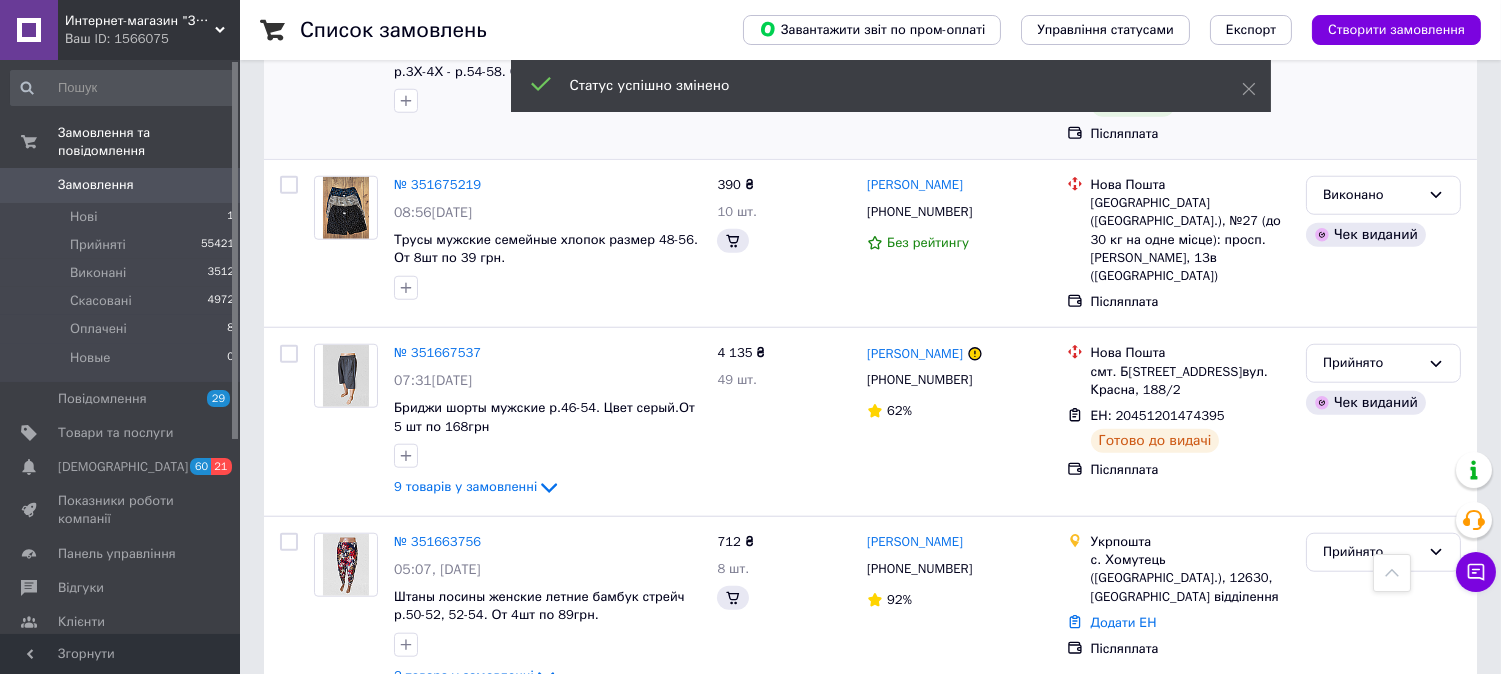 scroll, scrollTop: 3421, scrollLeft: 0, axis: vertical 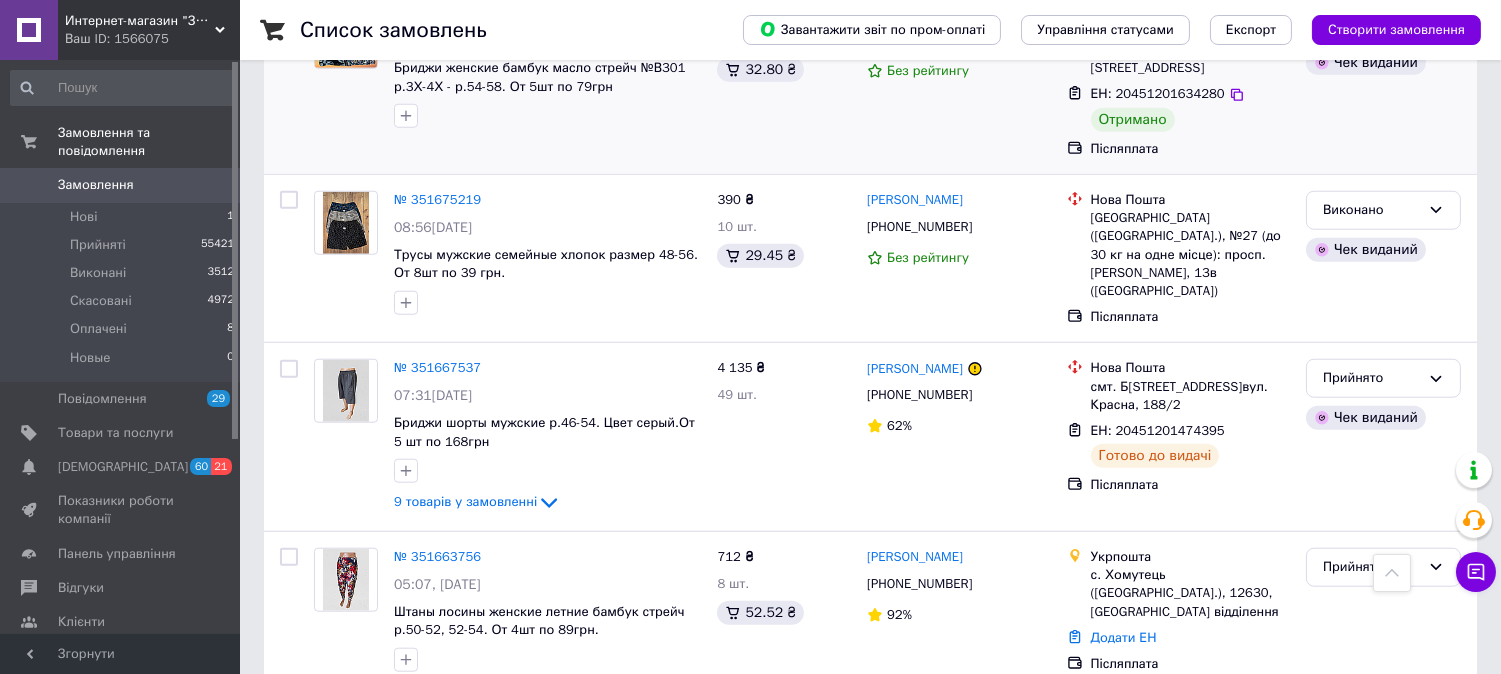 click on "Наступна" at bounding box center (808, 765) 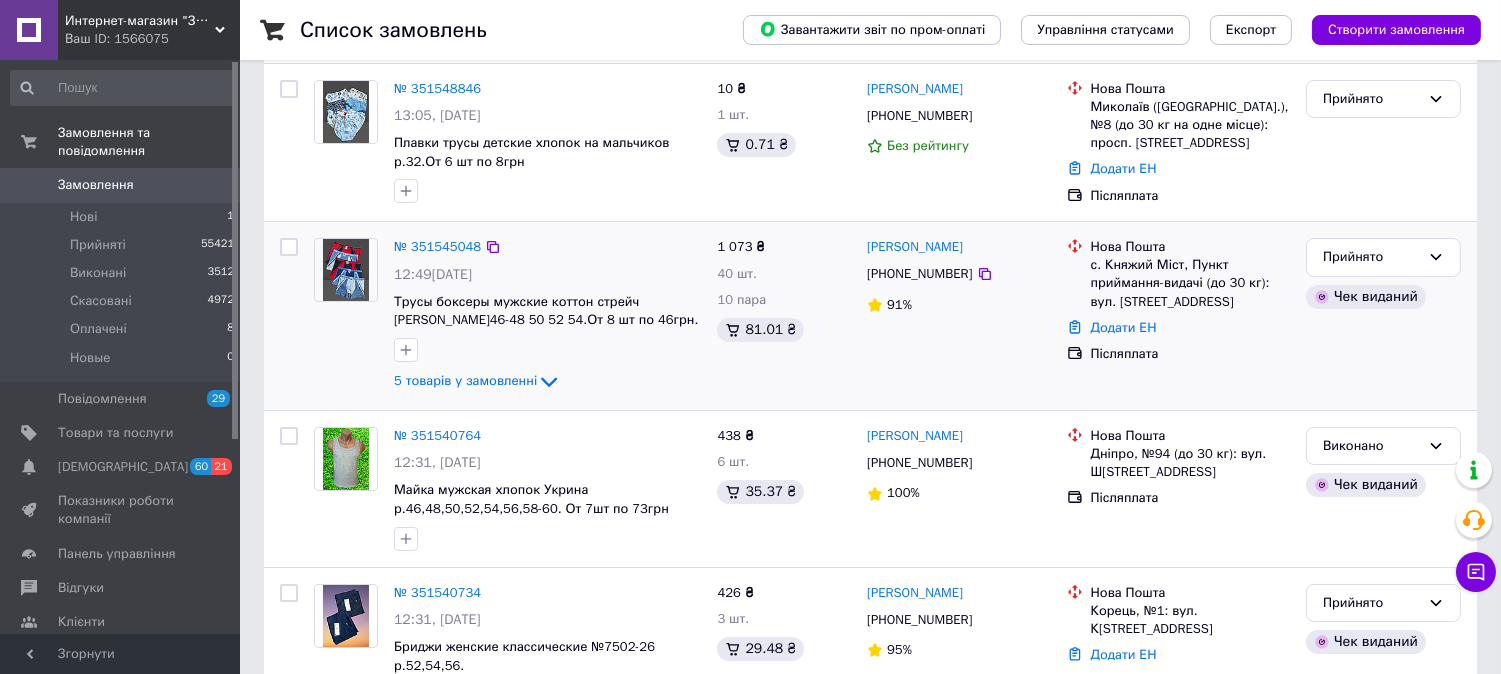 scroll, scrollTop: 222, scrollLeft: 0, axis: vertical 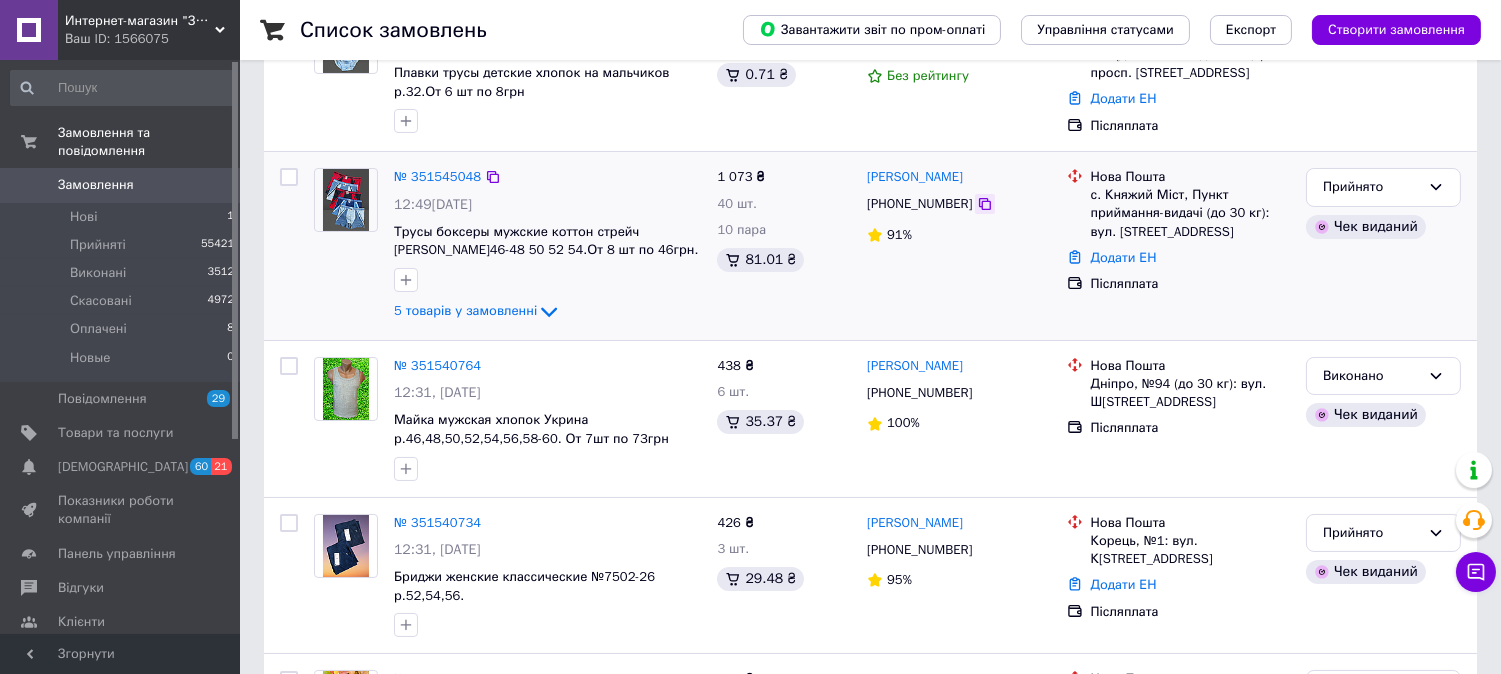 click 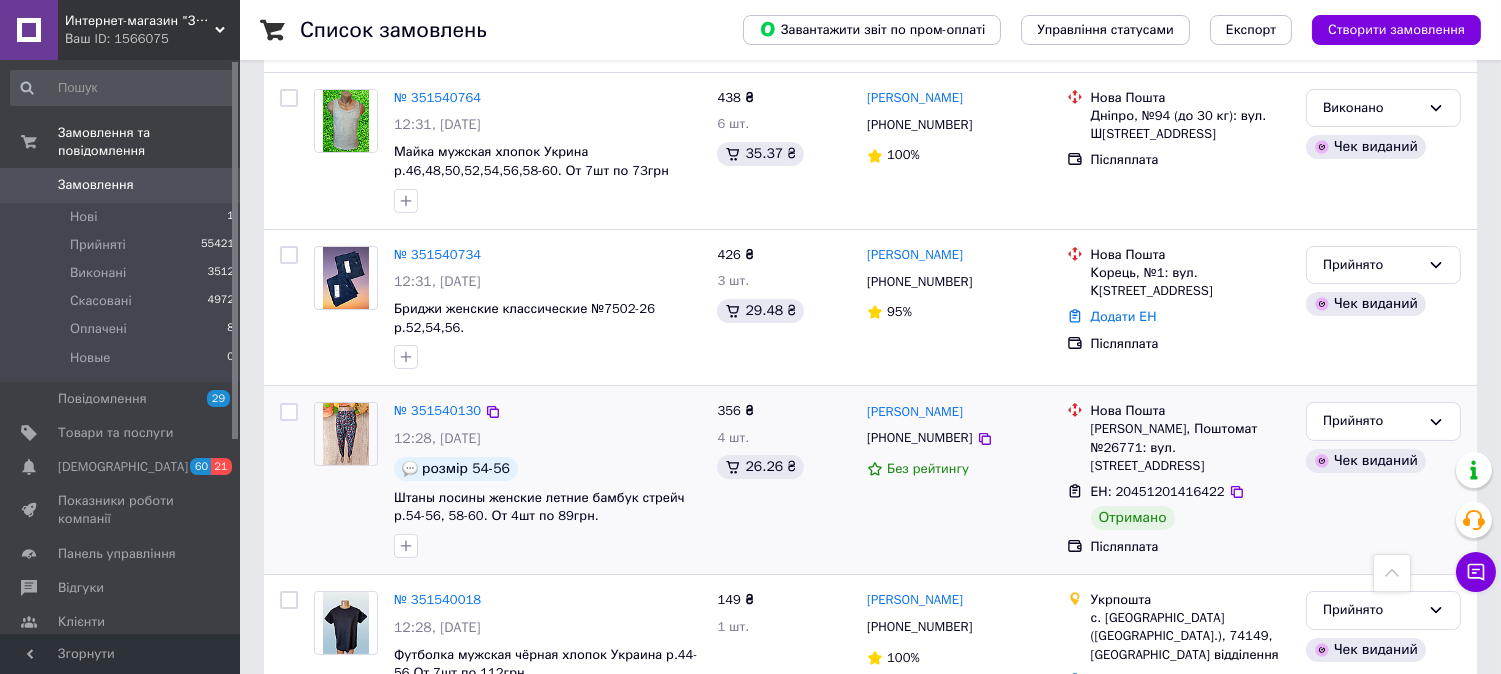 scroll, scrollTop: 555, scrollLeft: 0, axis: vertical 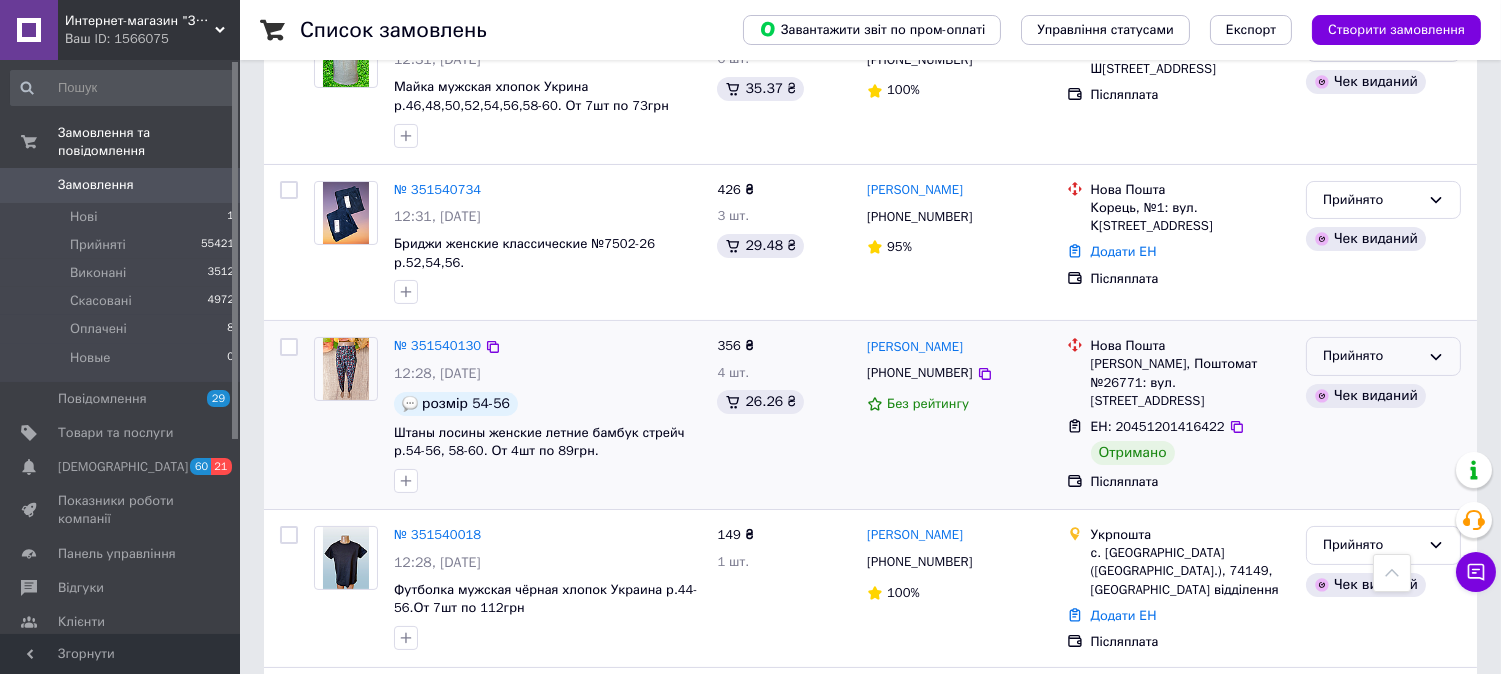 click on "Прийнято" at bounding box center [1371, 356] 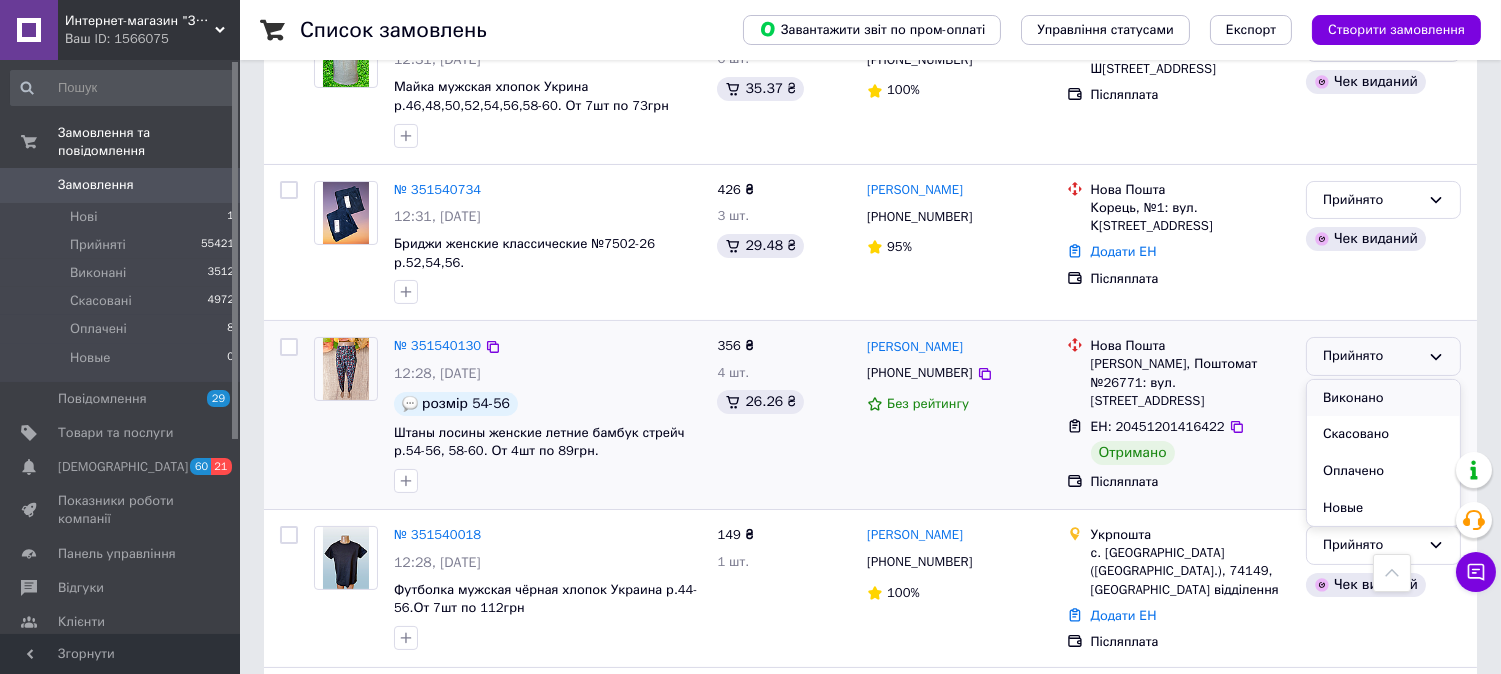 click on "Виконано" at bounding box center [1383, 398] 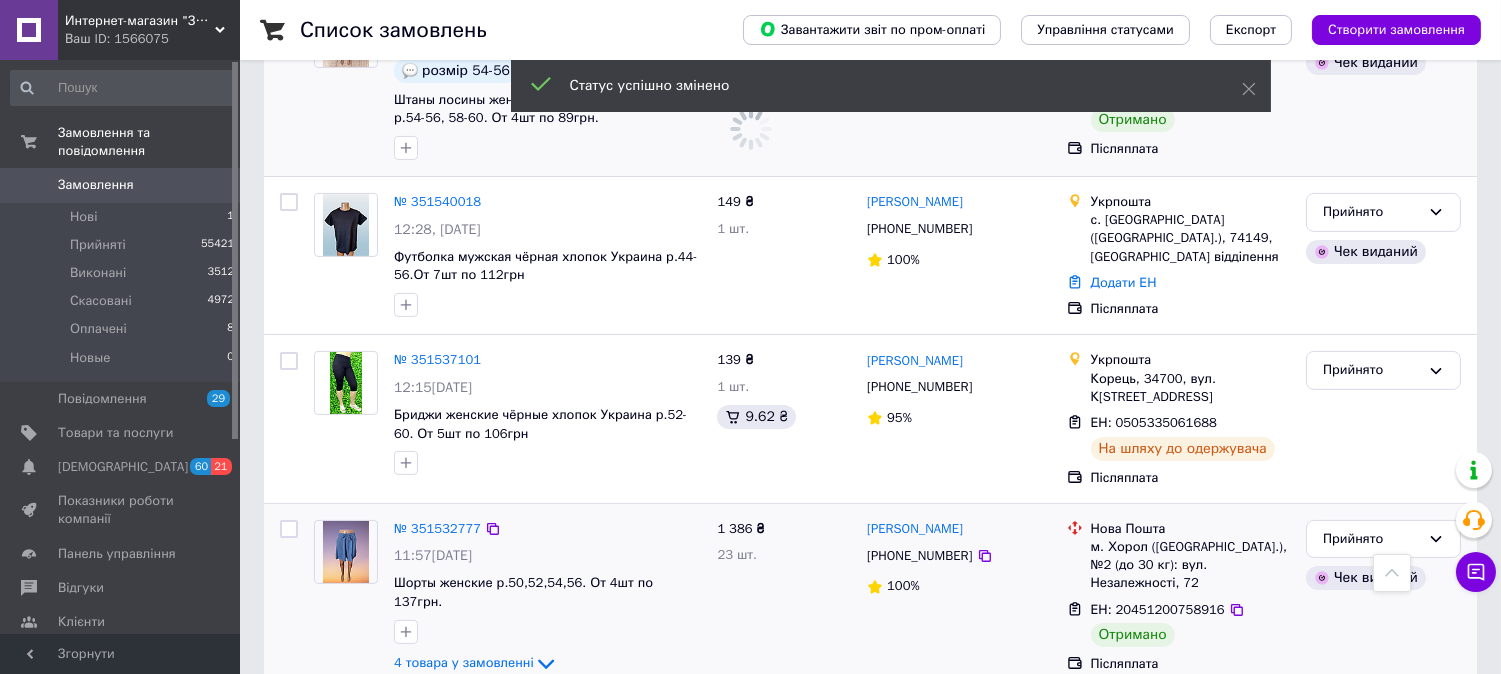 scroll, scrollTop: 1000, scrollLeft: 0, axis: vertical 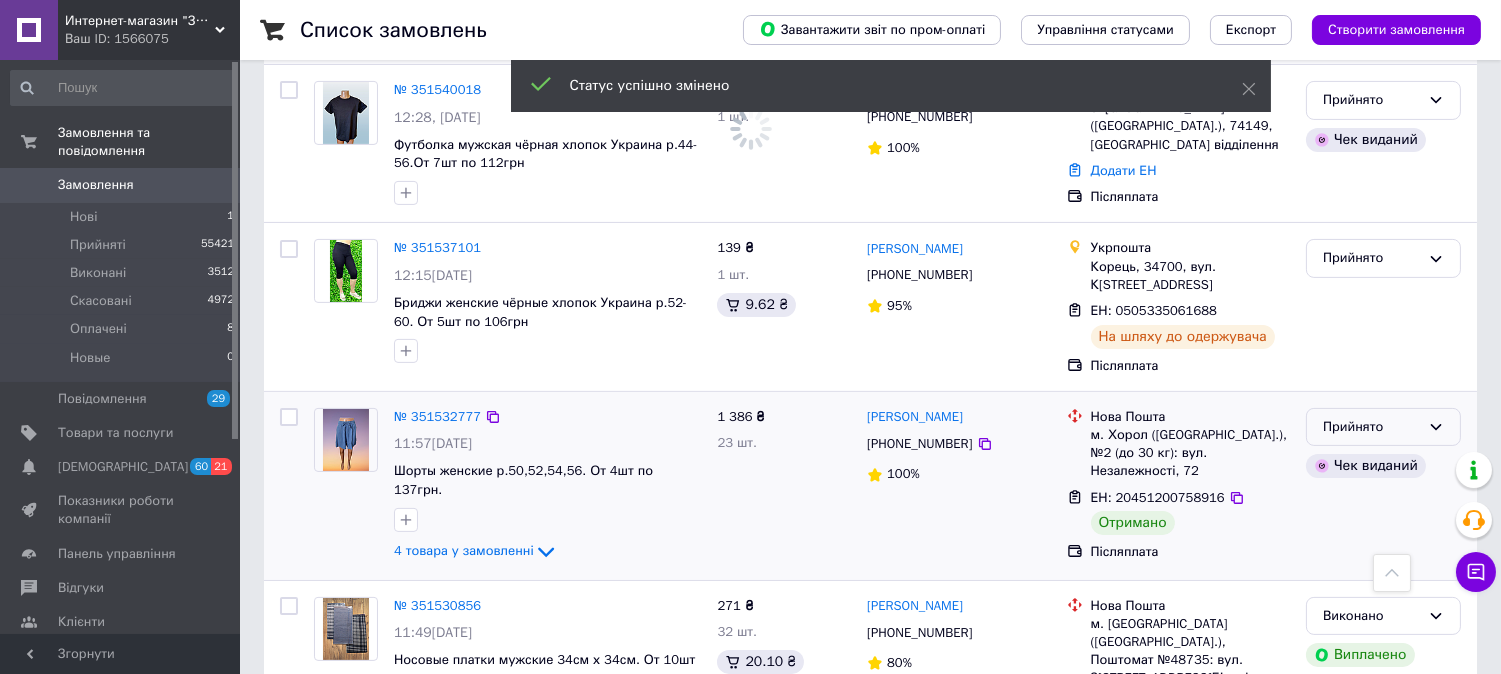 click on "Прийнято" at bounding box center (1371, 427) 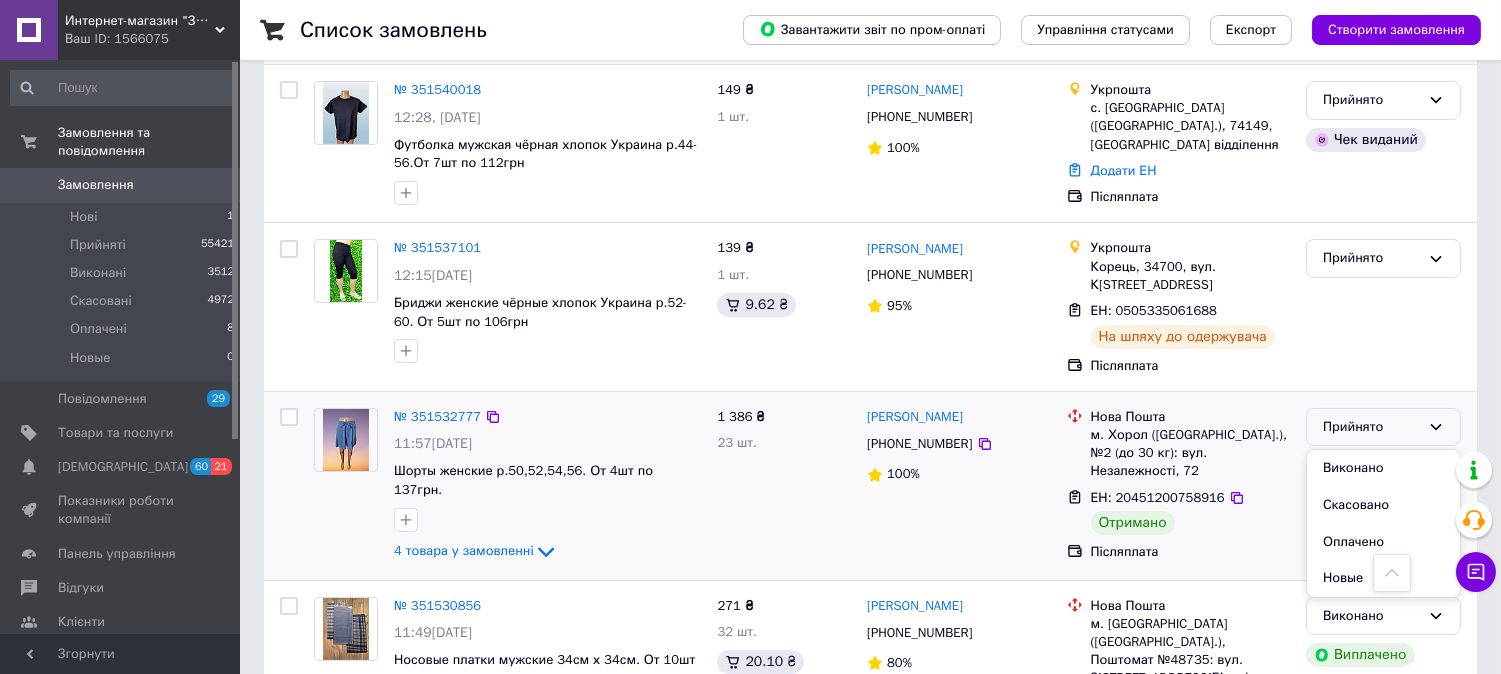 click on "Виконано" at bounding box center (1383, 468) 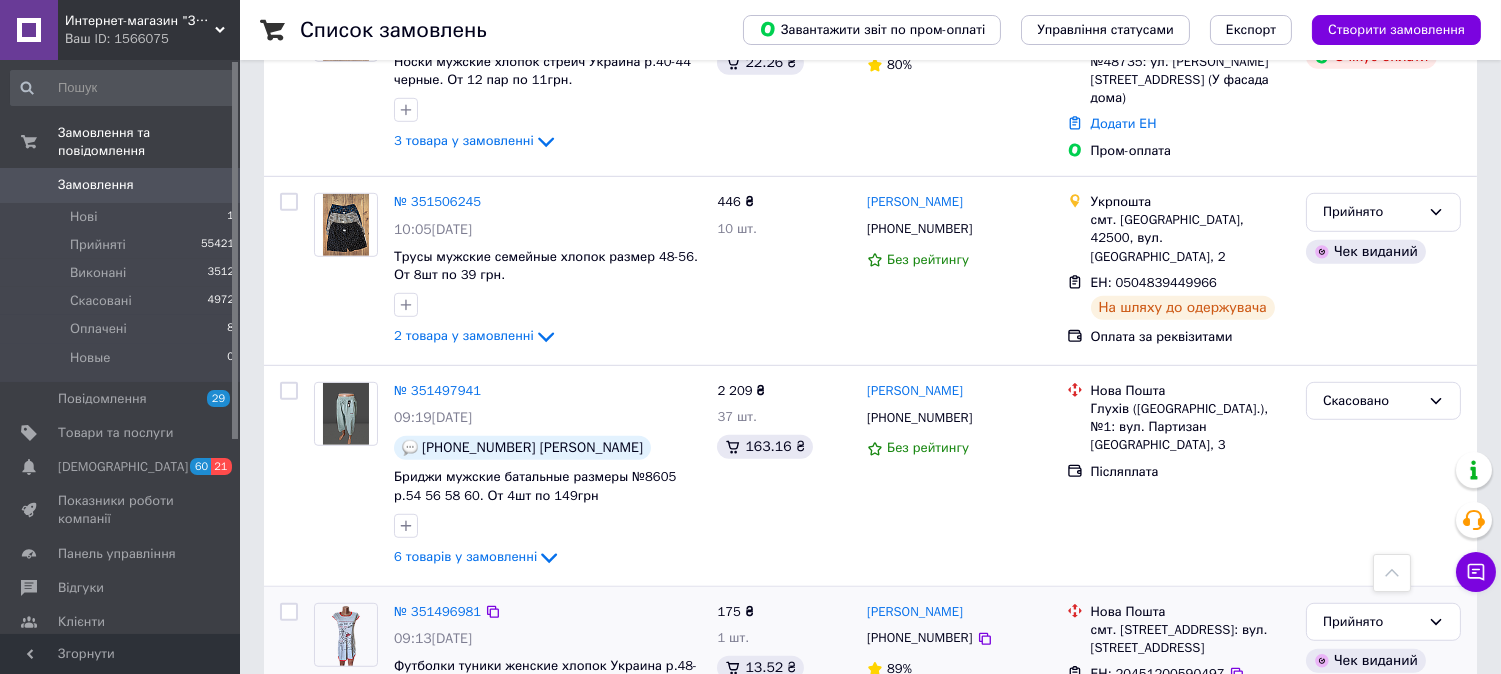 scroll, scrollTop: 2444, scrollLeft: 0, axis: vertical 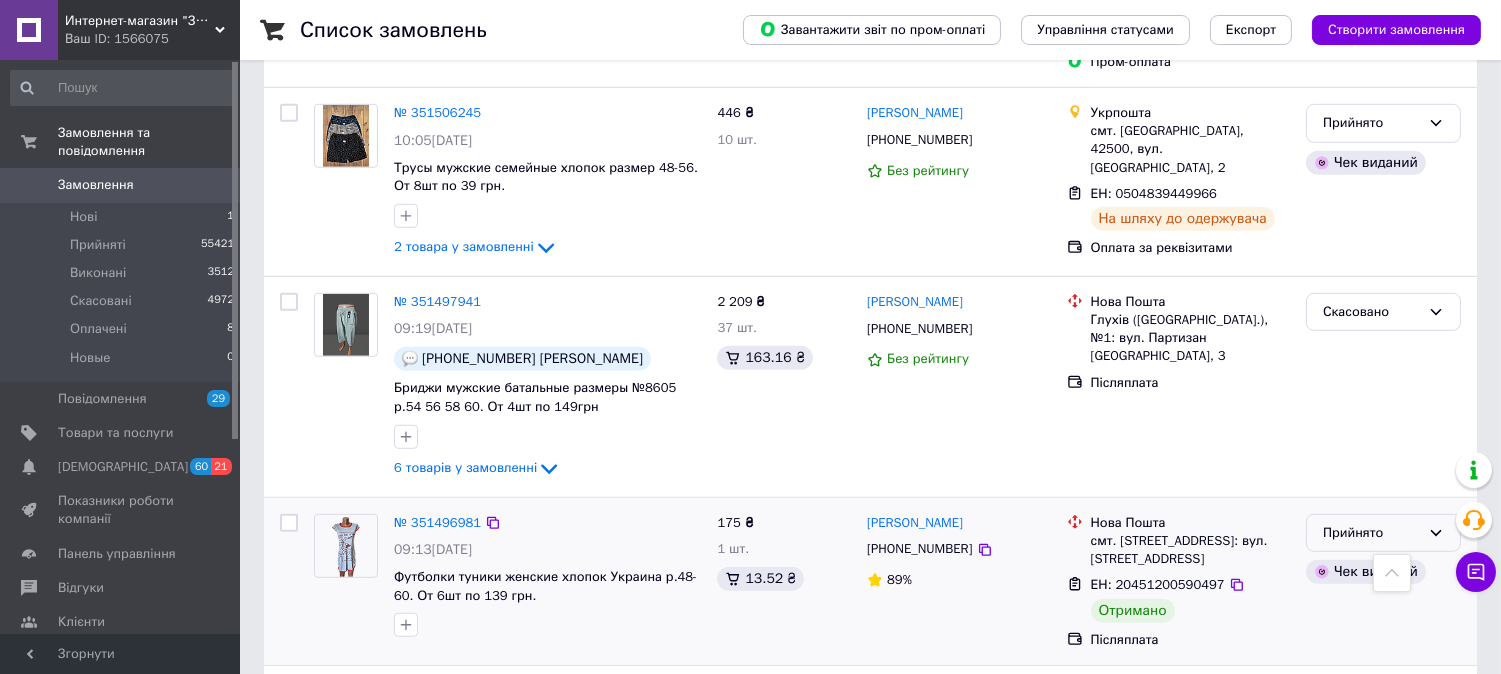 click on "Прийнято" at bounding box center (1371, 533) 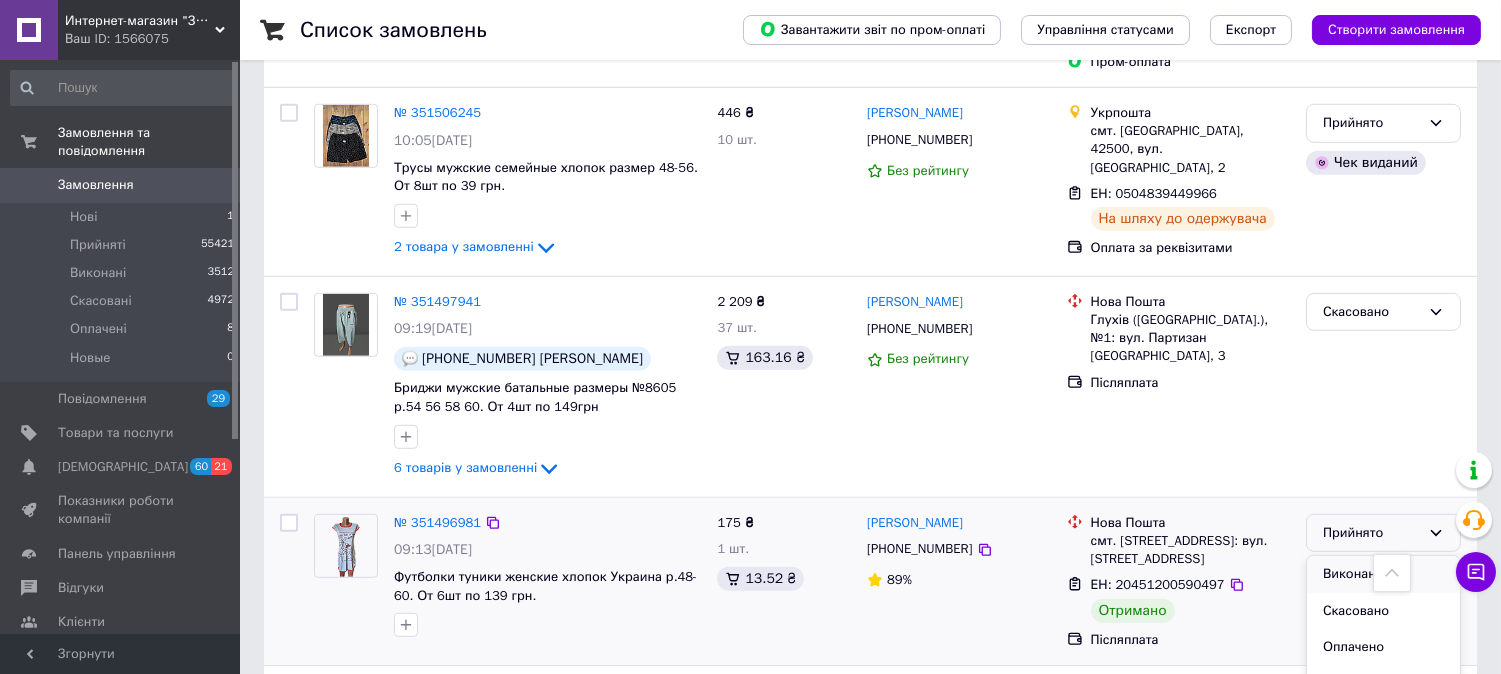 click on "Виконано" at bounding box center (1383, 574) 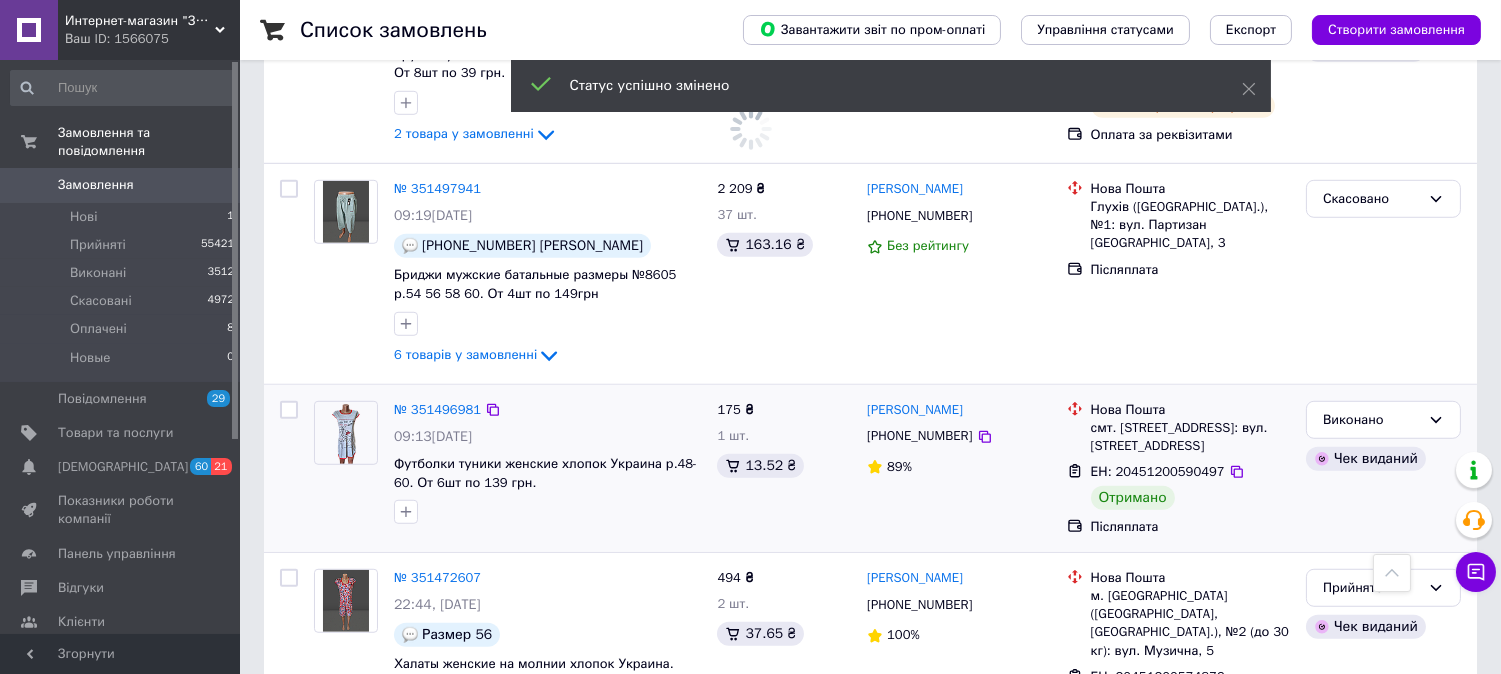 scroll, scrollTop: 2666, scrollLeft: 0, axis: vertical 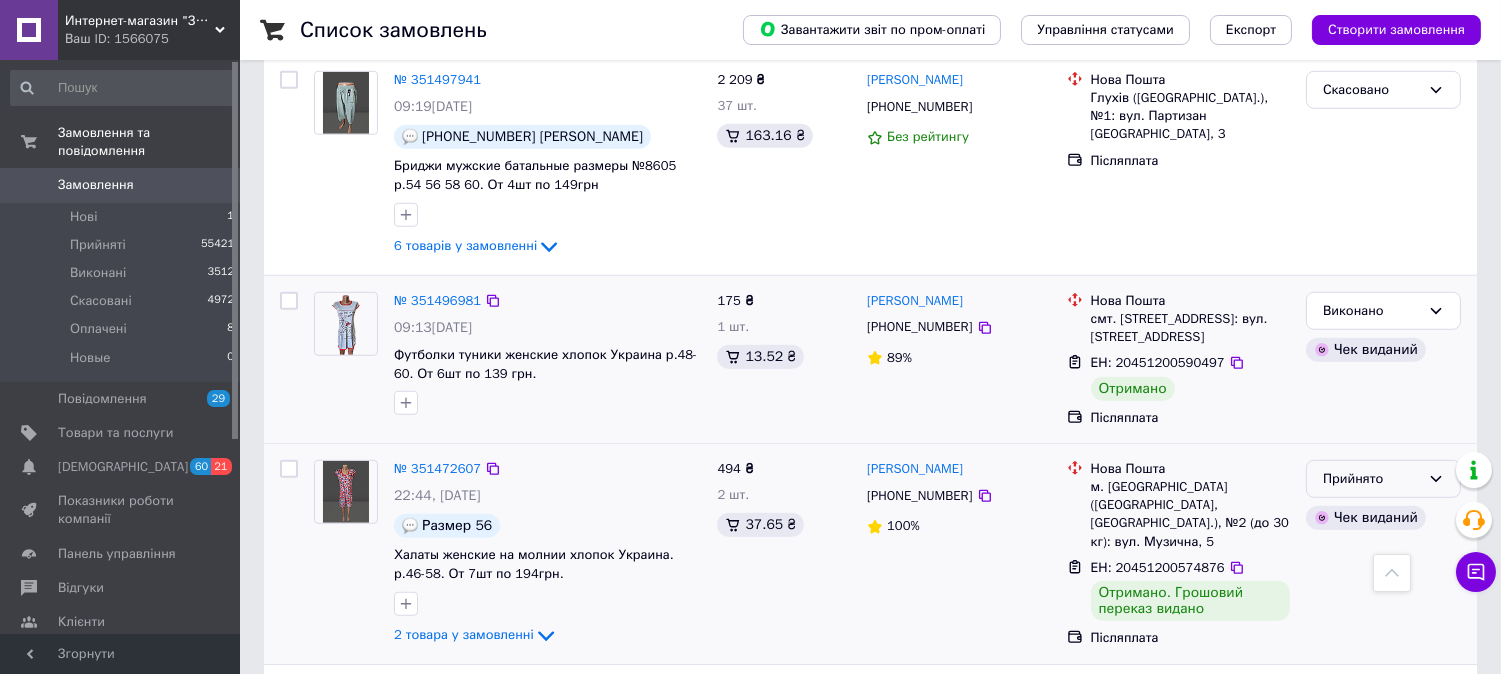 click on "Прийнято" at bounding box center [1383, 479] 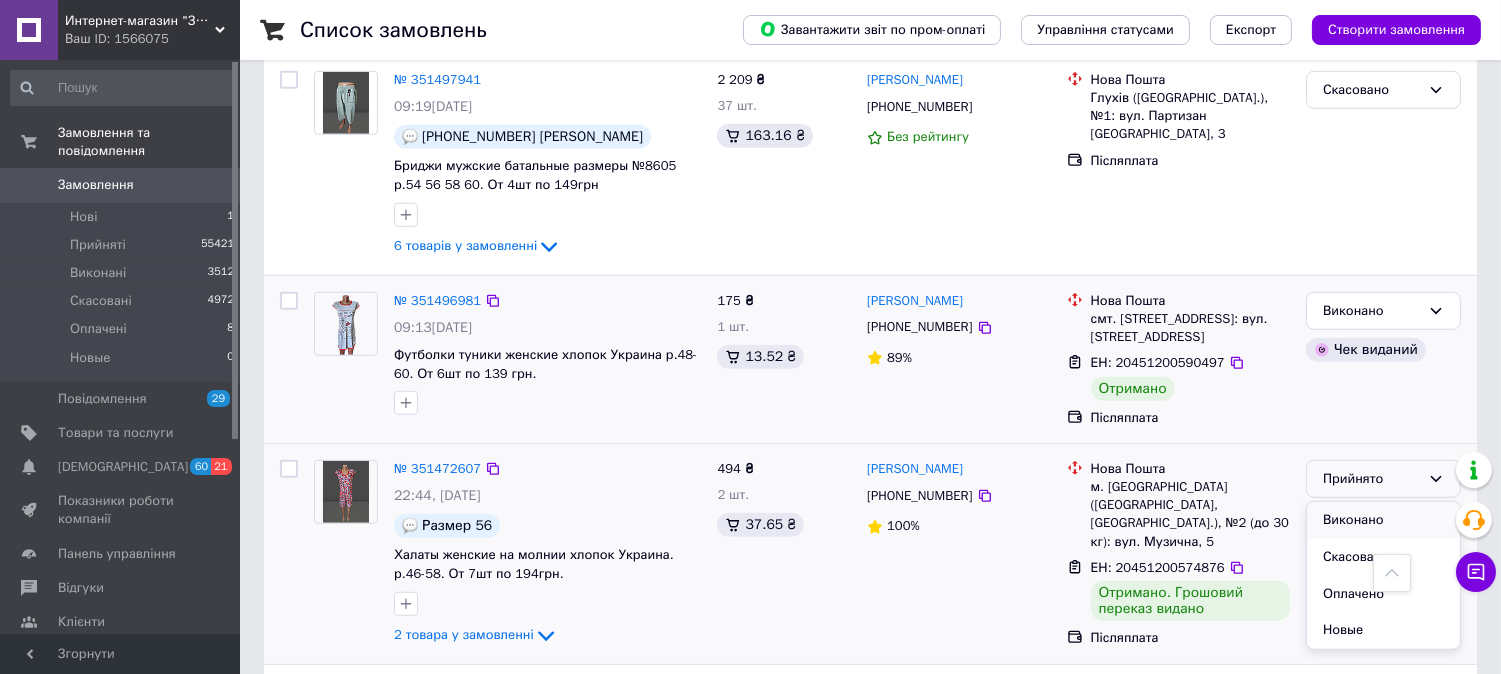 click on "Виконано" at bounding box center [1383, 520] 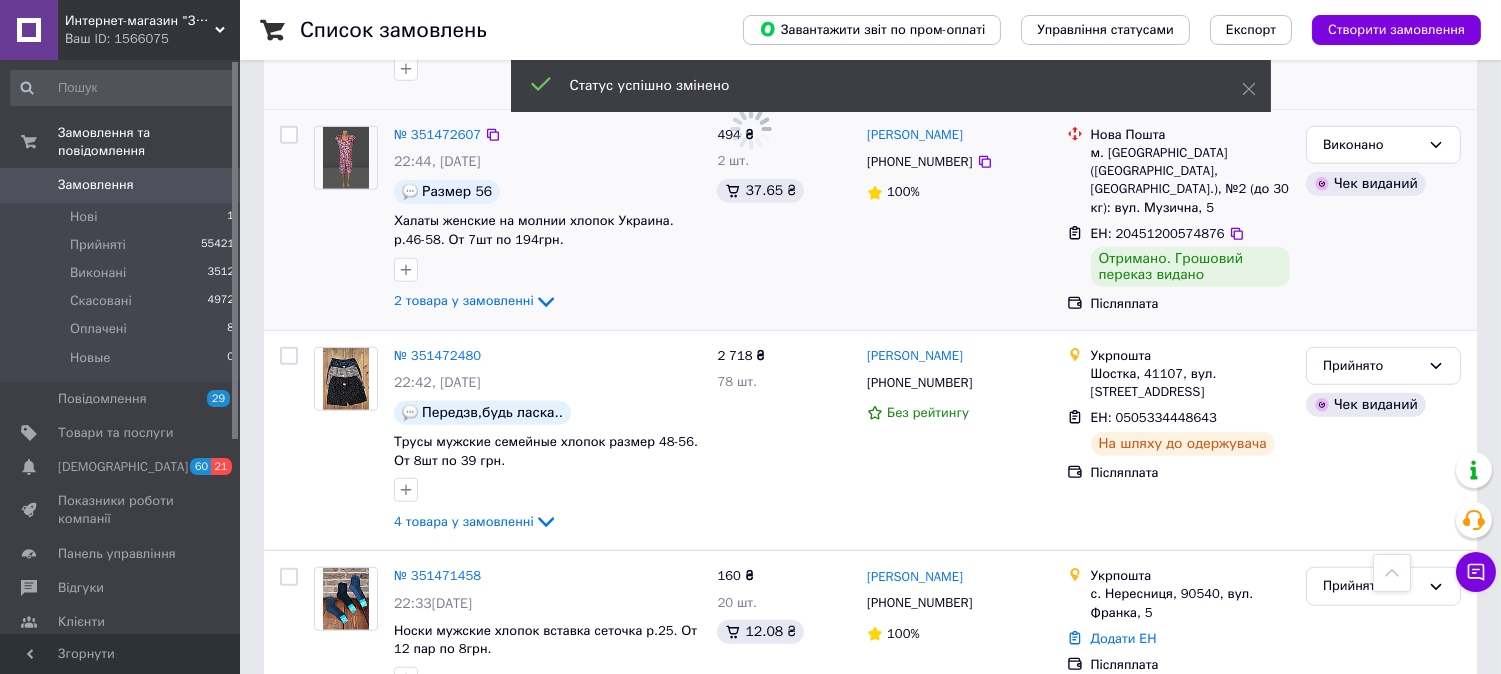 scroll, scrollTop: 3216, scrollLeft: 0, axis: vertical 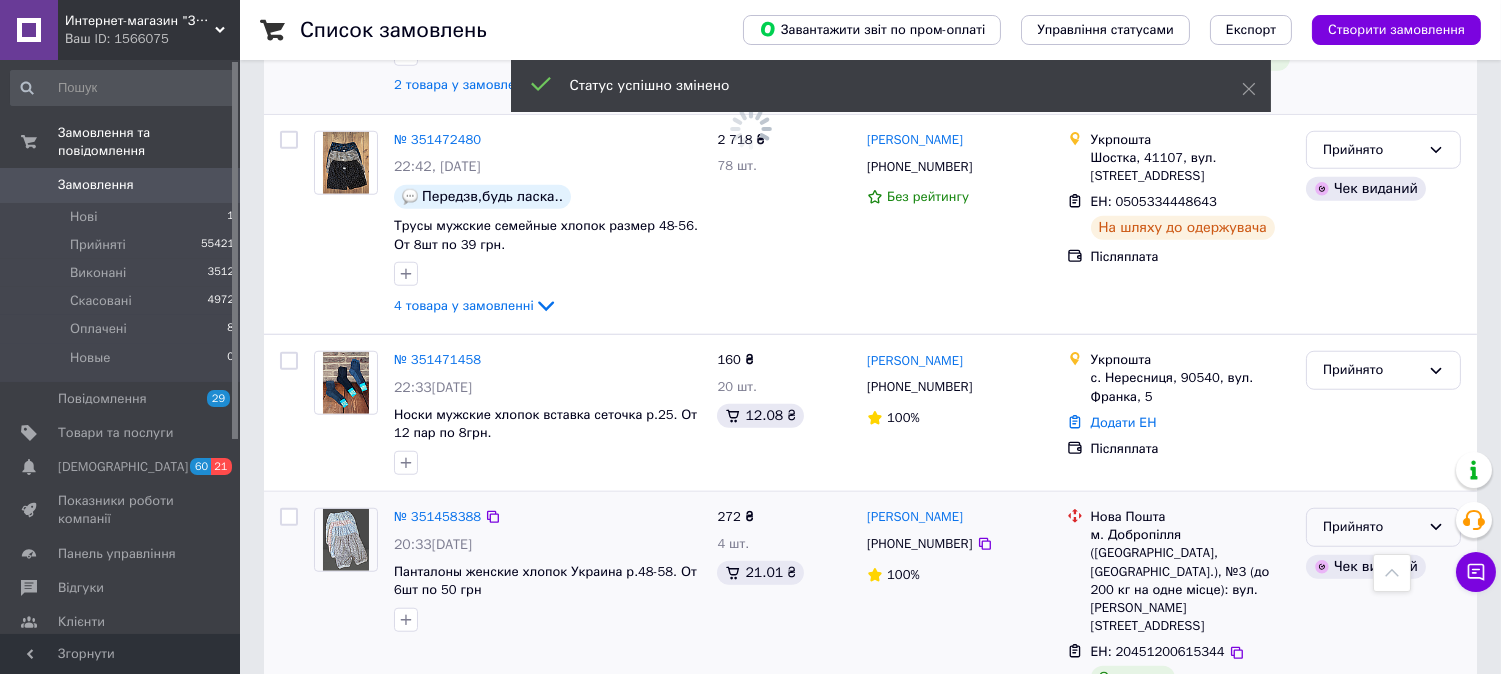 click on "Прийнято" at bounding box center [1383, 527] 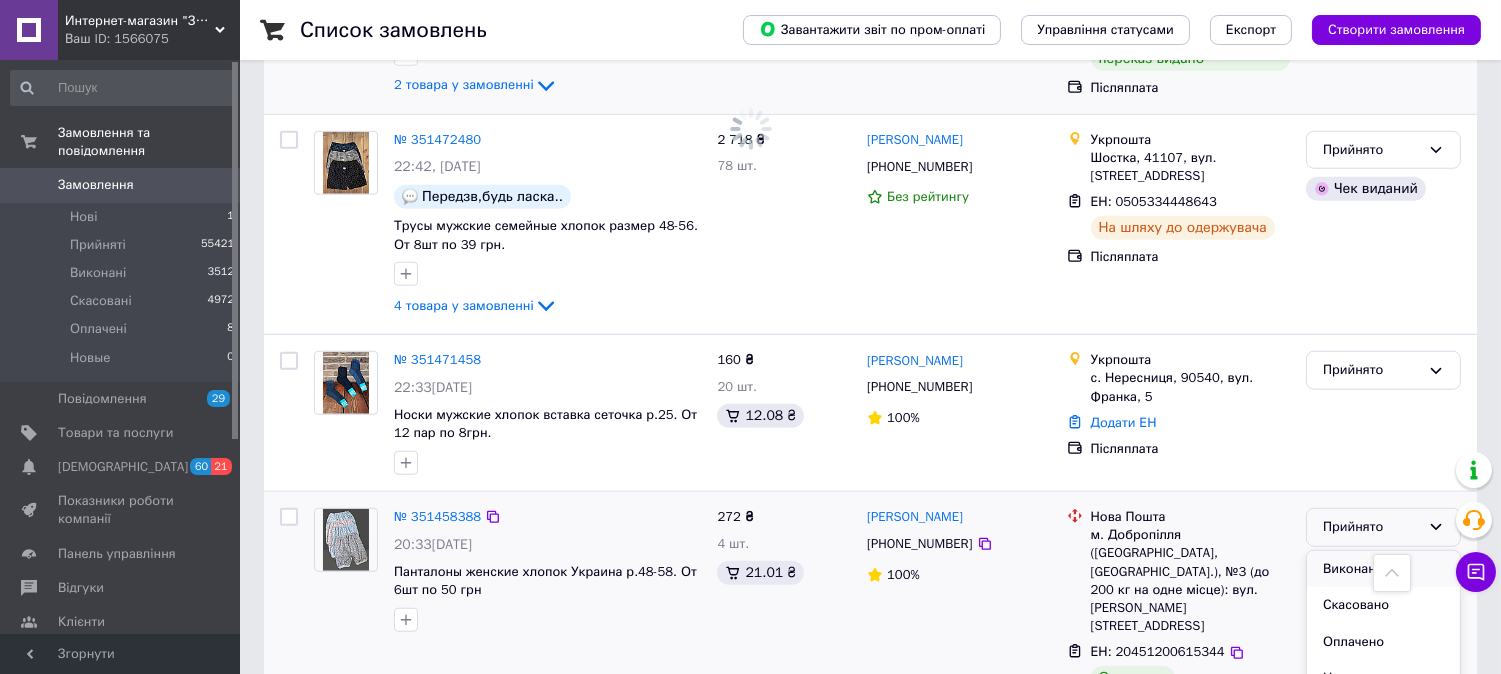 click on "Виконано" at bounding box center [1383, 569] 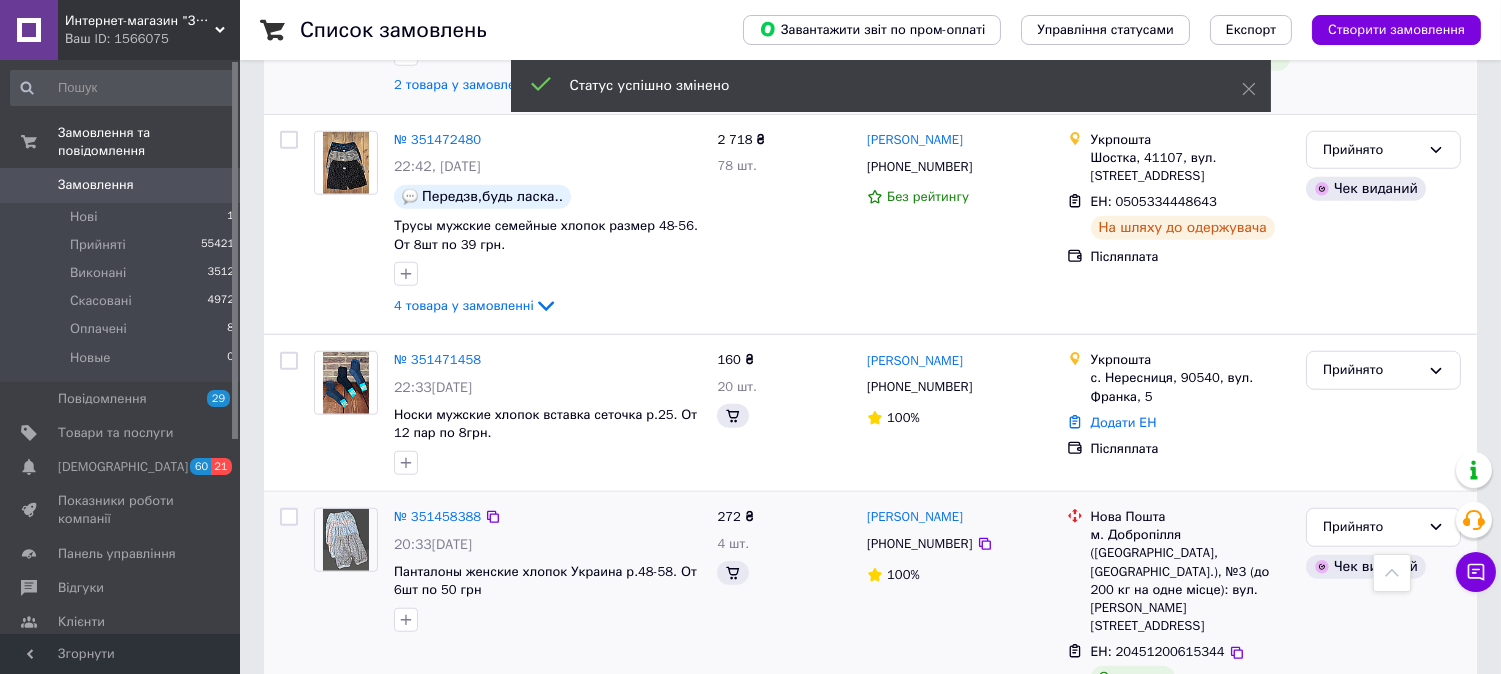click on "Наступна" at bounding box center (853, 777) 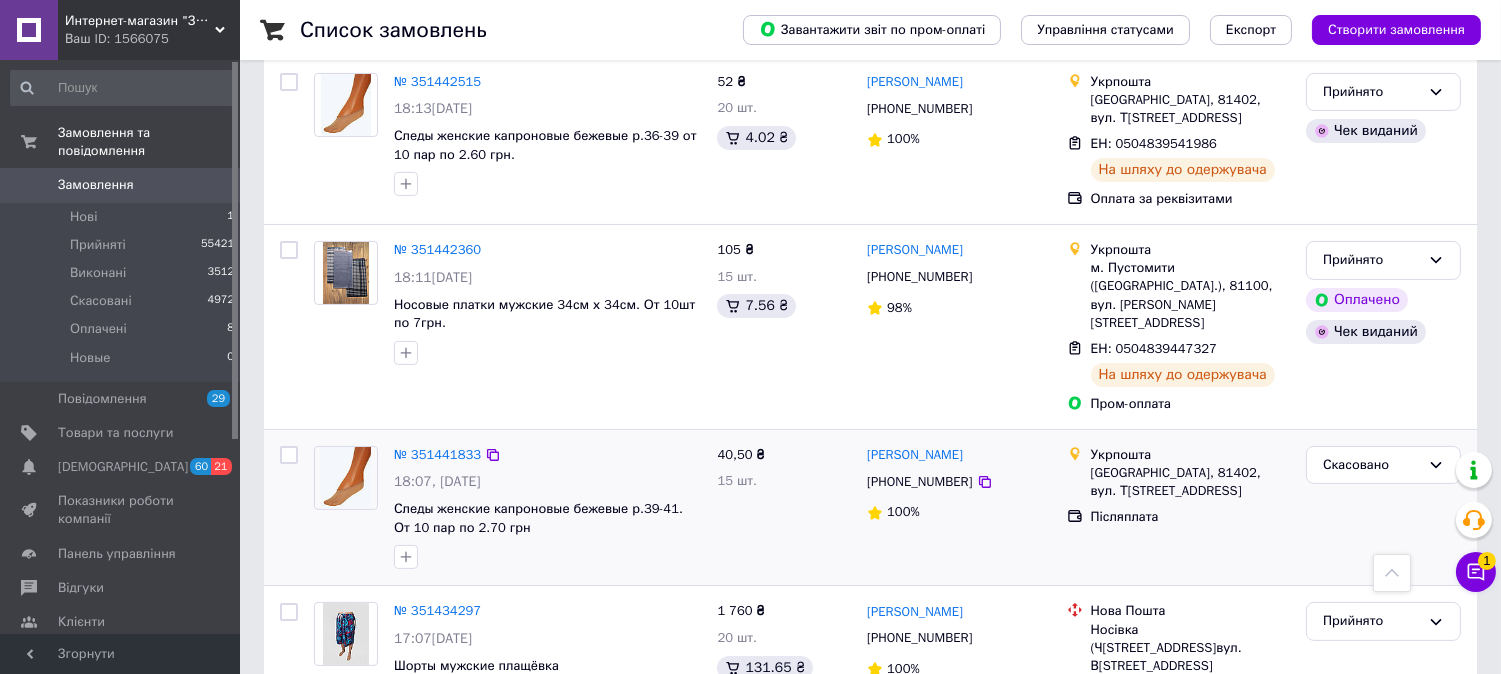 scroll, scrollTop: 1000, scrollLeft: 0, axis: vertical 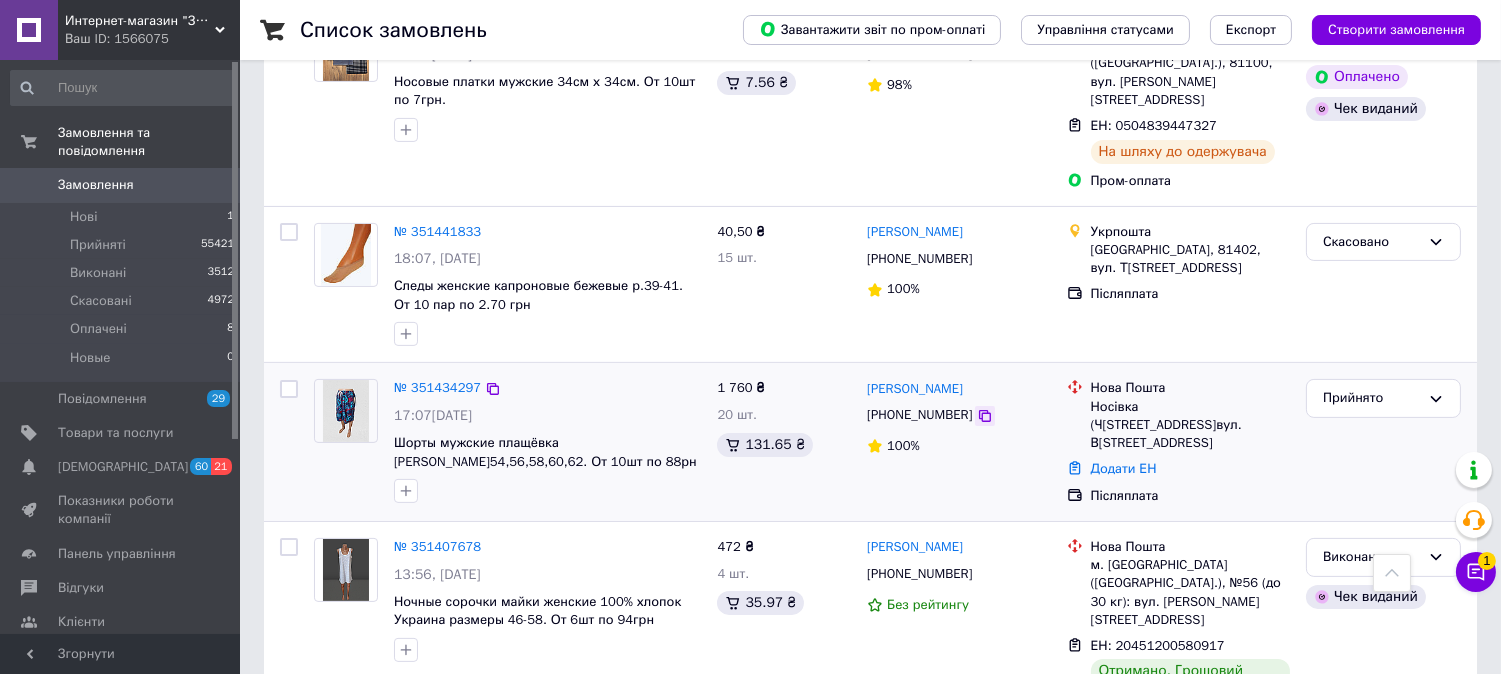 click 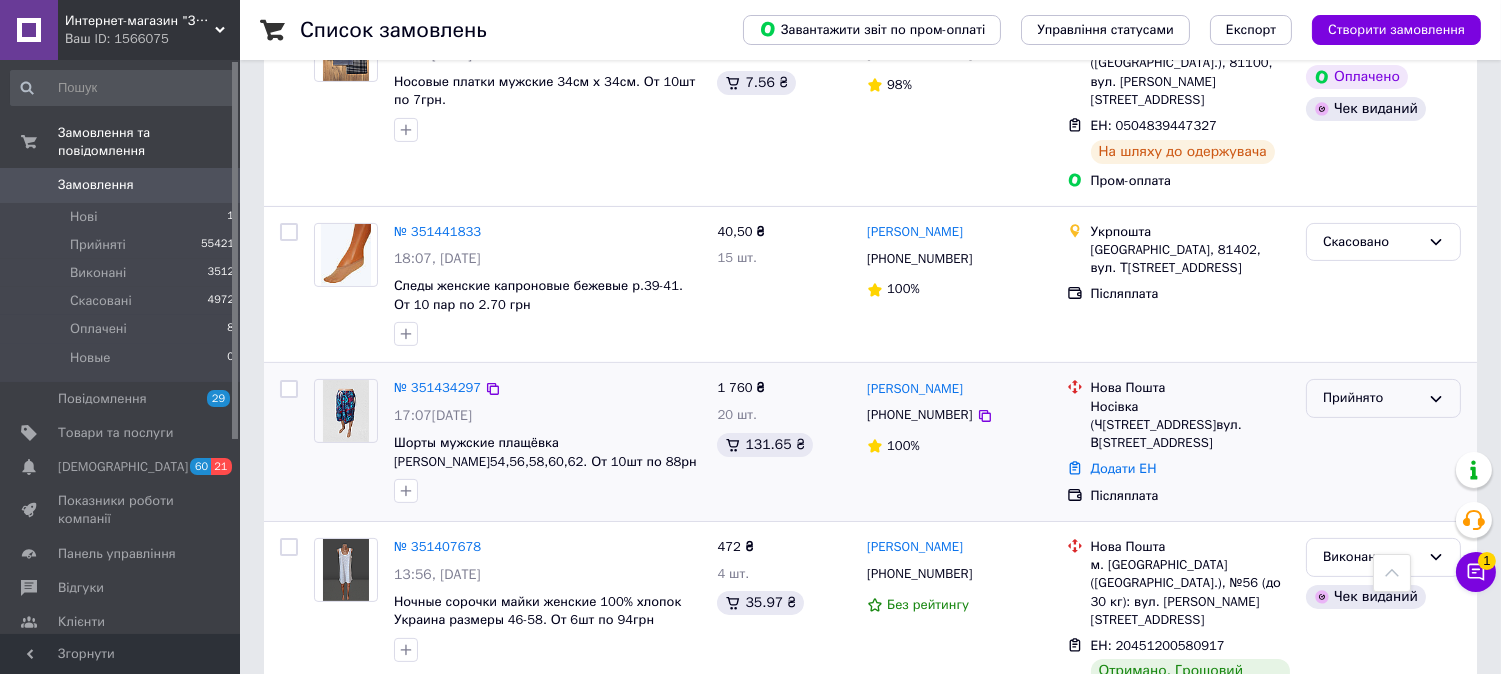 drag, startPoint x: 1402, startPoint y: 304, endPoint x: 1398, endPoint y: 315, distance: 11.7046995 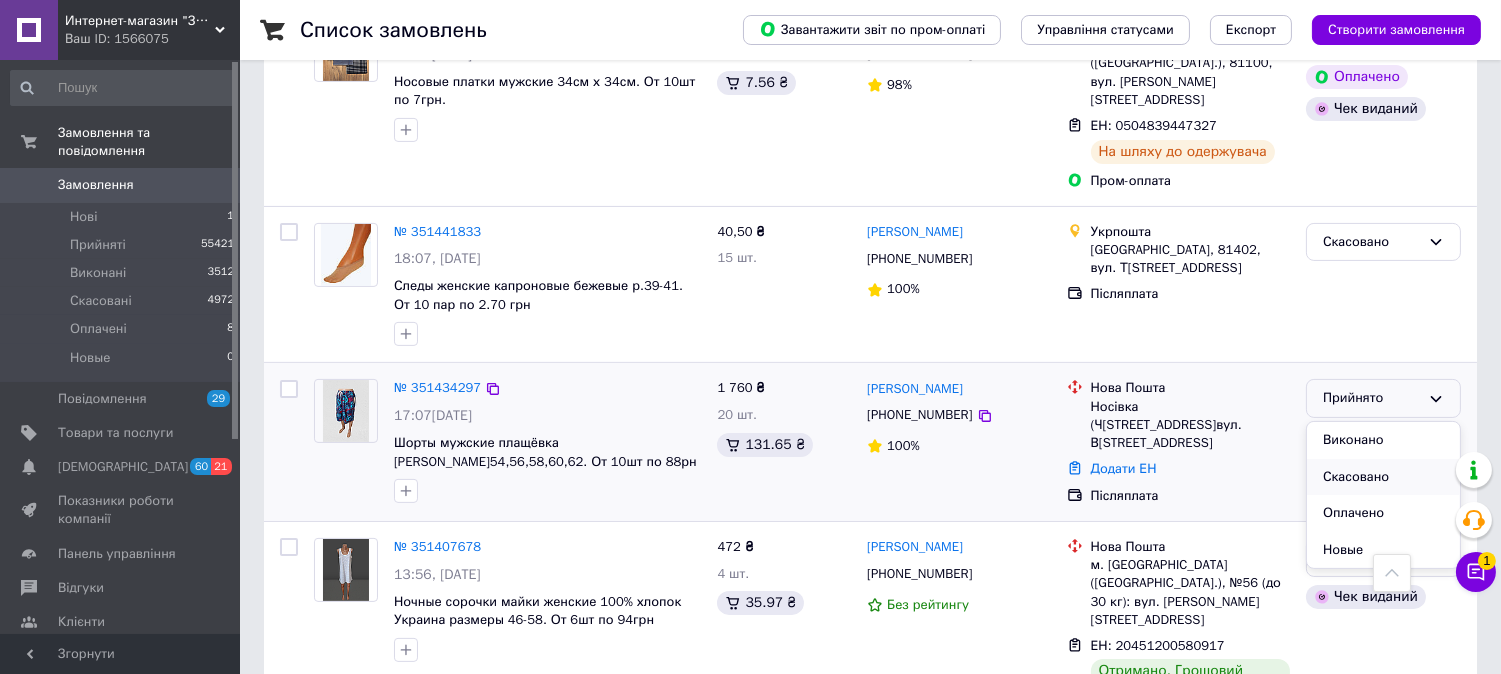 click on "Скасовано" at bounding box center [1383, 477] 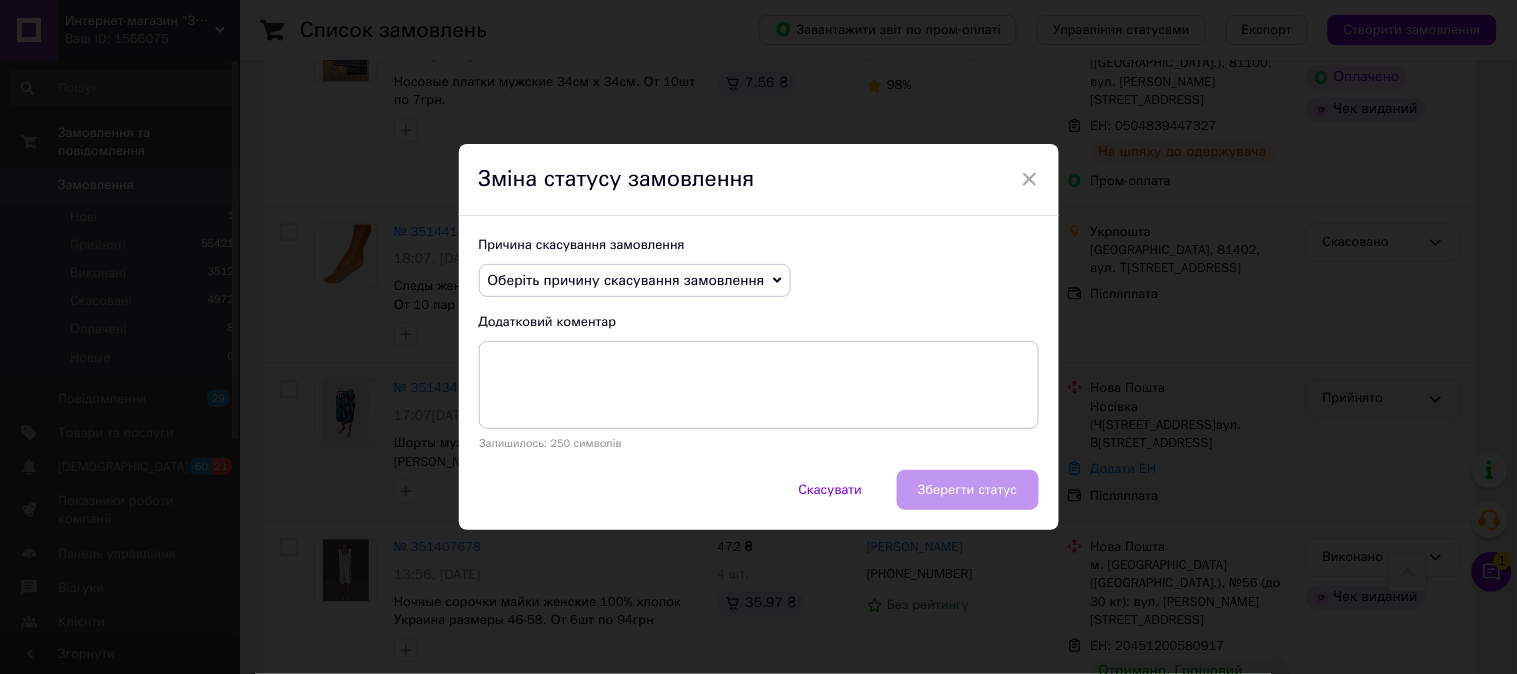 click on "Причина скасування замовлення Оберіть причину скасування замовлення Немає в наявності Немає різновиду товару Оплата не надійшла На прохання покупця Замовлення-дублікат Не виходить додзвонитися Інше Додатковий коментар Залишилось: 250 символів" at bounding box center (759, 343) 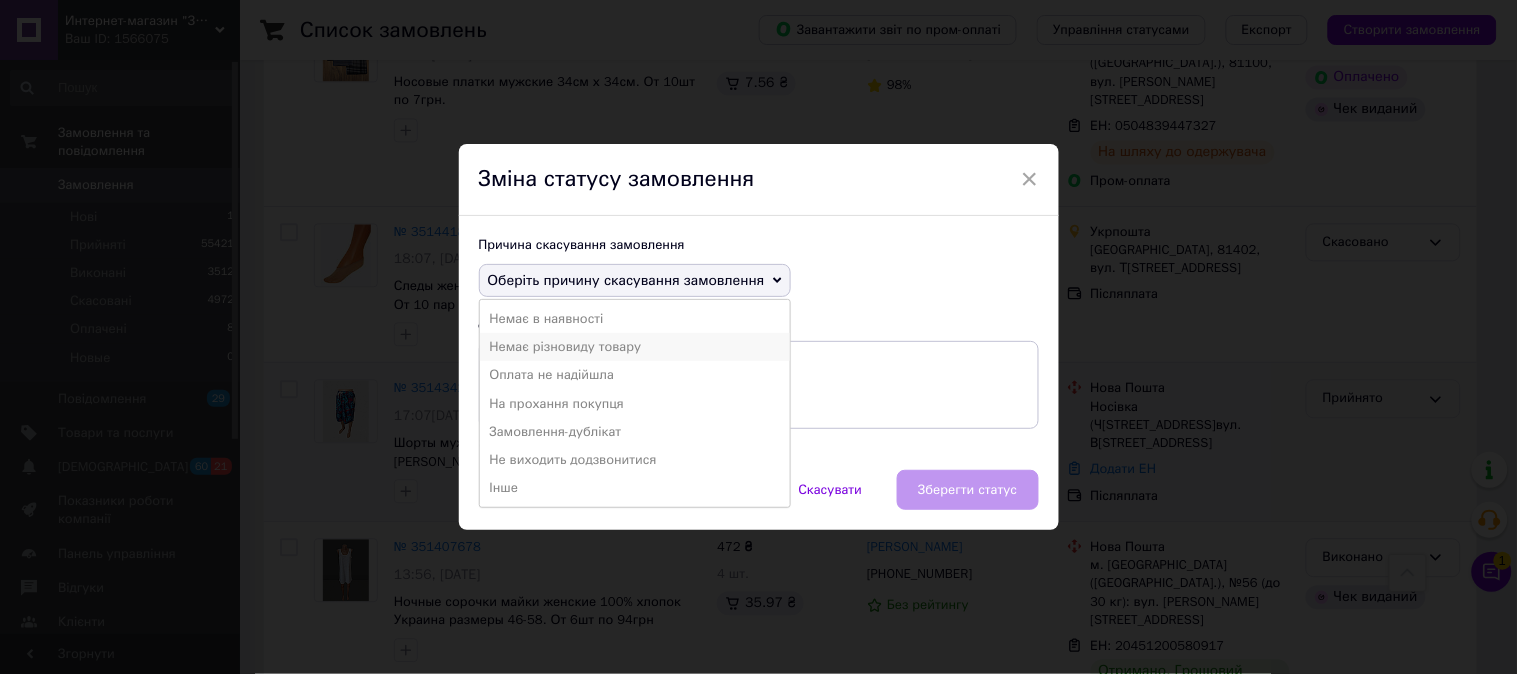 click on "Немає різновиду товару" at bounding box center (635, 347) 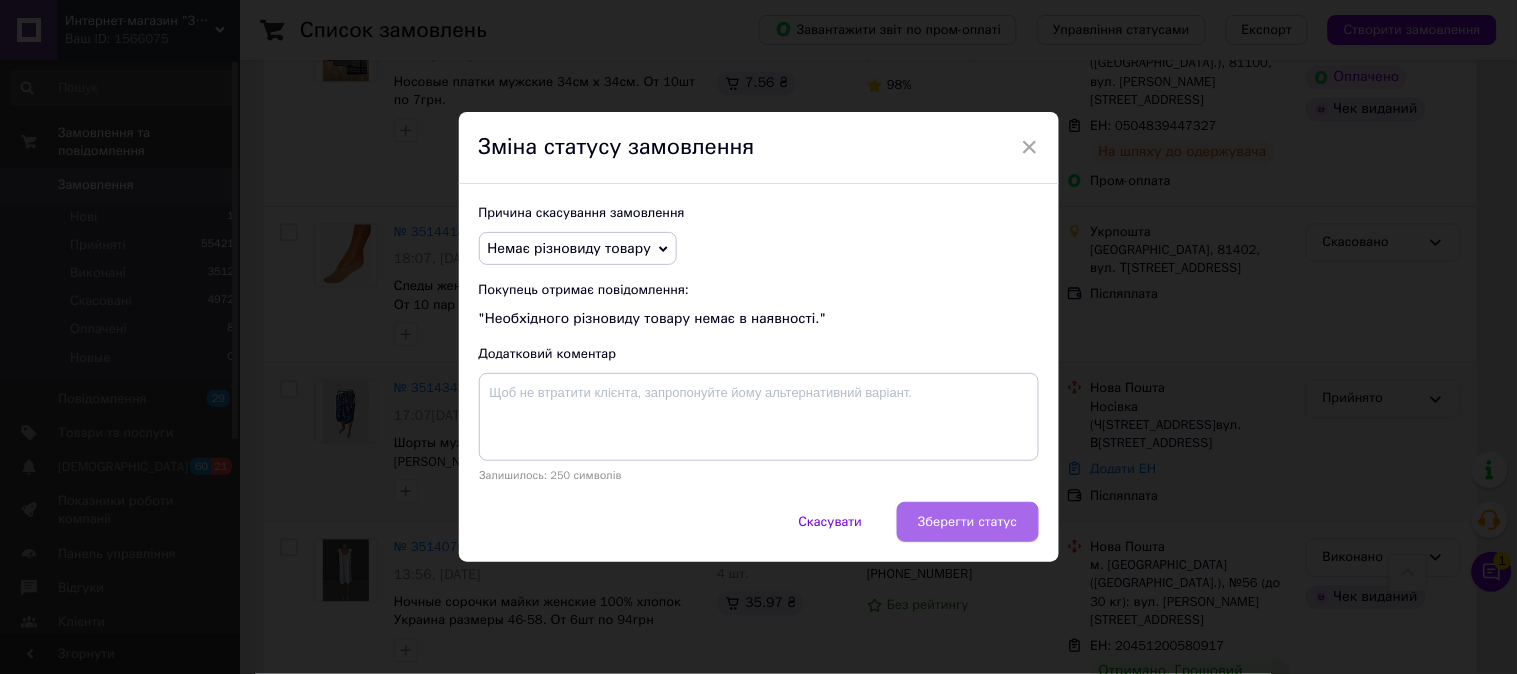 click on "Зберегти статус" at bounding box center (967, 522) 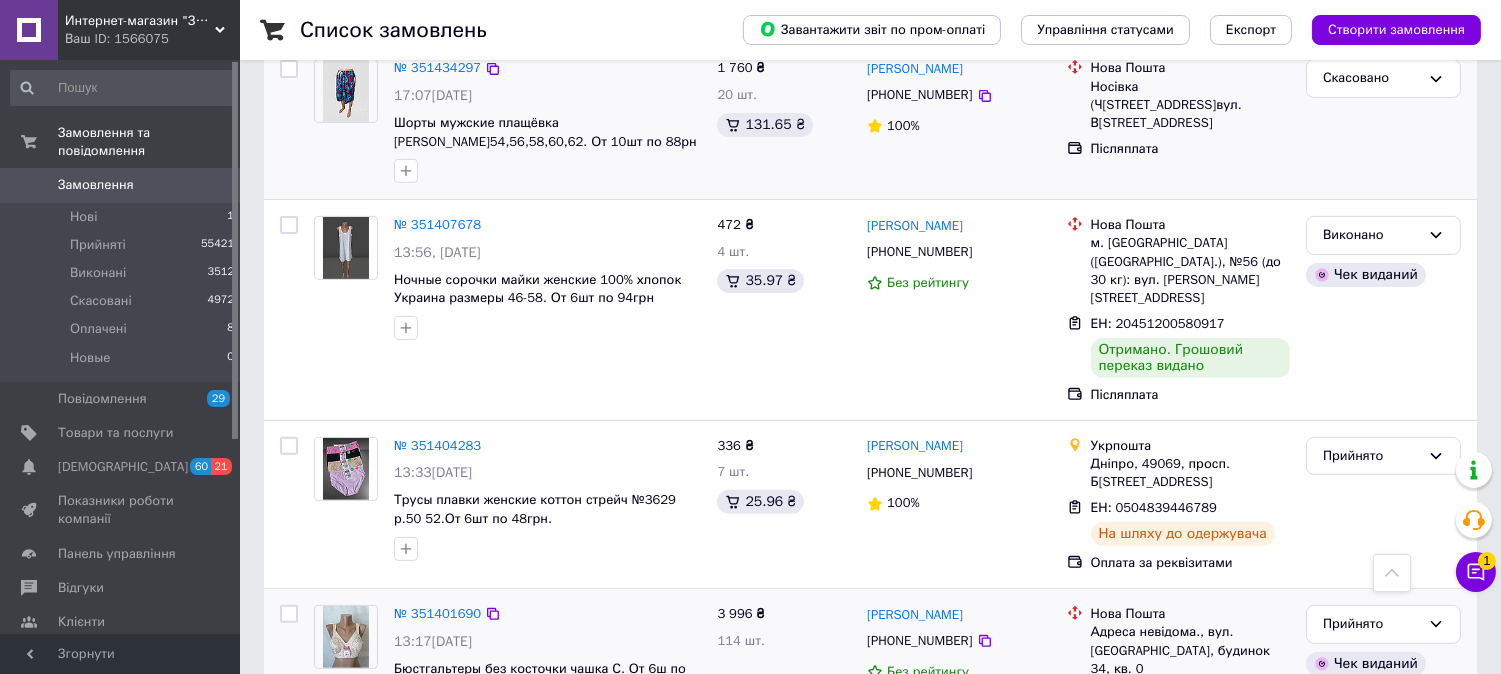 scroll, scrollTop: 1555, scrollLeft: 0, axis: vertical 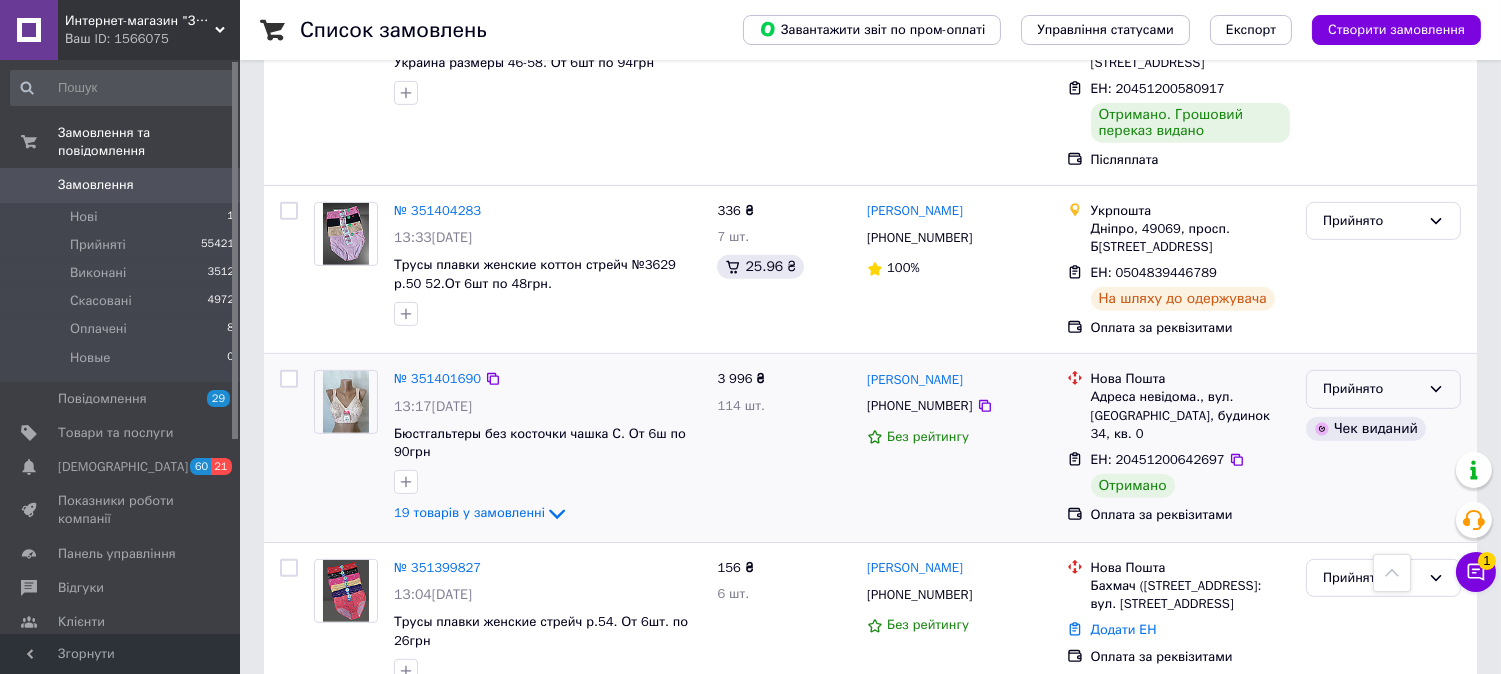 drag, startPoint x: 1351, startPoint y: 256, endPoint x: 1352, endPoint y: 276, distance: 20.024984 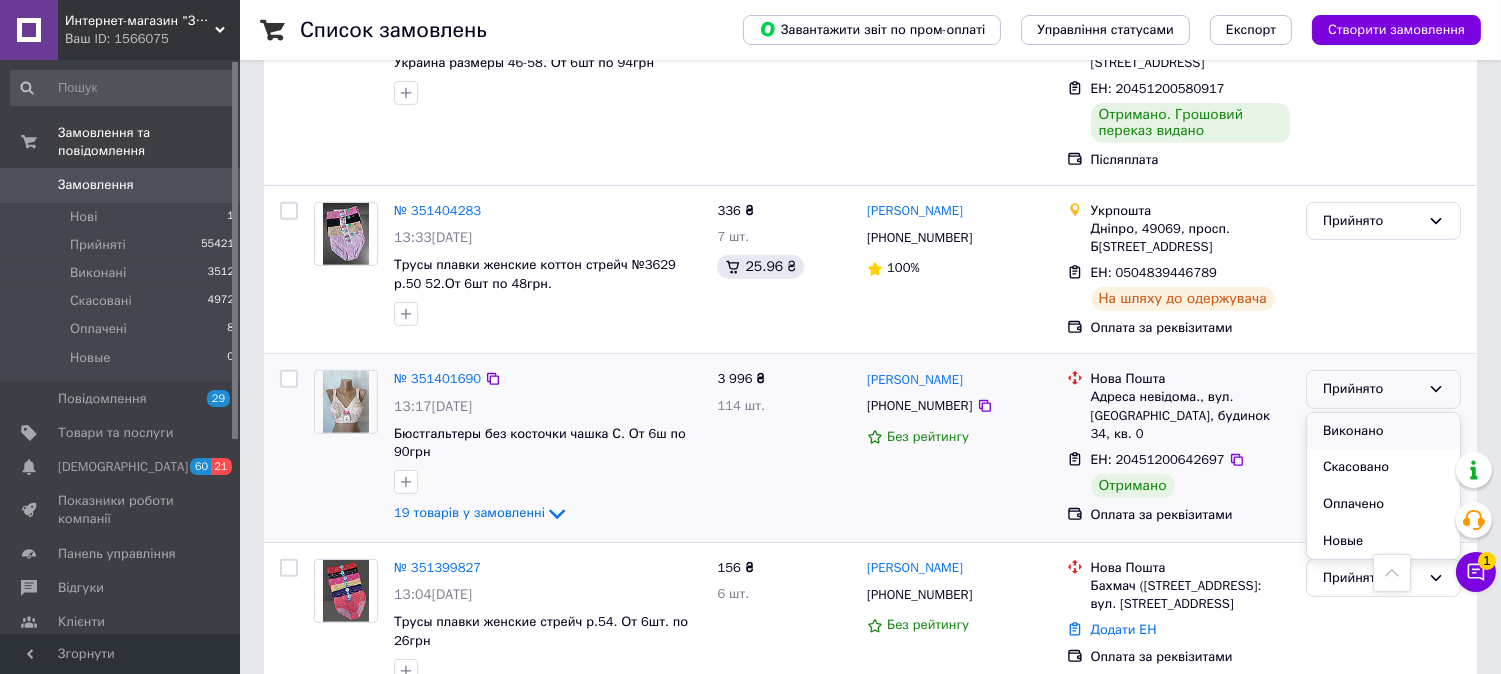 click on "Виконано" at bounding box center [1383, 431] 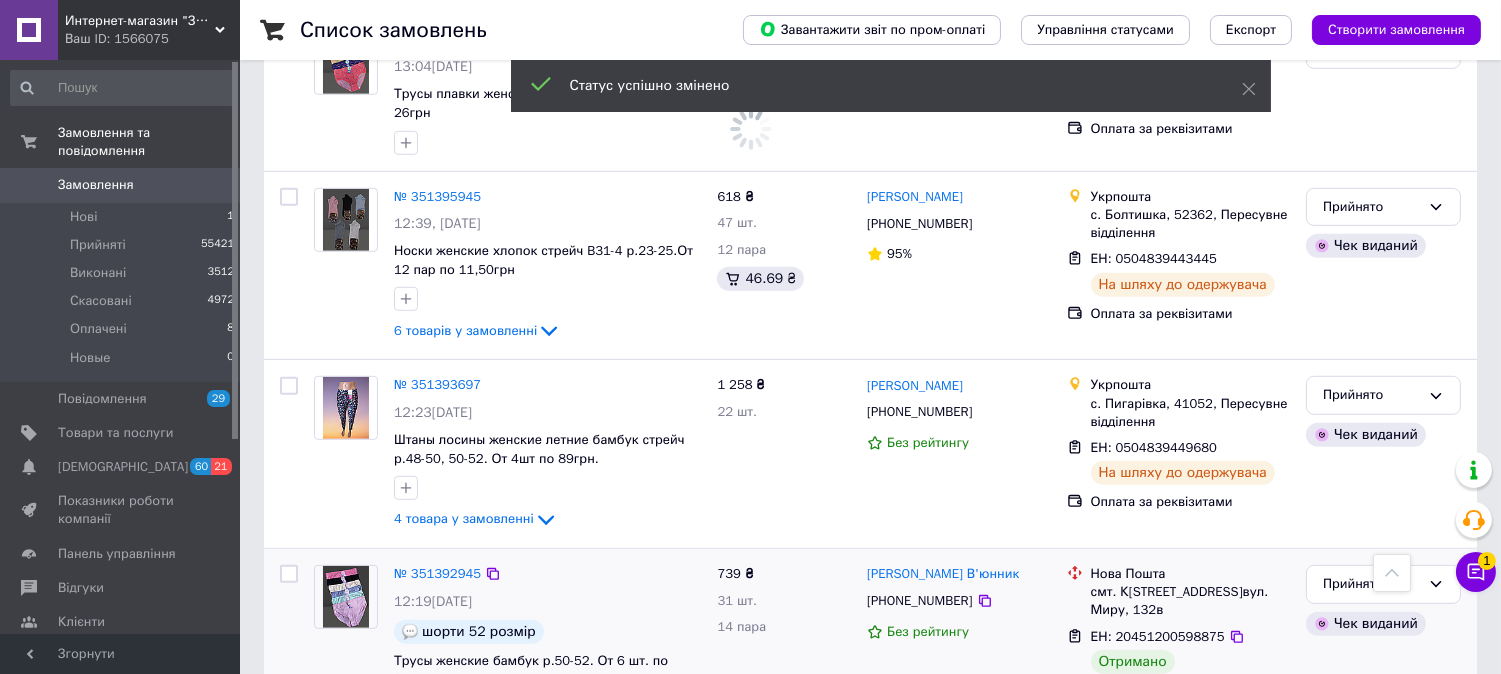 scroll, scrollTop: 2111, scrollLeft: 0, axis: vertical 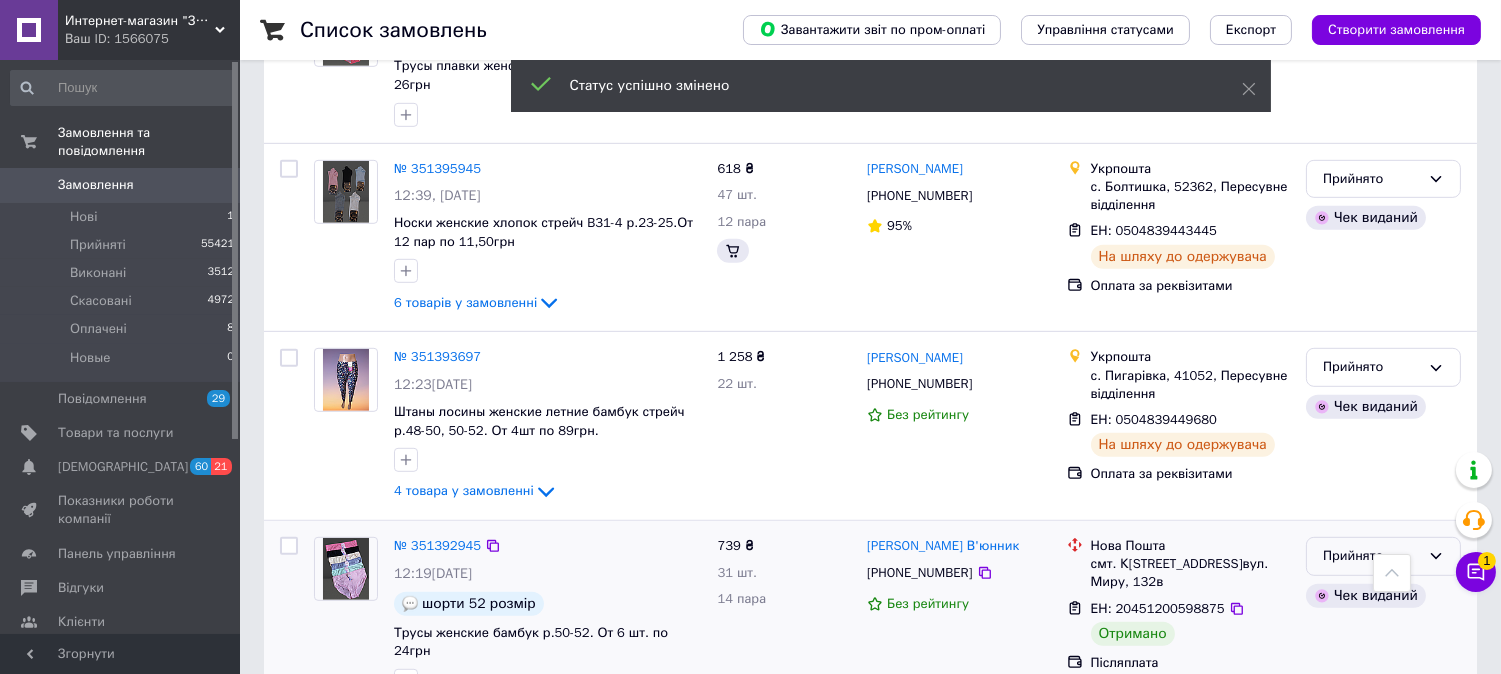 click on "Прийнято" at bounding box center (1371, 556) 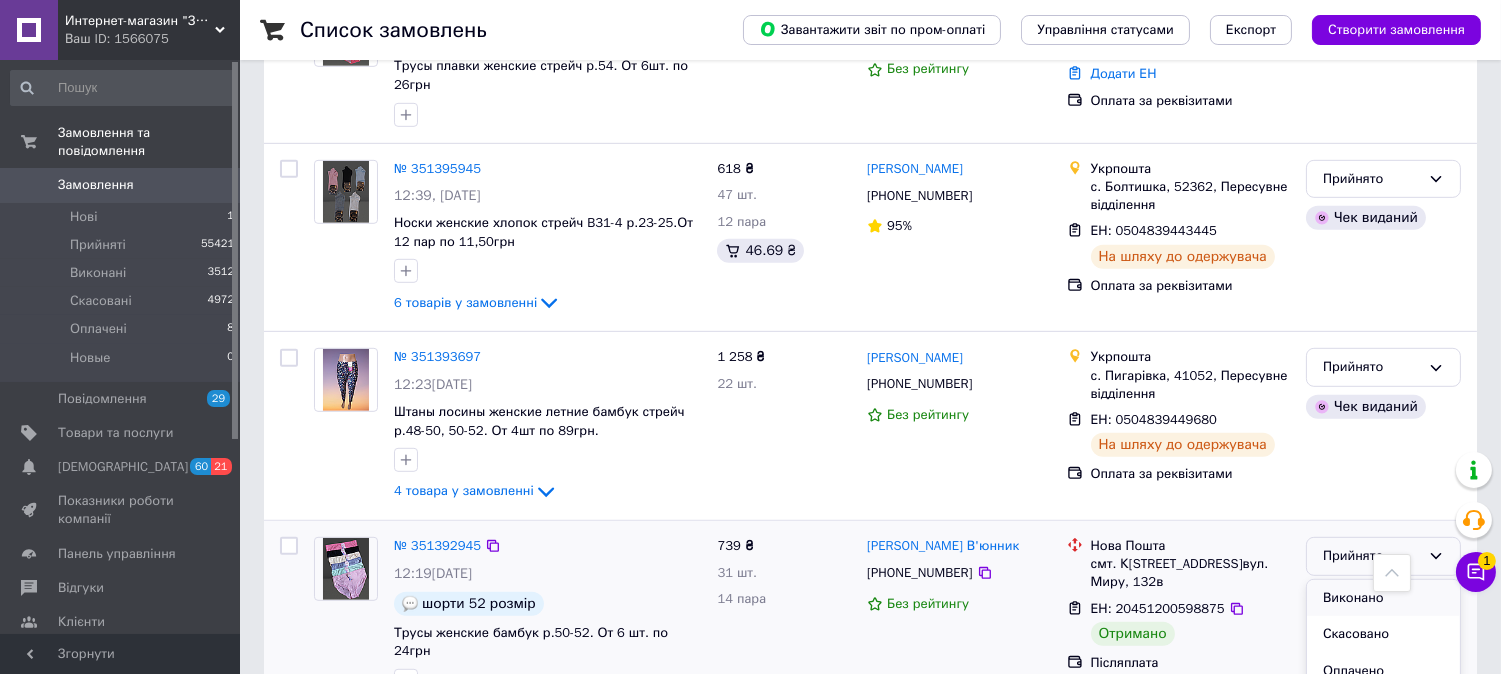 click on "Виконано" at bounding box center (1383, 598) 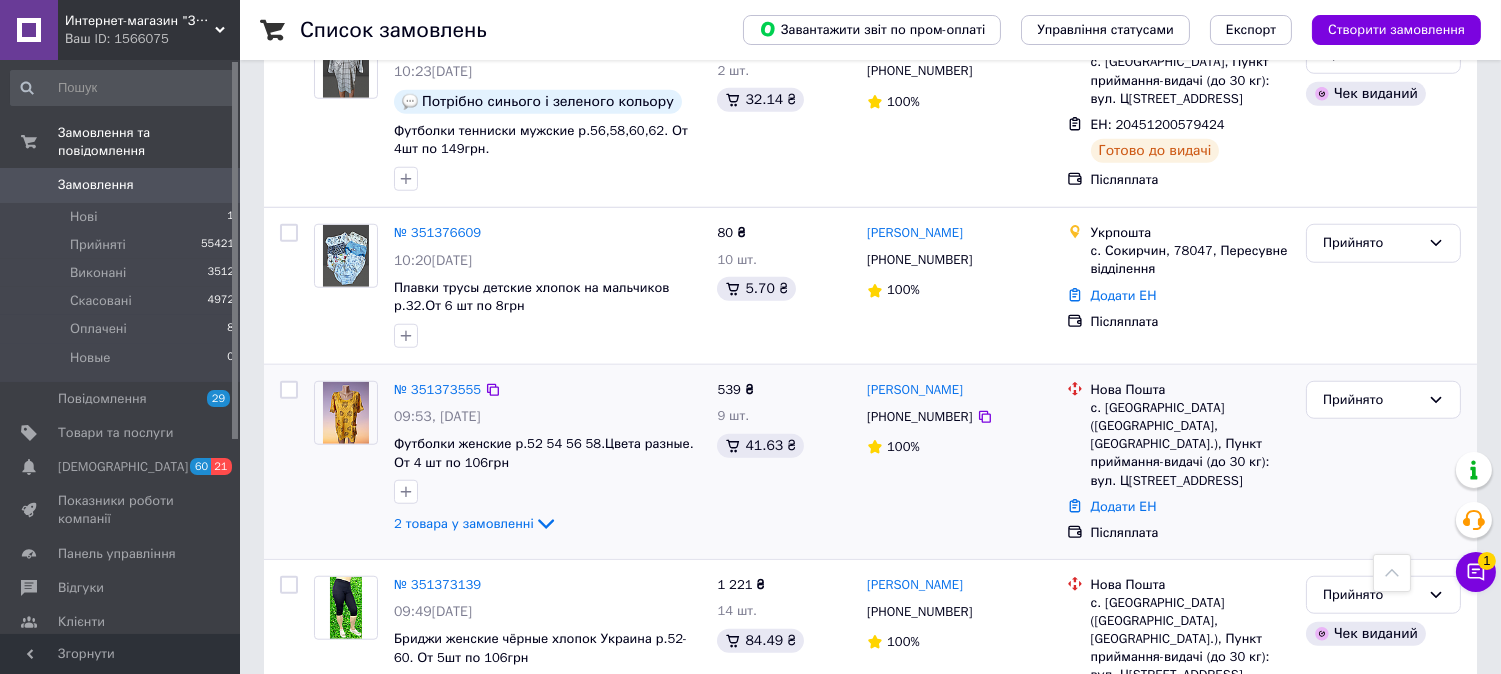 scroll, scrollTop: 3222, scrollLeft: 0, axis: vertical 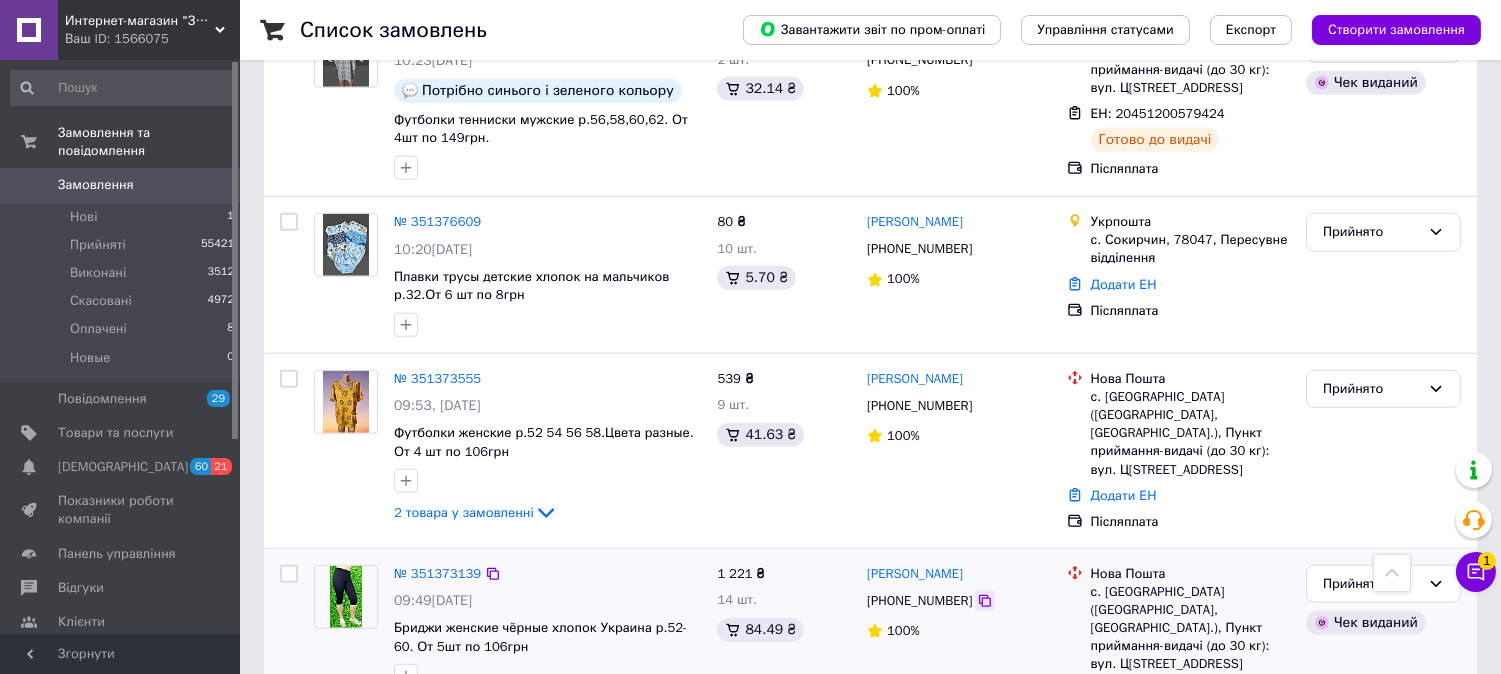click 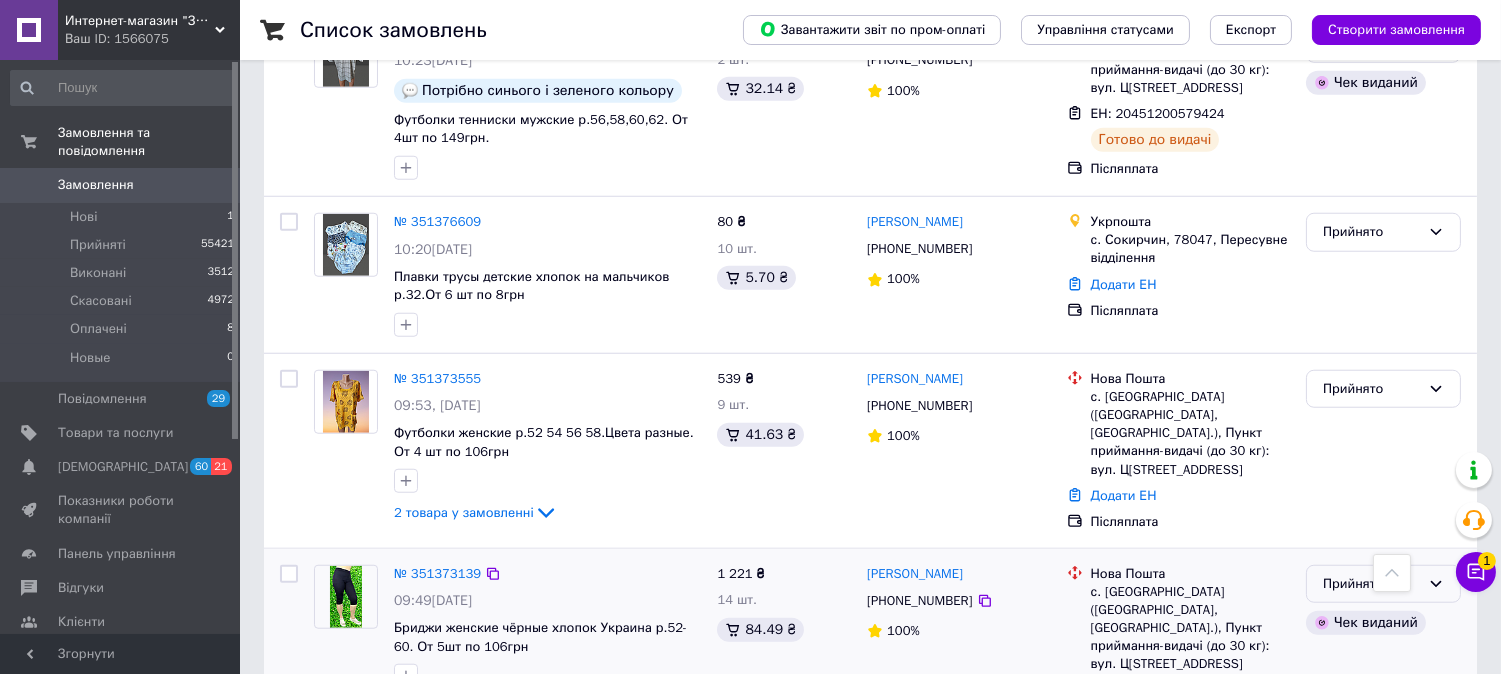 click on "Прийнято" at bounding box center (1383, 584) 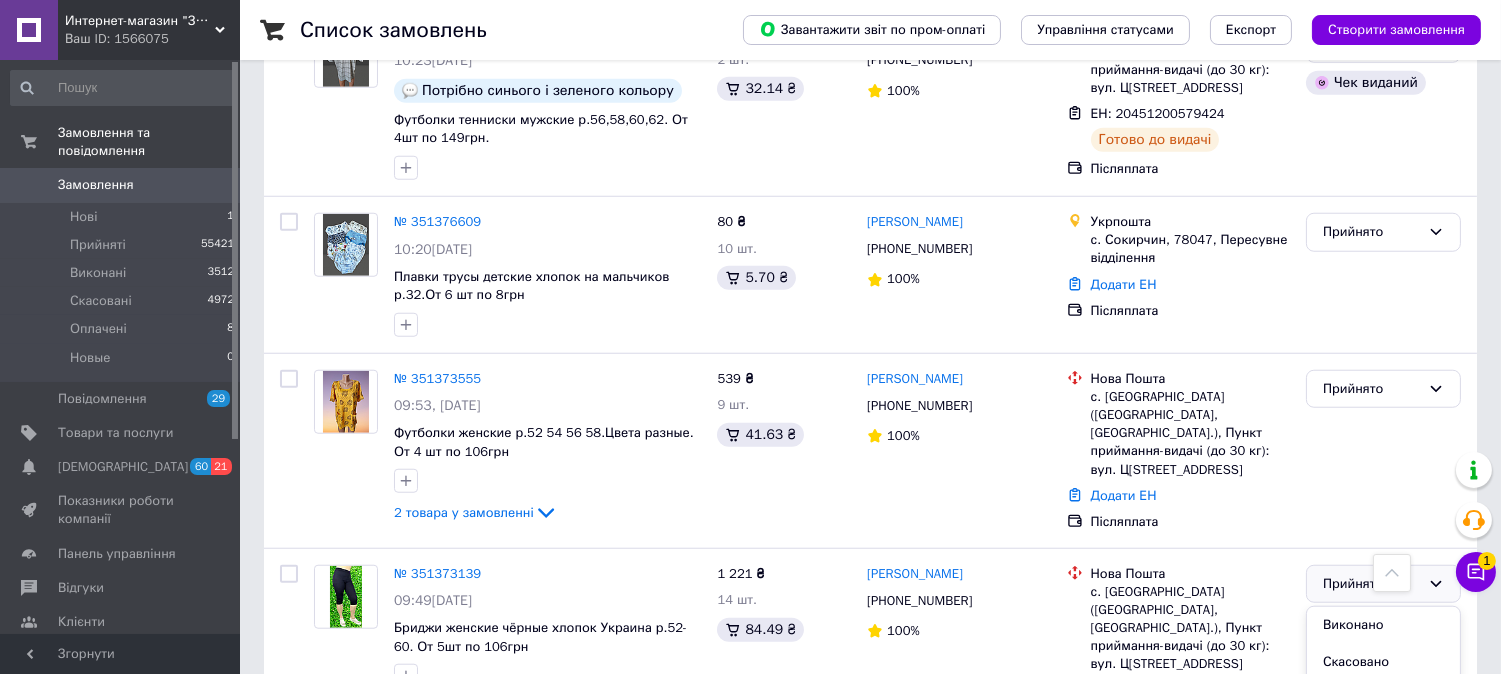click on "Наступна" at bounding box center [853, 787] 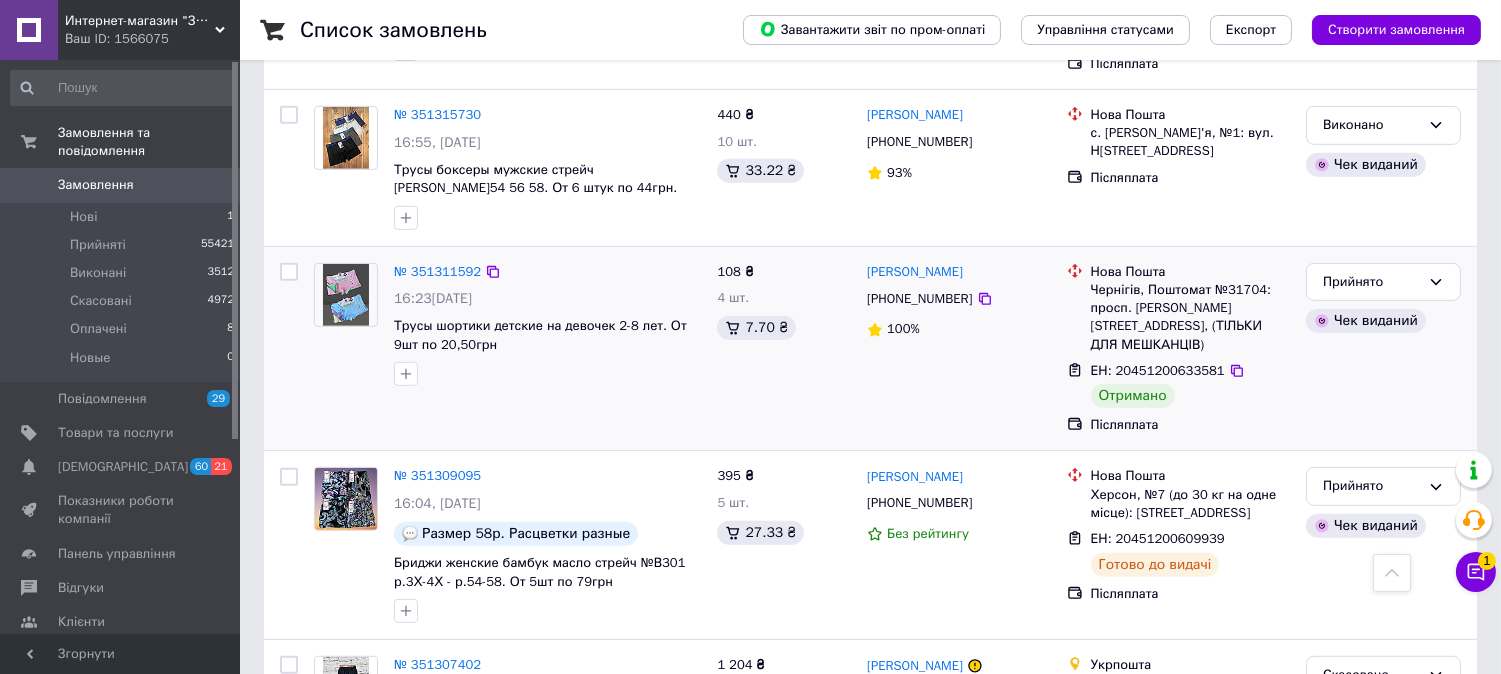 scroll, scrollTop: 2000, scrollLeft: 0, axis: vertical 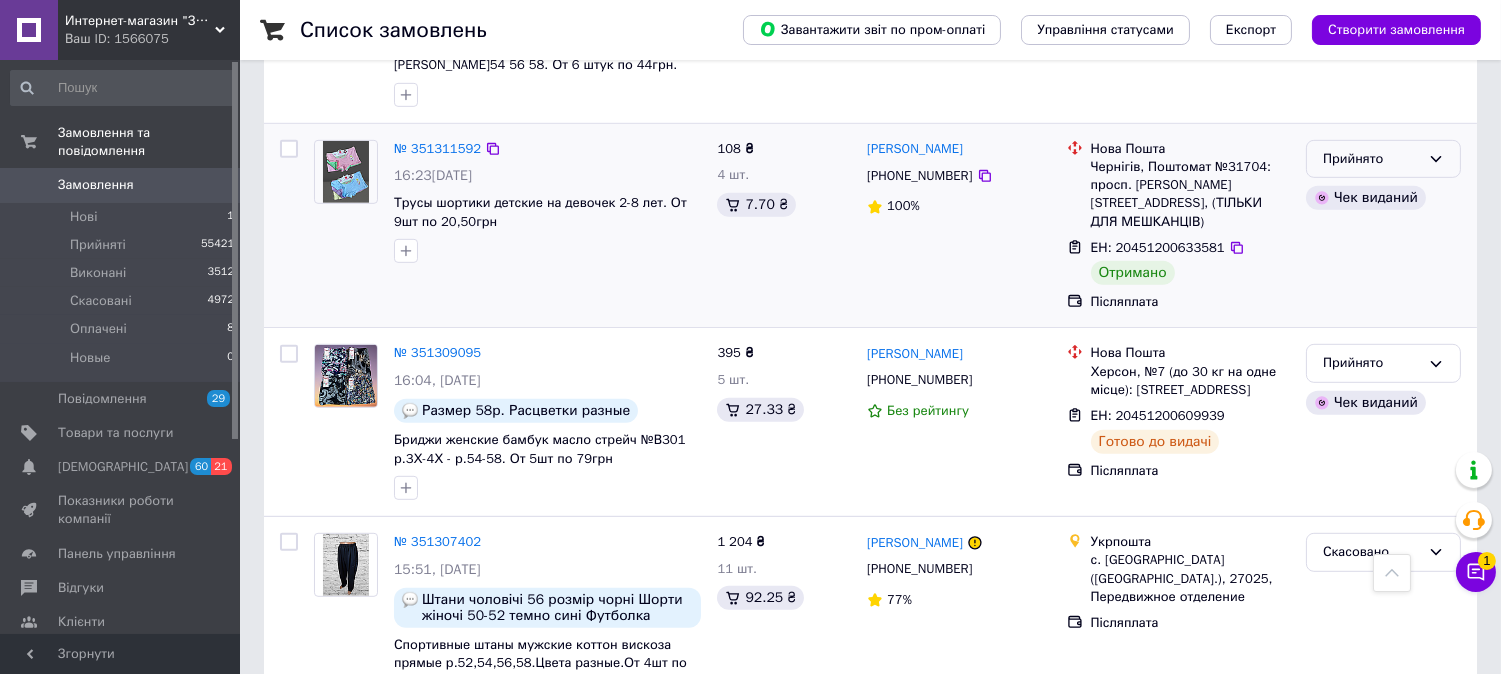 click on "Прийнято" at bounding box center [1371, 159] 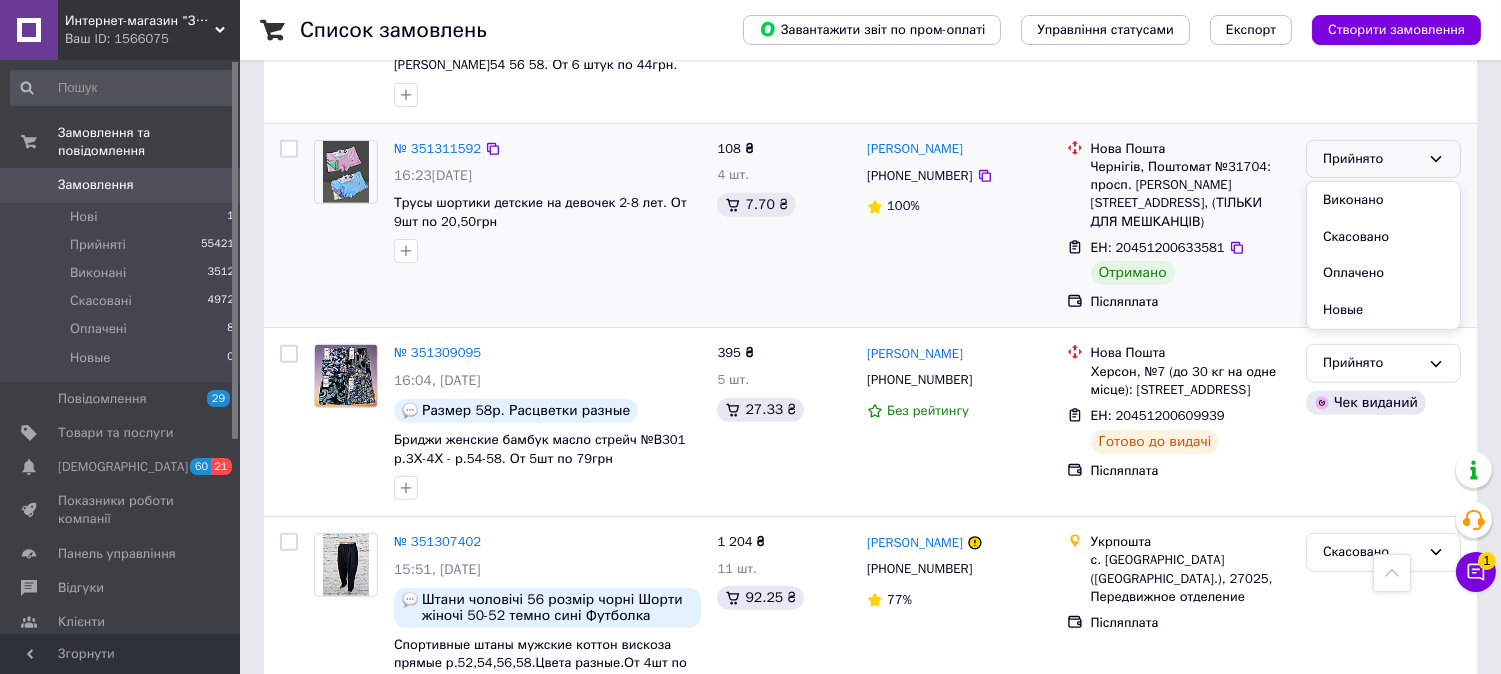 click on "Виконано" at bounding box center [1383, 200] 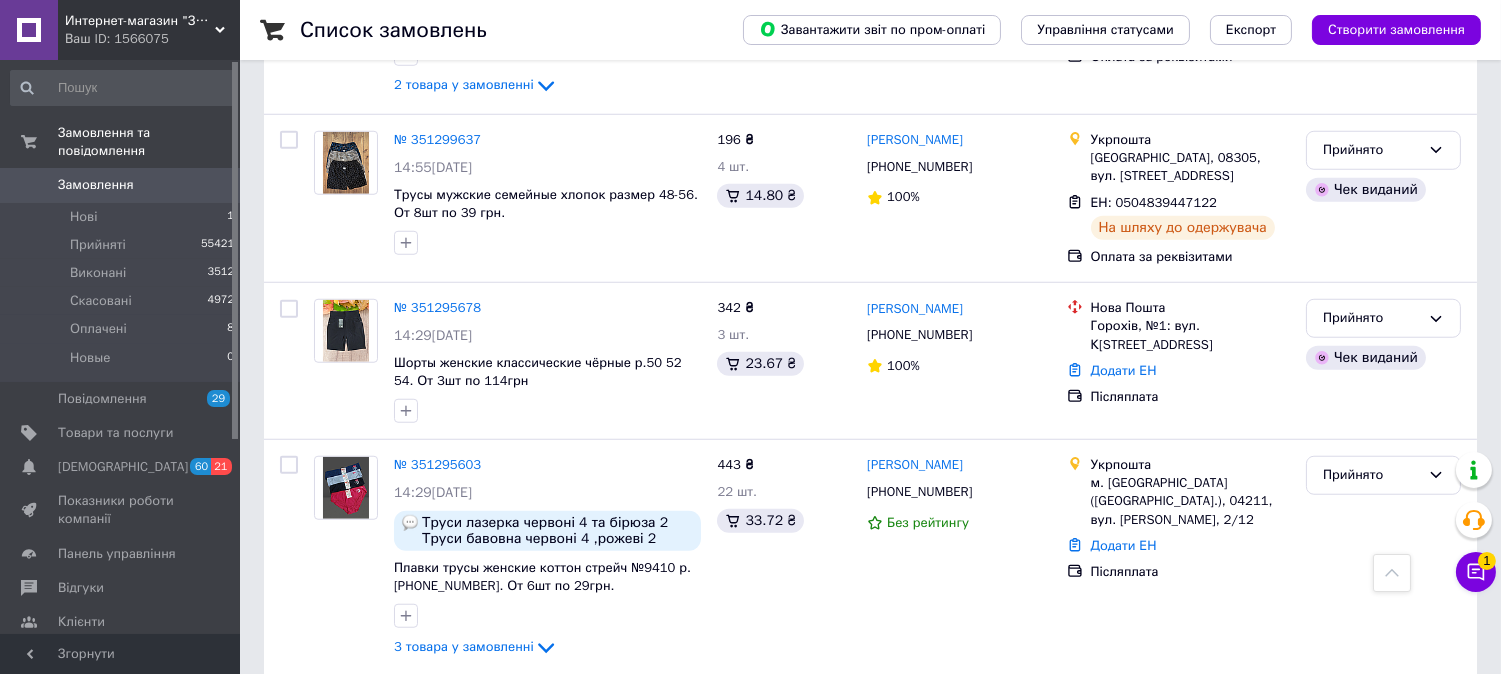 scroll, scrollTop: 3111, scrollLeft: 0, axis: vertical 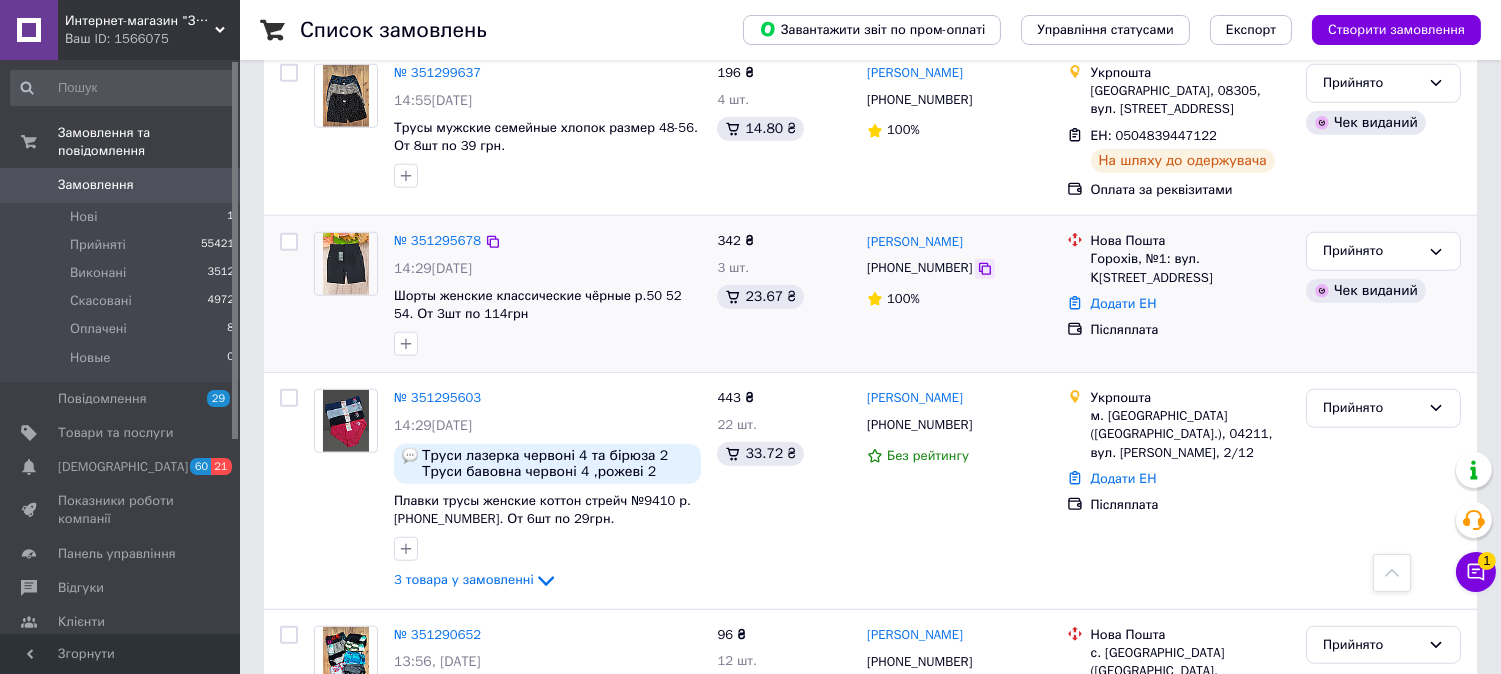 click 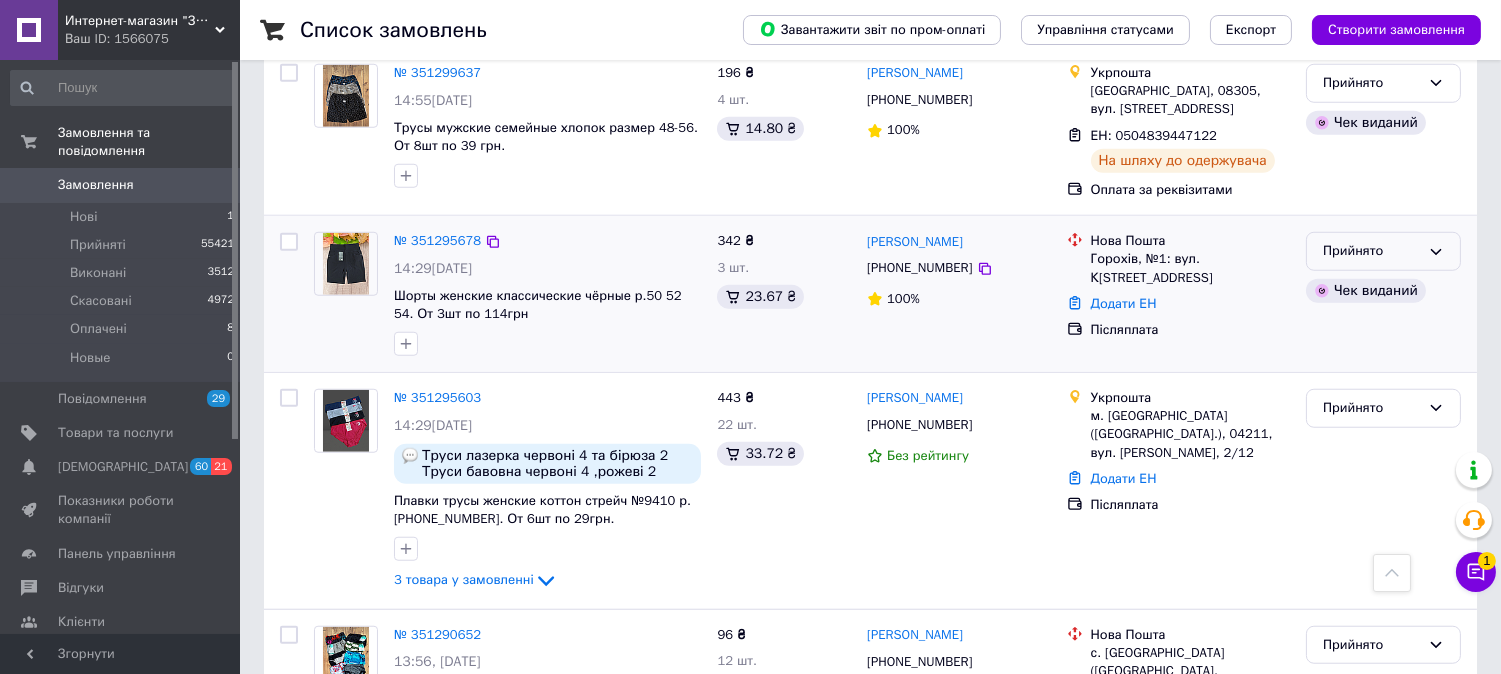 click on "Прийнято" at bounding box center [1383, 251] 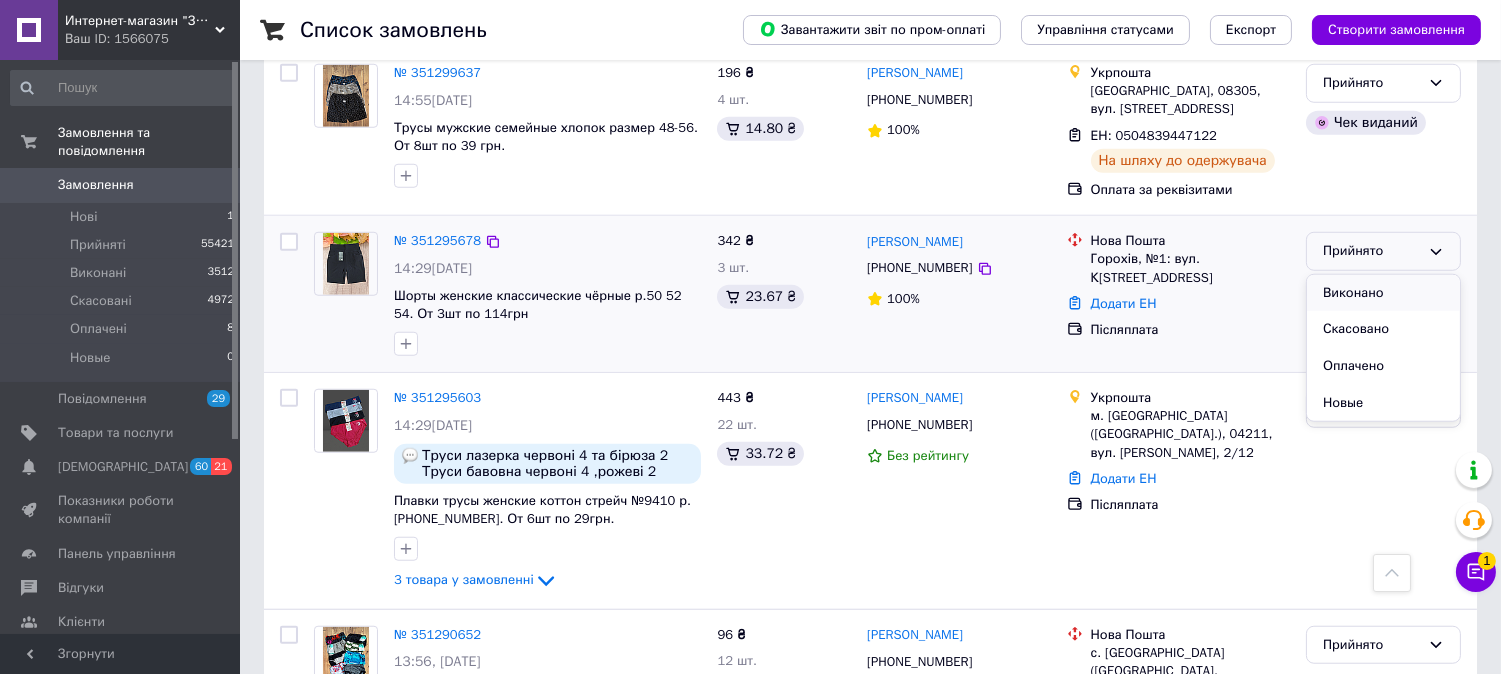 click on "Виконано" at bounding box center (1383, 293) 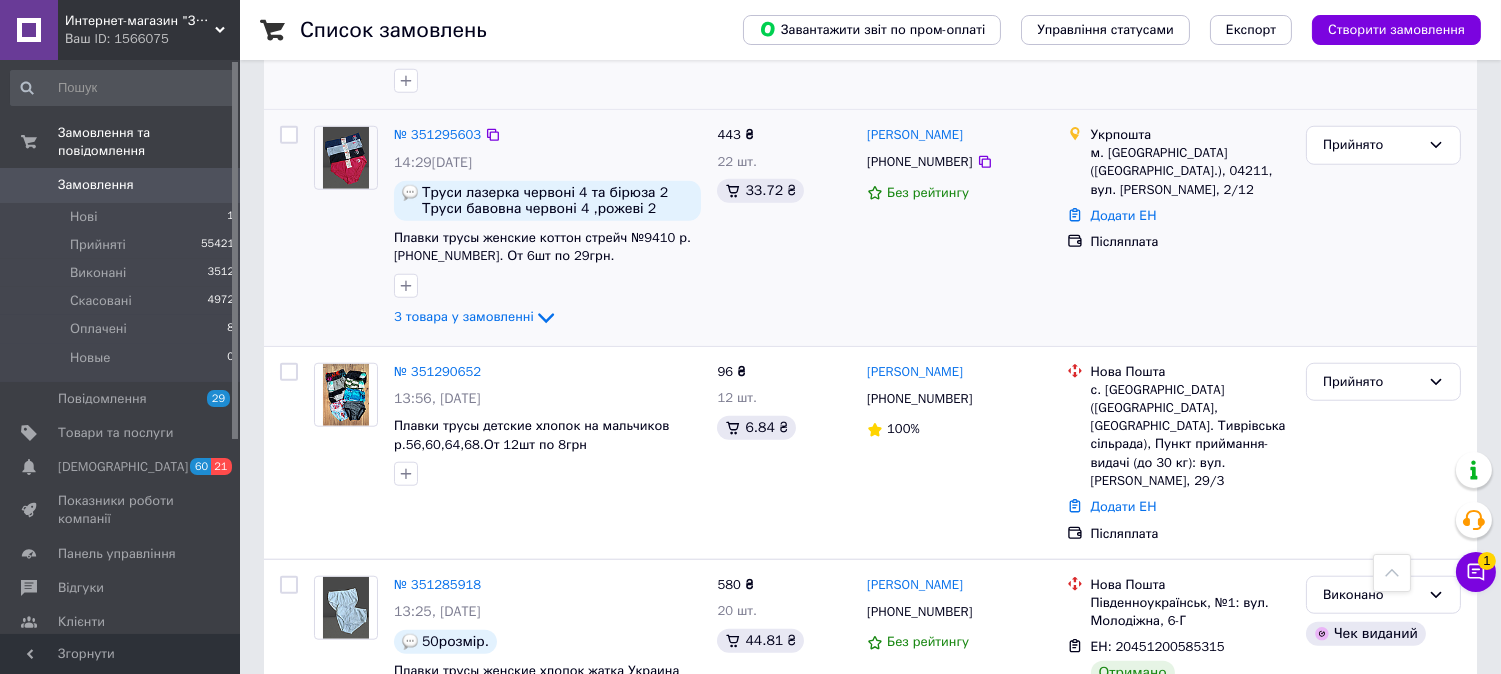 scroll, scrollTop: 3446, scrollLeft: 0, axis: vertical 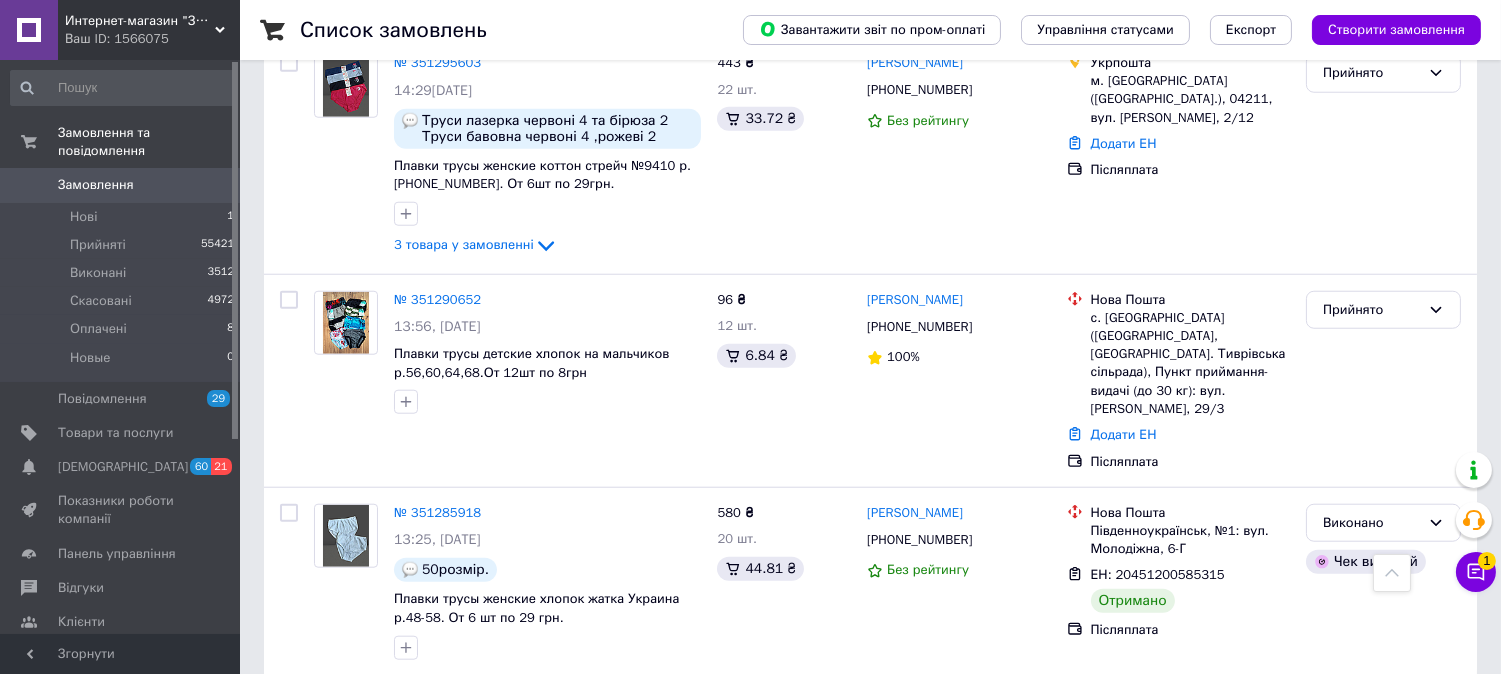 click on "Наступна" at bounding box center [853, 721] 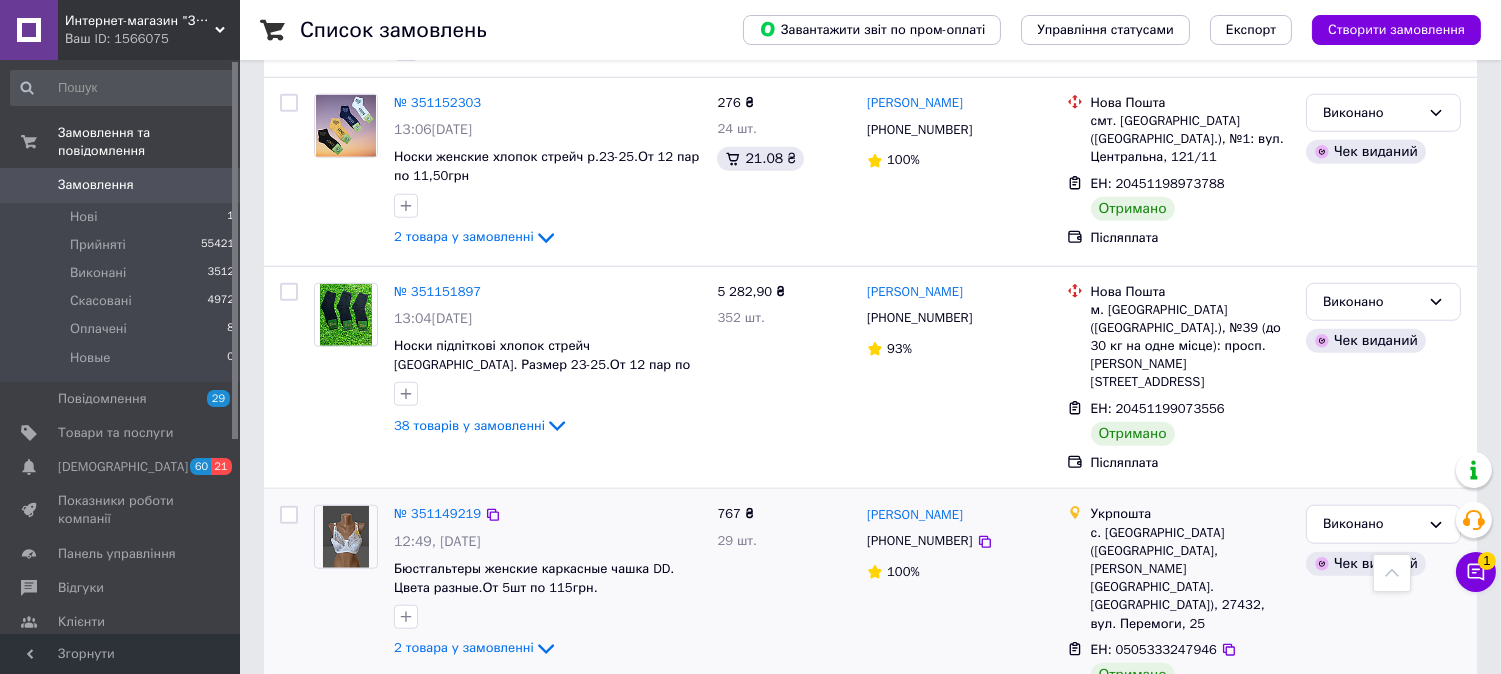 scroll, scrollTop: 3373, scrollLeft: 0, axis: vertical 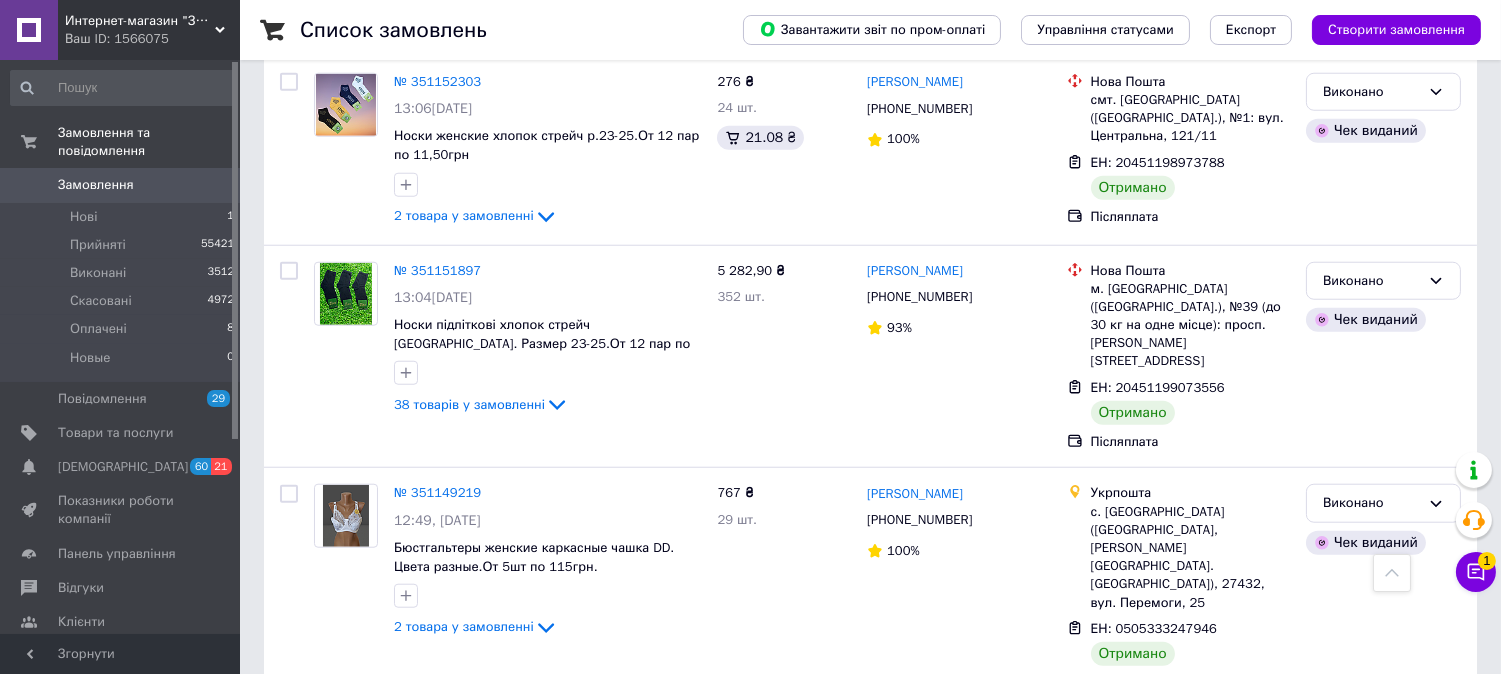 click 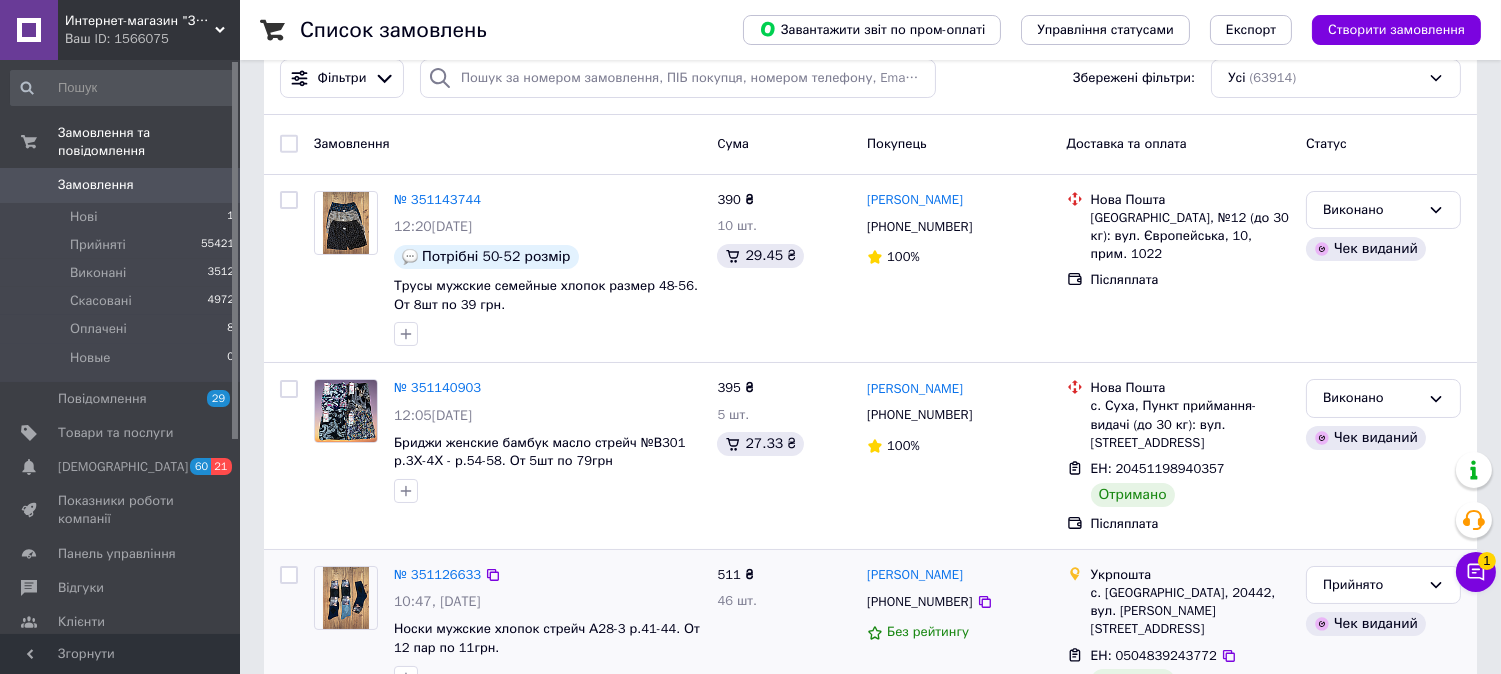 scroll, scrollTop: 222, scrollLeft: 0, axis: vertical 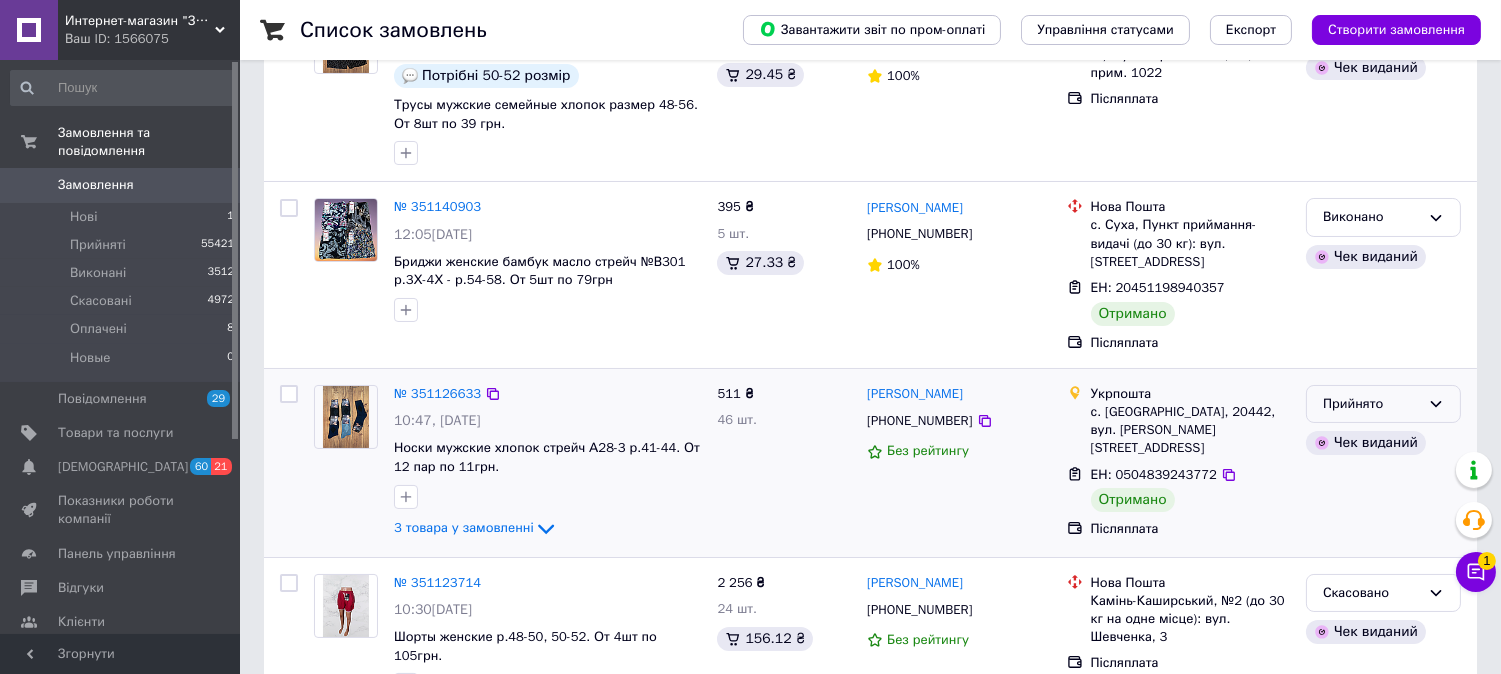 click on "Прийнято" at bounding box center [1371, 404] 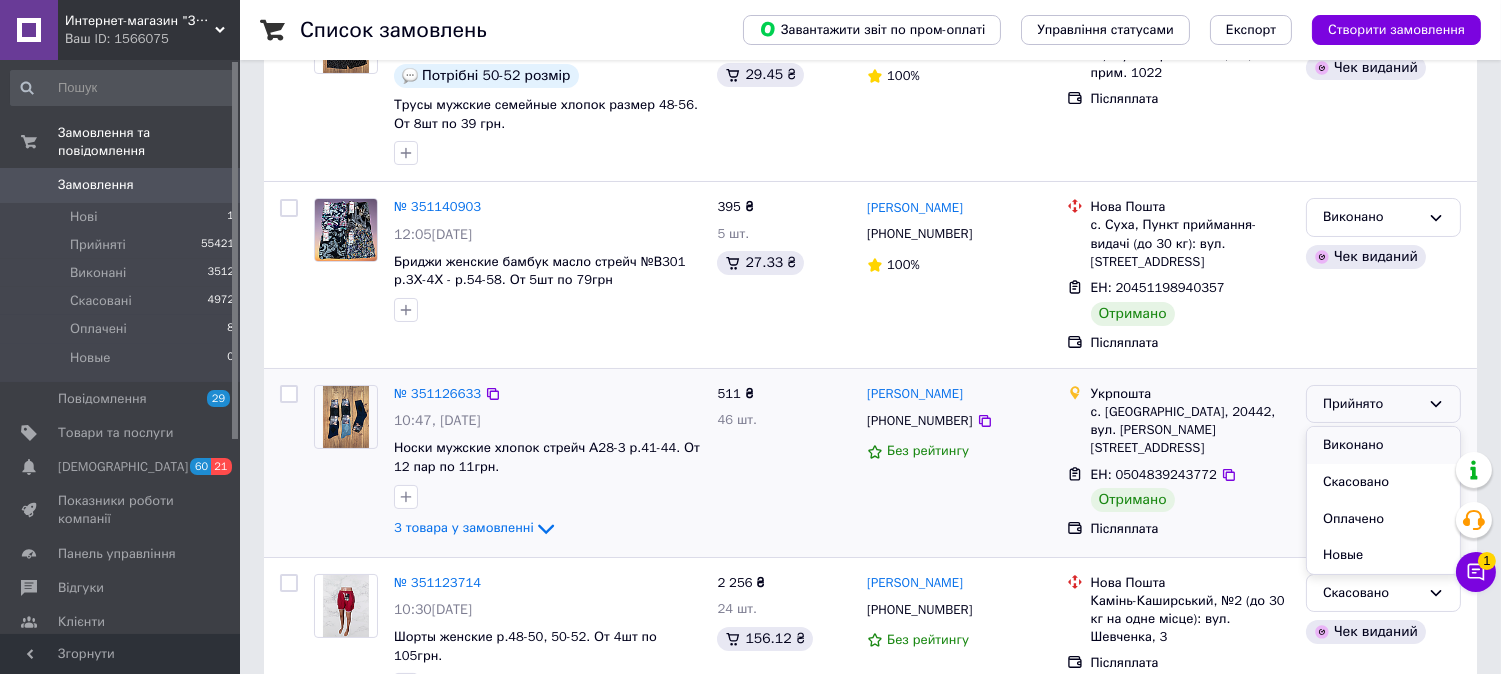 click on "Виконано" at bounding box center (1383, 445) 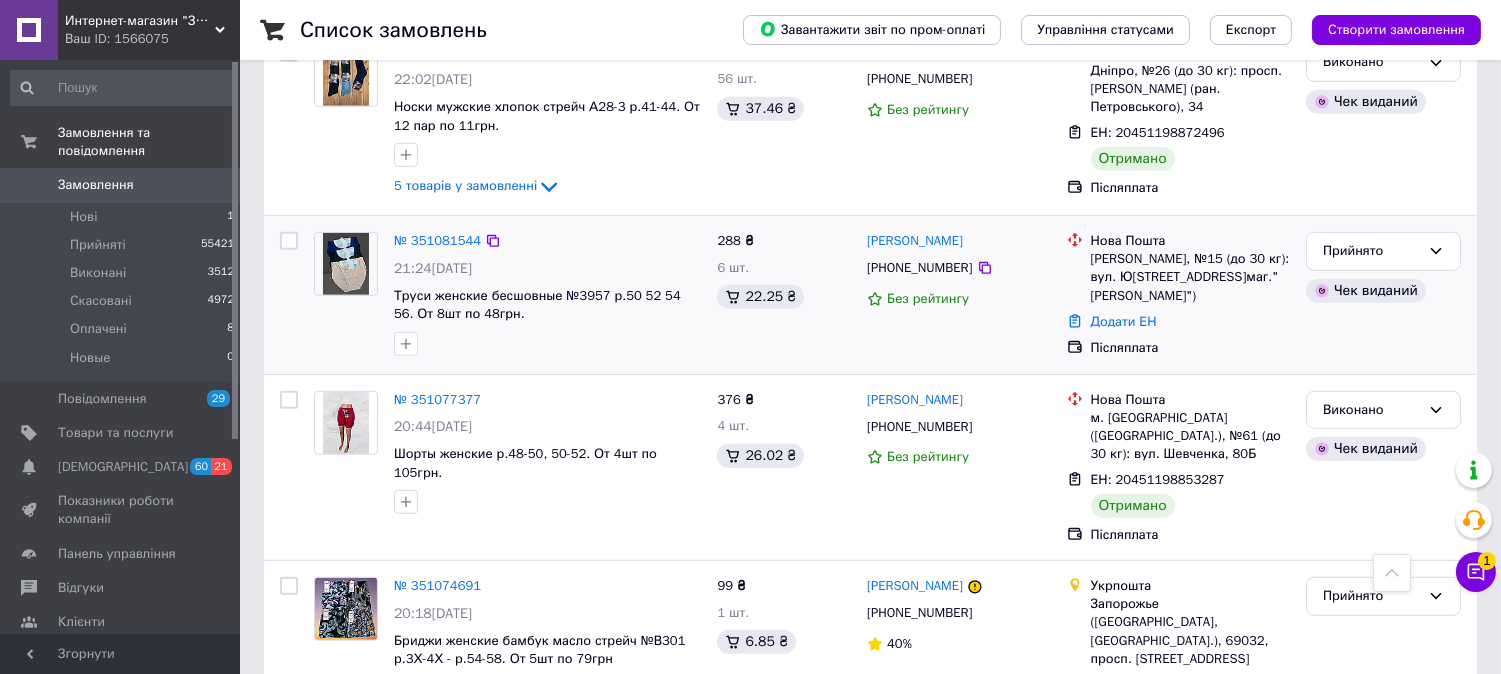 scroll, scrollTop: 2111, scrollLeft: 0, axis: vertical 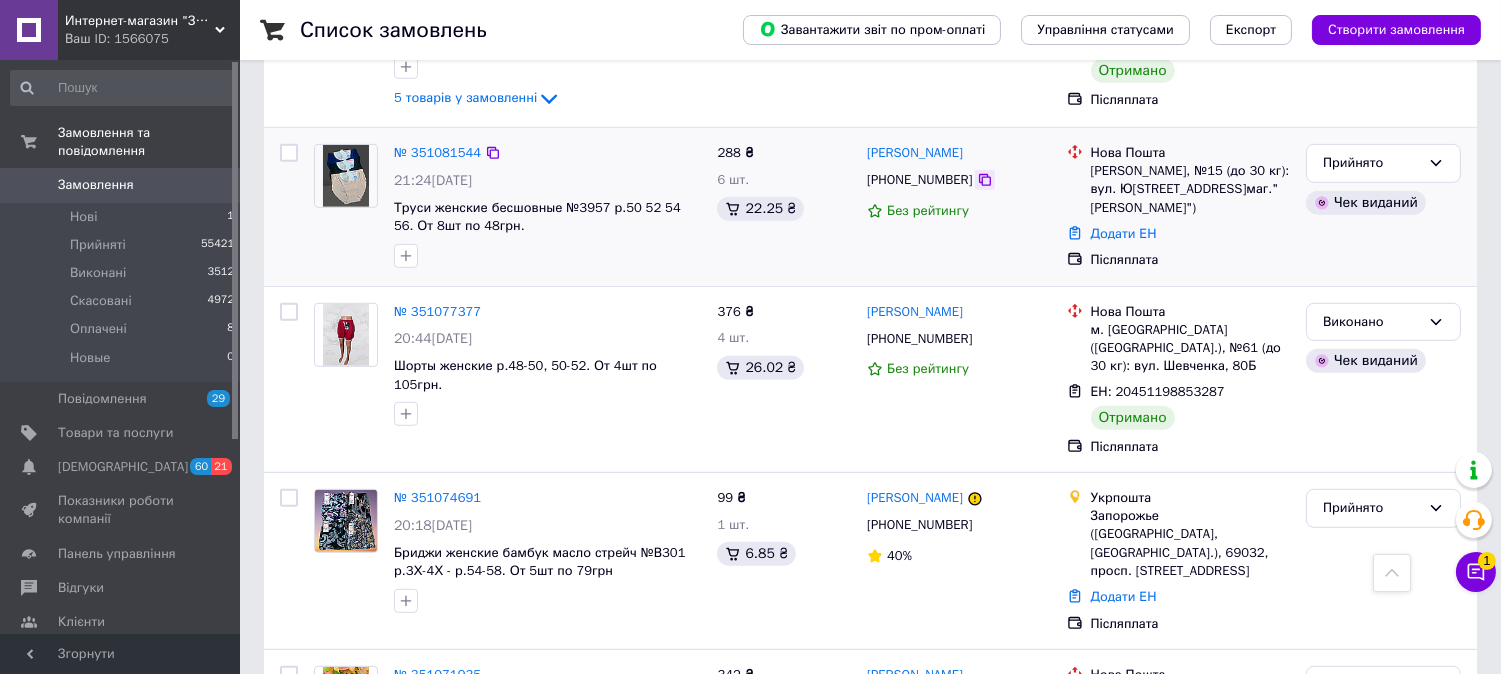 click 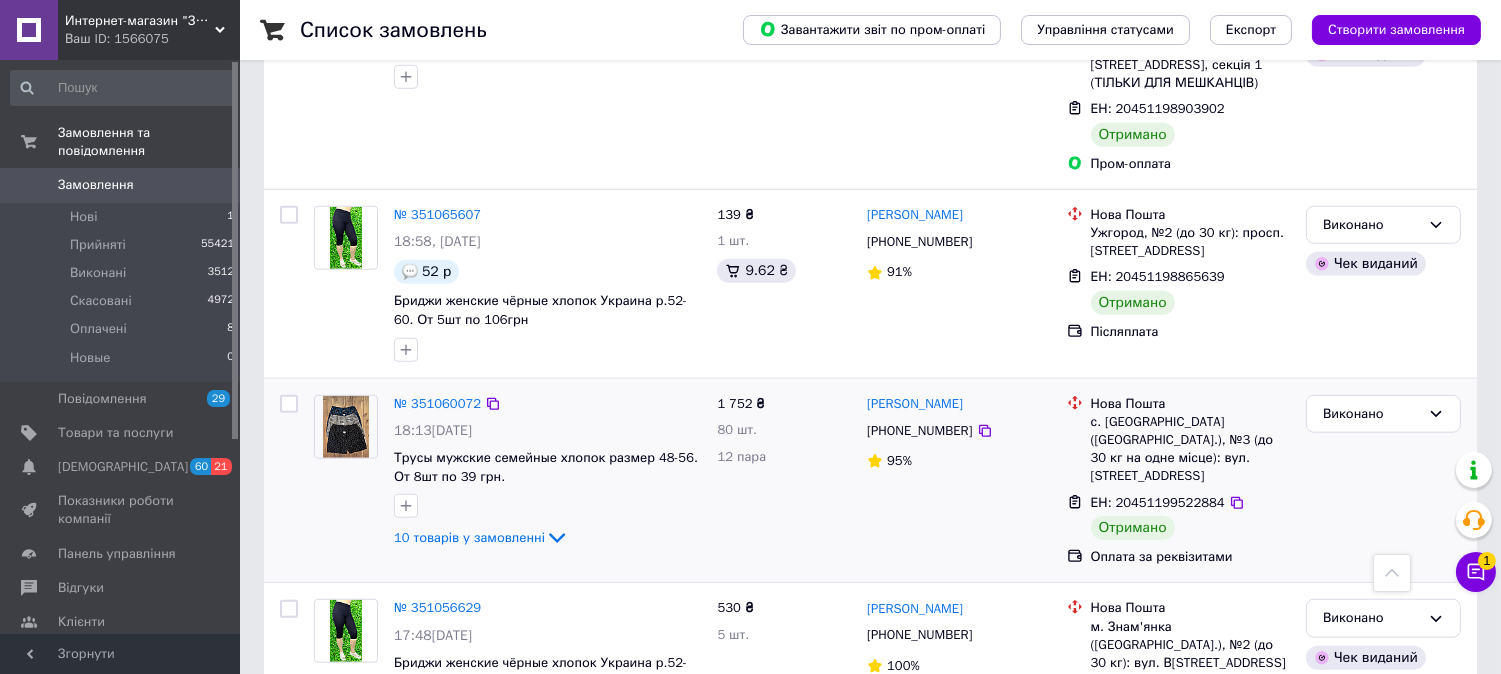 scroll, scrollTop: 3187, scrollLeft: 0, axis: vertical 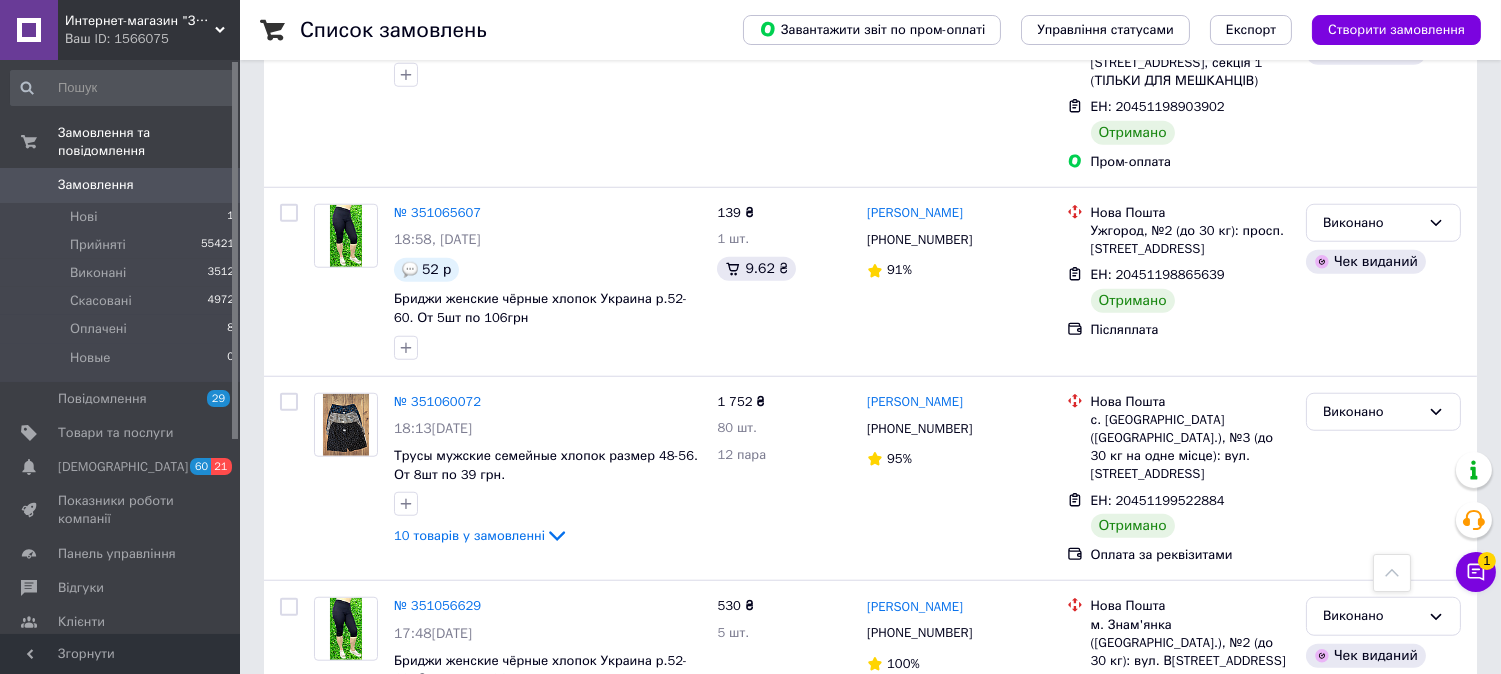 click on "Наступна" at bounding box center [853, 812] 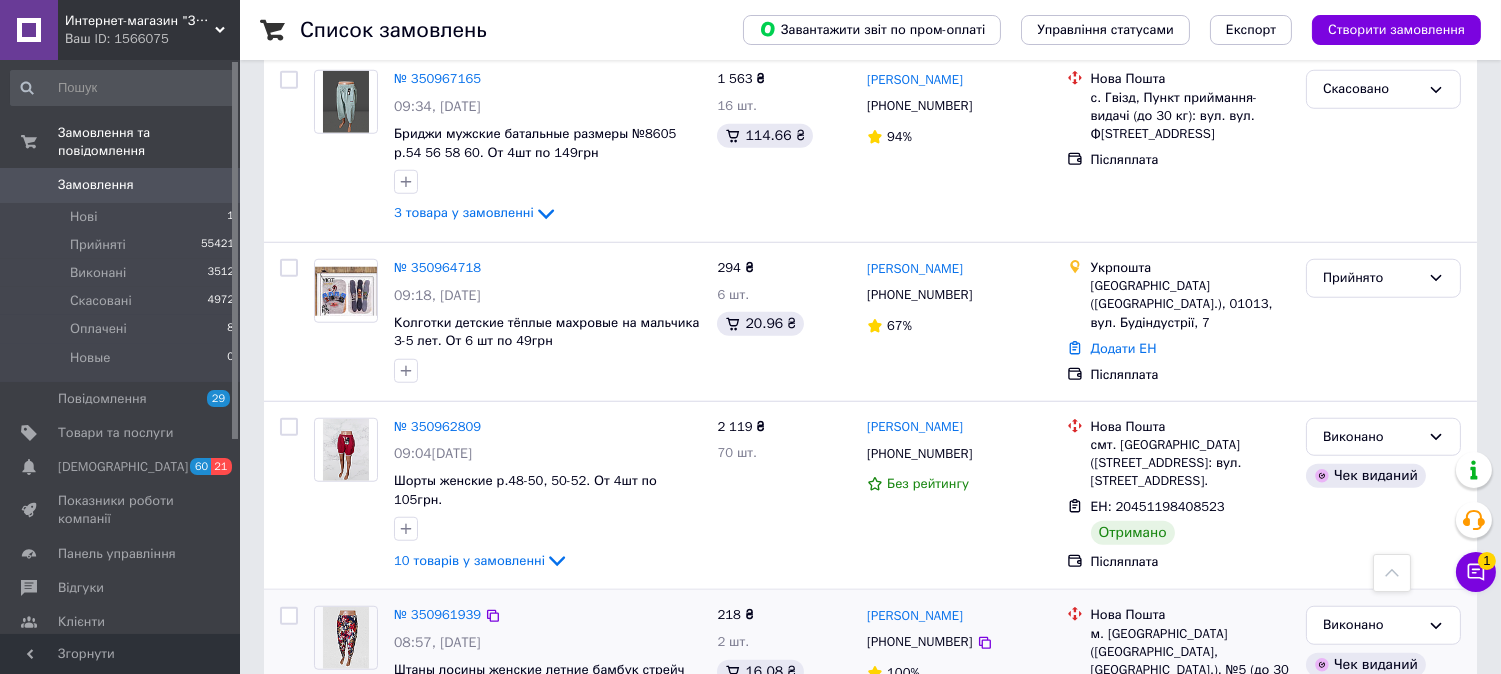 scroll, scrollTop: 3310, scrollLeft: 0, axis: vertical 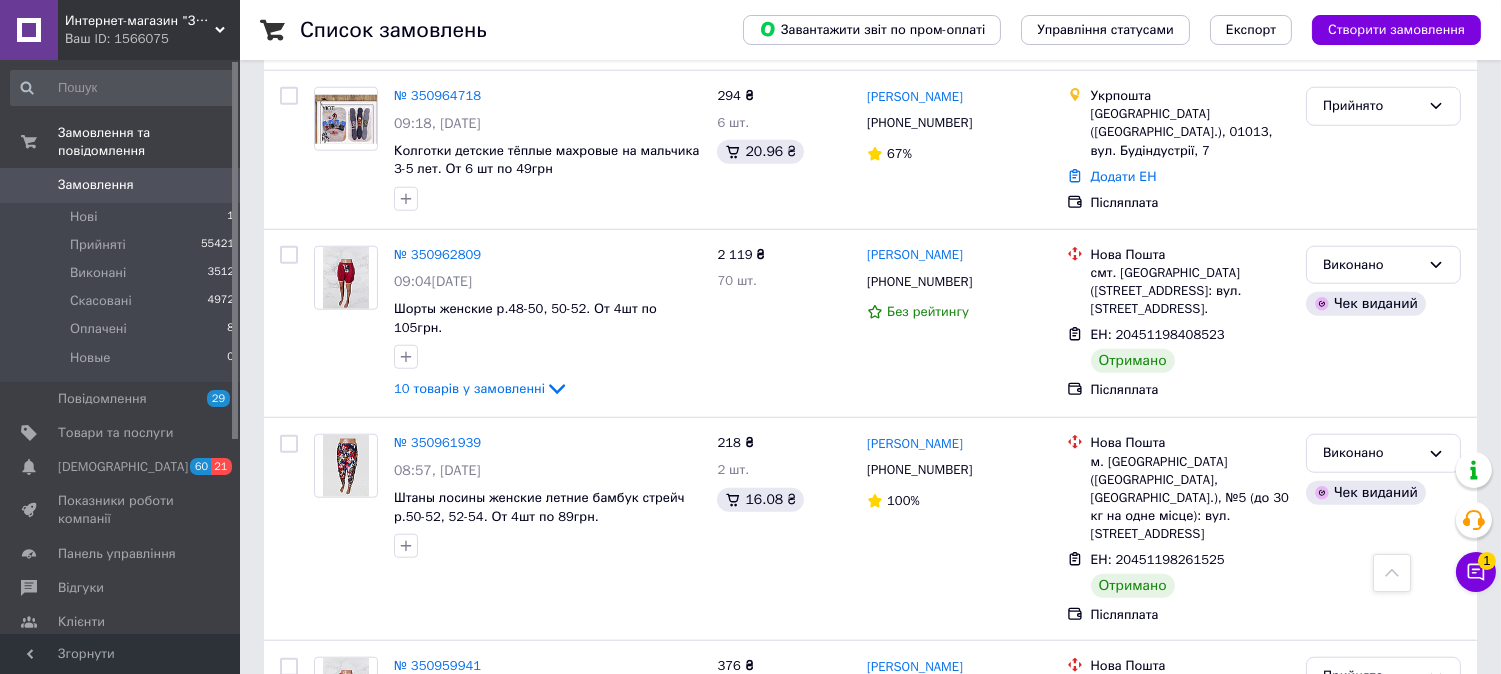 click on "Наступна" at bounding box center (853, 844) 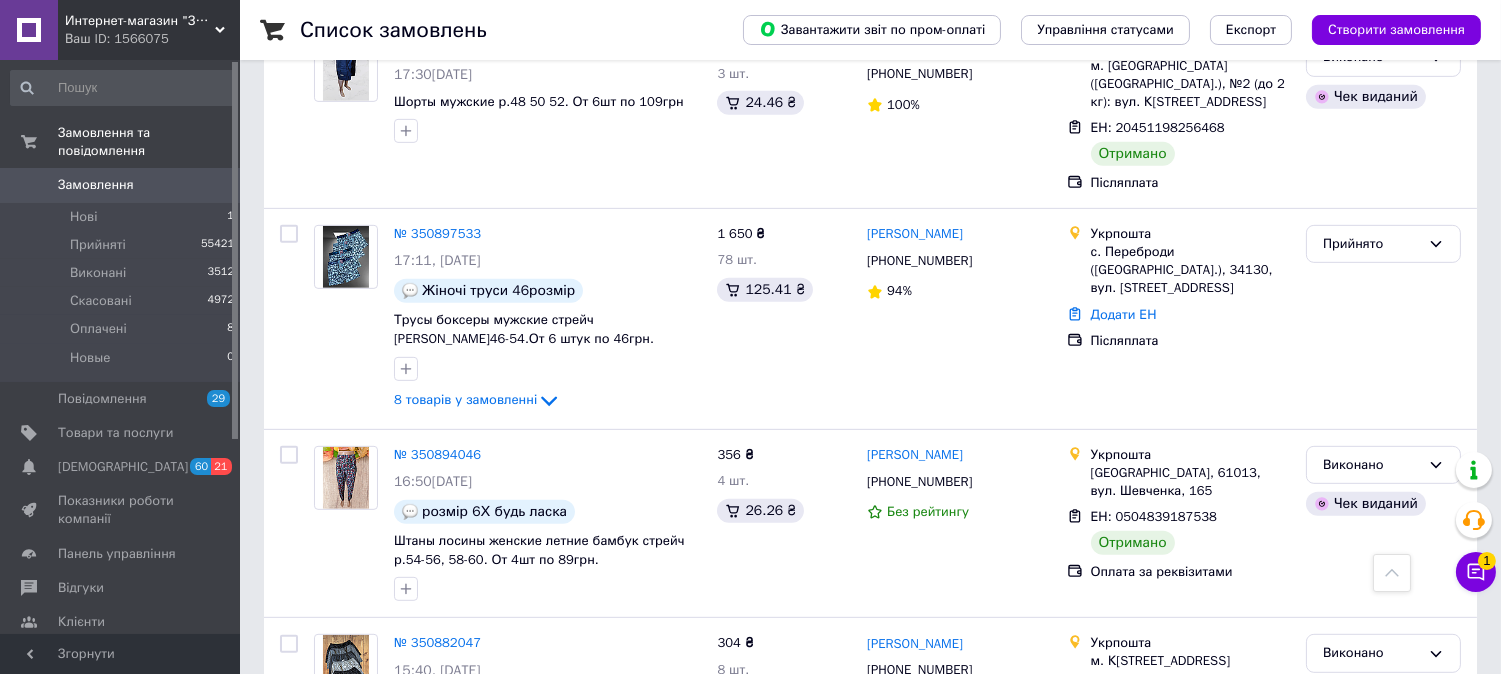 scroll, scrollTop: 1666, scrollLeft: 0, axis: vertical 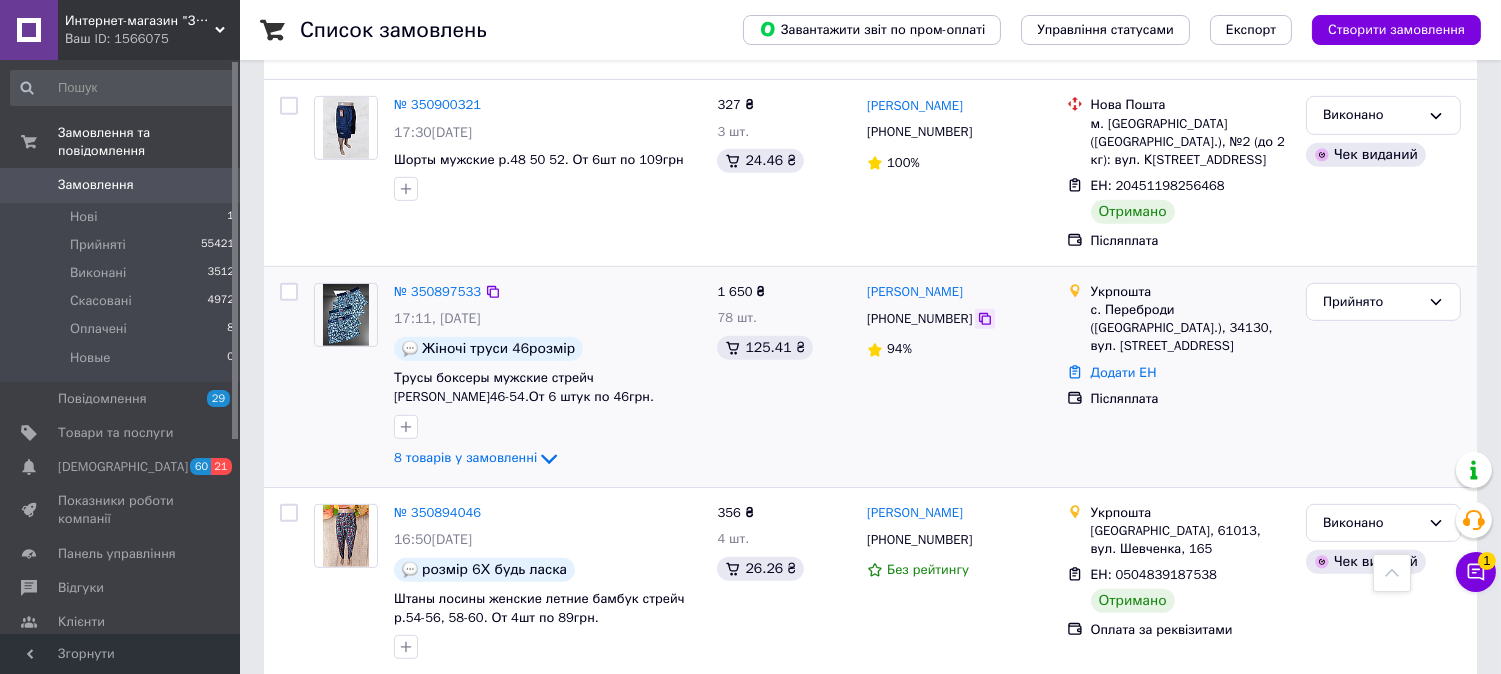 click 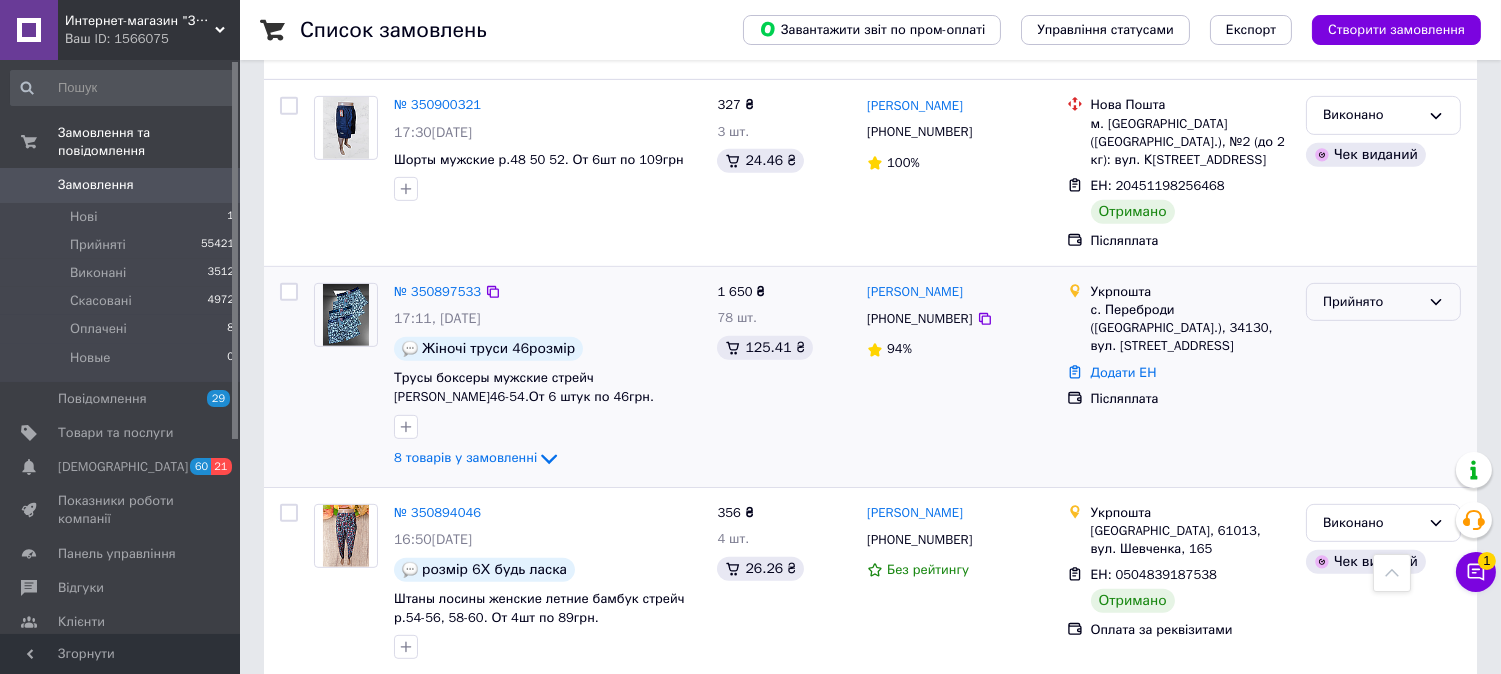 click on "Прийнято" at bounding box center [1371, 302] 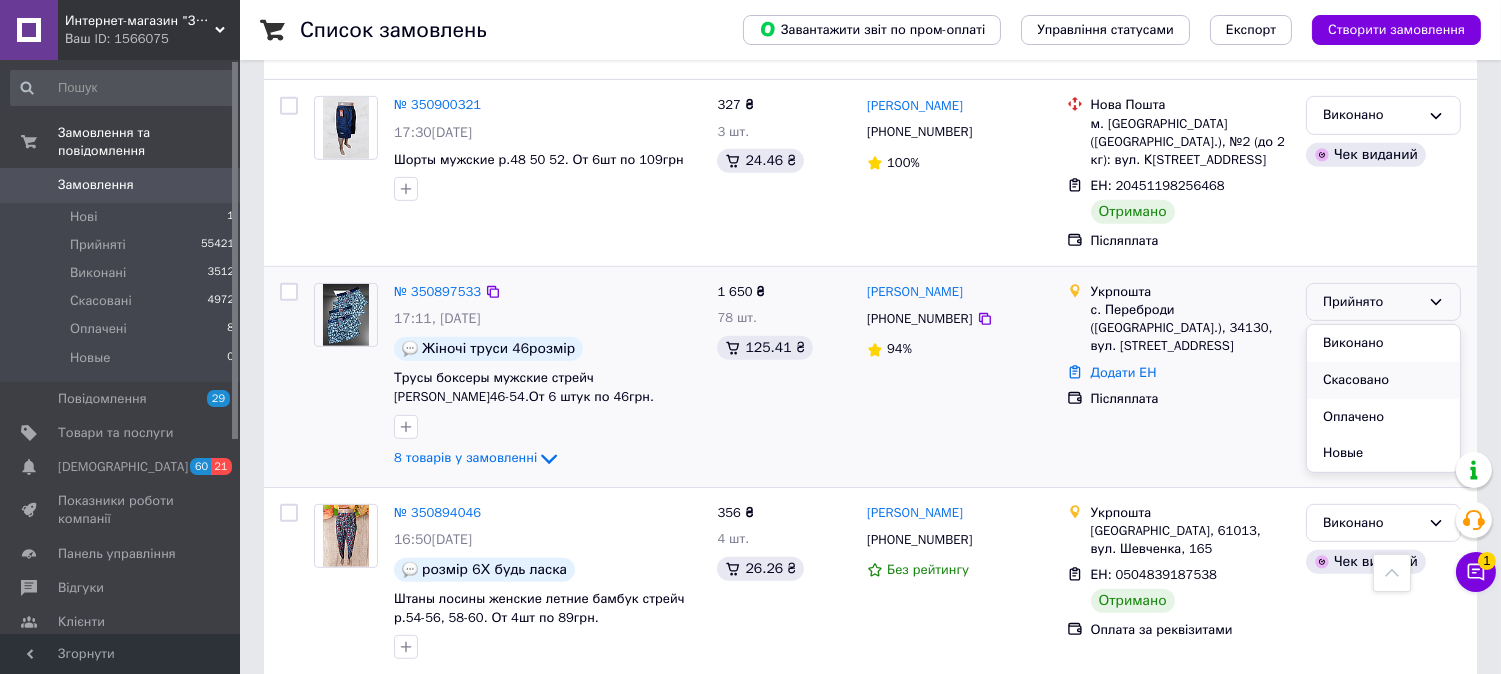 click on "Скасовано" at bounding box center (1383, 380) 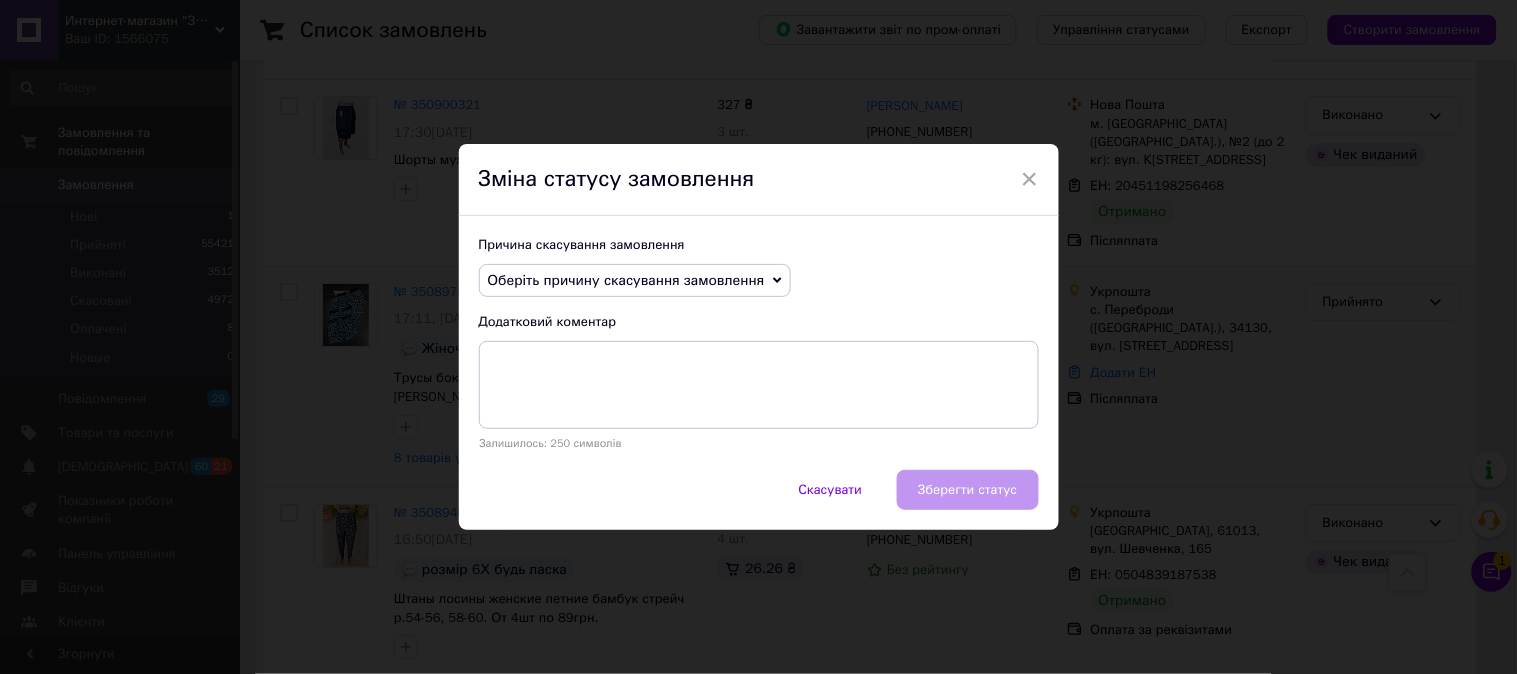 click on "Оберіть причину скасування замовлення" at bounding box center [626, 280] 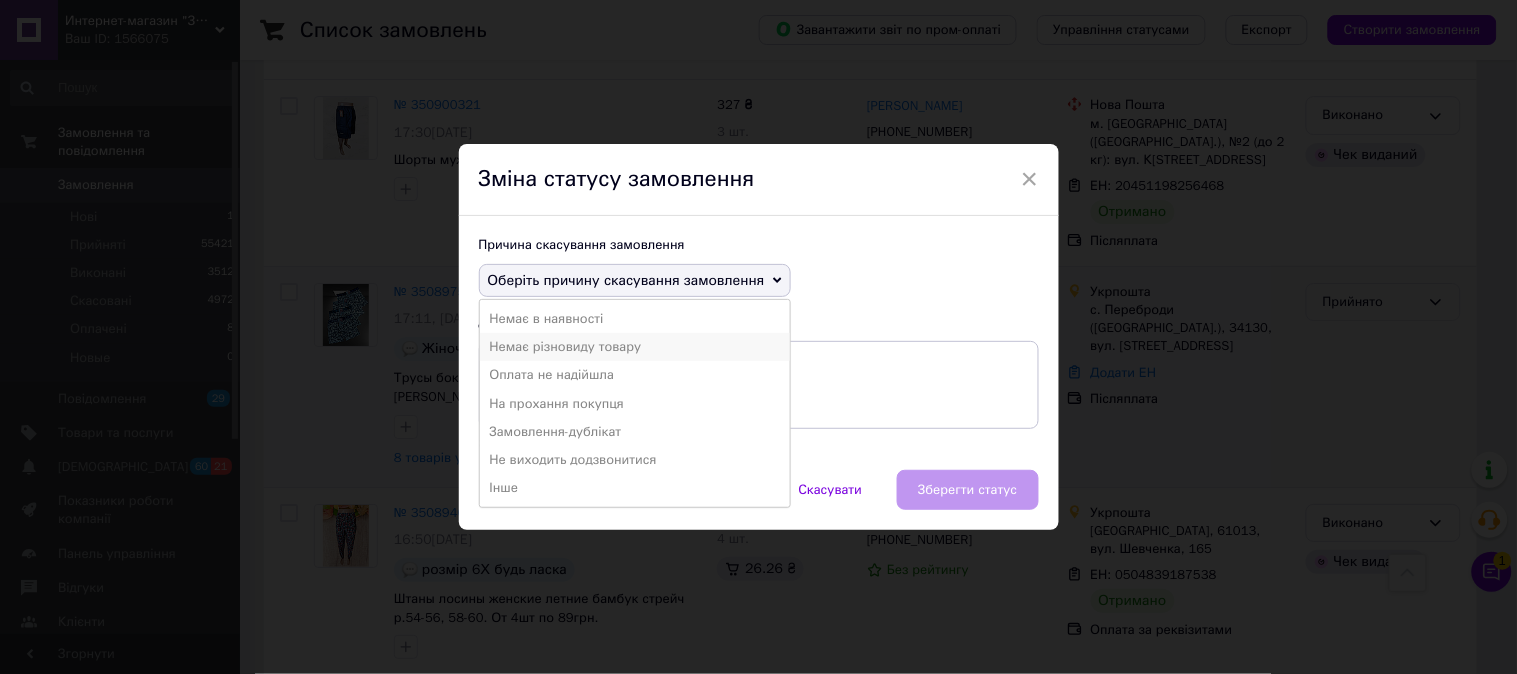 click on "Немає різновиду товару" at bounding box center [635, 347] 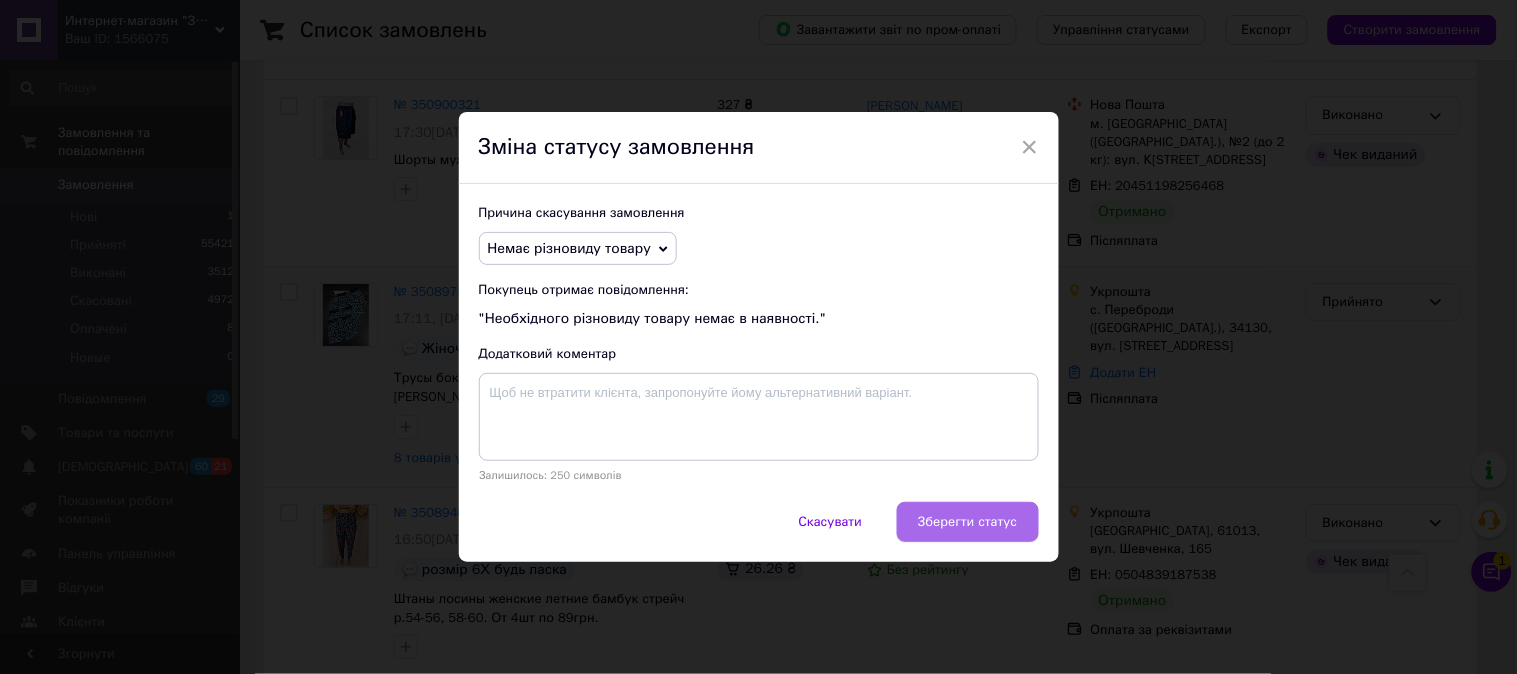 click on "Зберегти статус" at bounding box center (967, 522) 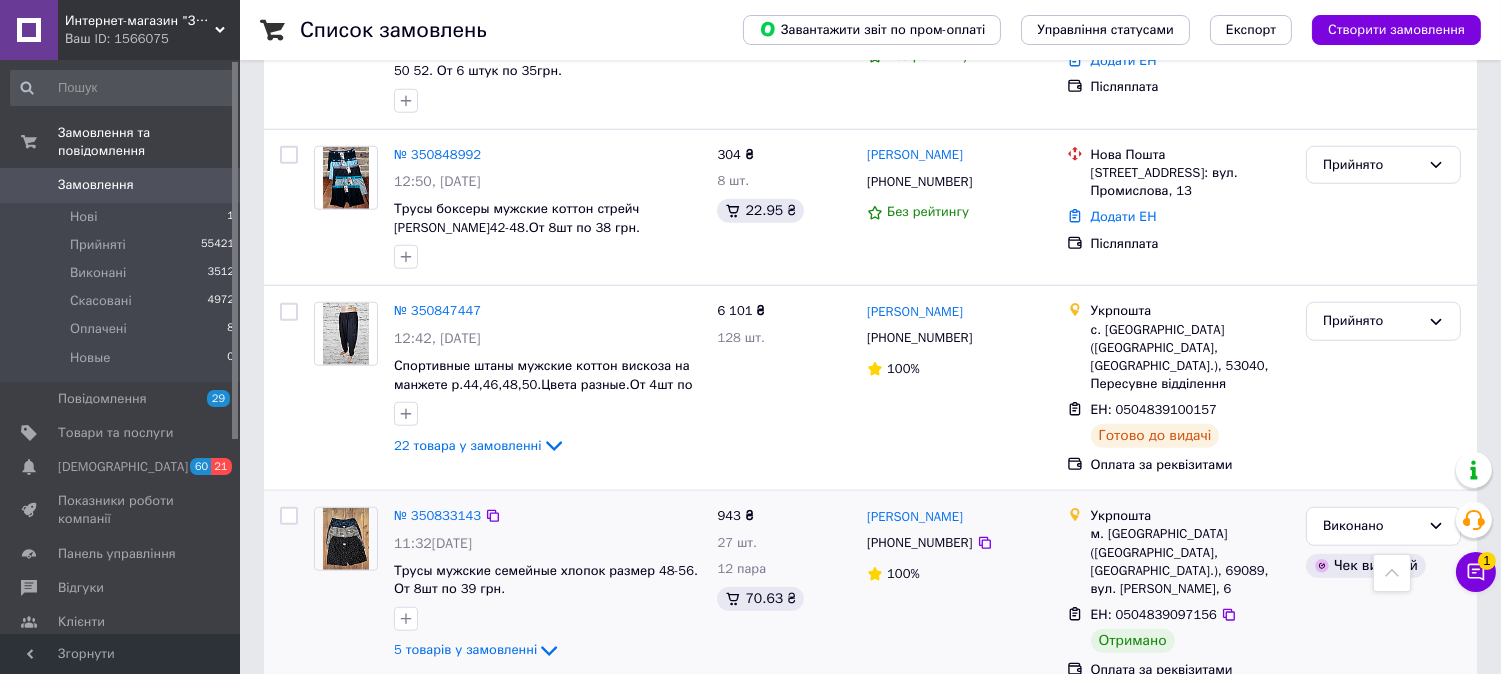 scroll, scrollTop: 3348, scrollLeft: 0, axis: vertical 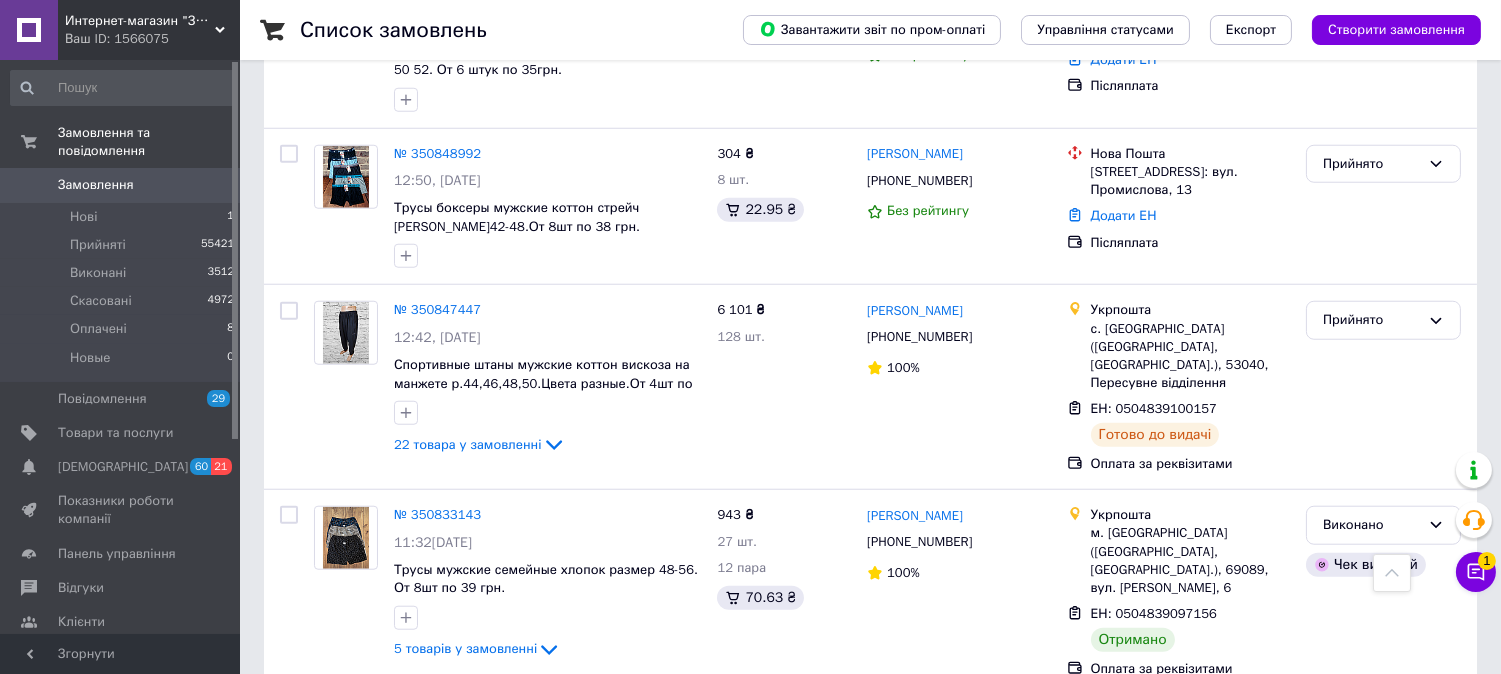 click on "Наступна" at bounding box center (853, 739) 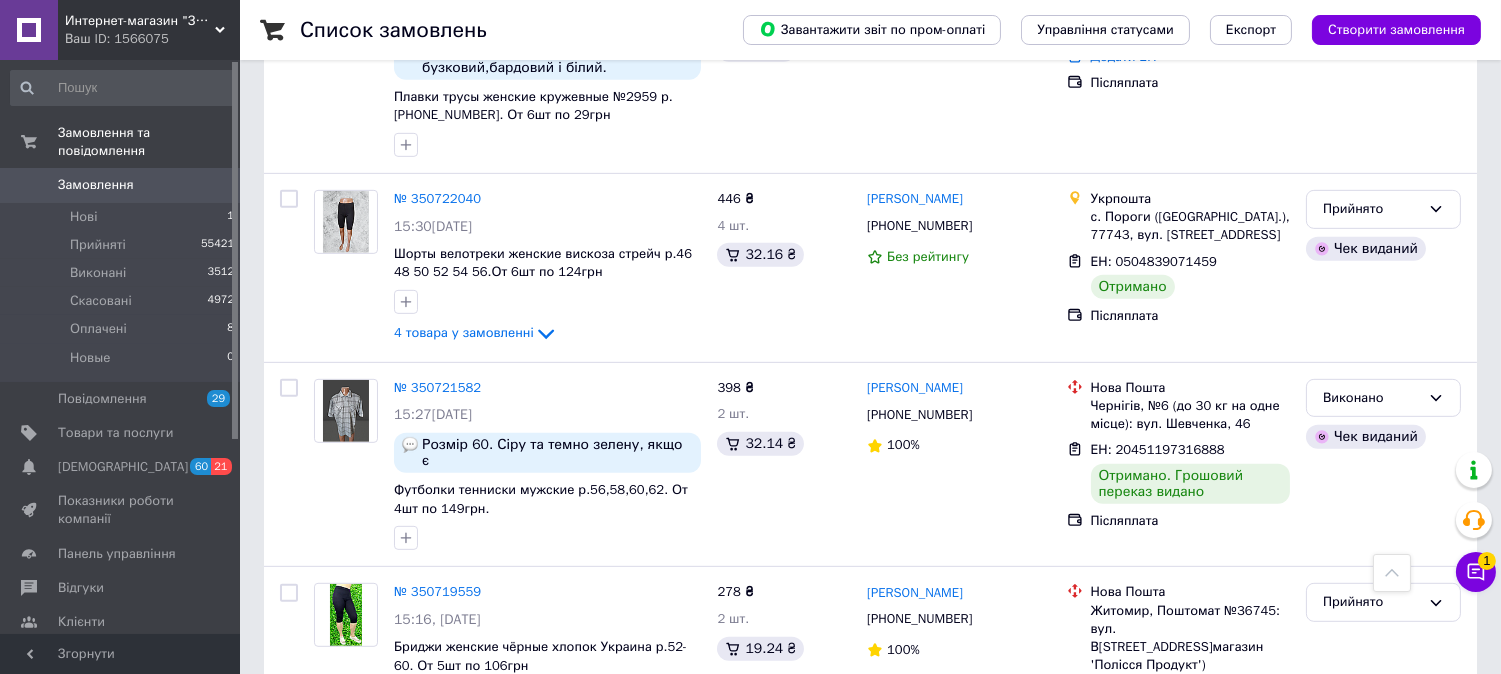 scroll, scrollTop: 1777, scrollLeft: 0, axis: vertical 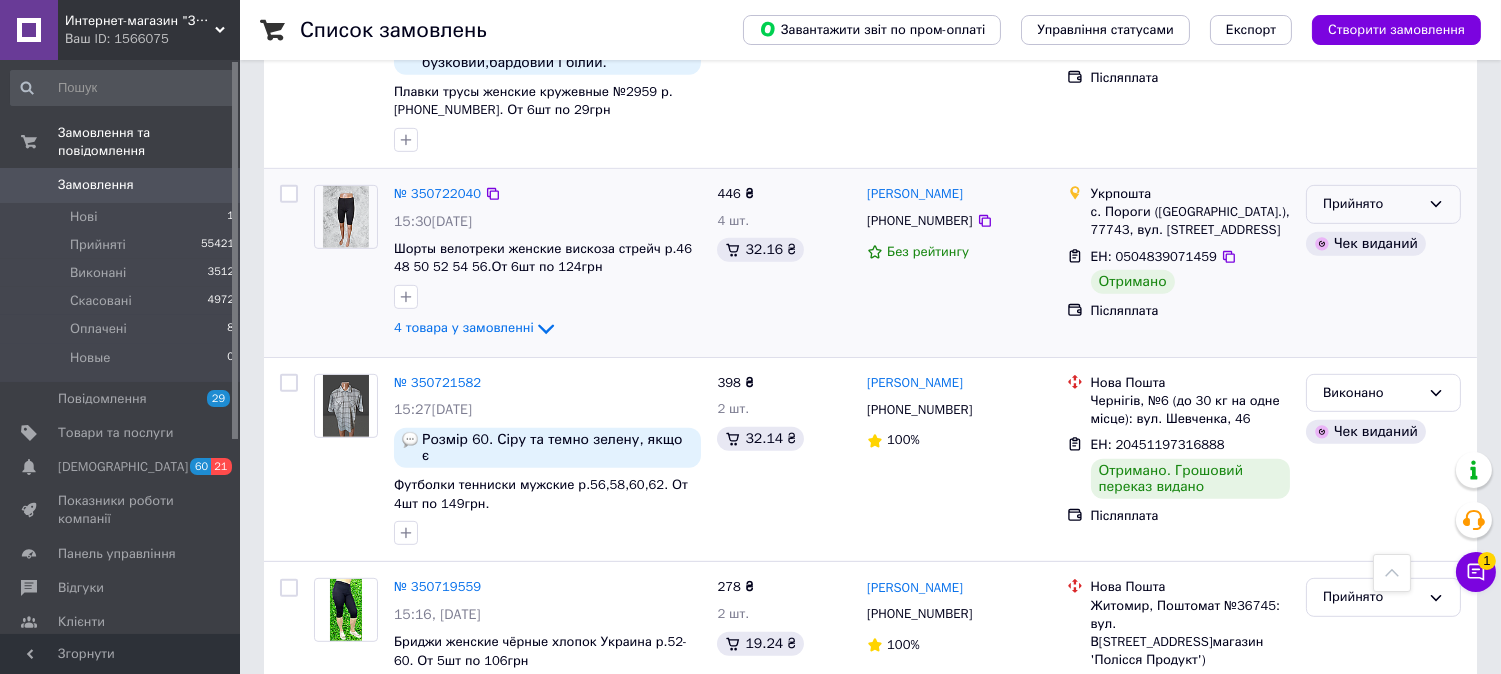 click on "Прийнято" at bounding box center [1371, 204] 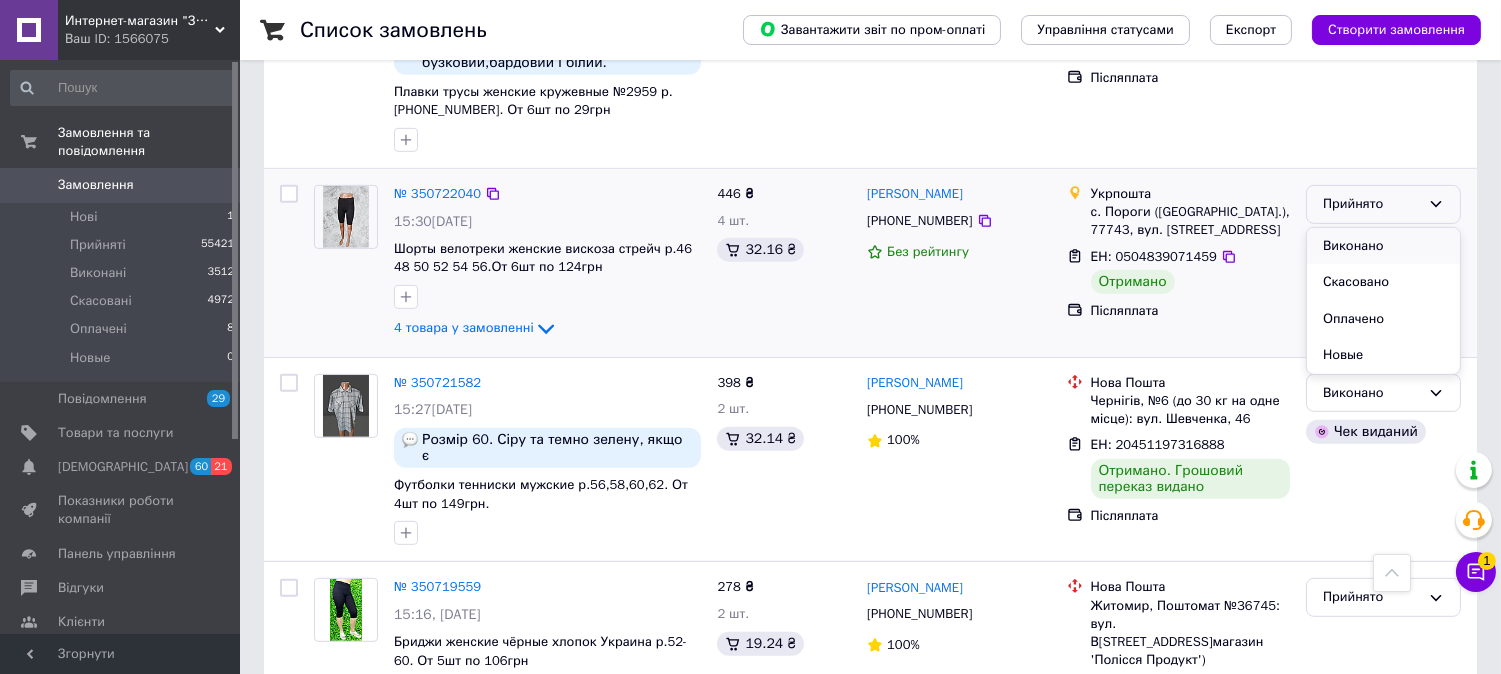 click on "Виконано" at bounding box center [1383, 246] 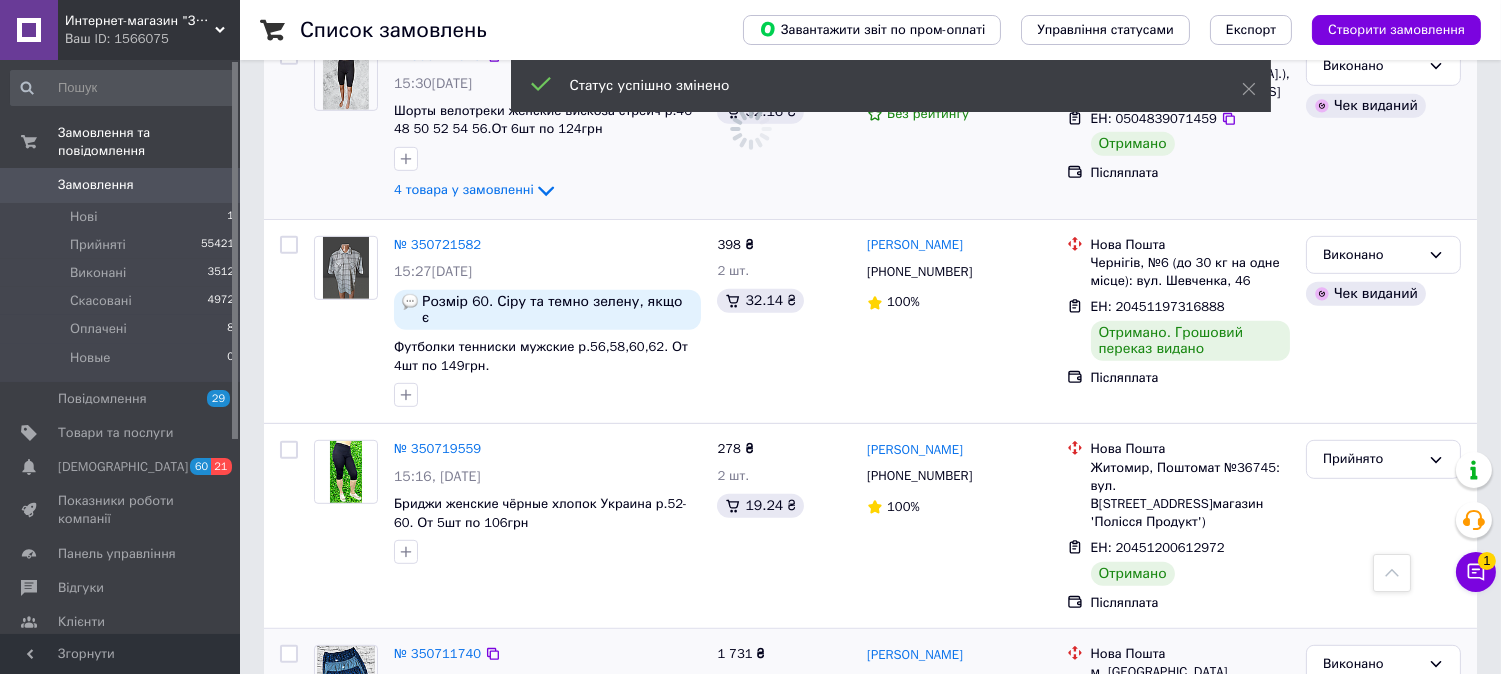 scroll, scrollTop: 2111, scrollLeft: 0, axis: vertical 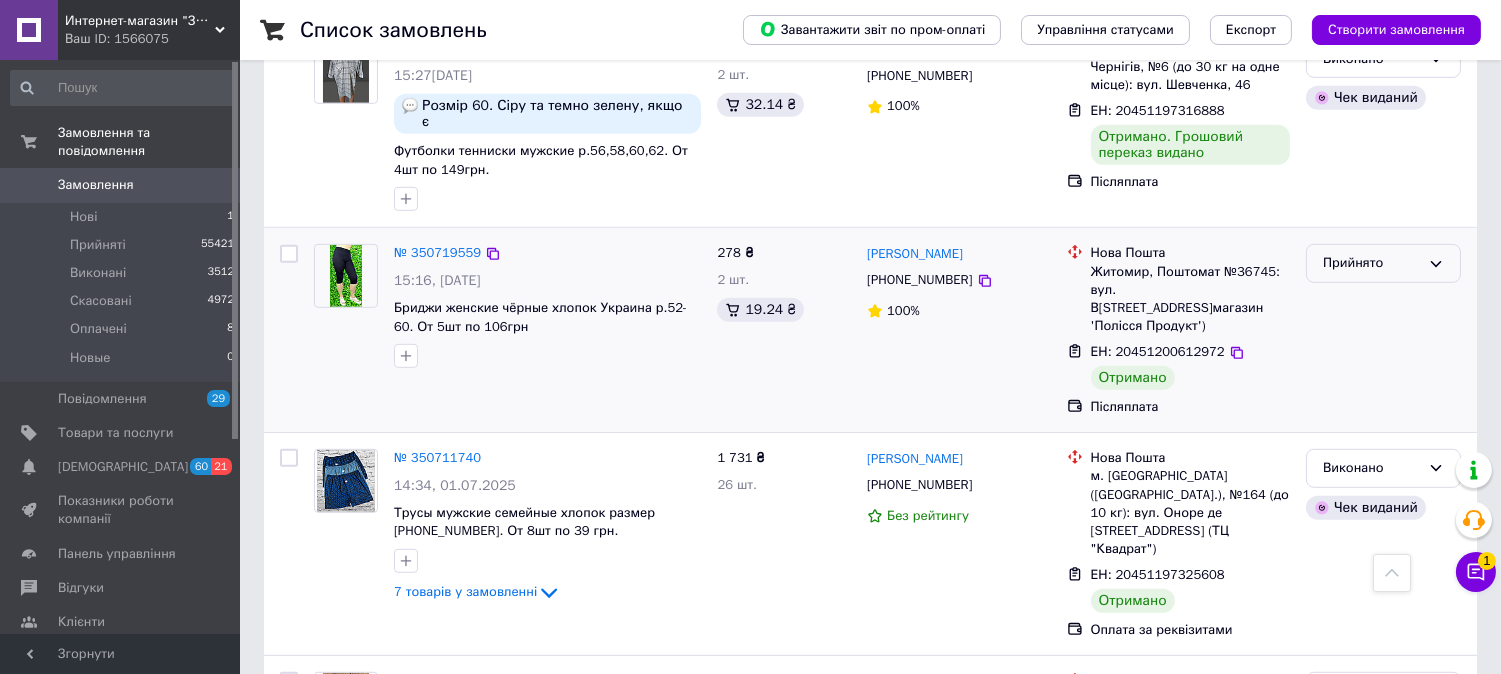 click on "Прийнято" at bounding box center [1371, 263] 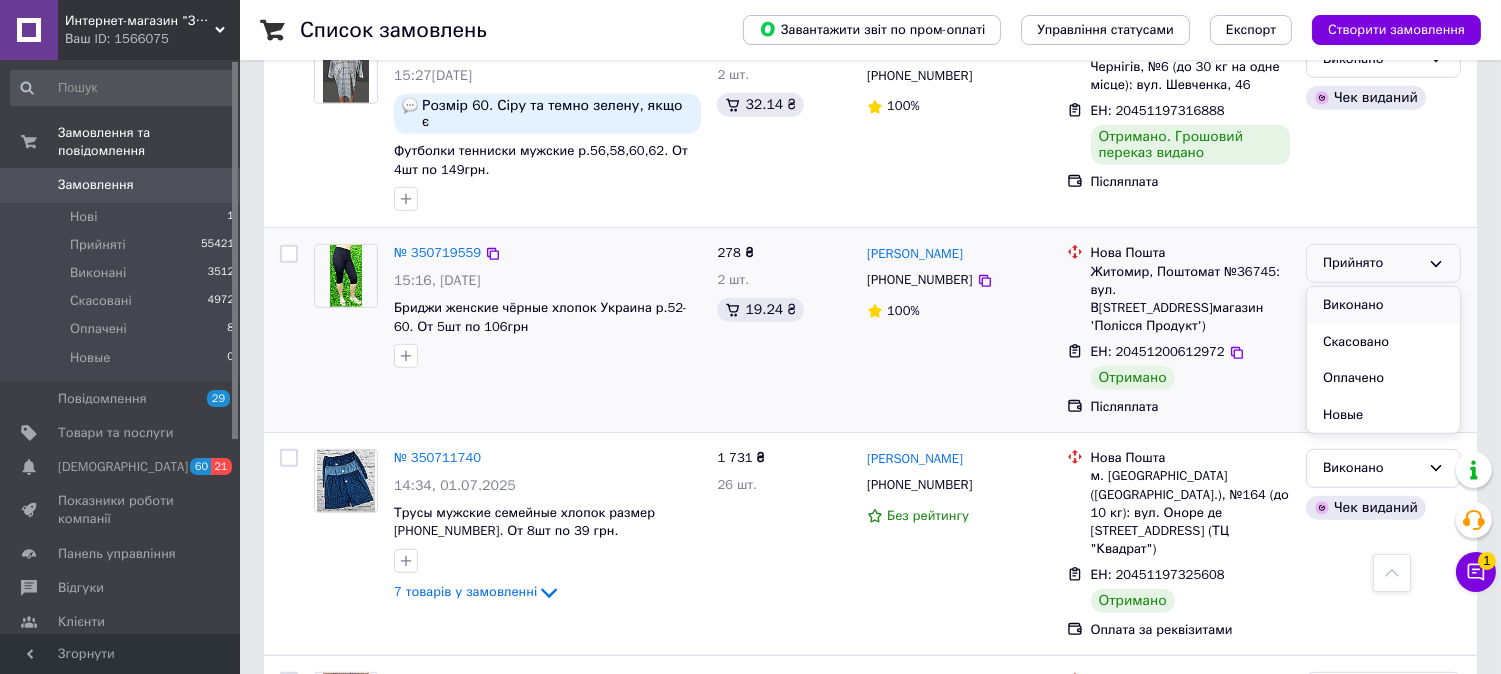 click on "Виконано" at bounding box center (1383, 305) 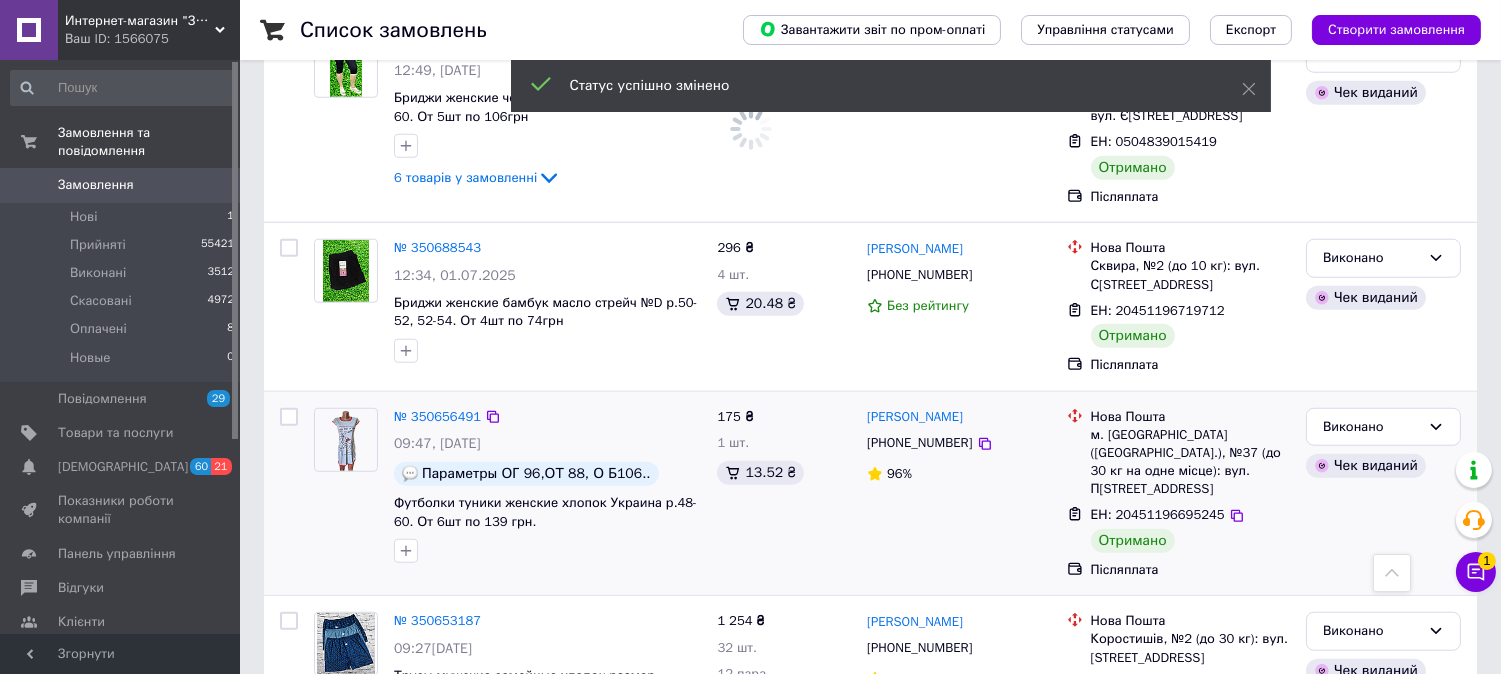 scroll, scrollTop: 3222, scrollLeft: 0, axis: vertical 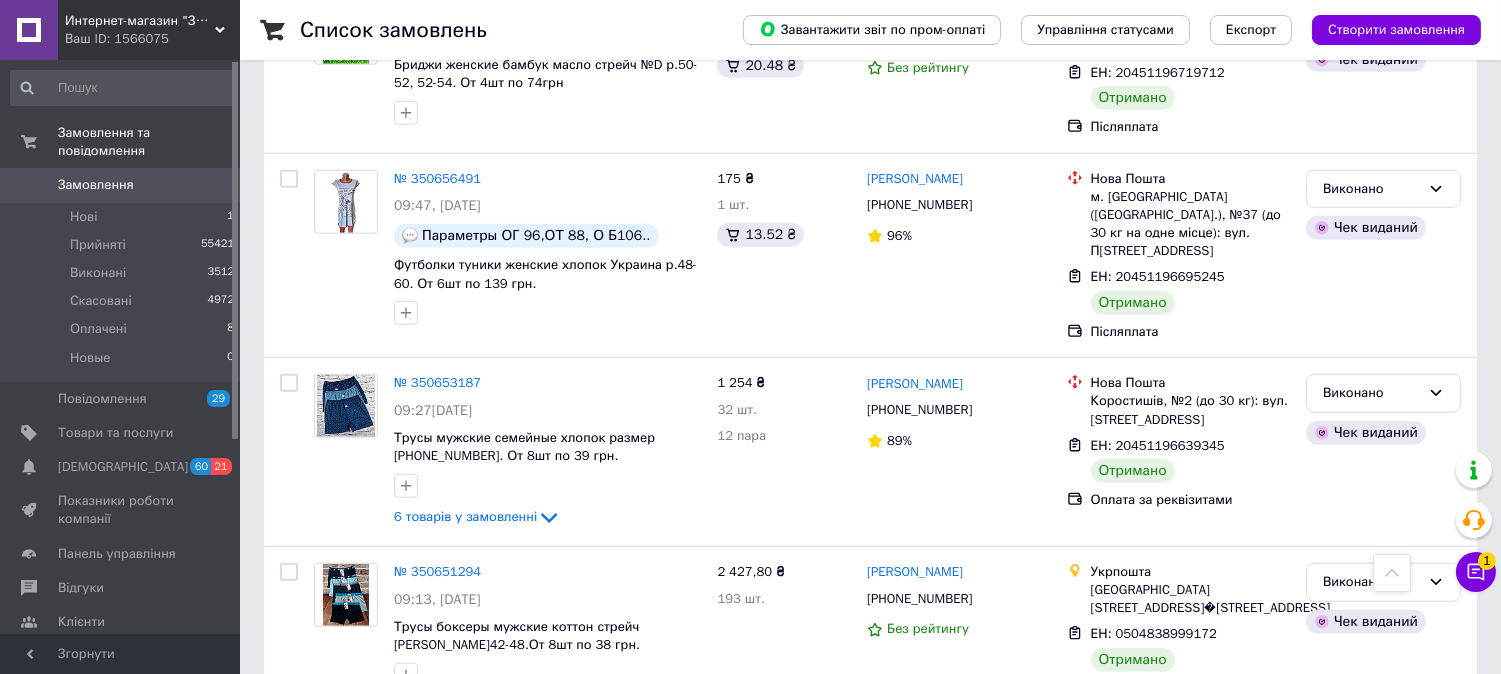 click on "Наступна" at bounding box center [853, 780] 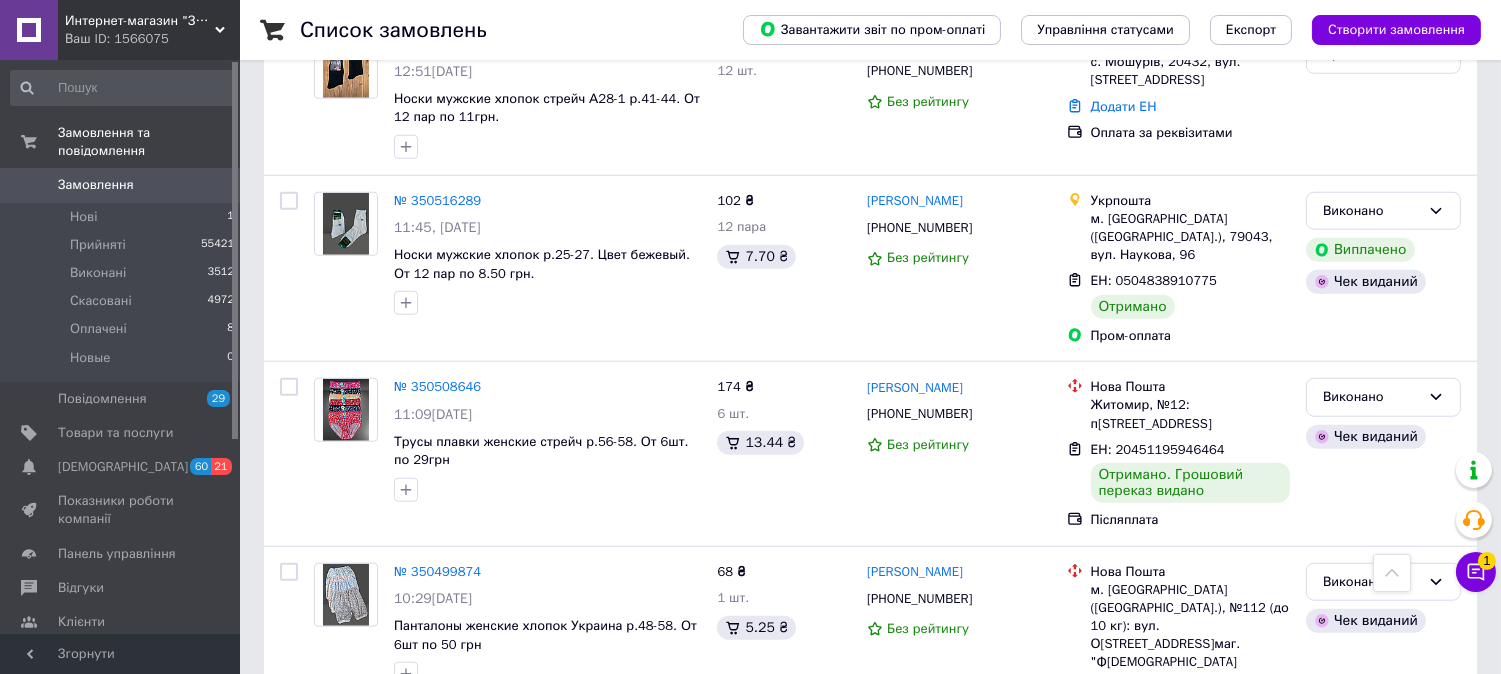 scroll, scrollTop: 3307, scrollLeft: 0, axis: vertical 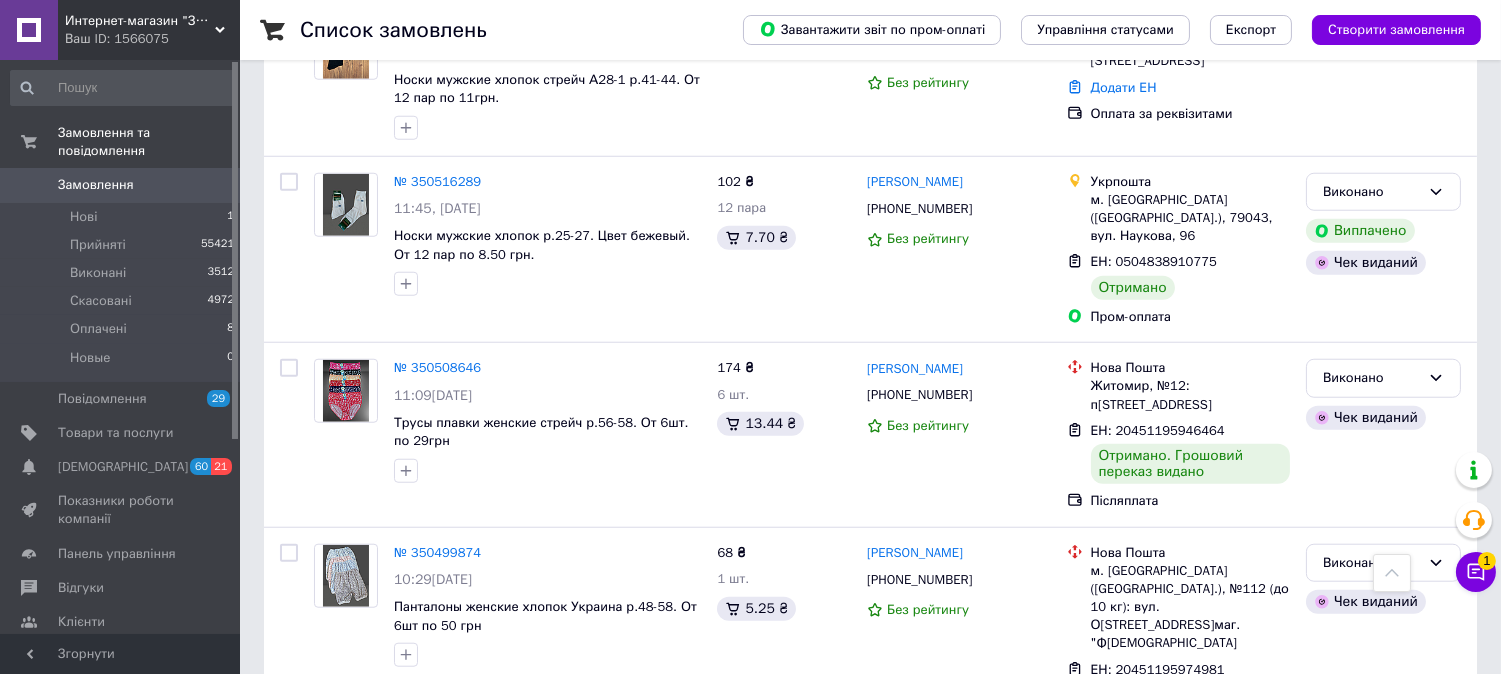 click on "Наступна" at bounding box center [853, 794] 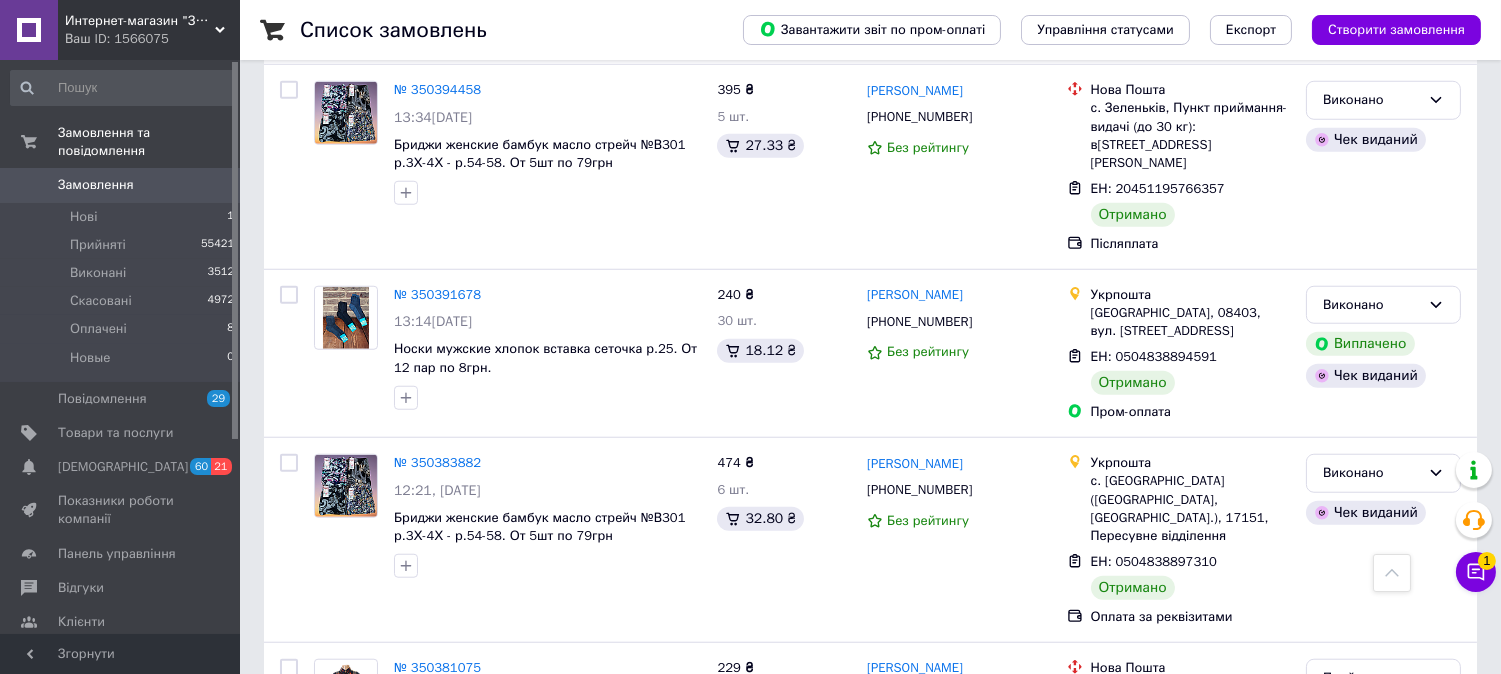 scroll, scrollTop: 3283, scrollLeft: 0, axis: vertical 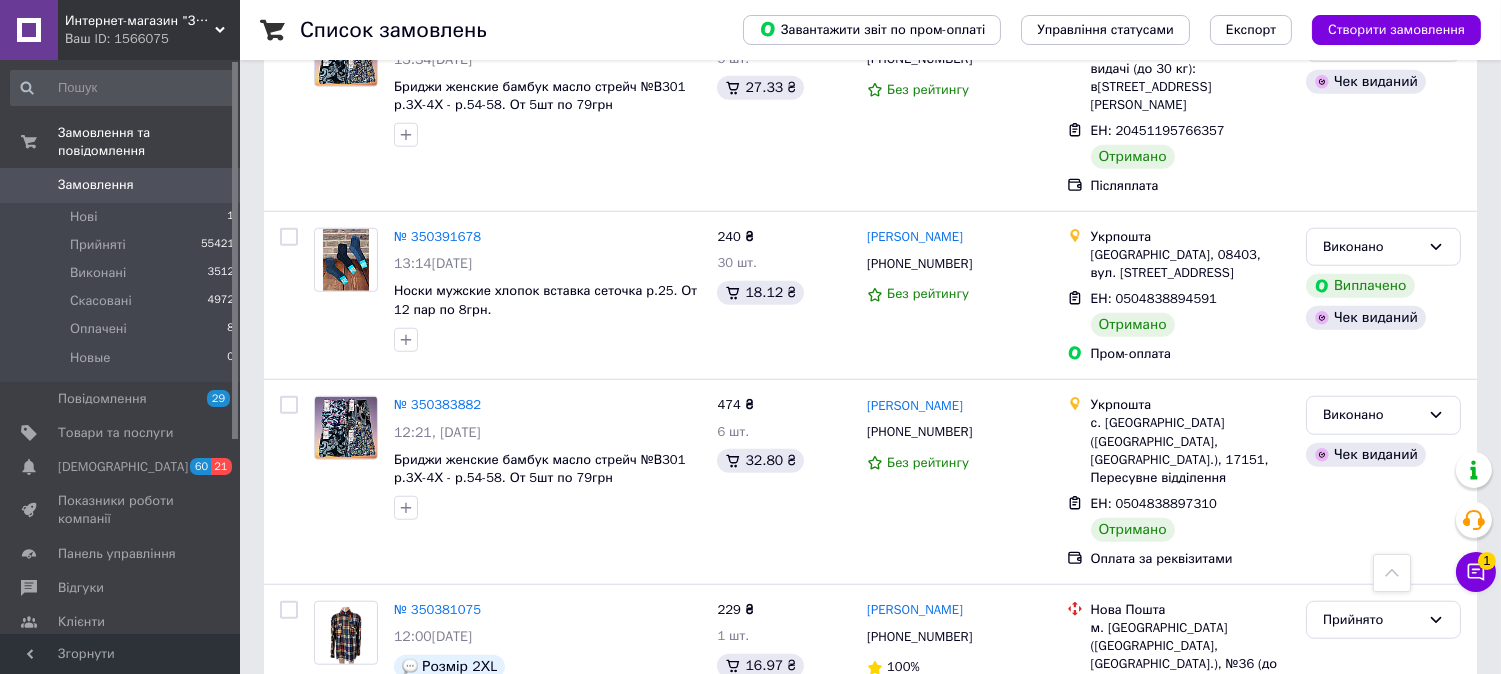 click on "1" at bounding box center [405, 824] 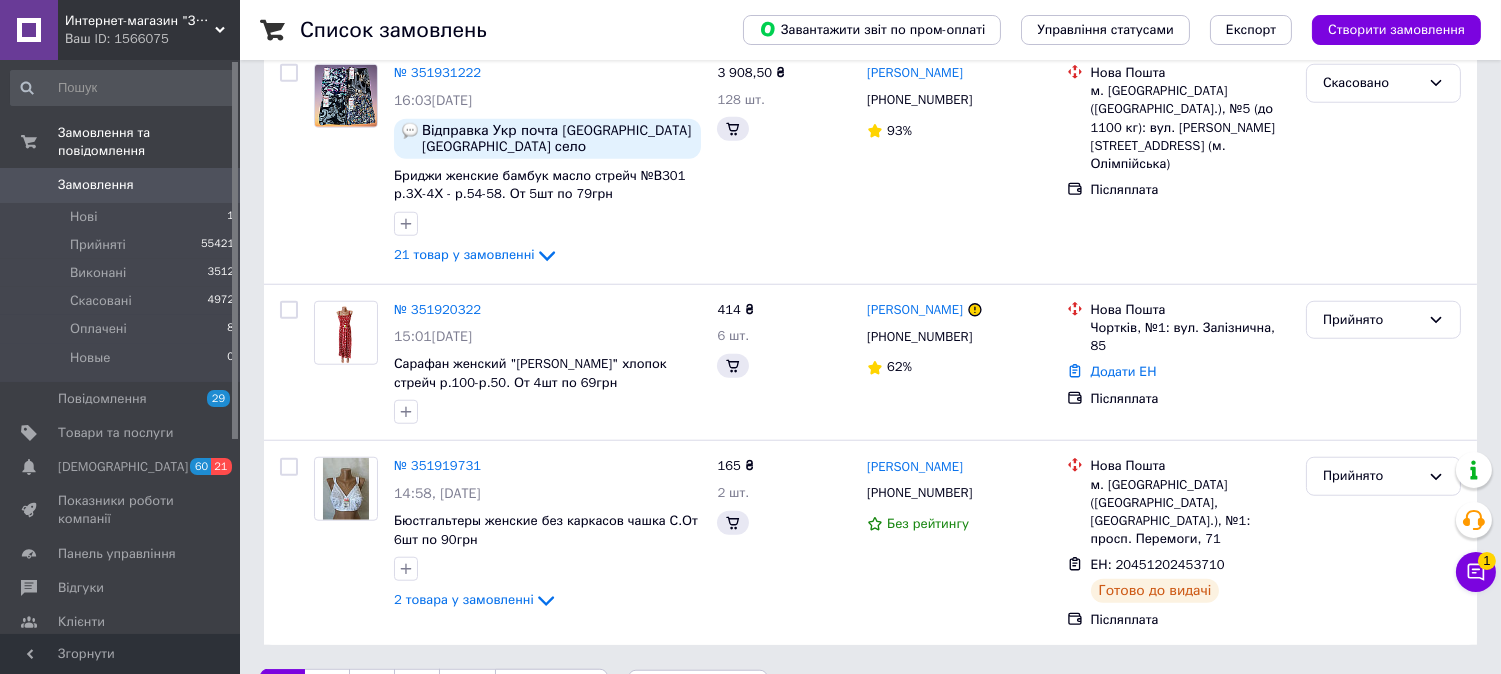 scroll, scrollTop: 0, scrollLeft: 0, axis: both 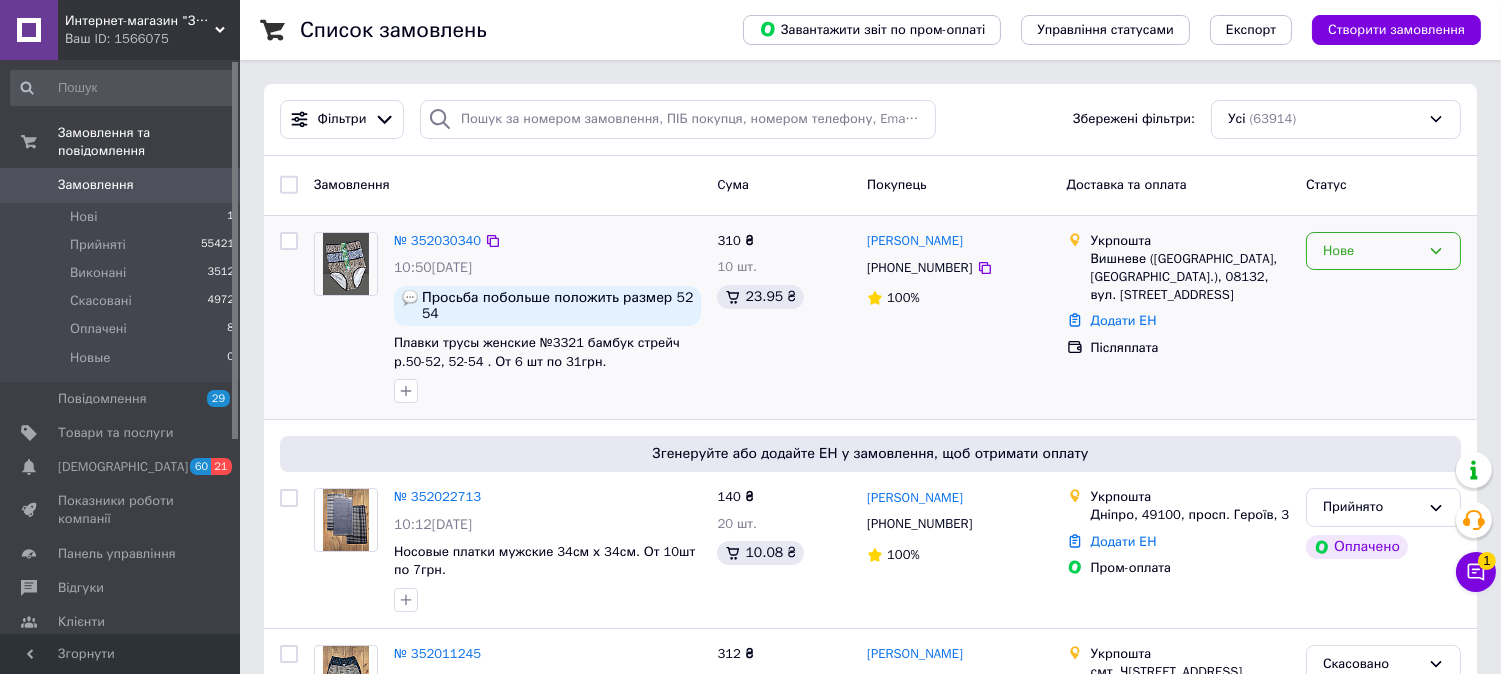 click on "Нове" at bounding box center (1383, 251) 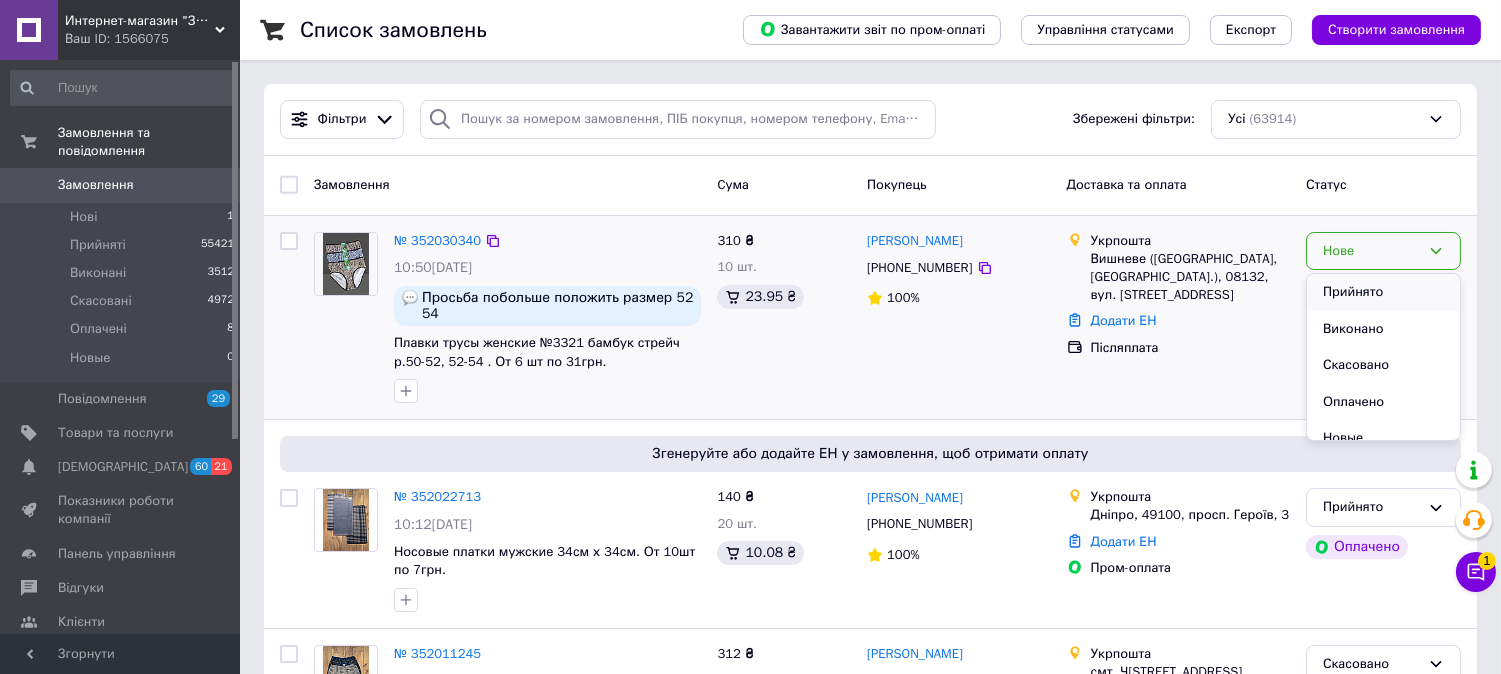 click on "Прийнято" at bounding box center [1383, 292] 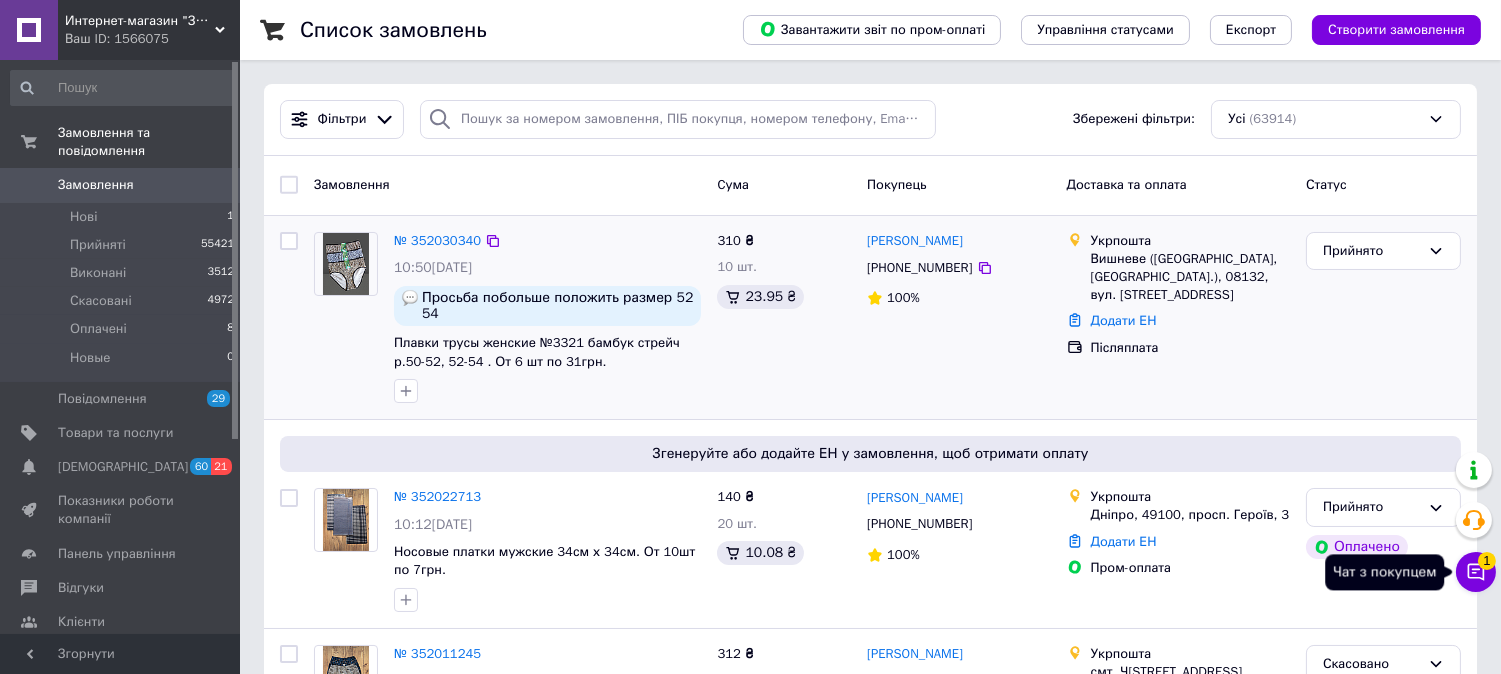 click 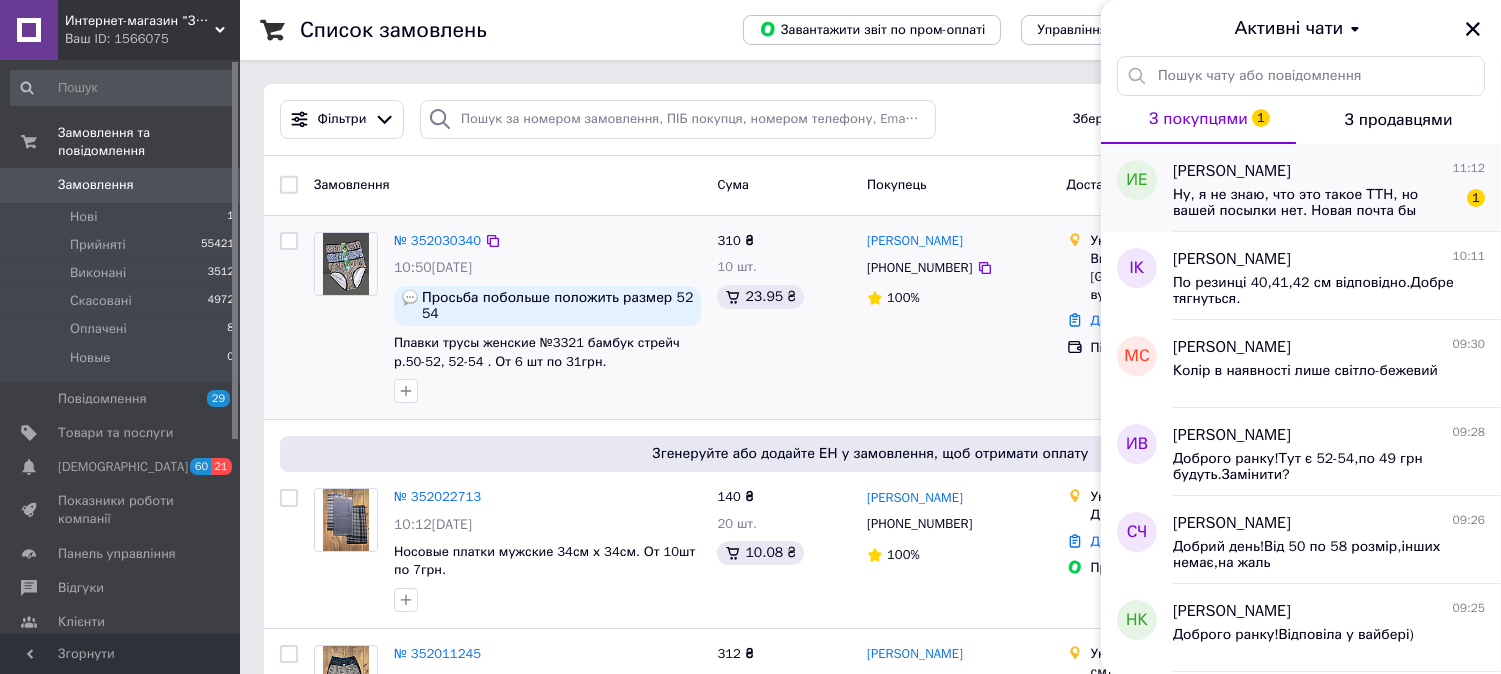 click on "Ну, я не знаю, что это такое ТТН, но вашей посылки нет. Новая почта бы сообщила." at bounding box center (1315, 203) 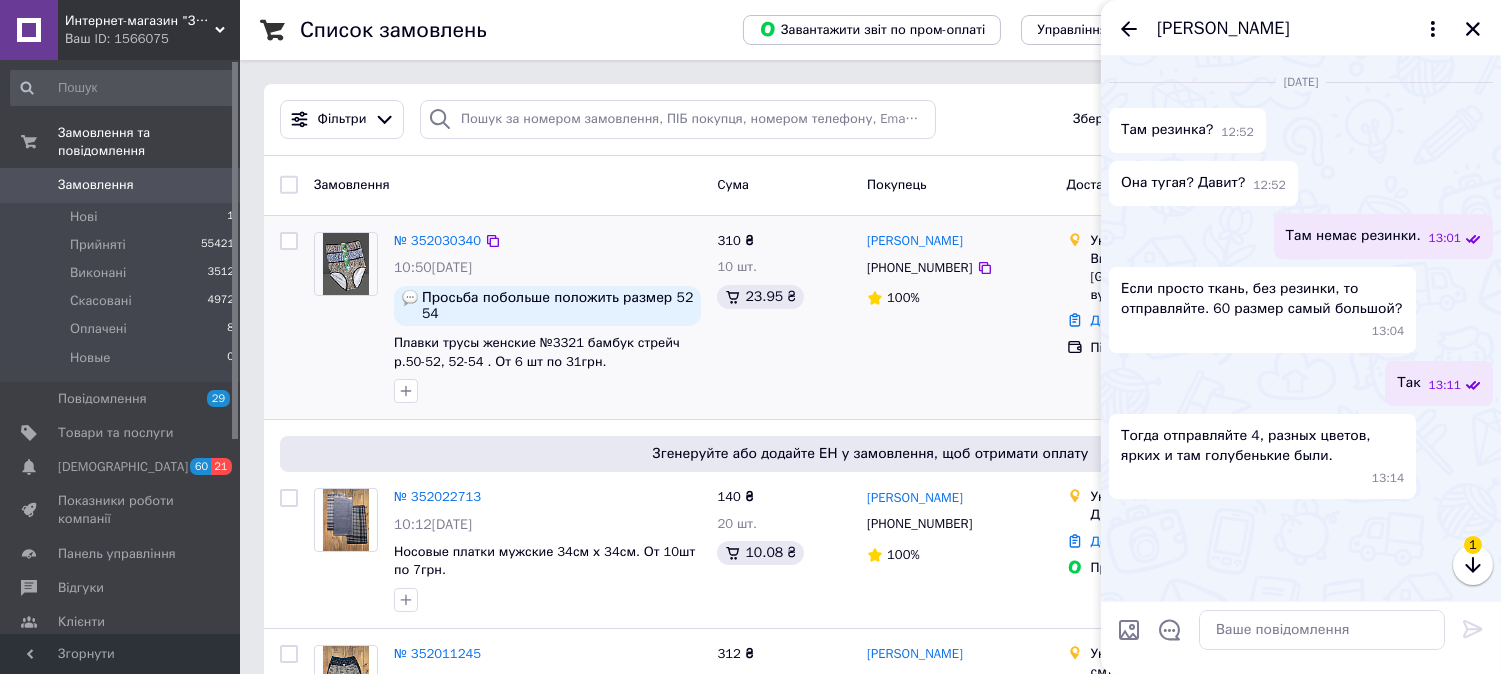 scroll, scrollTop: 2941, scrollLeft: 0, axis: vertical 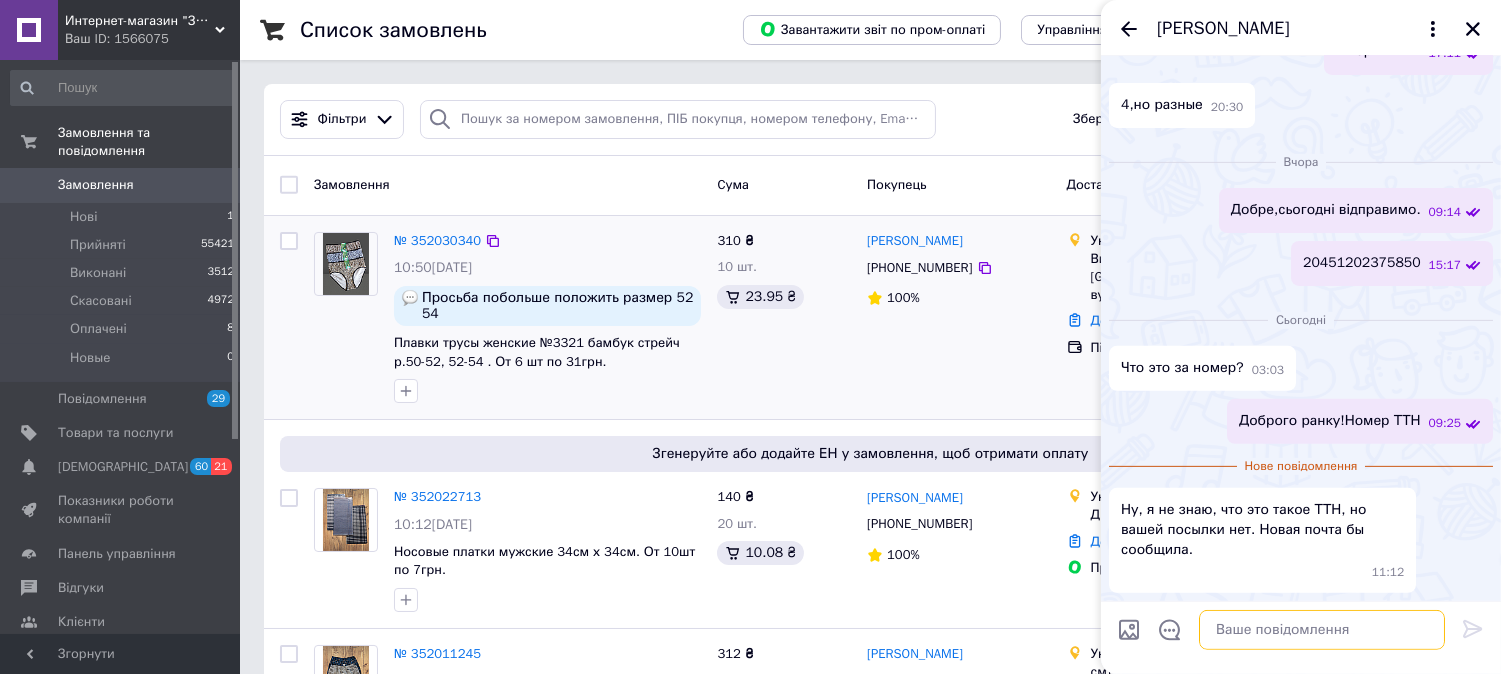 click at bounding box center (1322, 630) 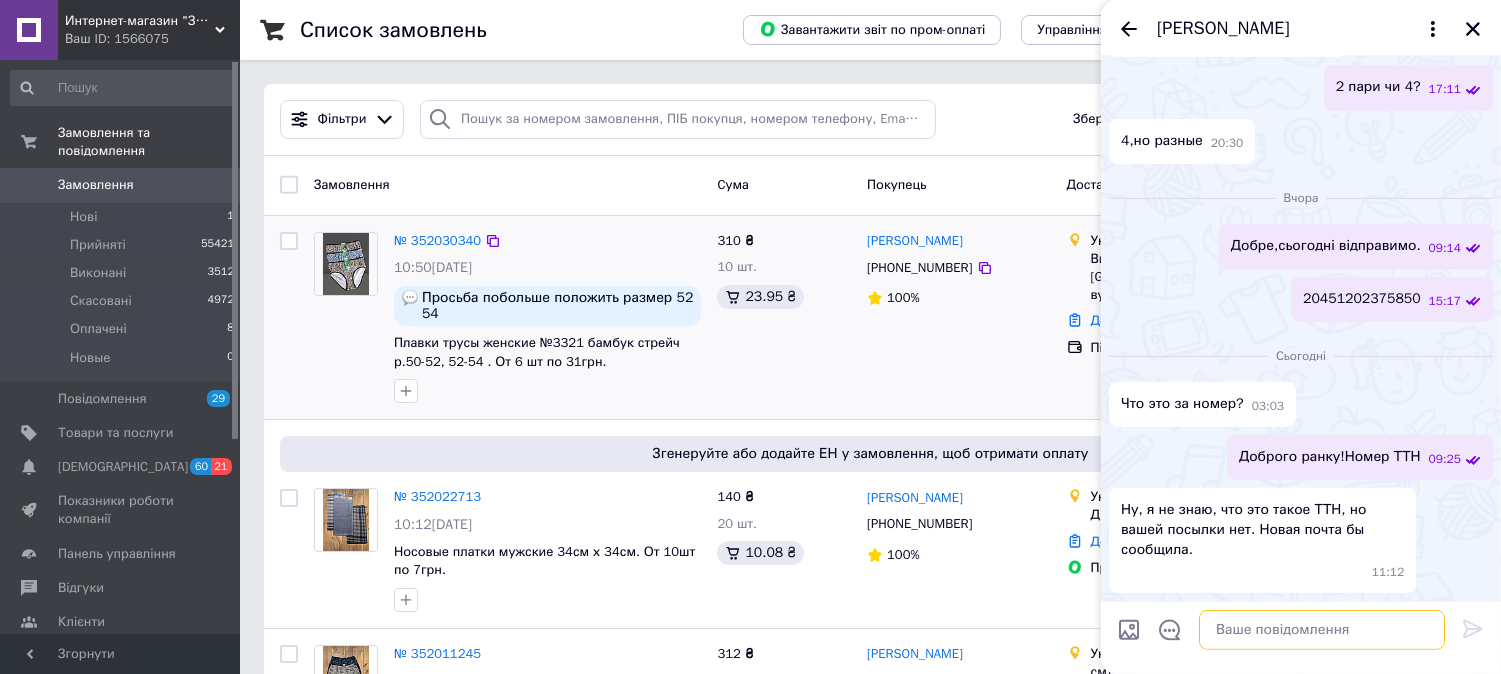 scroll, scrollTop: 2905, scrollLeft: 0, axis: vertical 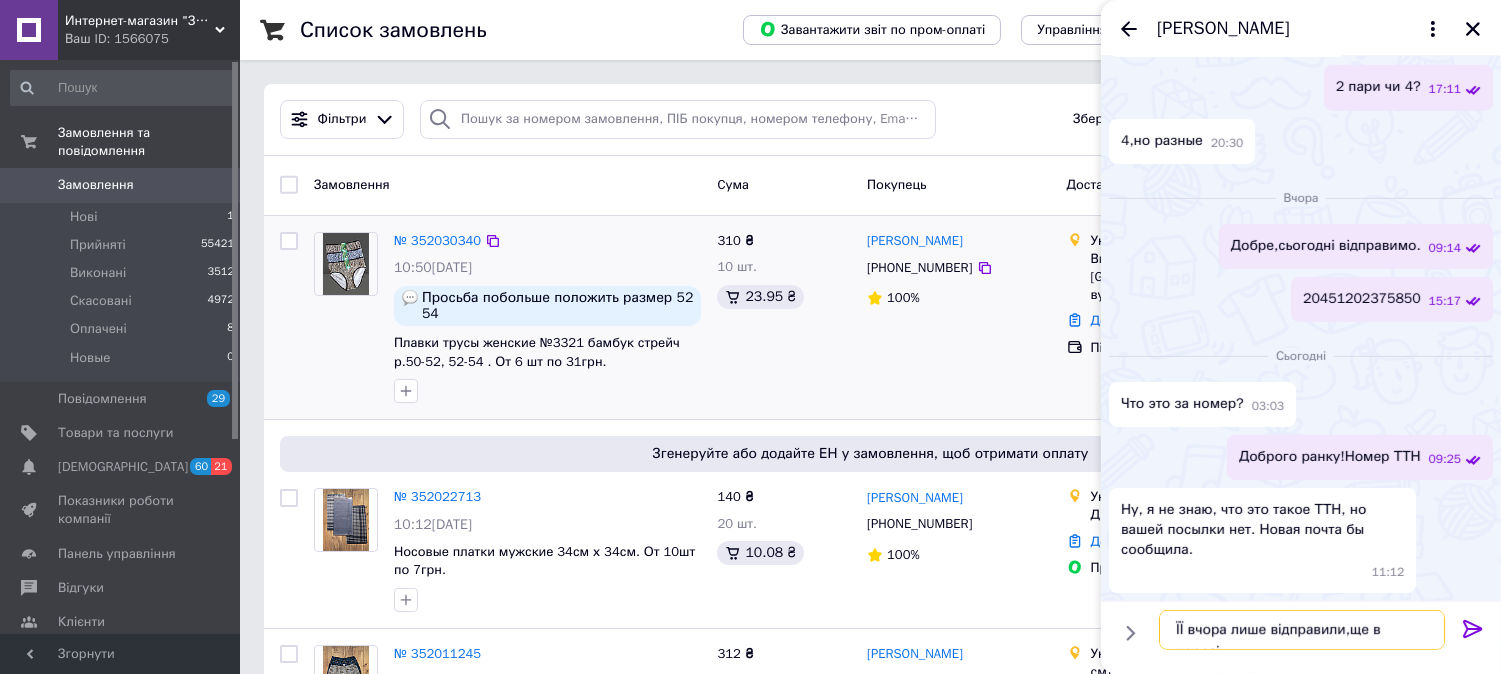 type on "ЇЇ вчора лише відправили,ще в дорозі." 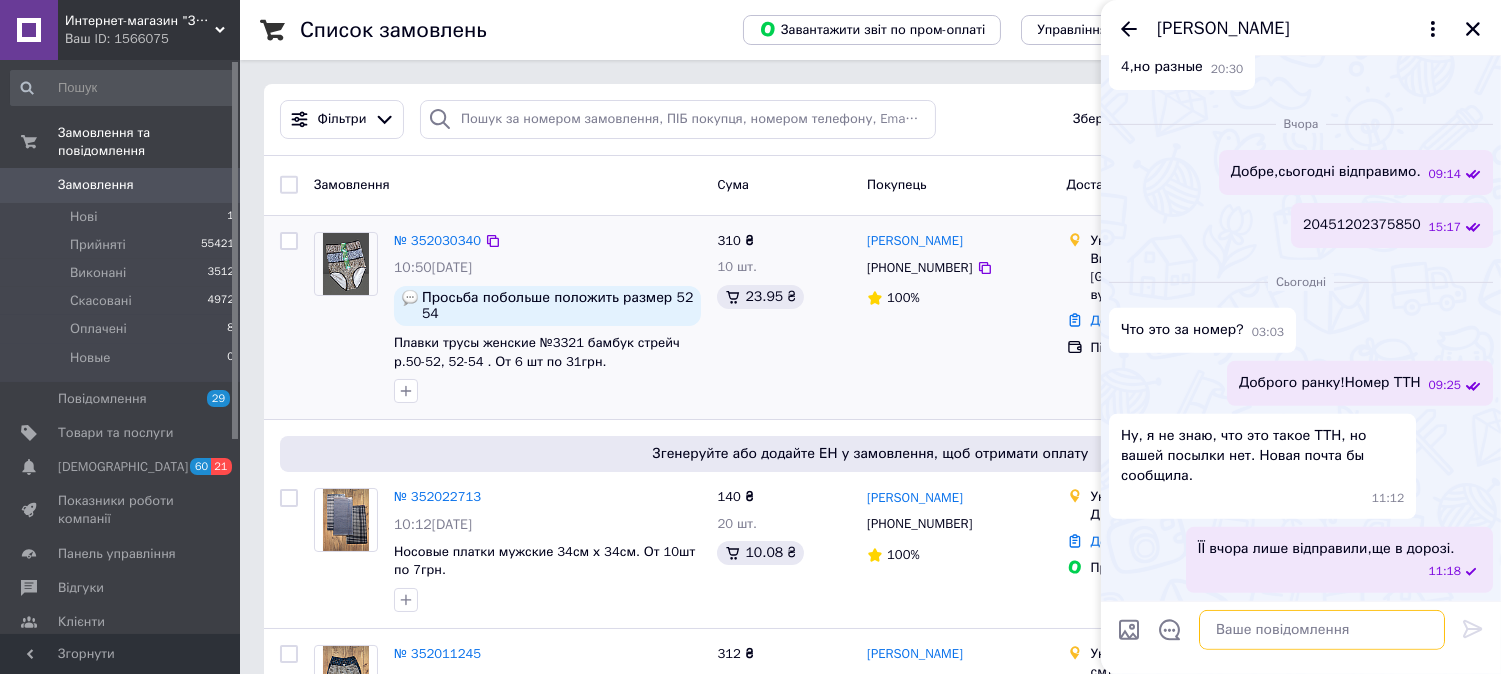 scroll, scrollTop: 2978, scrollLeft: 0, axis: vertical 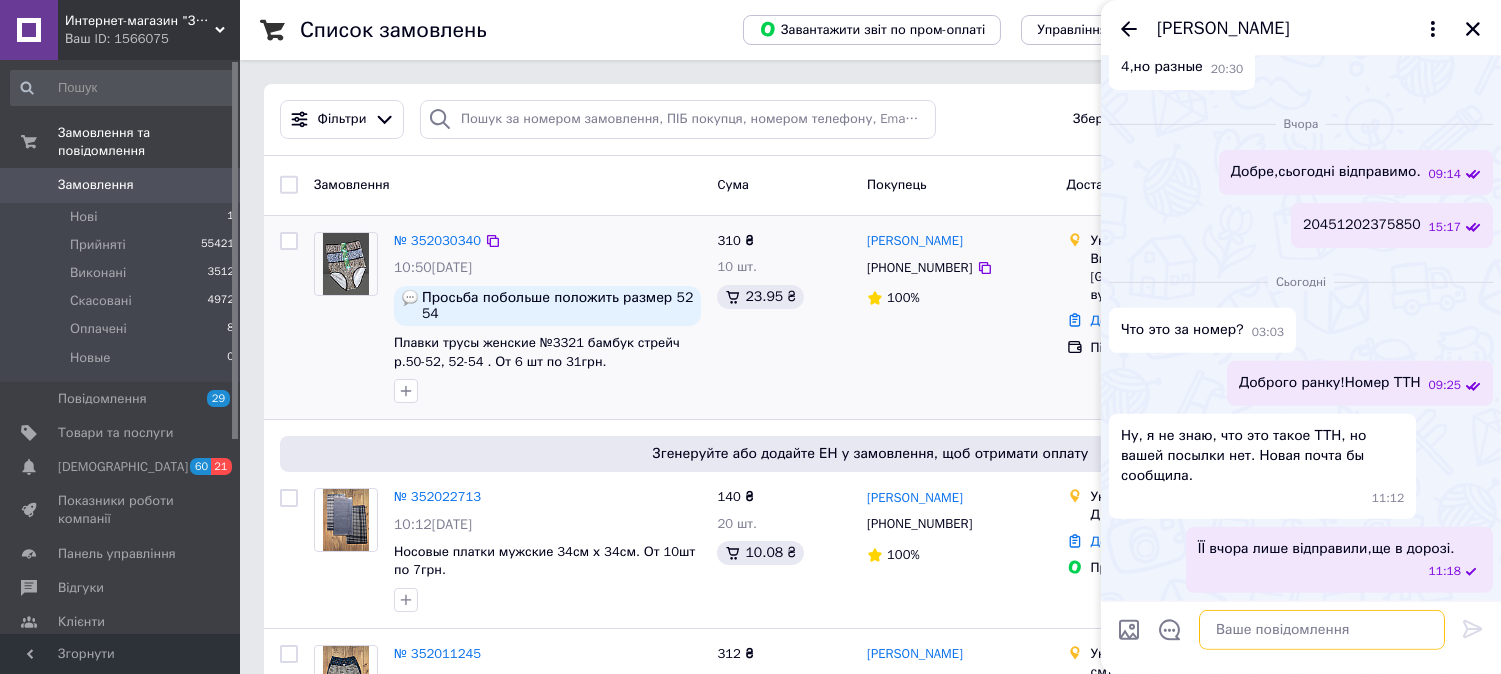 paste on "Створена: 09.07.2025 16:31:35
20 4512 0237 5850
Опис відправлення
Одяг
Оголошена цінність
436 грн
Дата виїзду: 09.07.2025
м. Олександрія, Відділення №1: просп. Соборний, 170А
Відправлення прямує до м. Боярка.
Плановий час доставки: 10.07.2025 12:00
м. Боярка, Відділення №5 (до 30 кг): вул. Івана Франка, 101-А
Отримувач
Єрмак Ірина Володимирівна
Телефон отримувача
+380 (99) 784-12-9" 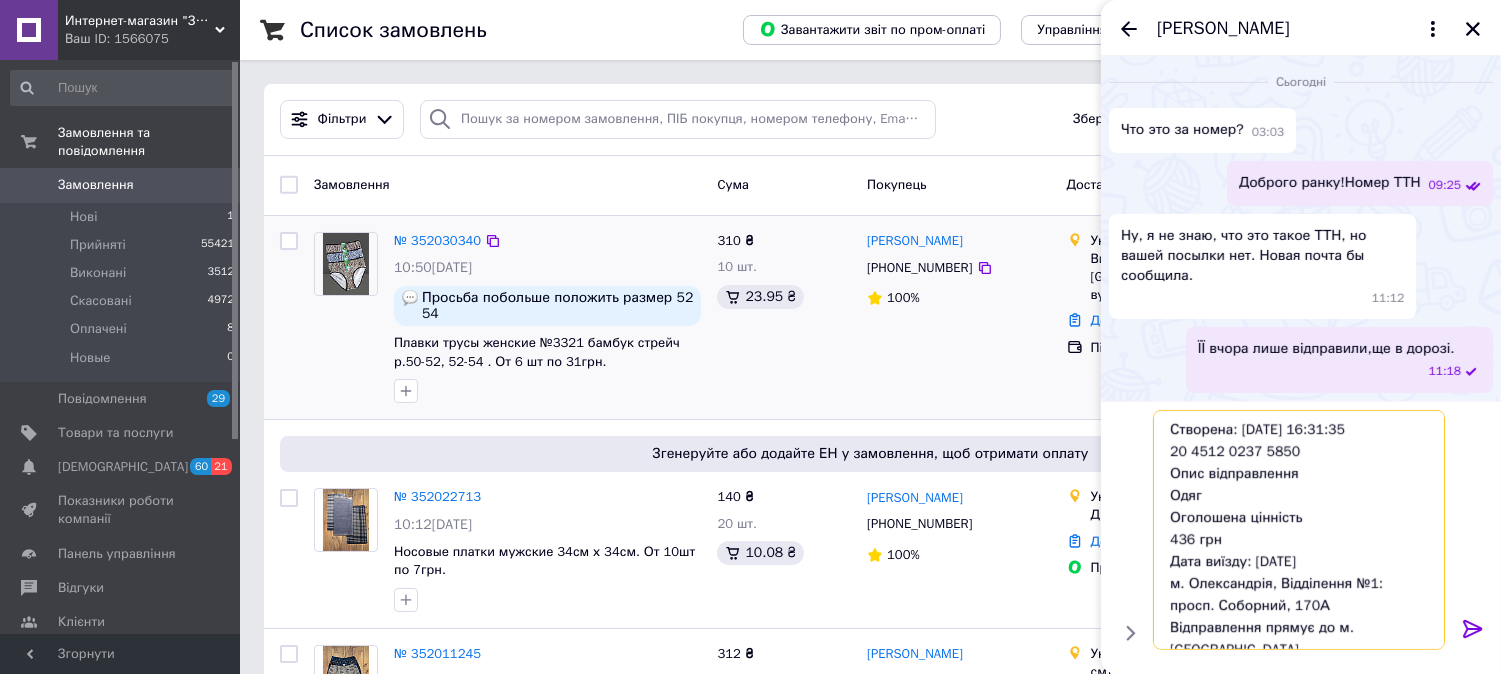 scroll, scrollTop: 174, scrollLeft: 0, axis: vertical 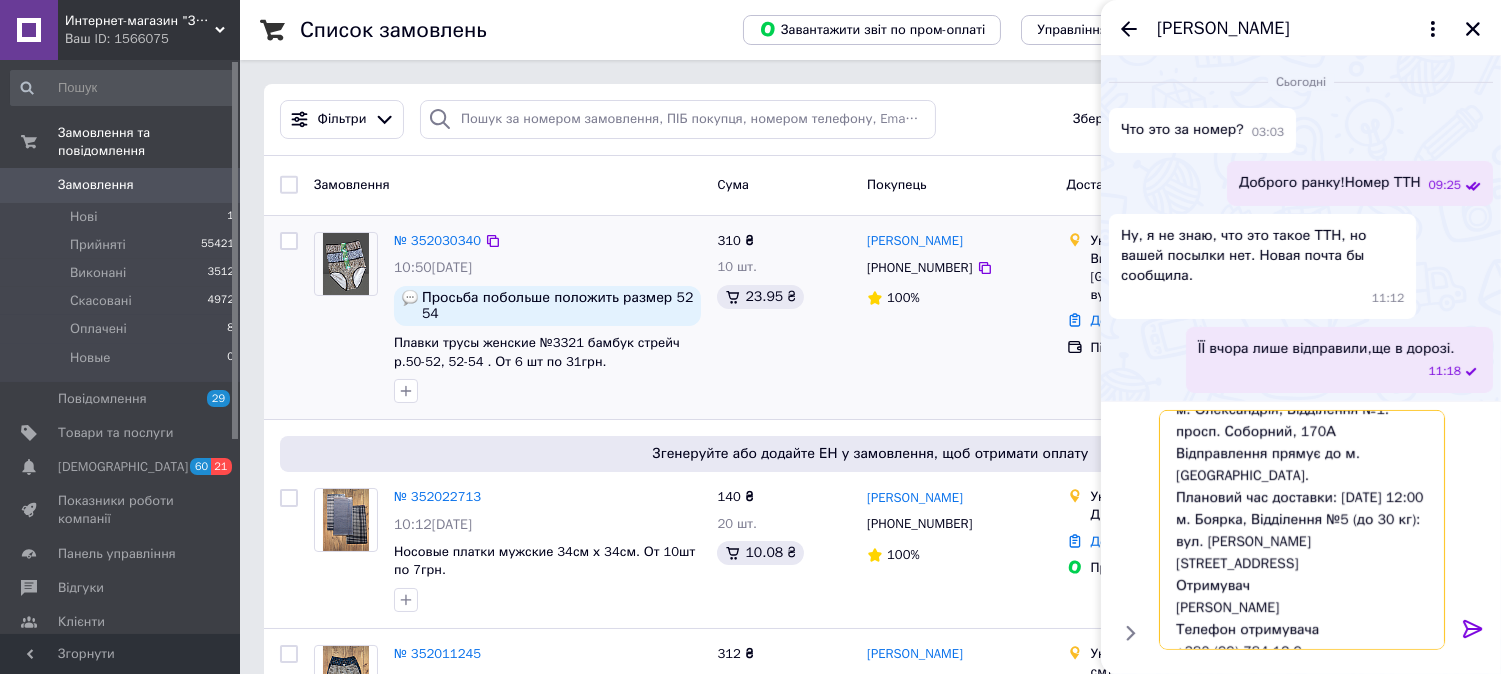 type 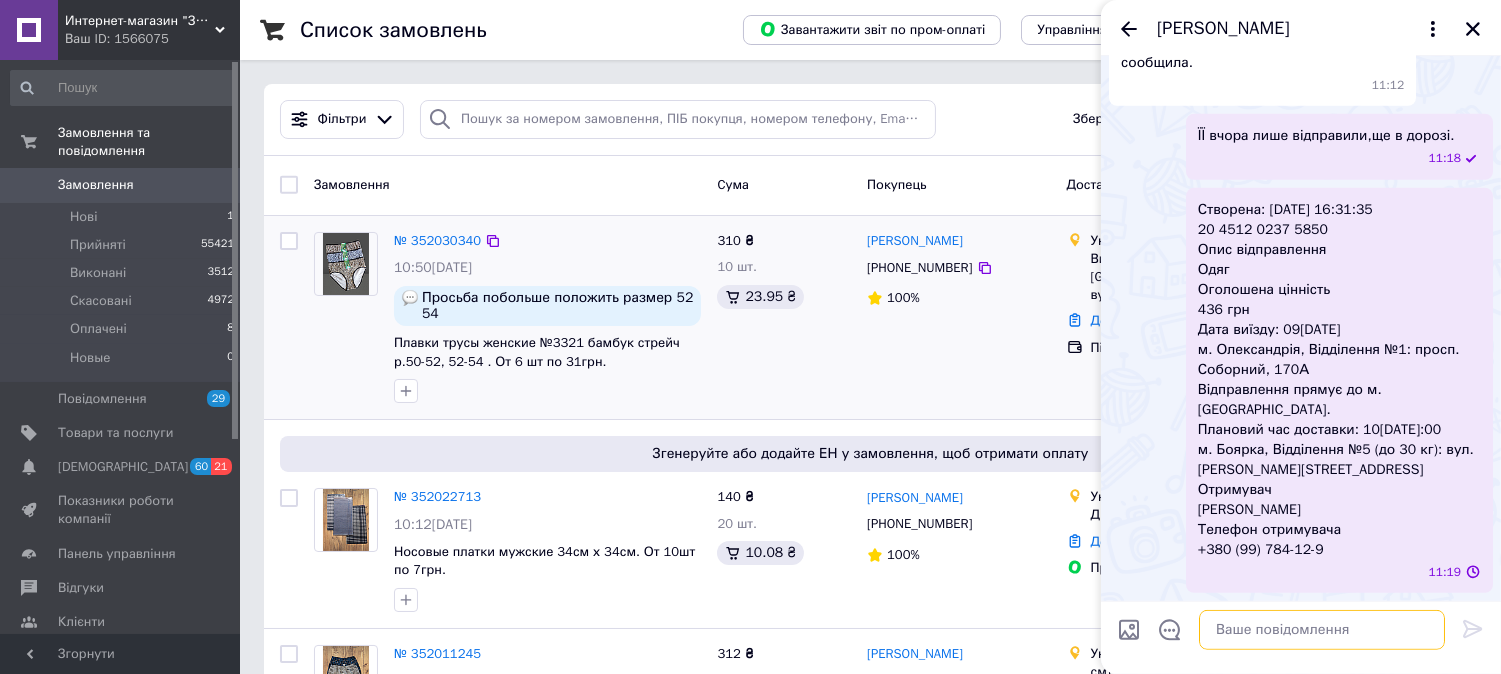 scroll, scrollTop: 0, scrollLeft: 0, axis: both 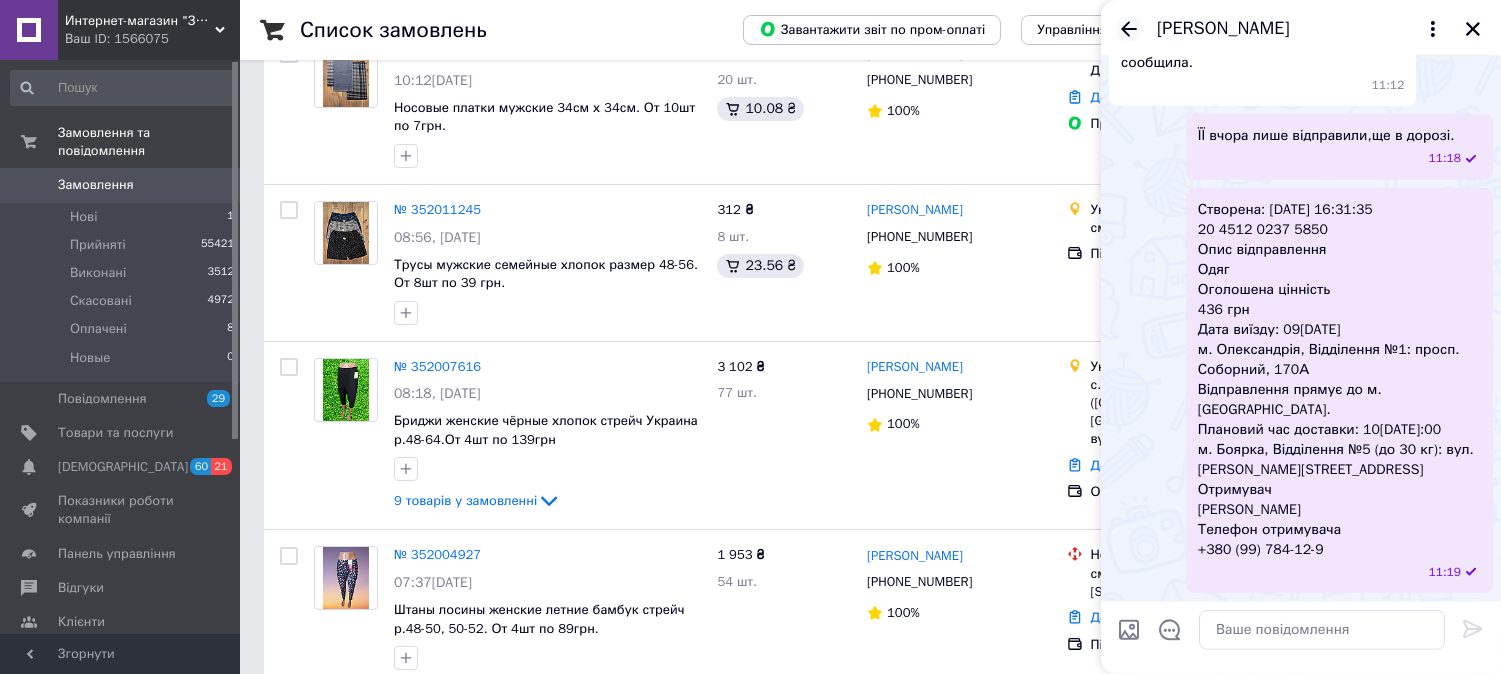 click 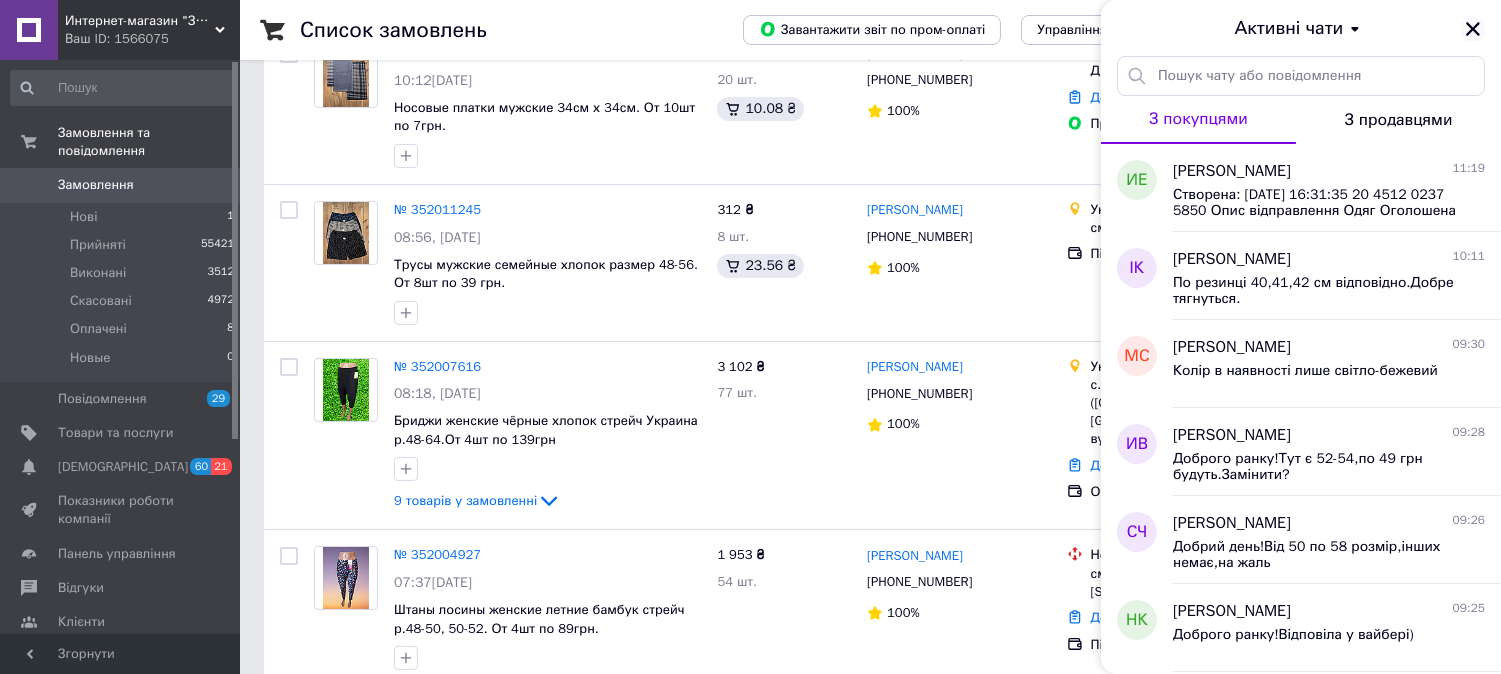 click 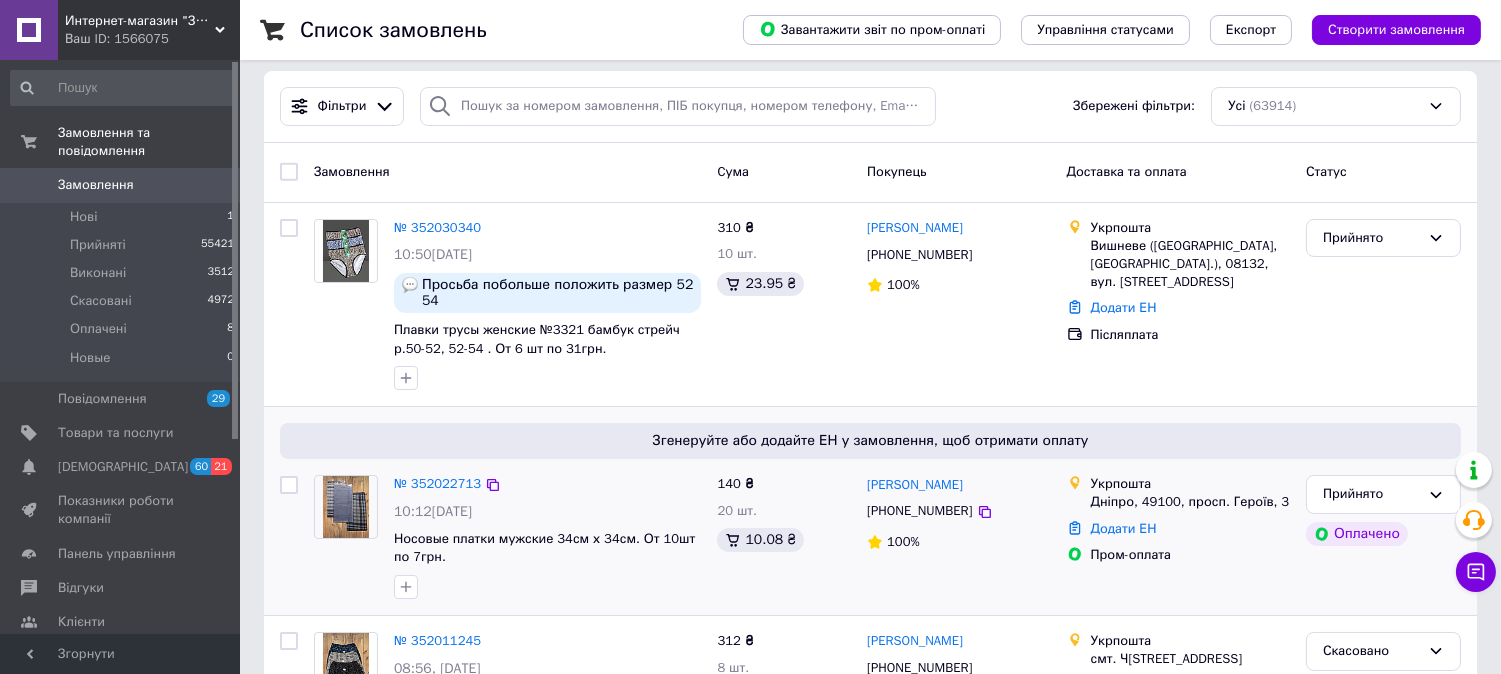 scroll, scrollTop: 0, scrollLeft: 0, axis: both 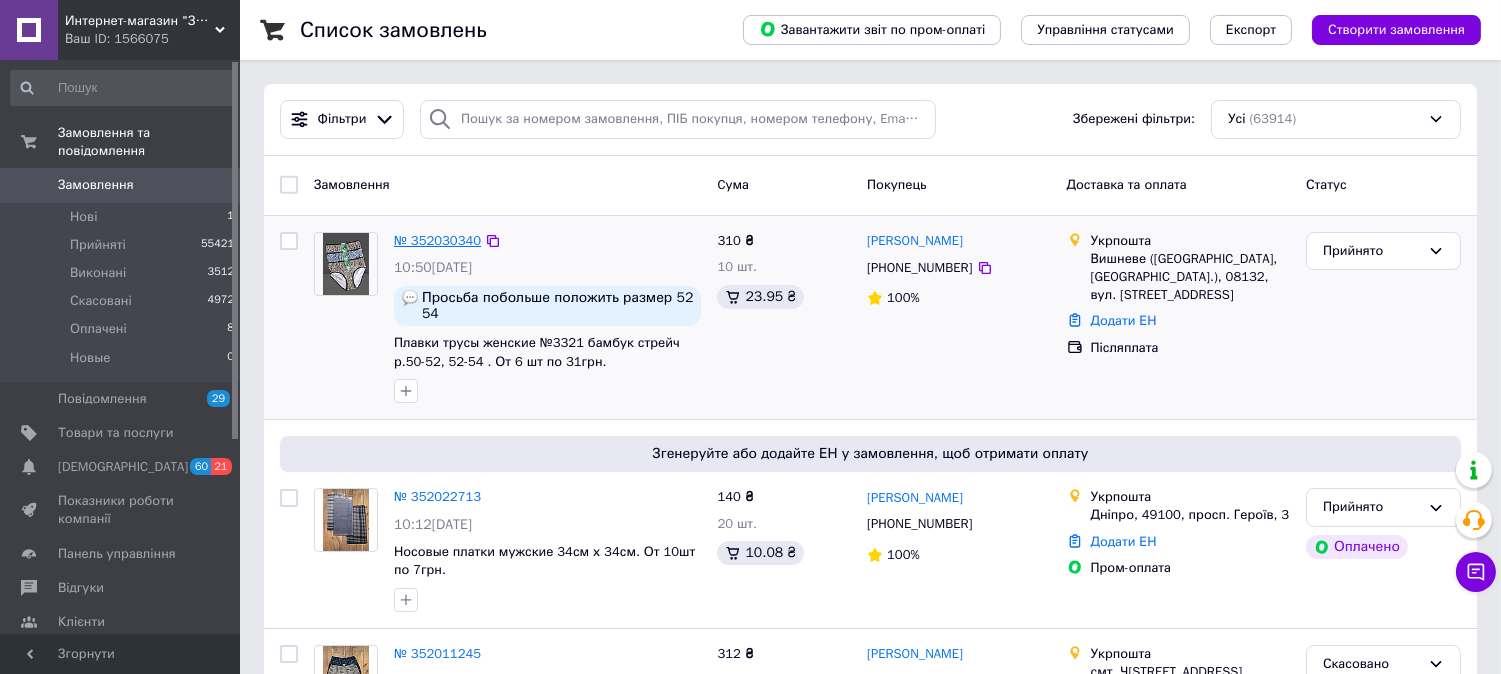 click on "№ 352030340" at bounding box center (437, 240) 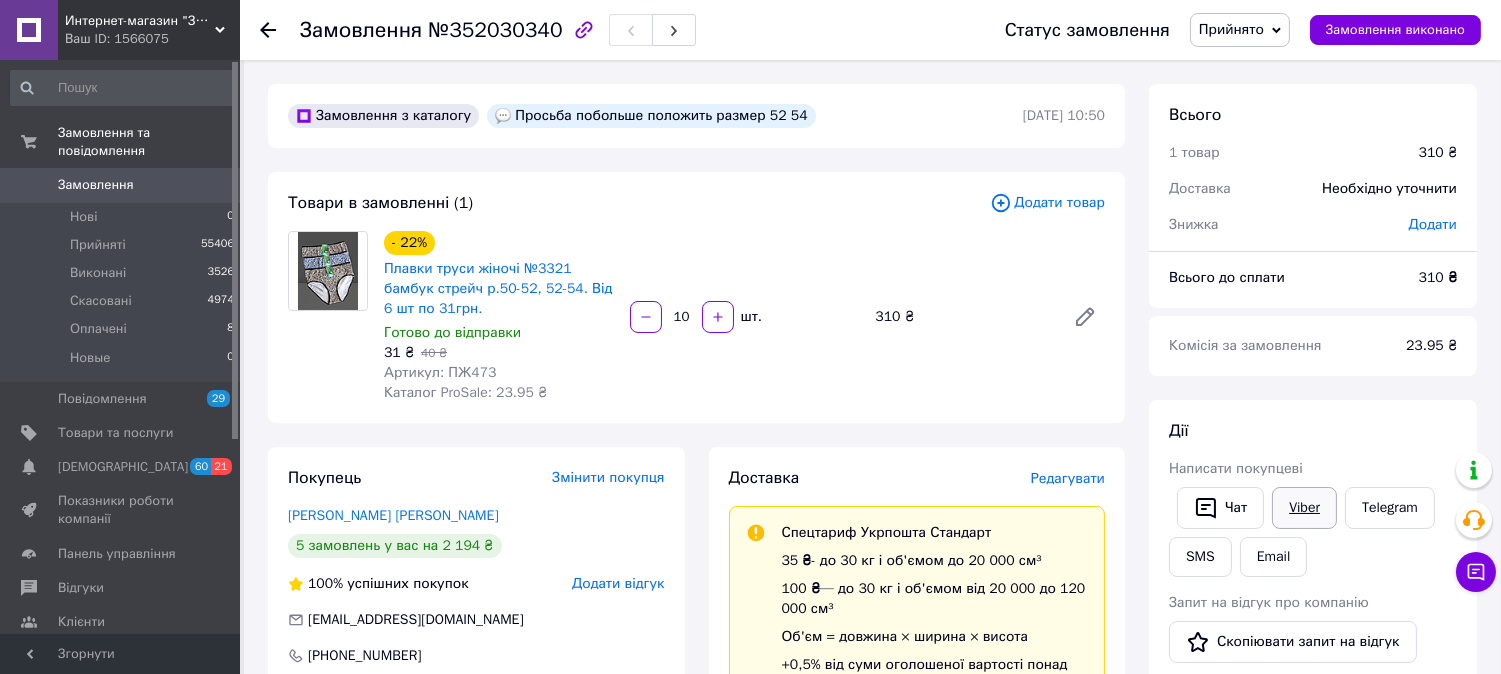 click on "Viber" at bounding box center (1304, 508) 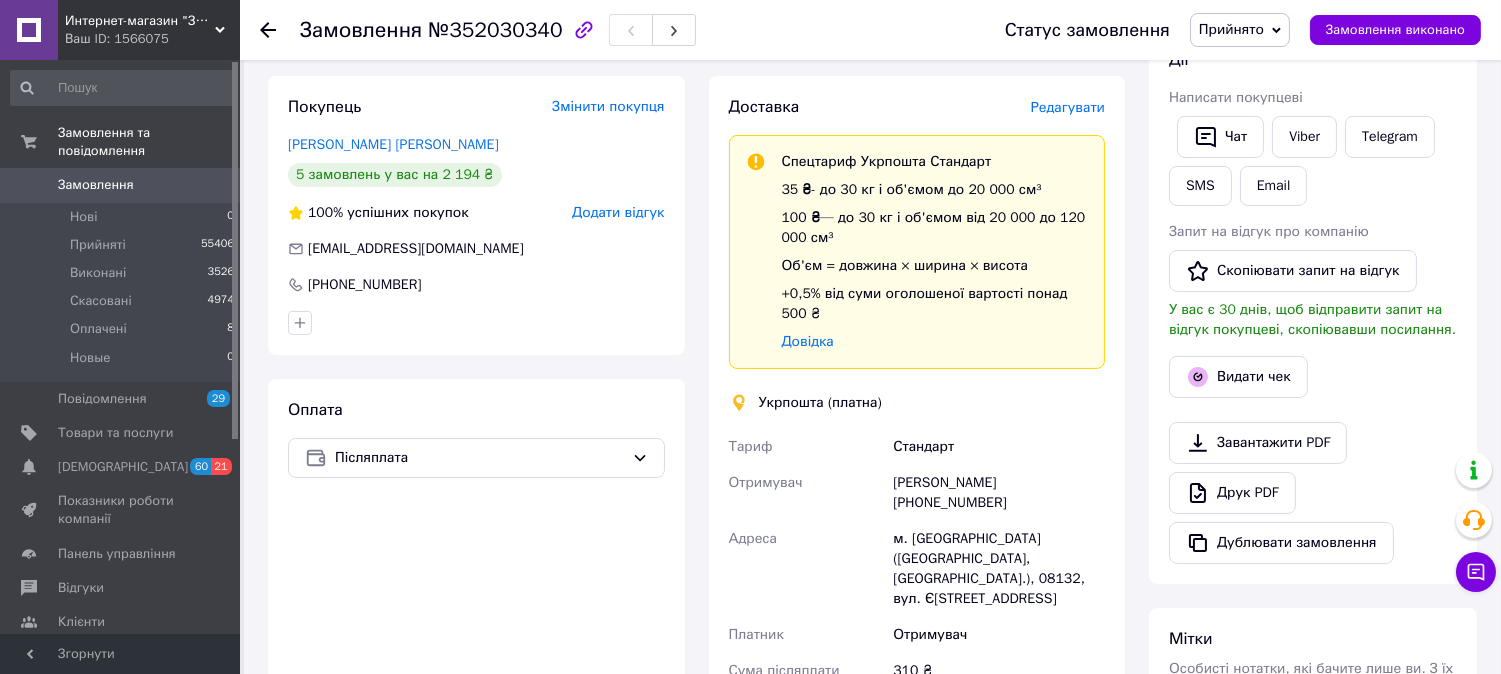 scroll, scrollTop: 444, scrollLeft: 0, axis: vertical 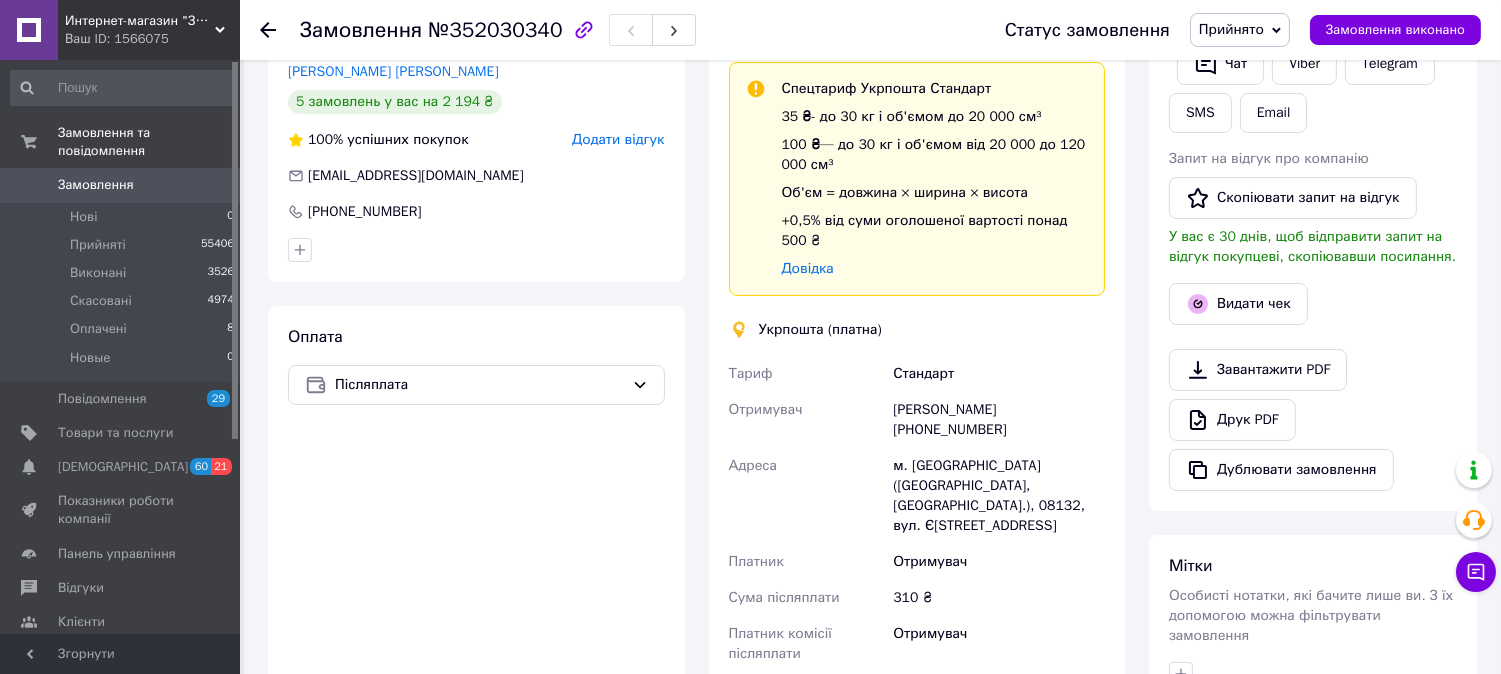 click 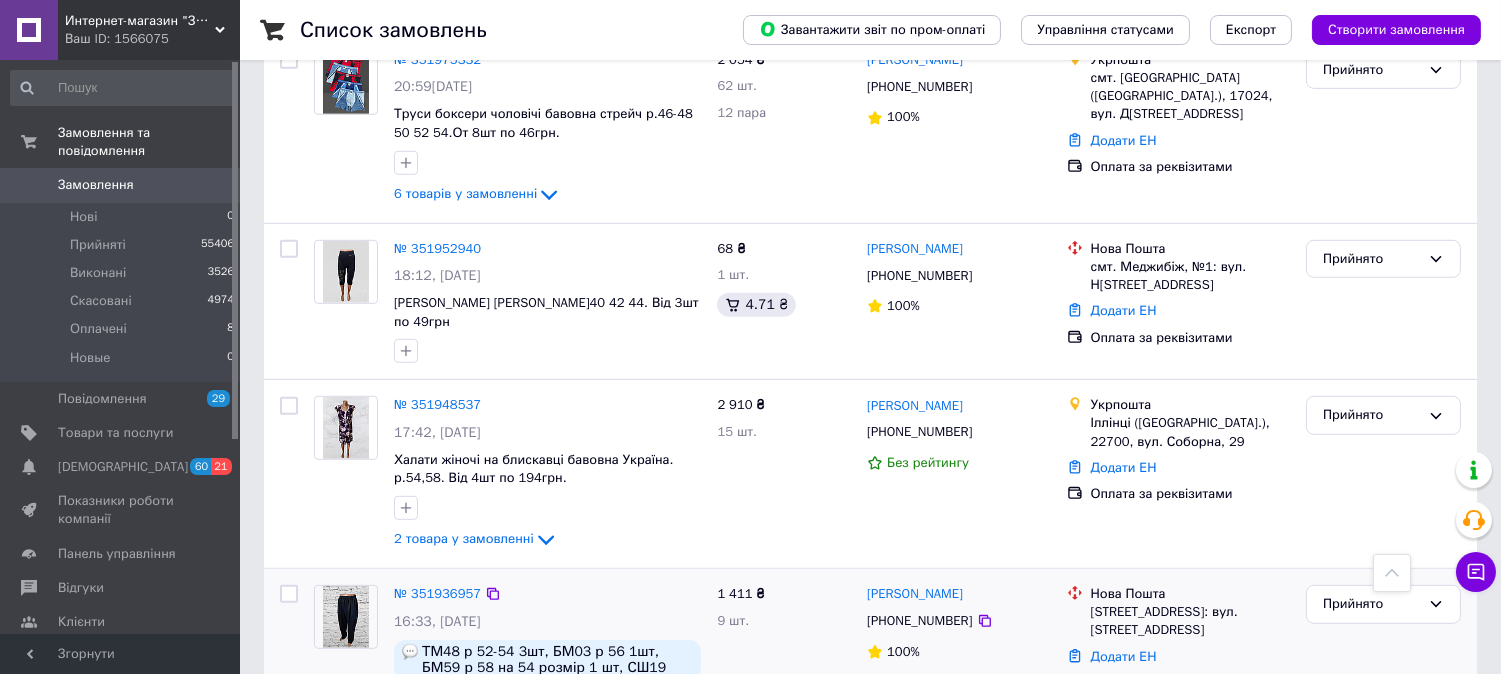 scroll, scrollTop: 2444, scrollLeft: 0, axis: vertical 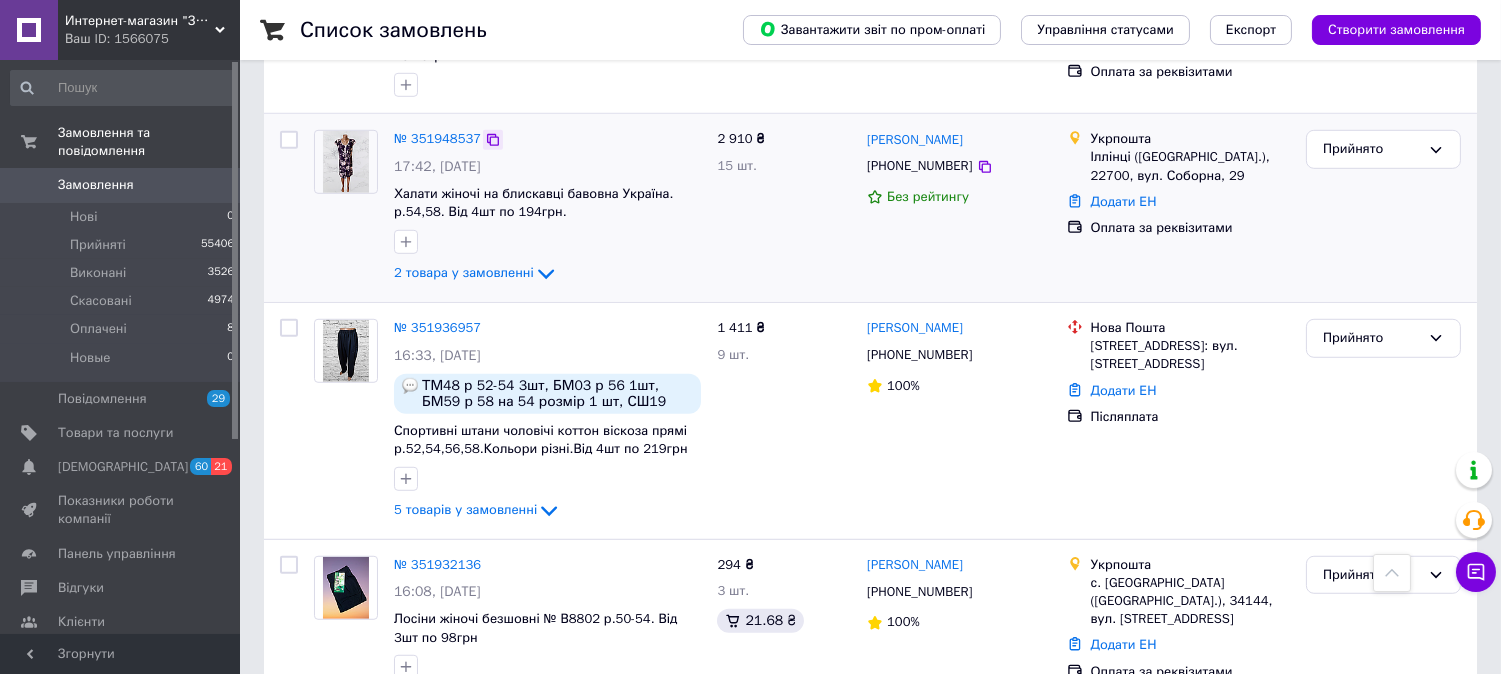 click 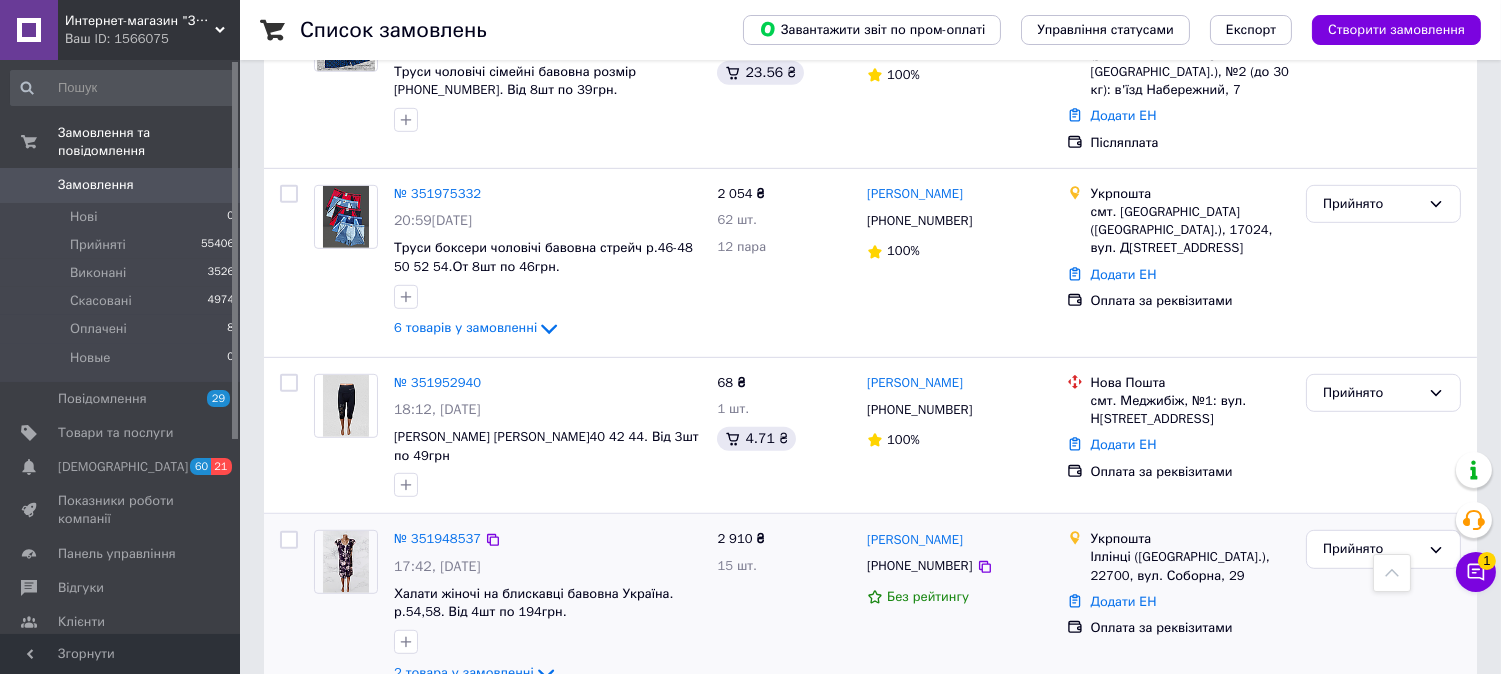 scroll, scrollTop: 1888, scrollLeft: 0, axis: vertical 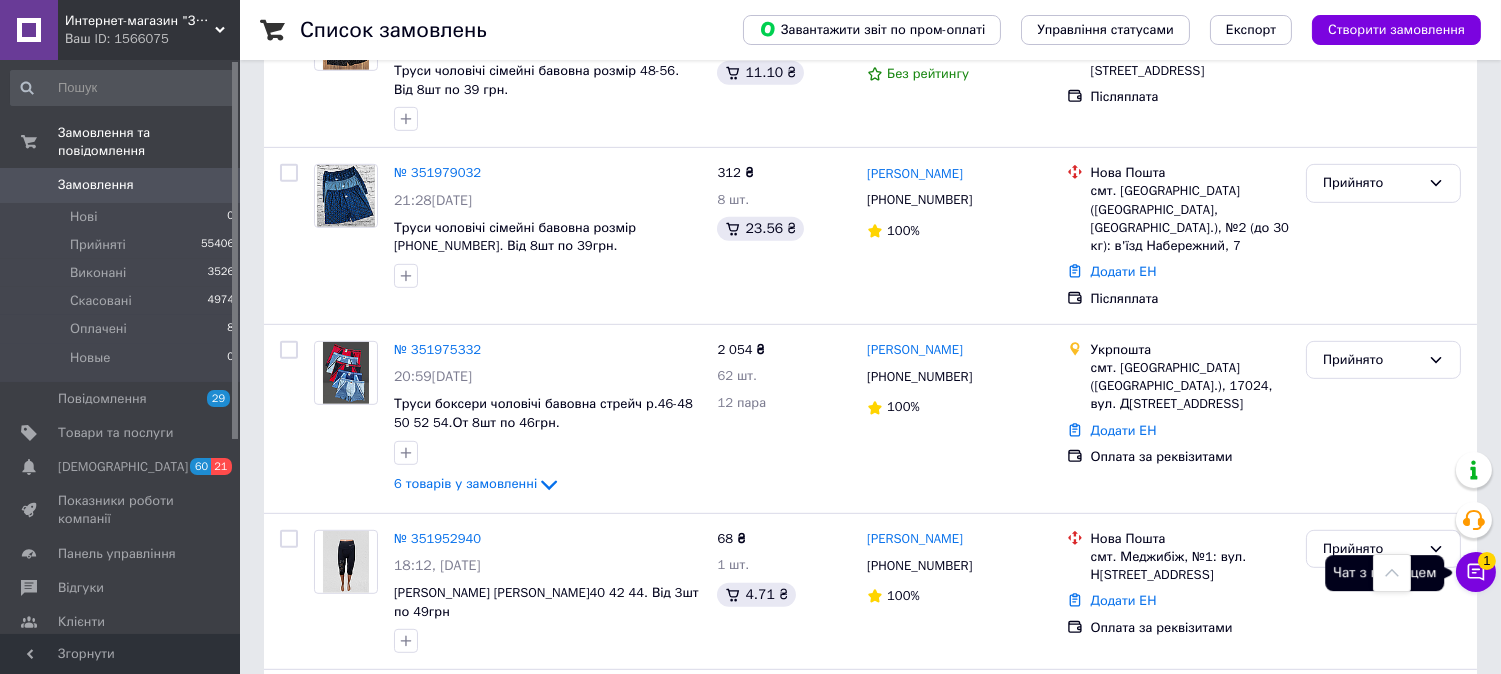 click 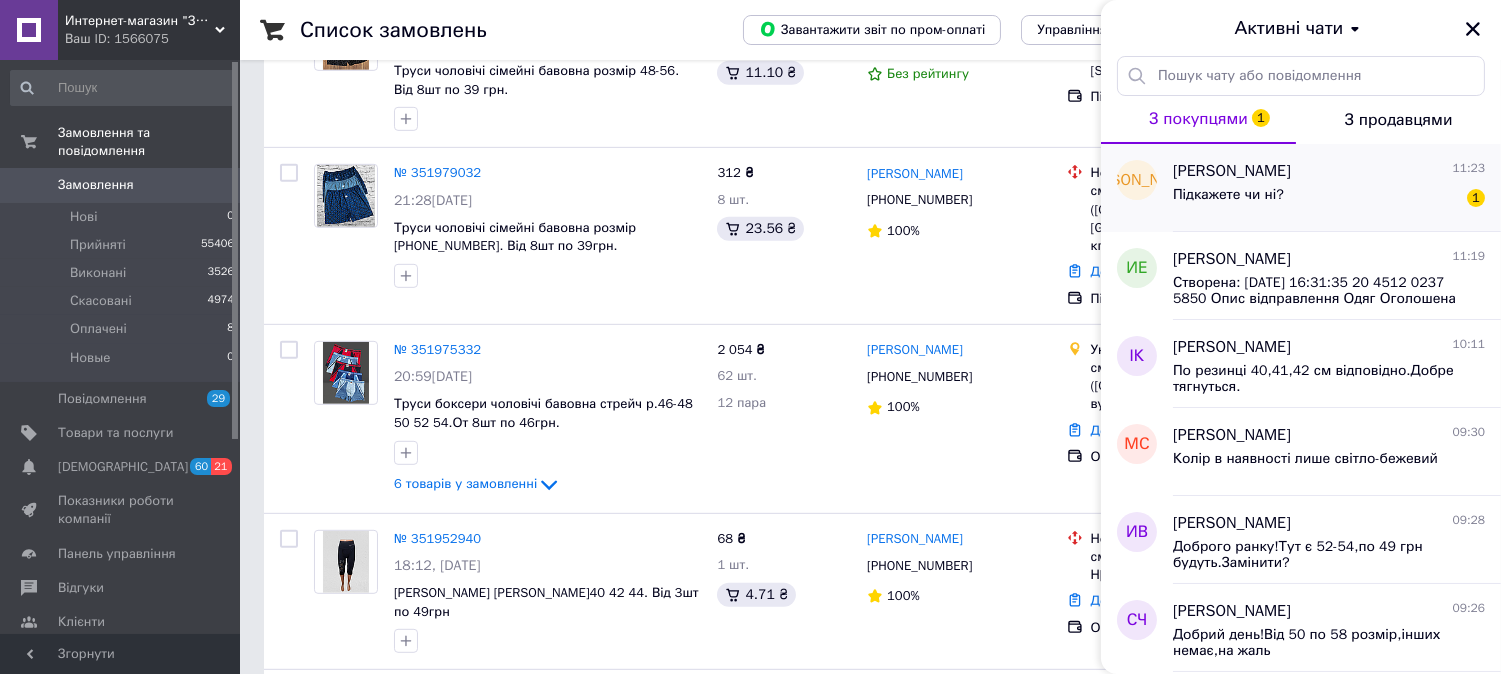 click on "Підкажете чи ні? 1" at bounding box center [1329, 199] 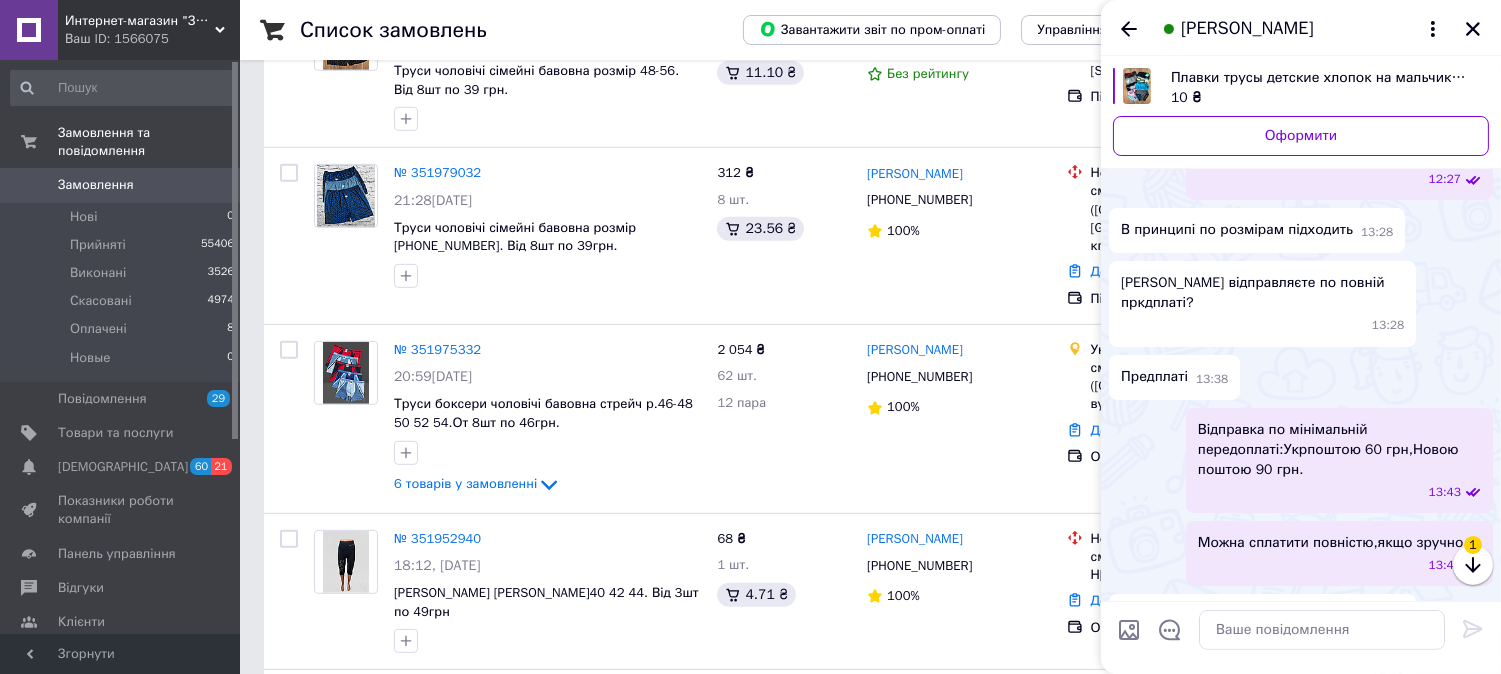 scroll, scrollTop: 1590, scrollLeft: 0, axis: vertical 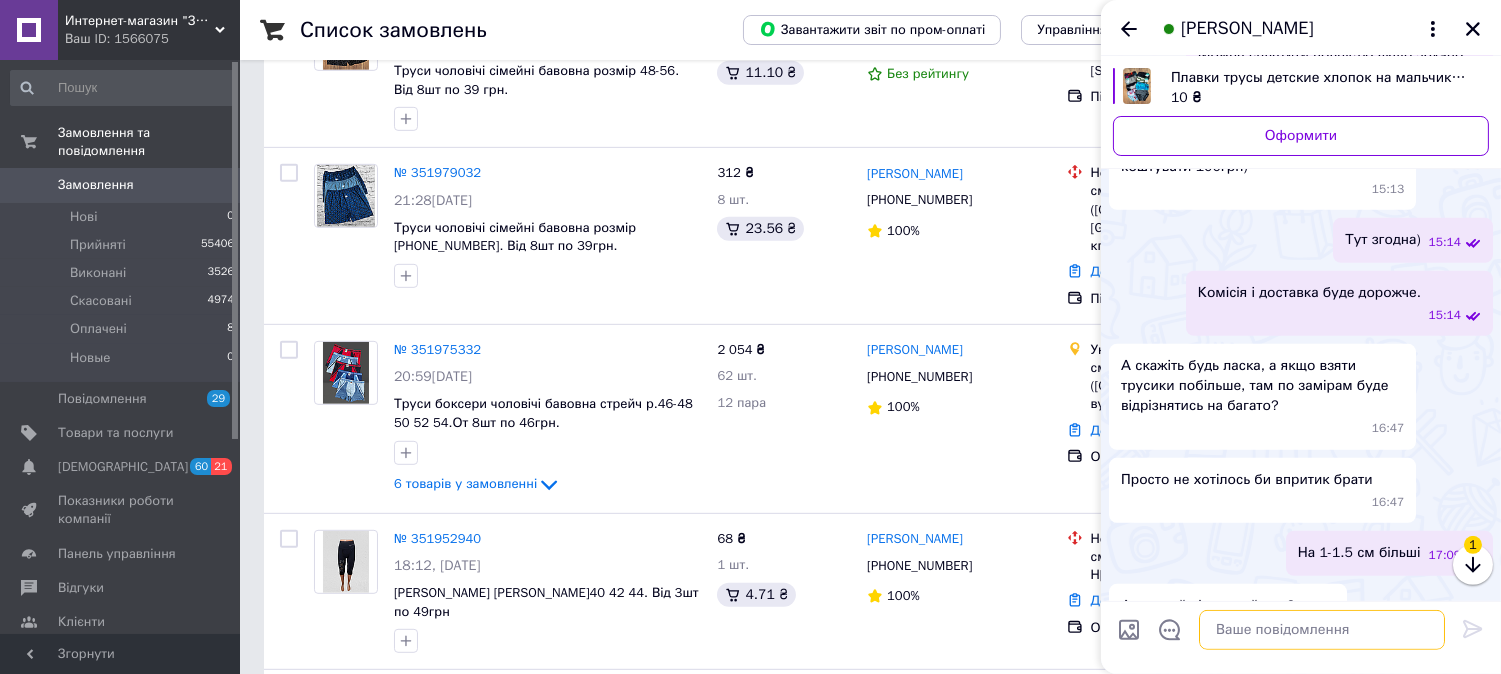 click at bounding box center [1322, 630] 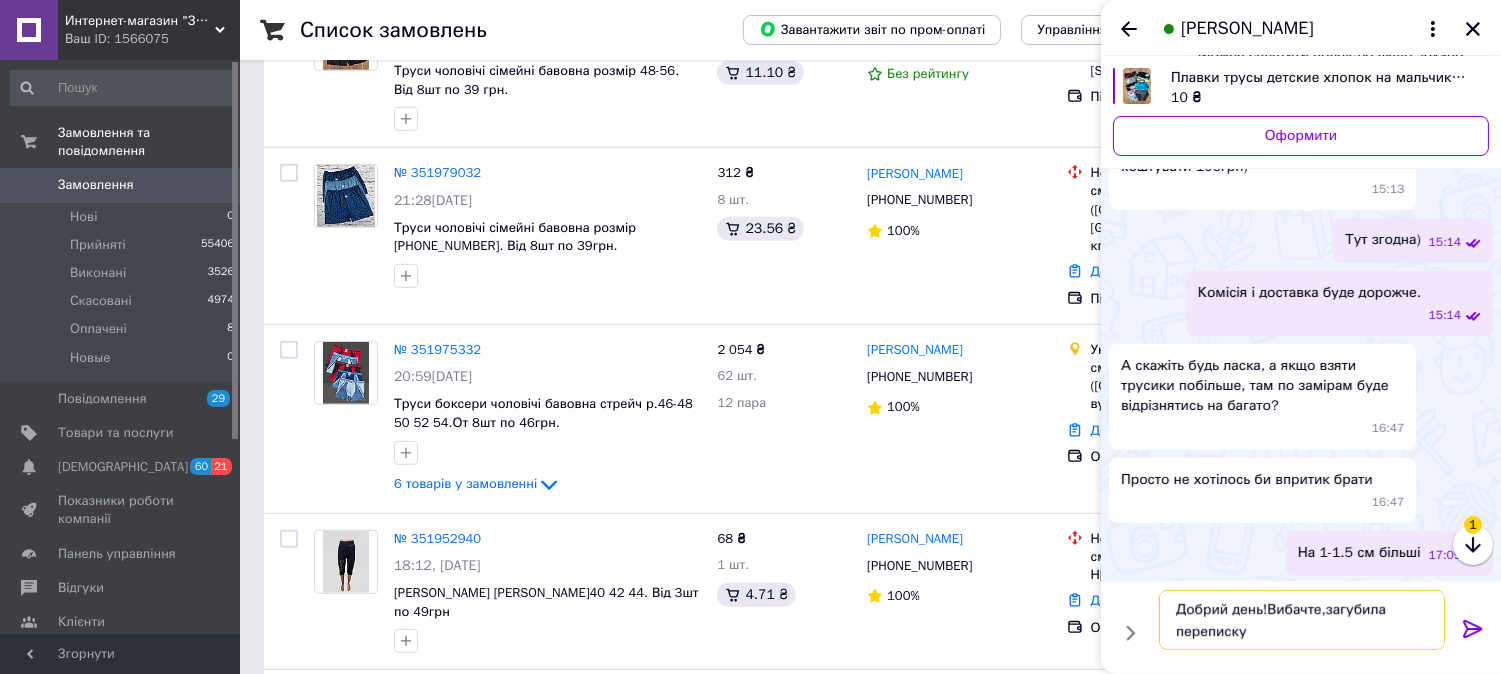 type on "Добрий день!Вибачте,загубила переписку(" 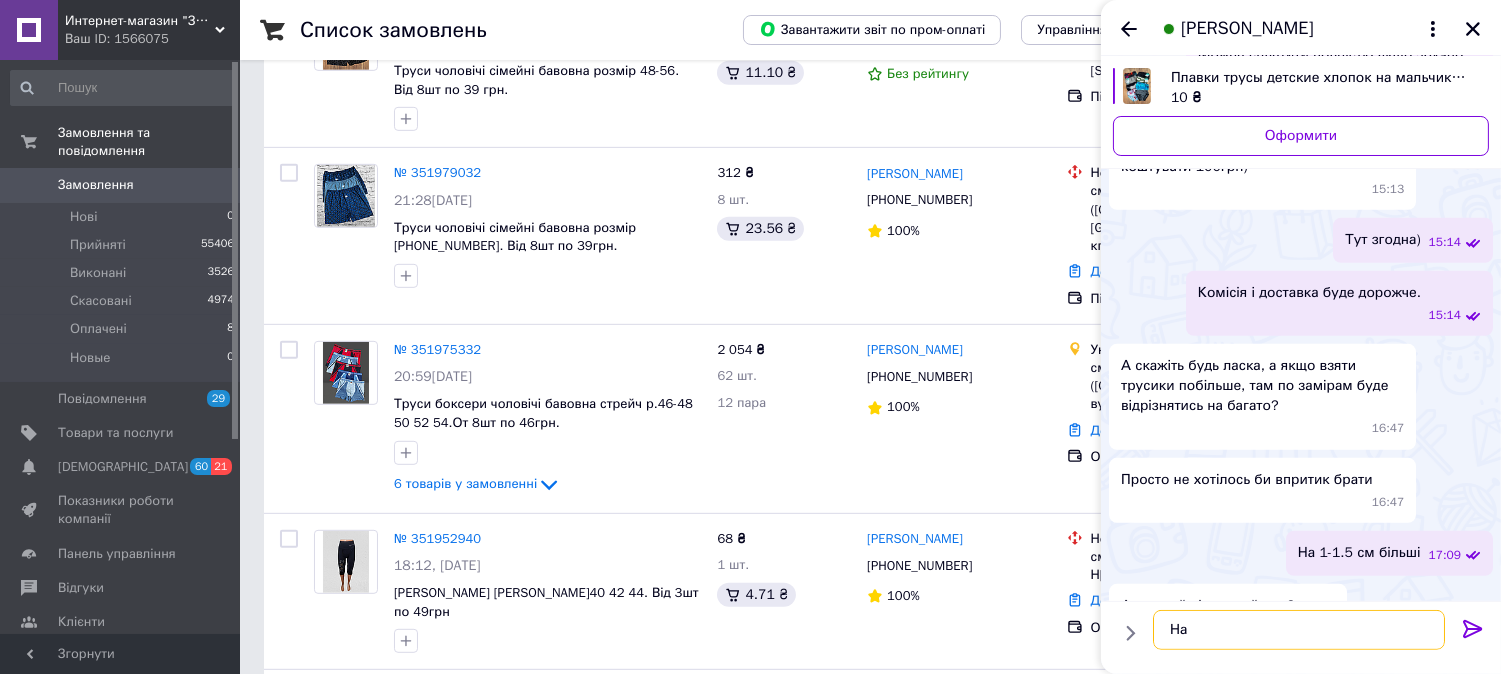 scroll, scrollTop: 1626, scrollLeft: 0, axis: vertical 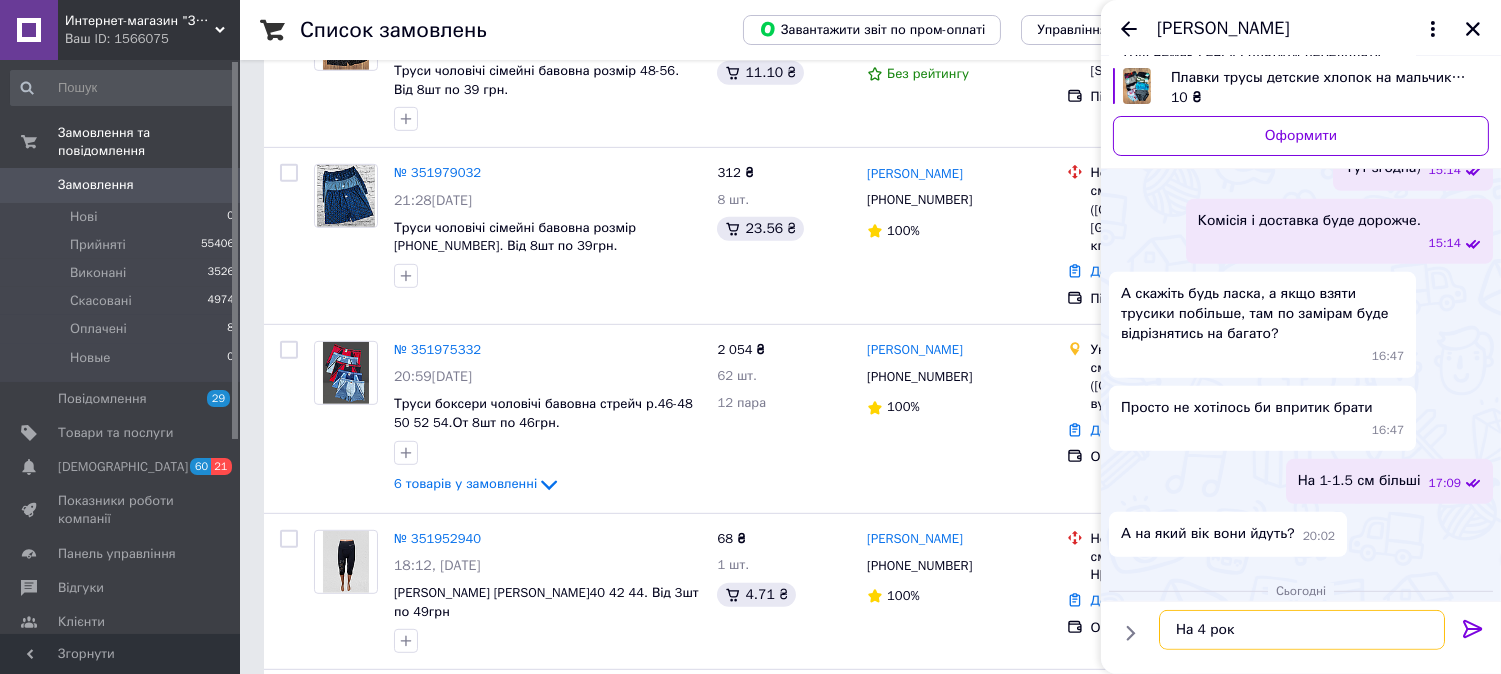 type on "На 4 роки" 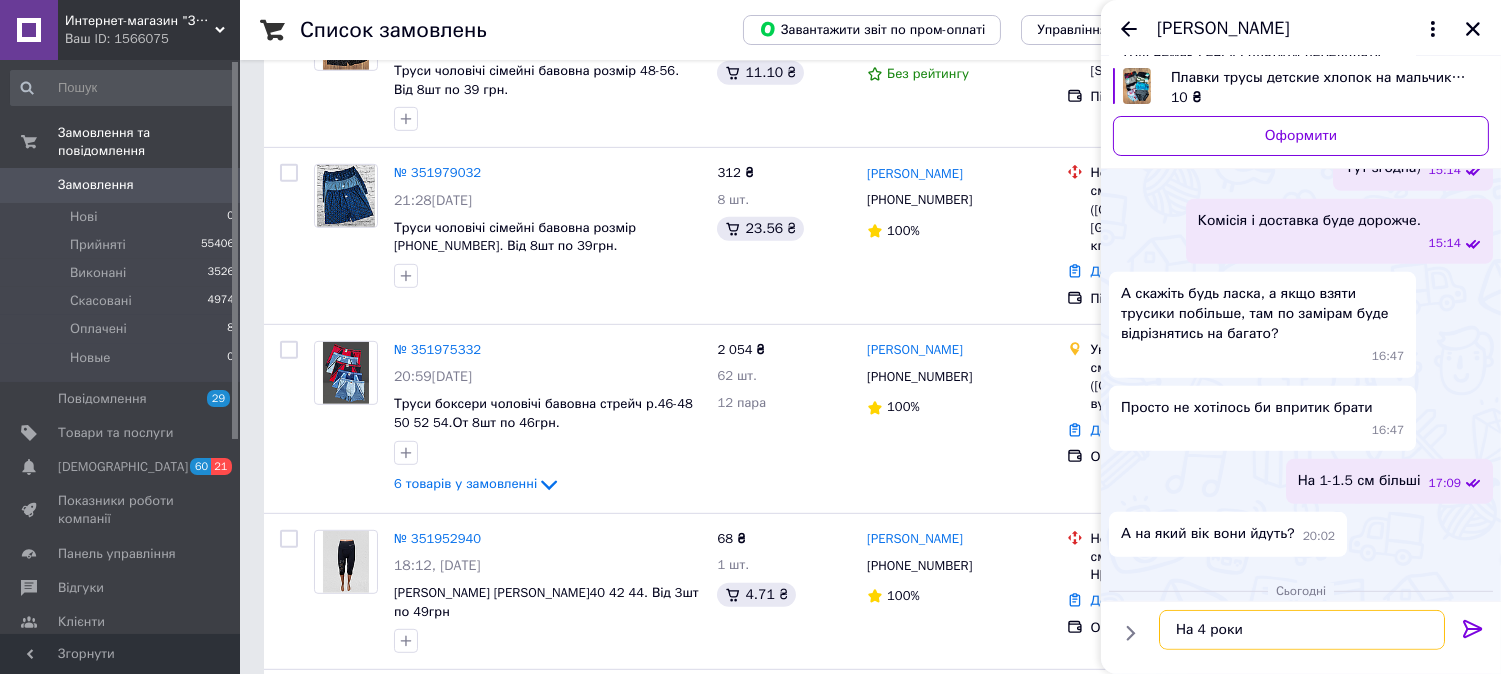 type 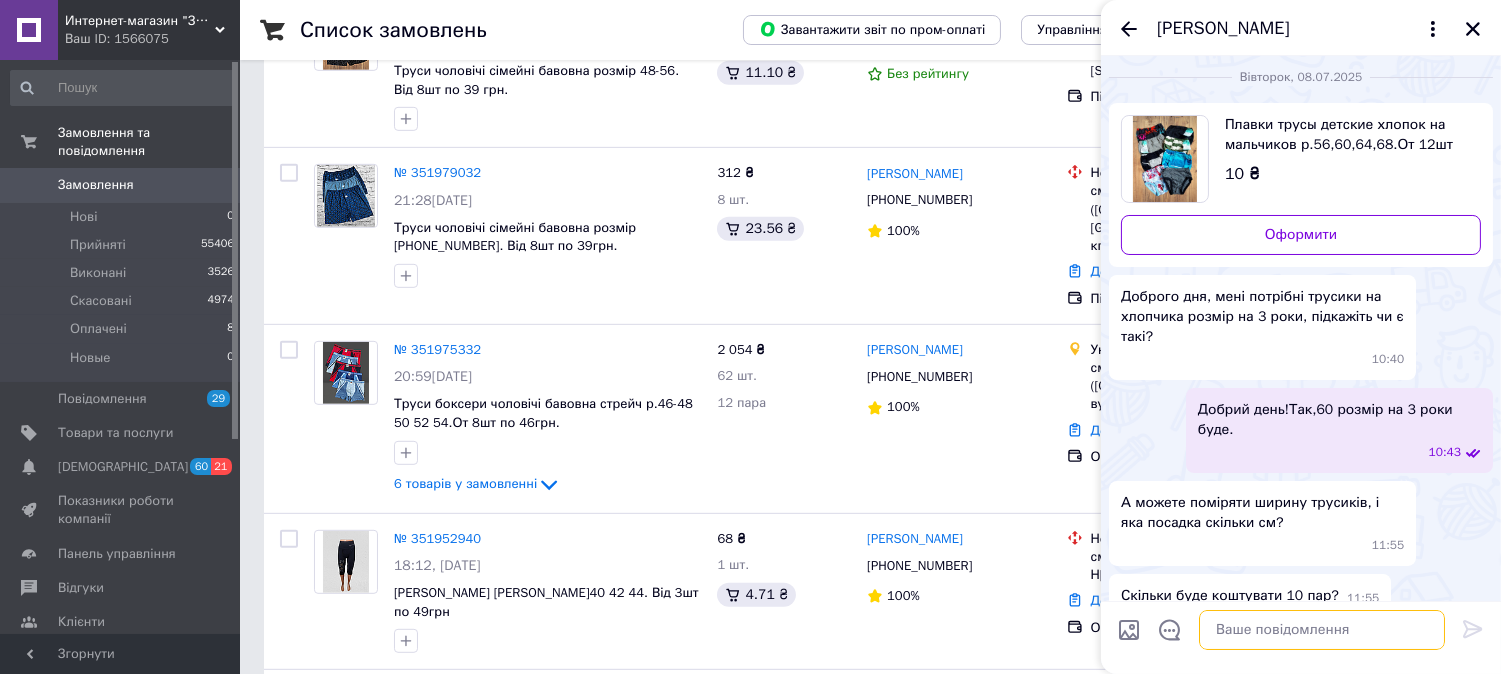 scroll, scrollTop: 0, scrollLeft: 0, axis: both 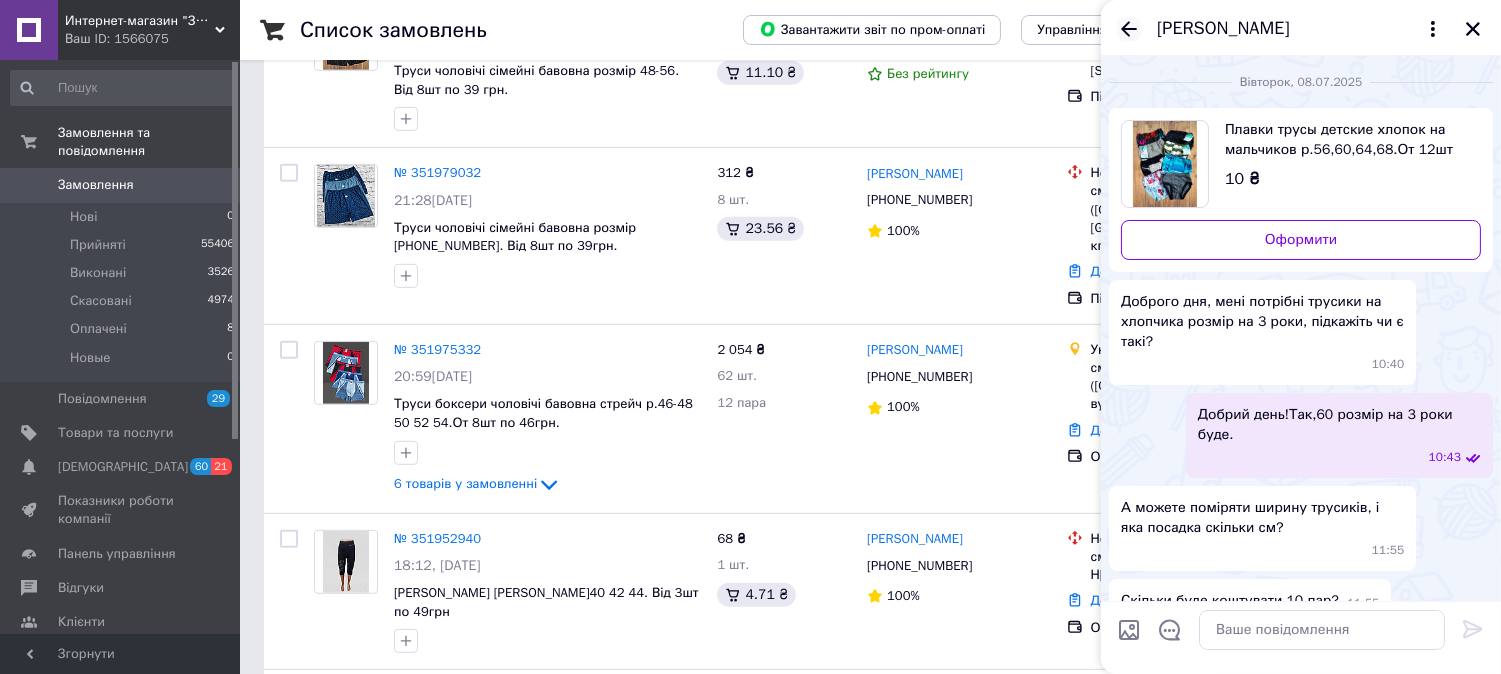 click 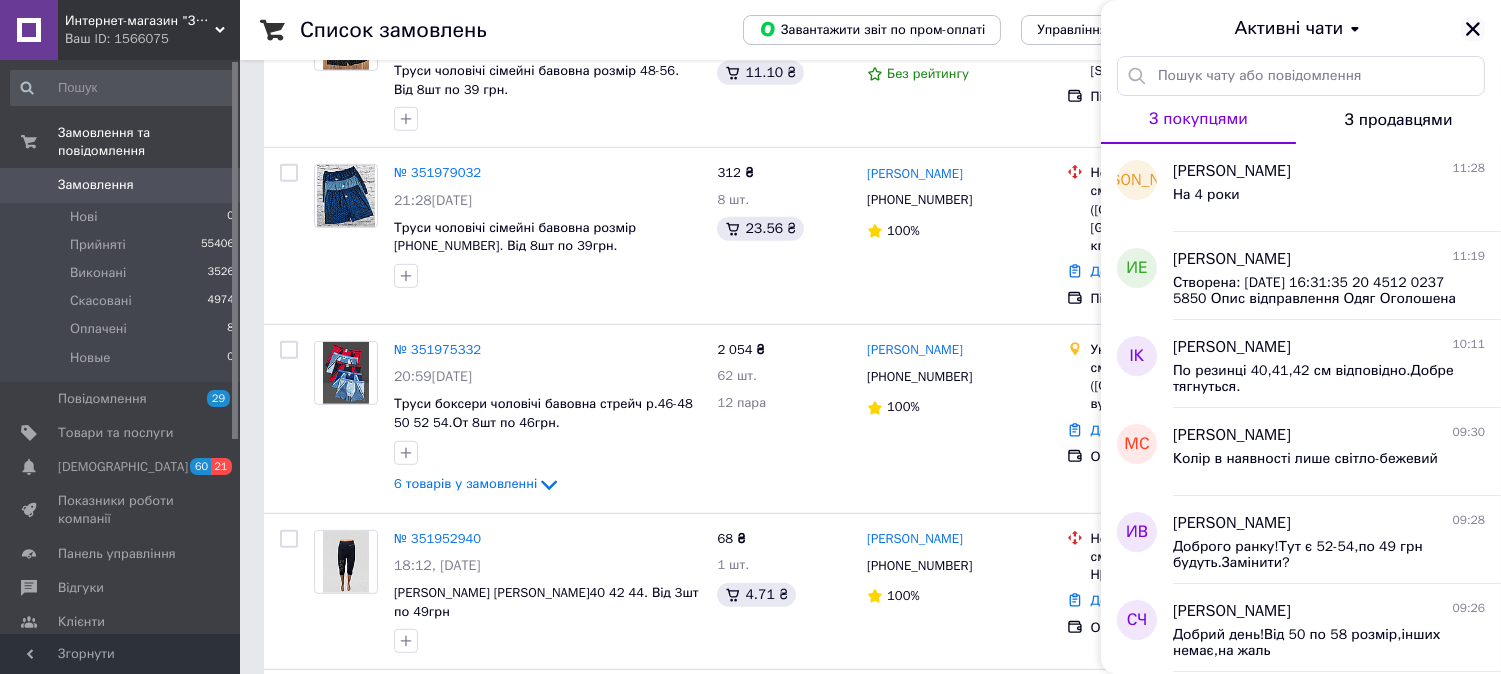 click 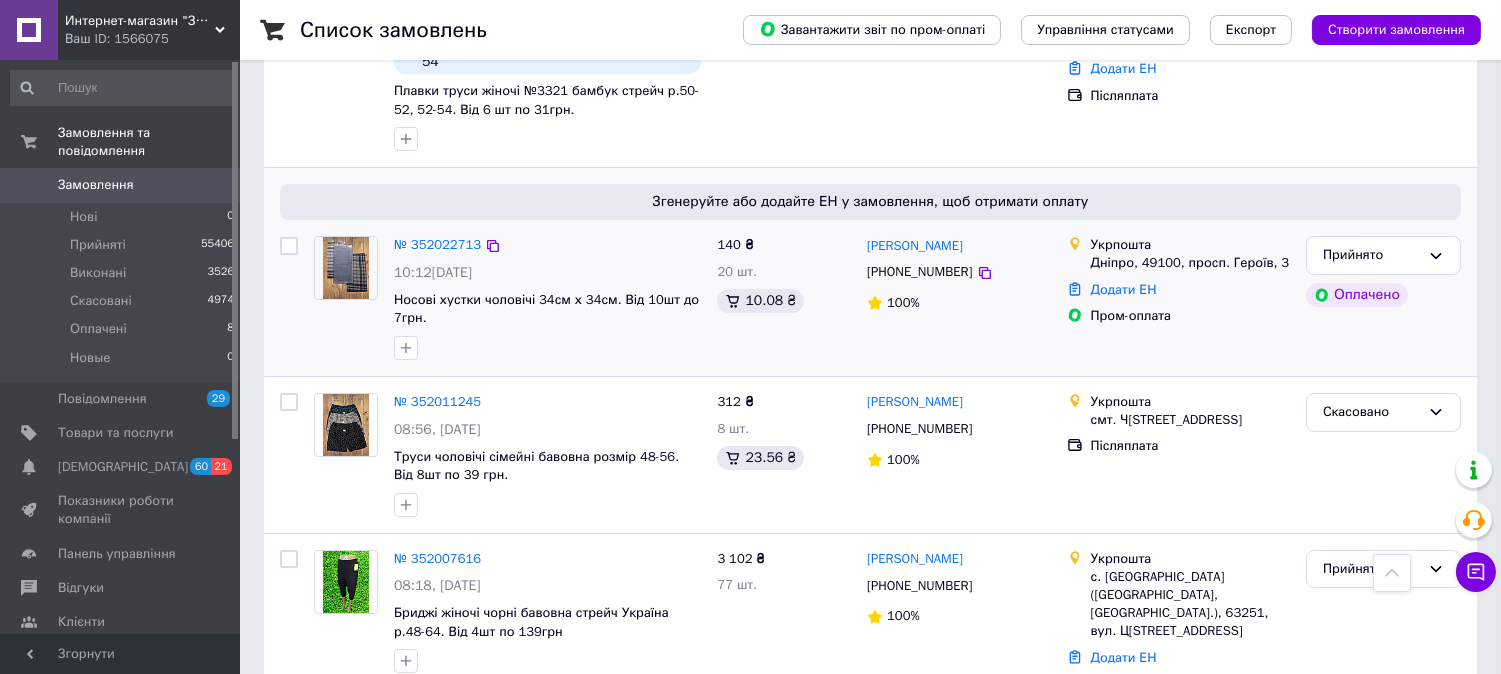 scroll, scrollTop: 0, scrollLeft: 0, axis: both 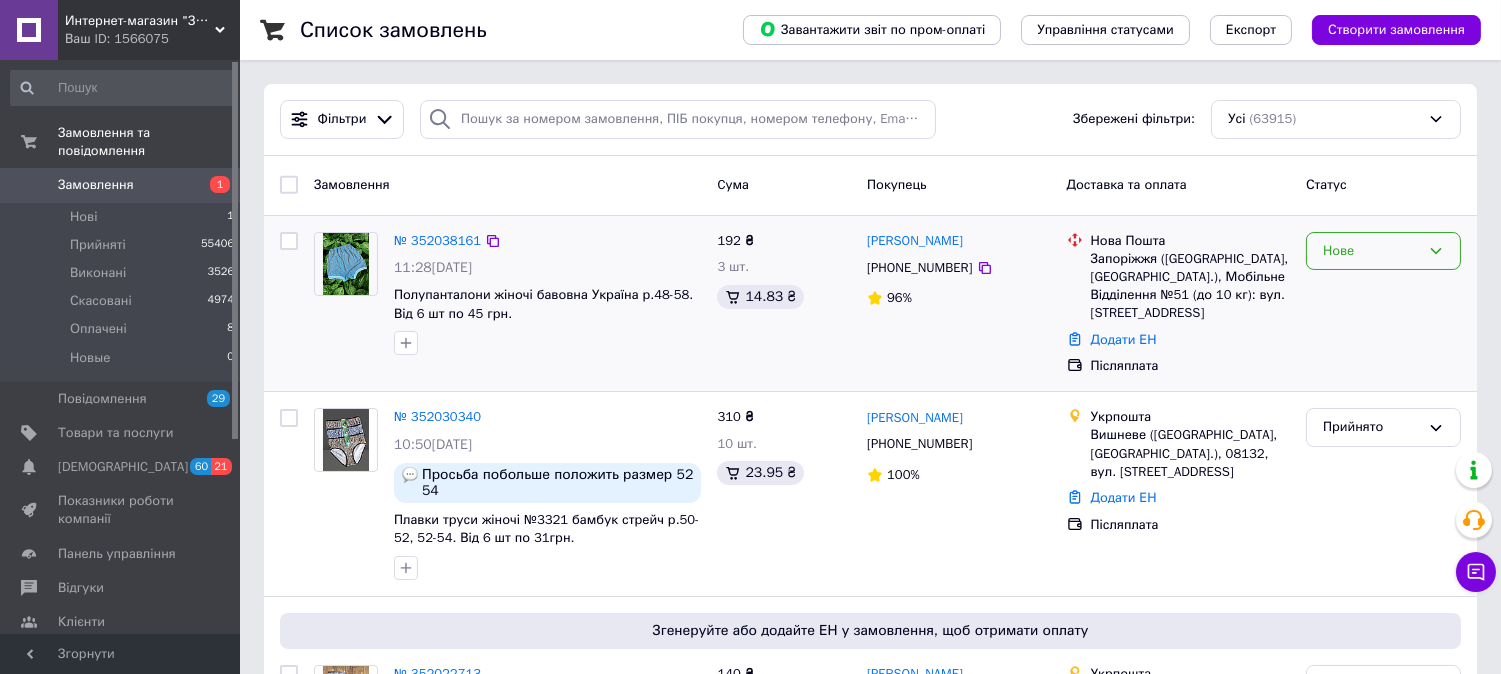 click on "Нове" at bounding box center (1371, 251) 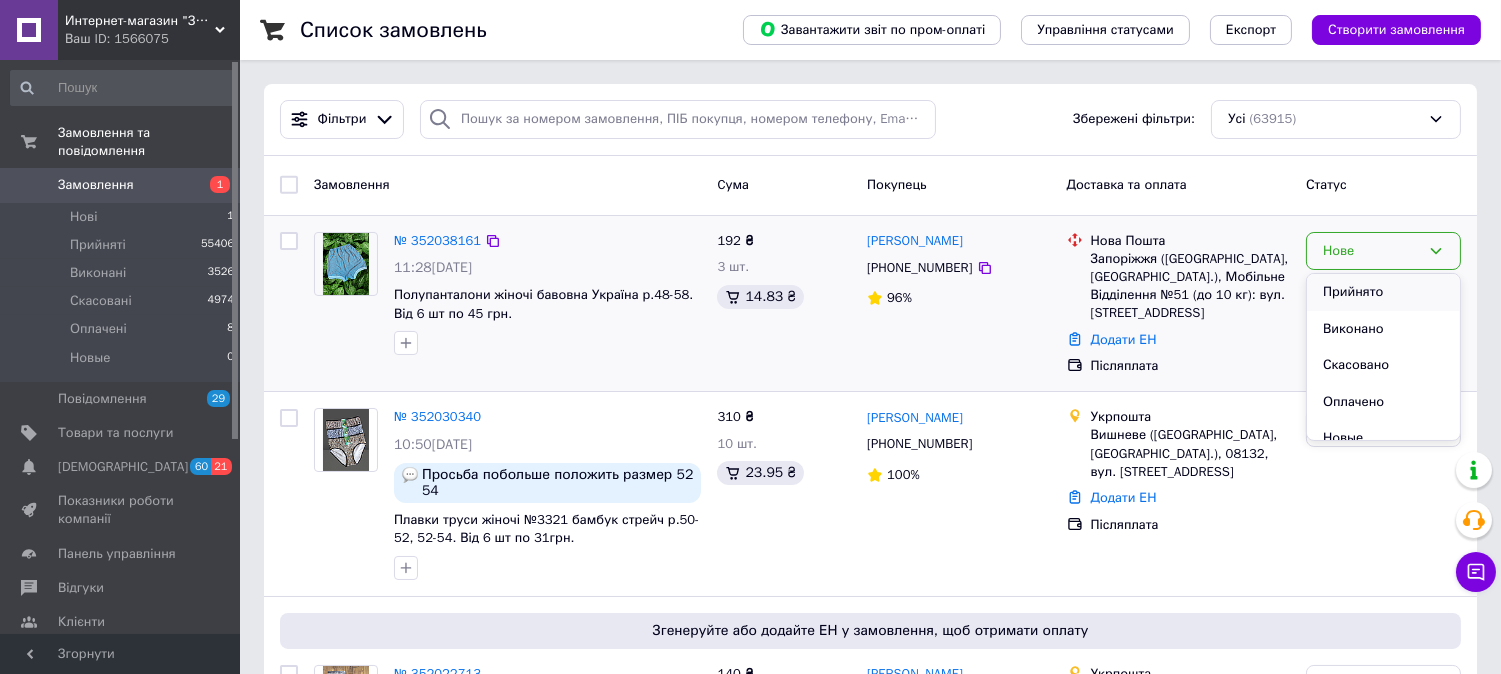 click on "Прийнято" at bounding box center (1383, 292) 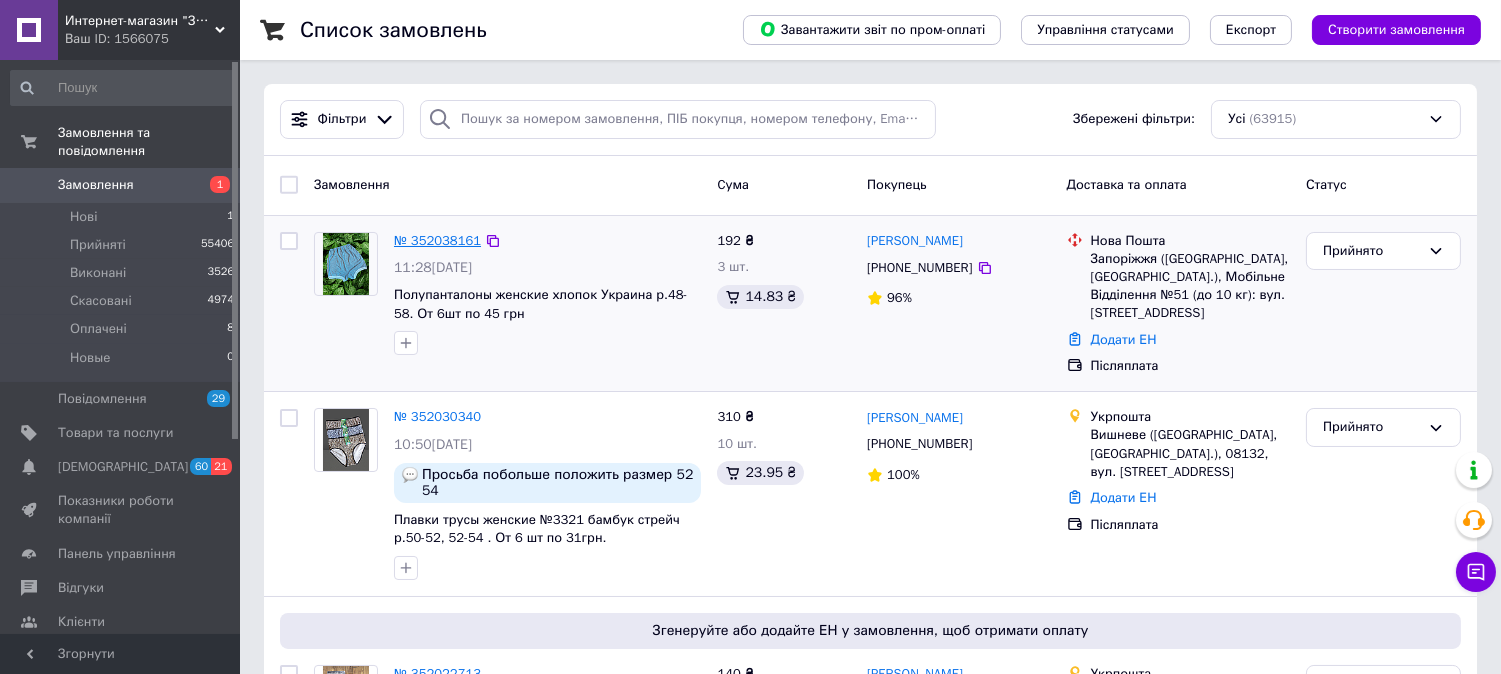 click on "№ 352038161" at bounding box center [437, 240] 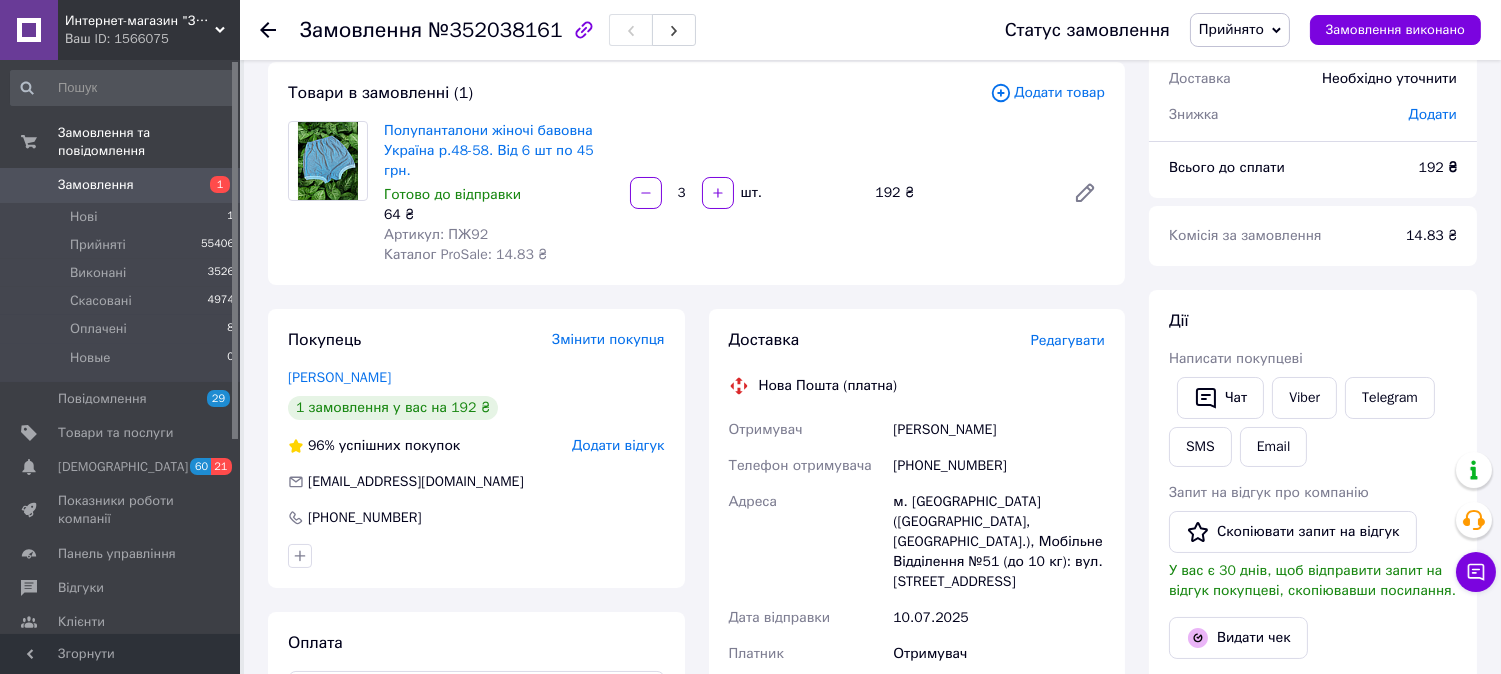 scroll, scrollTop: 111, scrollLeft: 0, axis: vertical 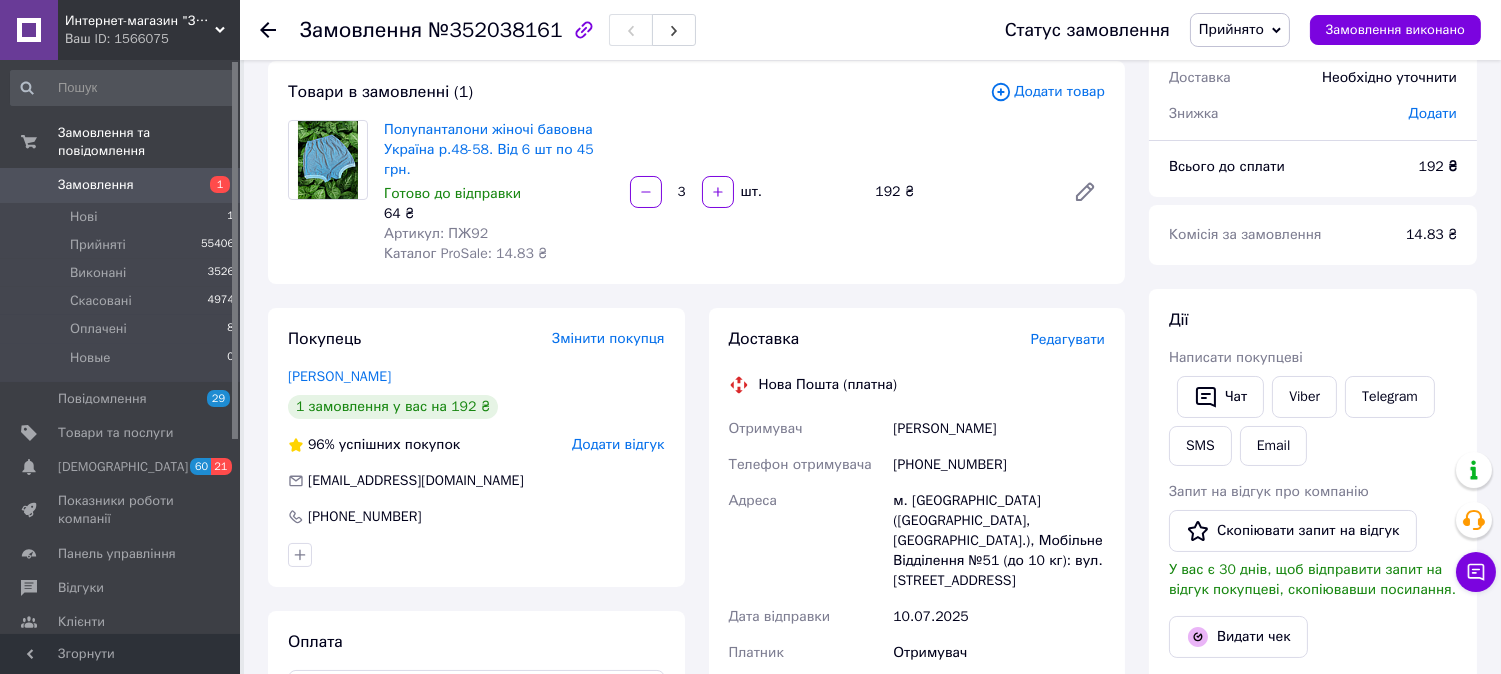 click on "Чат" at bounding box center [1220, 397] 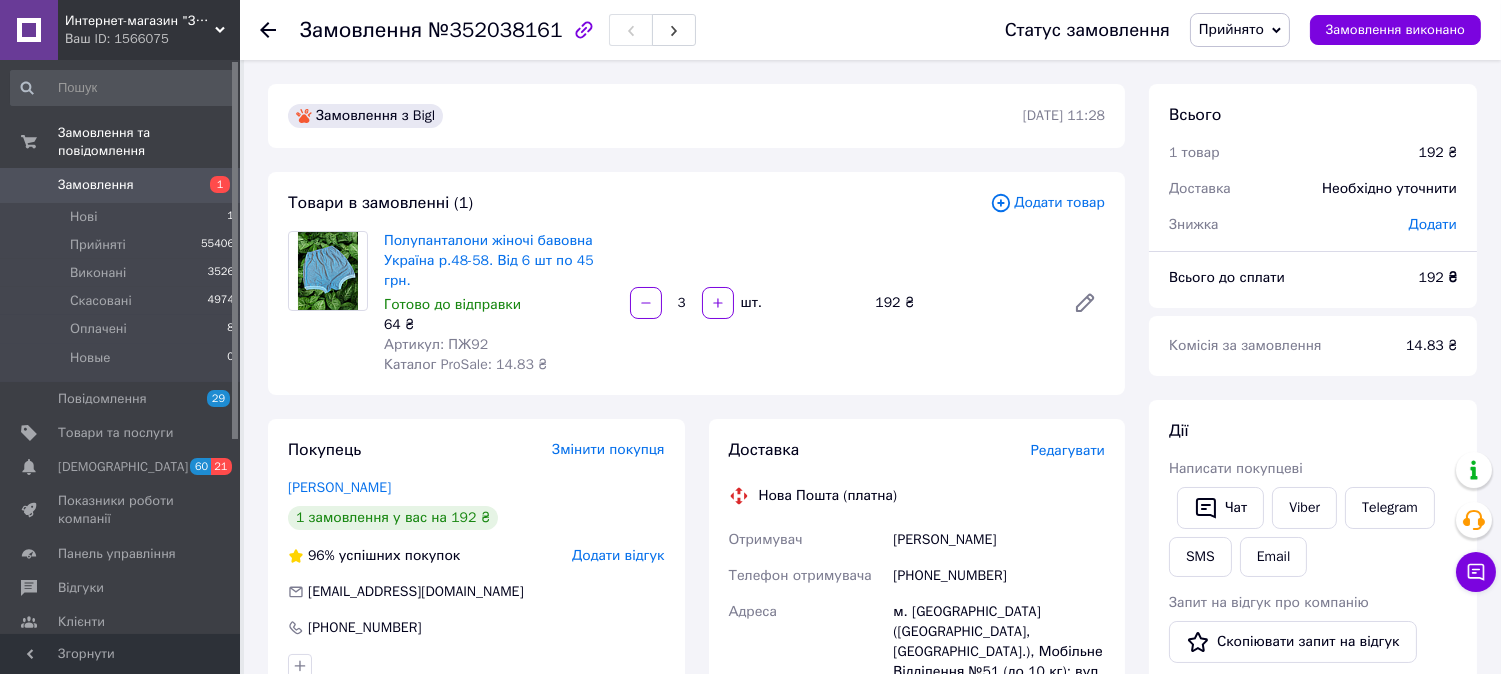 scroll, scrollTop: 111, scrollLeft: 0, axis: vertical 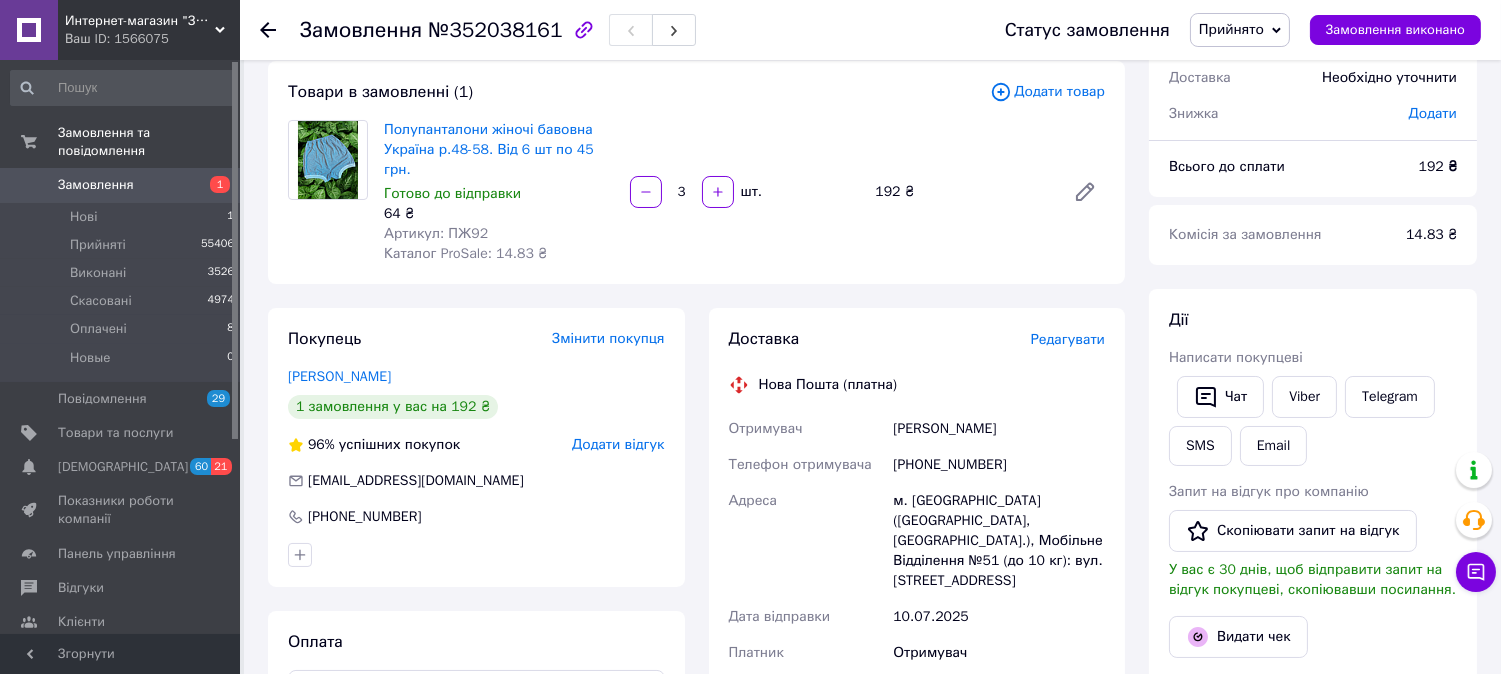 click 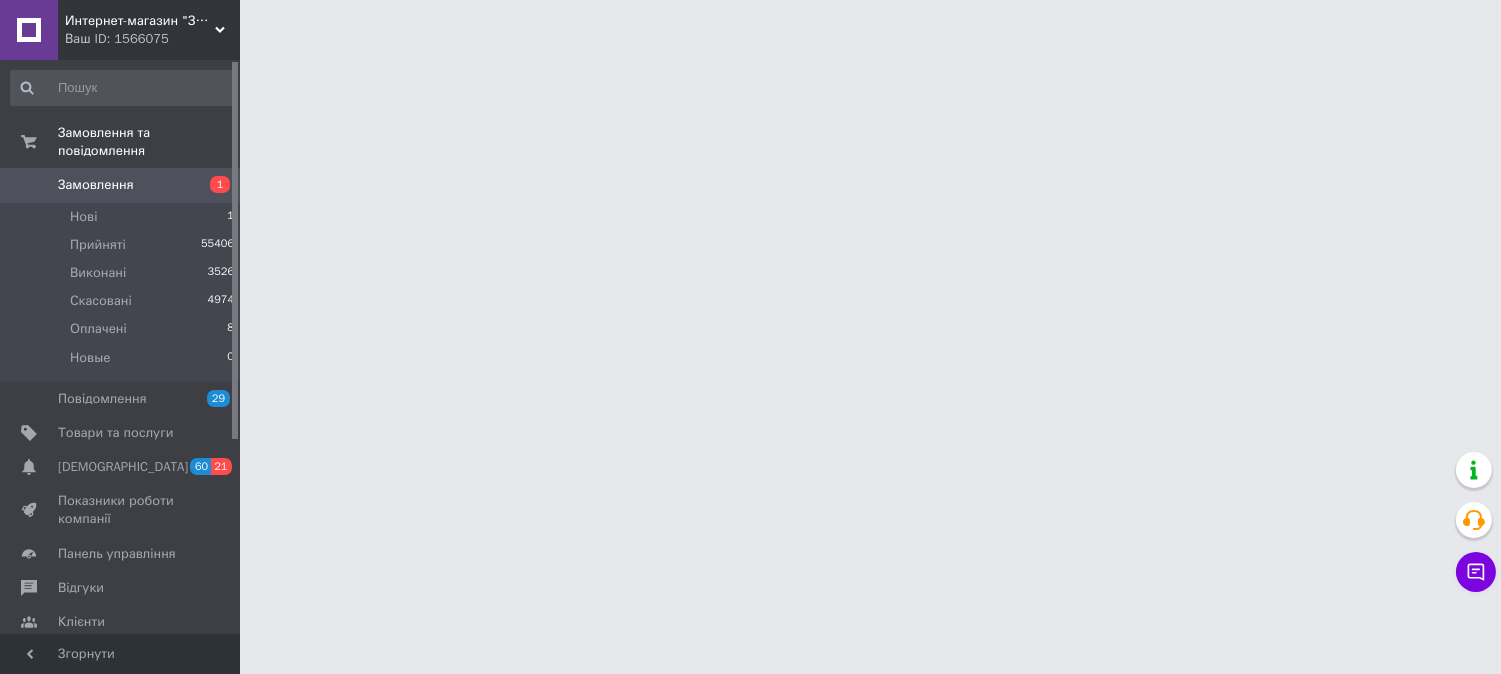 scroll, scrollTop: 0, scrollLeft: 0, axis: both 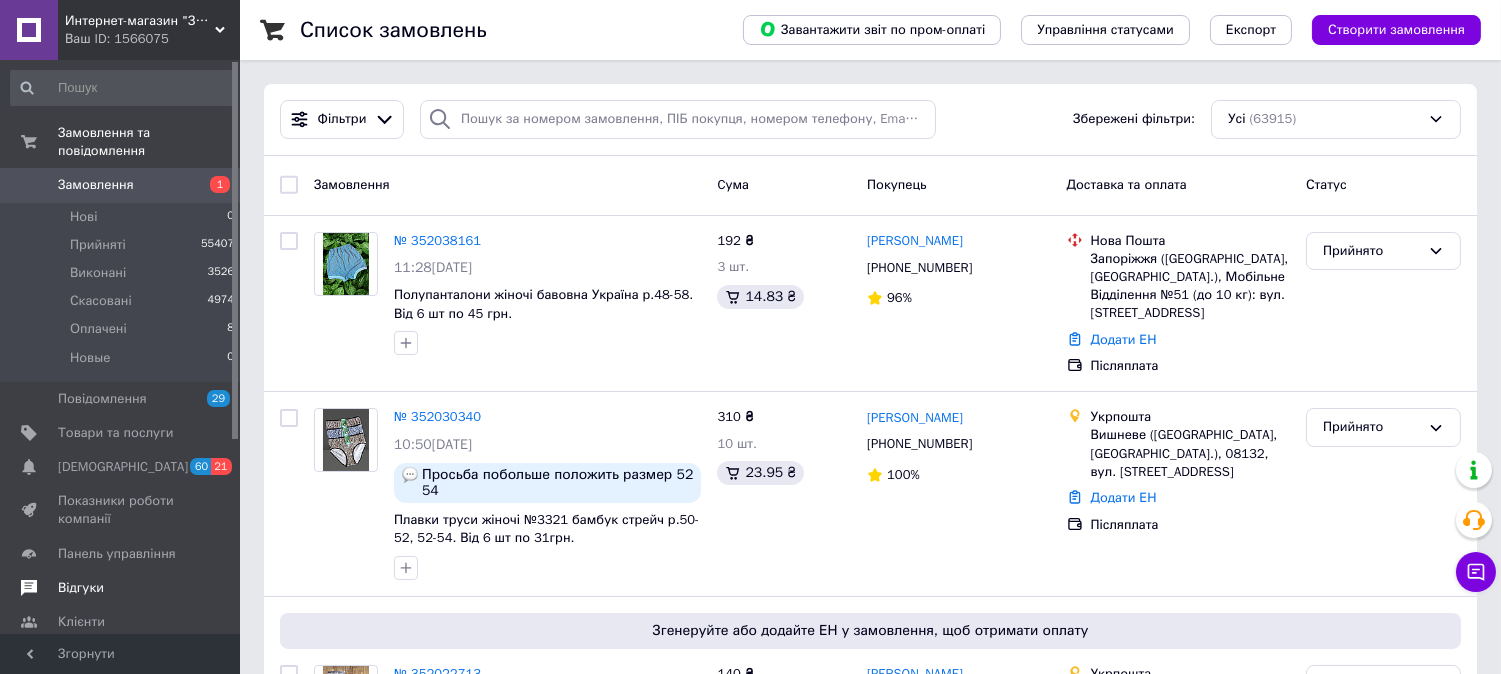 click on "Відгуки" at bounding box center [121, 588] 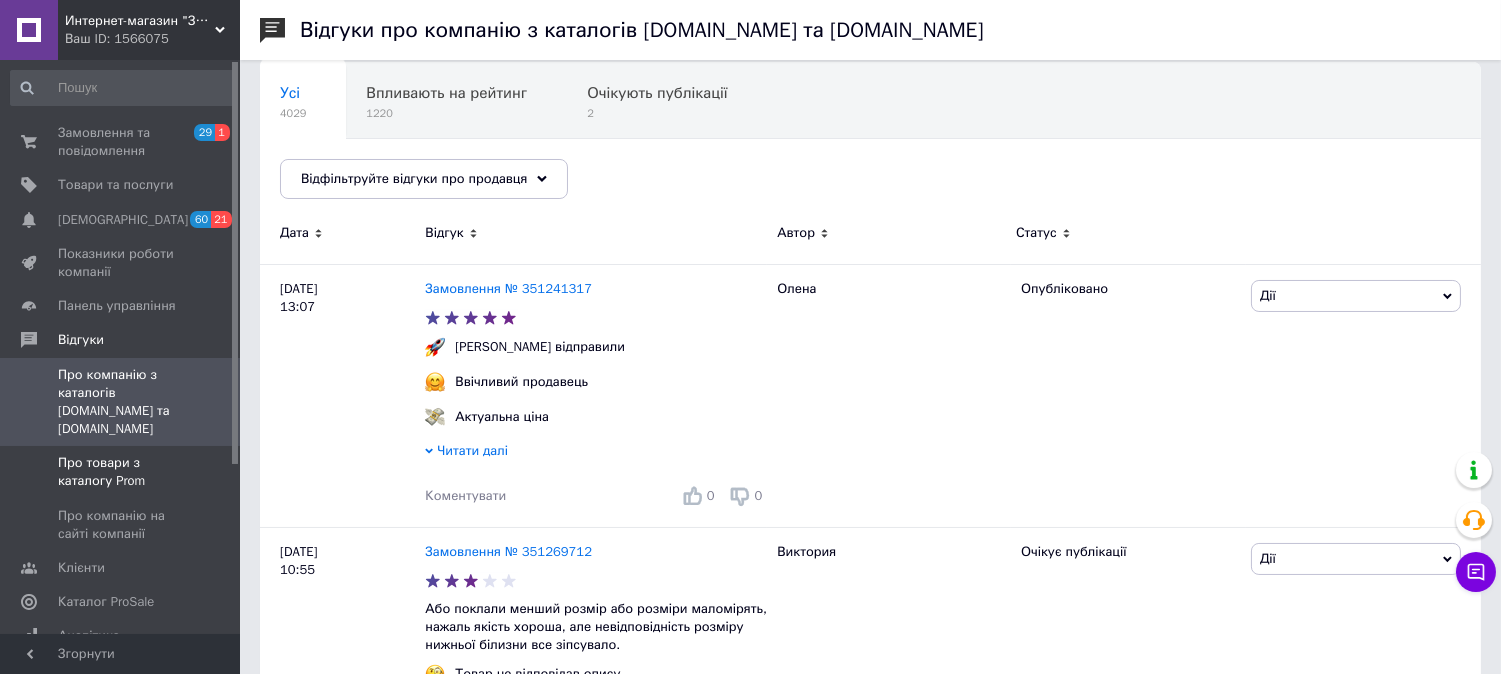 scroll, scrollTop: 0, scrollLeft: 0, axis: both 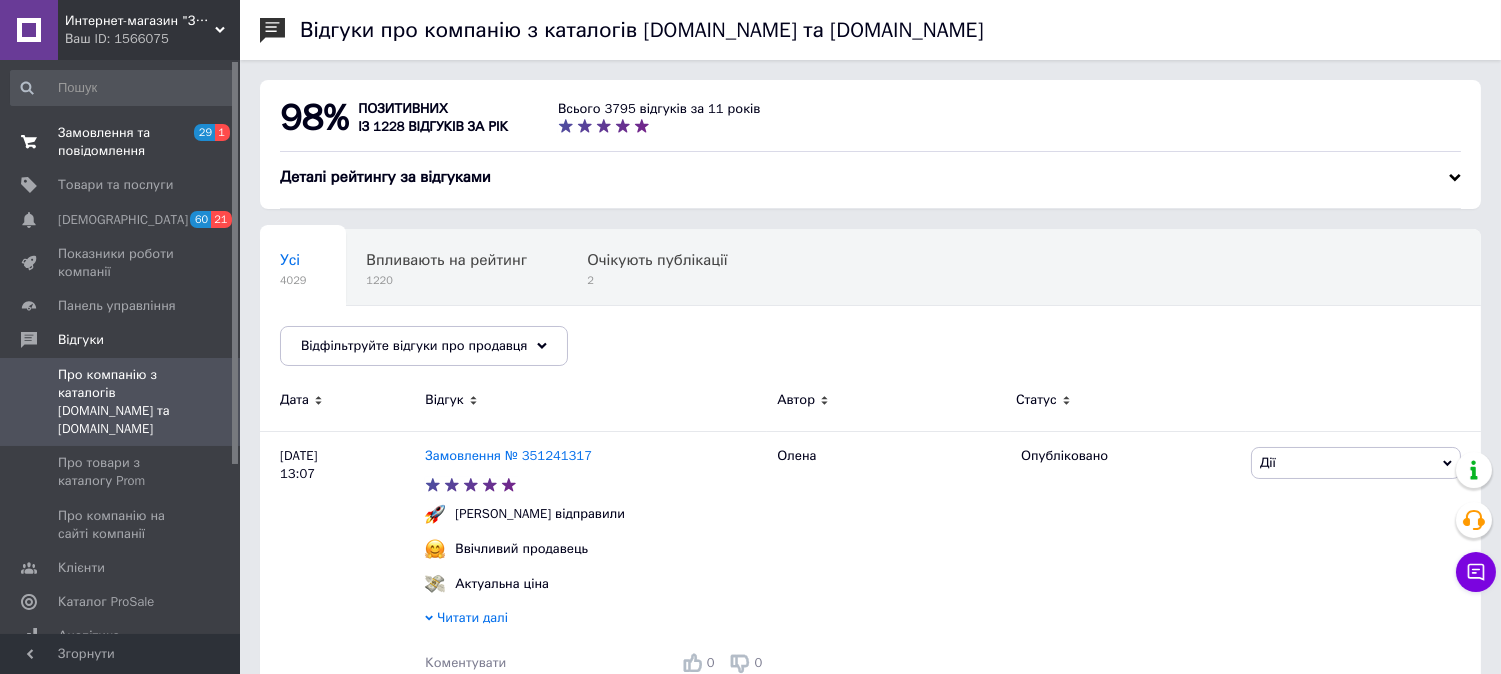 click on "Замовлення та повідомлення" at bounding box center (121, 142) 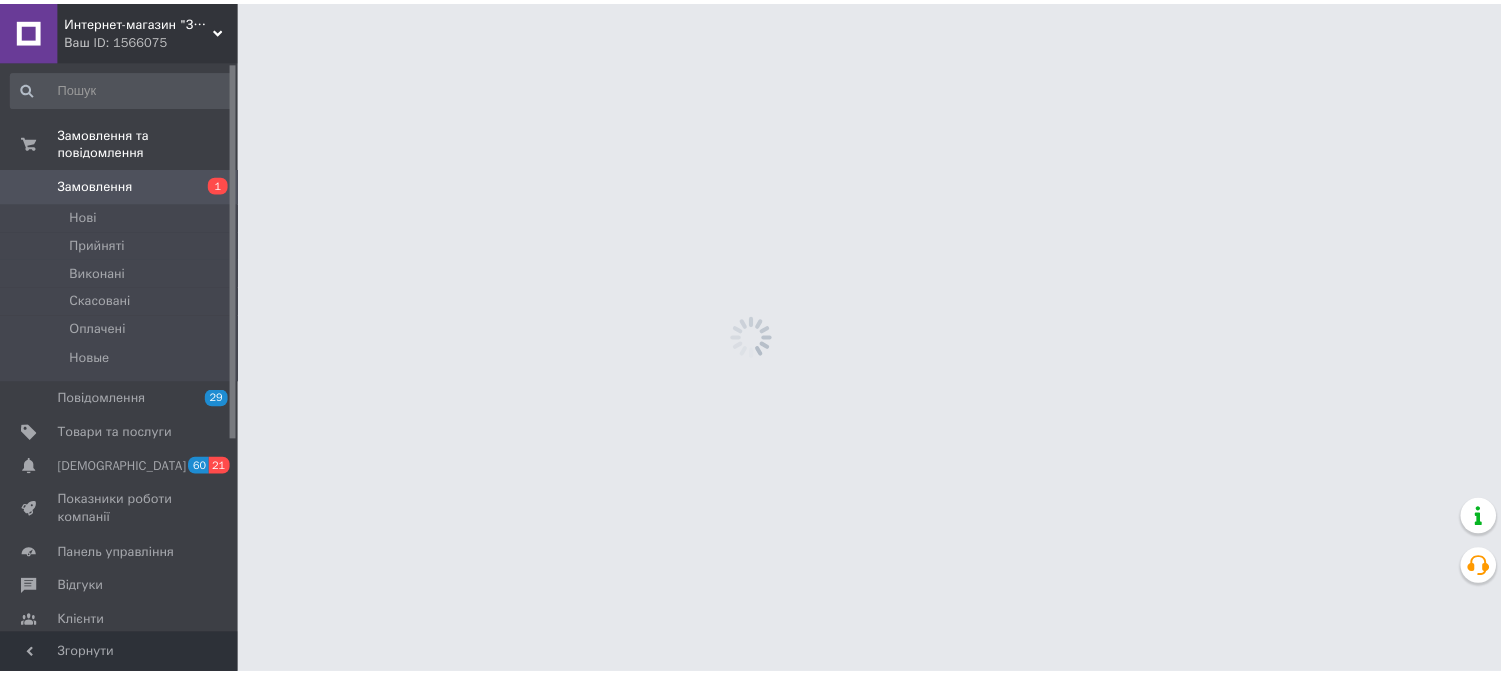scroll, scrollTop: 0, scrollLeft: 0, axis: both 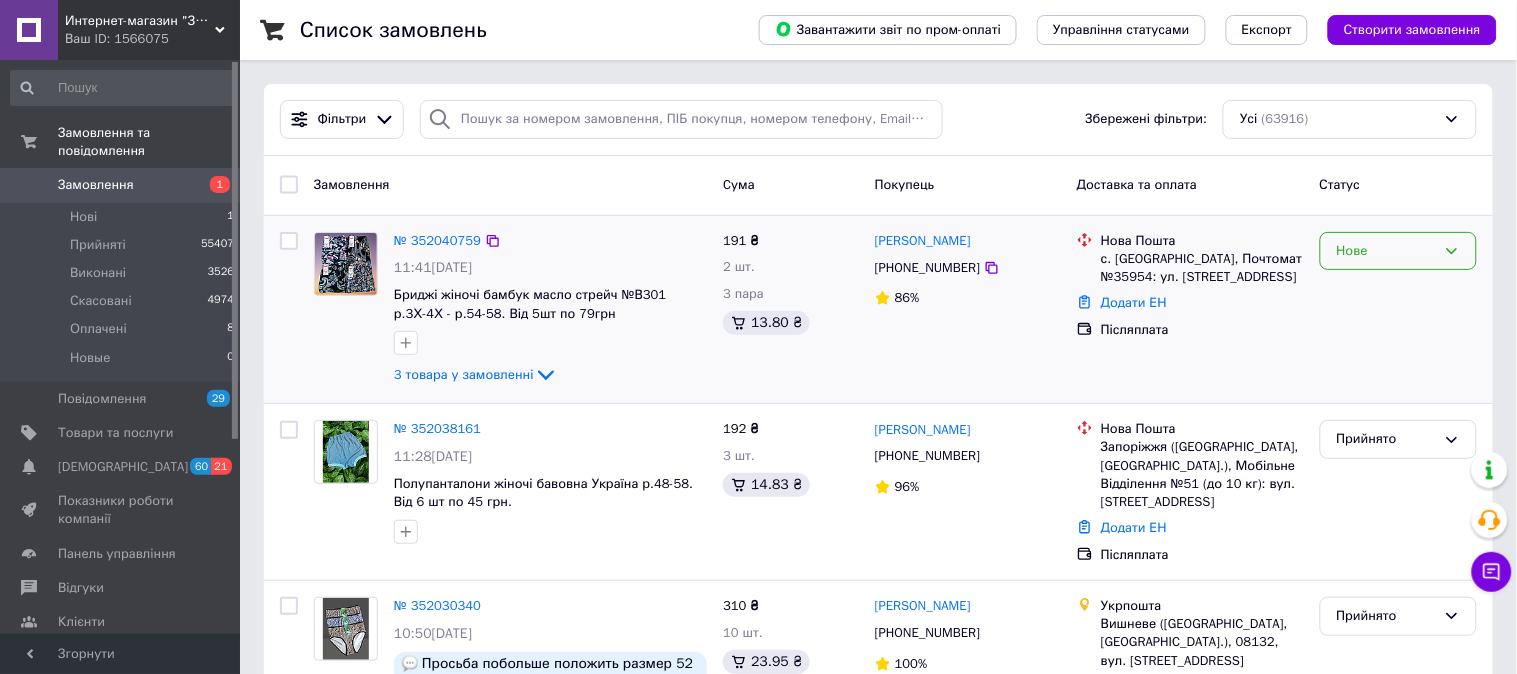 click on "Нове" at bounding box center (1386, 251) 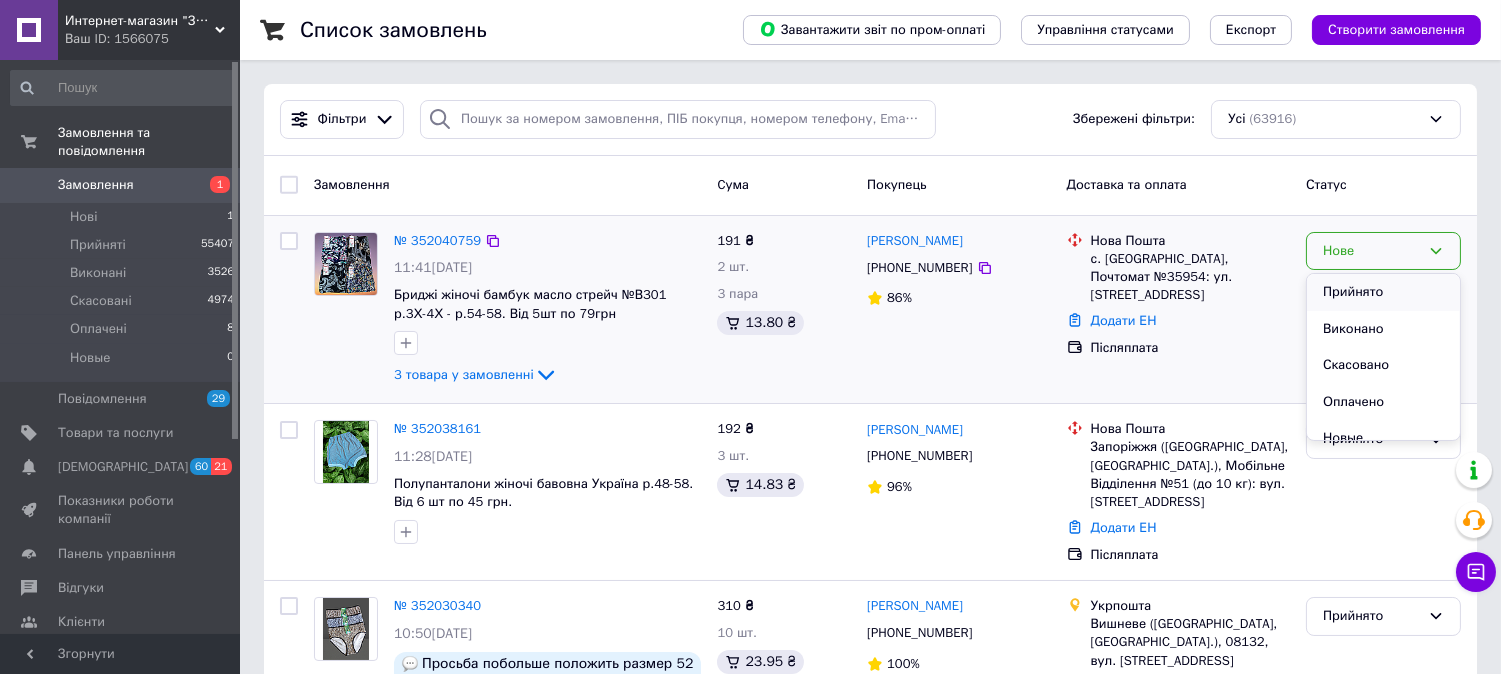 click on "Прийнято" at bounding box center (1383, 292) 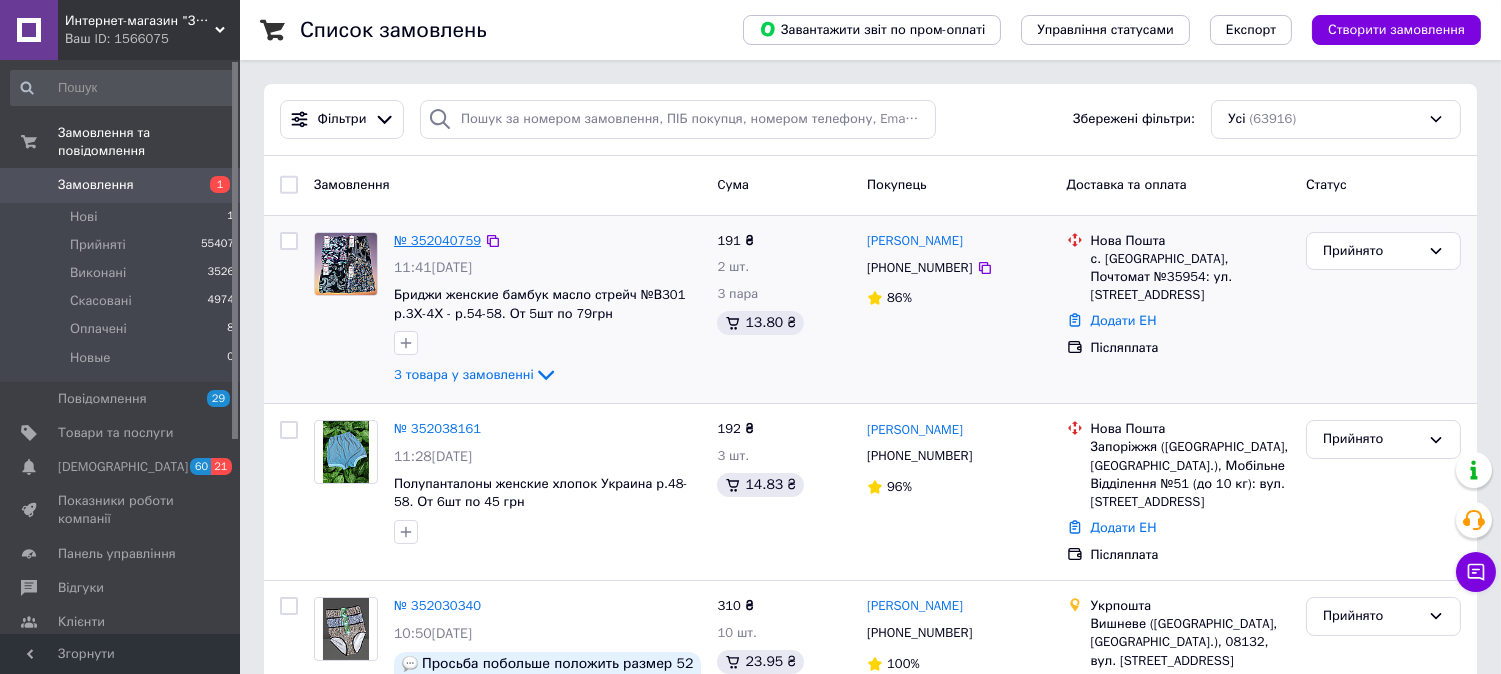 click on "№ 352040759" at bounding box center (437, 240) 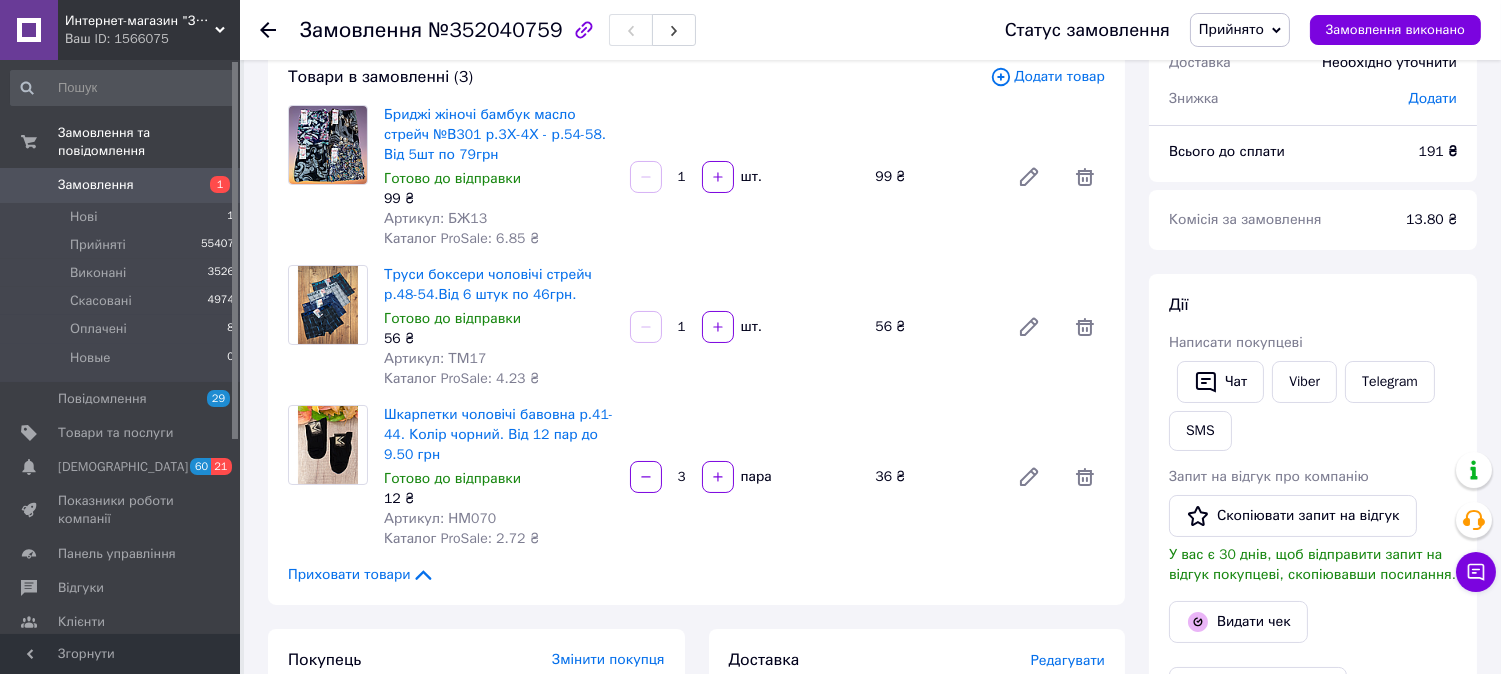 scroll, scrollTop: 111, scrollLeft: 0, axis: vertical 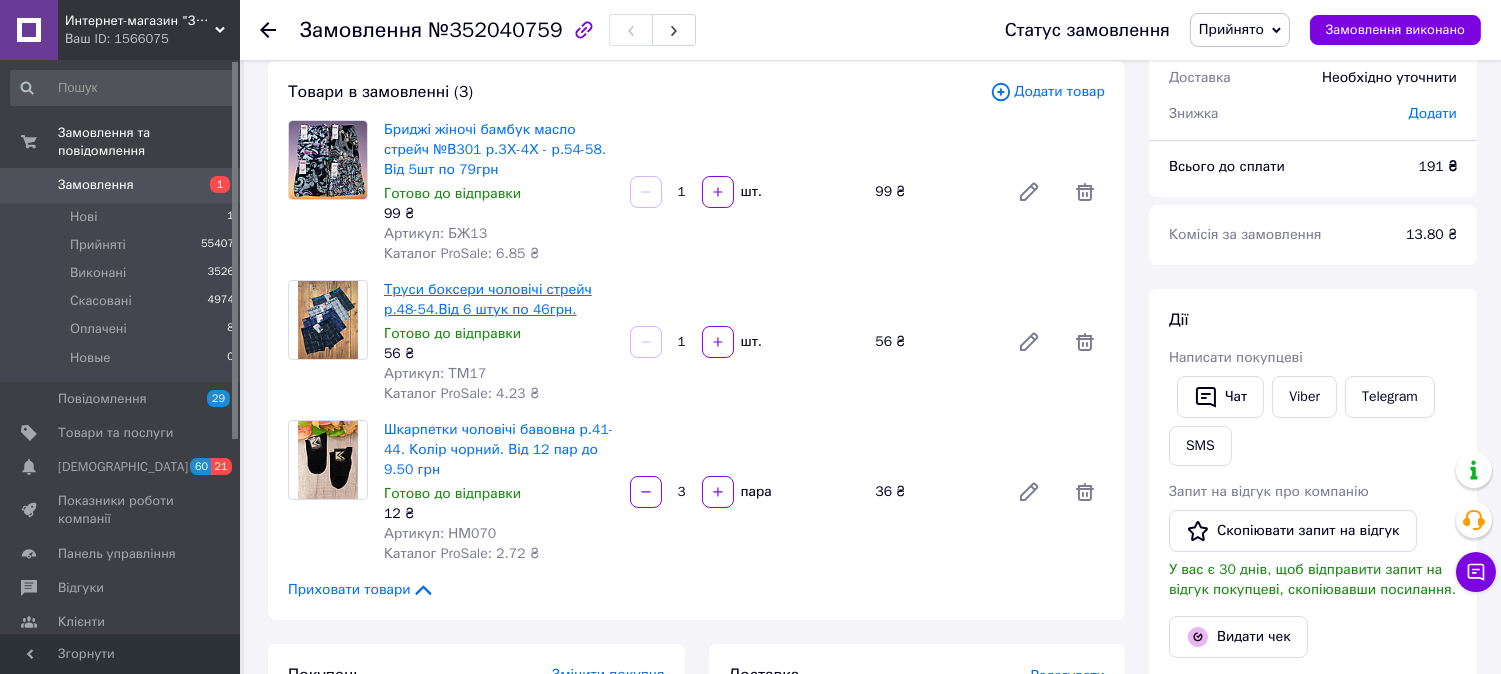 click on "Труси боксери чоловічі стрейч р.48-54.Від 6 штук по 46грн." at bounding box center [488, 299] 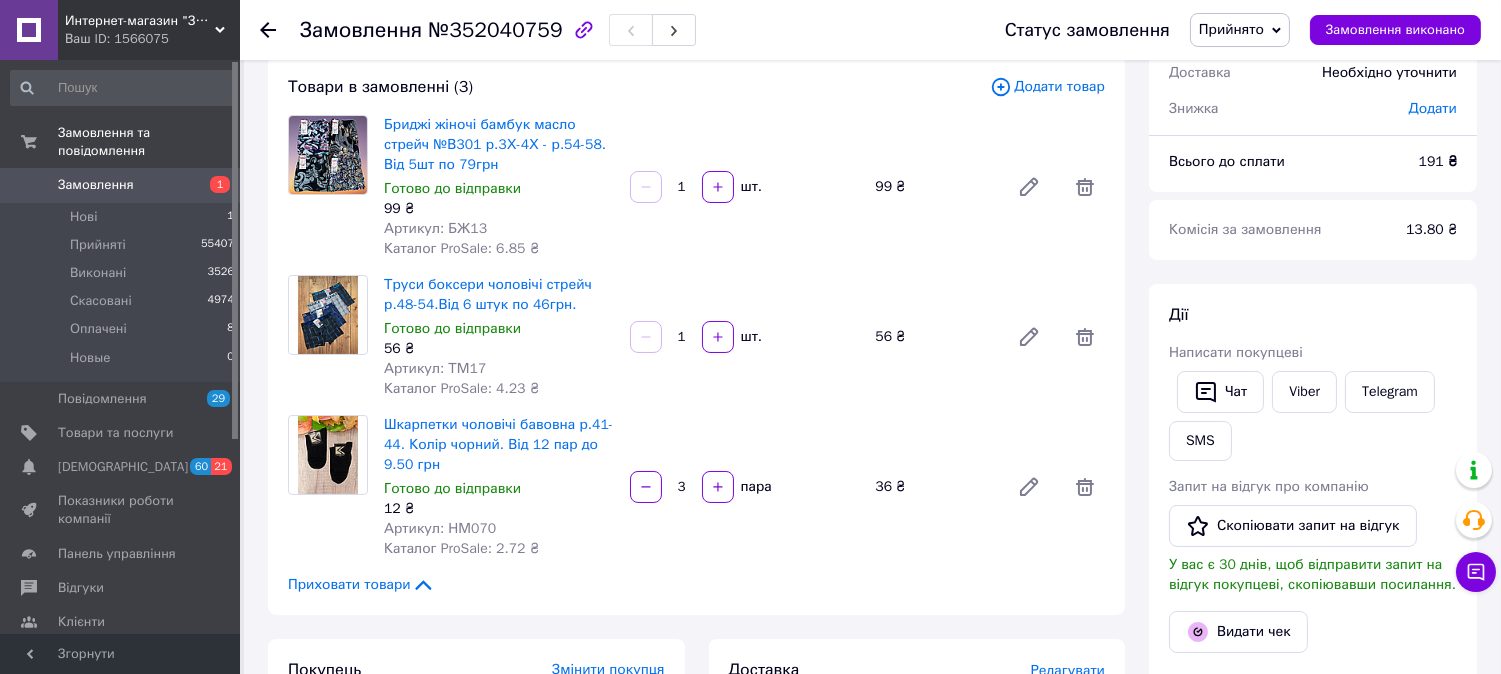 scroll, scrollTop: 111, scrollLeft: 0, axis: vertical 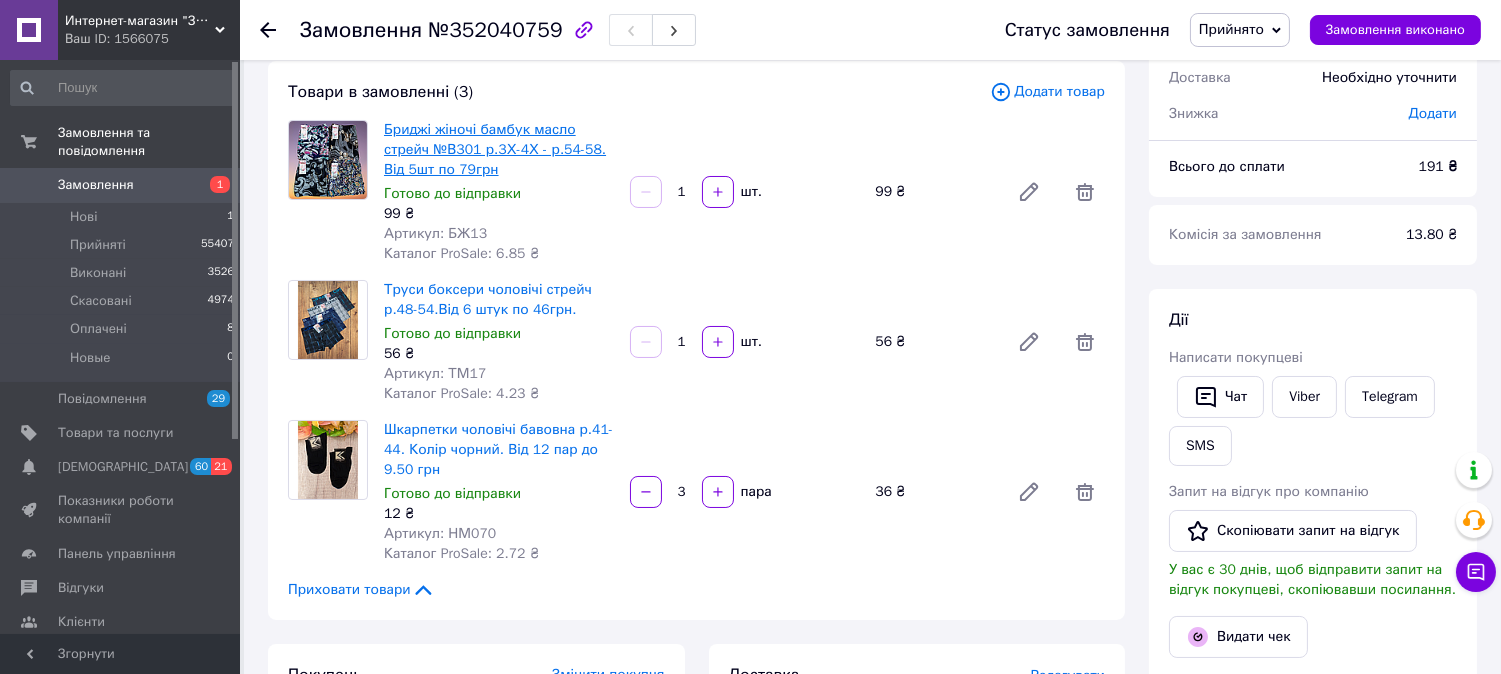 click on "Бриджі жіночі бамбук масло стрейч №В301 р.3Х-4Х - р.54-58. Від 5шт по 79грн" at bounding box center (495, 149) 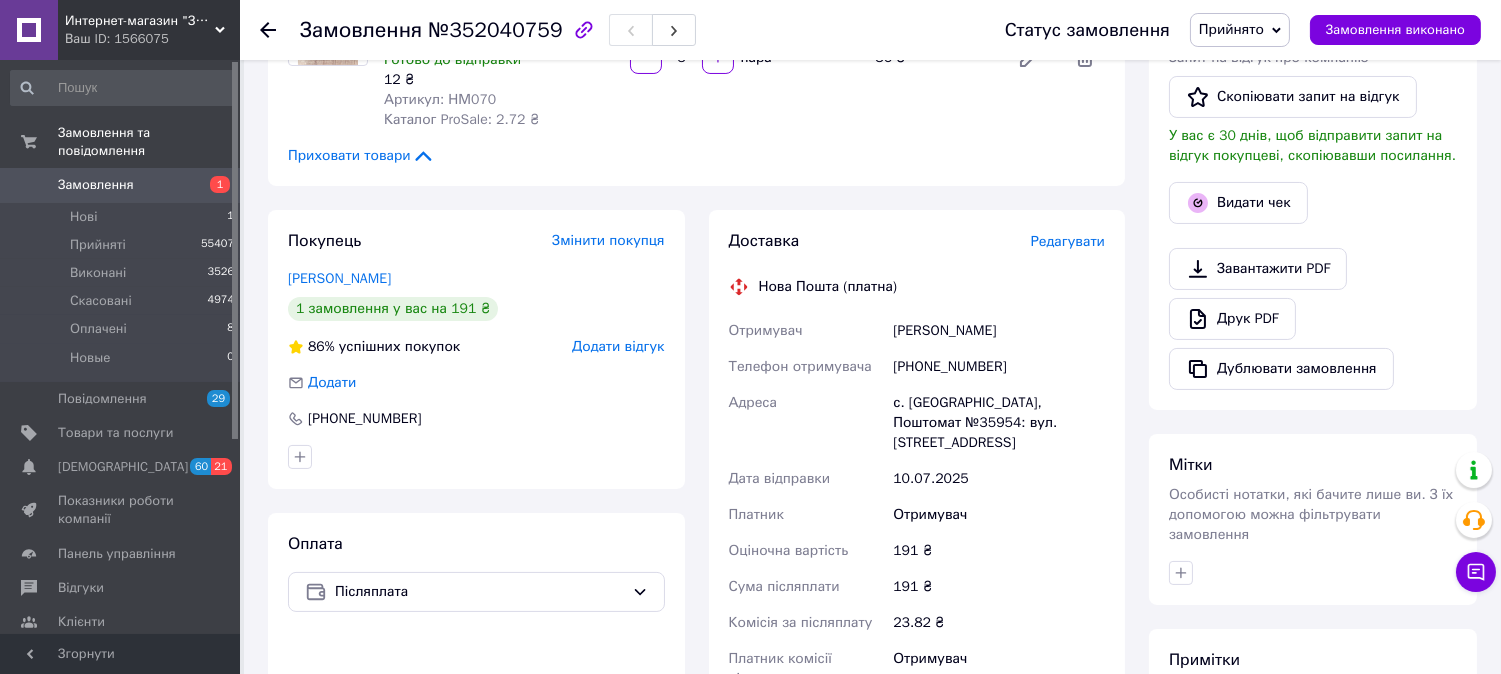 scroll, scrollTop: 555, scrollLeft: 0, axis: vertical 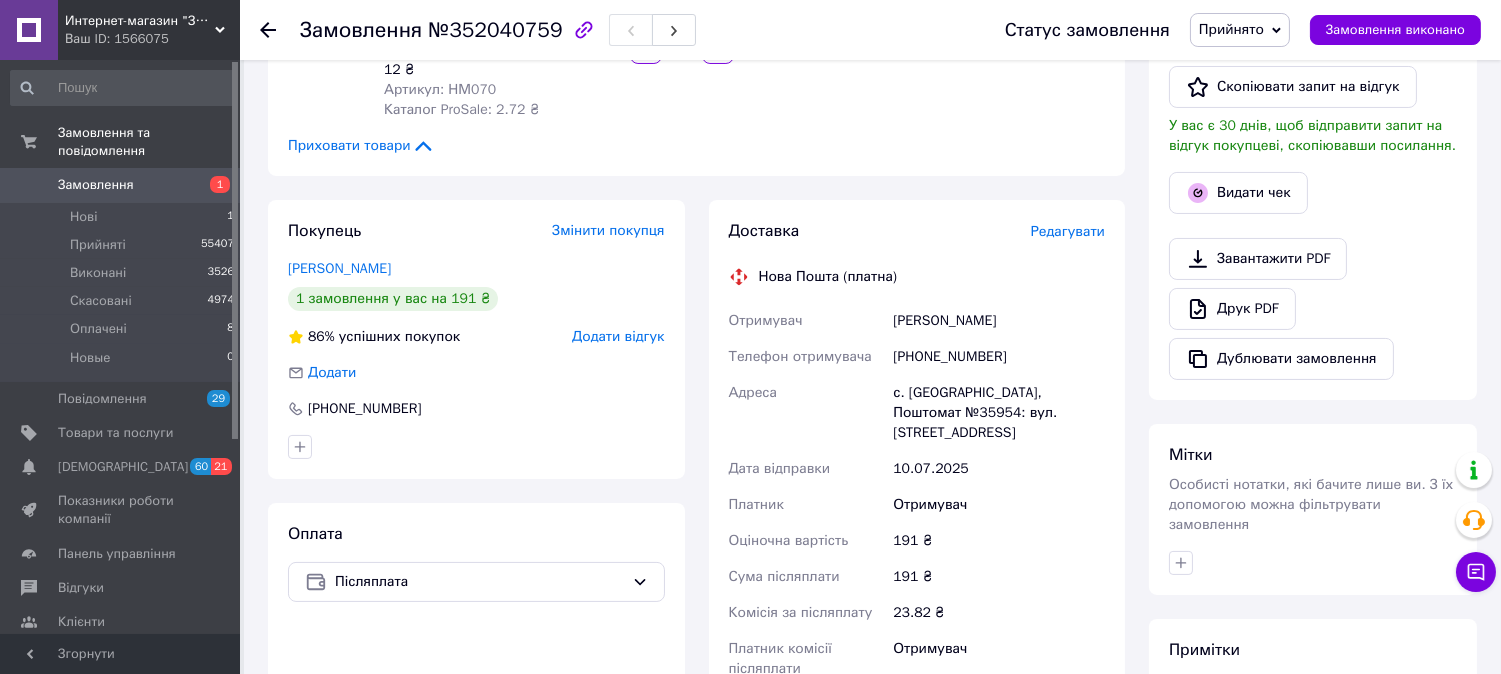click 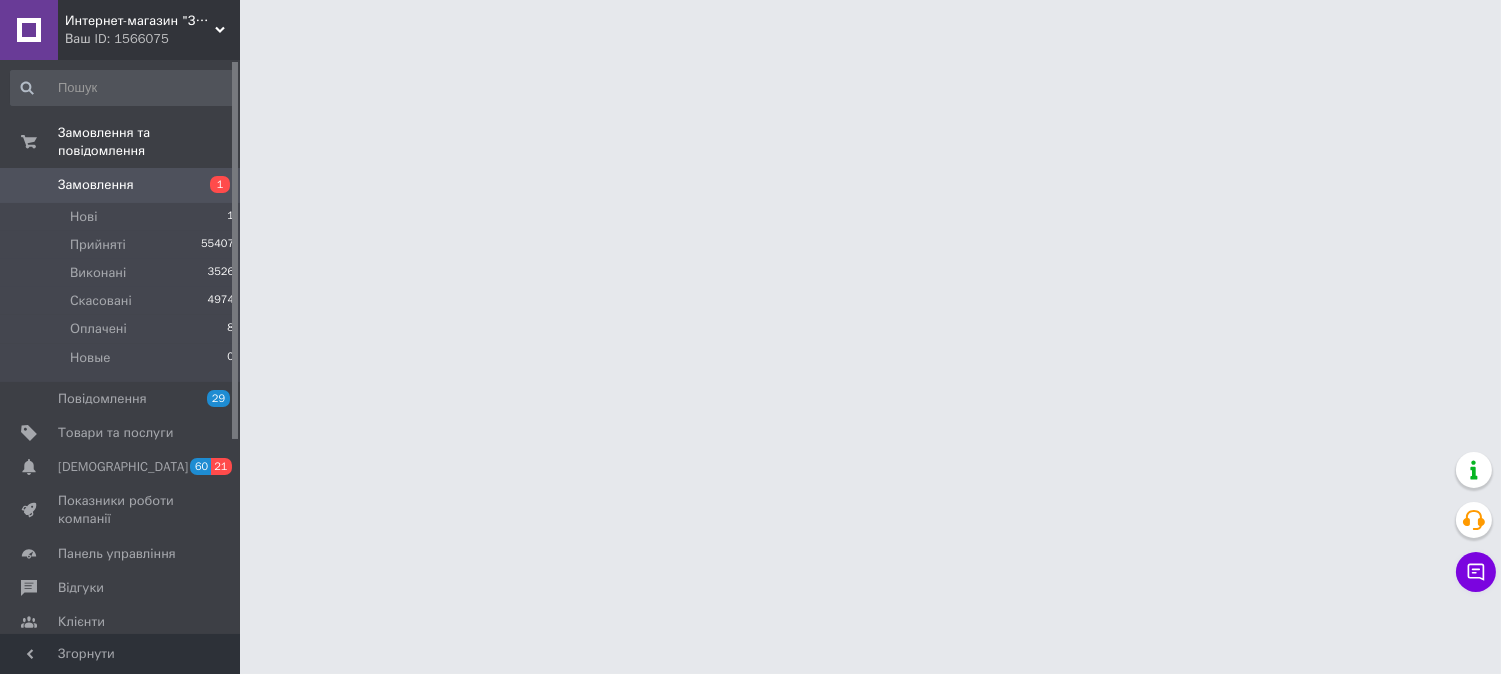 scroll, scrollTop: 0, scrollLeft: 0, axis: both 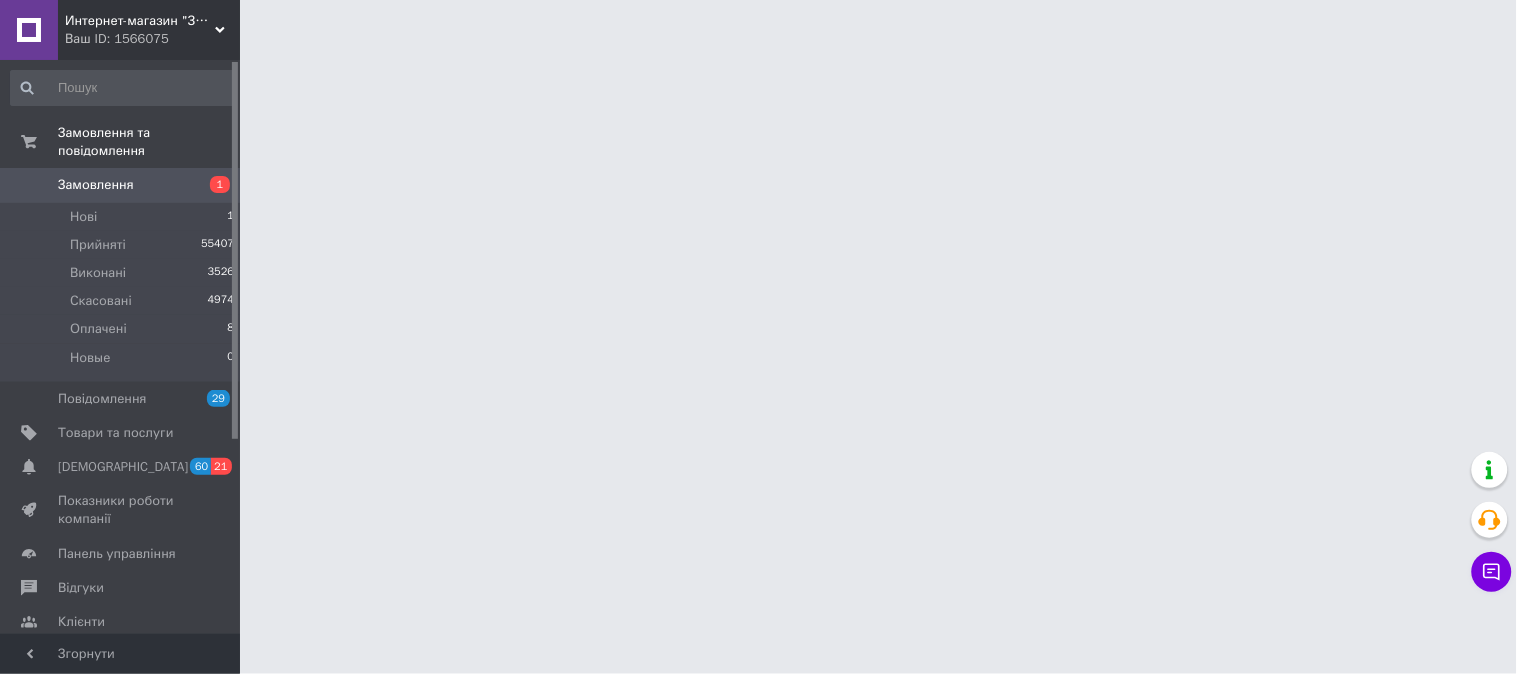 click at bounding box center [758, 25] 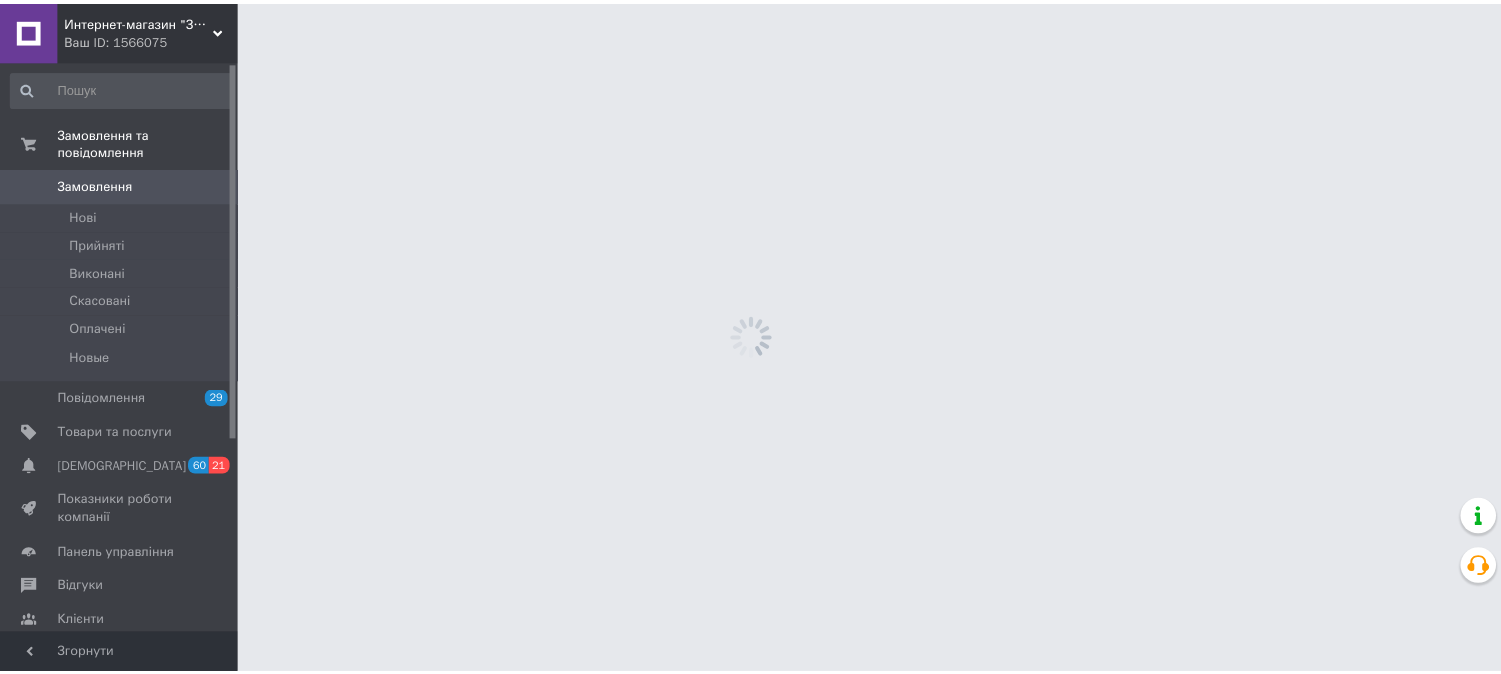scroll, scrollTop: 0, scrollLeft: 0, axis: both 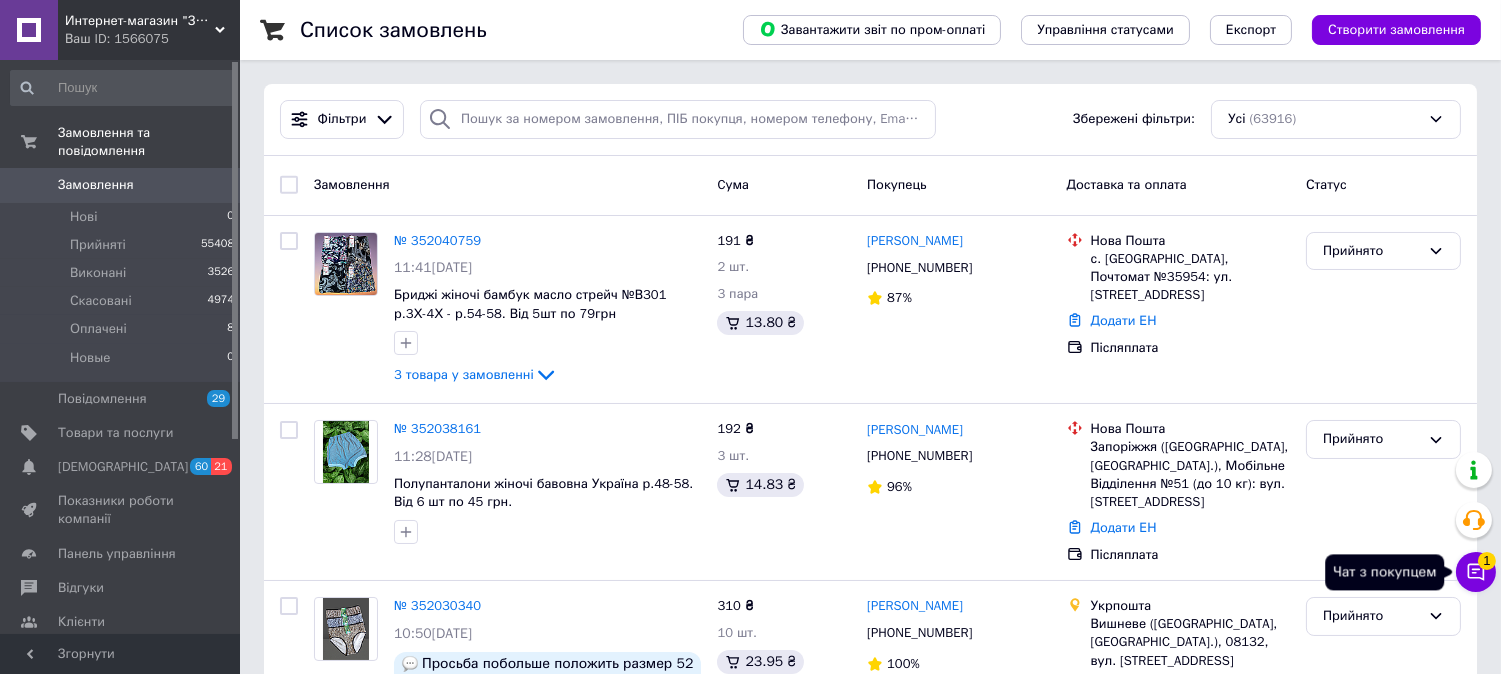 click 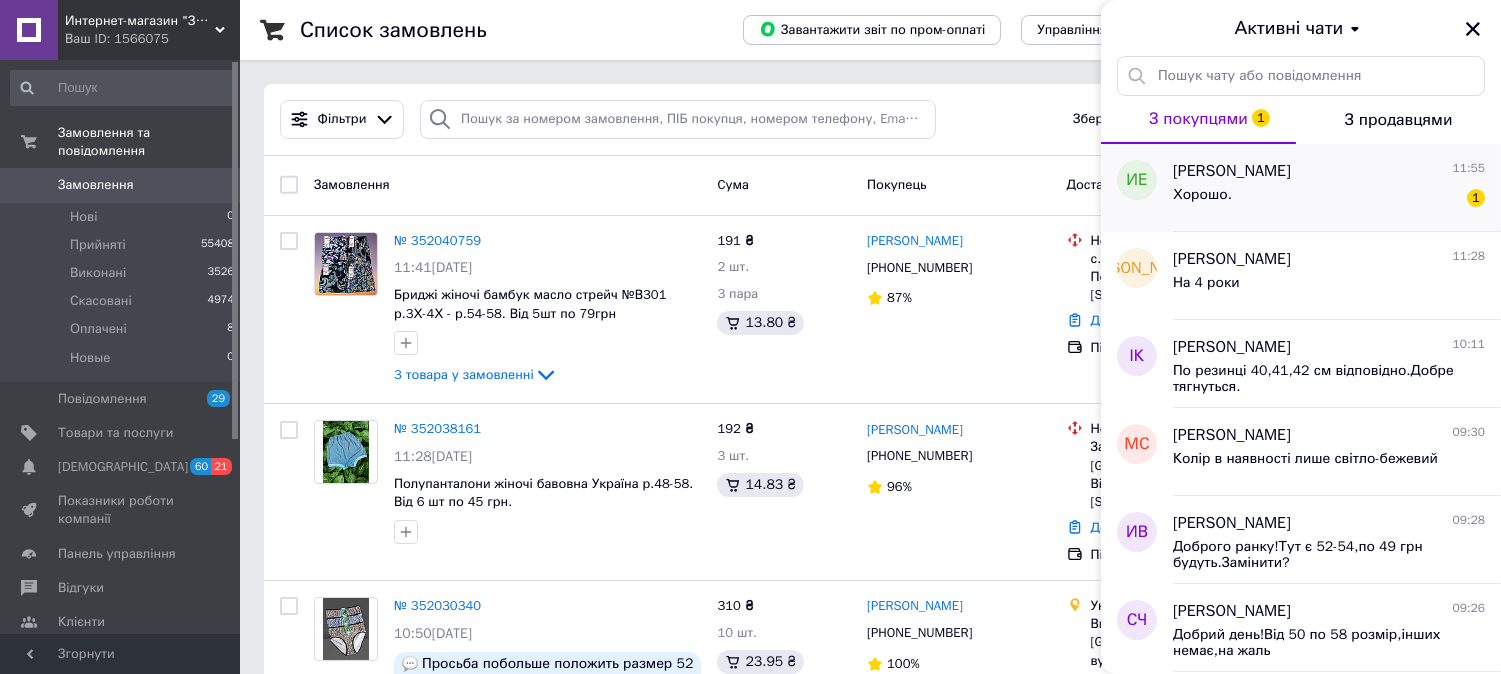 click on "[PERSON_NAME] 11:55 Хорошо. 1" at bounding box center (1337, 188) 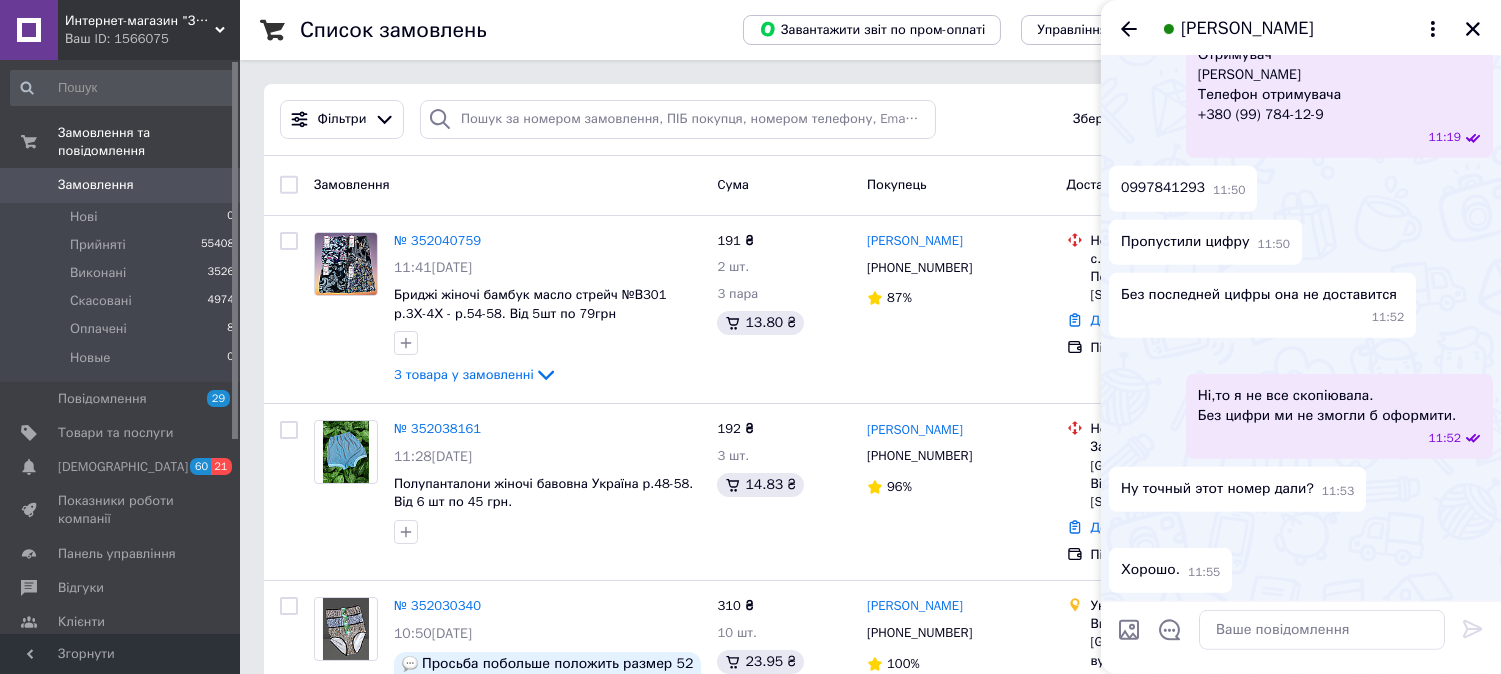 scroll, scrollTop: 3510, scrollLeft: 0, axis: vertical 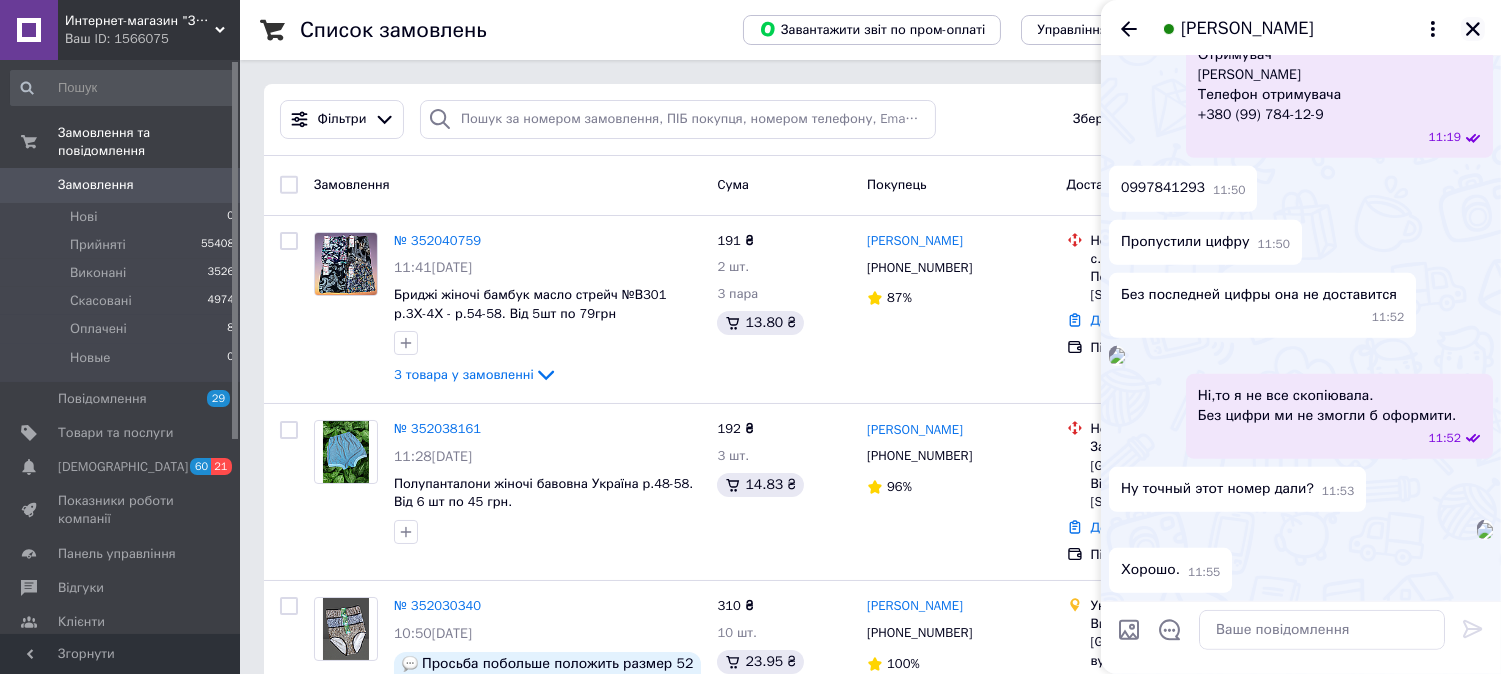 click 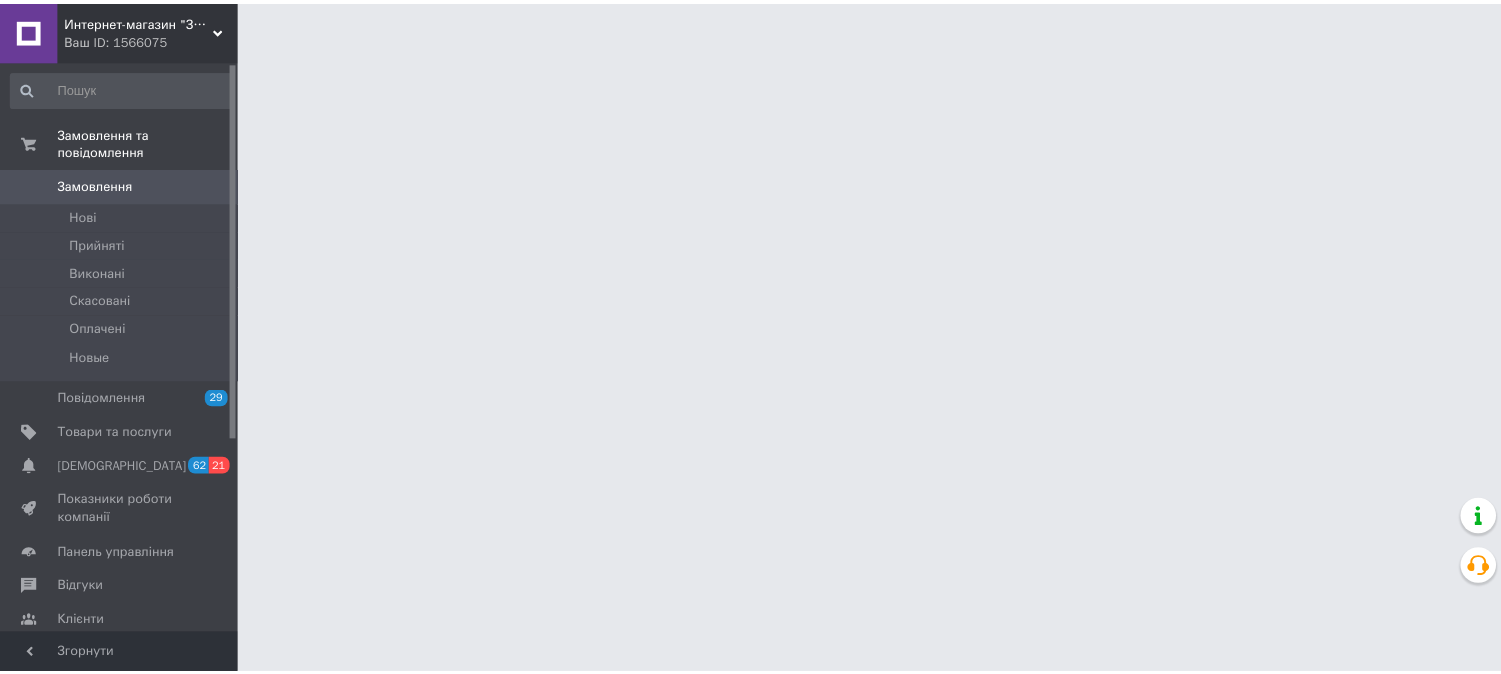 scroll, scrollTop: 0, scrollLeft: 0, axis: both 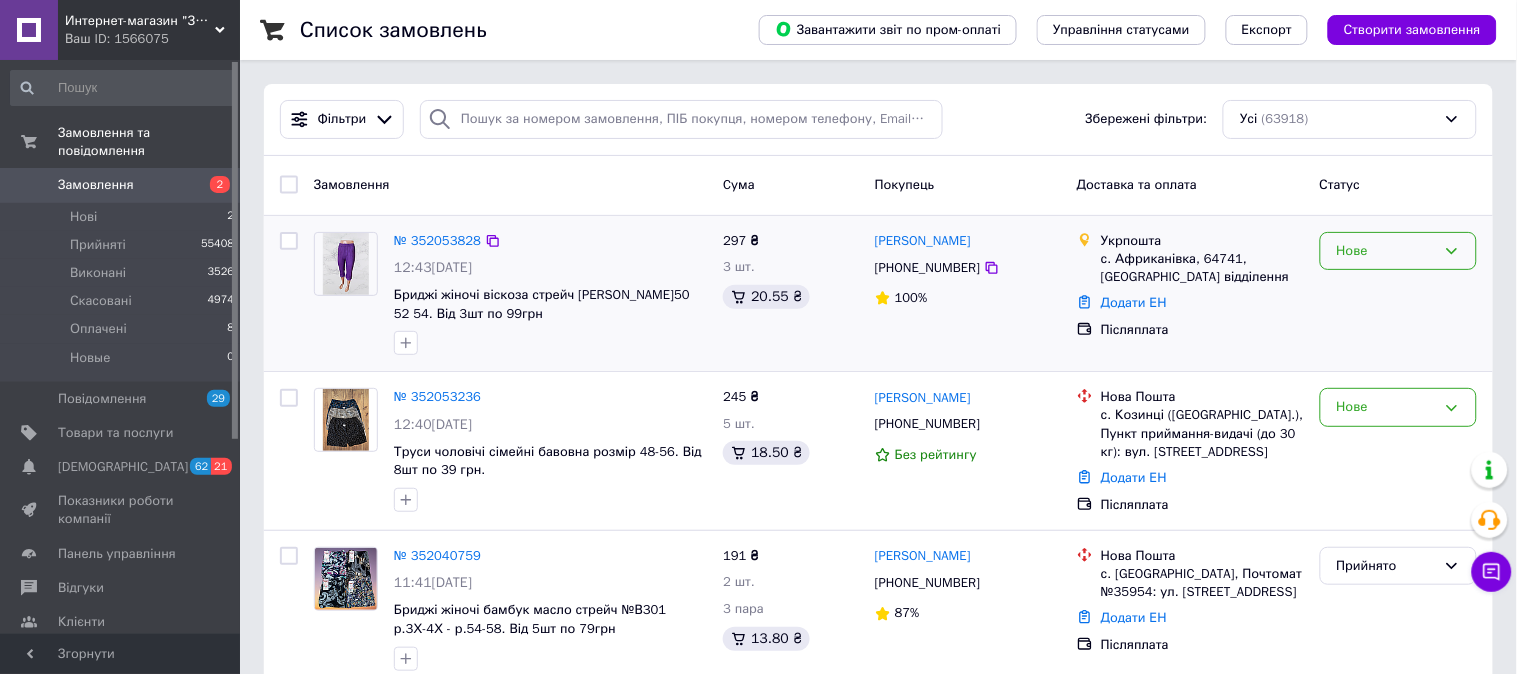 click on "Нове" at bounding box center (1386, 251) 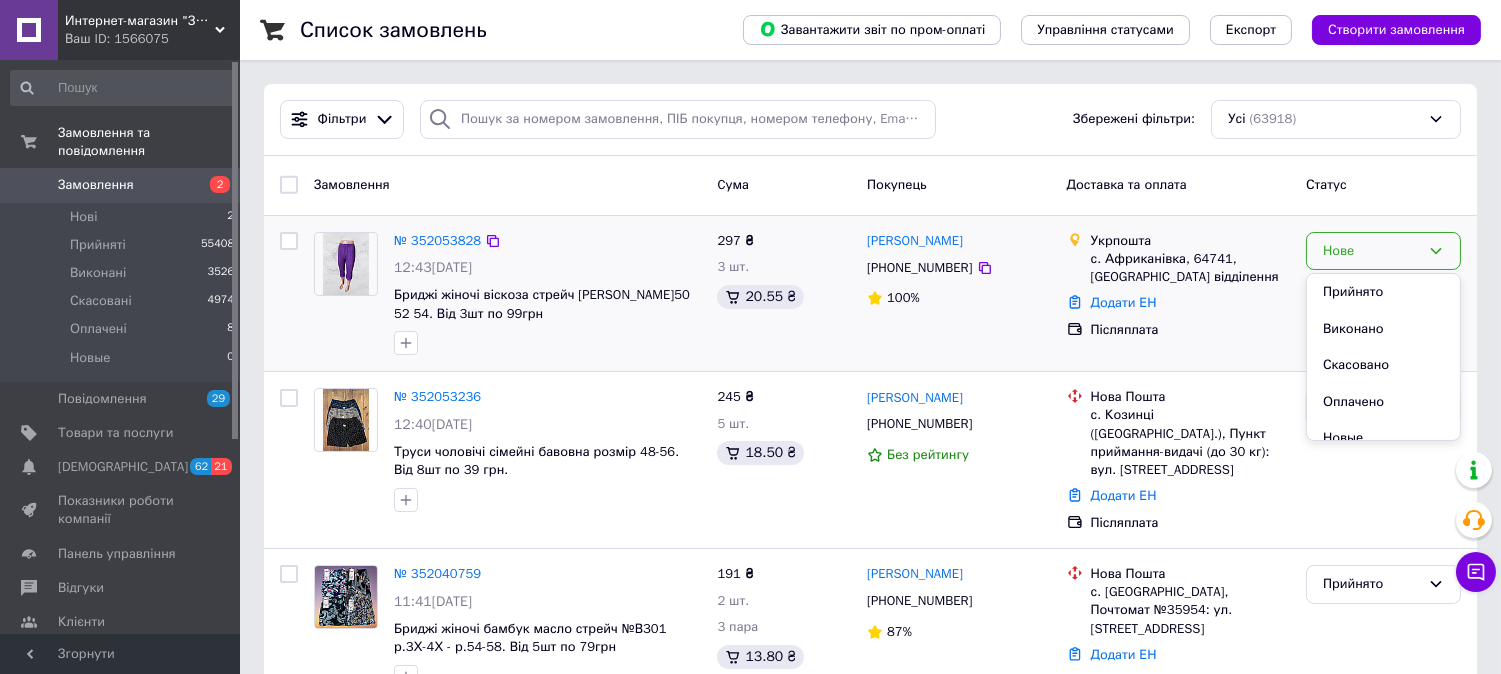 click on "Прийнято" at bounding box center (1383, 292) 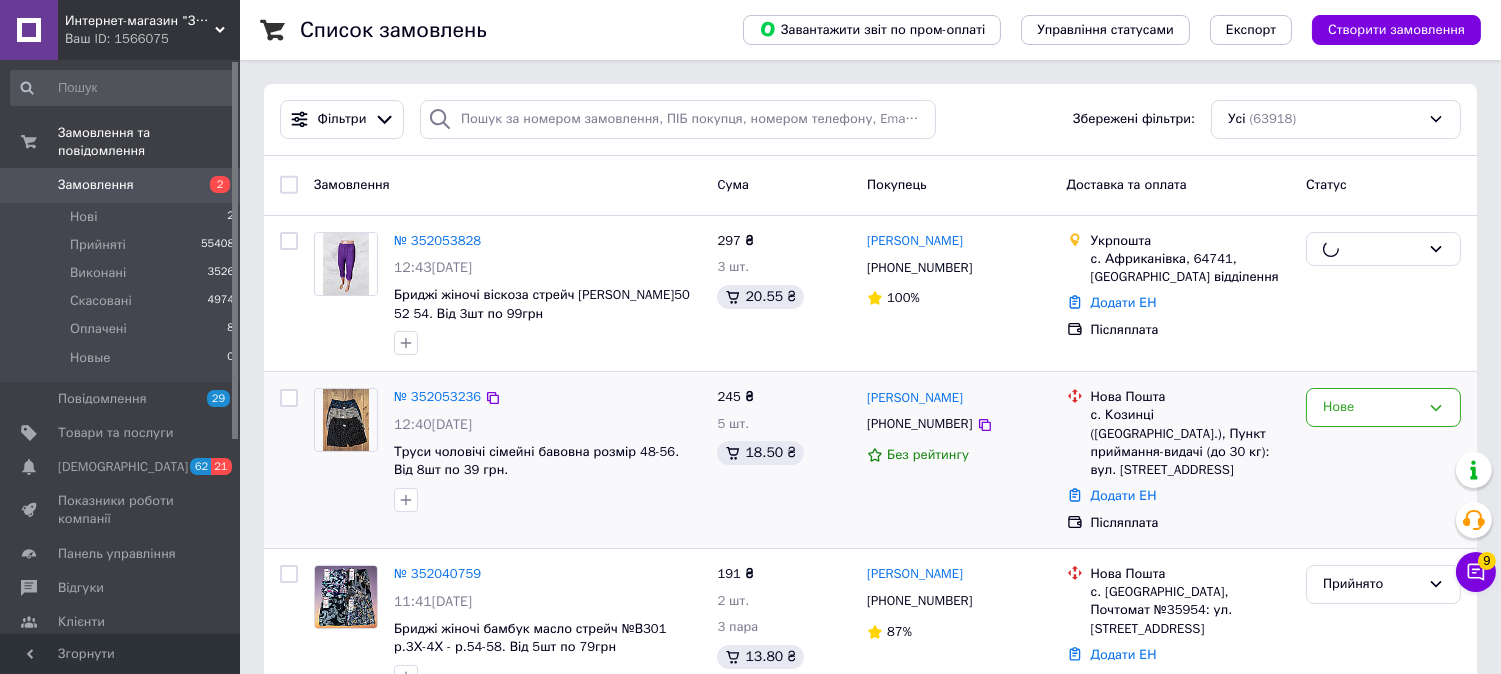 scroll, scrollTop: 111, scrollLeft: 0, axis: vertical 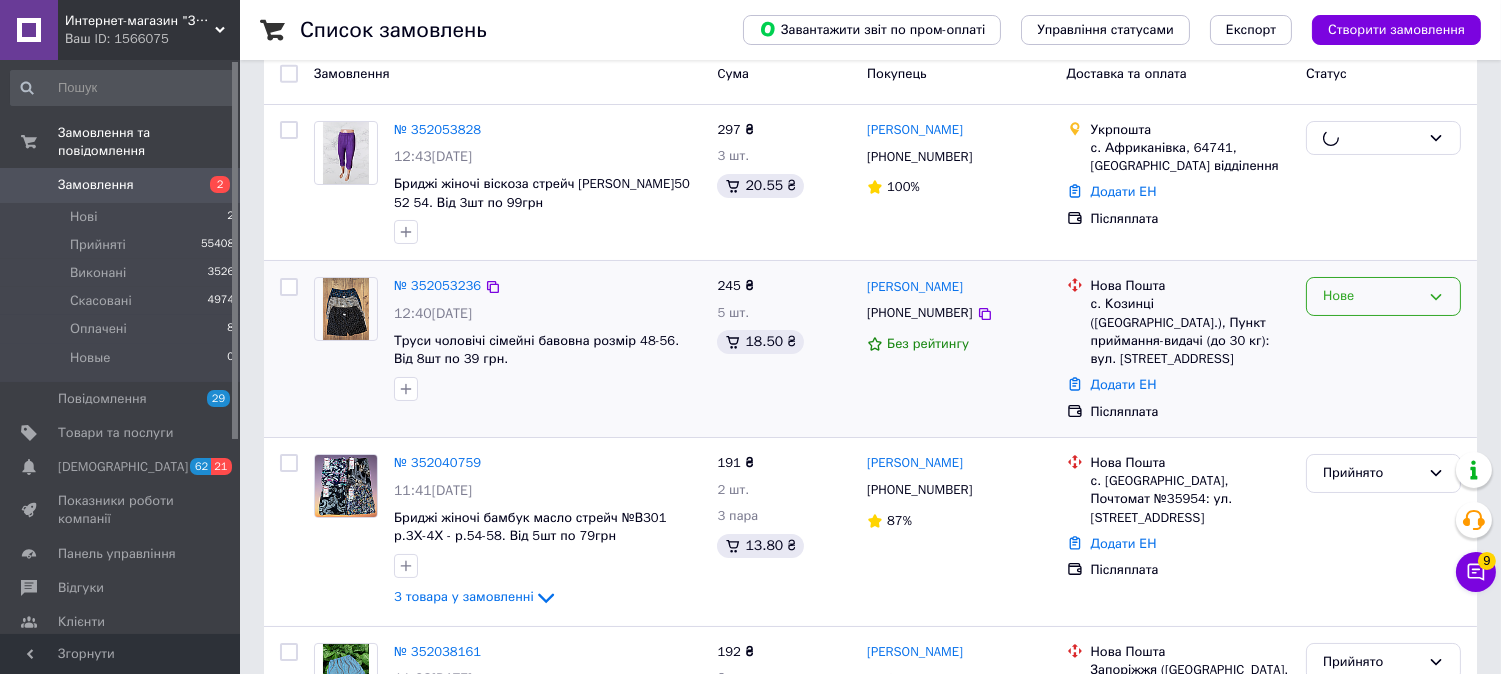 click on "Нове" at bounding box center [1371, 296] 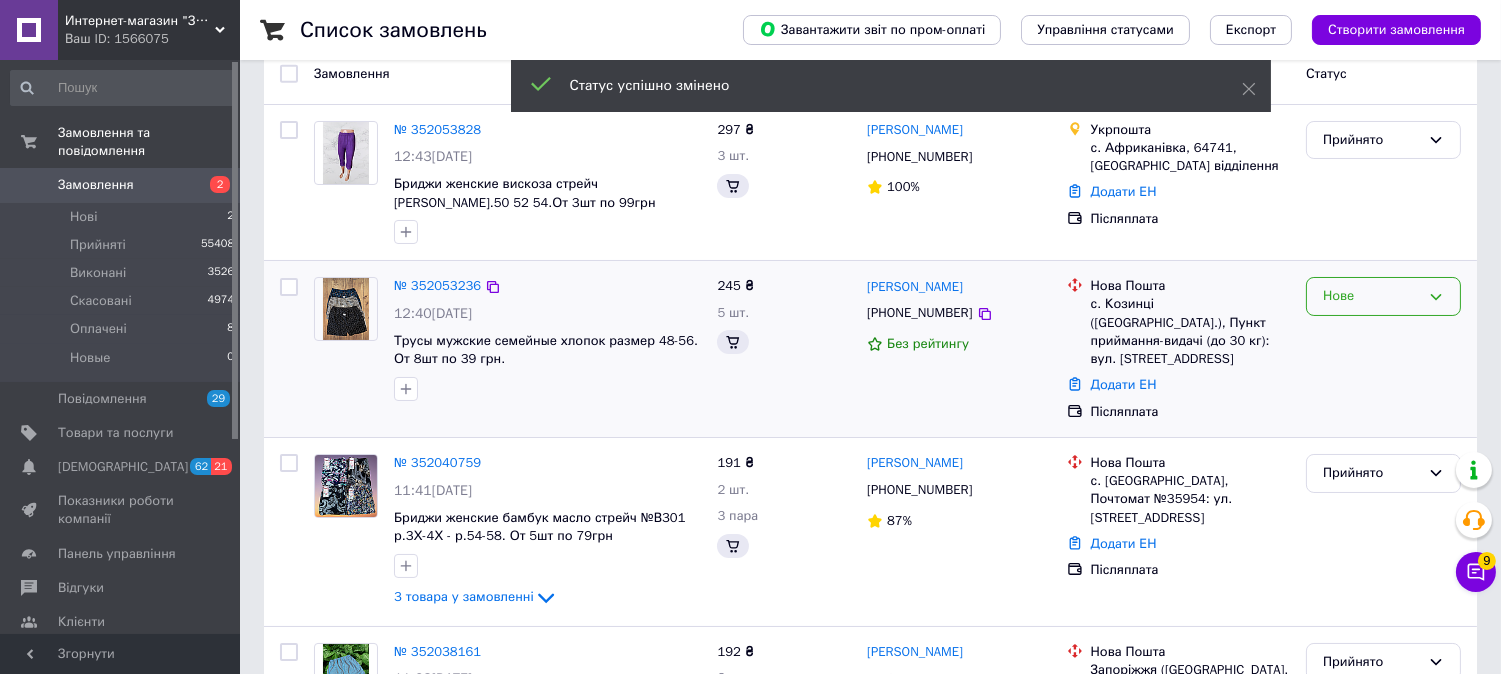 click on "Нове" at bounding box center [1371, 296] 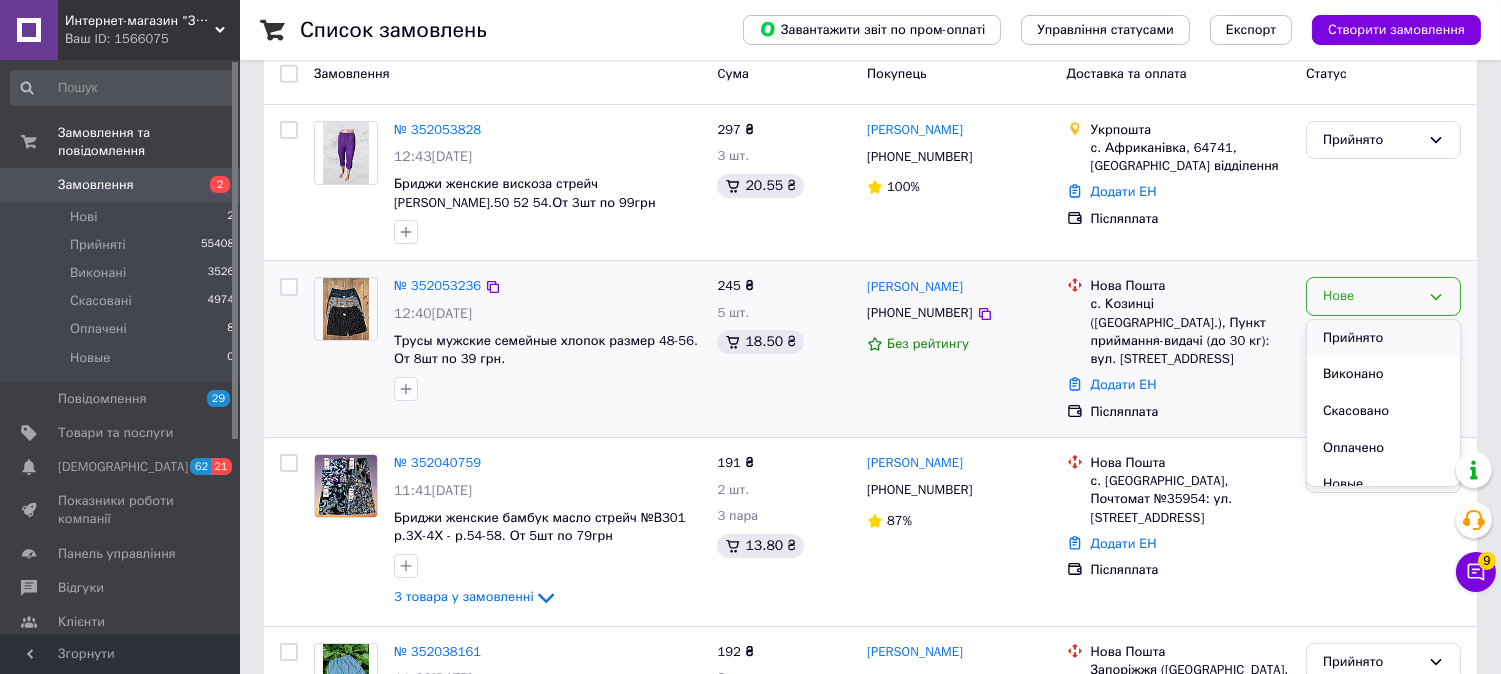 click on "Прийнято" at bounding box center [1383, 338] 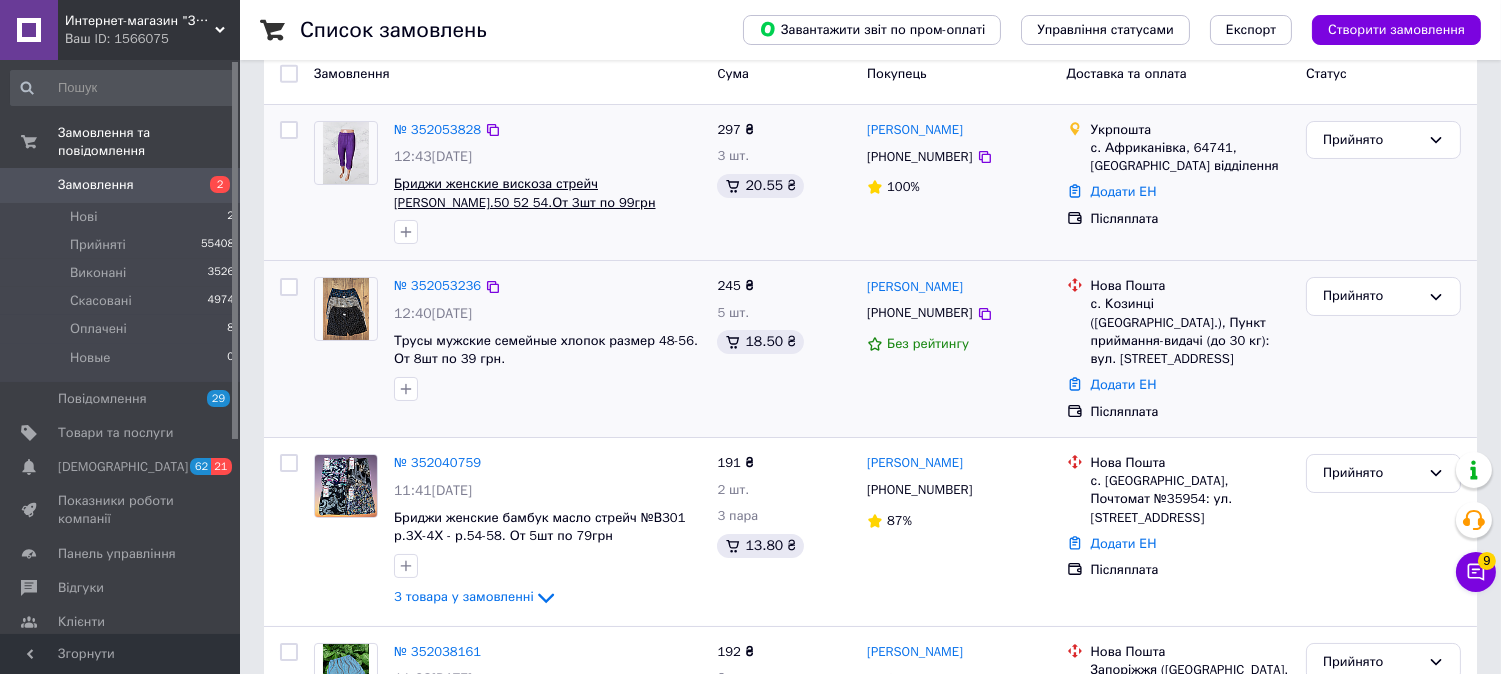 scroll, scrollTop: 0, scrollLeft: 0, axis: both 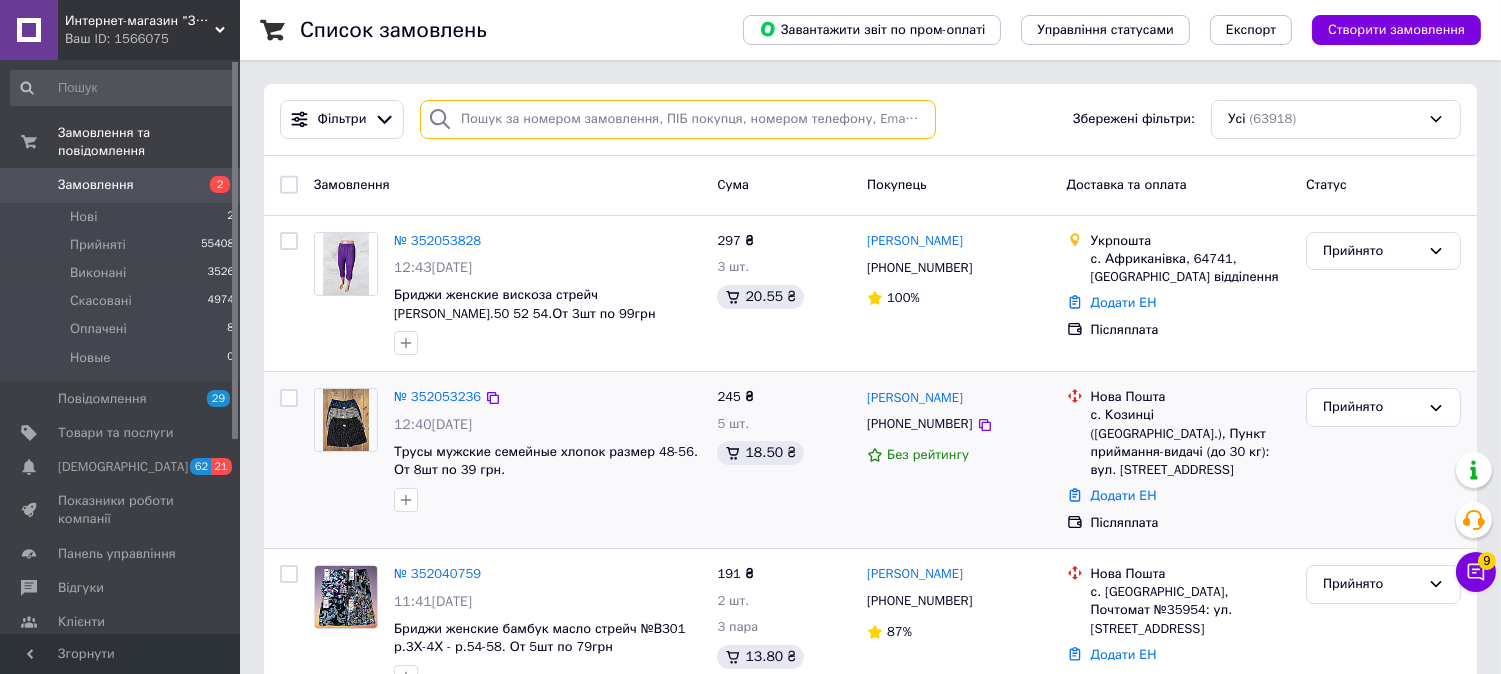 paste on "[PHONE_NUMBER]" 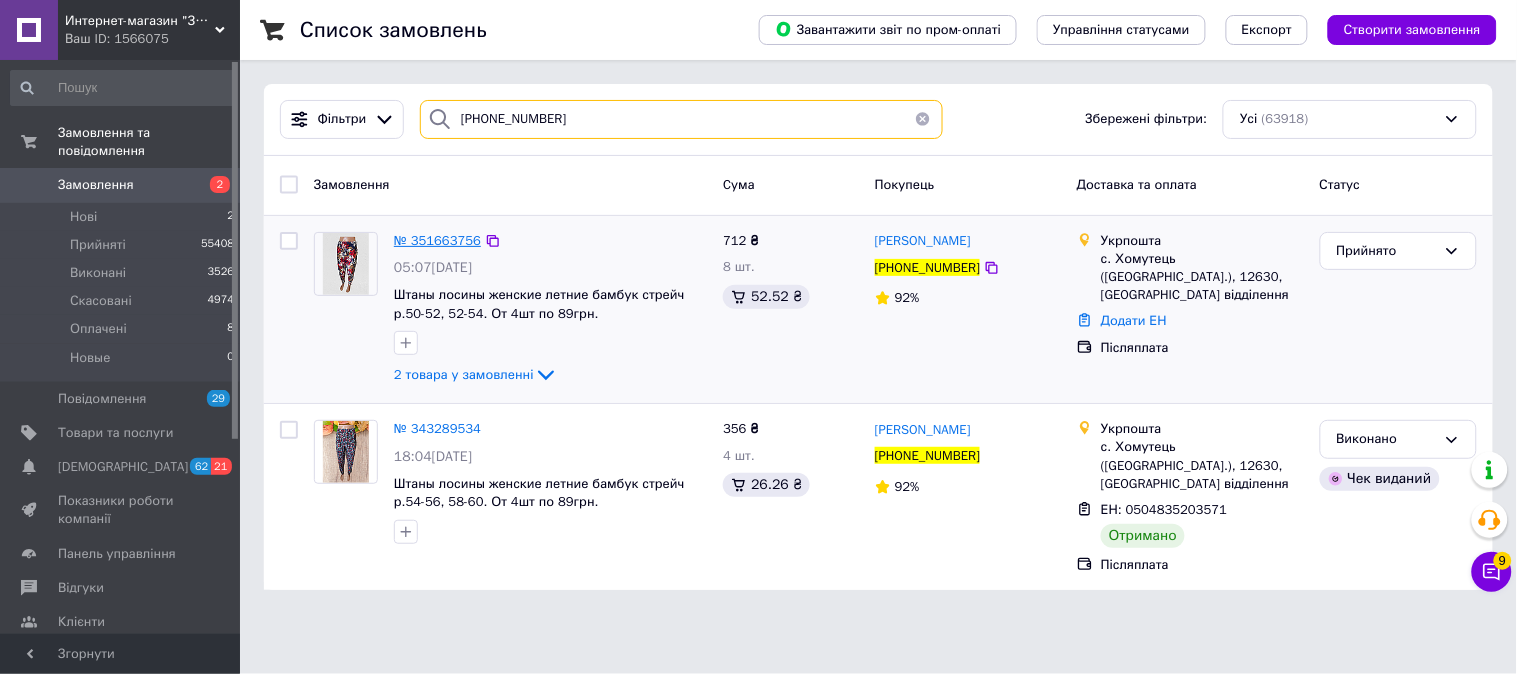 type on "[PHONE_NUMBER]" 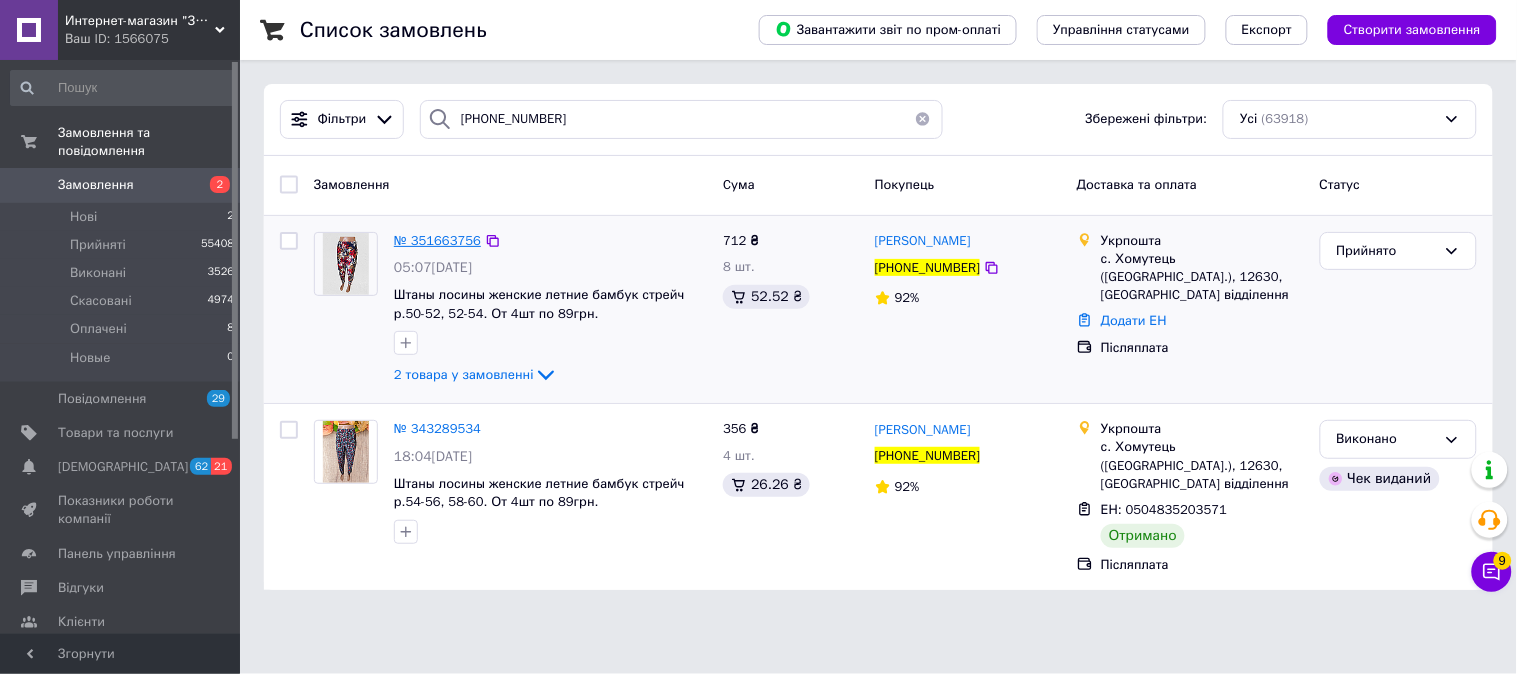 click on "№ 351663756" at bounding box center (437, 240) 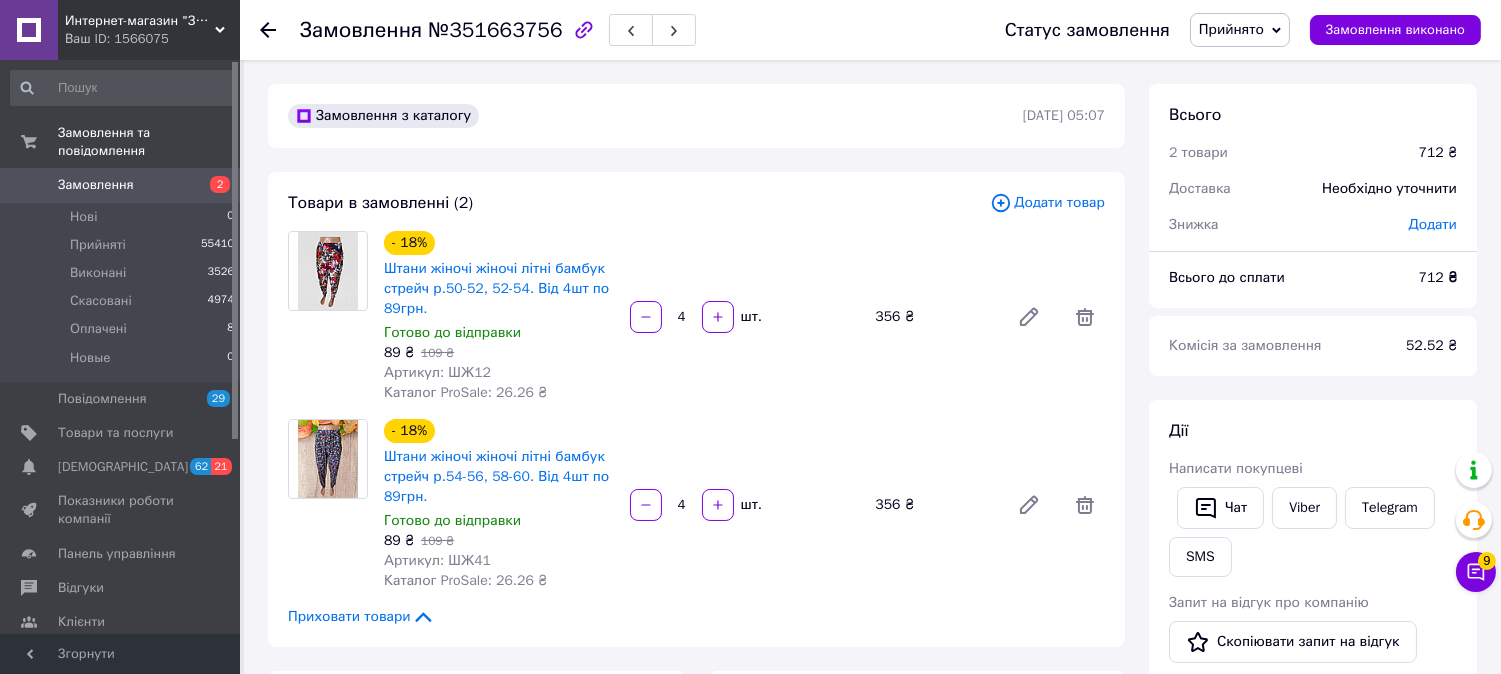 click 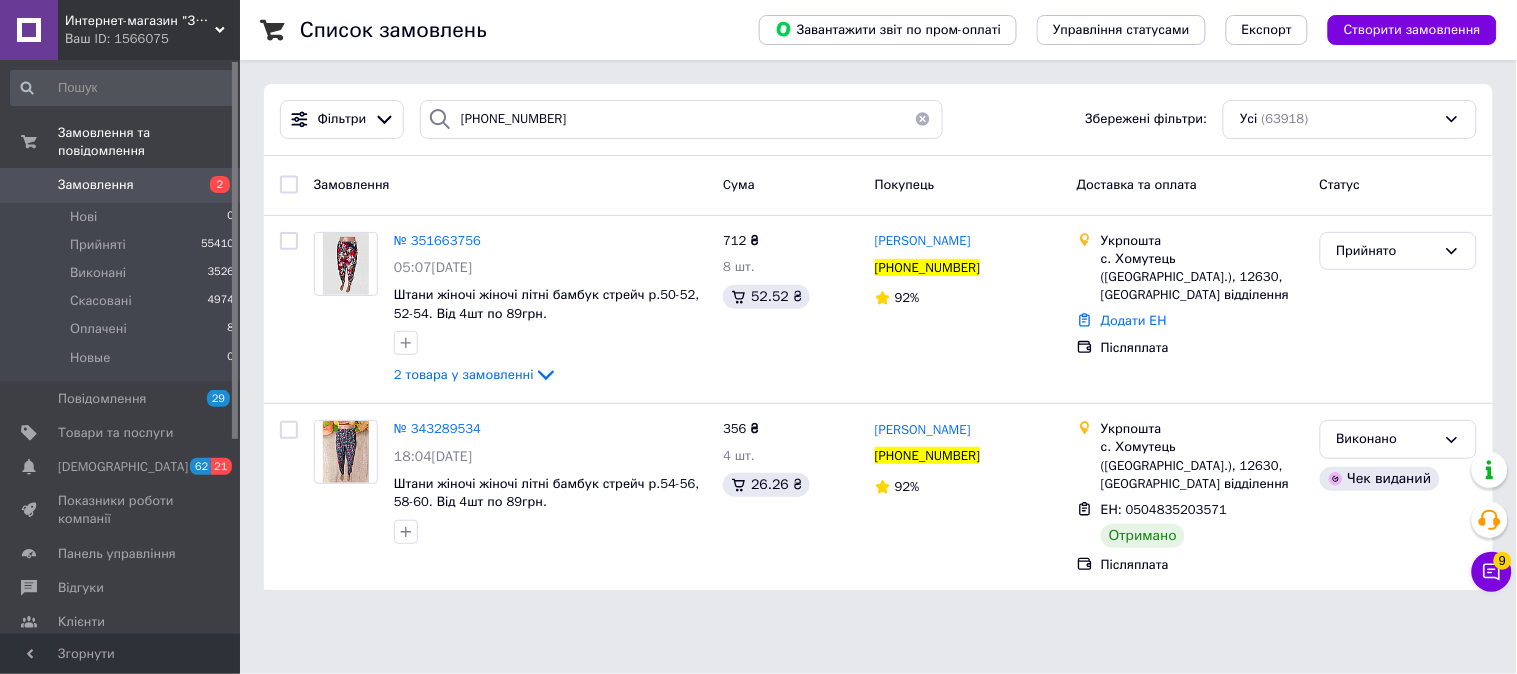 click at bounding box center (923, 119) 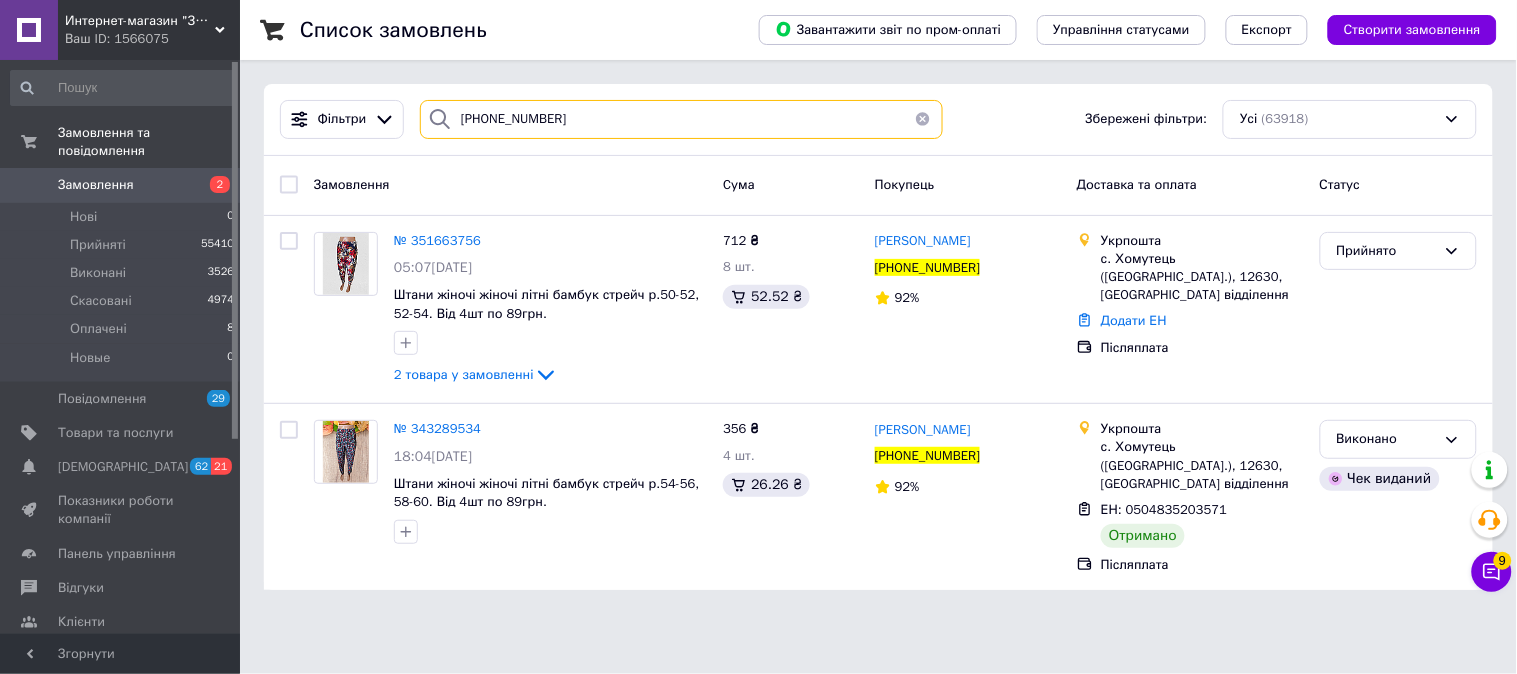 type 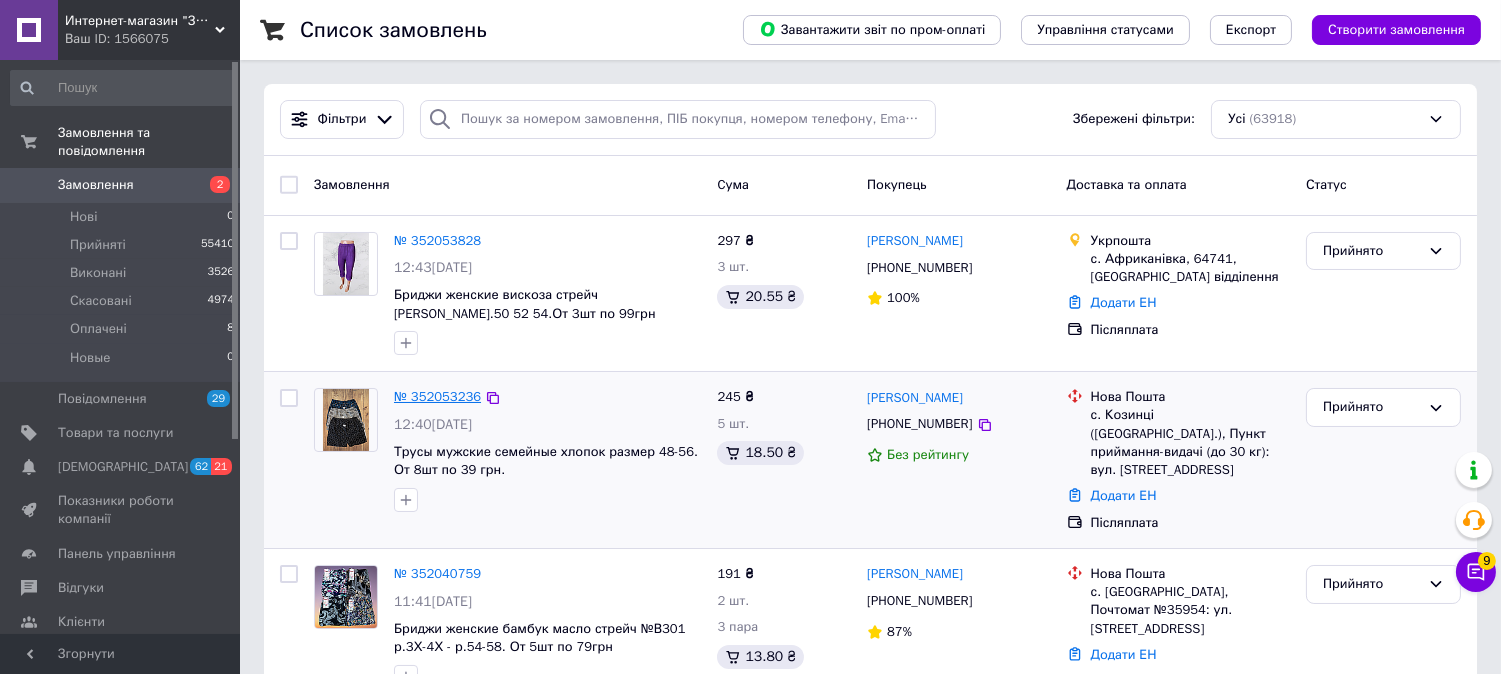 click on "№ 352053236" at bounding box center [437, 396] 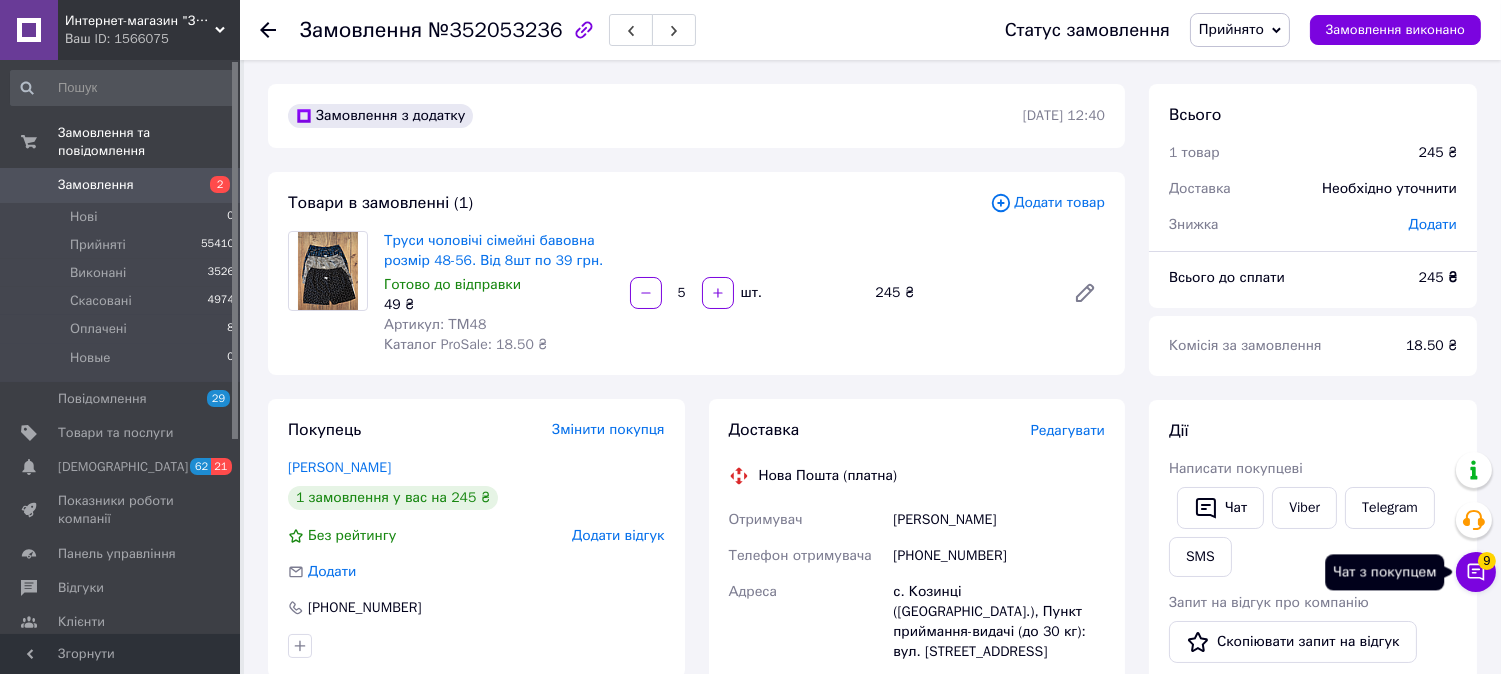 click 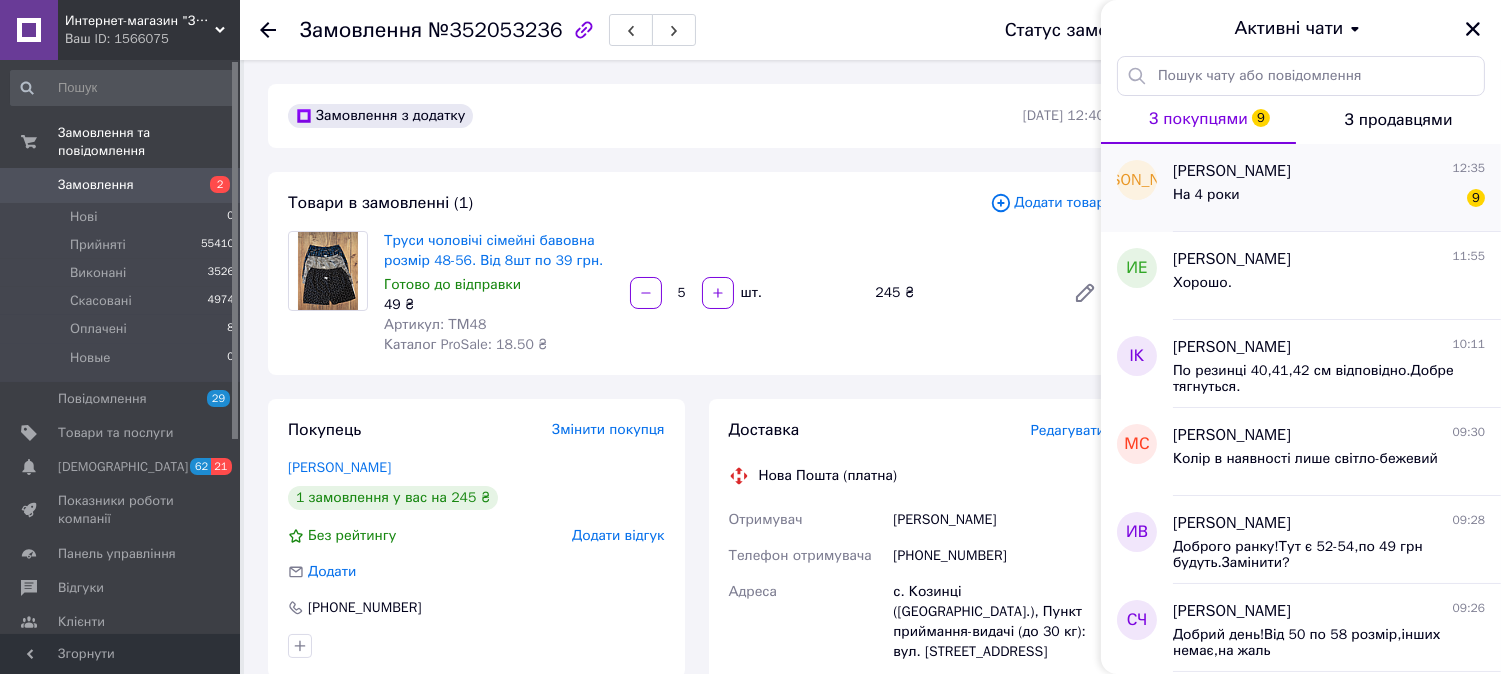 click on "На 4 роки 9" at bounding box center [1329, 199] 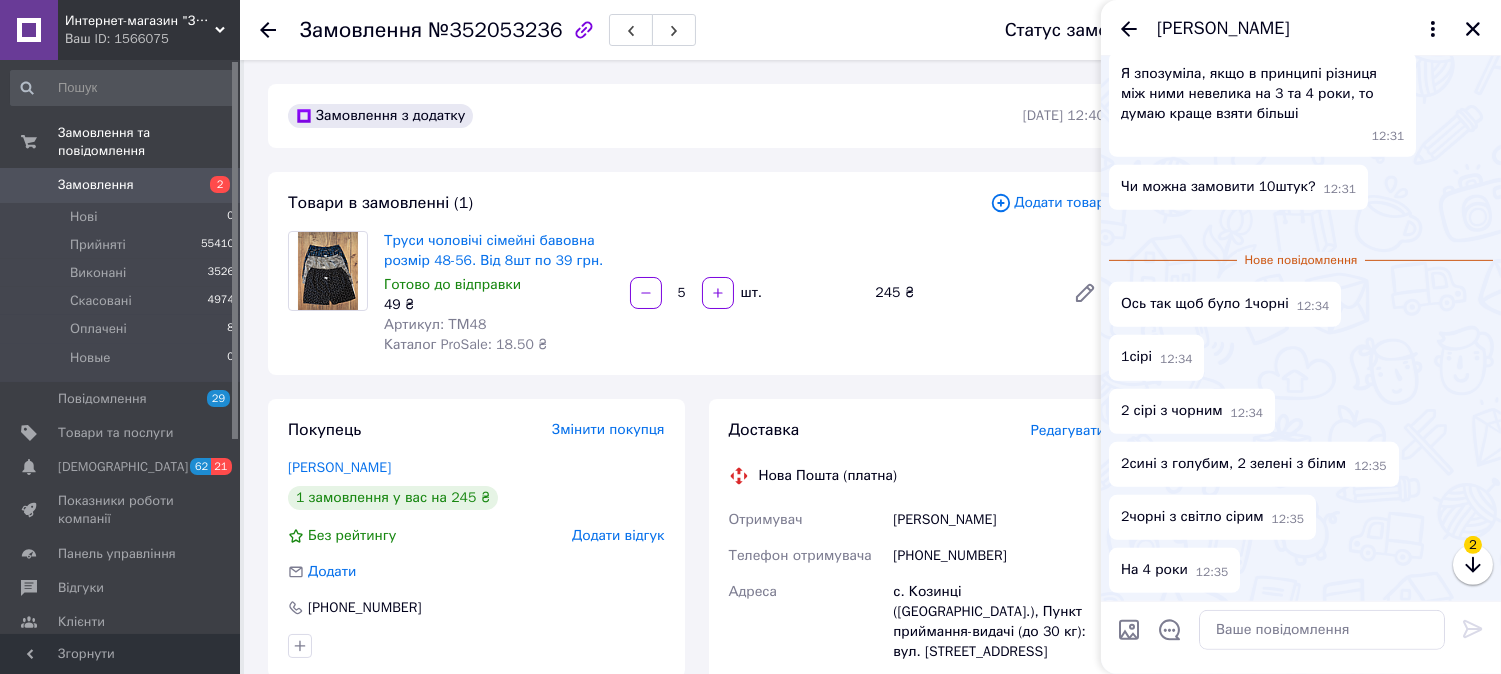 scroll, scrollTop: 1652, scrollLeft: 0, axis: vertical 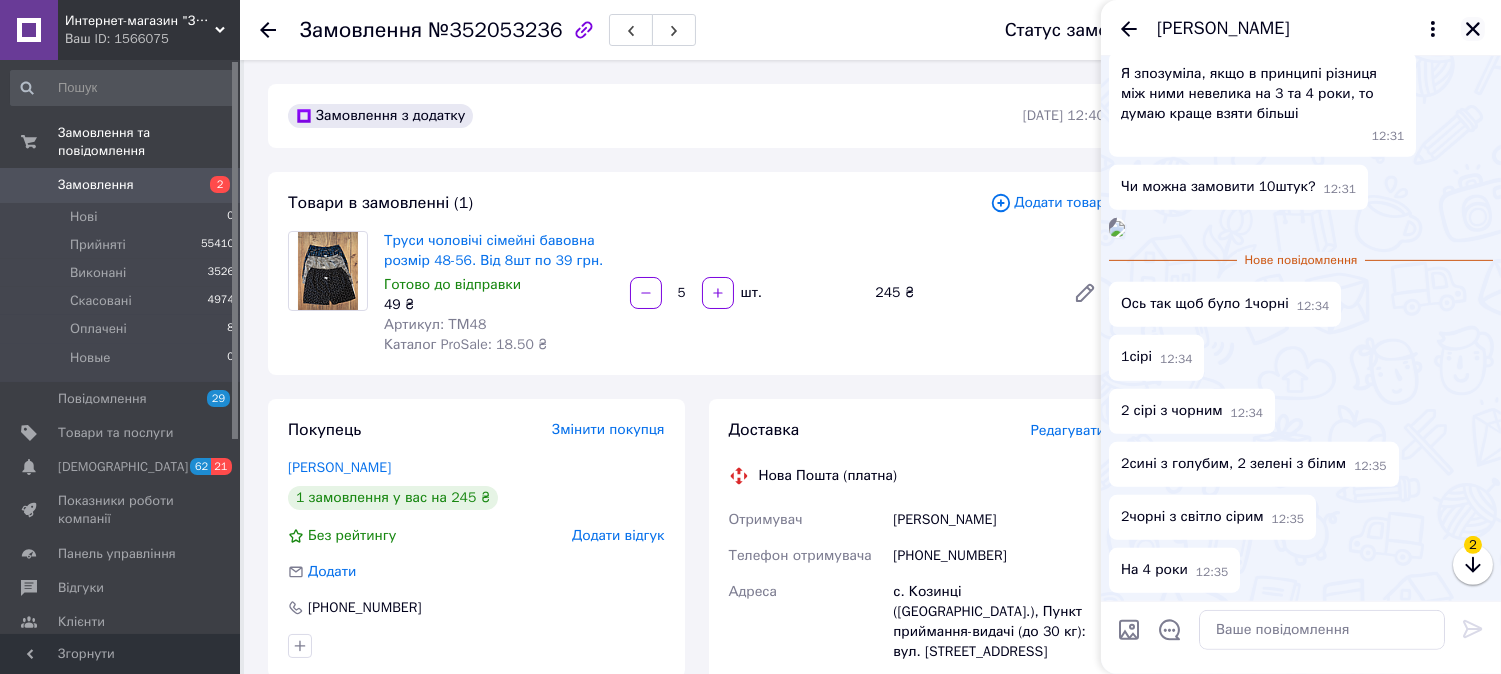 click 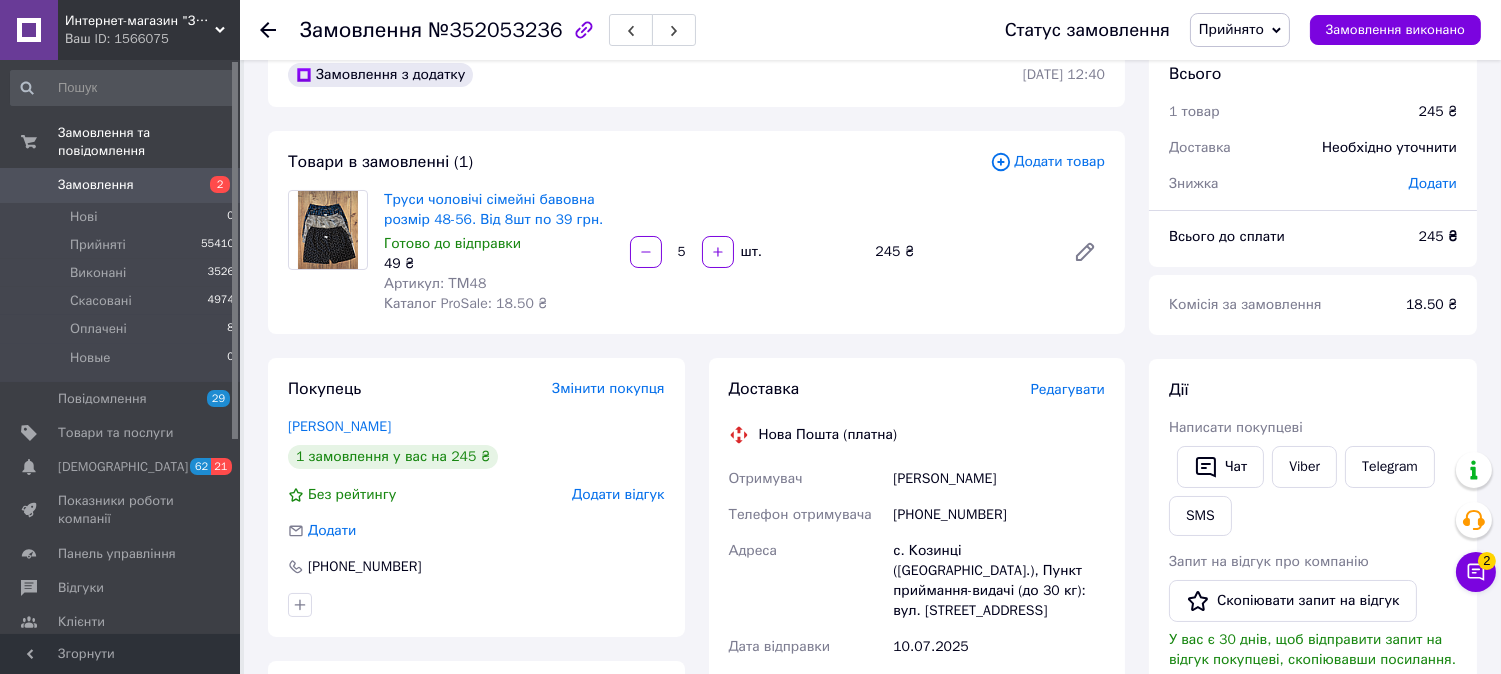 scroll, scrollTop: 222, scrollLeft: 0, axis: vertical 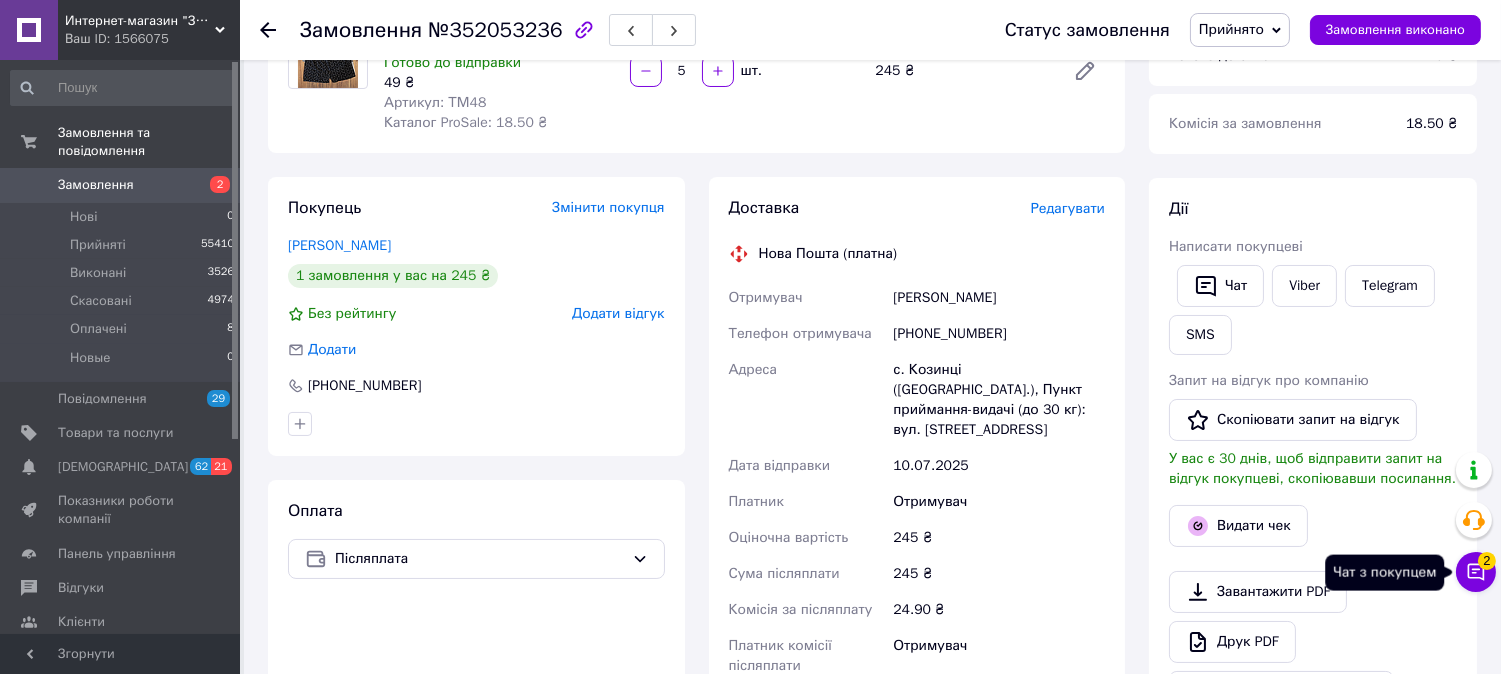 click 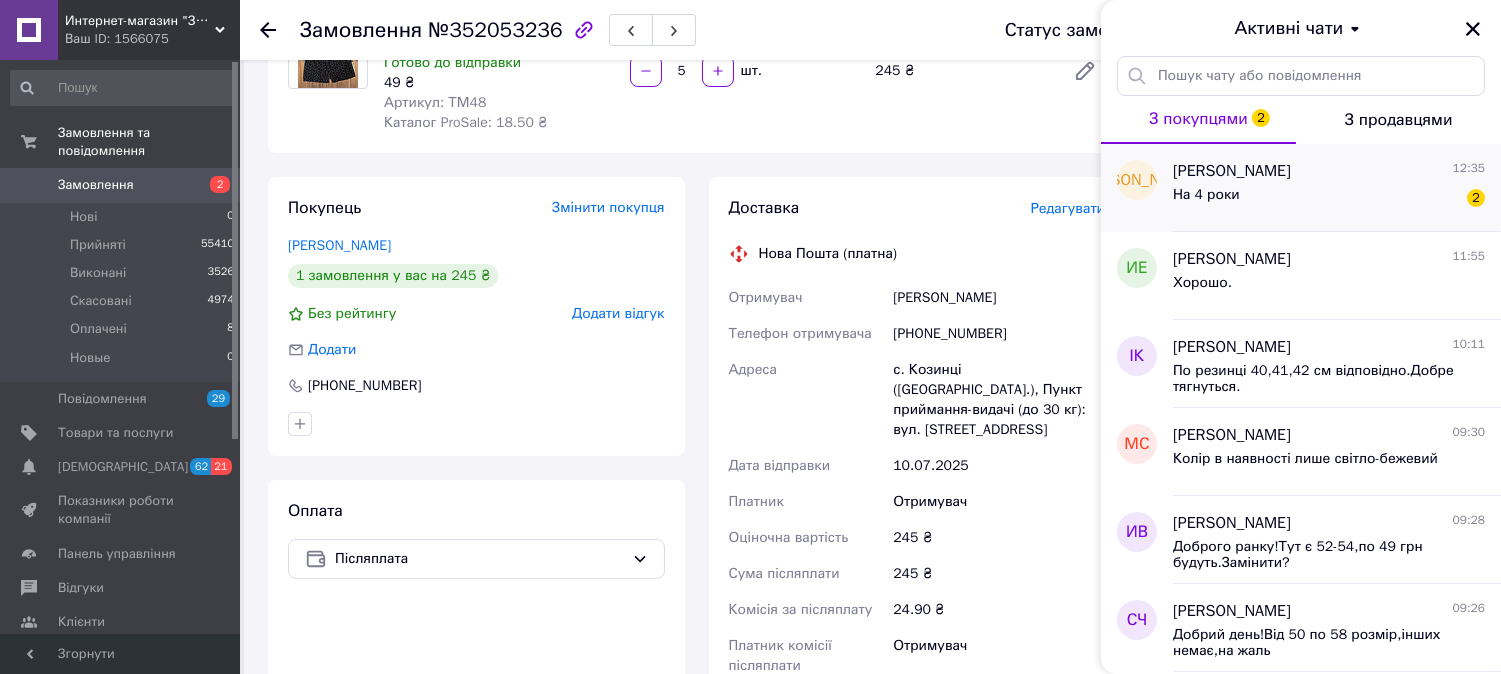 click on "На 4 роки 2" at bounding box center (1329, 199) 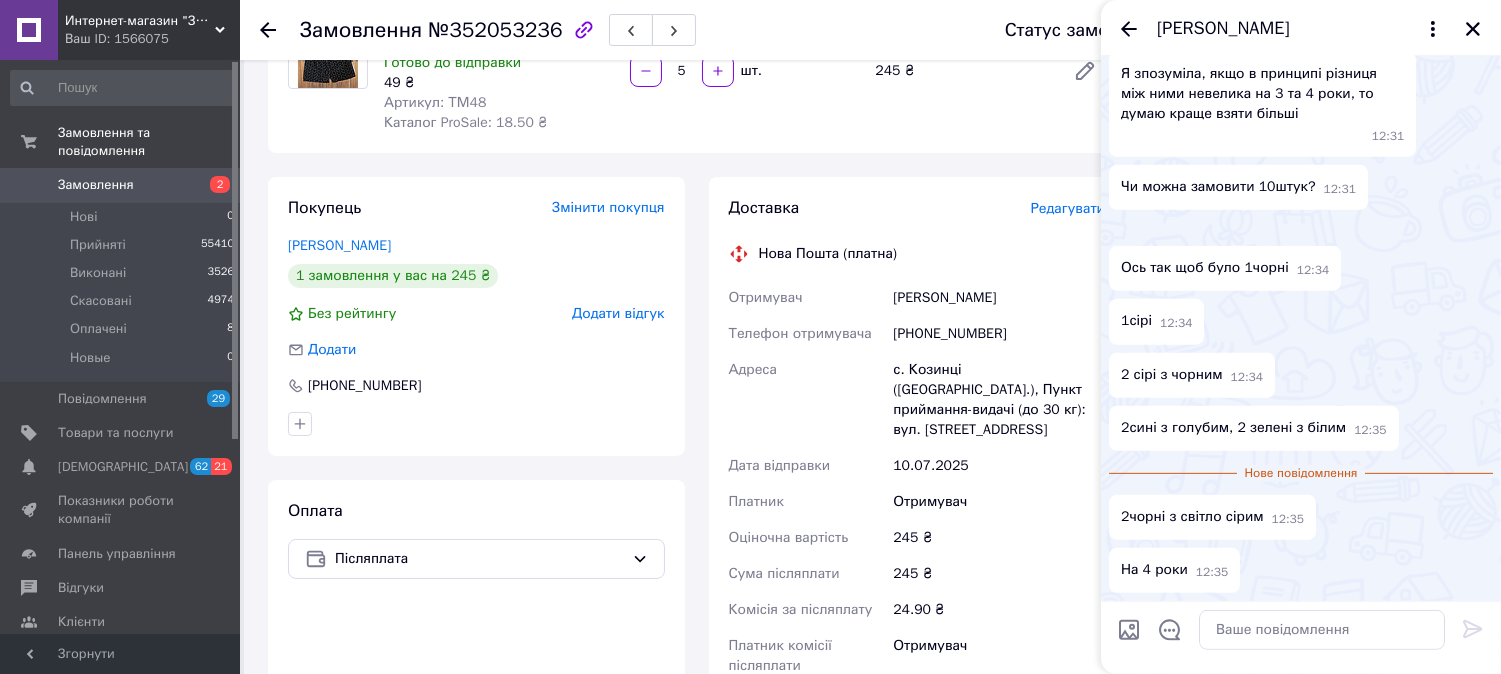 scroll, scrollTop: 1763, scrollLeft: 0, axis: vertical 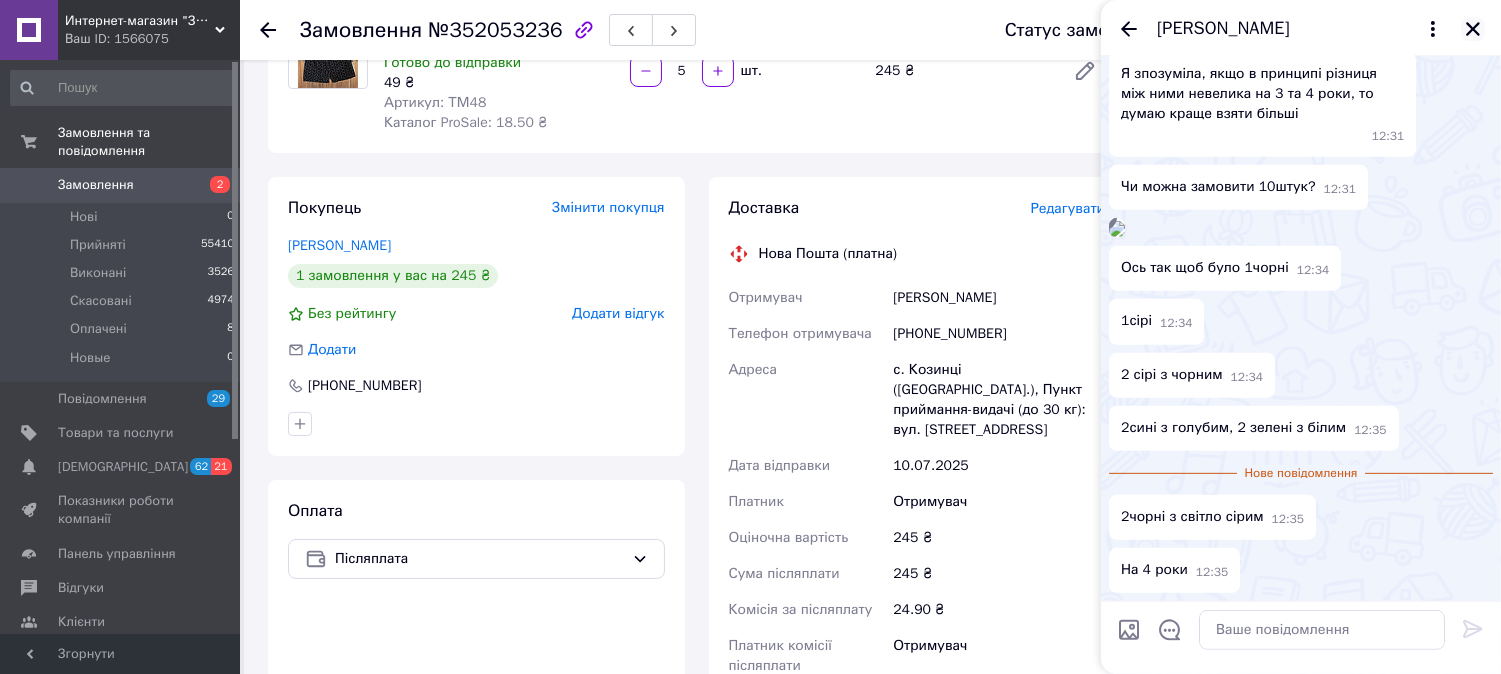 click 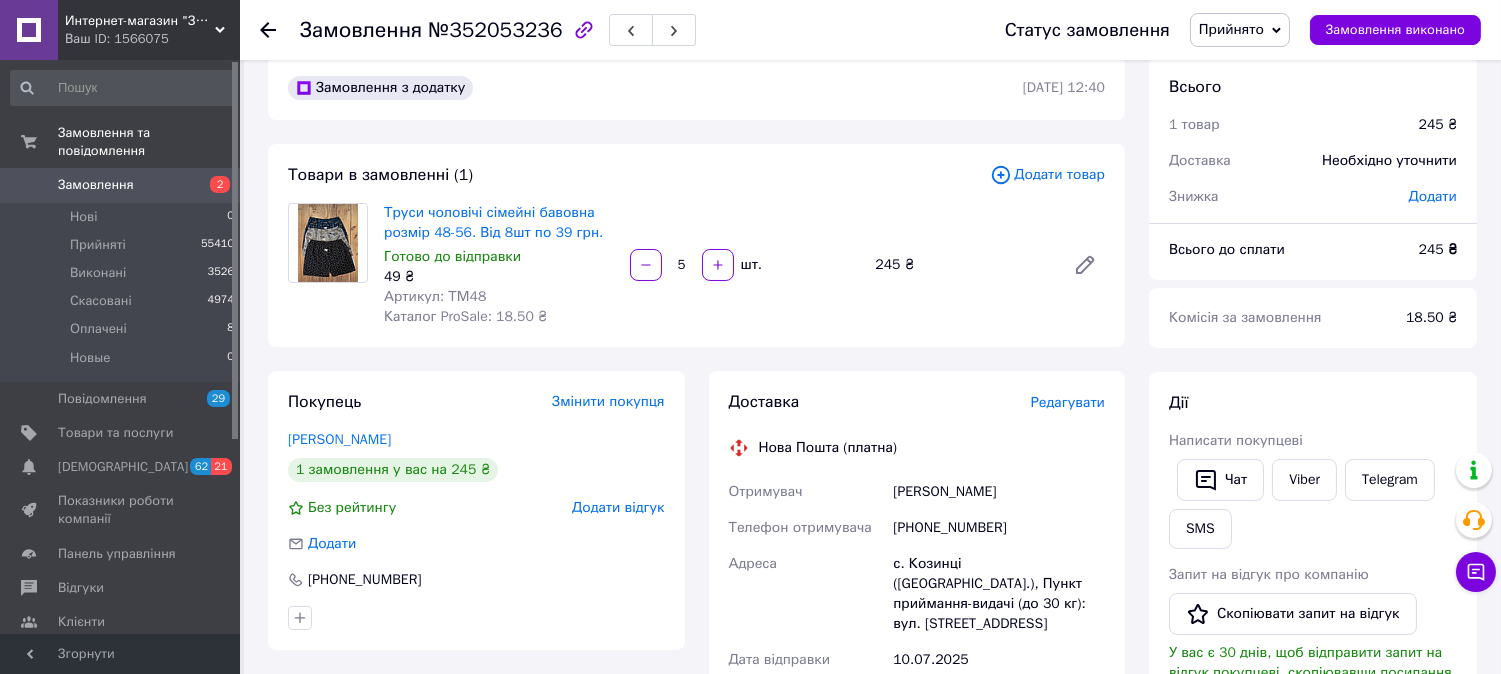 scroll, scrollTop: 0, scrollLeft: 0, axis: both 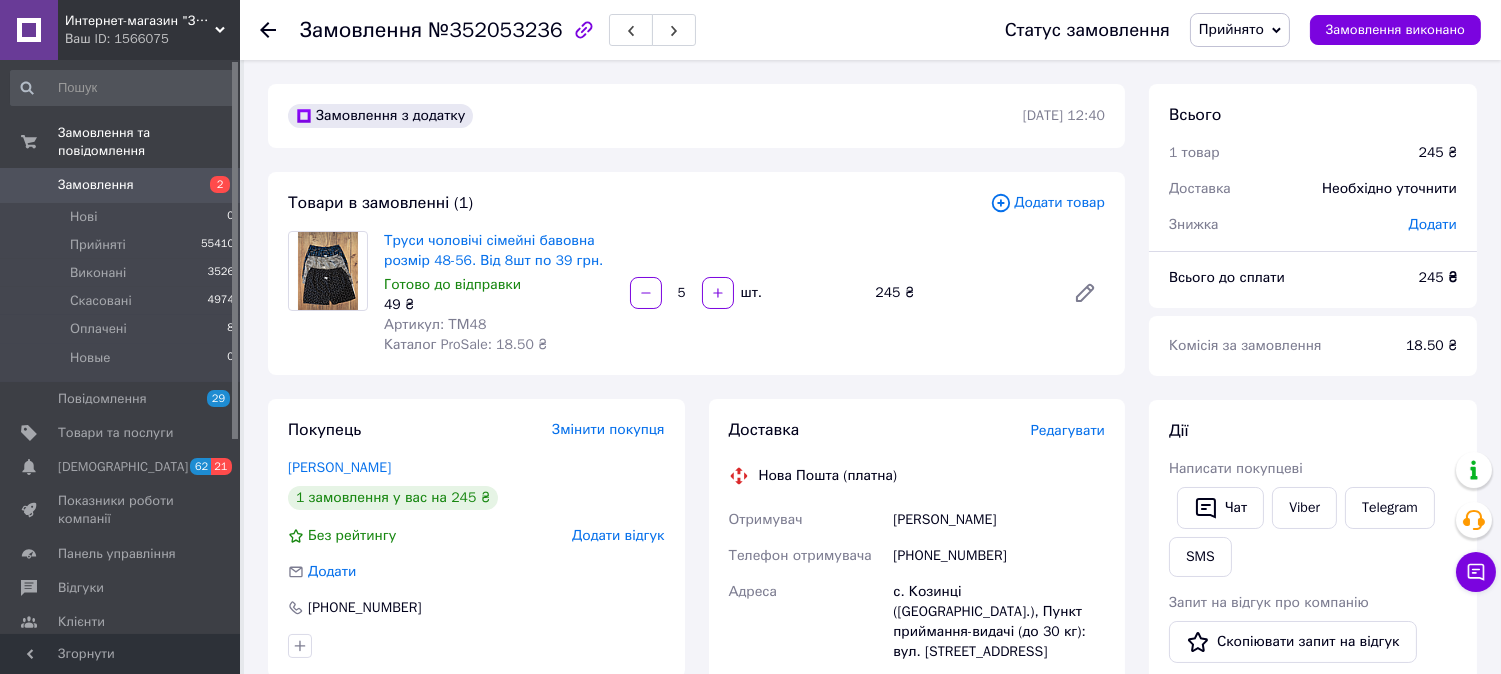 click on "Замовлення №352053236 Статус замовлення Прийнято Виконано Скасовано Оплачено Новые Замовлення виконано" at bounding box center (870, 30) 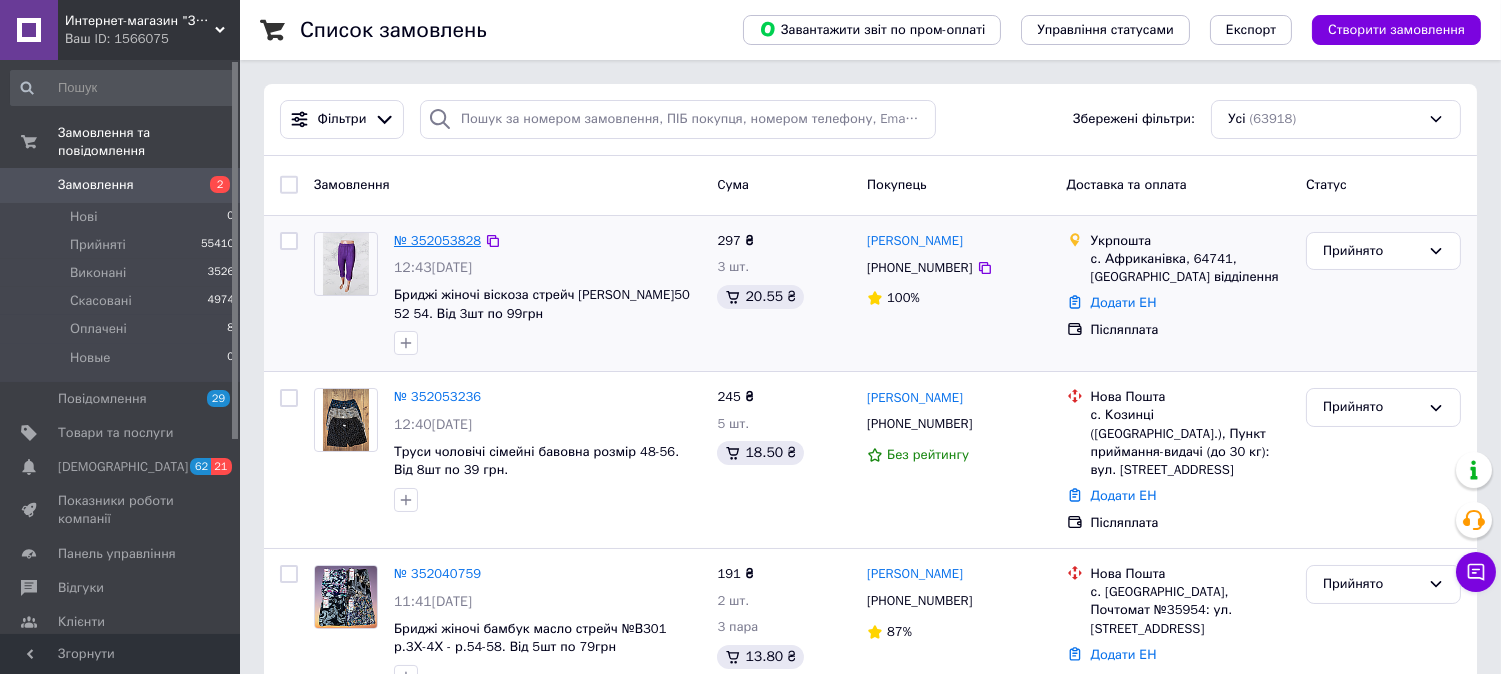 click on "№ 352053828" at bounding box center (437, 240) 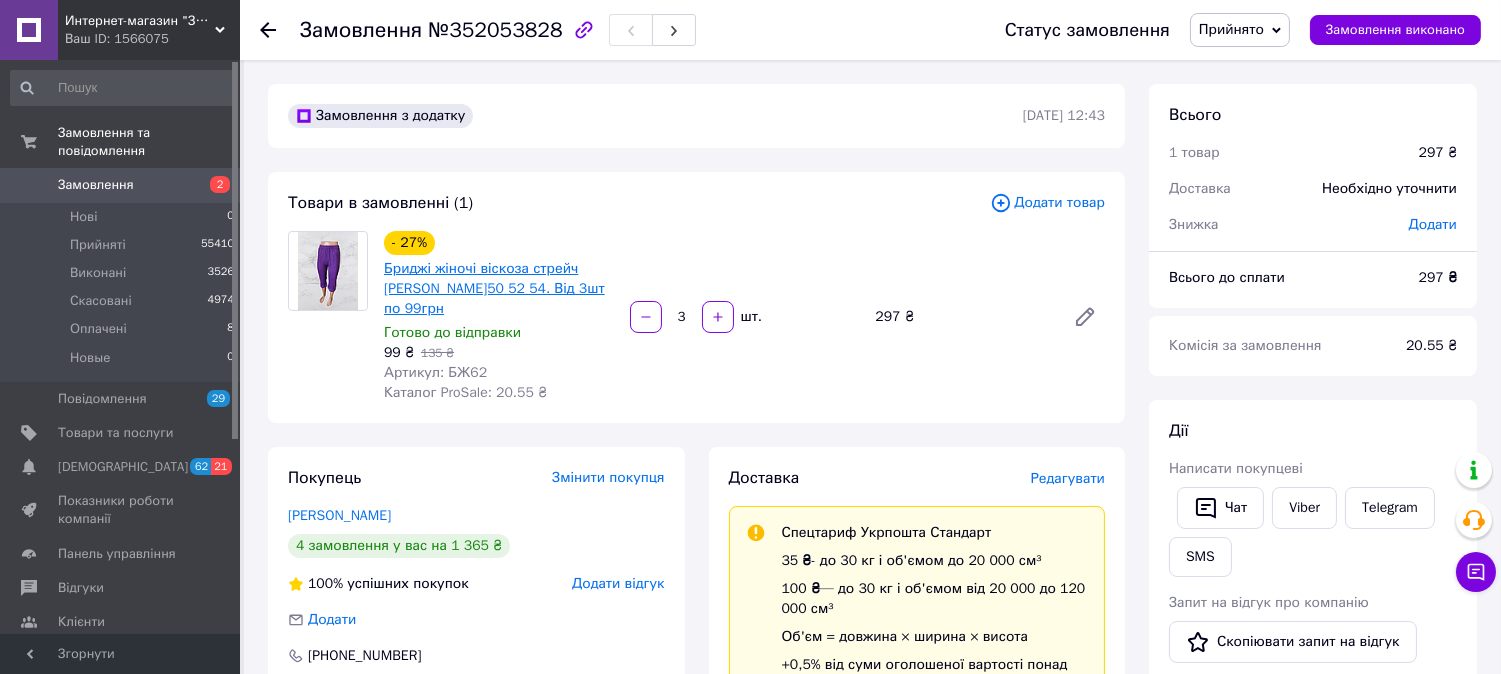 click on "Бриджі жіночі віскоза стрейч [PERSON_NAME]50 52 54. Від 3шт по 99грн" at bounding box center (494, 288) 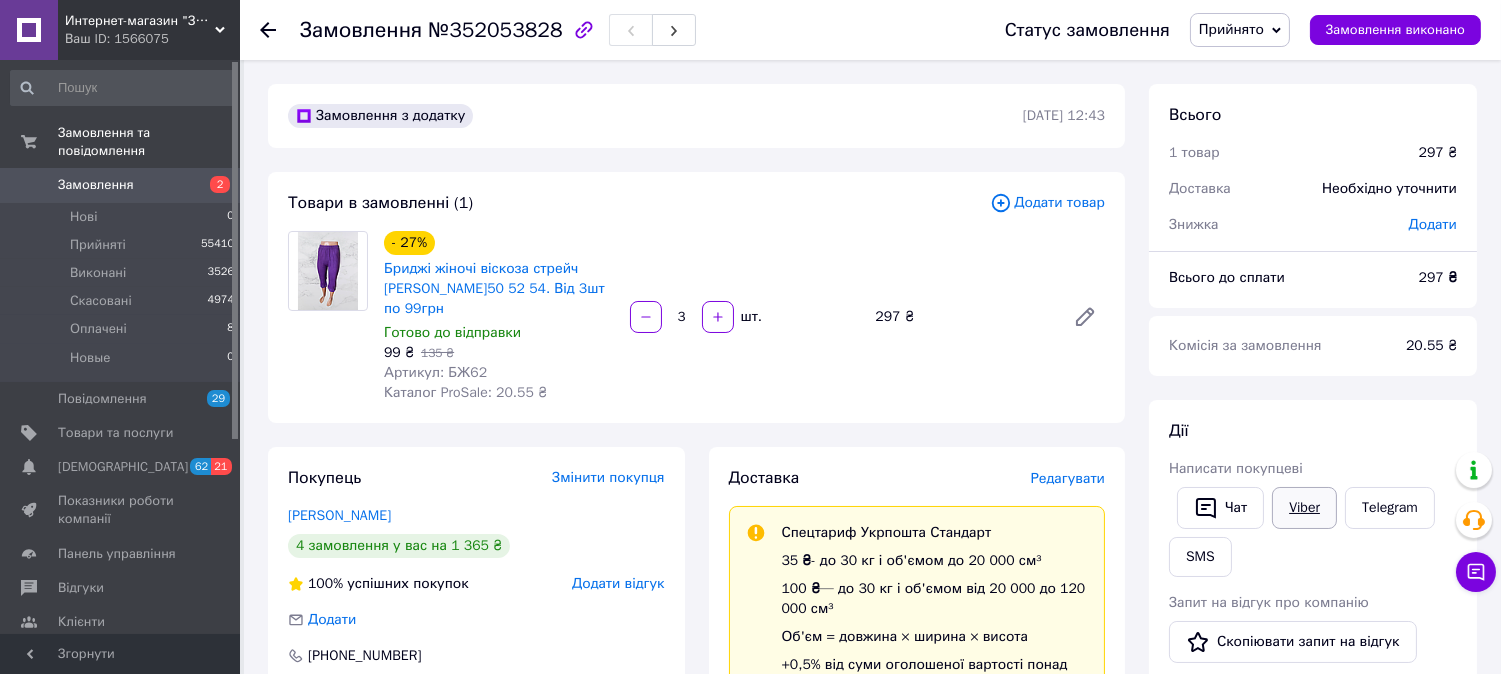 click on "Viber" at bounding box center (1304, 508) 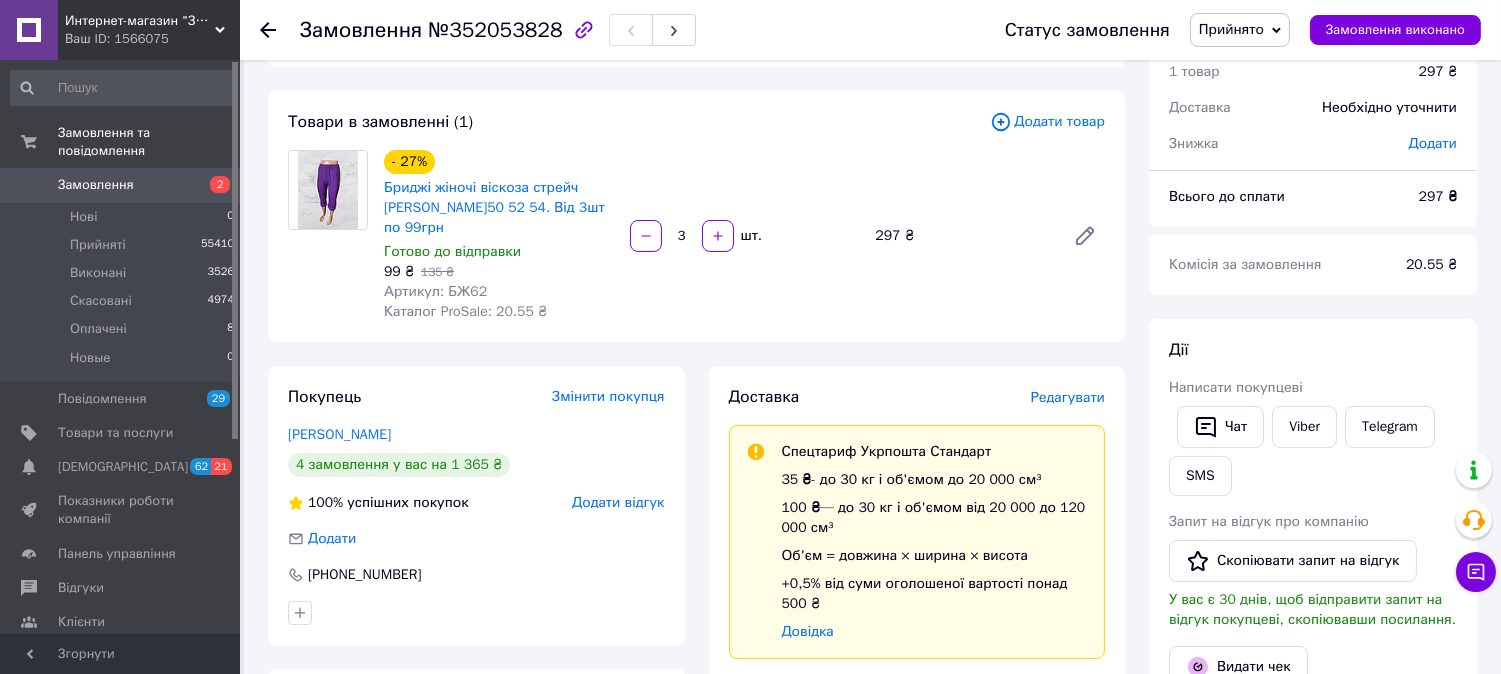 scroll, scrollTop: 0, scrollLeft: 0, axis: both 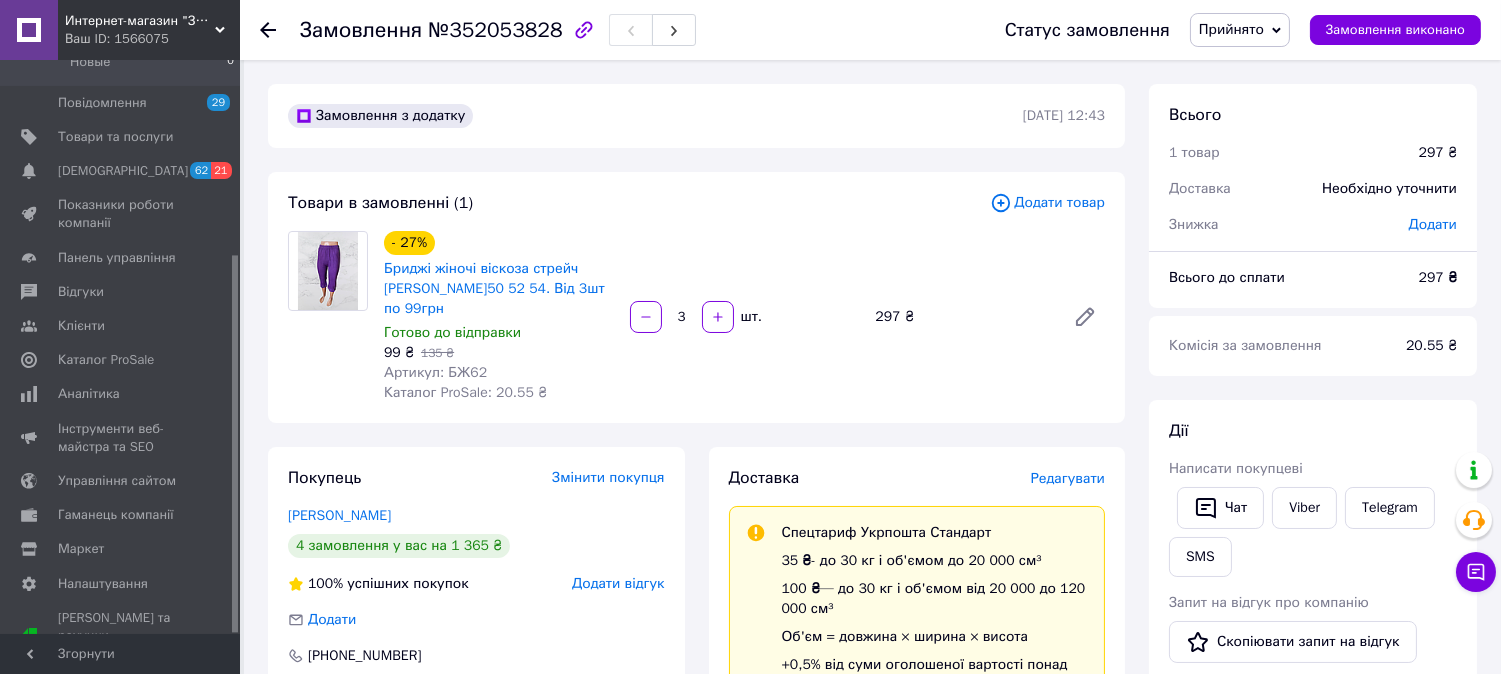 click 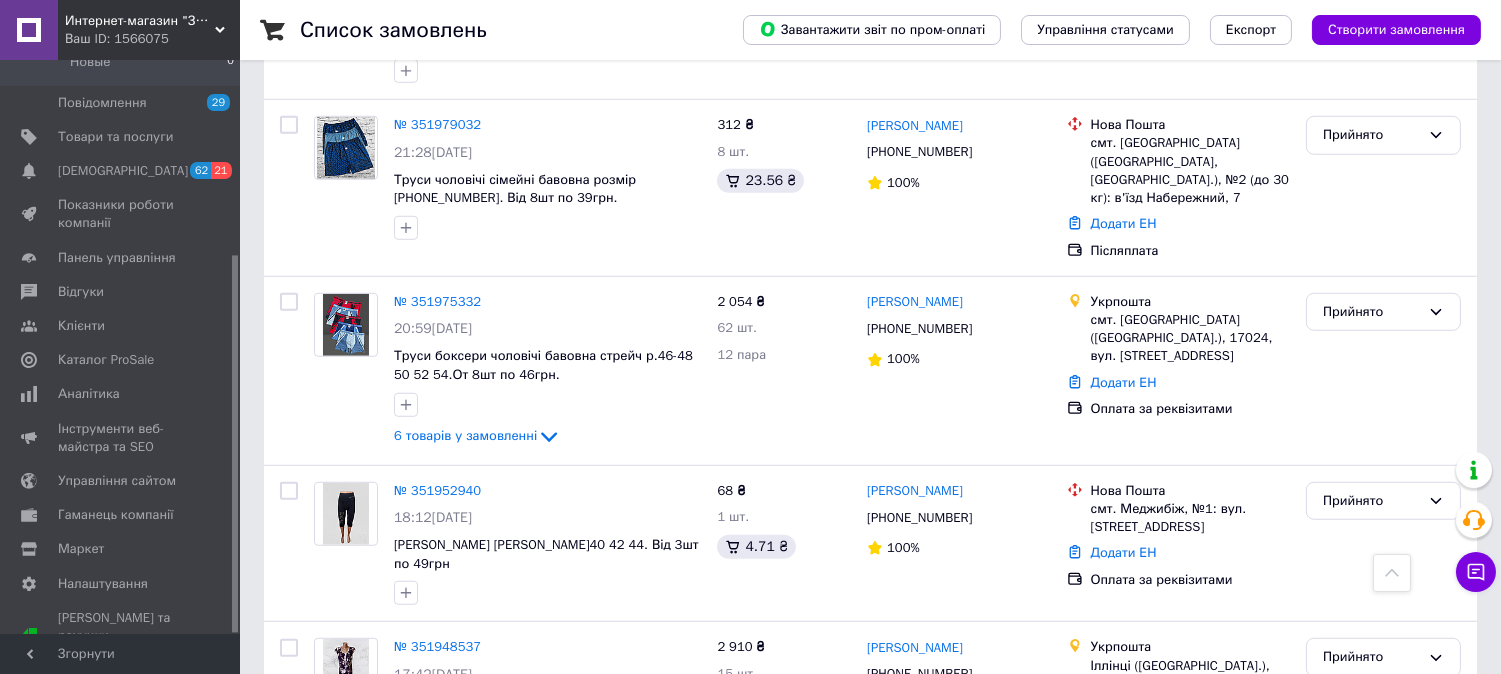 scroll, scrollTop: 2666, scrollLeft: 0, axis: vertical 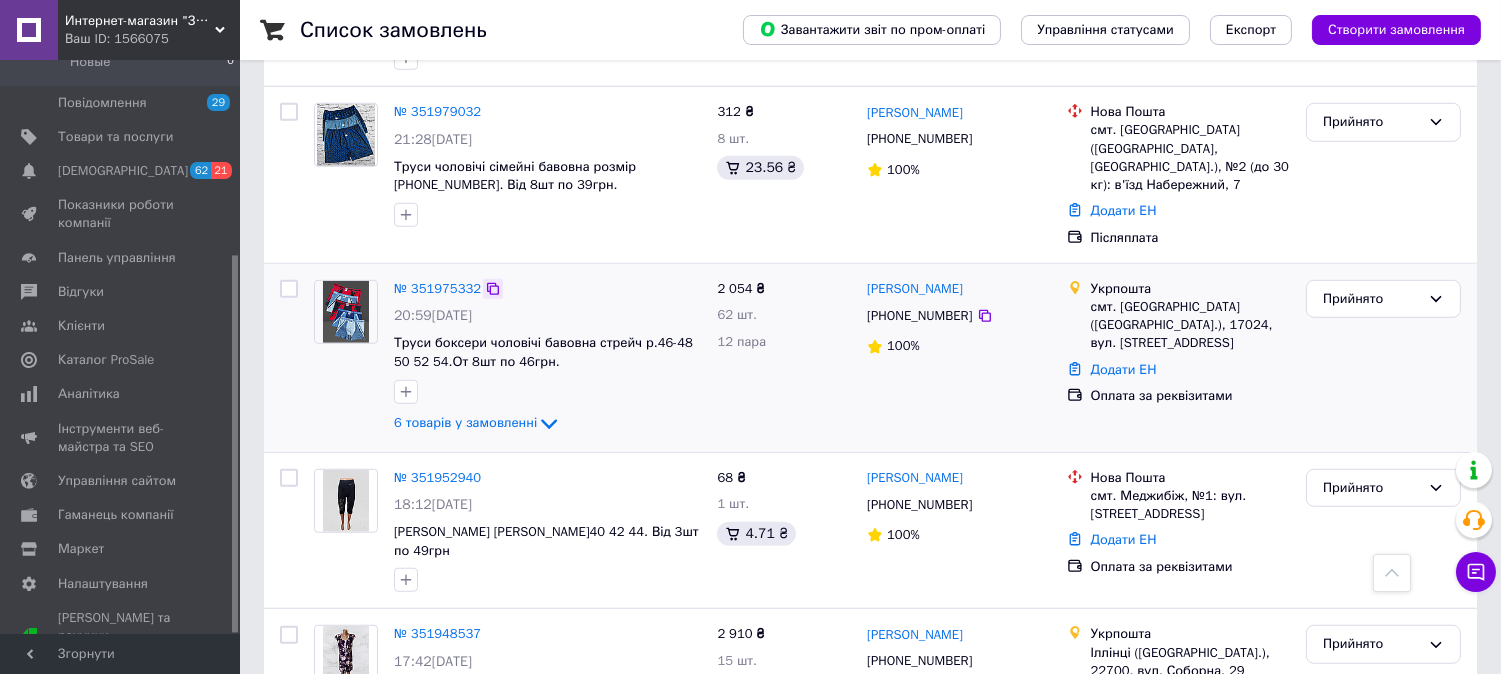 click 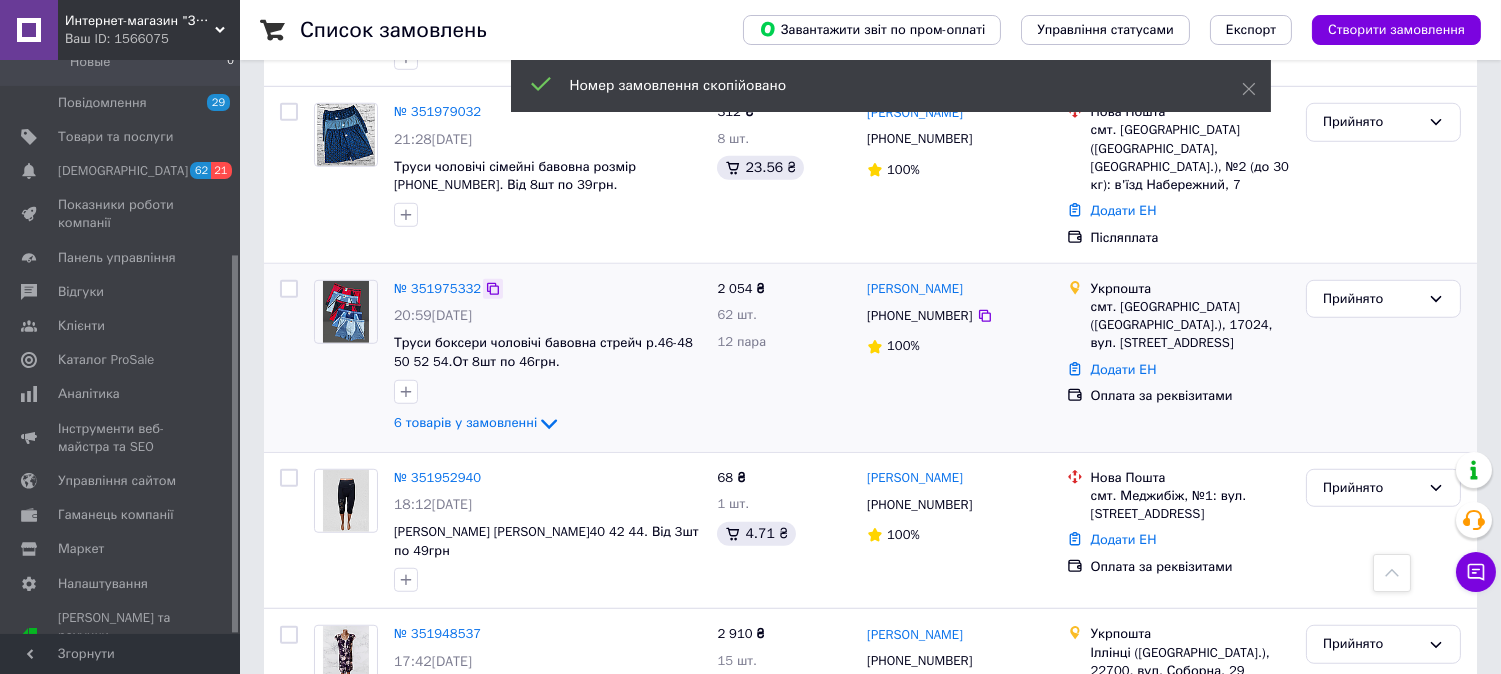 click 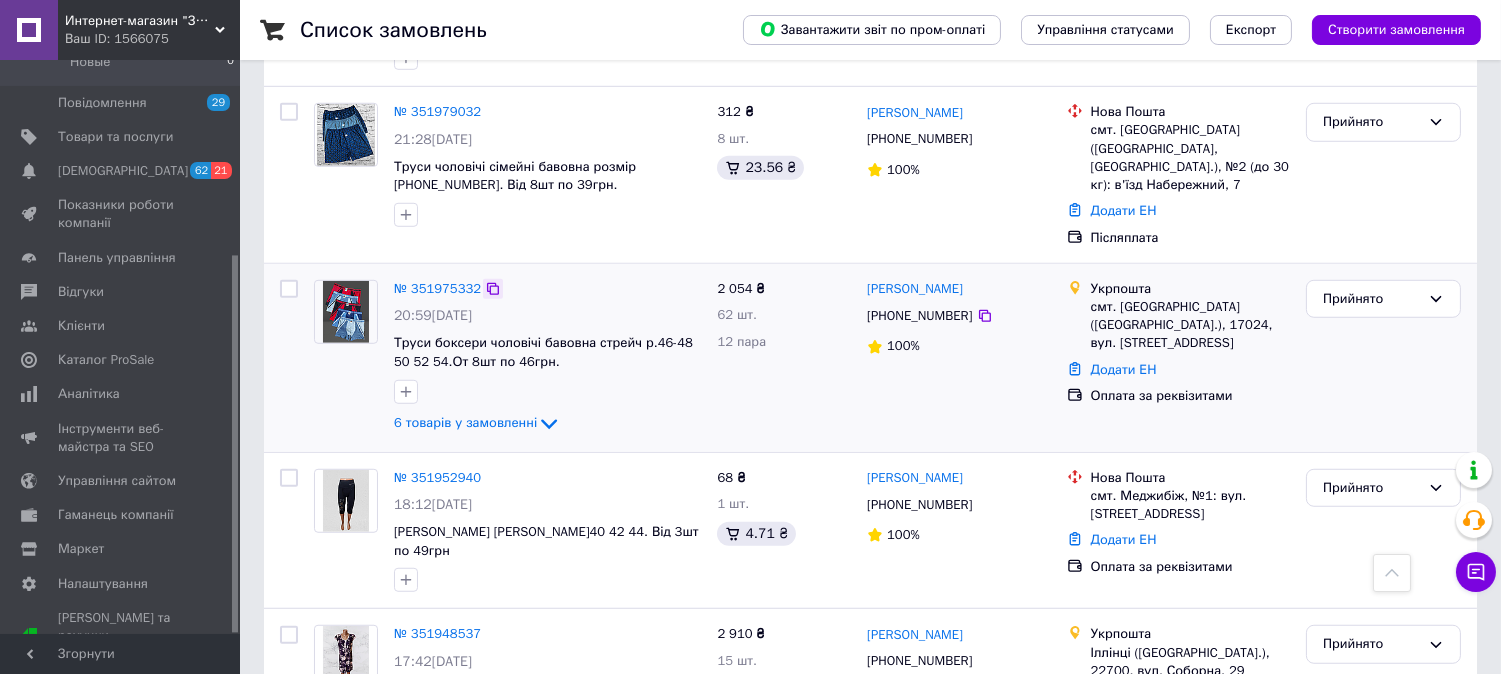 click 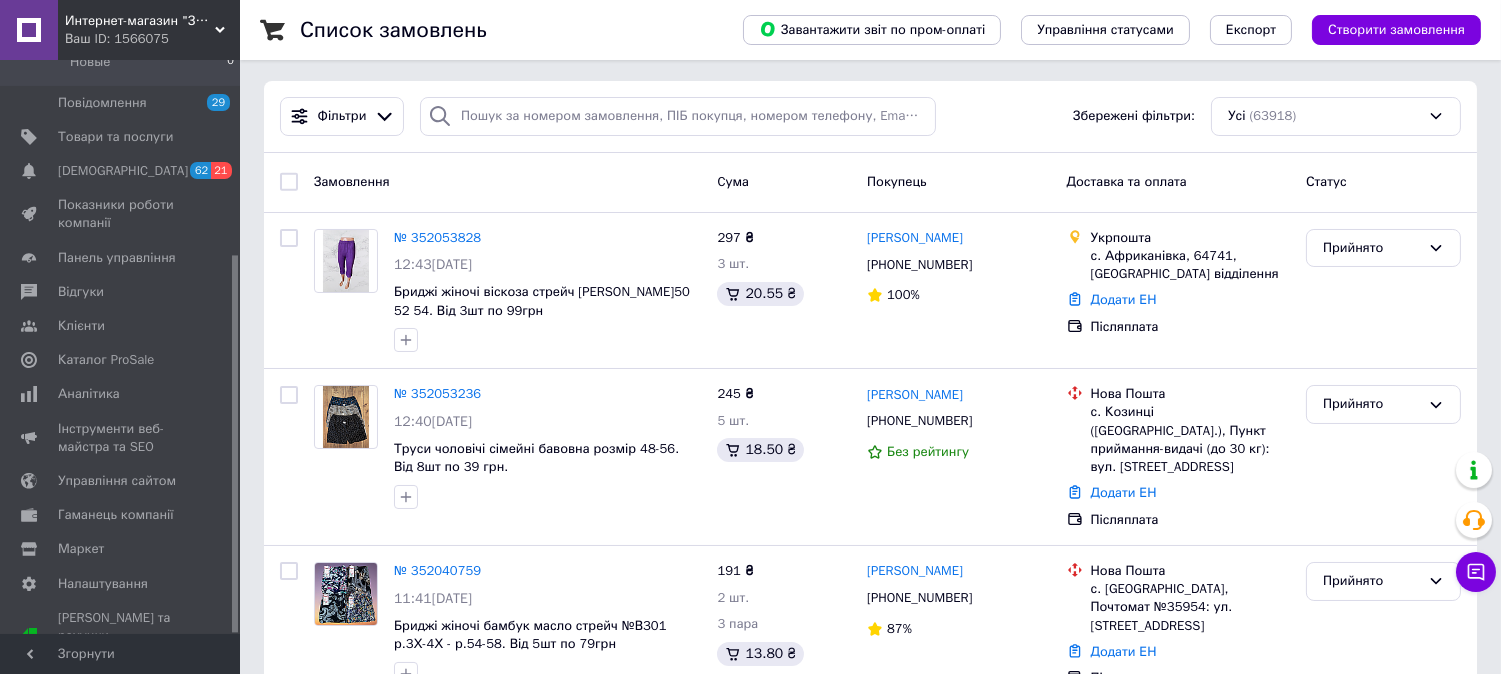 scroll, scrollTop: 0, scrollLeft: 0, axis: both 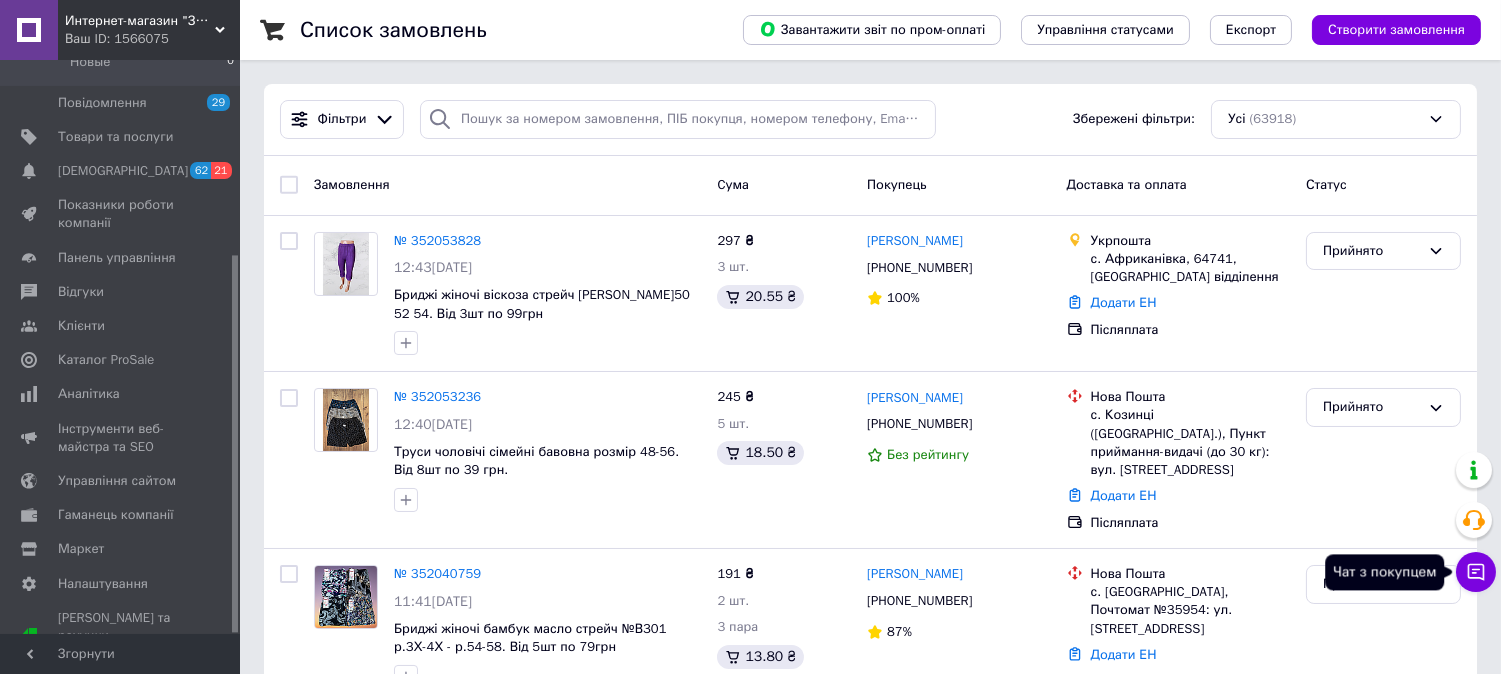 click on "Чат з покупцем" at bounding box center [1476, 572] 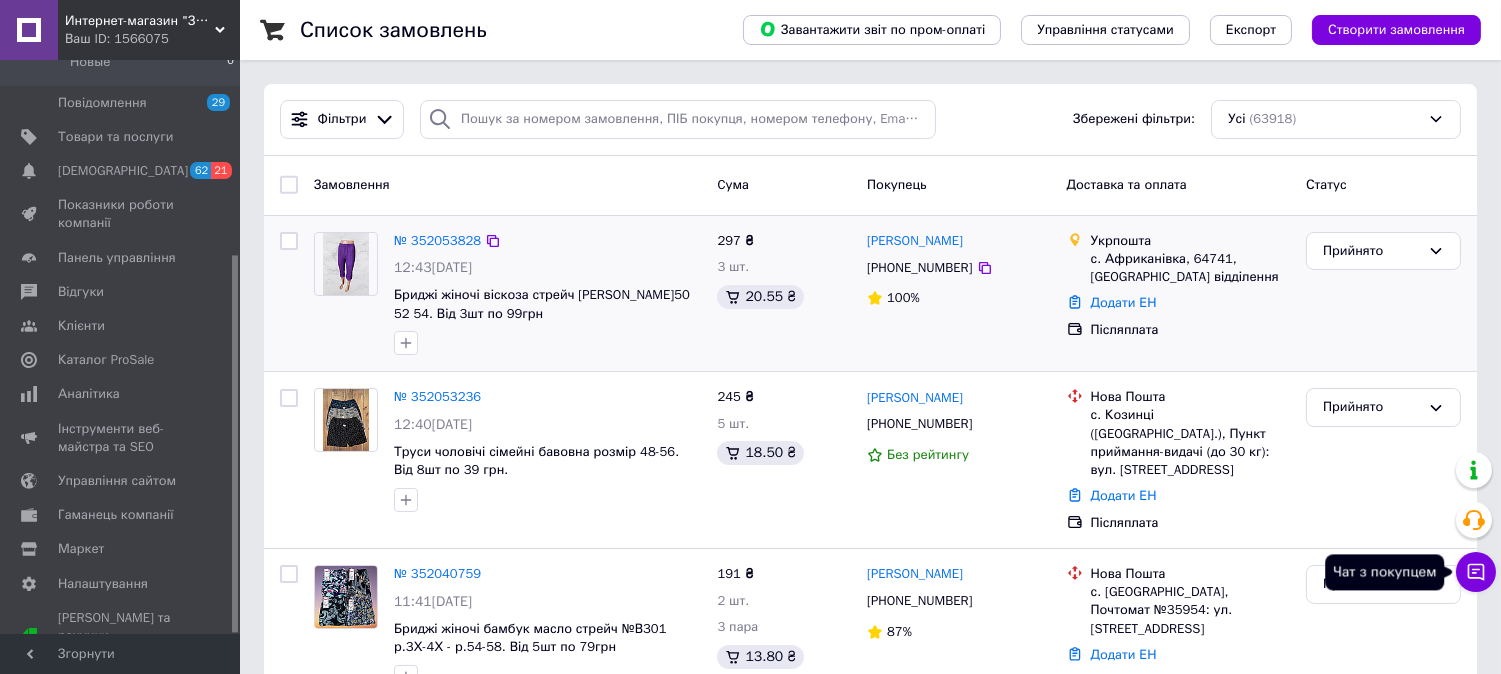 click 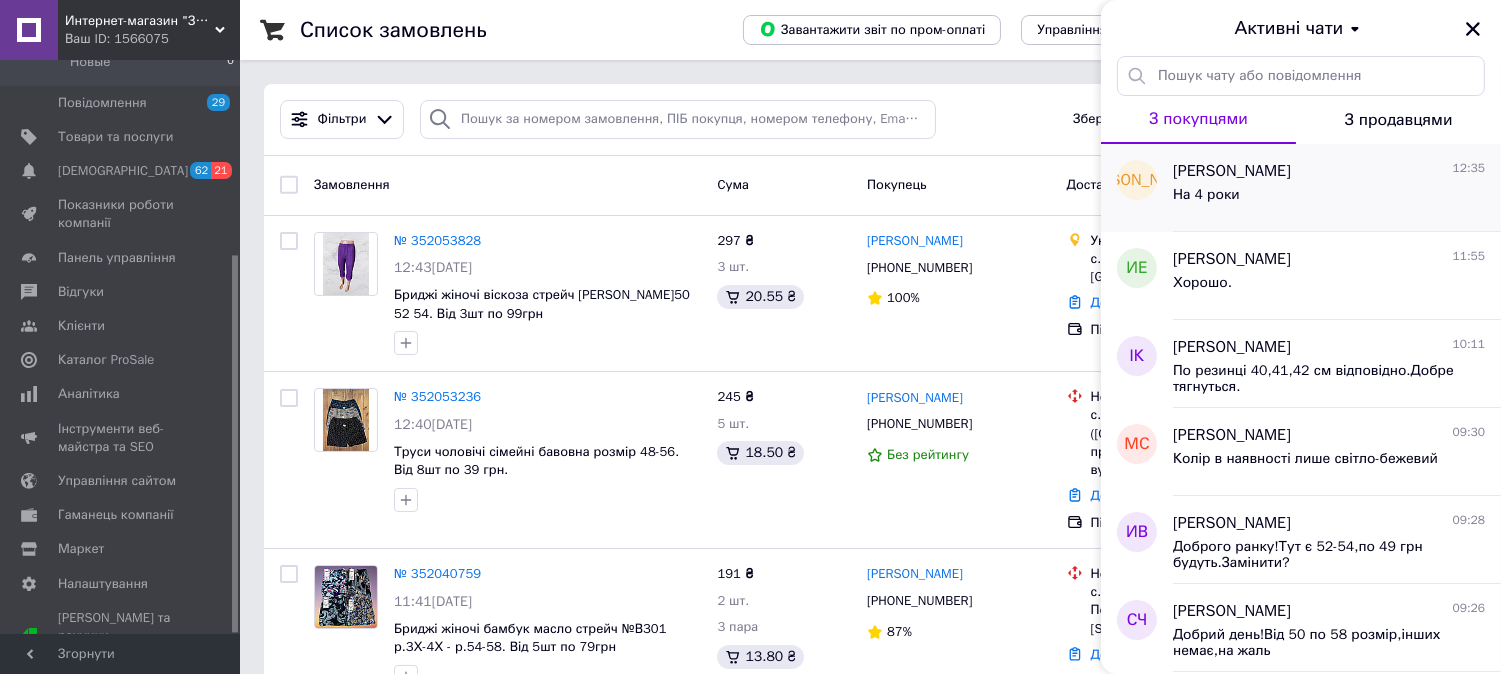 click on "Юлия Лапига 12:35 На 4 роки" at bounding box center (1337, 188) 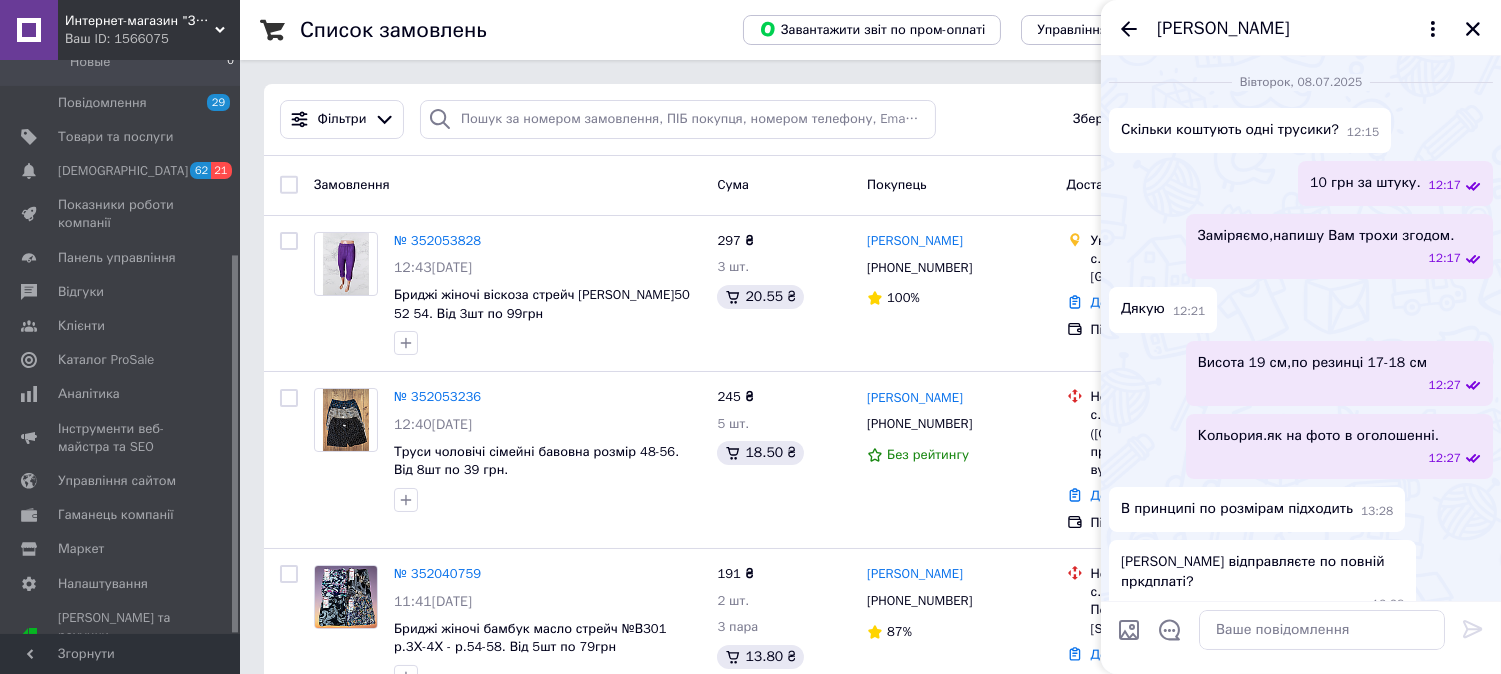 scroll, scrollTop: 1725, scrollLeft: 0, axis: vertical 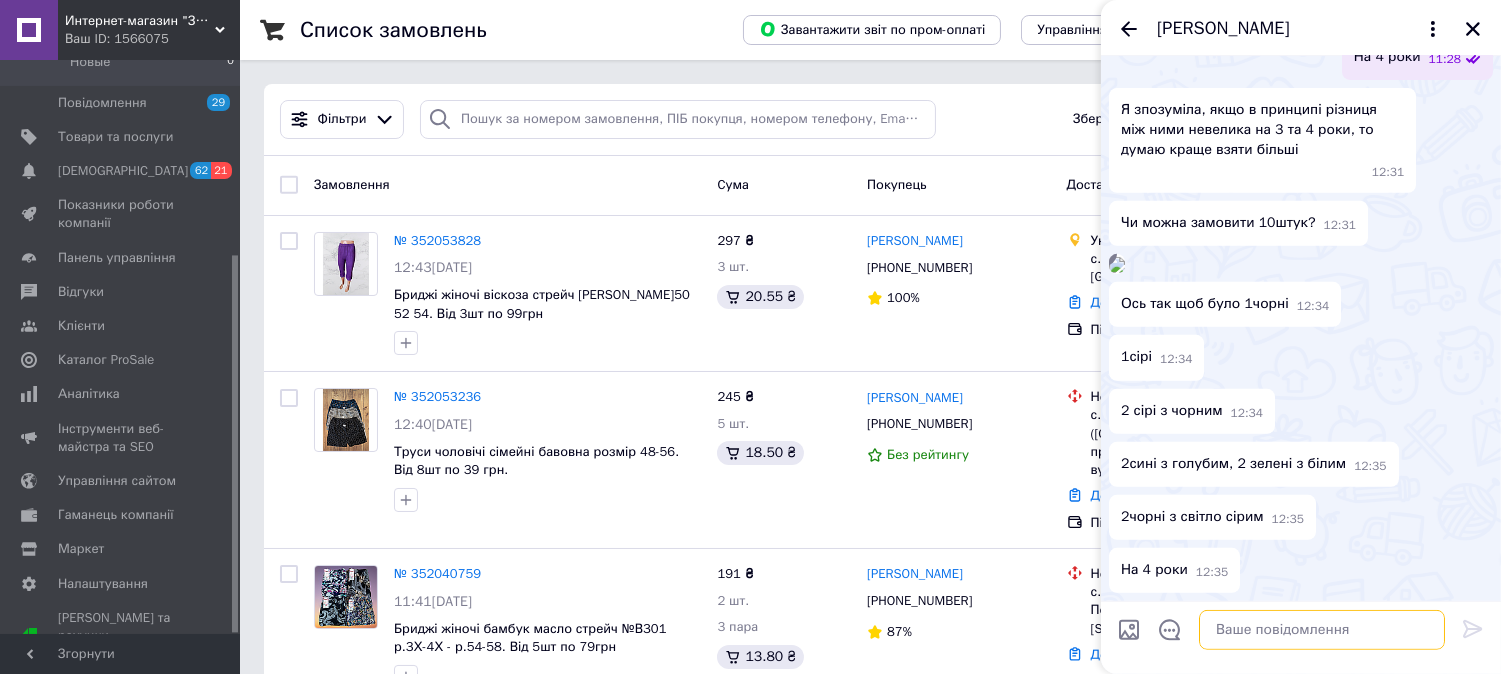 click at bounding box center (1322, 630) 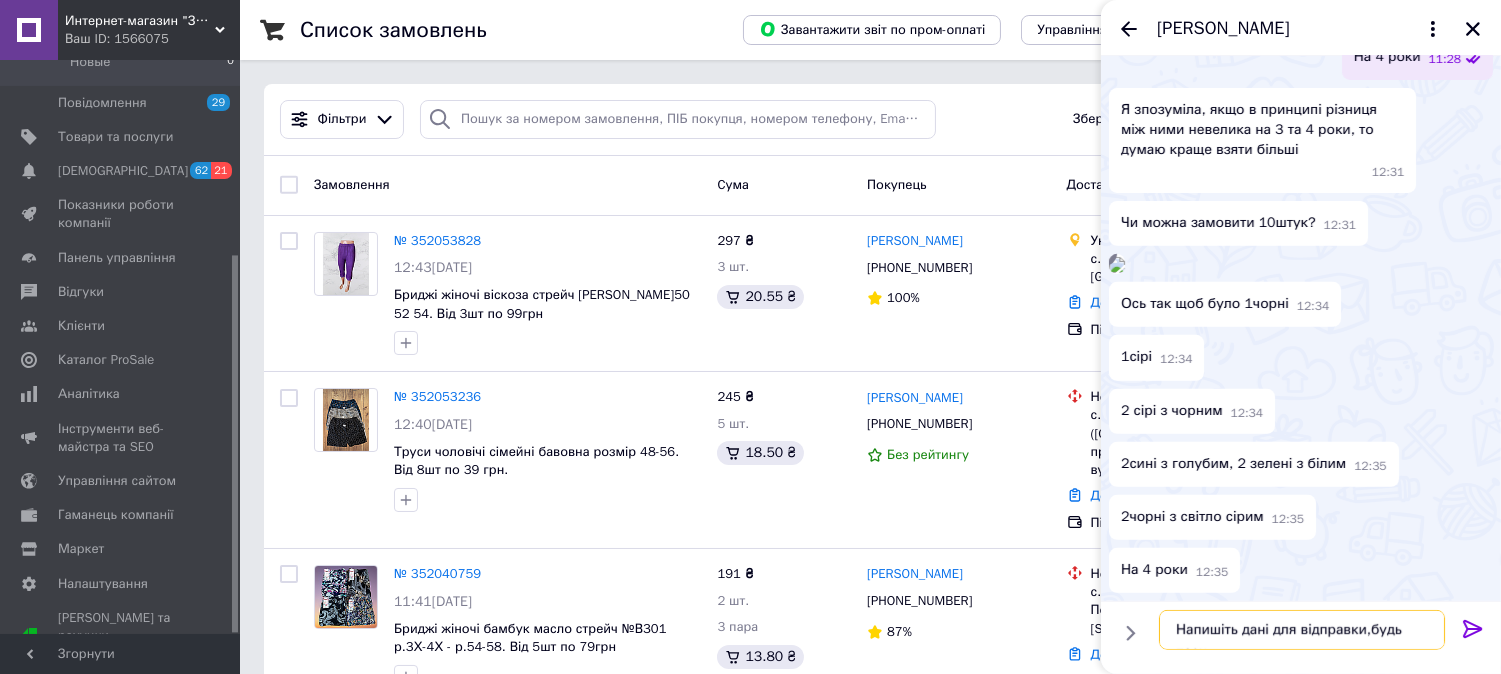 type on "Напишіть дані для відправки,будь ласка" 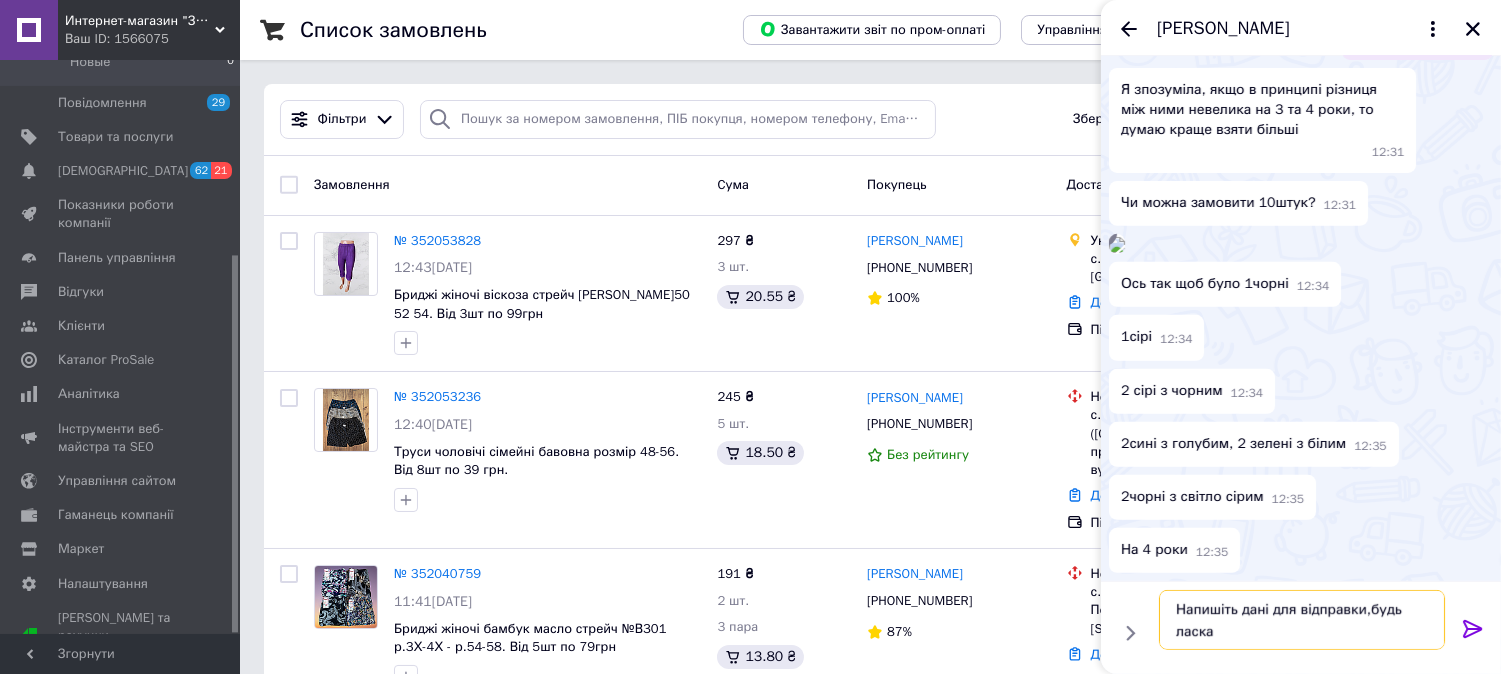 type 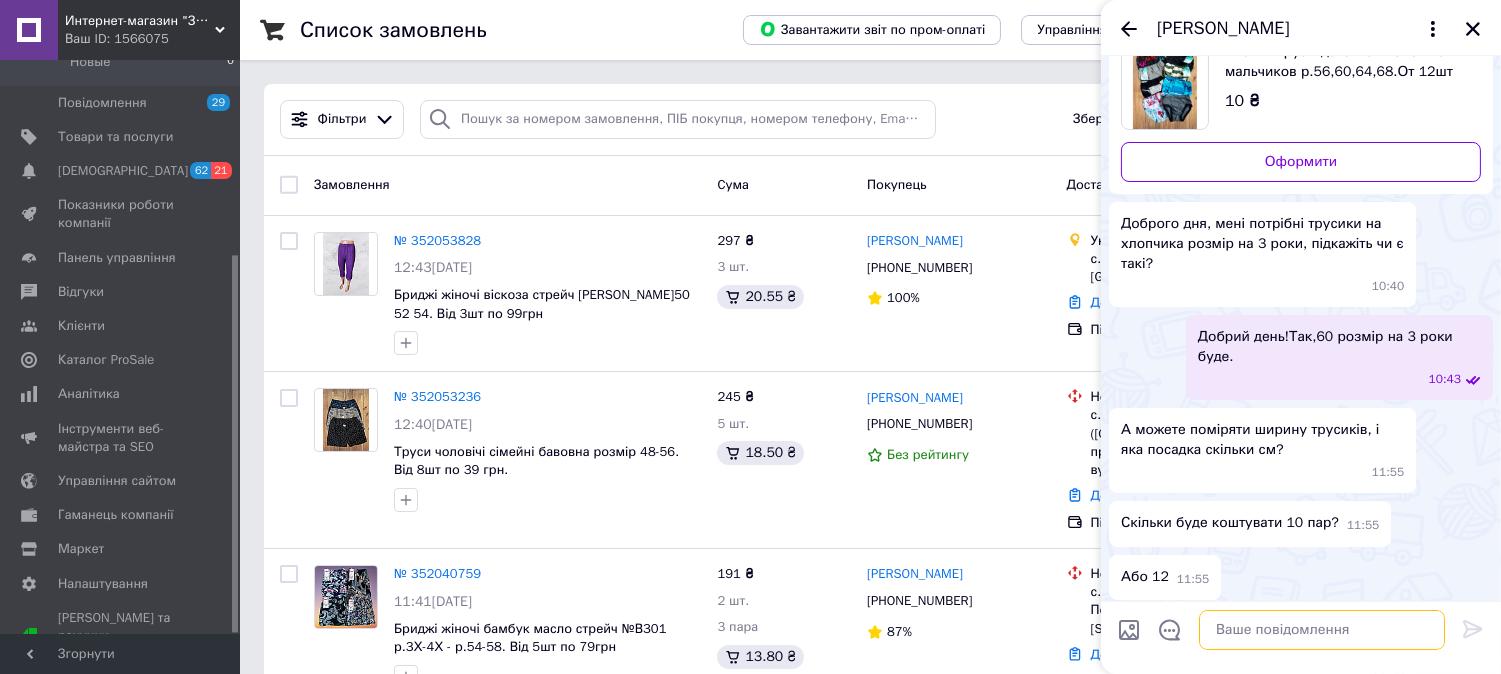 scroll, scrollTop: 0, scrollLeft: 0, axis: both 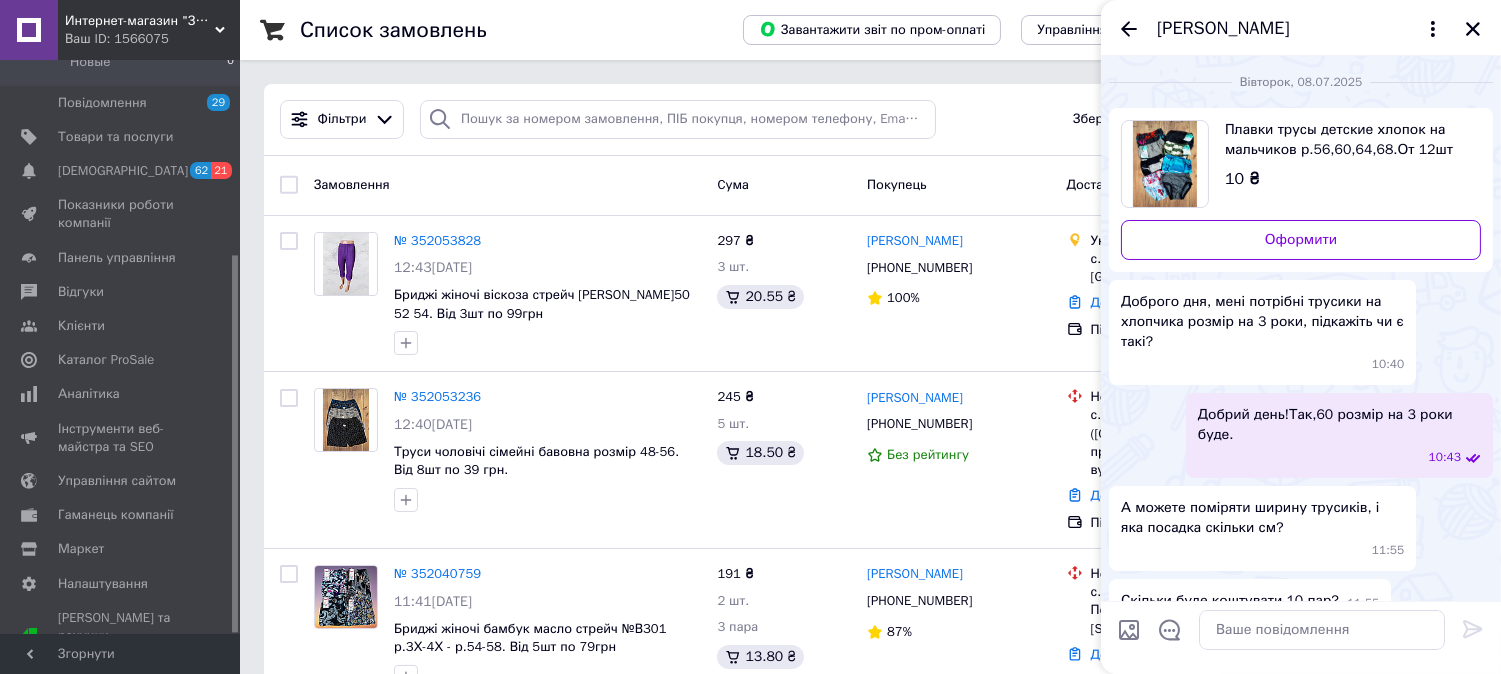 click on "10 ₴" at bounding box center (1345, 179) 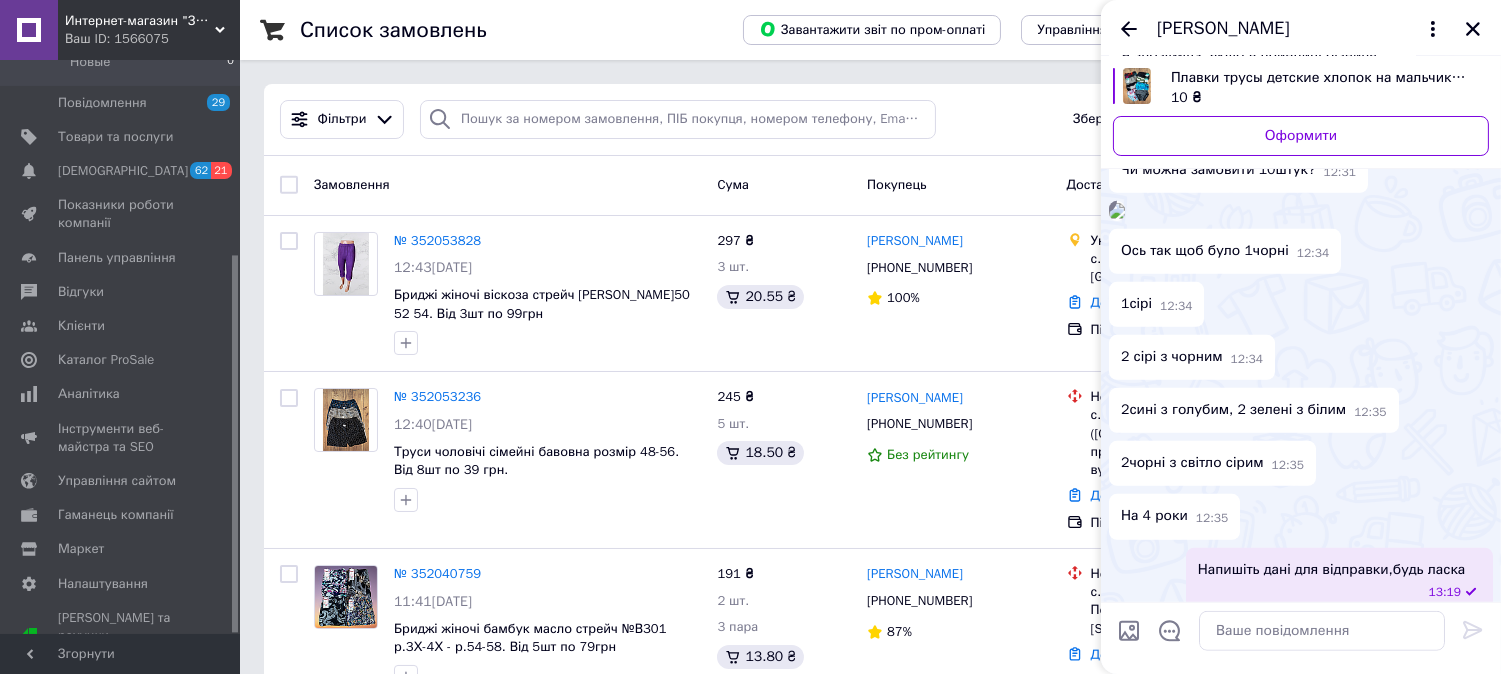 scroll, scrollTop: 2546, scrollLeft: 0, axis: vertical 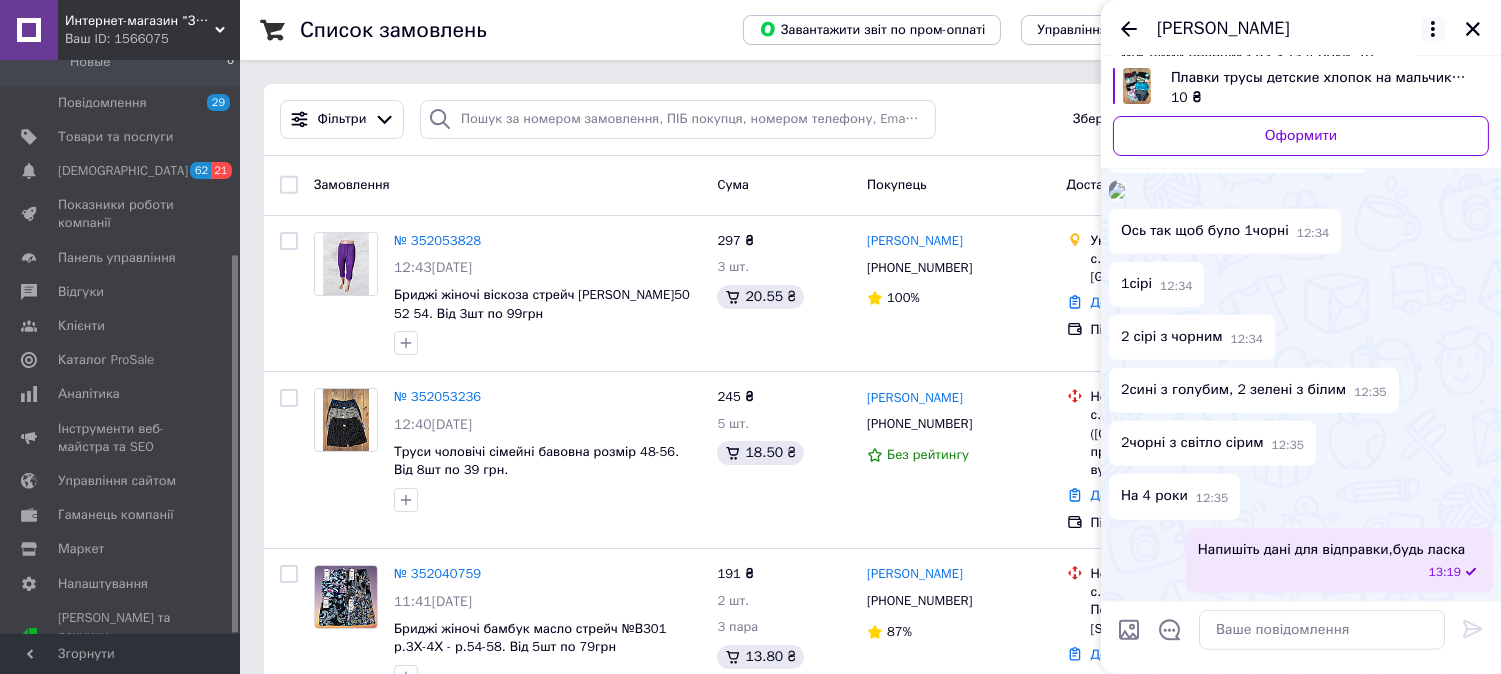 click 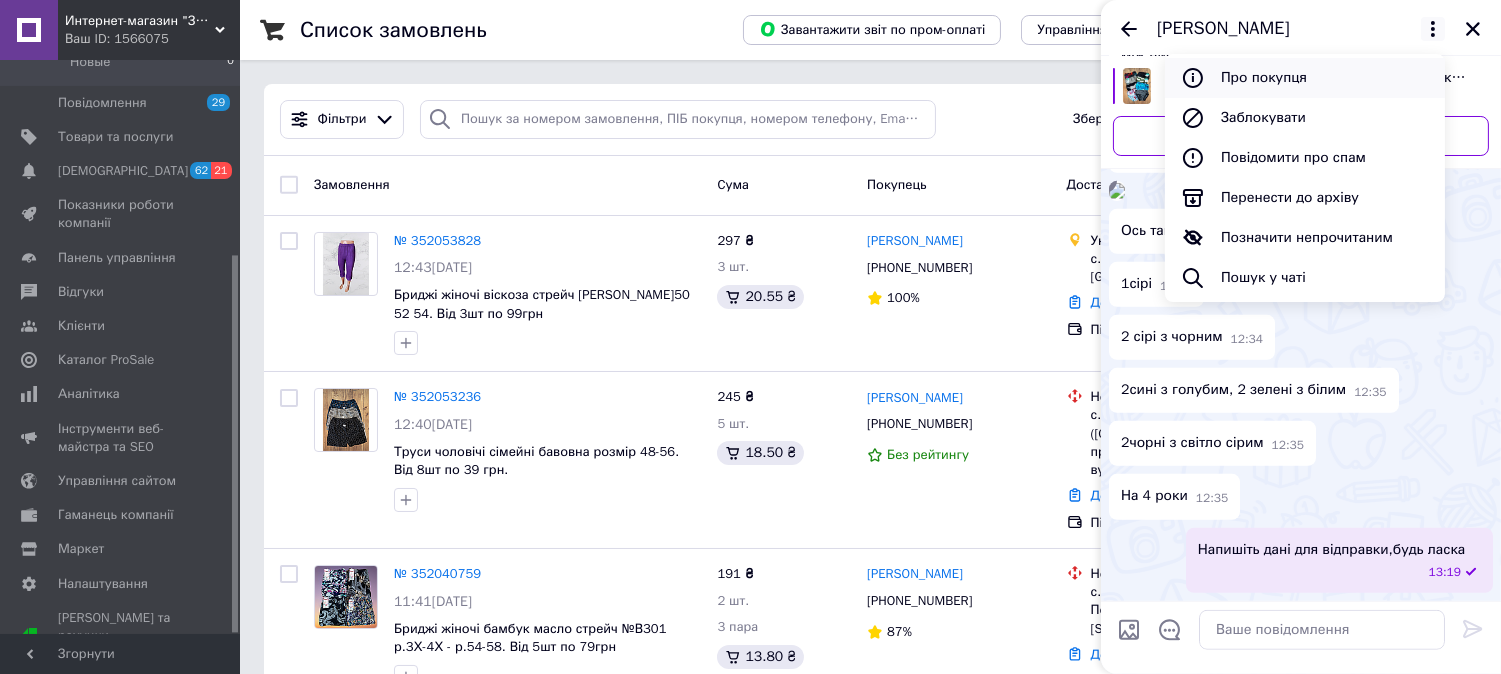 click on "Про покупця" at bounding box center [1305, 78] 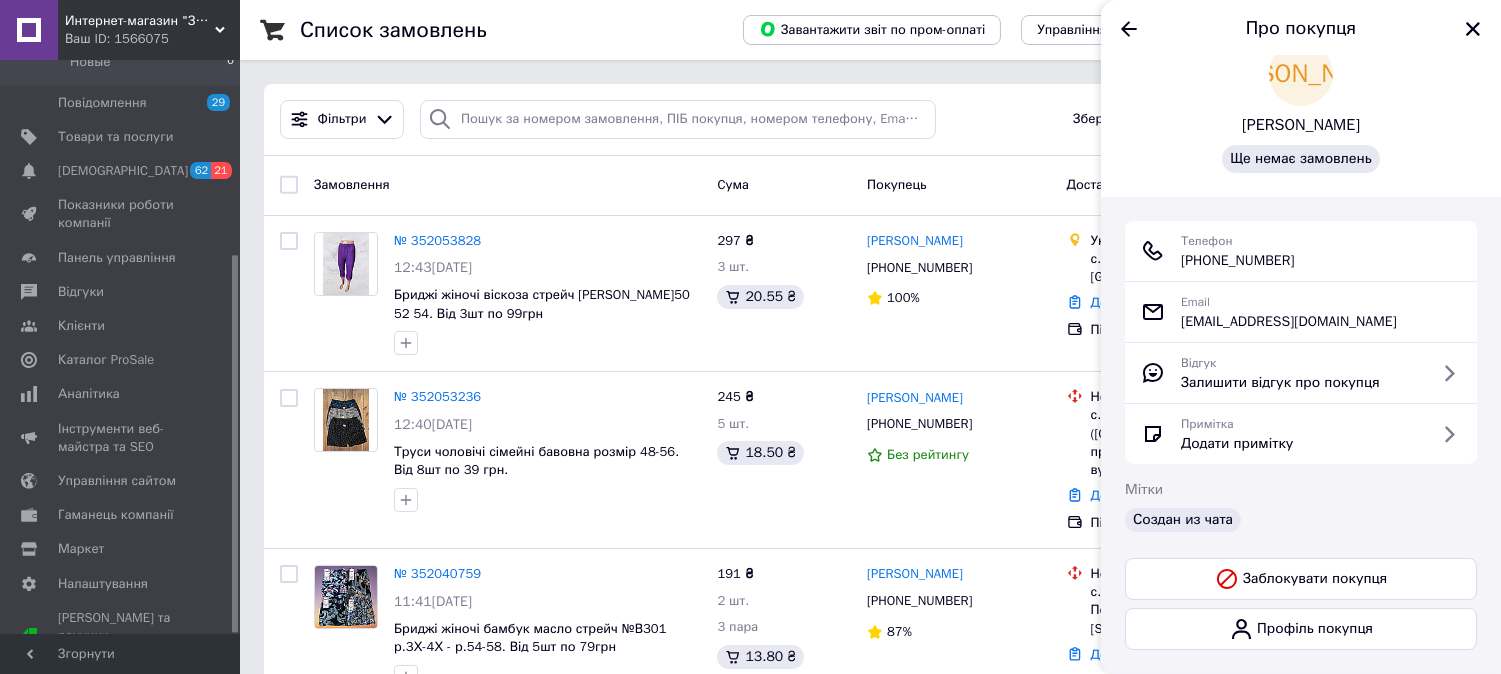 scroll, scrollTop: 63, scrollLeft: 0, axis: vertical 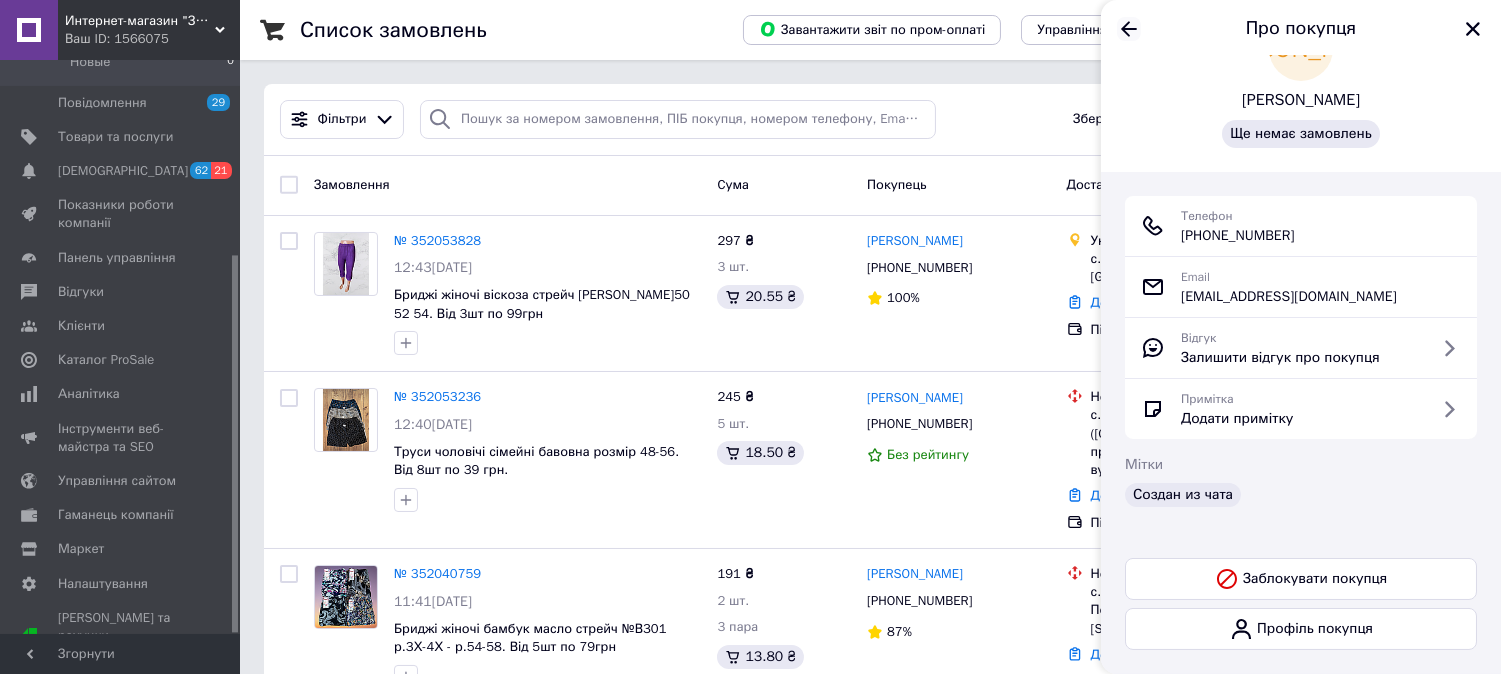 click 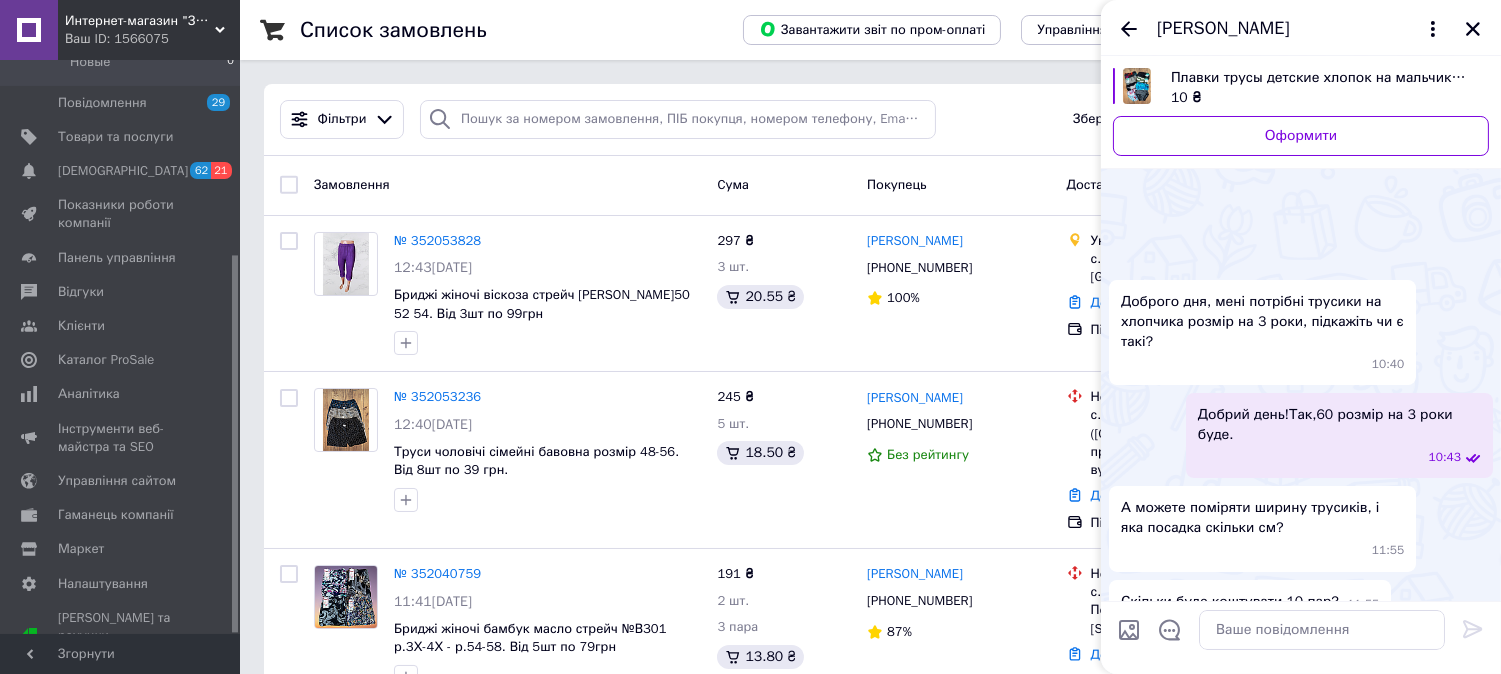 scroll, scrollTop: 2596, scrollLeft: 0, axis: vertical 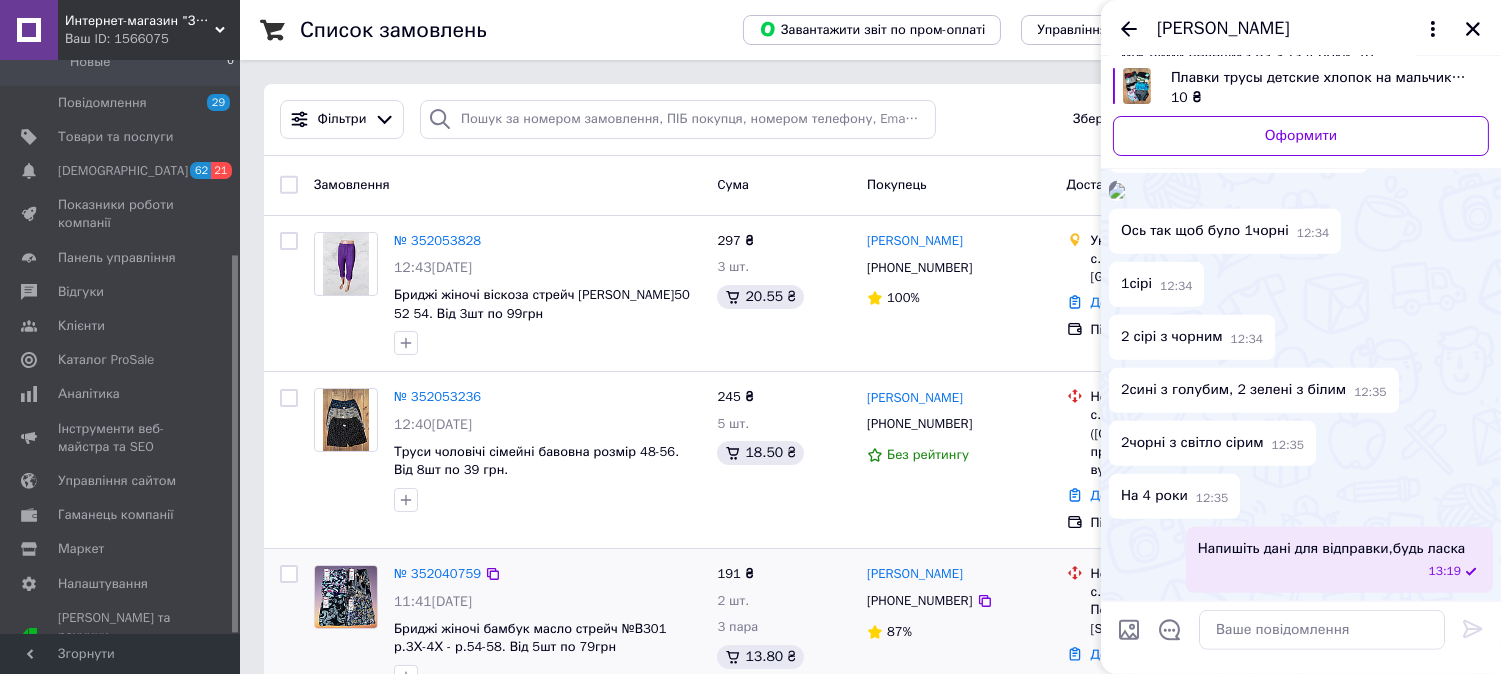 drag, startPoint x: 1473, startPoint y: 27, endPoint x: 532, endPoint y: 673, distance: 1141.4014 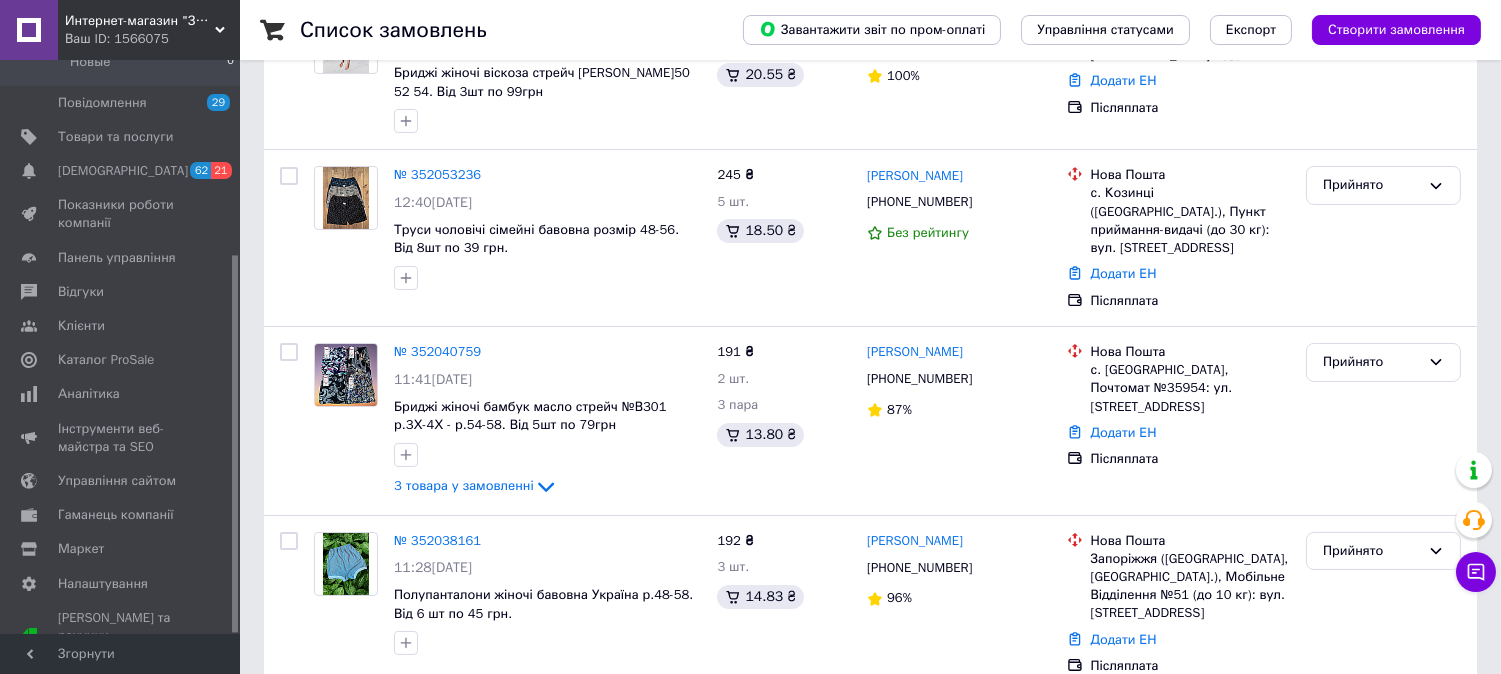 scroll, scrollTop: 0, scrollLeft: 0, axis: both 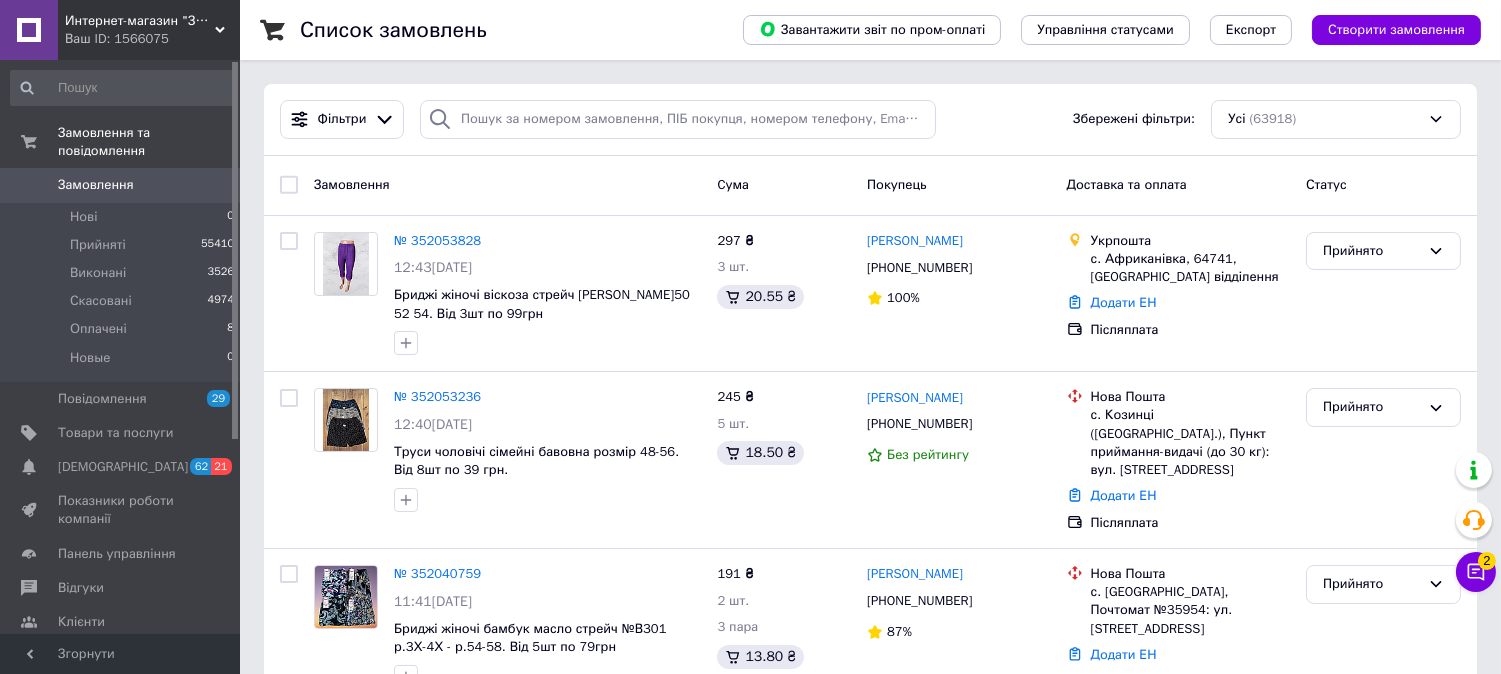 click on "Чат з покупцем 2" at bounding box center (1476, 572) 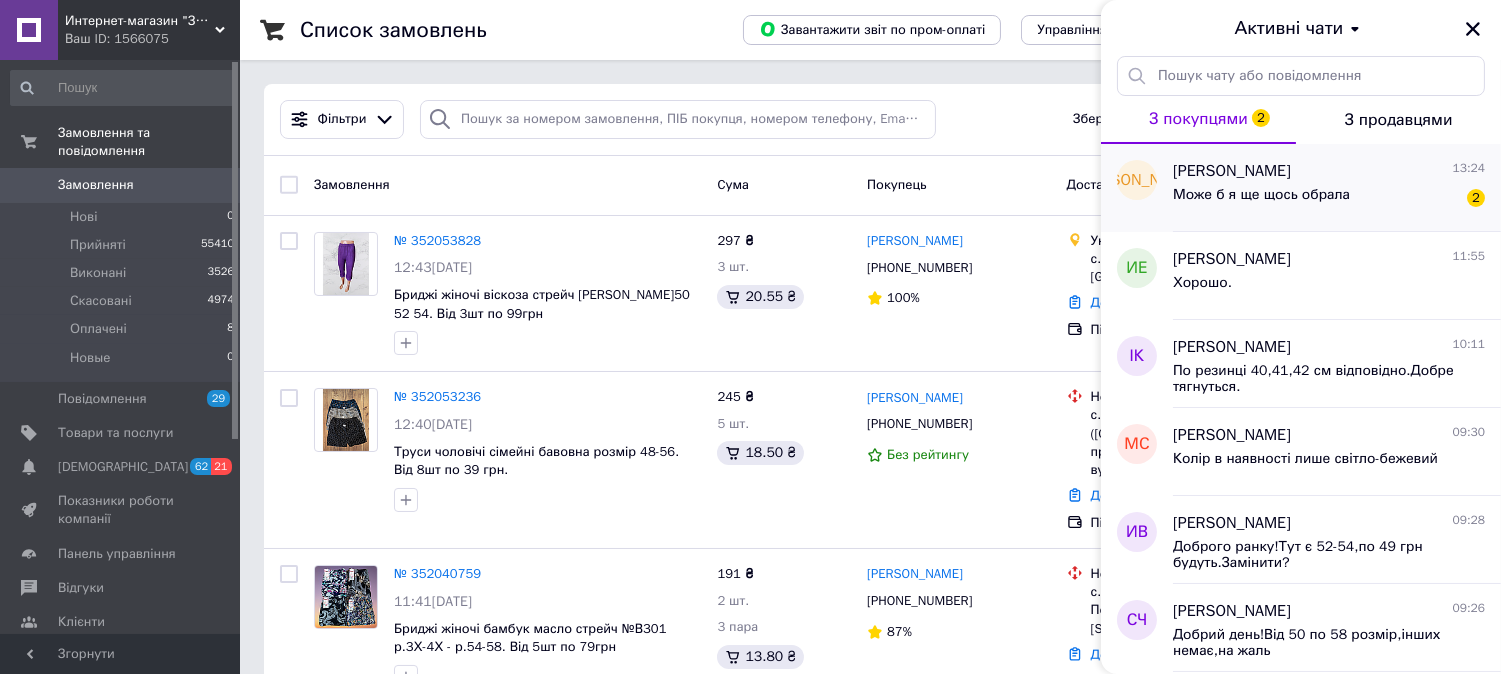 click on "Може б я ще щось обрала 2" at bounding box center [1329, 199] 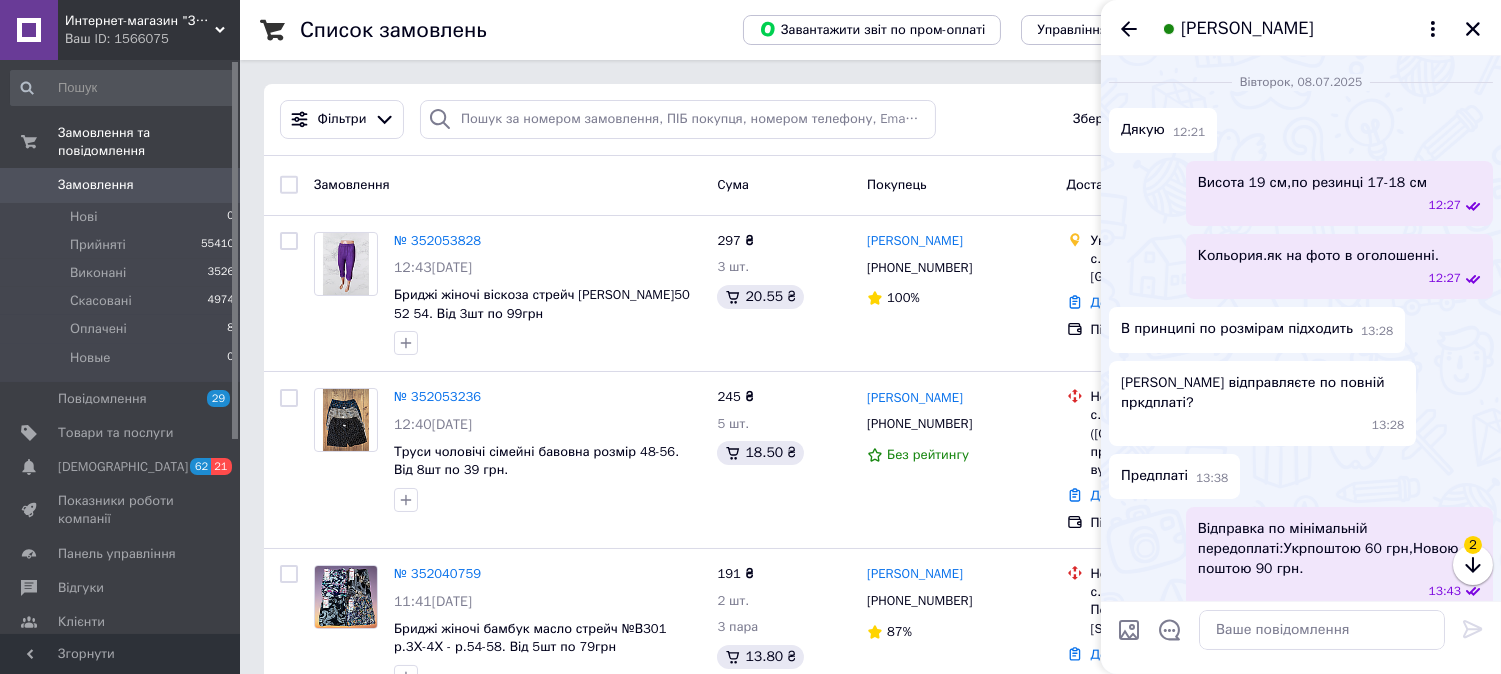 scroll, scrollTop: 1763, scrollLeft: 0, axis: vertical 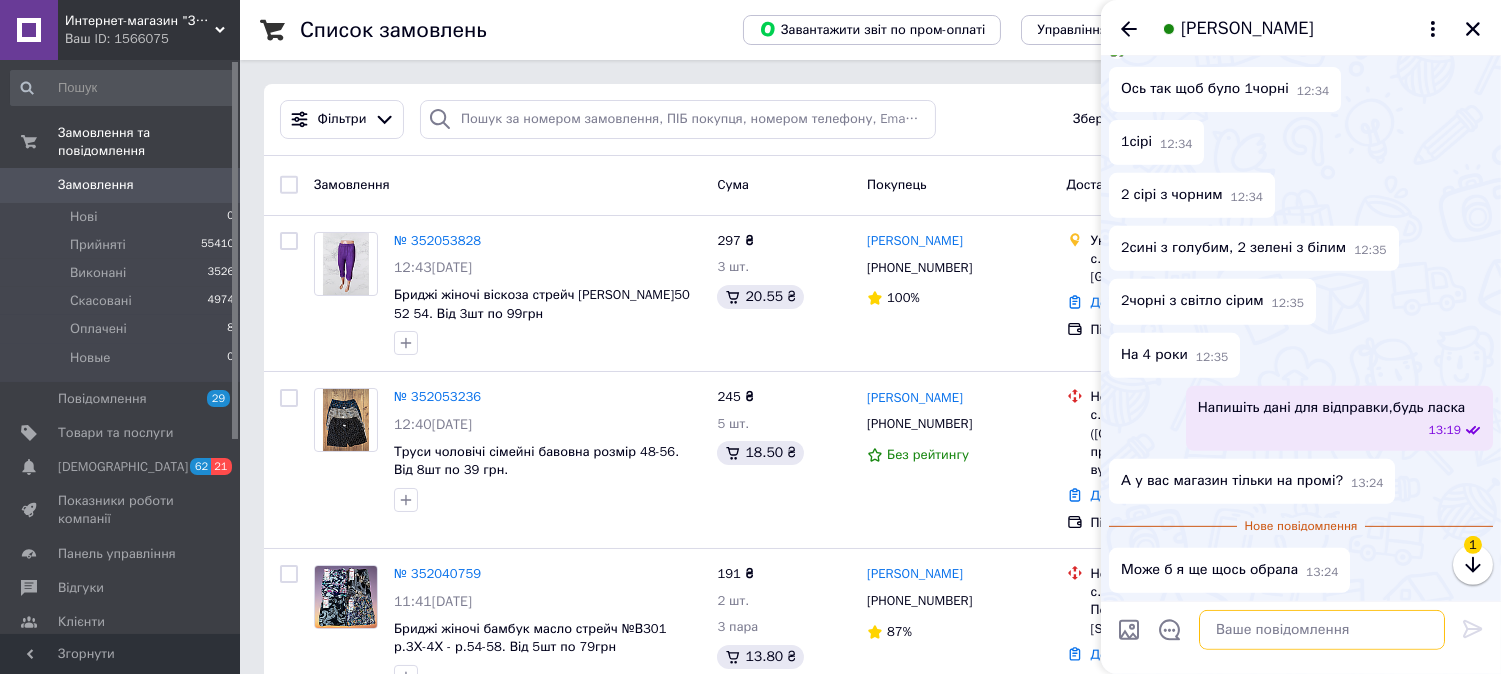 click at bounding box center [1322, 630] 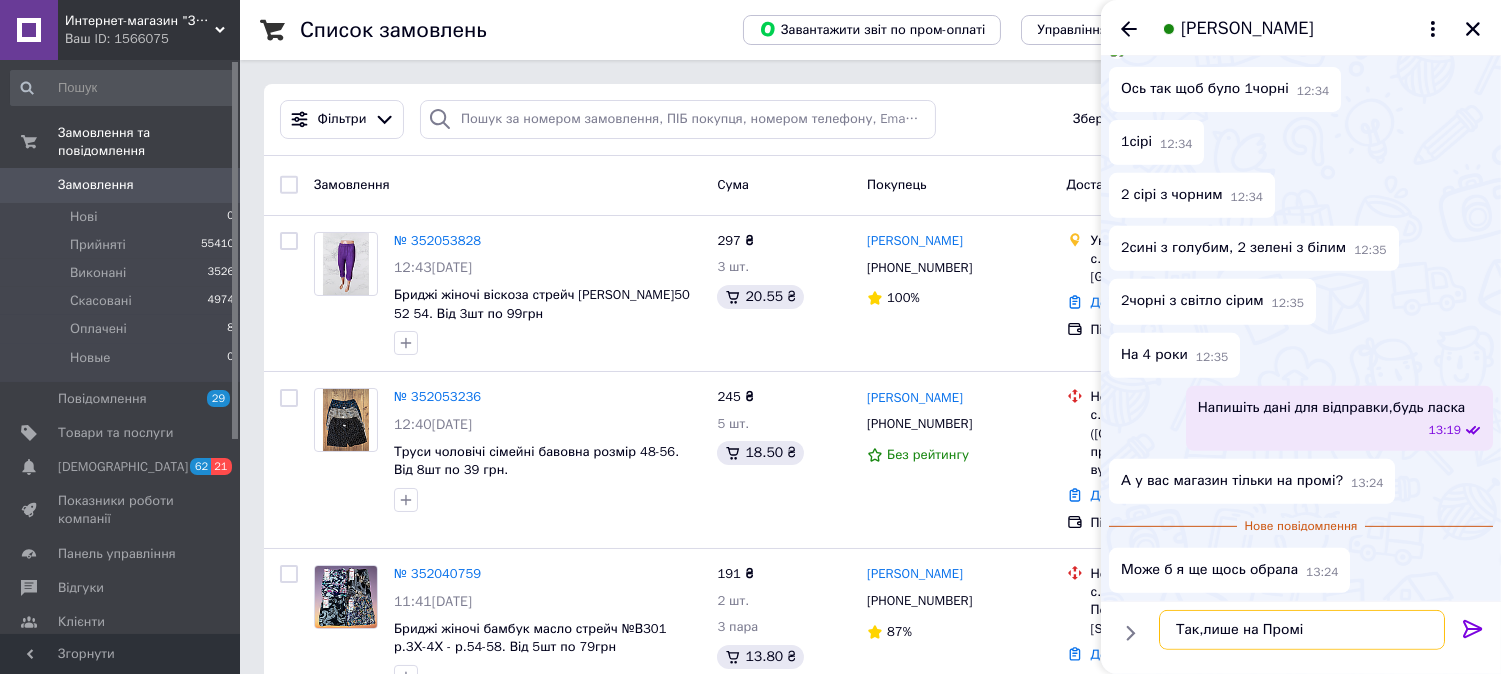 type on "Так,лише на Промі." 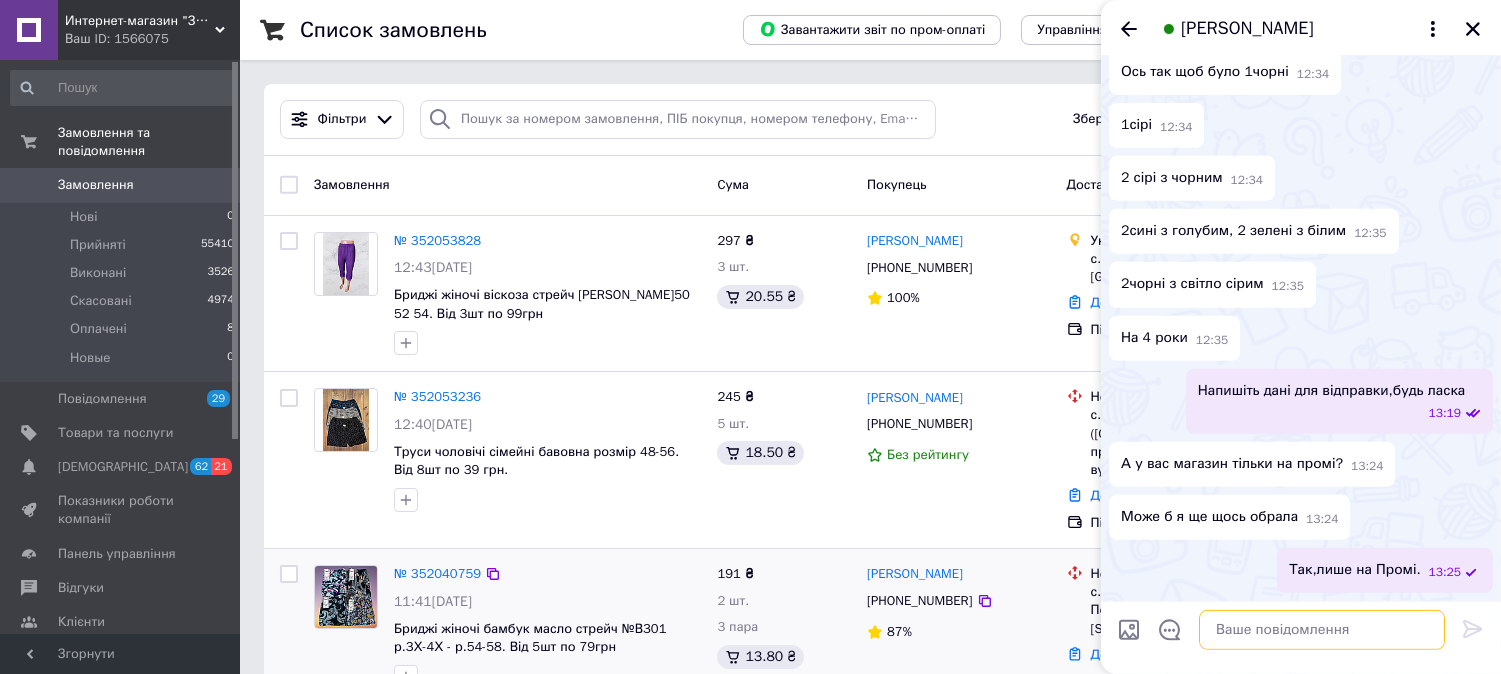 scroll, scrollTop: 1780, scrollLeft: 0, axis: vertical 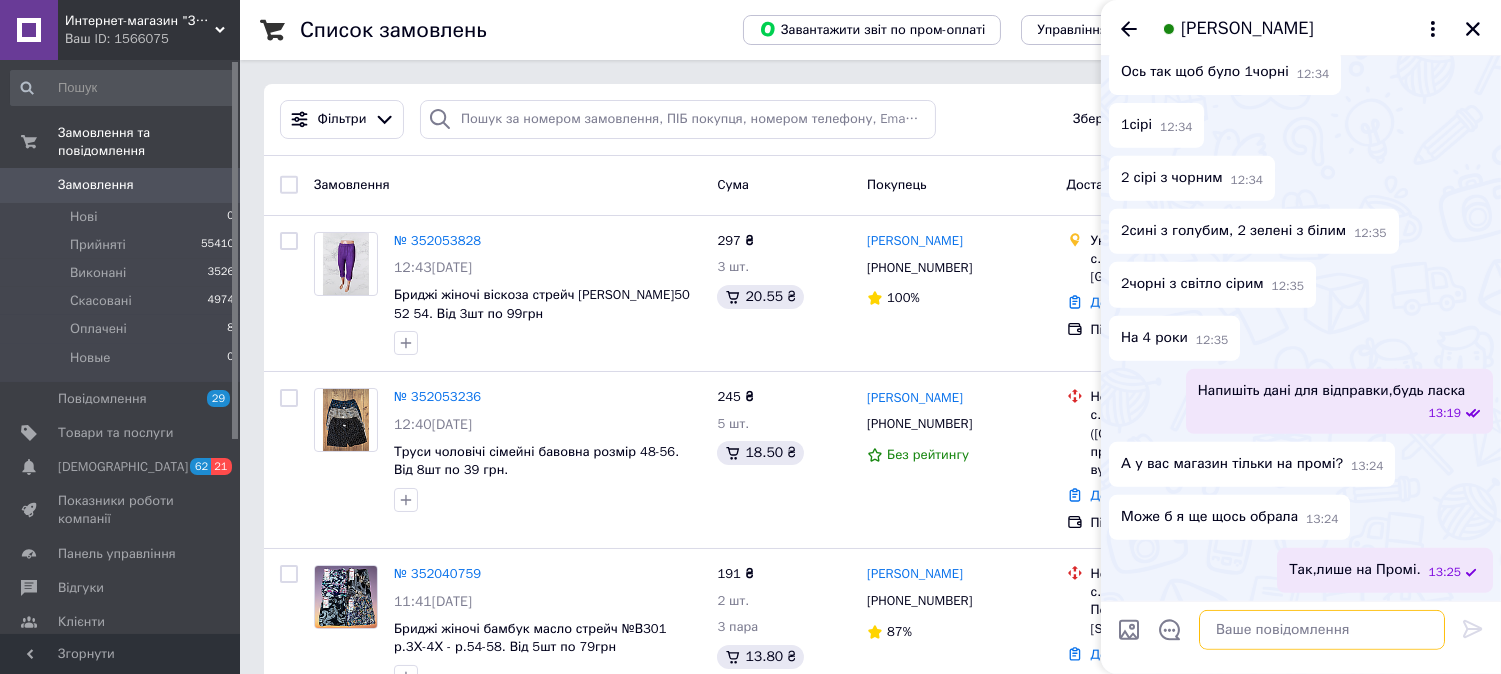 drag, startPoint x: 1221, startPoint y: 643, endPoint x: 1218, endPoint y: 594, distance: 49.09175 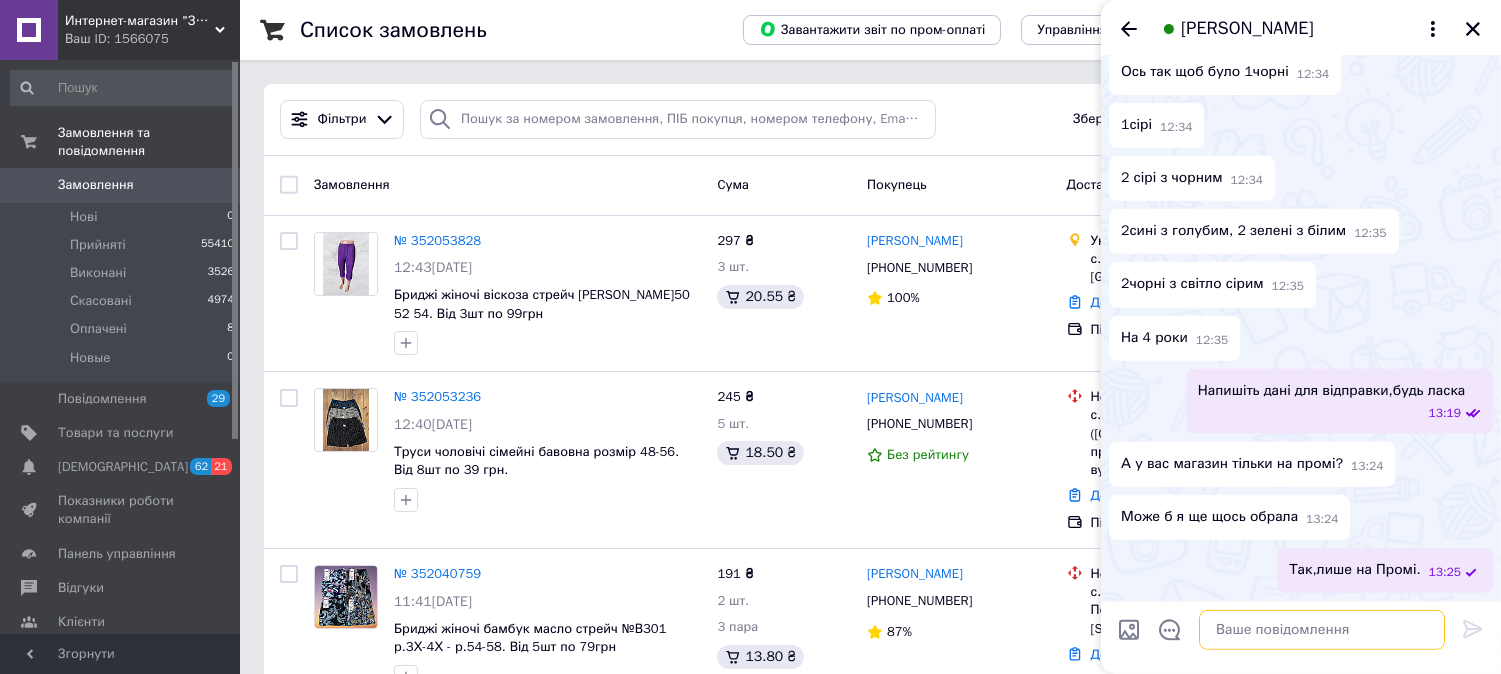 paste on "[URL][DOMAIN_NAME]" 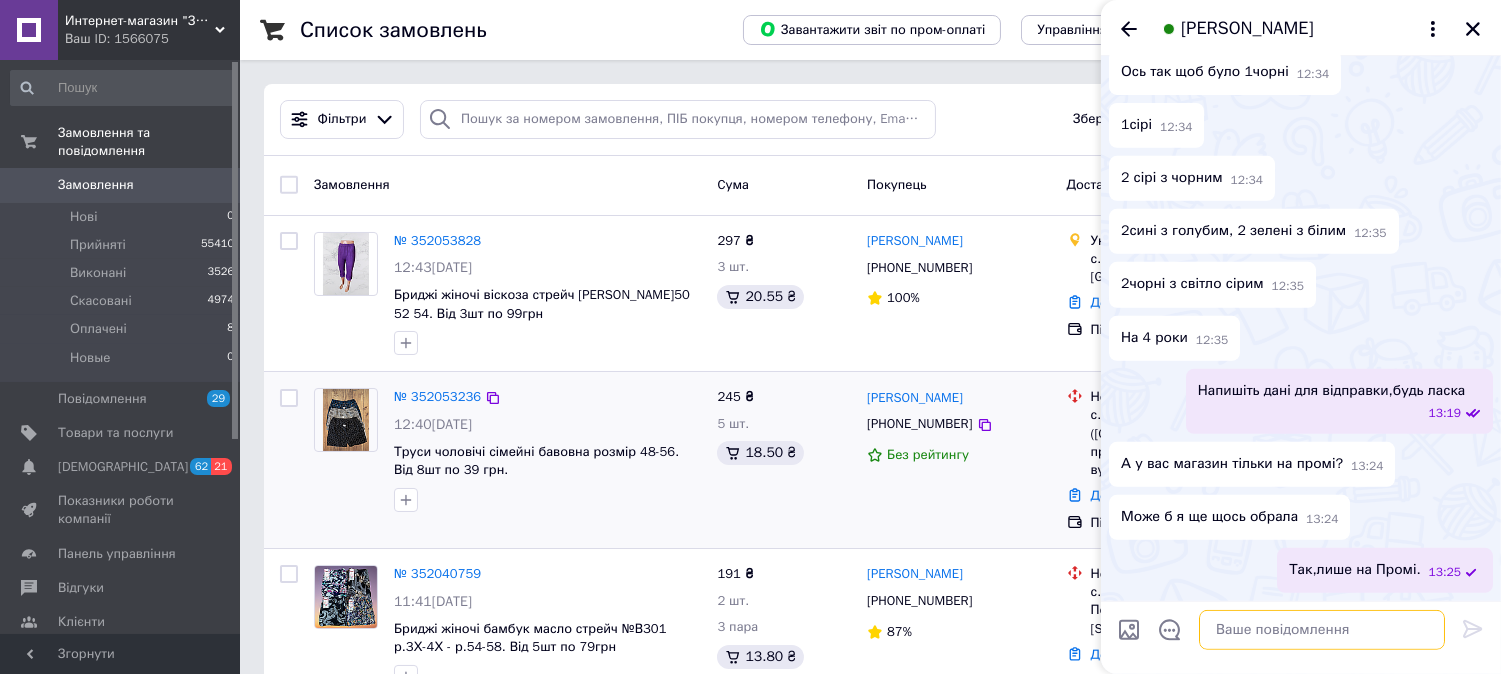 type on "[URL][DOMAIN_NAME]" 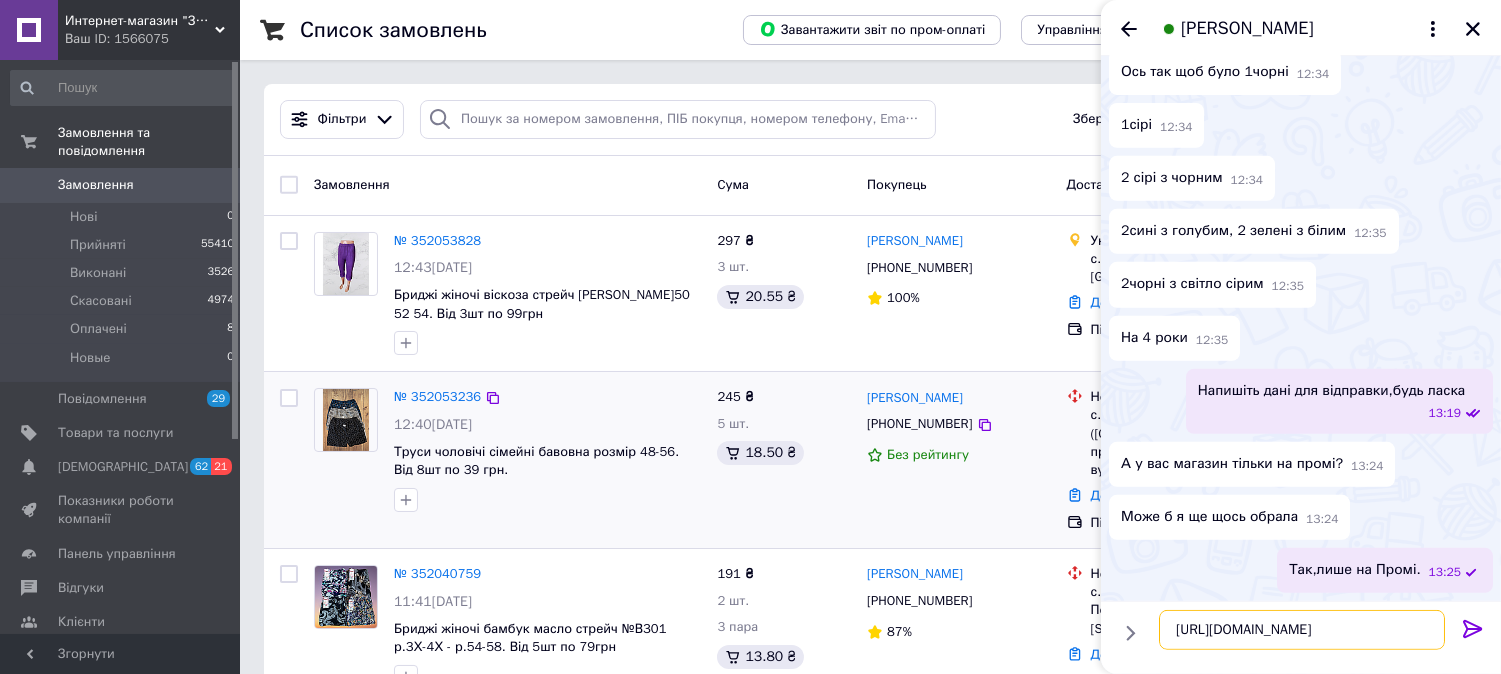 type 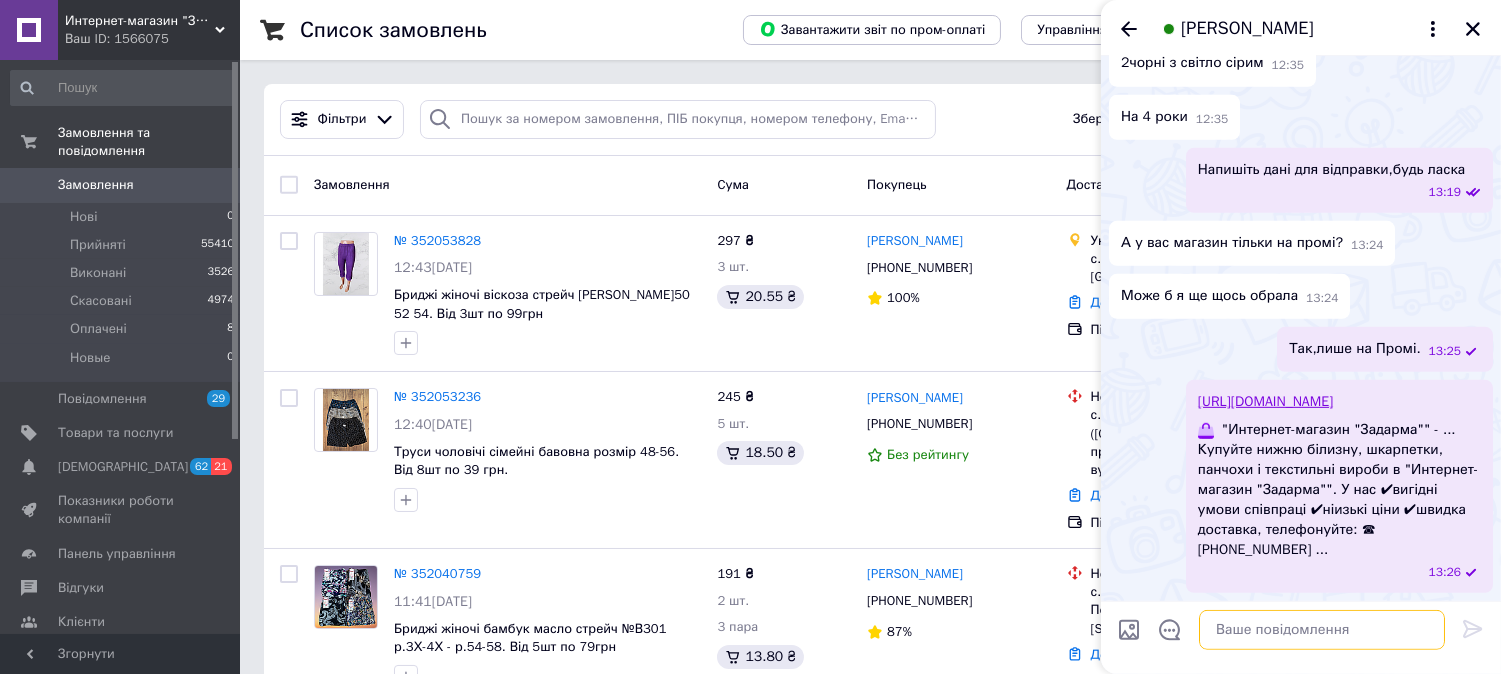 scroll, scrollTop: 1981, scrollLeft: 0, axis: vertical 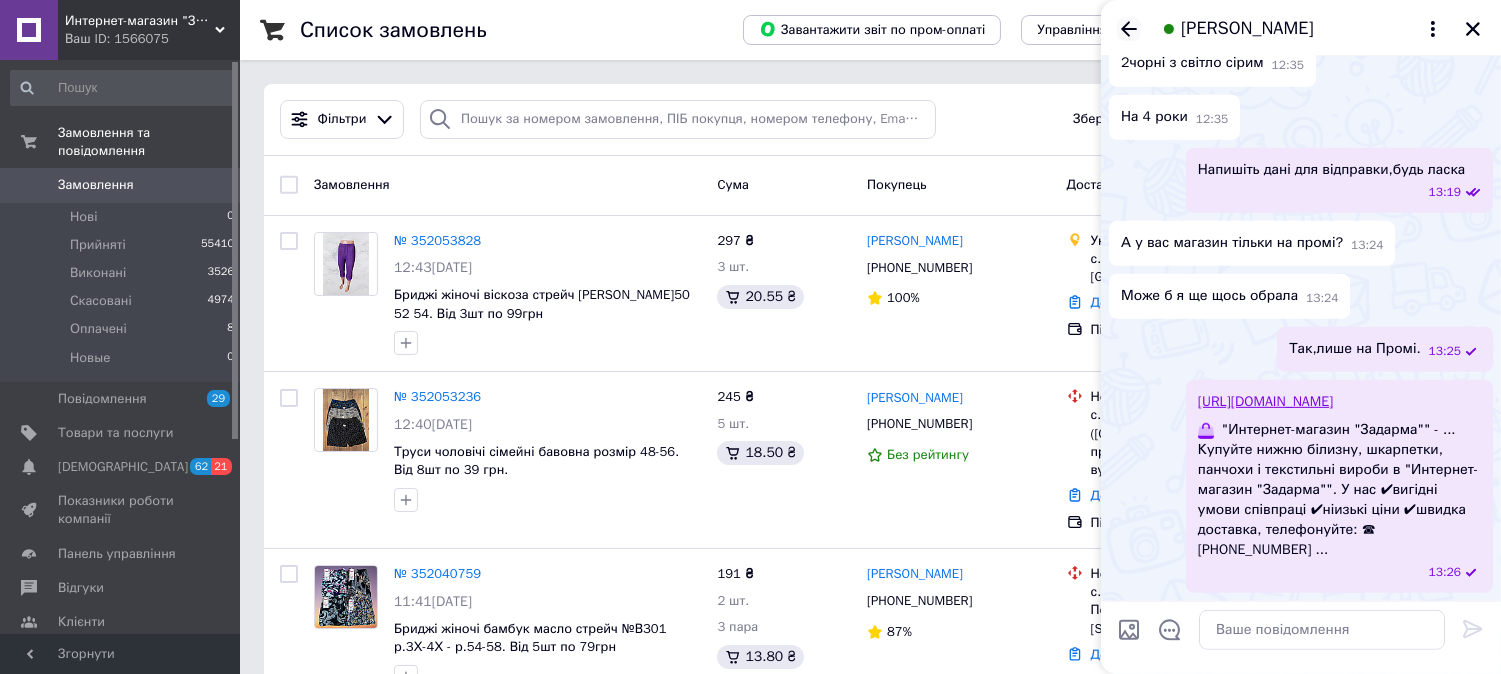 click 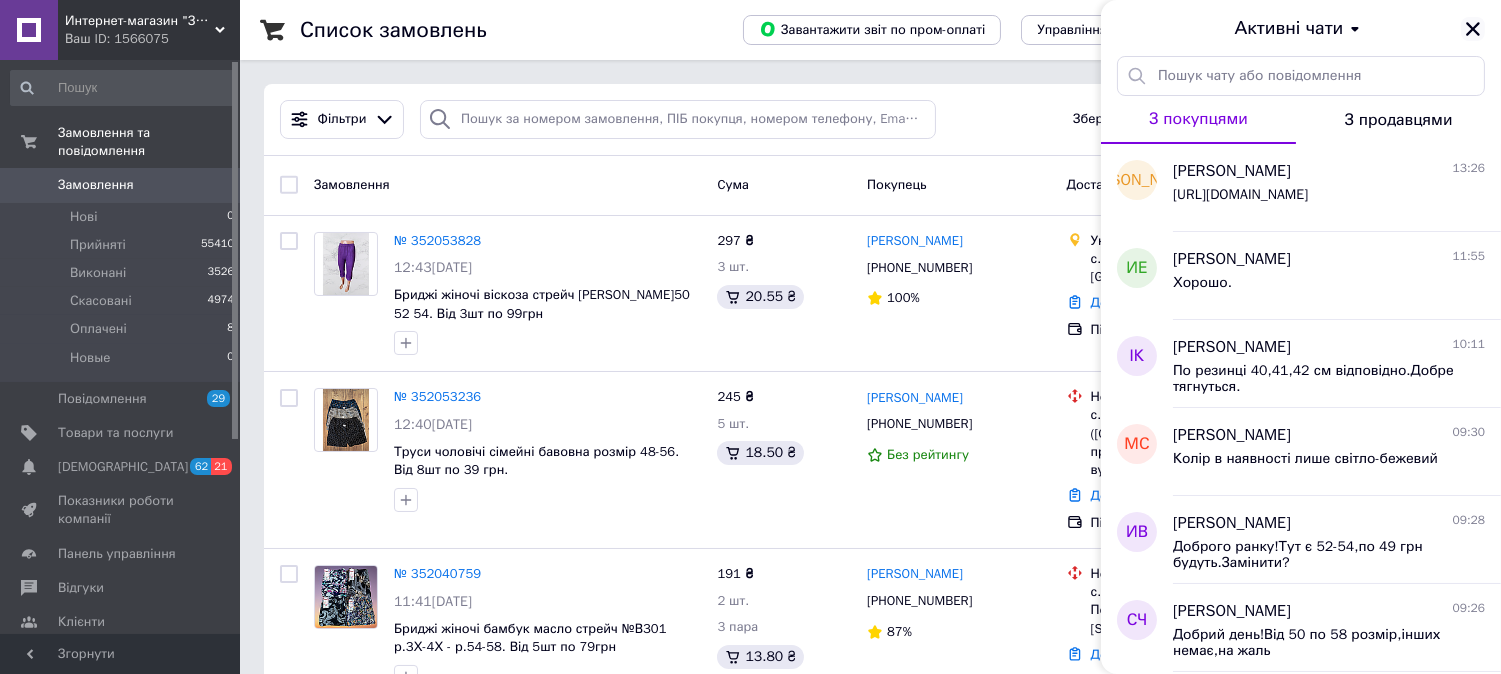 click 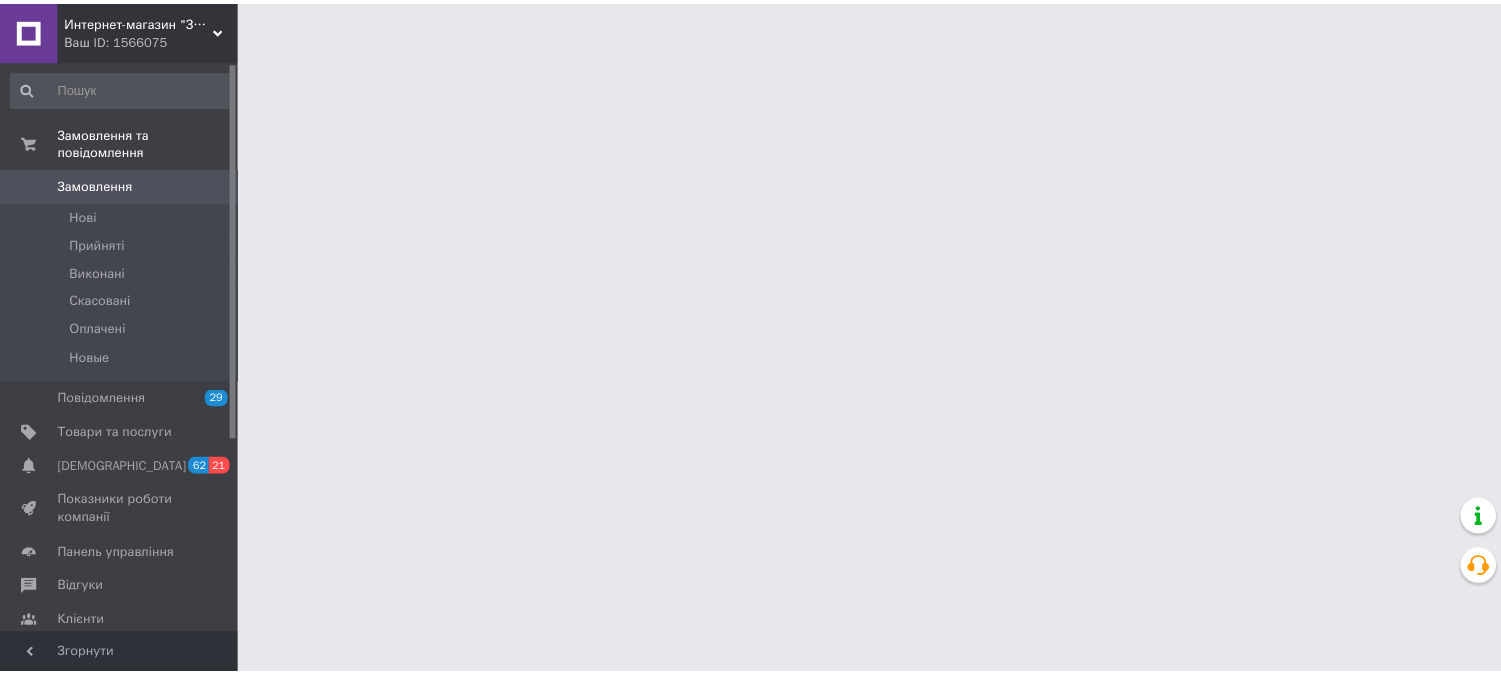 scroll, scrollTop: 0, scrollLeft: 0, axis: both 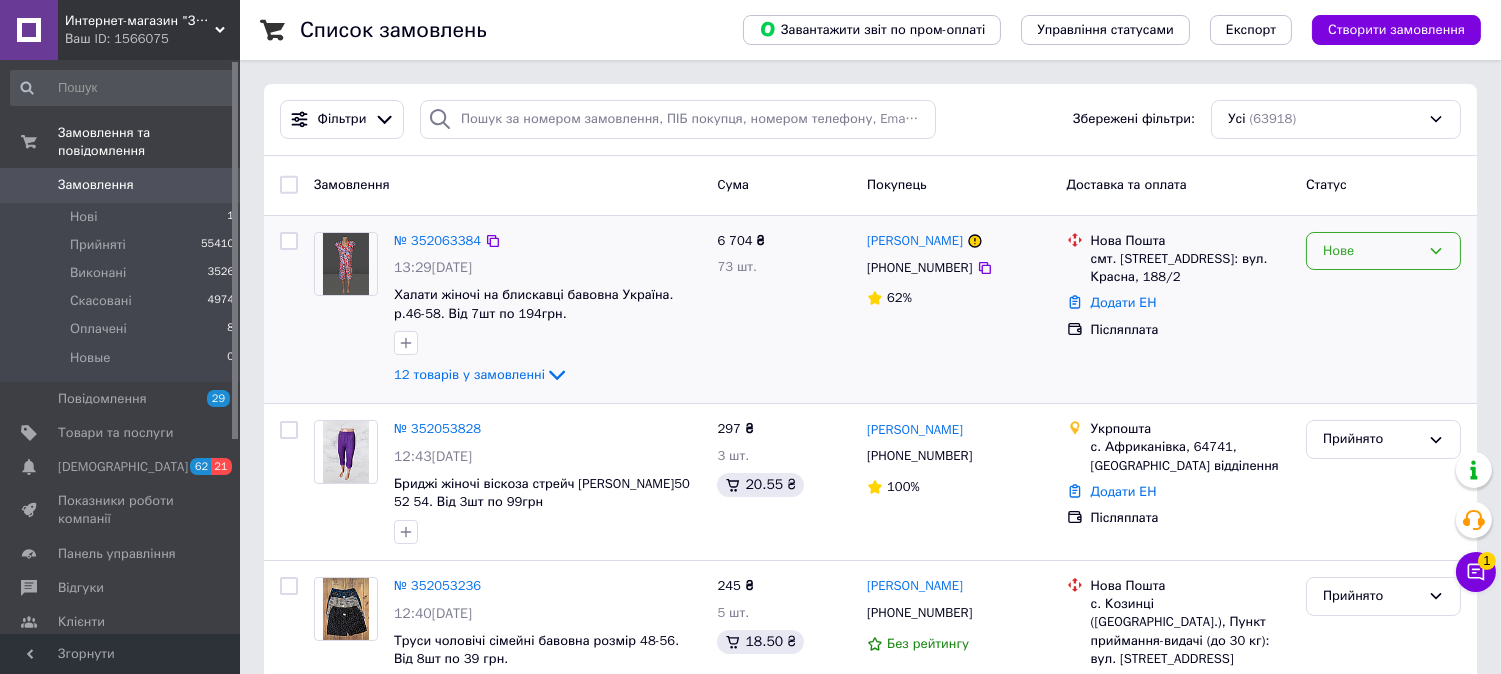click on "Нове" at bounding box center [1371, 251] 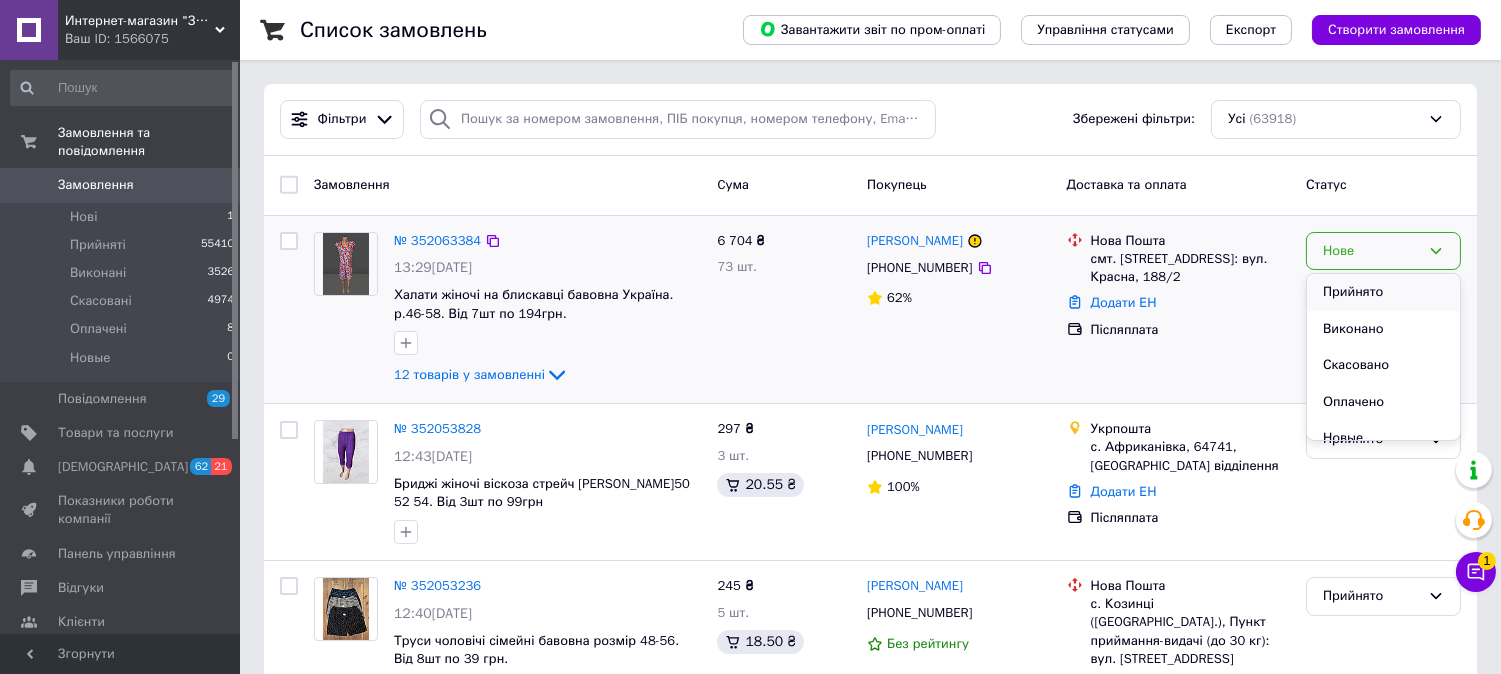 click on "Прийнято" at bounding box center [1383, 292] 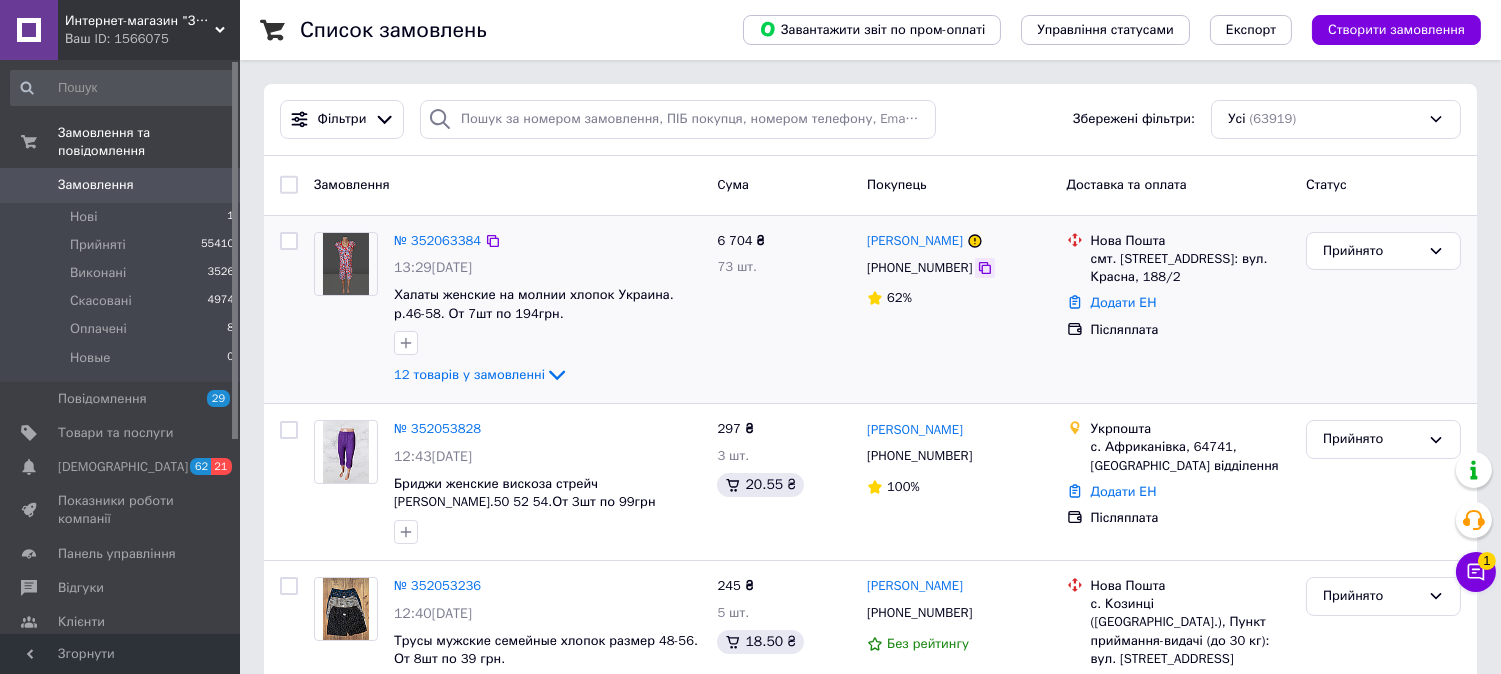 click 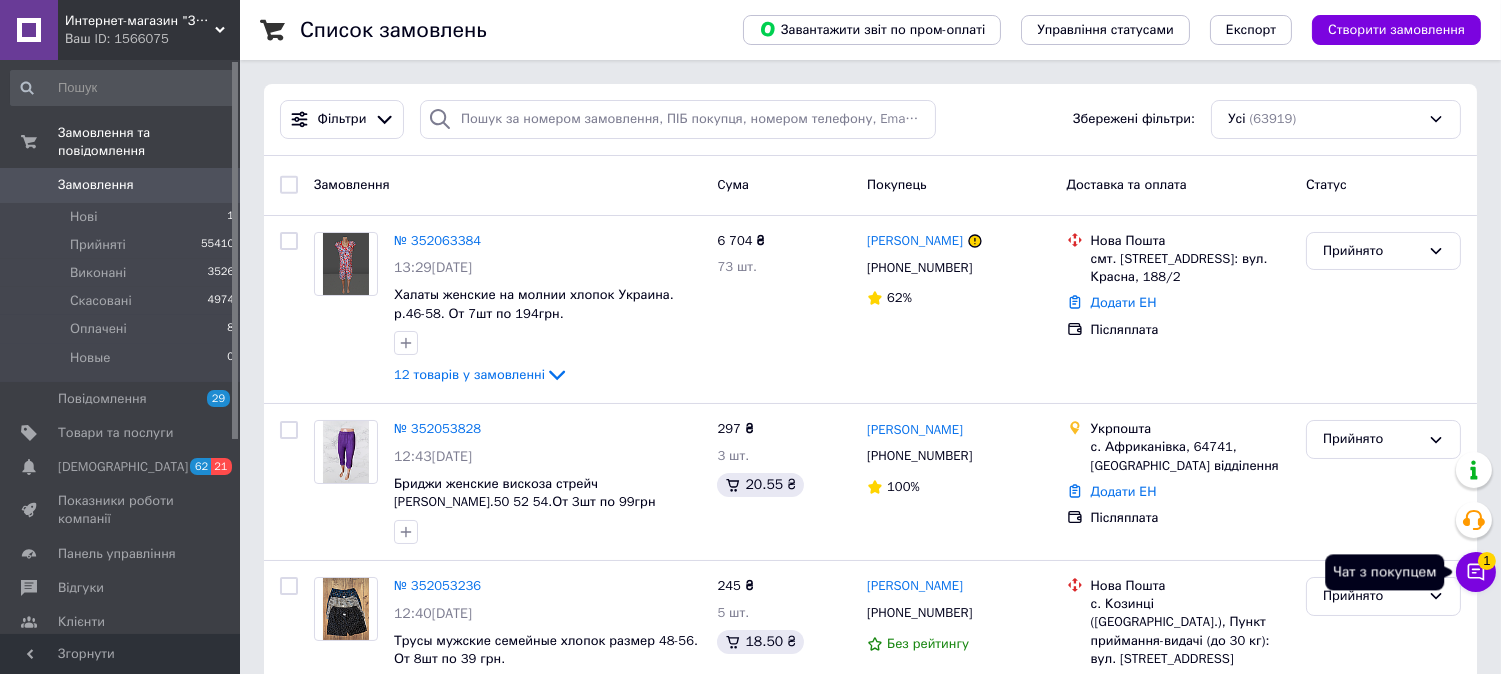 click on "Чат з покупцем 1" at bounding box center [1476, 572] 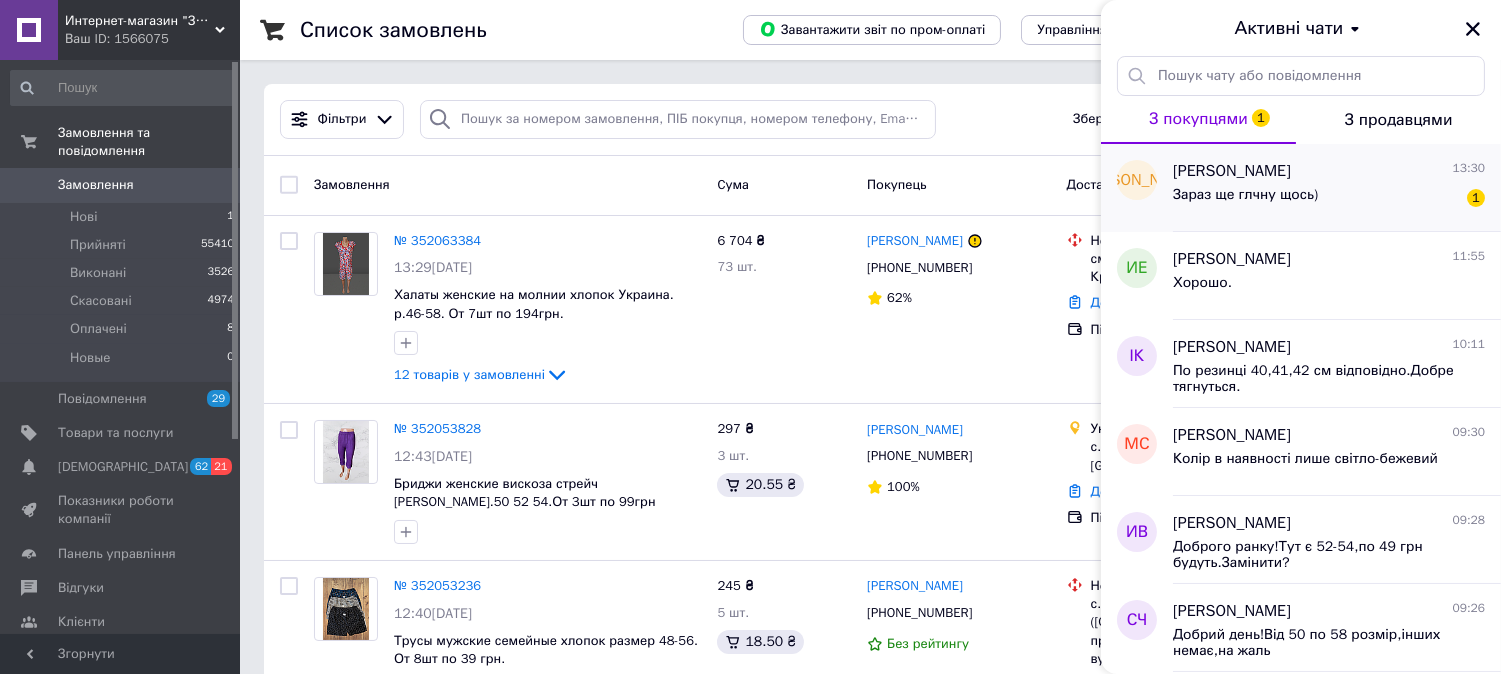 click on "Юлия Лапига 13:30 Зараз ще глчну щось) 1" at bounding box center [1337, 188] 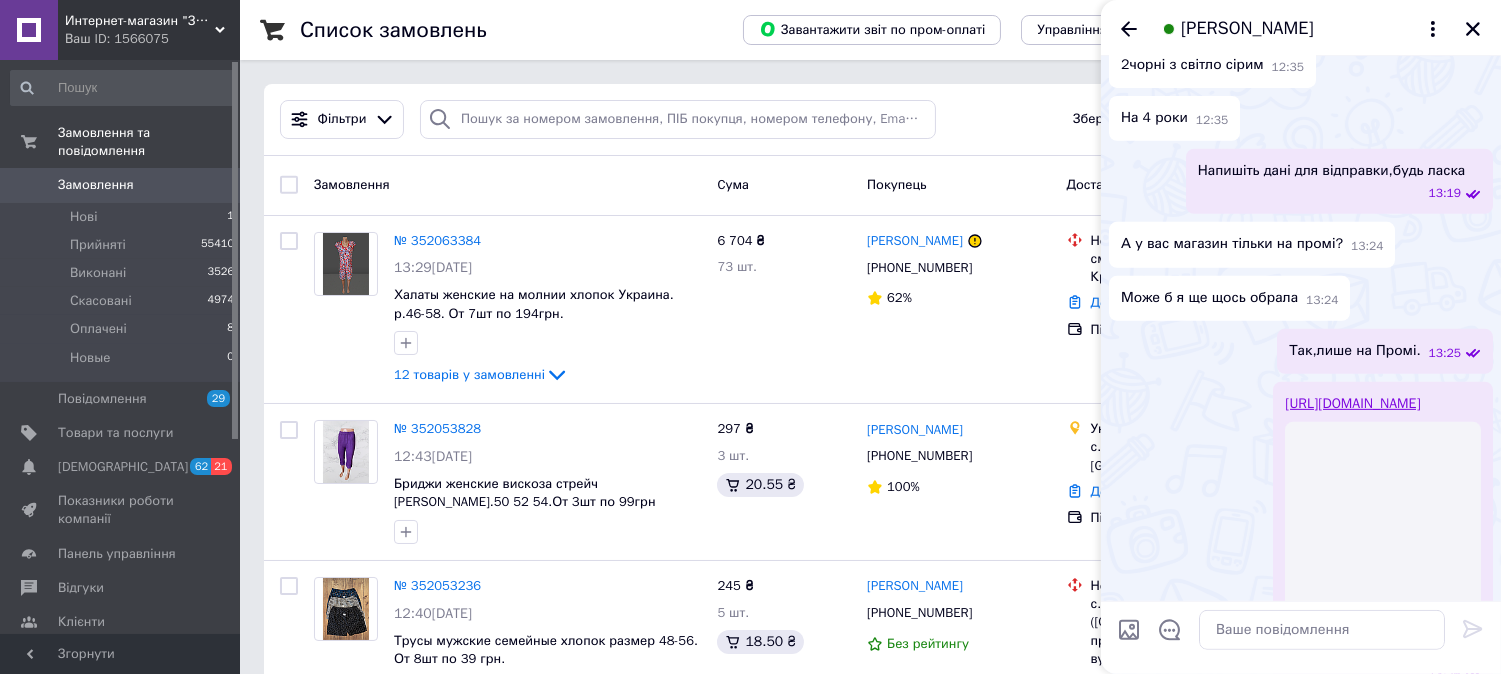 scroll, scrollTop: 1307, scrollLeft: 0, axis: vertical 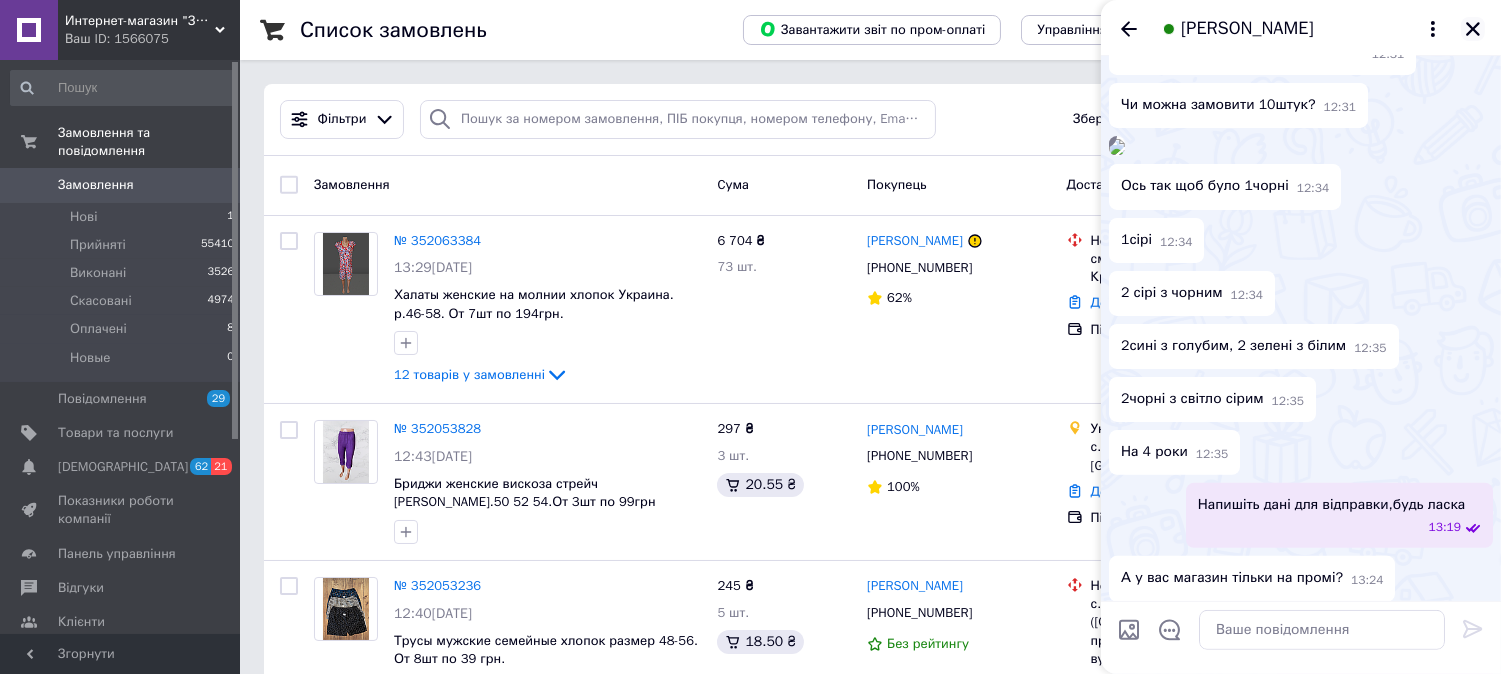 click 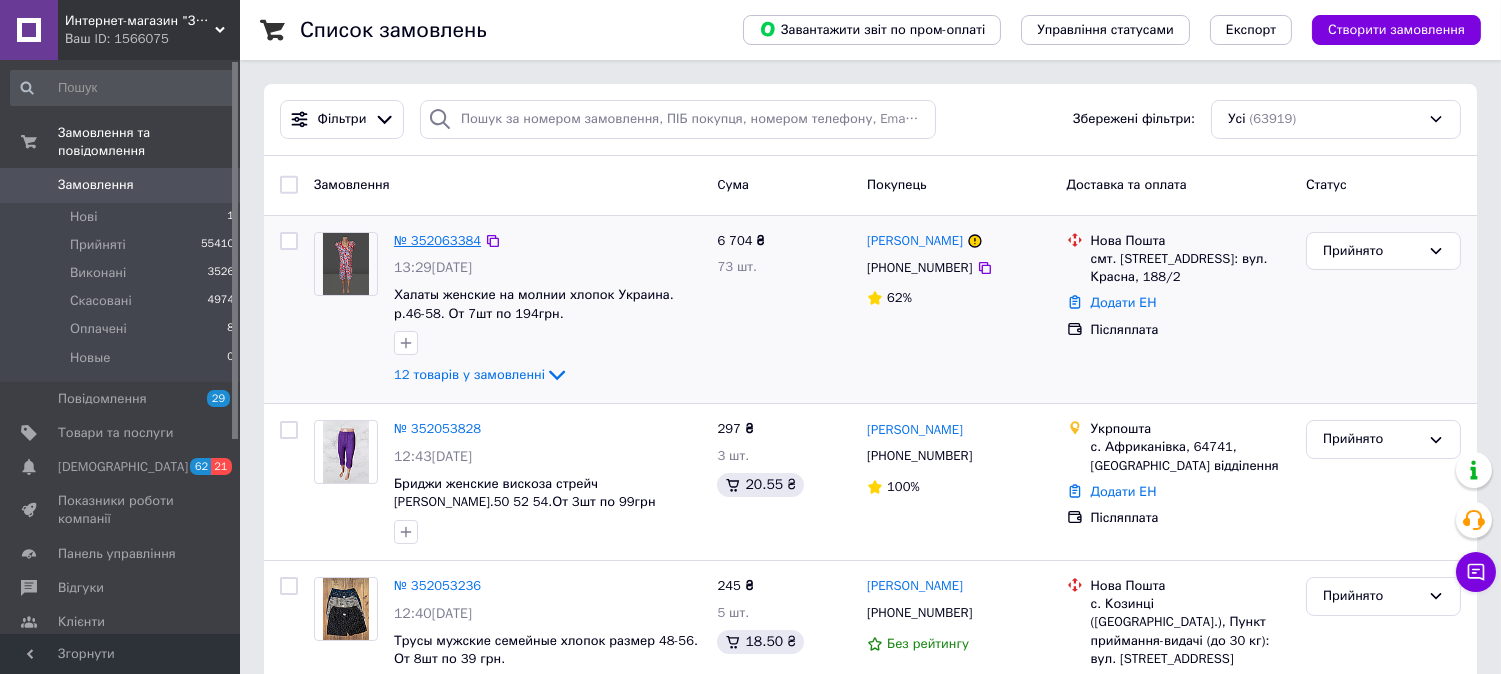 click on "№ 352063384" at bounding box center (437, 240) 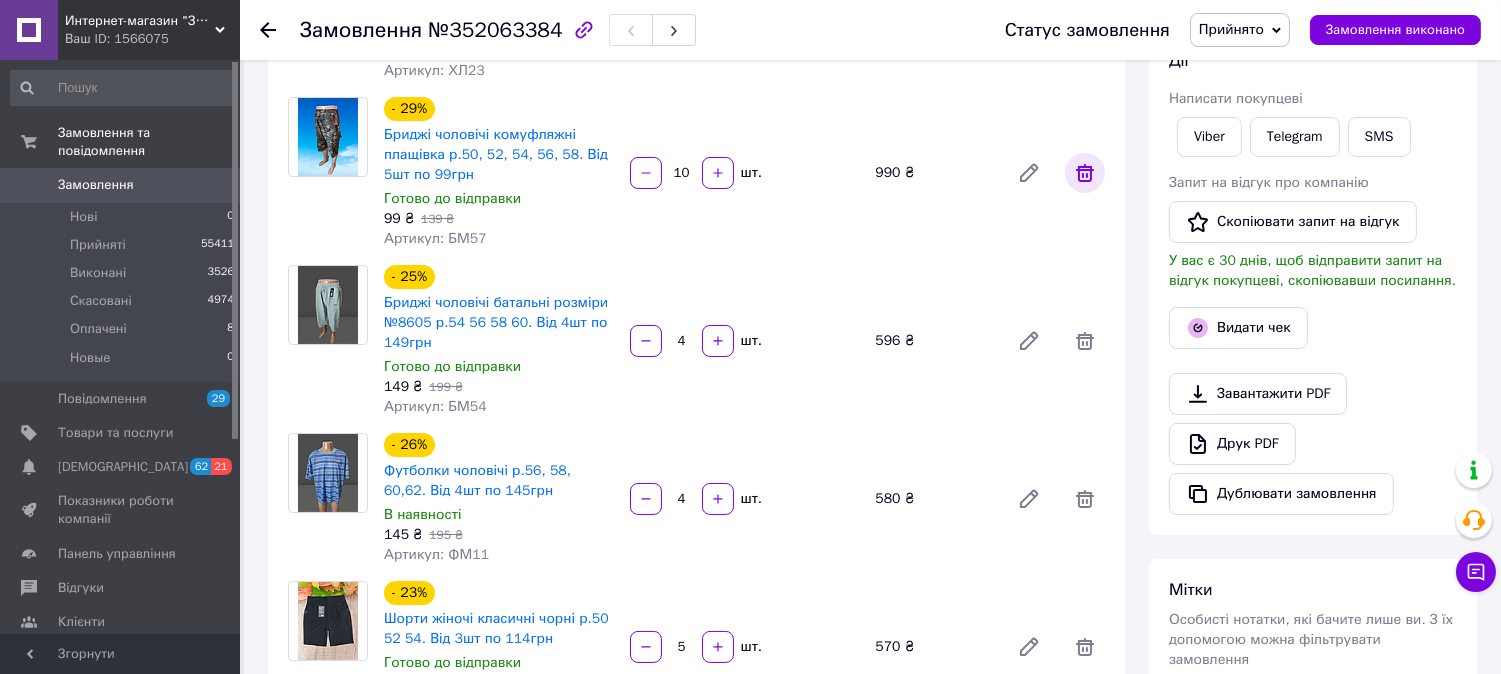 scroll, scrollTop: 111, scrollLeft: 0, axis: vertical 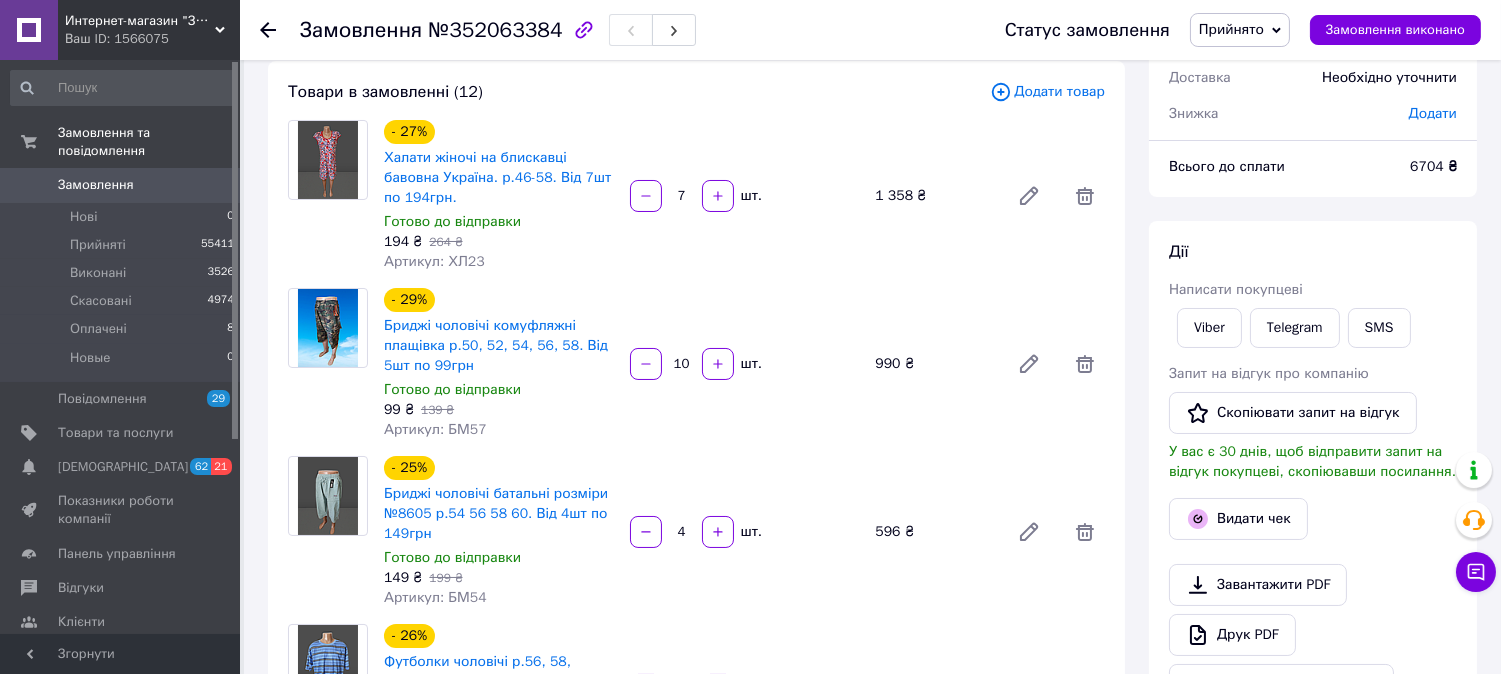 drag, startPoint x: 261, startPoint y: 41, endPoint x: 268, endPoint y: 27, distance: 15.652476 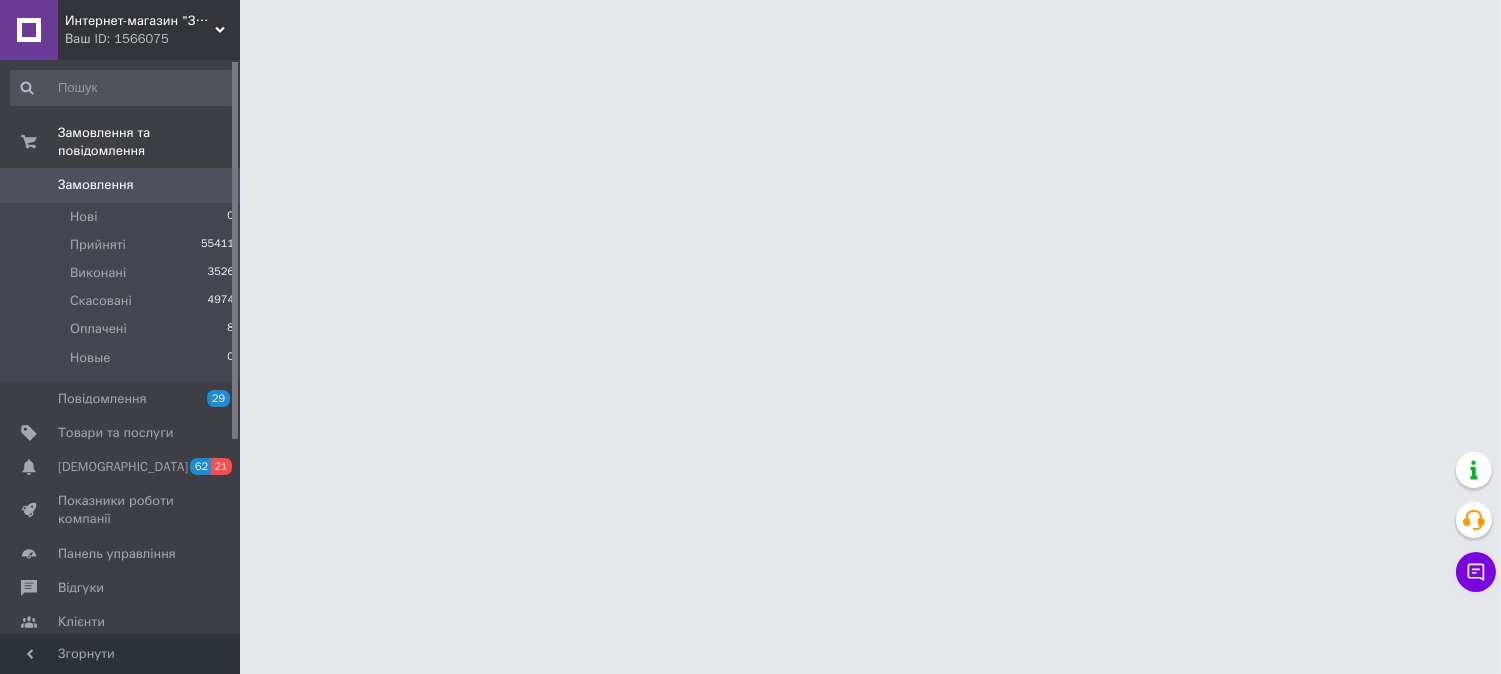 scroll, scrollTop: 0, scrollLeft: 0, axis: both 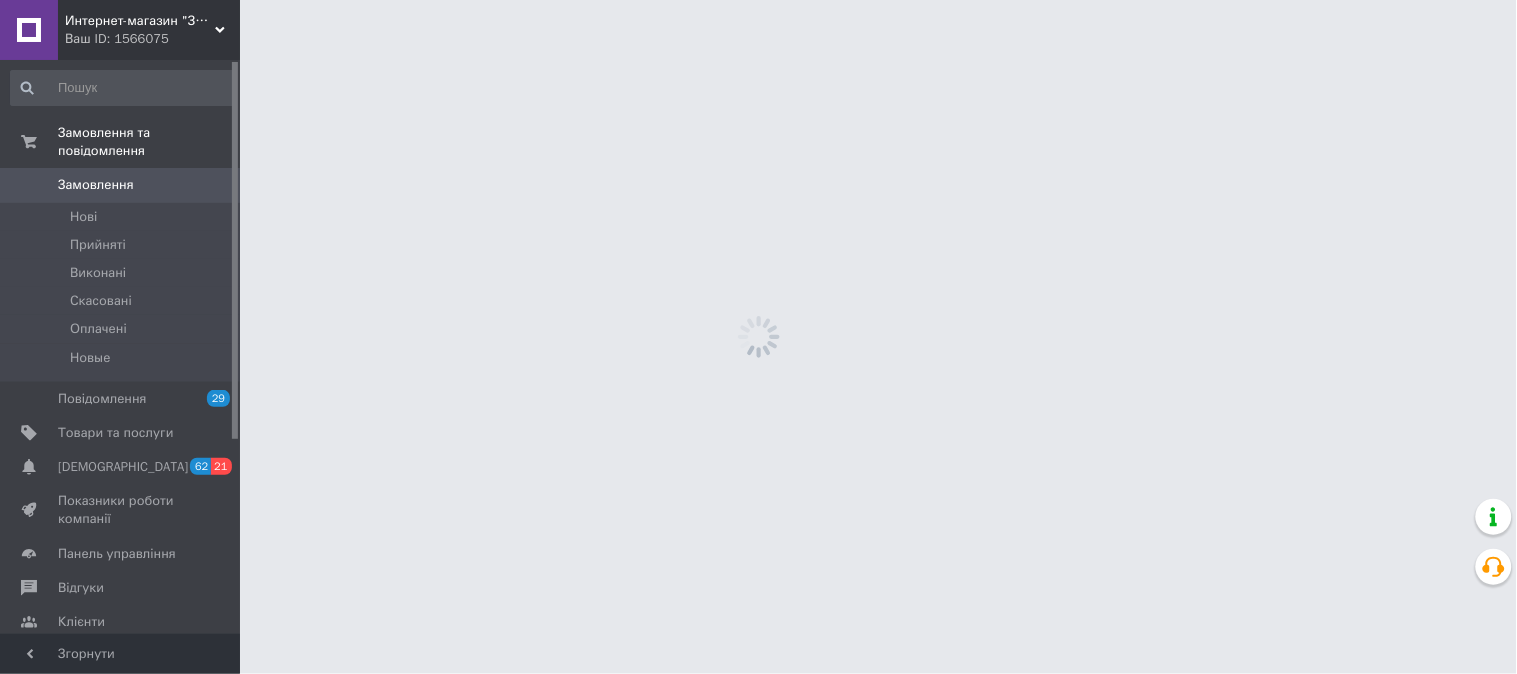 click on "Интернет-магазин "Задарма" Ваш ID: 1566075 Сайт Интернет-магазин "Задарма" Кабінет покупця Перевірити стан системи Сторінка на порталі Довідка Вийти Замовлення та повідомлення Замовлення 0 [GEOGRAPHIC_DATA] Виконані Скасовані Оплачені Новые Повідомлення 29 Товари та послуги Сповіщення 62 21 Показники роботи компанії Панель управління Відгуки Клієнти Каталог ProSale Аналітика Інструменти веб-майстра та SEO Управління сайтом Гаманець компанії [PERSON_NAME] Тарифи та рахунки Prom топ Згорнути" at bounding box center [758, 0] 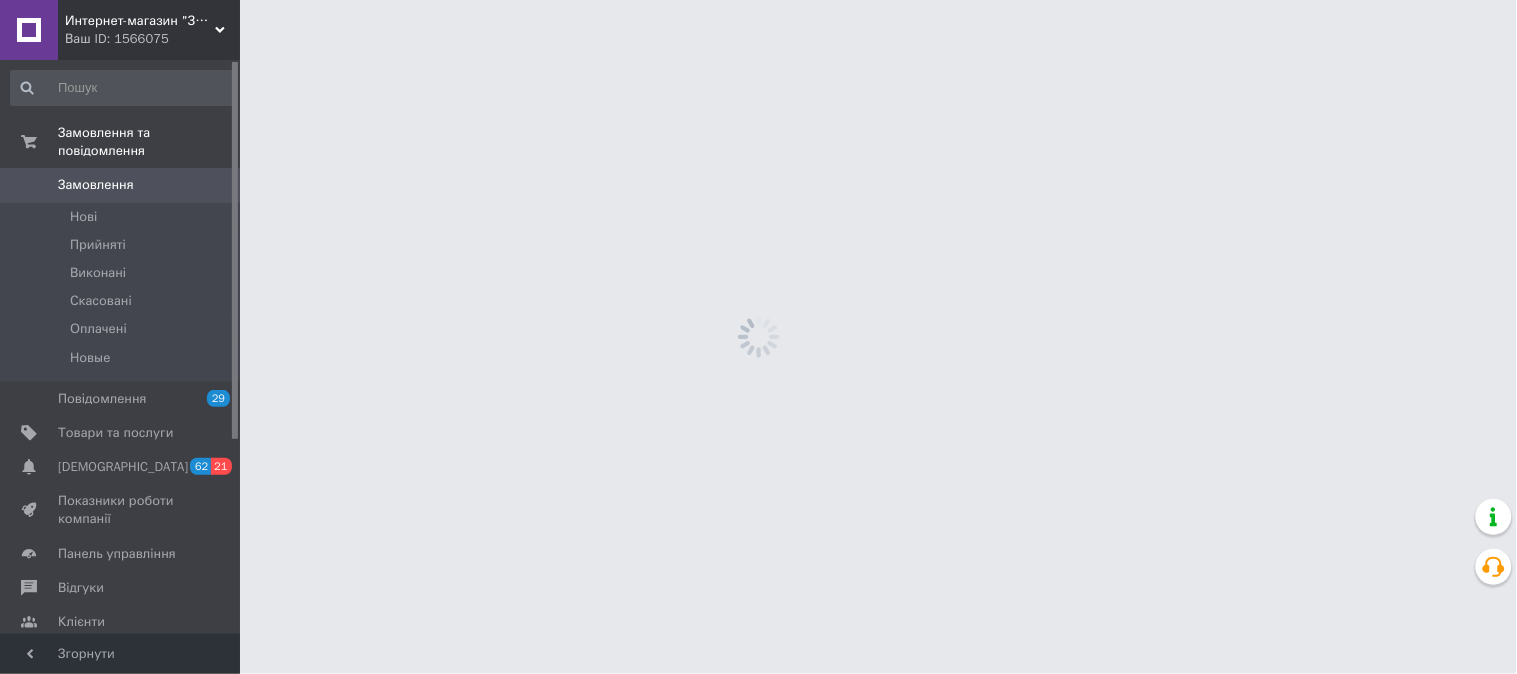 click on "Интернет-магазин "Задарма" Ваш ID: 1566075 Сайт Интернет-магазин "Задарма" Кабінет покупця Перевірити стан системи Сторінка на порталі Довідка Вийти Замовлення та повідомлення Замовлення 0 [GEOGRAPHIC_DATA] Виконані Скасовані Оплачені Новые Повідомлення 29 Товари та послуги Сповіщення 62 21 Показники роботи компанії Панель управління Відгуки Клієнти Каталог ProSale Аналітика Інструменти веб-майстра та SEO Управління сайтом Гаманець компанії [PERSON_NAME] Тарифи та рахунки Prom топ Згорнути" at bounding box center [758, 0] 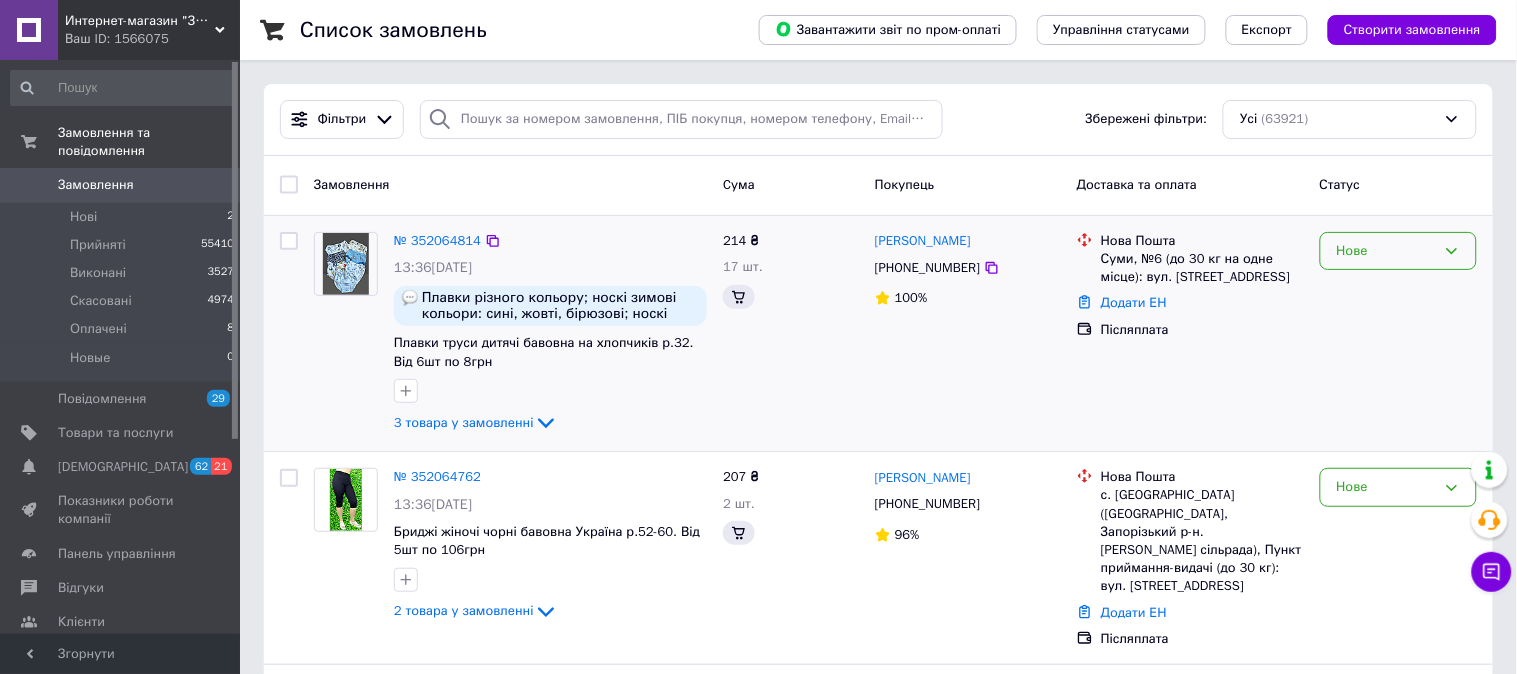 click on "Нове" at bounding box center [1386, 251] 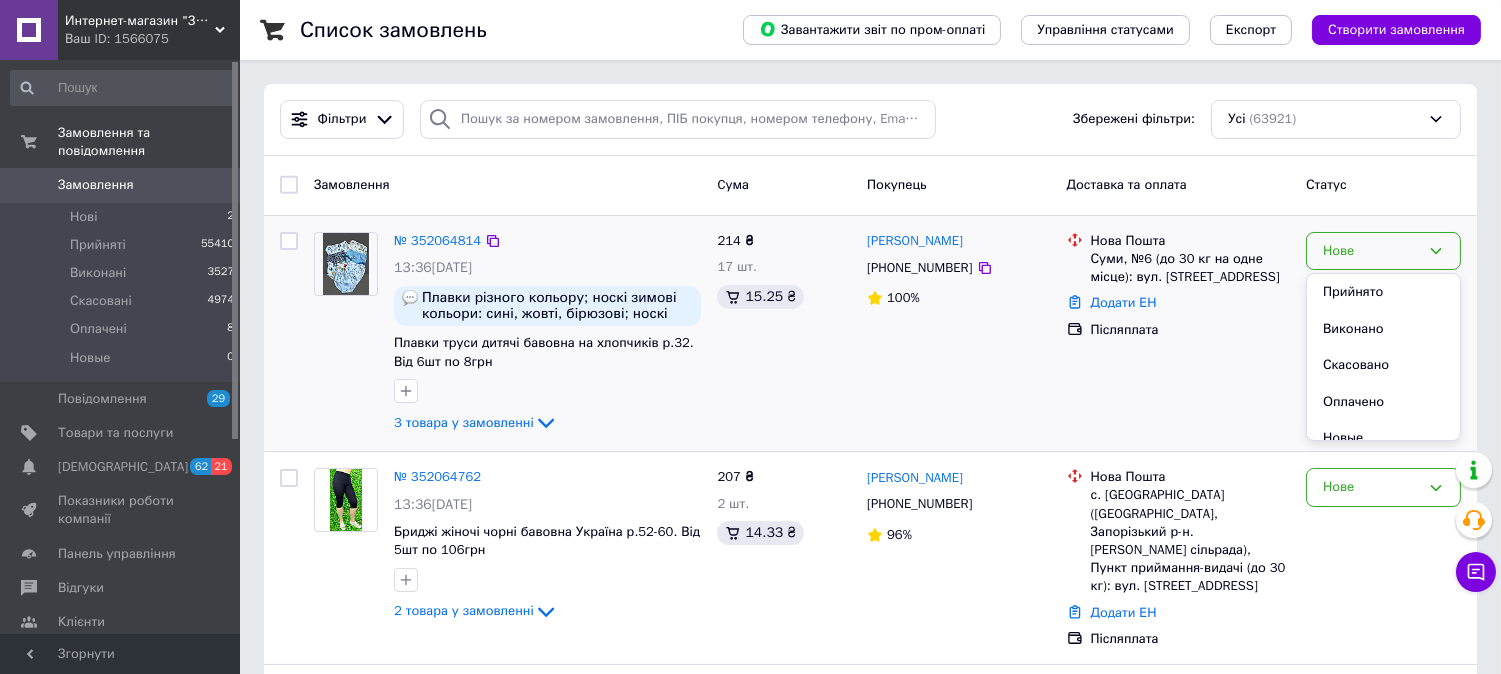 click on "Прийнято" at bounding box center (1383, 292) 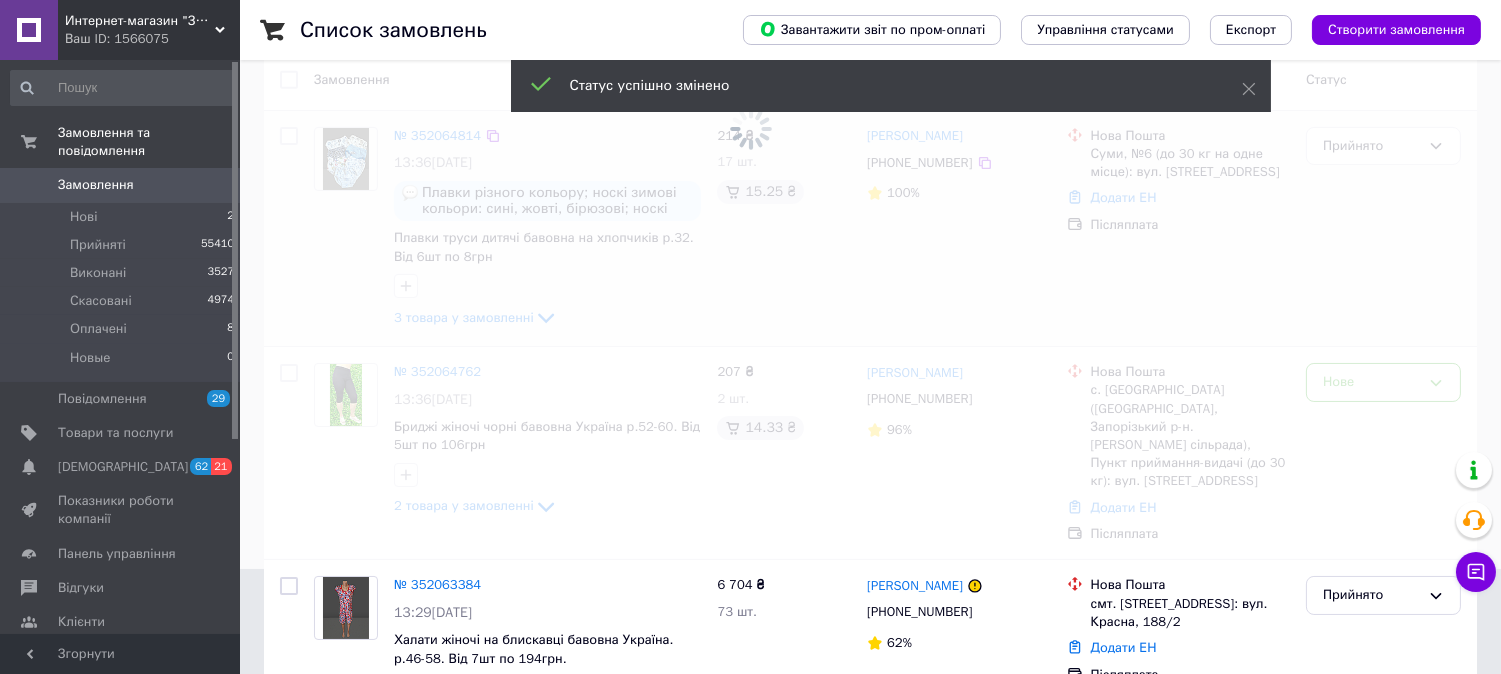 scroll, scrollTop: 111, scrollLeft: 0, axis: vertical 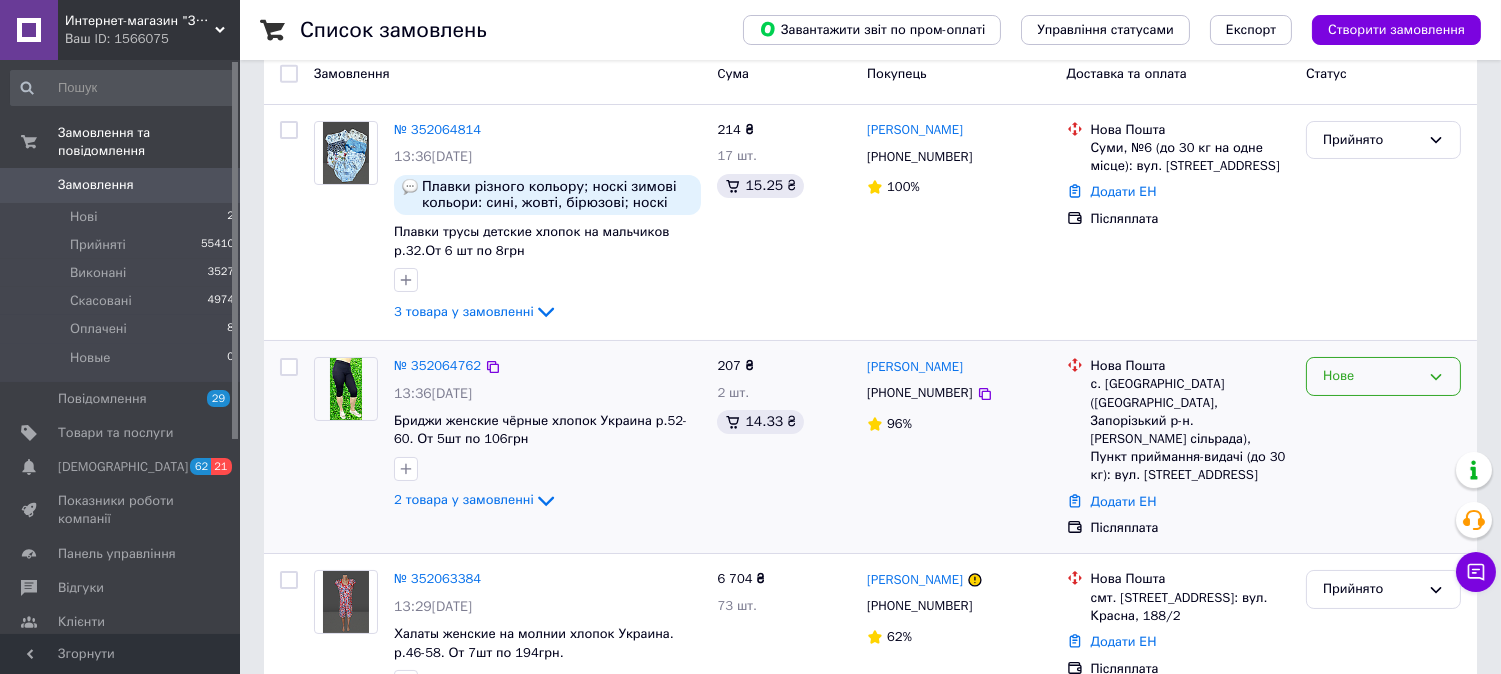click on "Нове" at bounding box center [1371, 376] 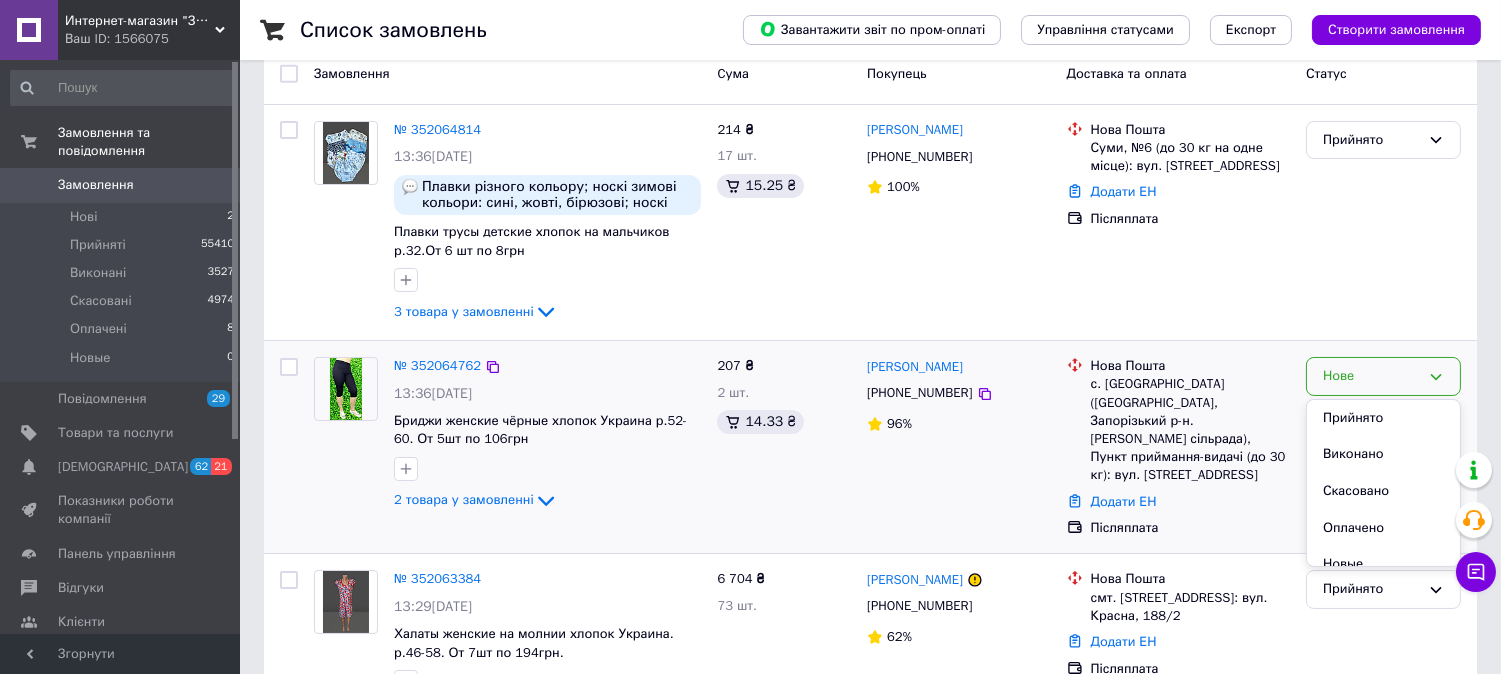 click on "Прийнято" at bounding box center [1383, 418] 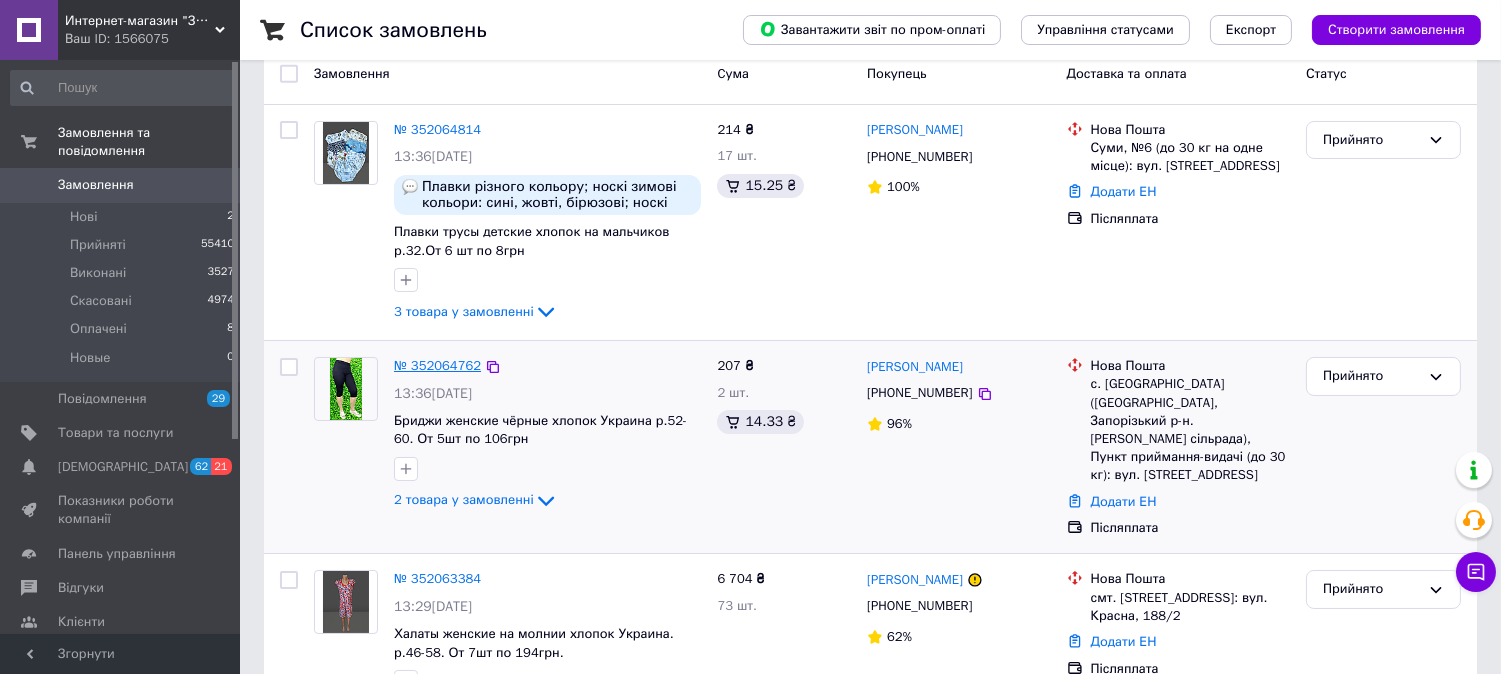 click on "№ 352064762" at bounding box center (437, 365) 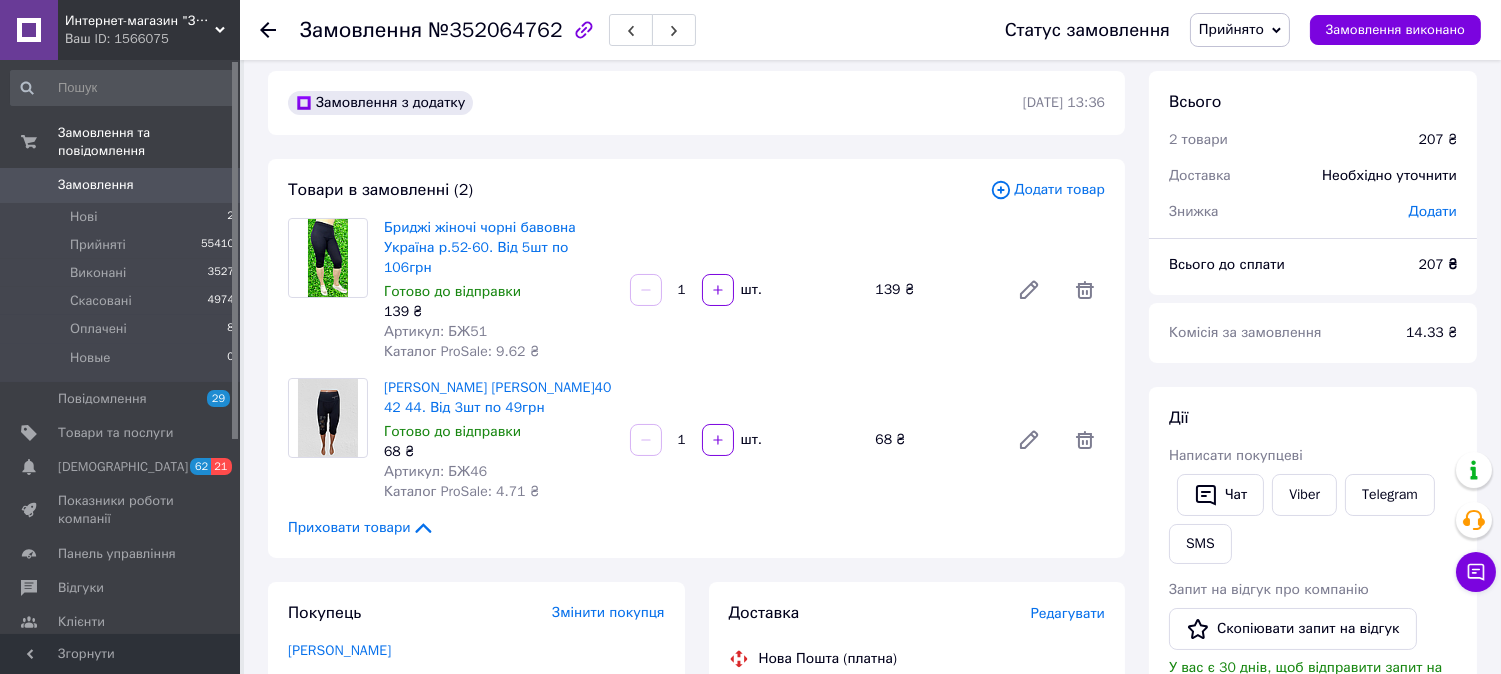 scroll, scrollTop: 0, scrollLeft: 0, axis: both 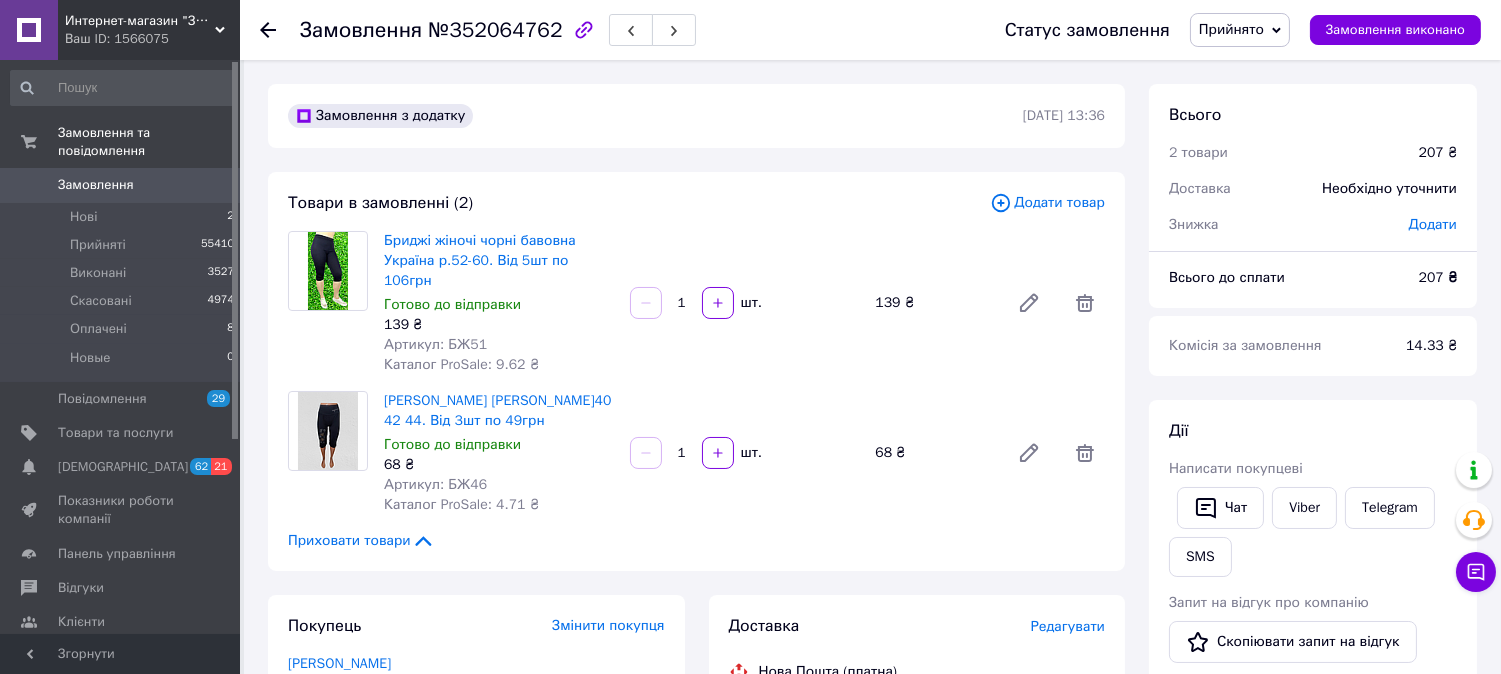 click at bounding box center (268, 30) 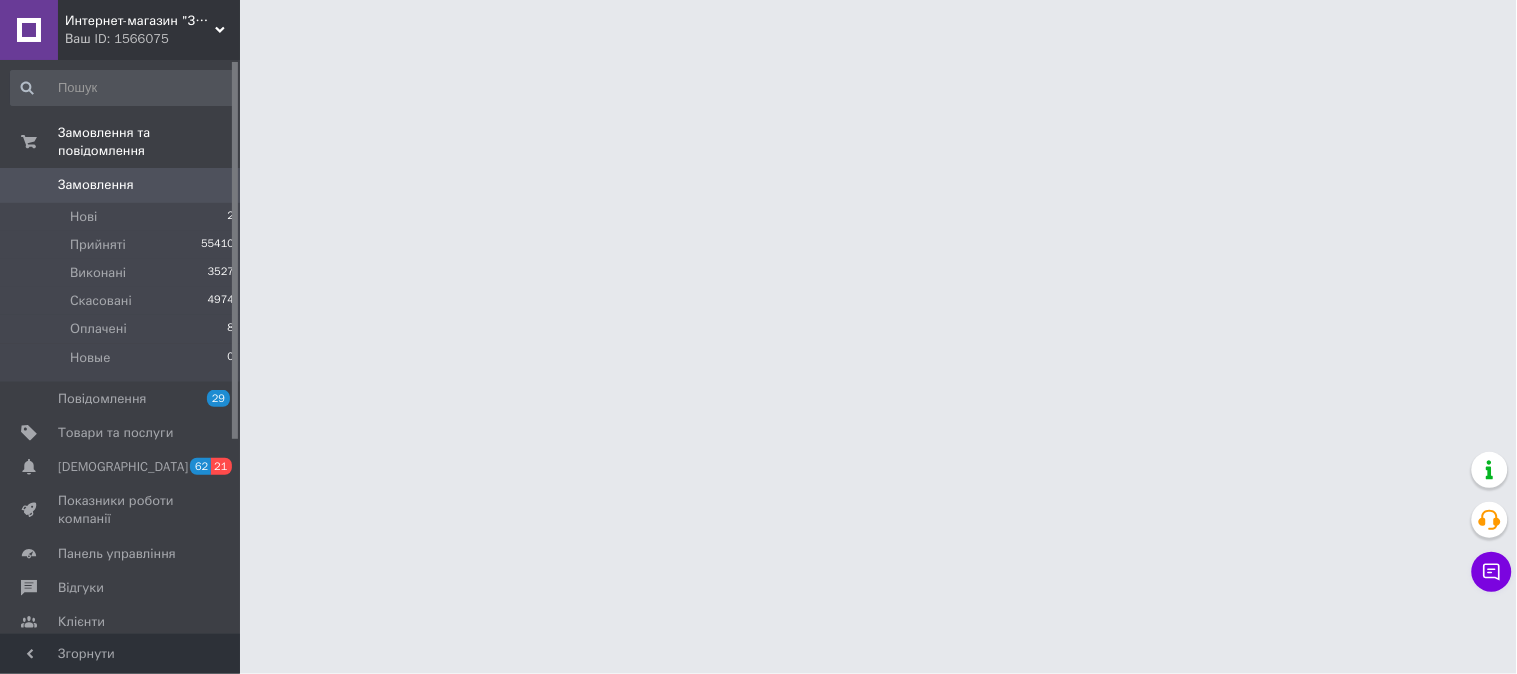 click at bounding box center [758, 25] 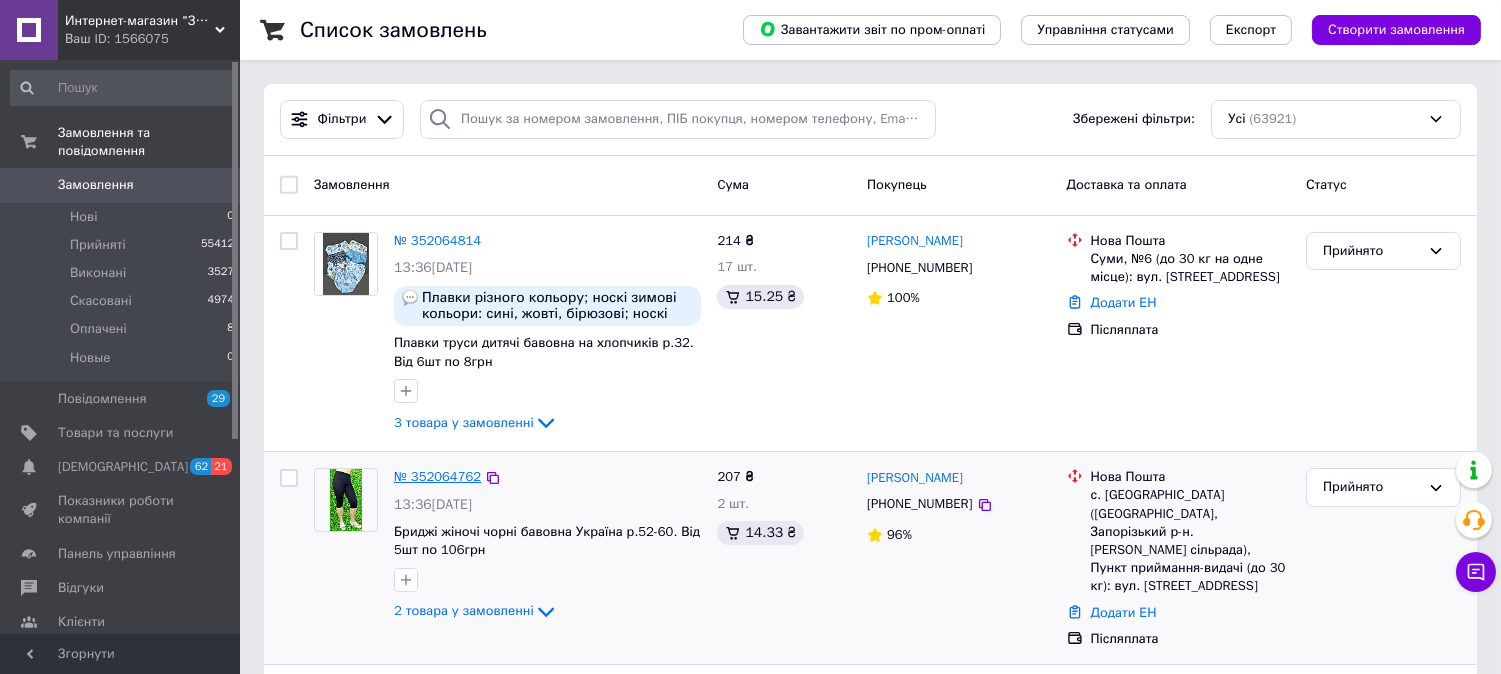 click on "№ 352064762" at bounding box center (437, 476) 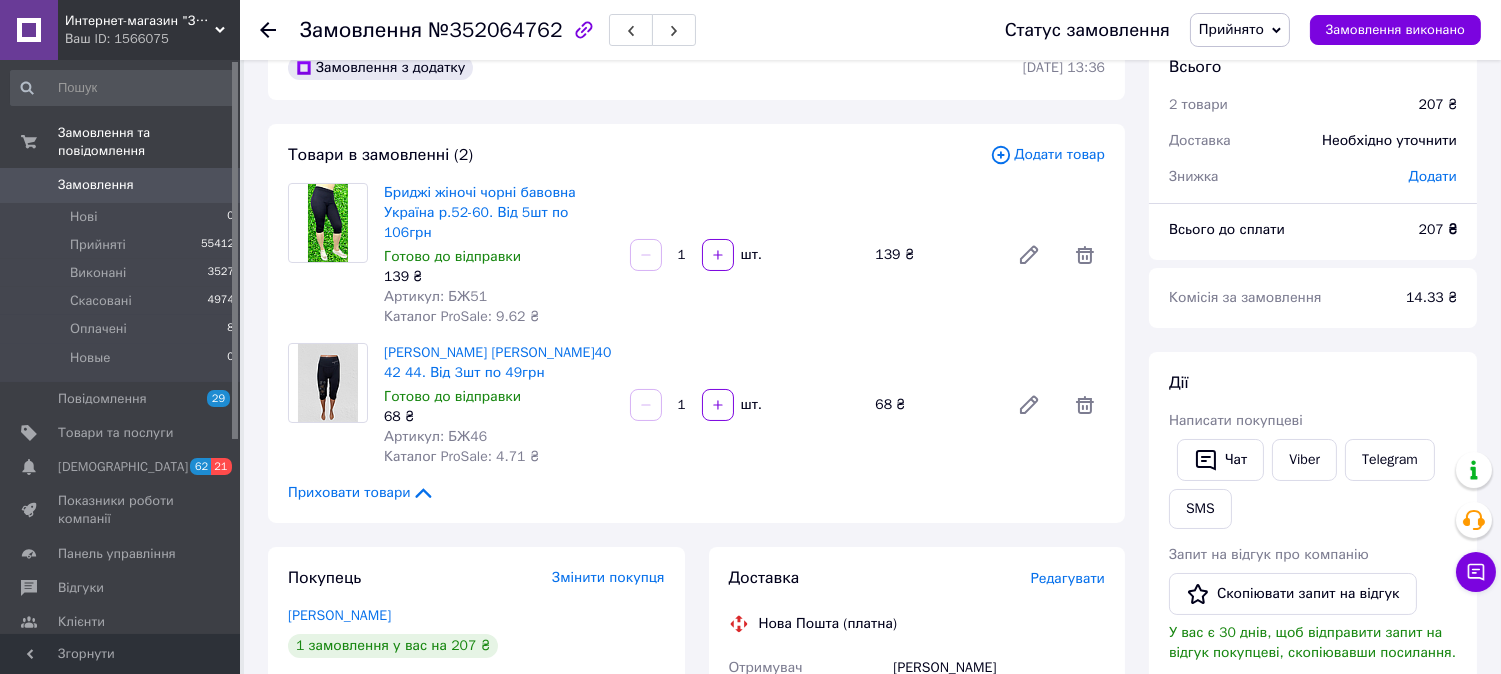 scroll, scrollTop: 0, scrollLeft: 0, axis: both 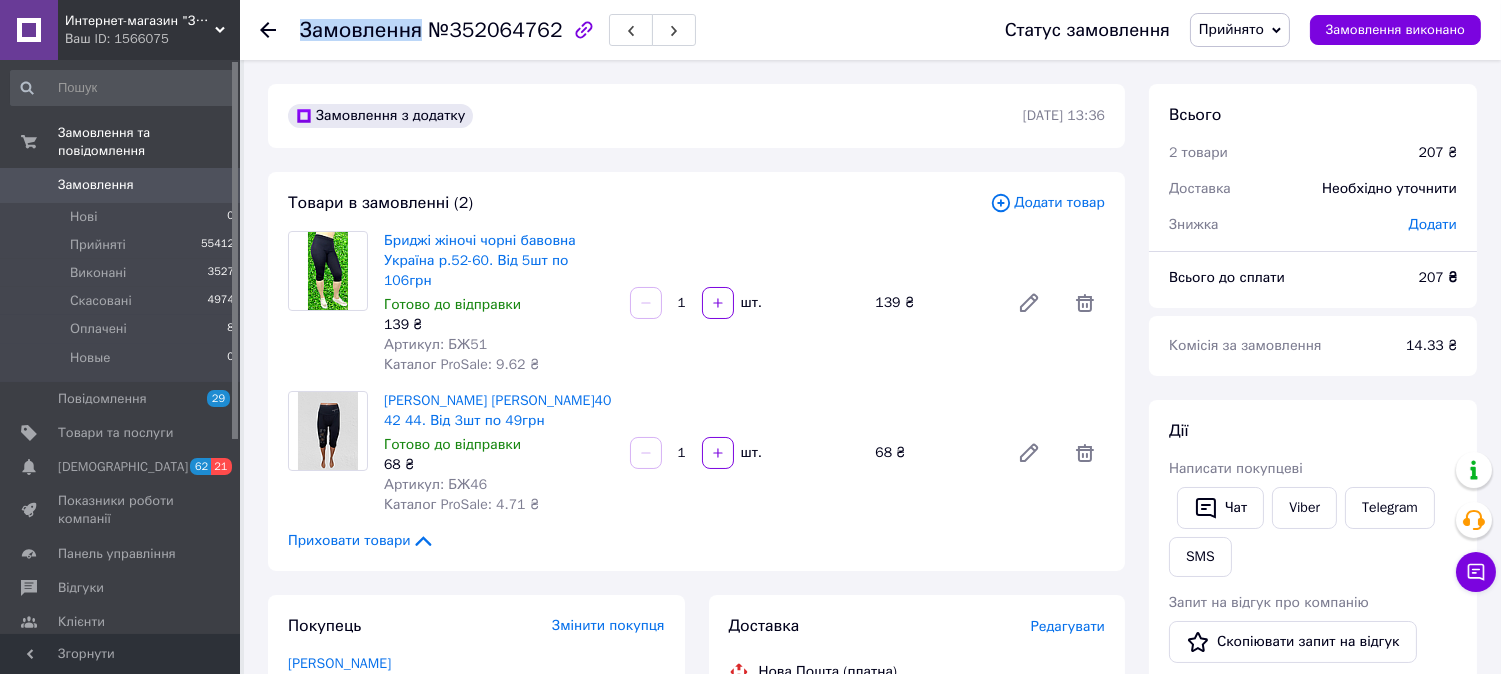click 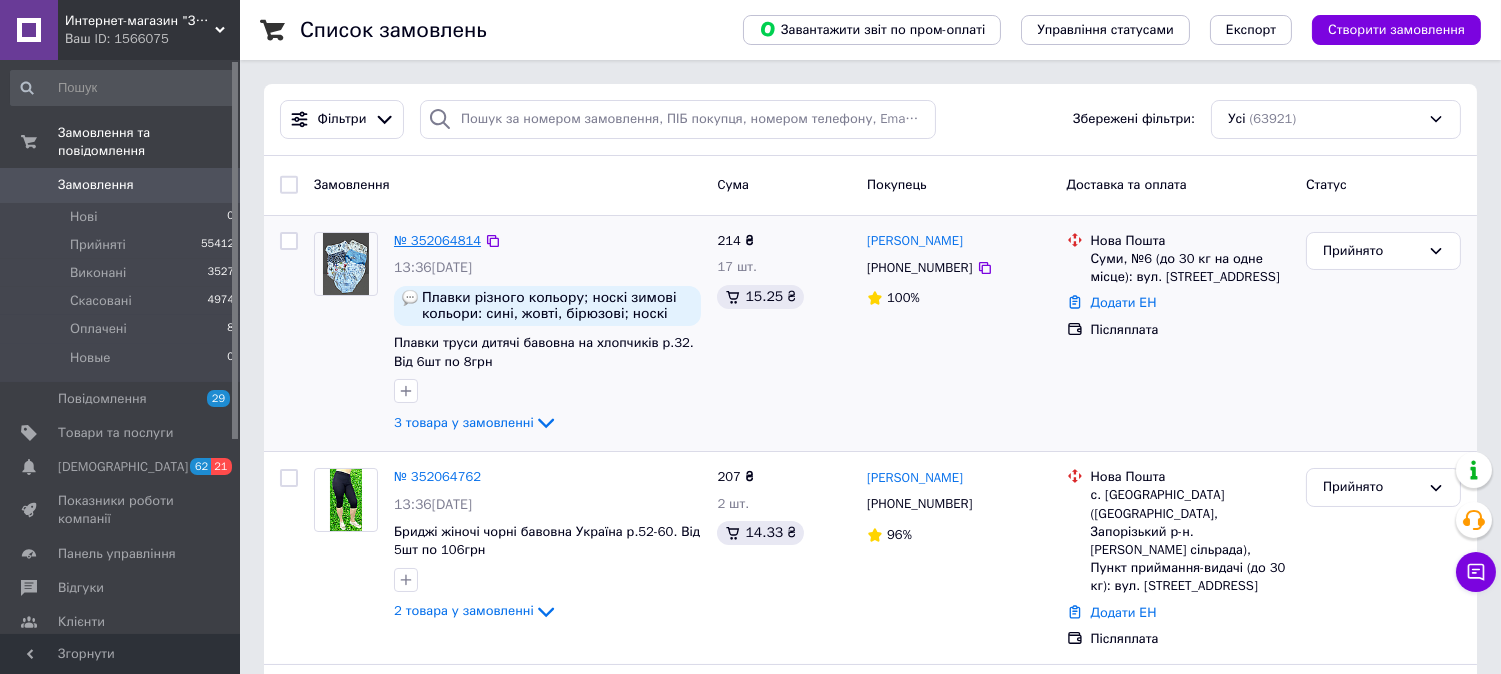 click on "№ 352064814" at bounding box center [437, 240] 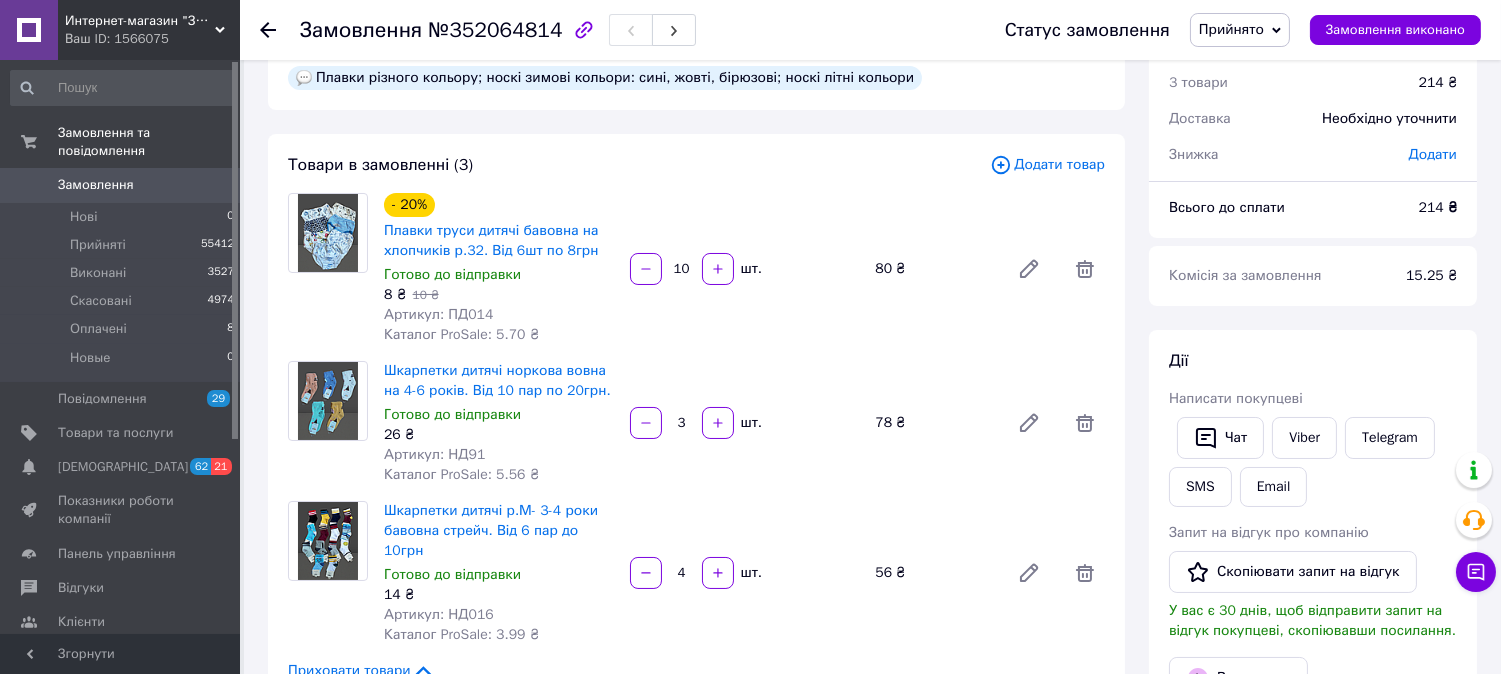 scroll, scrollTop: 0, scrollLeft: 0, axis: both 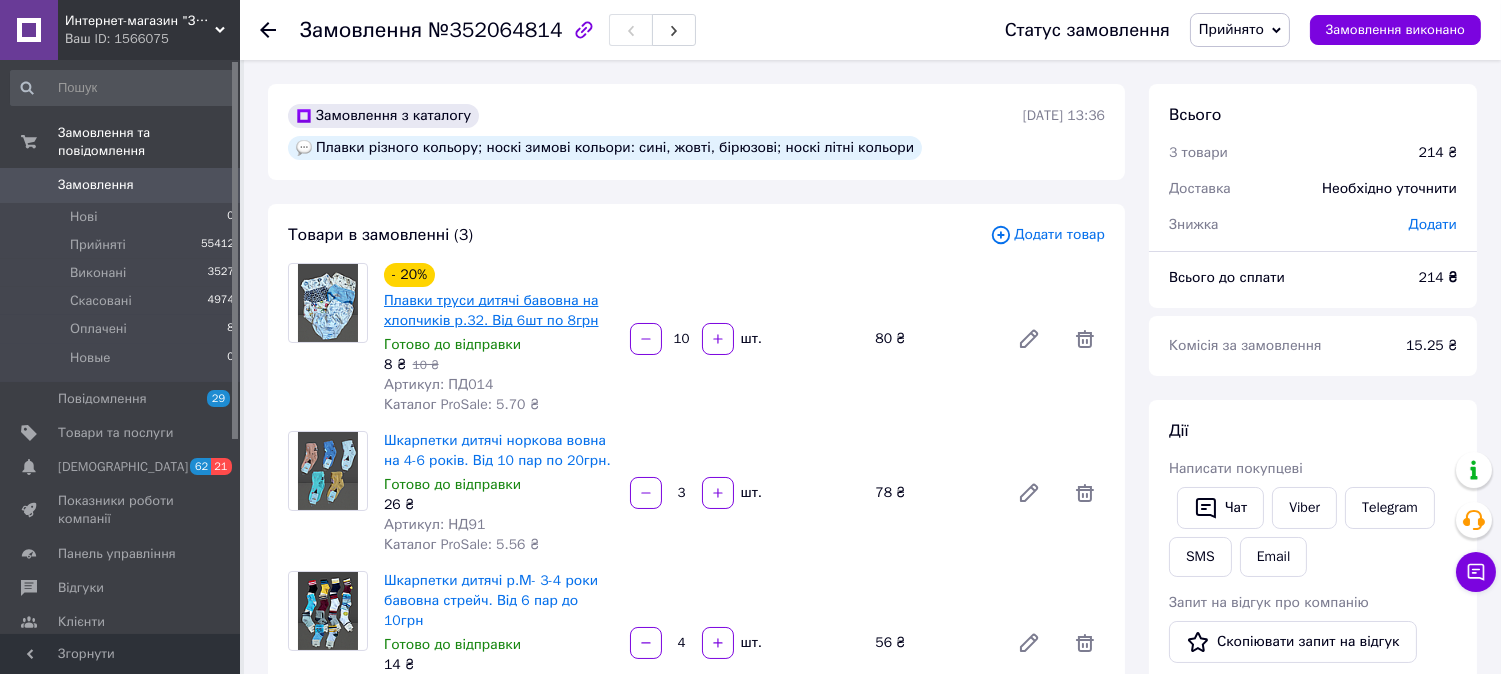 click on "Плавки труси дитячі бавовна на хлопчиків р.32. Від 6шт по 8грн" at bounding box center (491, 310) 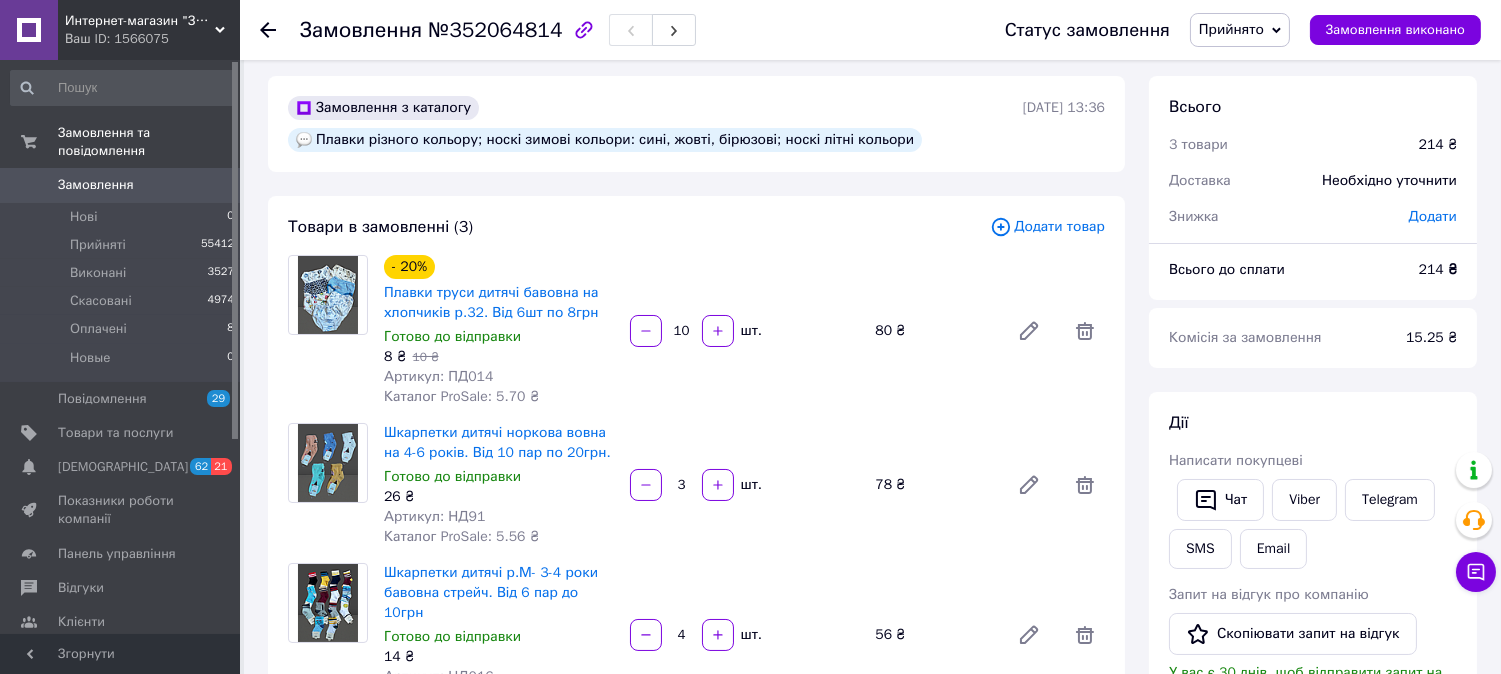 scroll, scrollTop: 0, scrollLeft: 0, axis: both 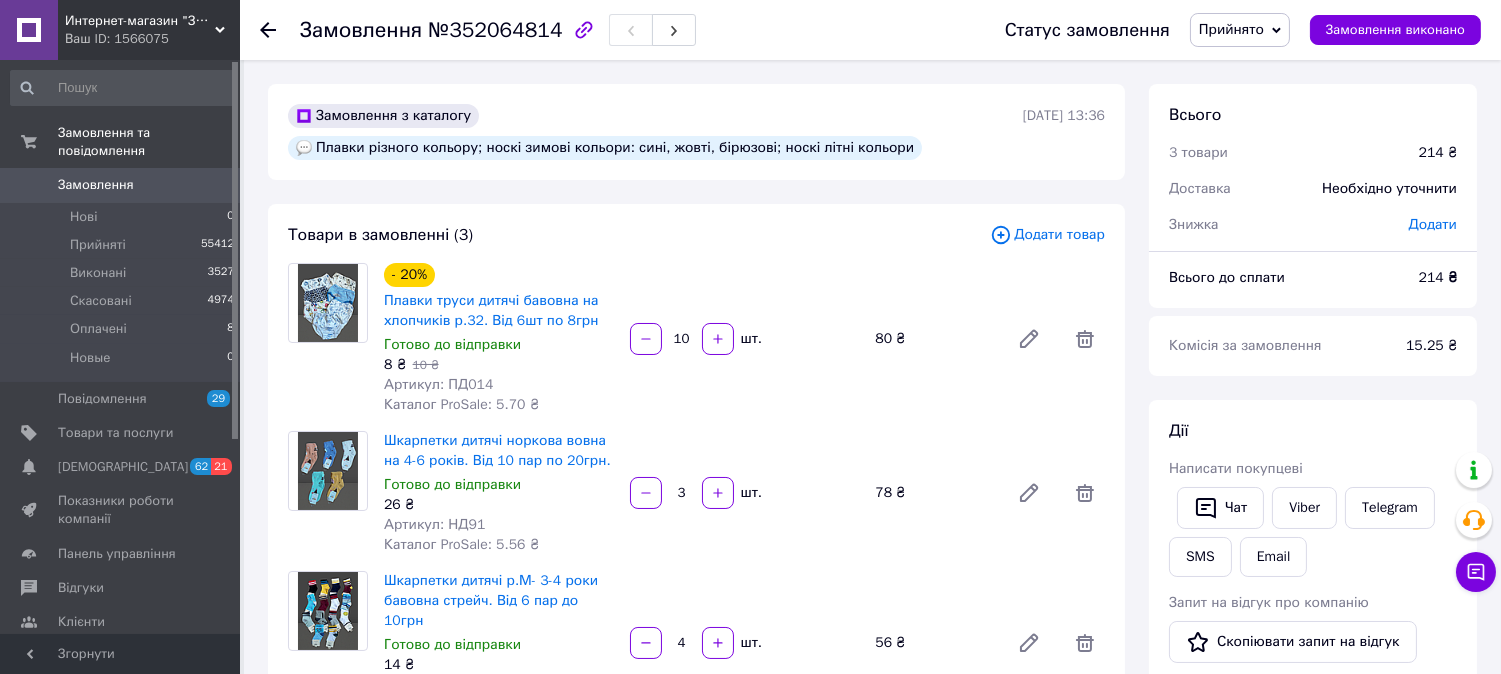 click 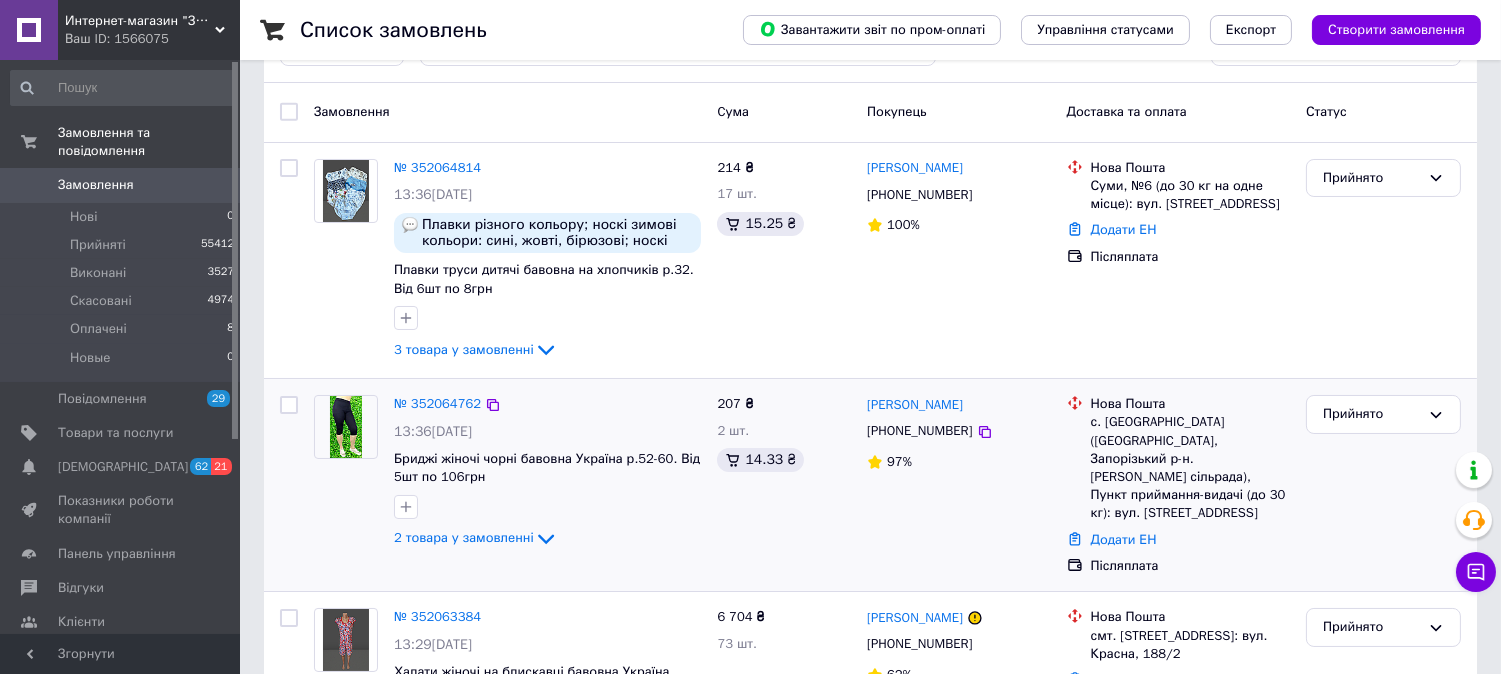 scroll, scrollTop: 0, scrollLeft: 0, axis: both 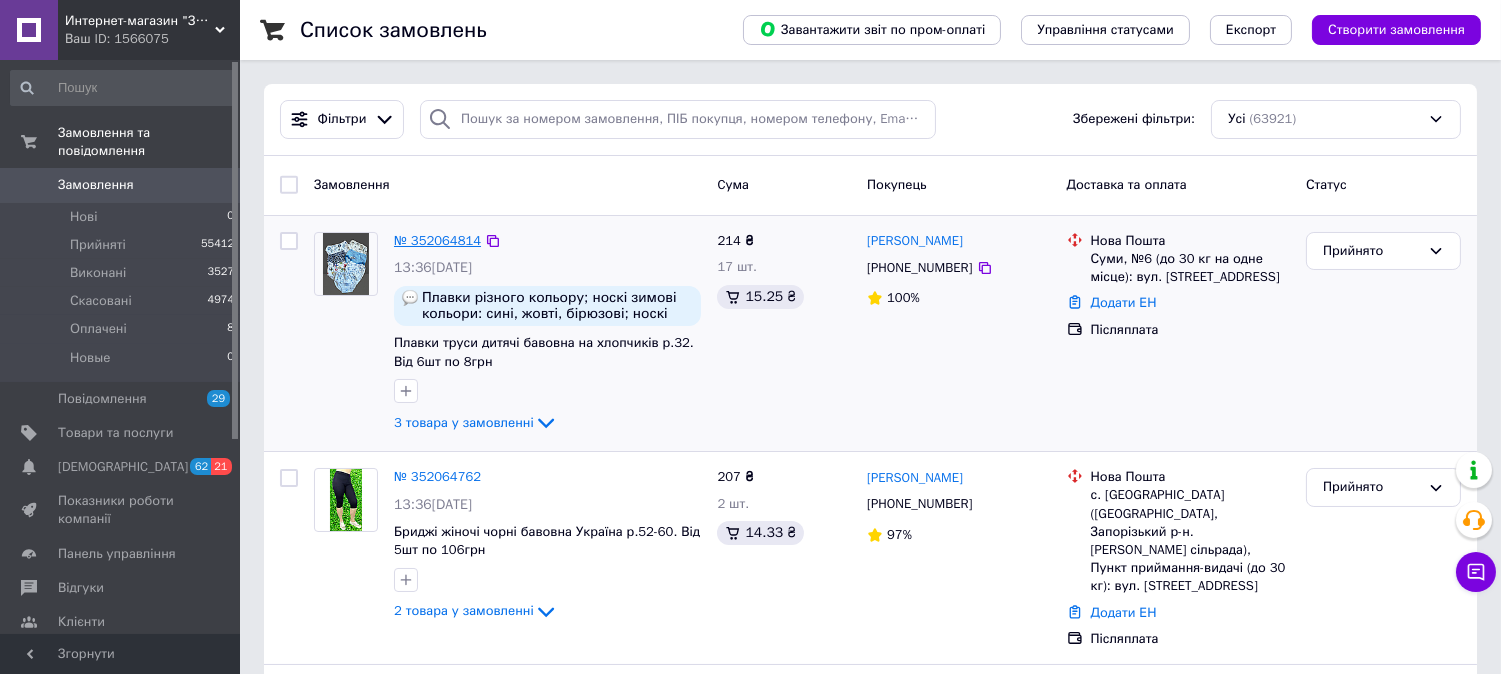click on "№ 352064814" at bounding box center [437, 240] 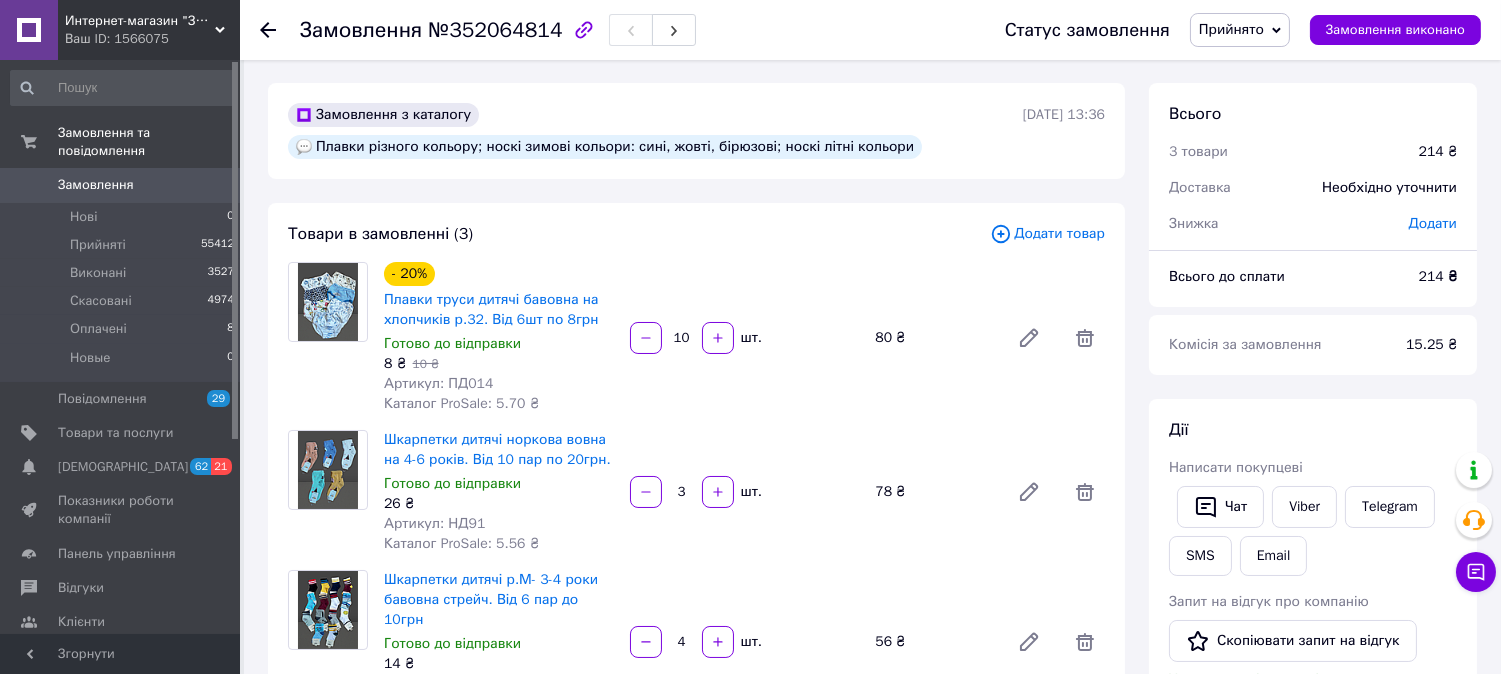 scroll, scrollTop: 0, scrollLeft: 0, axis: both 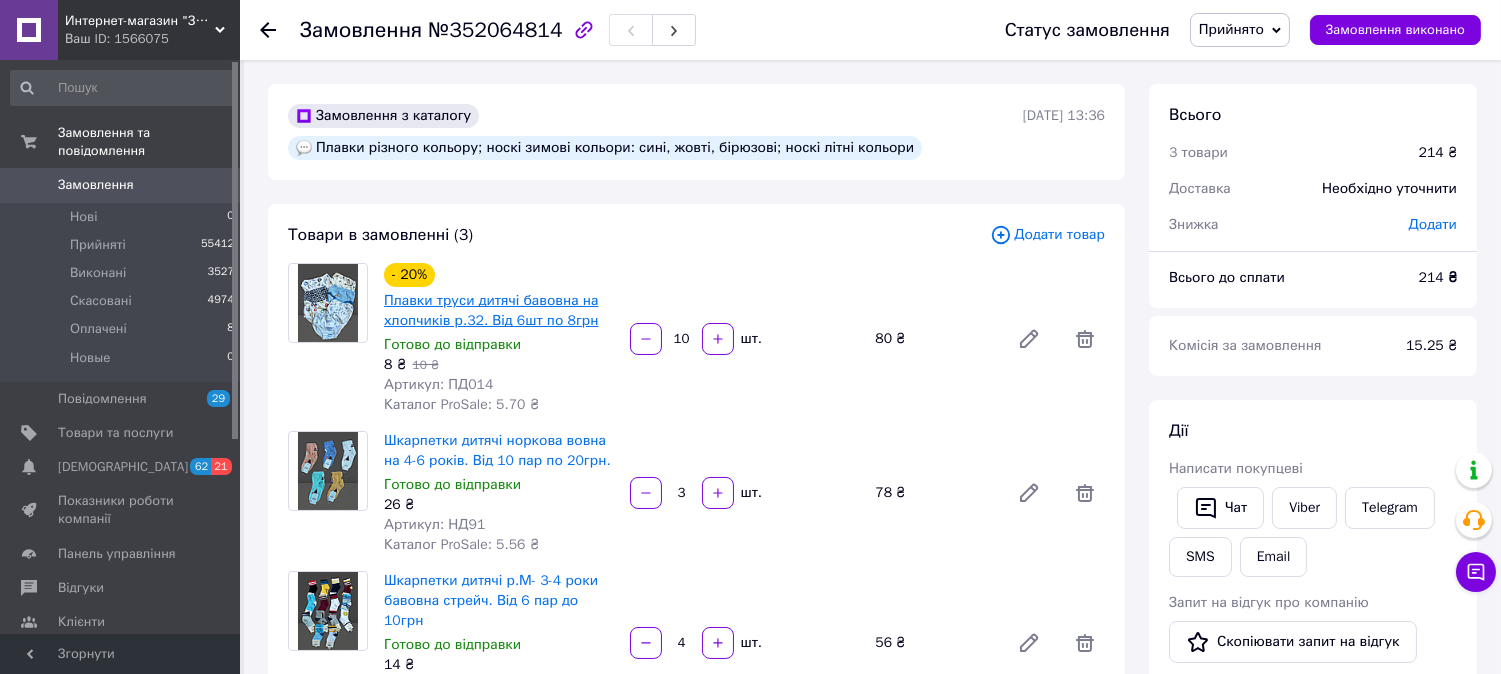 click on "Плавки труси дитячі бавовна на хлопчиків р.32. Від 6шт по 8грн" at bounding box center [491, 310] 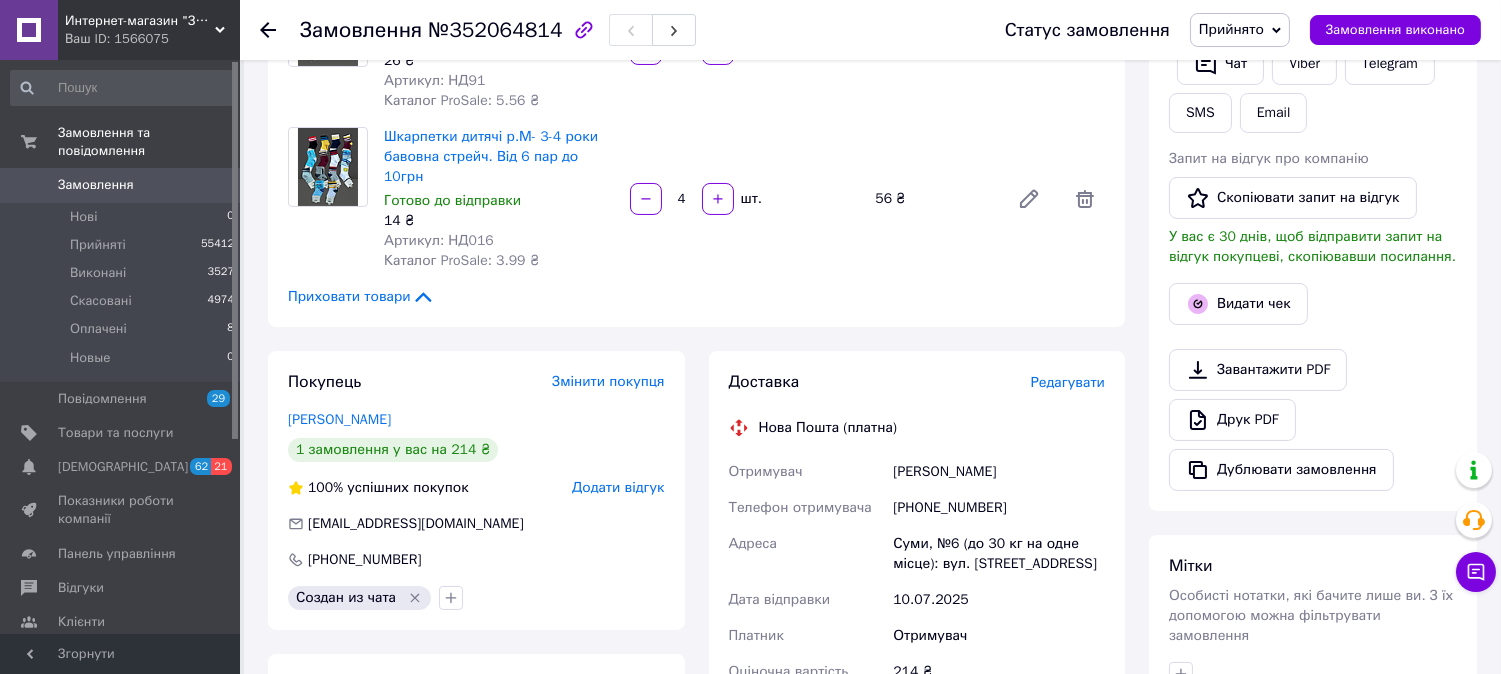 scroll, scrollTop: 555, scrollLeft: 0, axis: vertical 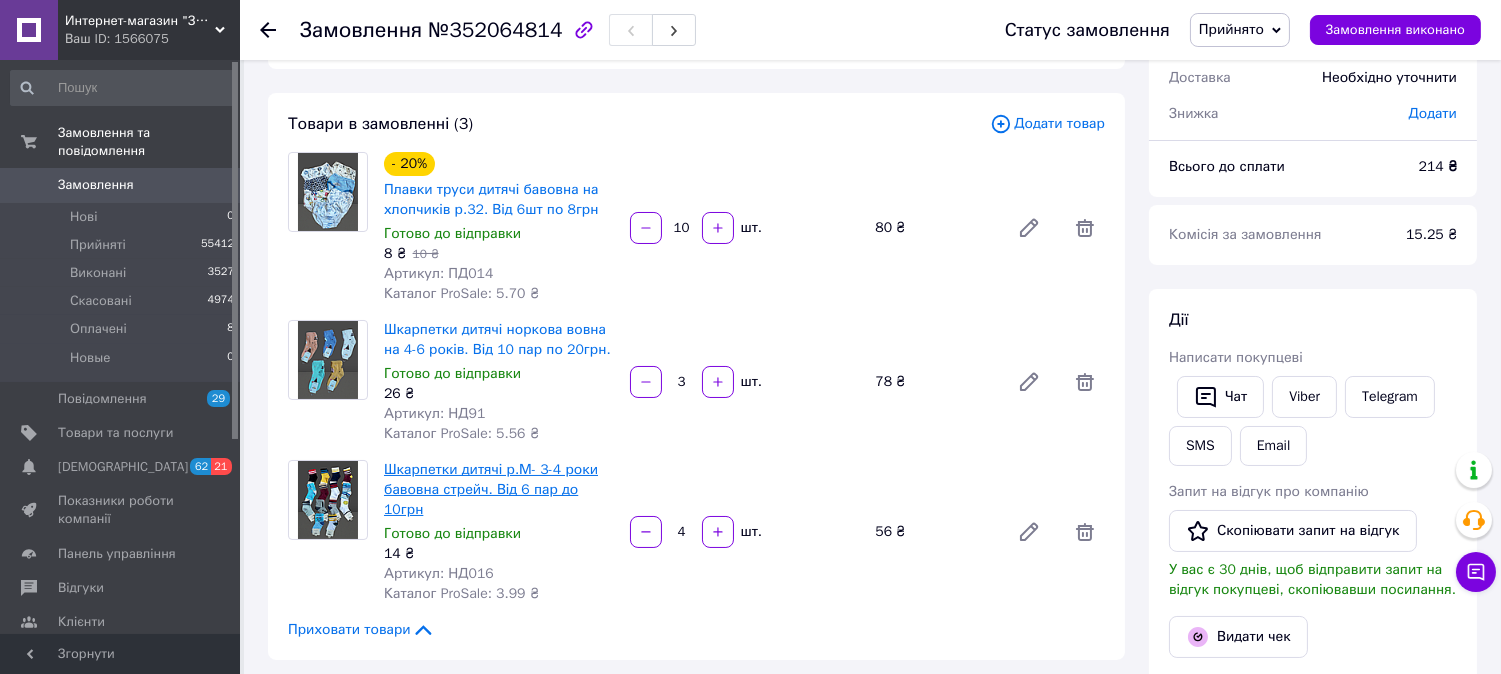 click on "Шкарпетки дитячі  р.М- 3-4 роки бавовна стрейч. Від 6 пар до 10грн" at bounding box center [491, 489] 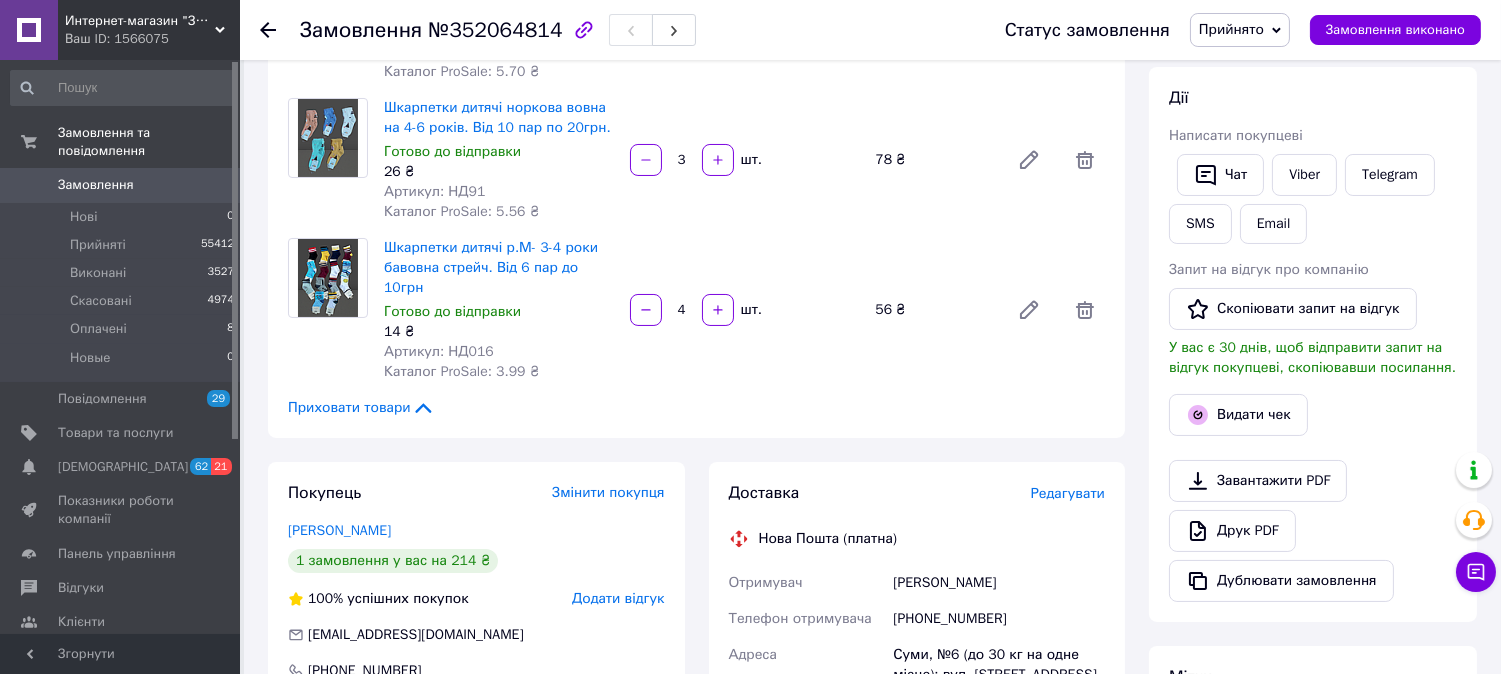 scroll, scrollTop: 0, scrollLeft: 0, axis: both 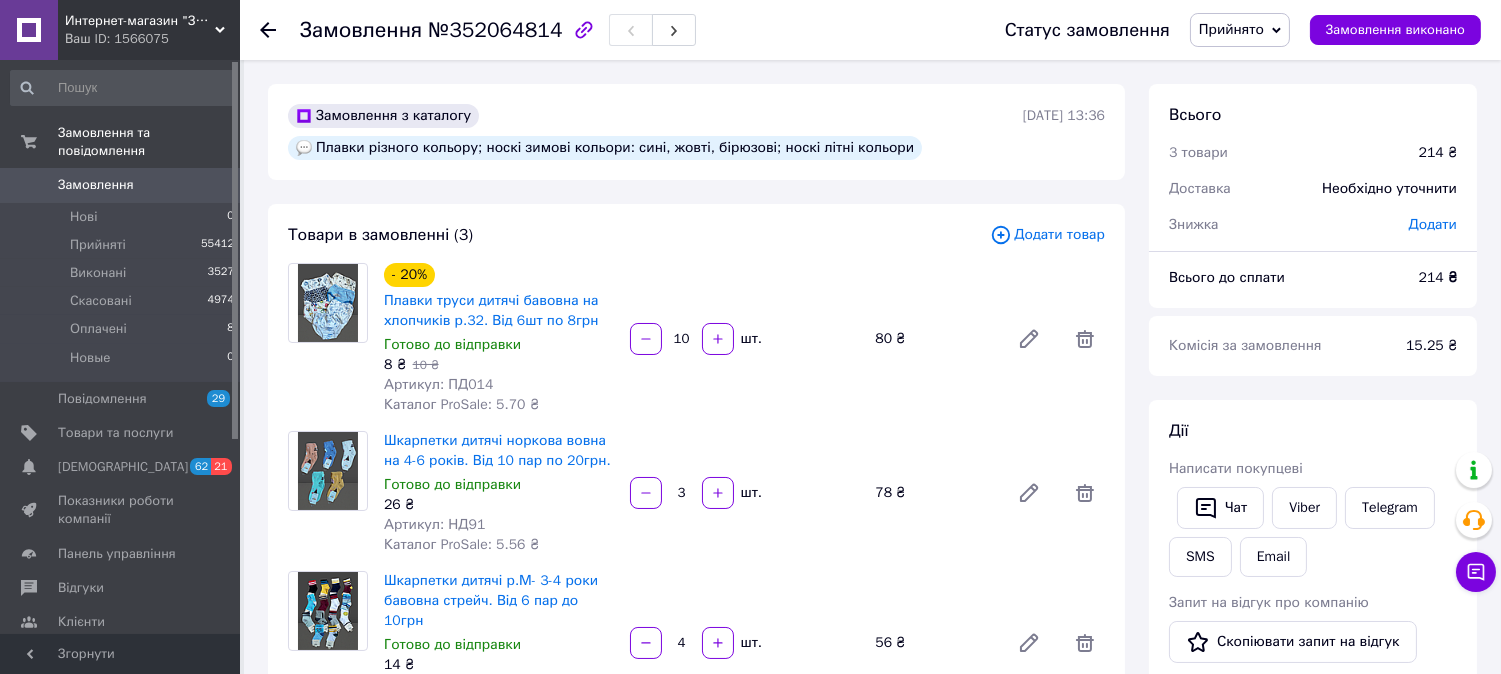 click 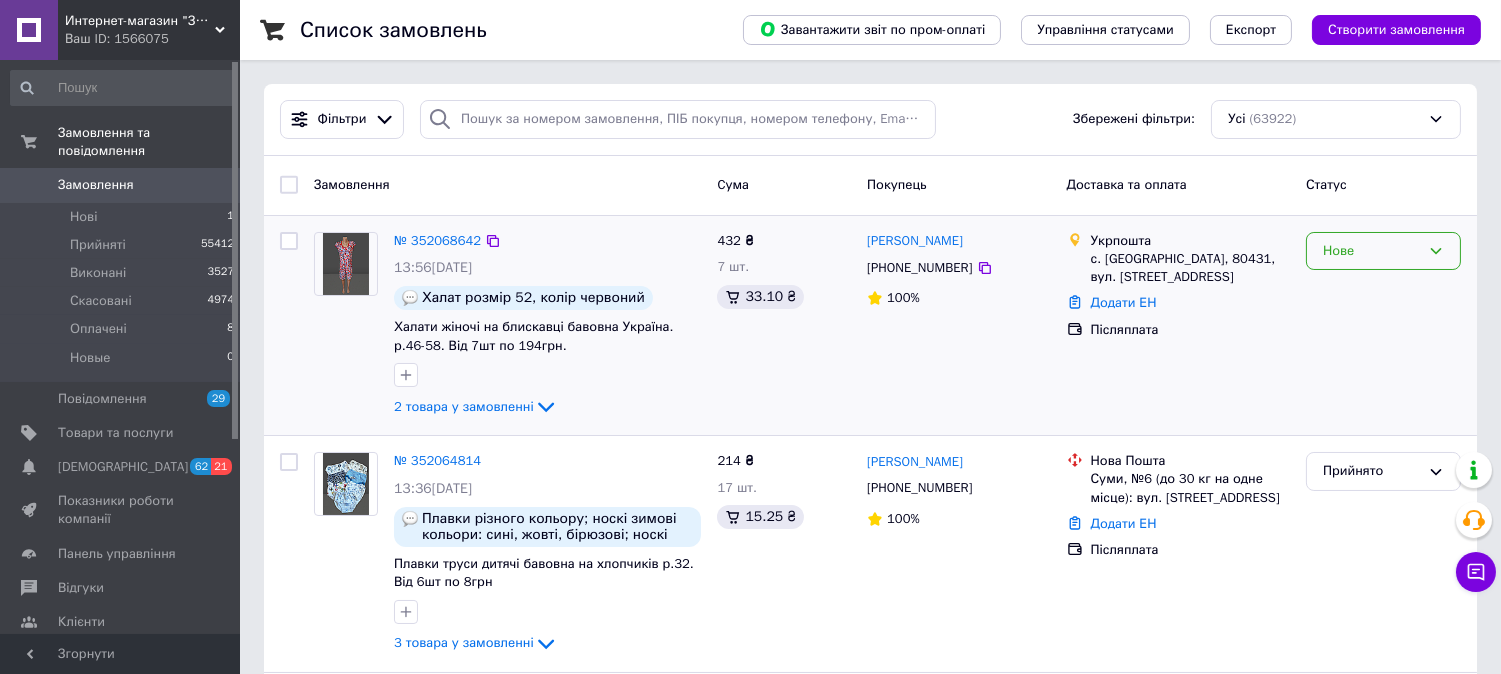 click on "Нове" at bounding box center (1371, 251) 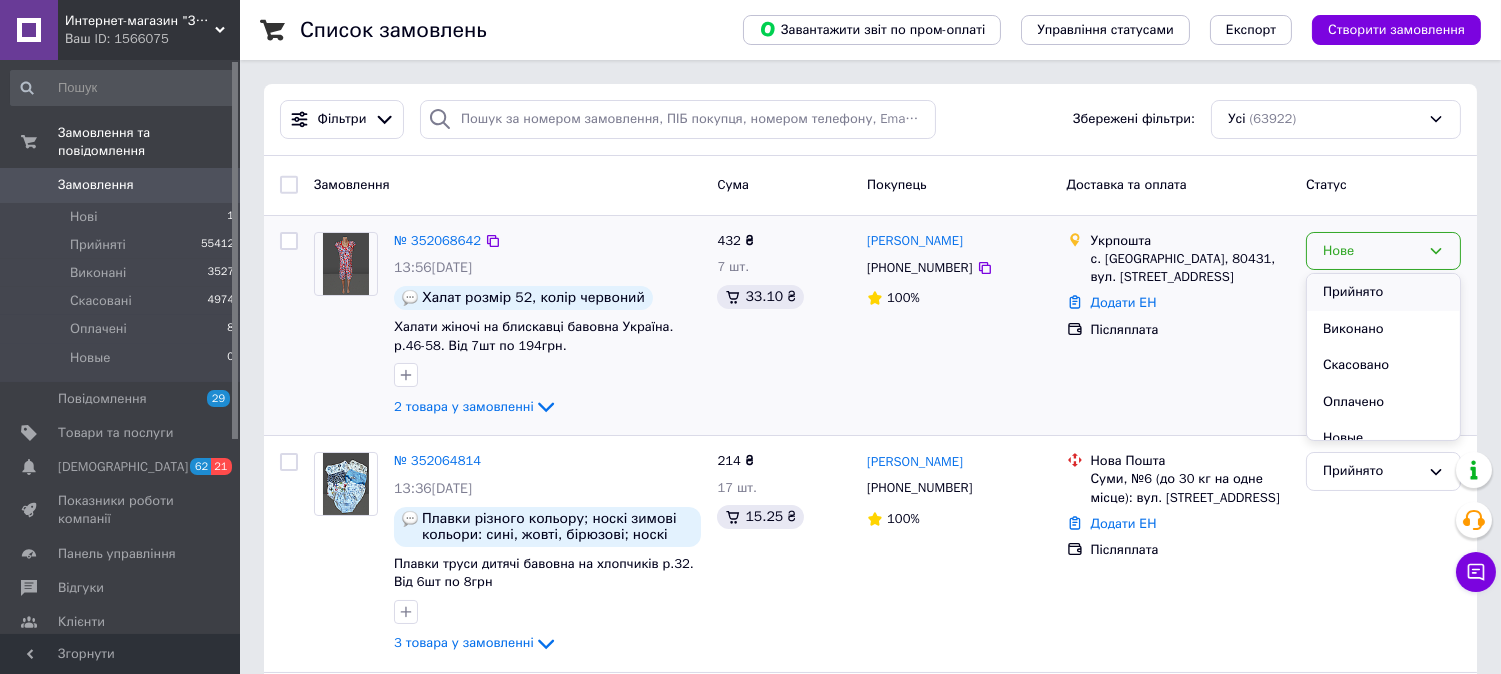 click on "Прийнято" at bounding box center (1383, 292) 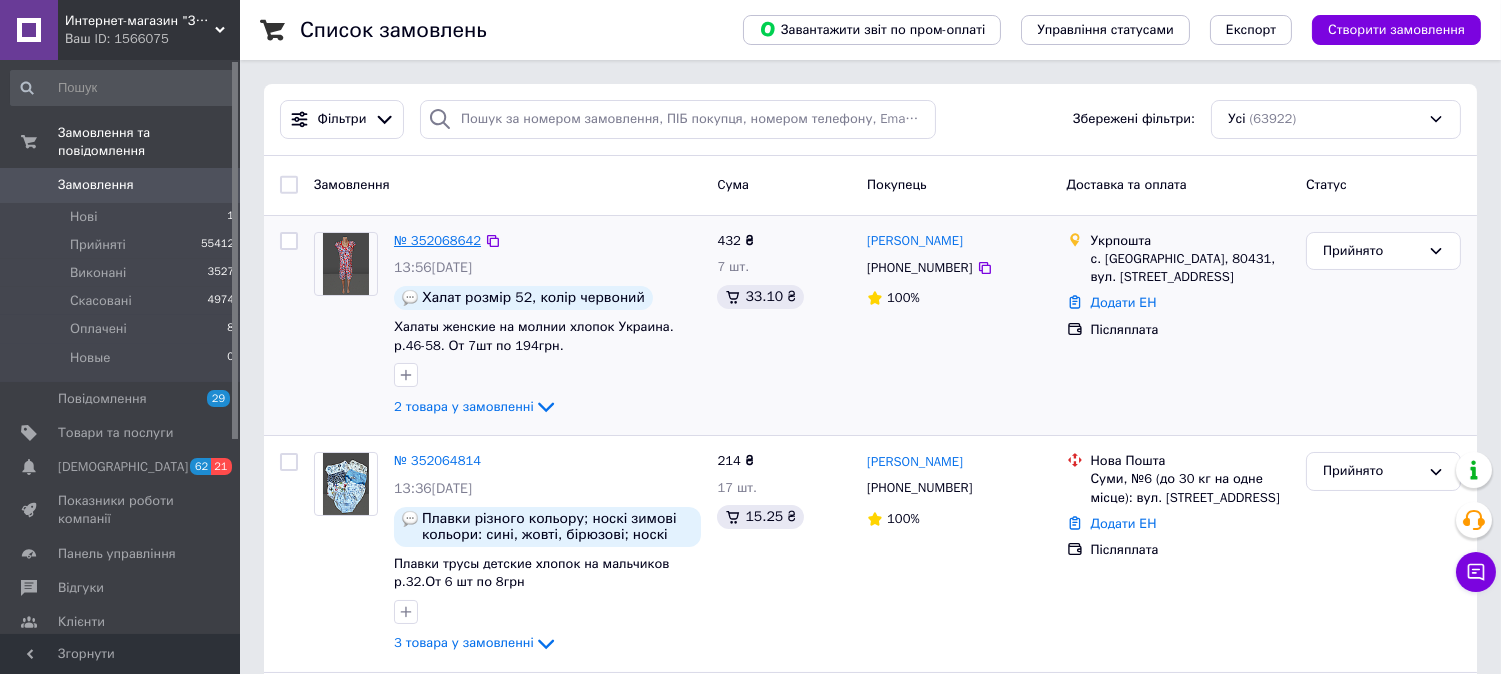 click on "№ 352068642" at bounding box center (437, 240) 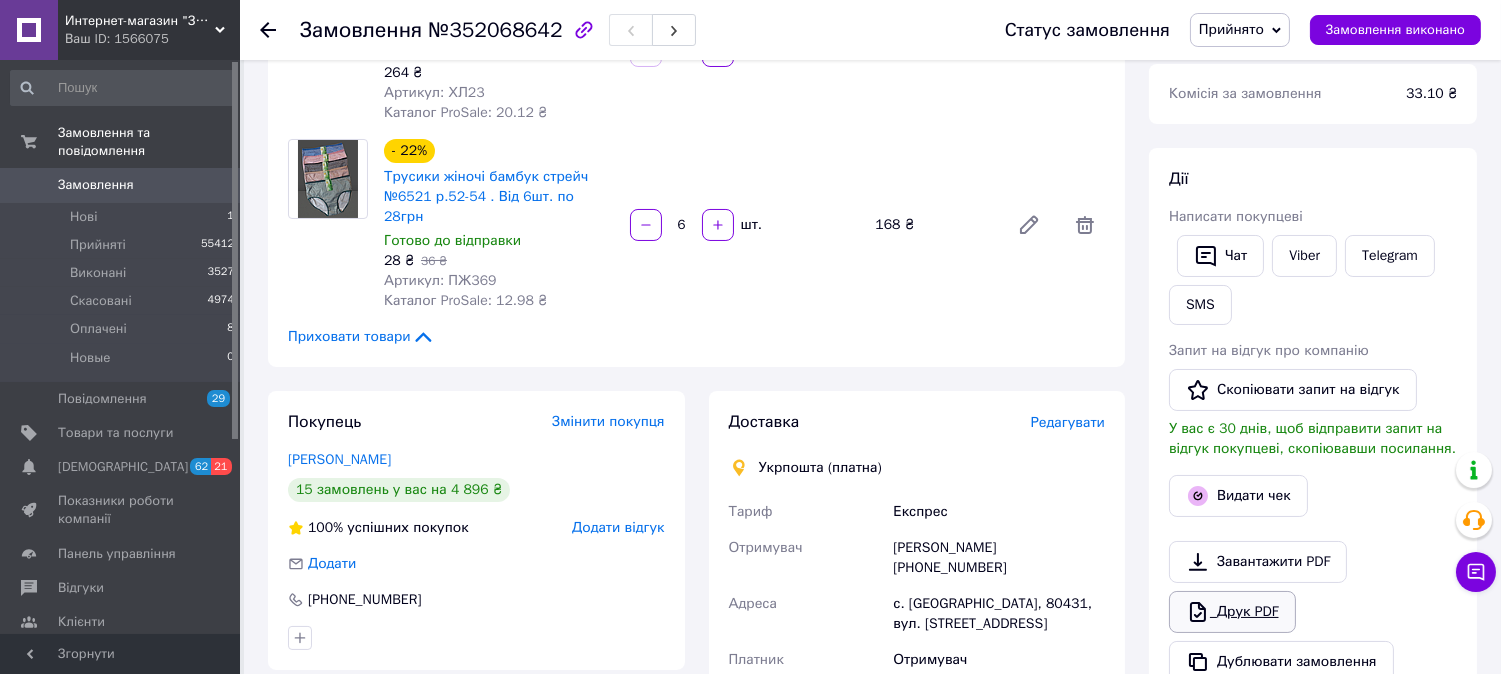 scroll, scrollTop: 0, scrollLeft: 0, axis: both 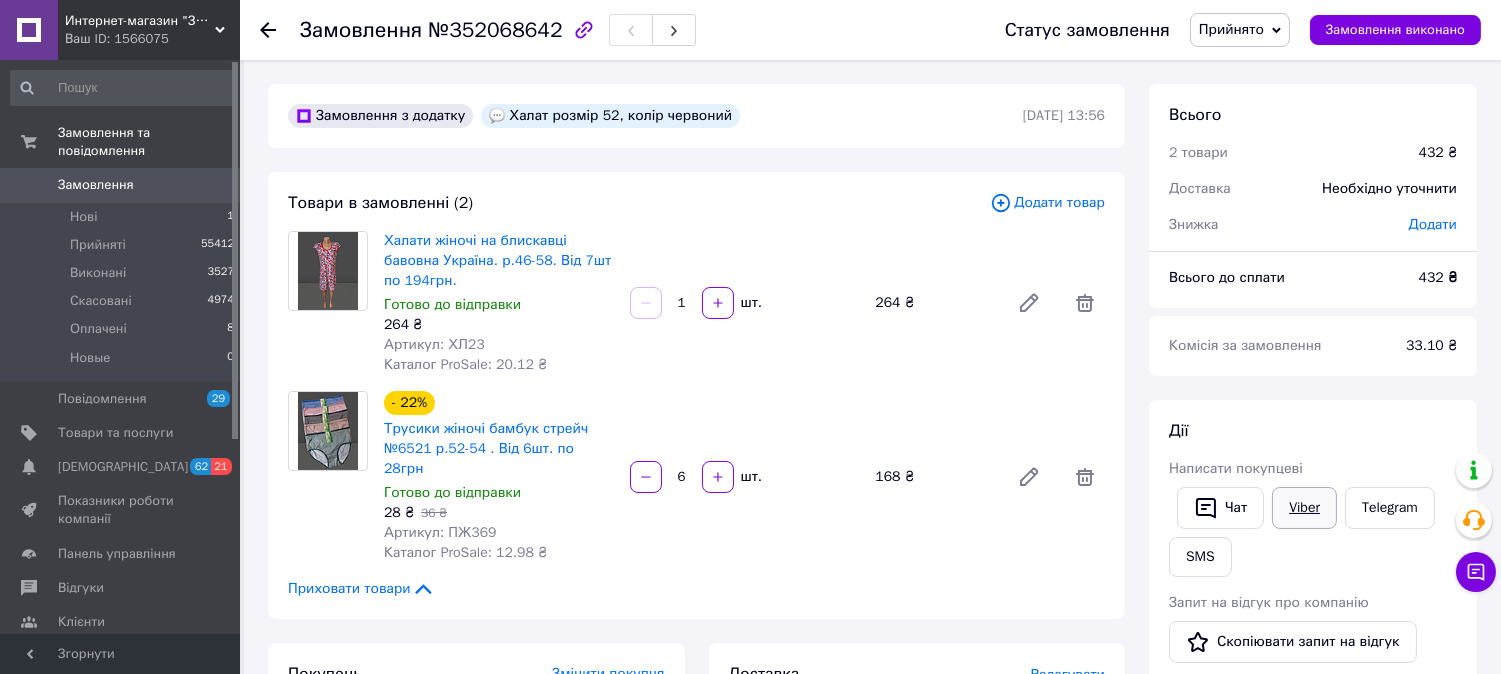 click on "Viber" at bounding box center [1304, 508] 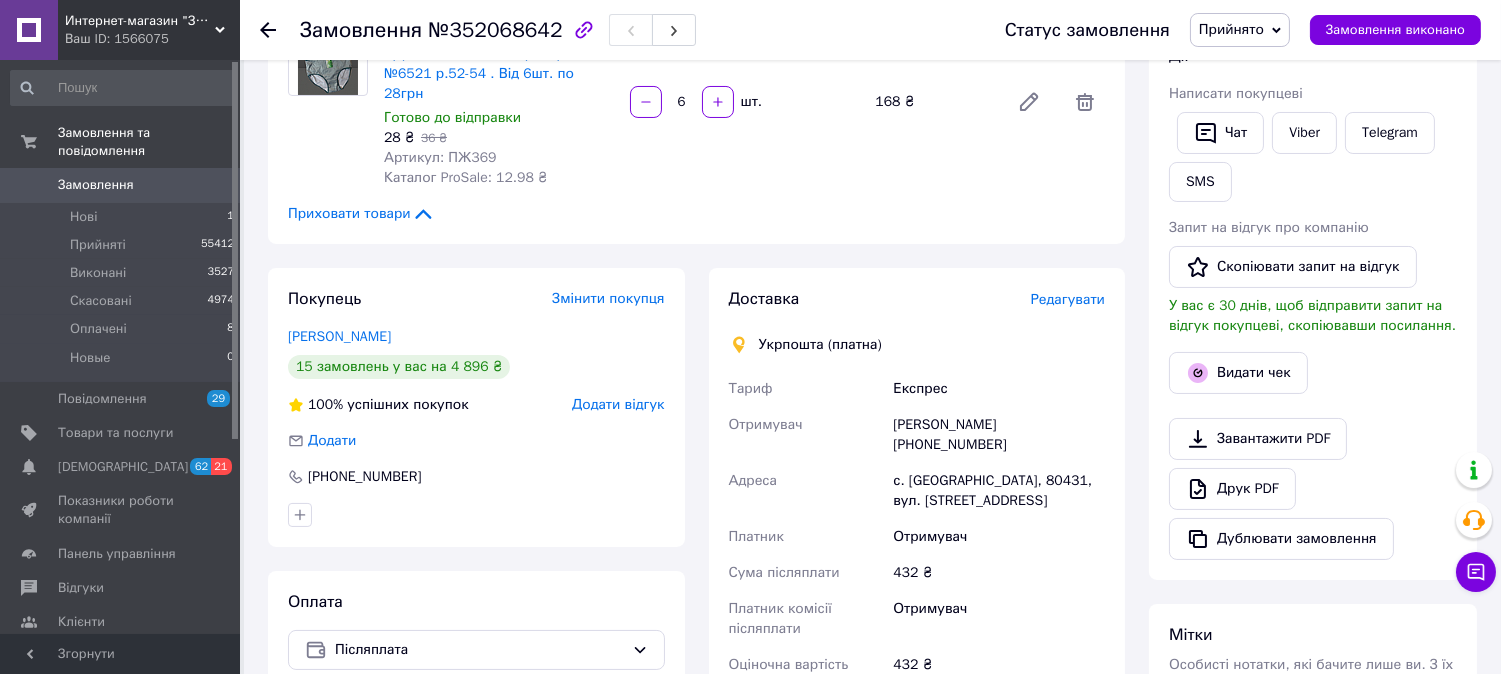 scroll, scrollTop: 333, scrollLeft: 0, axis: vertical 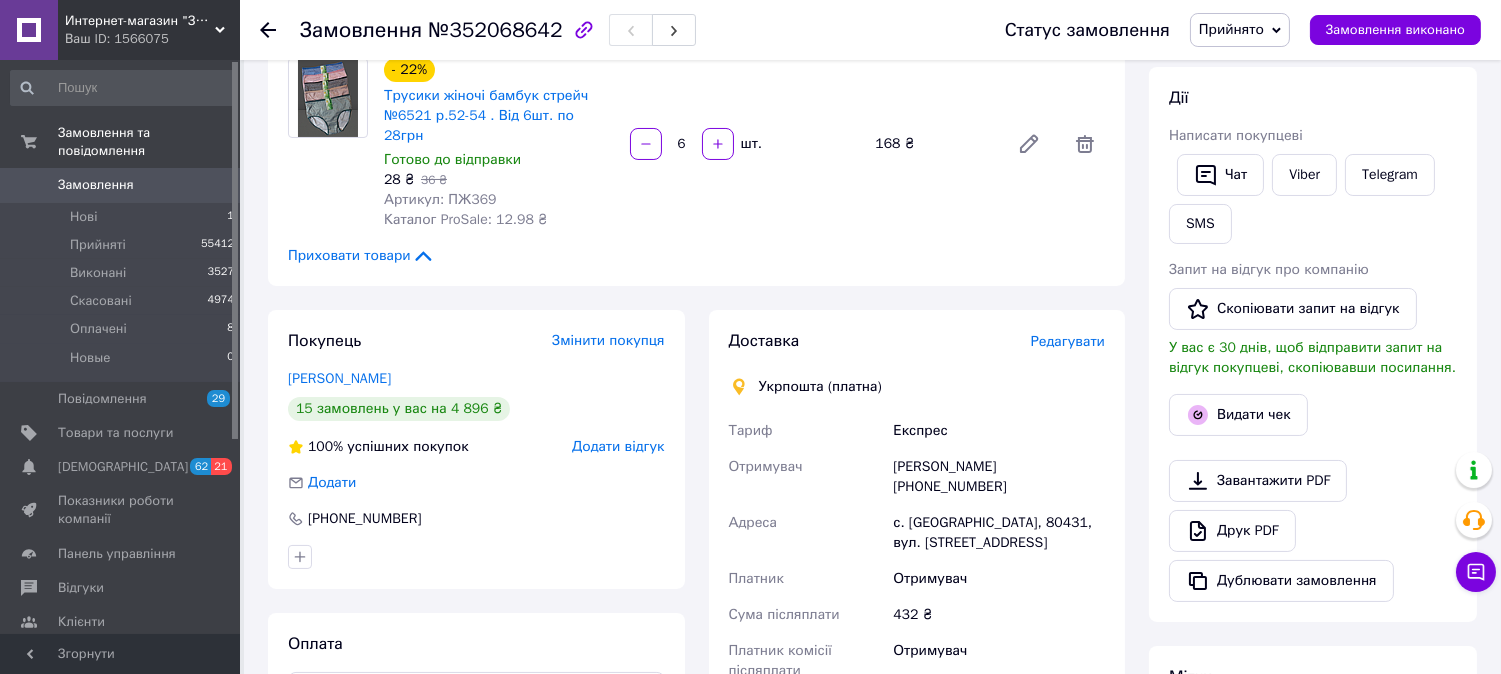 click on "Редагувати" at bounding box center (1068, 341) 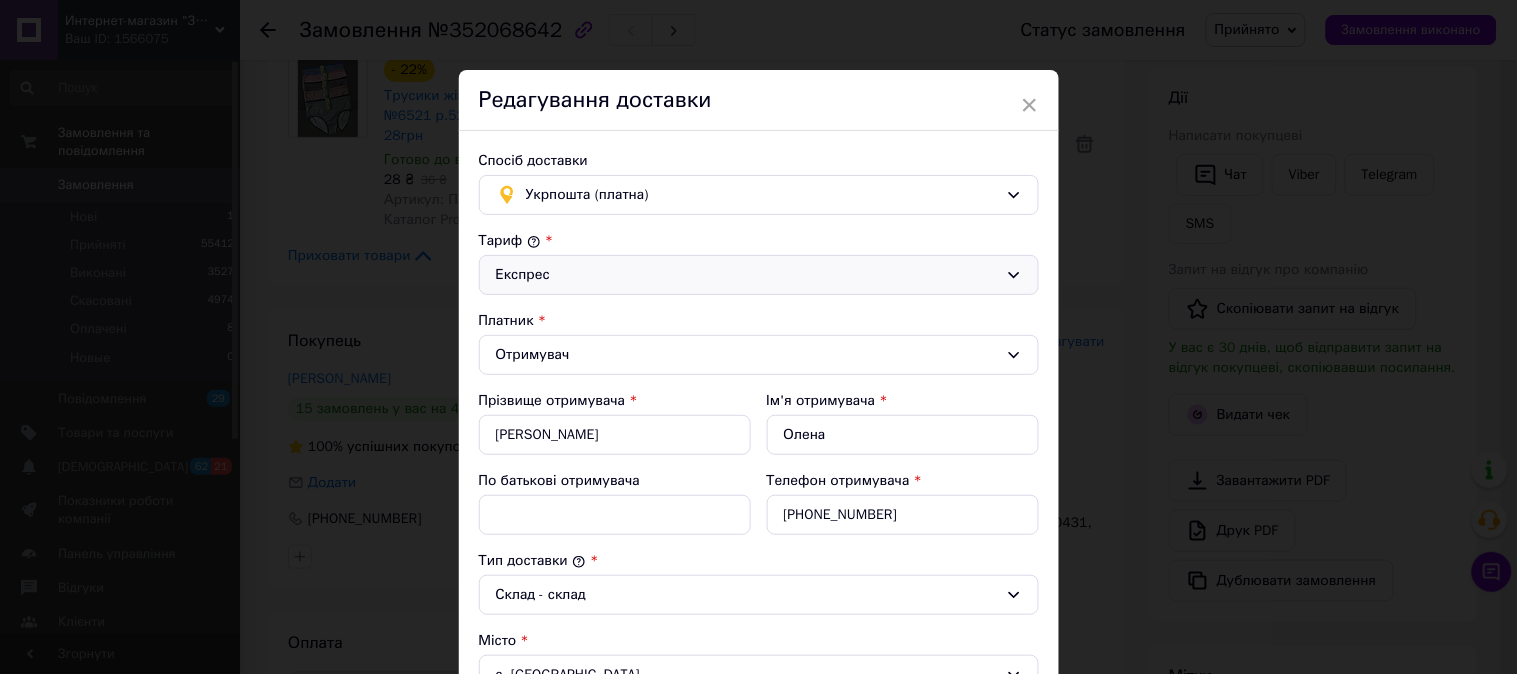 click on "Експрес" at bounding box center (747, 275) 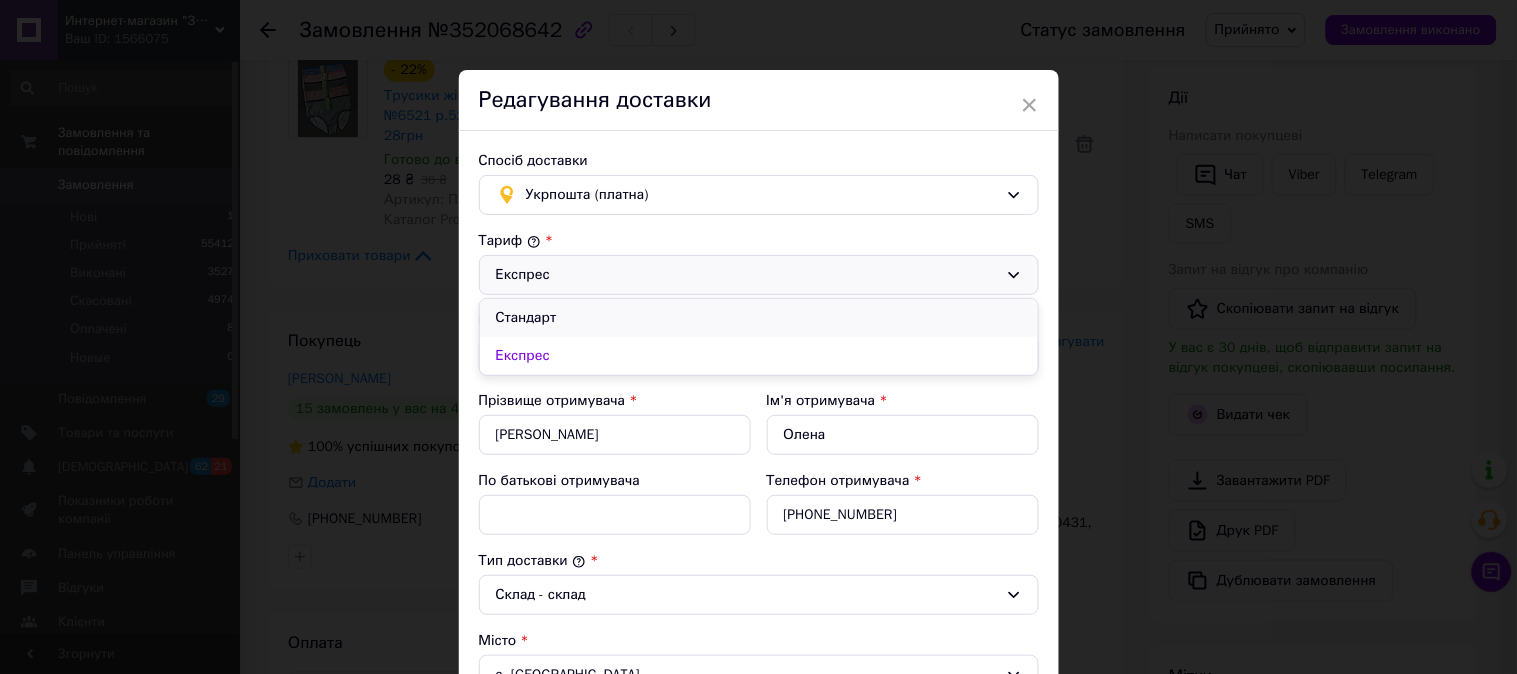 click on "Стандарт" at bounding box center [759, 318] 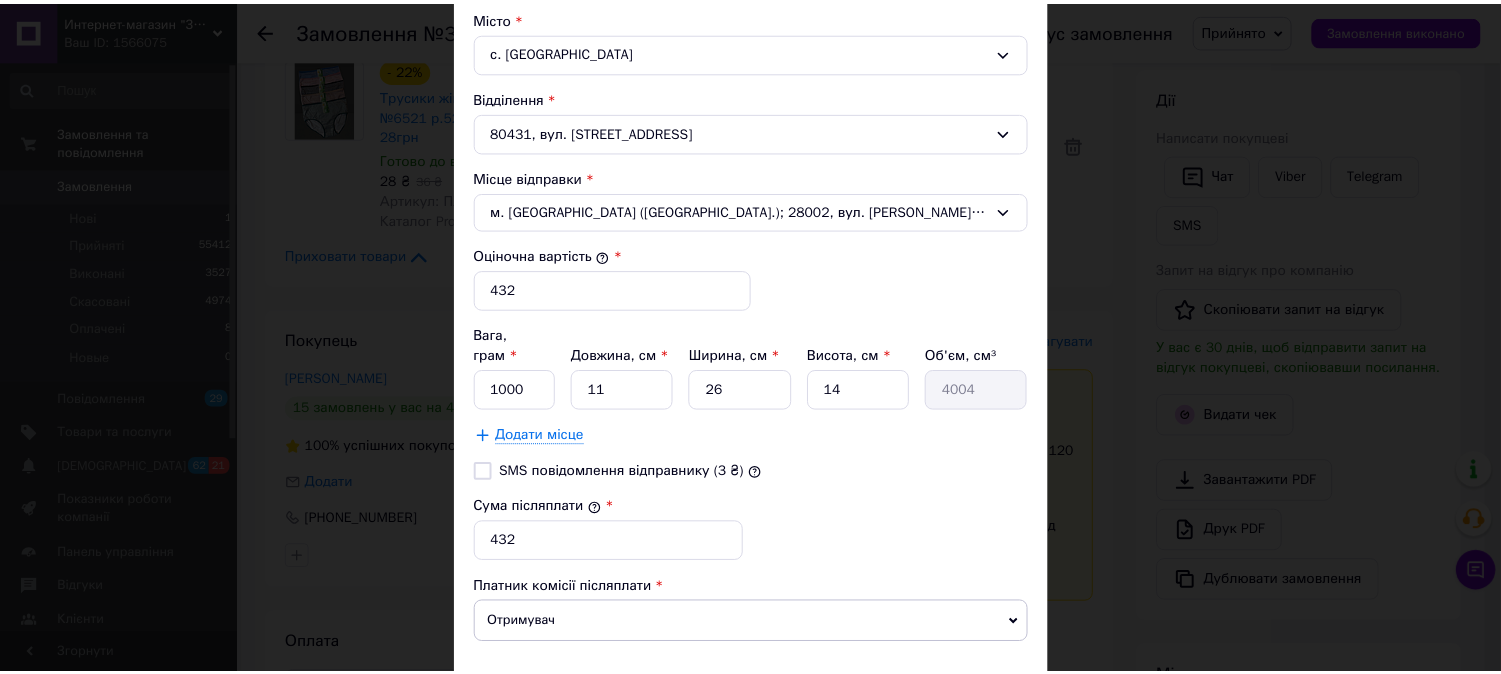 scroll, scrollTop: 741, scrollLeft: 0, axis: vertical 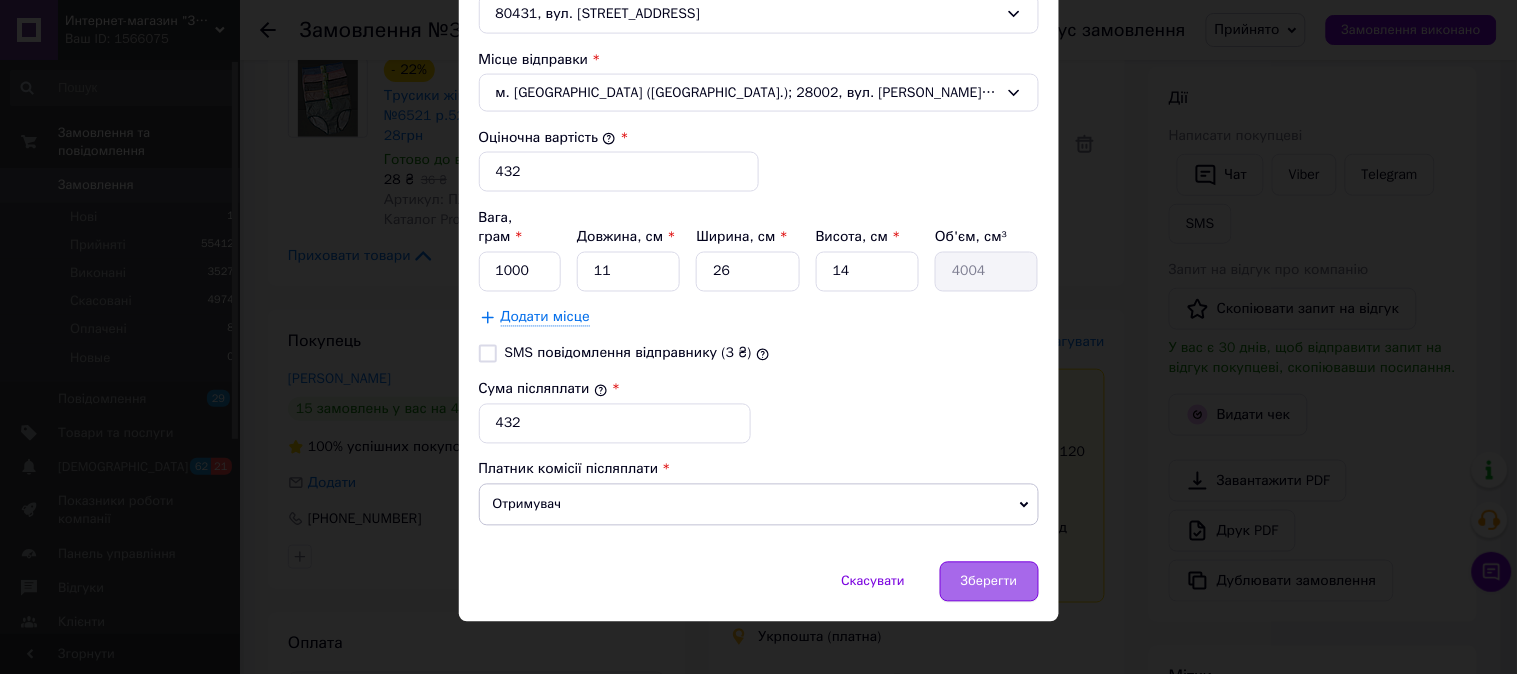 click on "Зберегти" at bounding box center (989, 582) 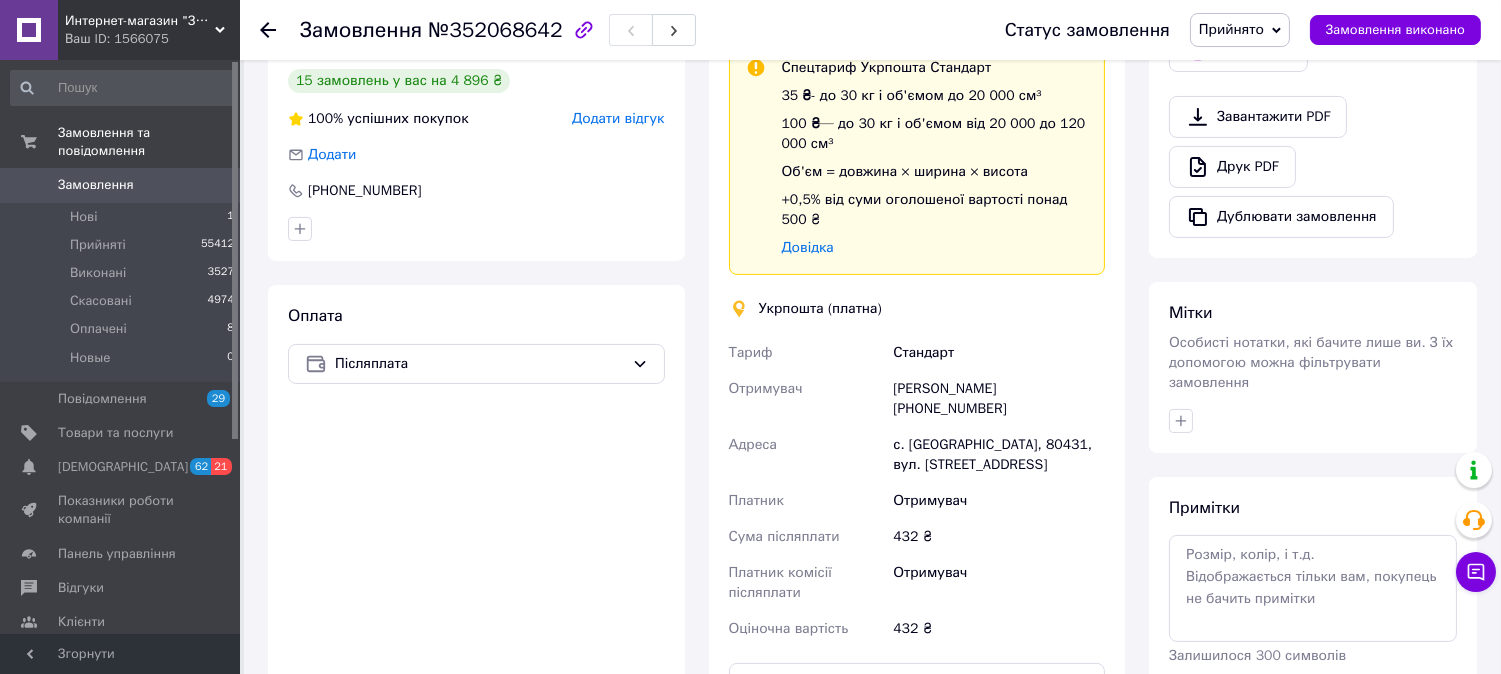 scroll, scrollTop: 666, scrollLeft: 0, axis: vertical 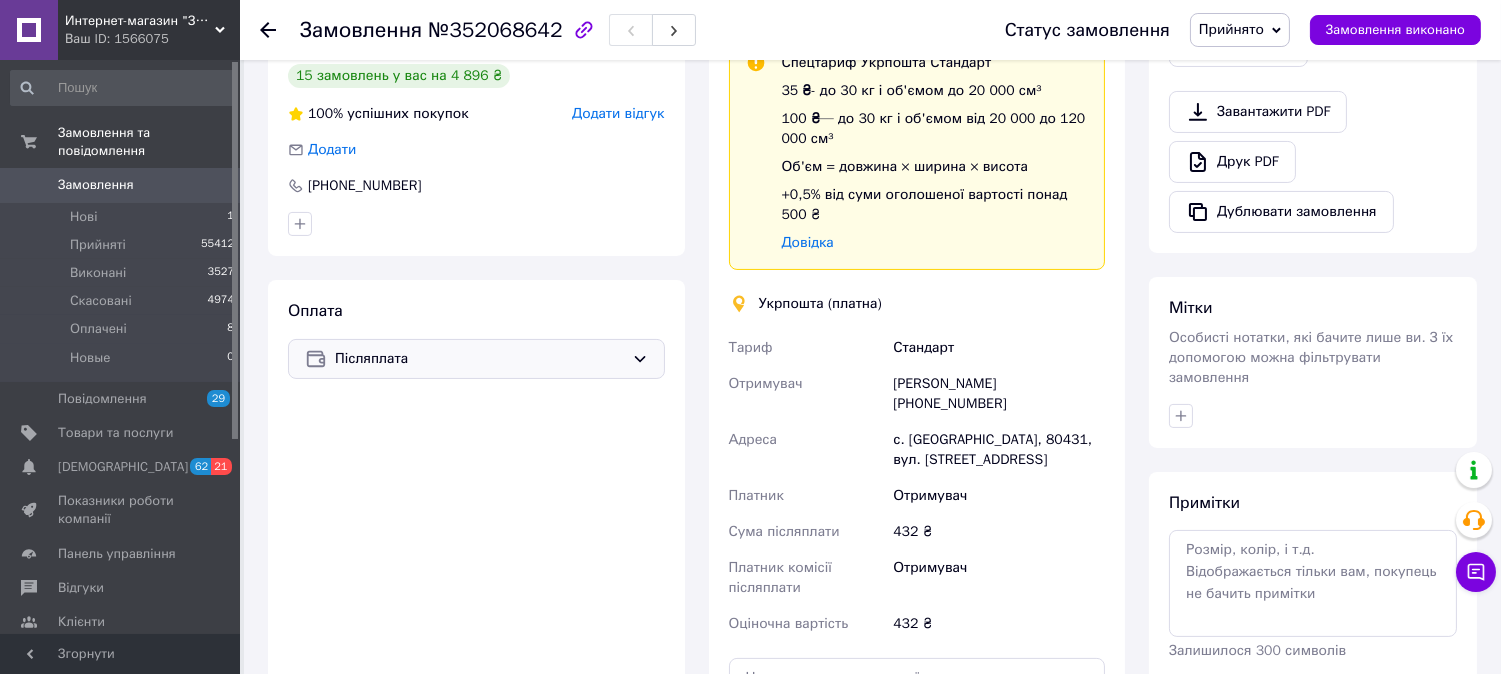 click on "Післяплата" at bounding box center (479, 359) 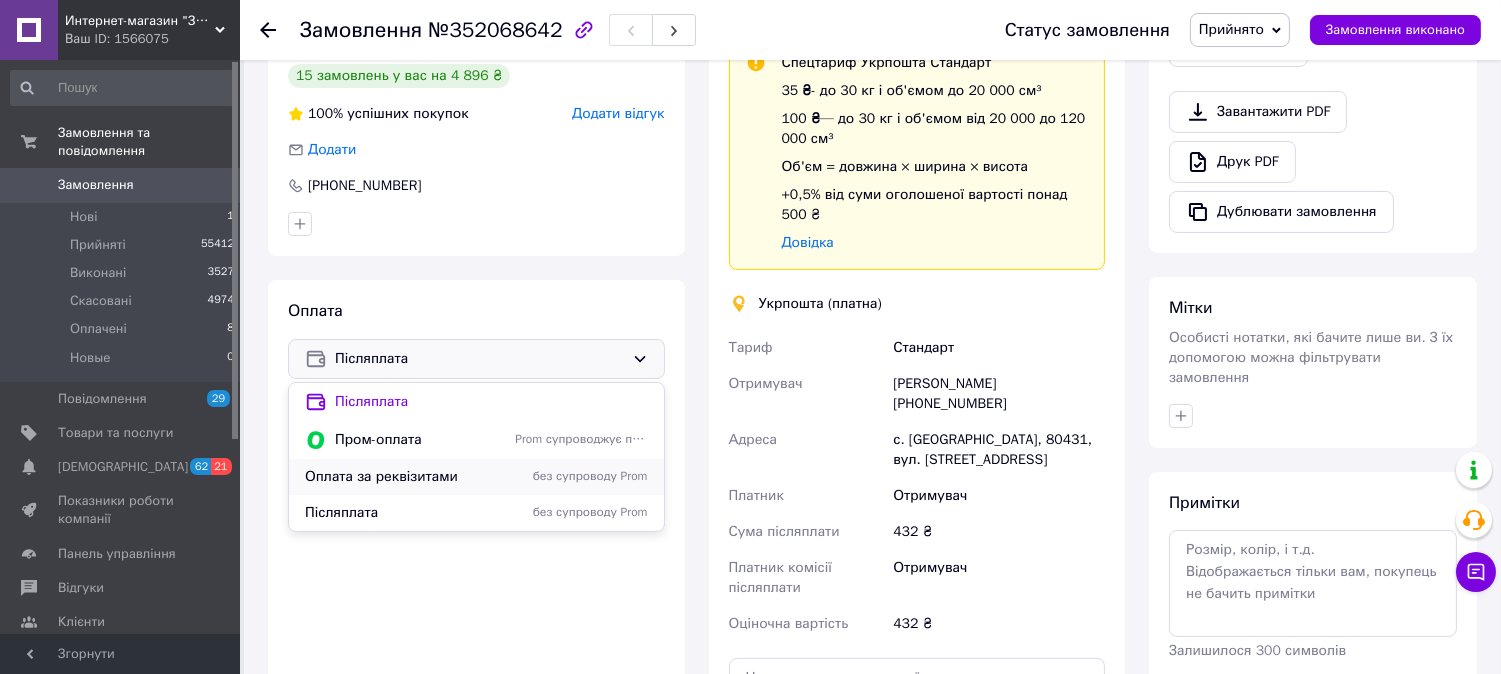 click on "Оплата за реквізитами" at bounding box center (406, 477) 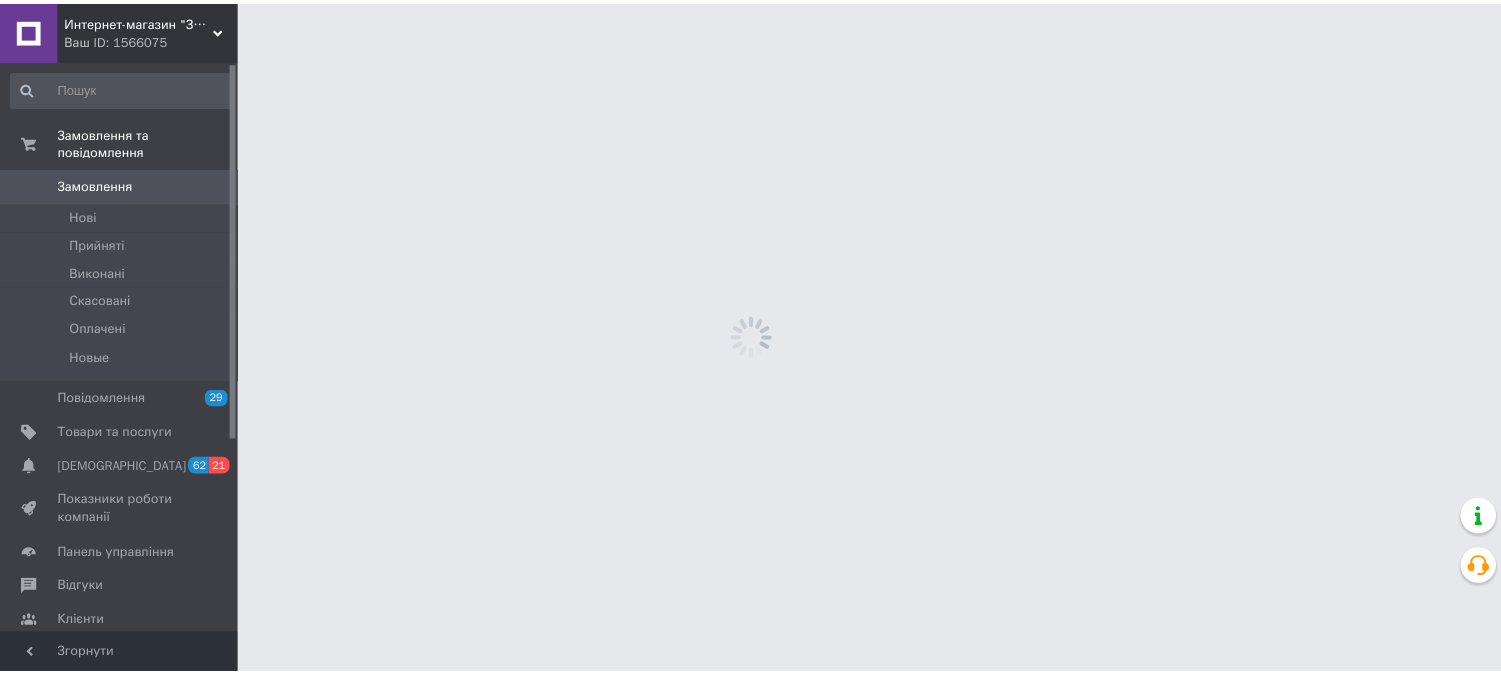 scroll, scrollTop: 0, scrollLeft: 0, axis: both 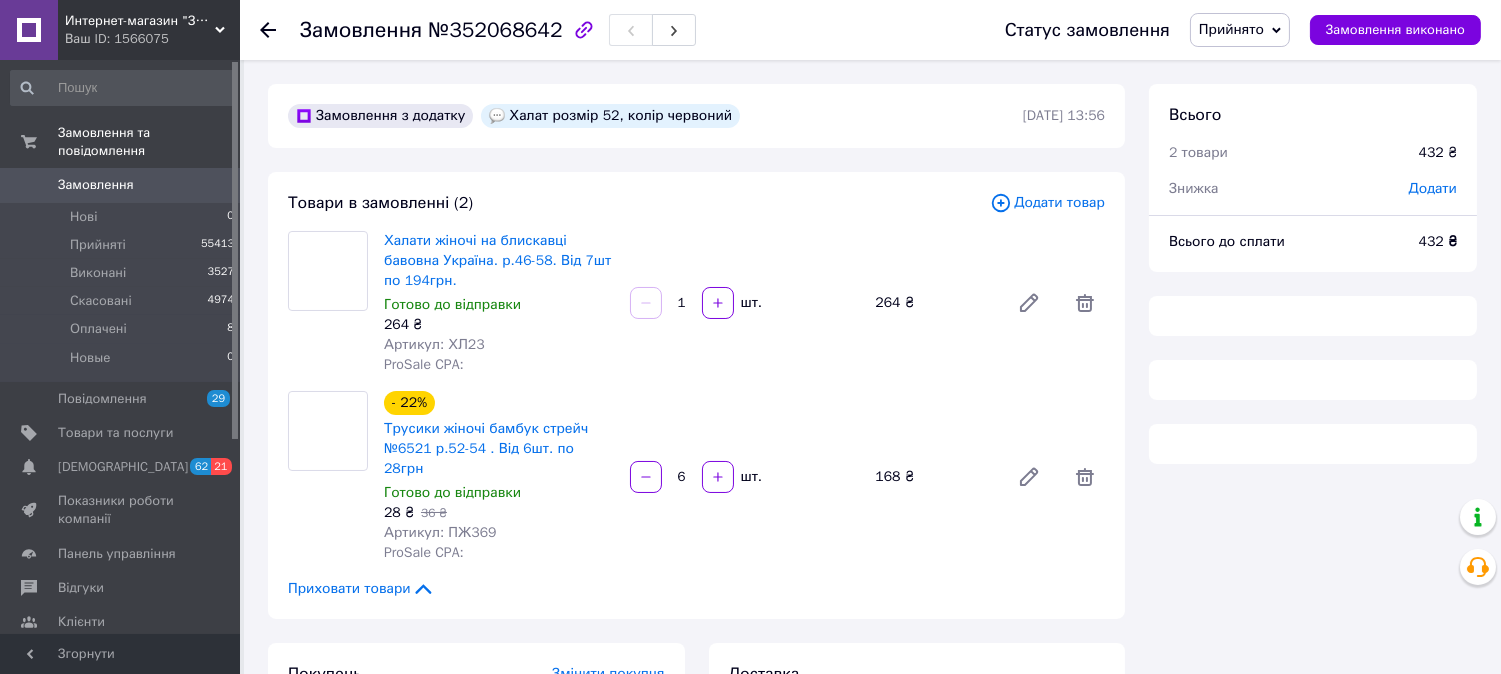 click 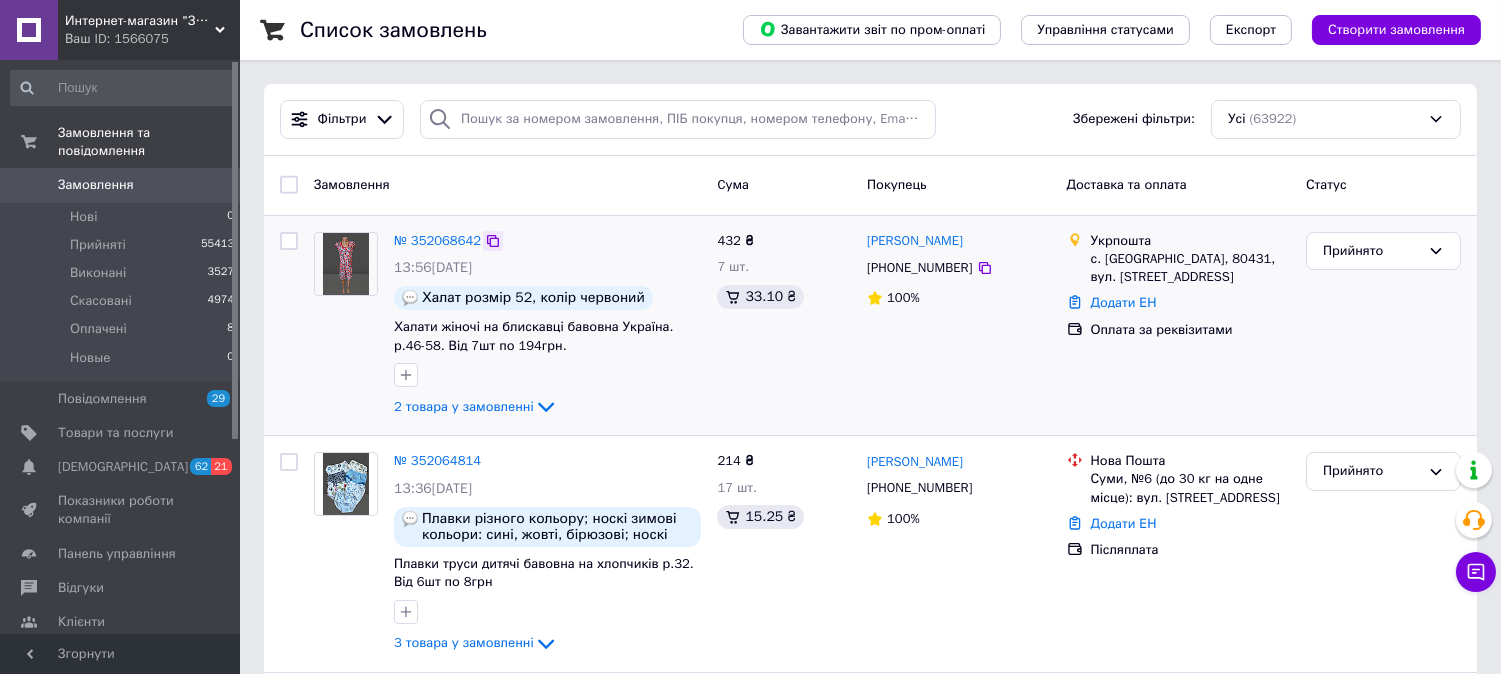 click 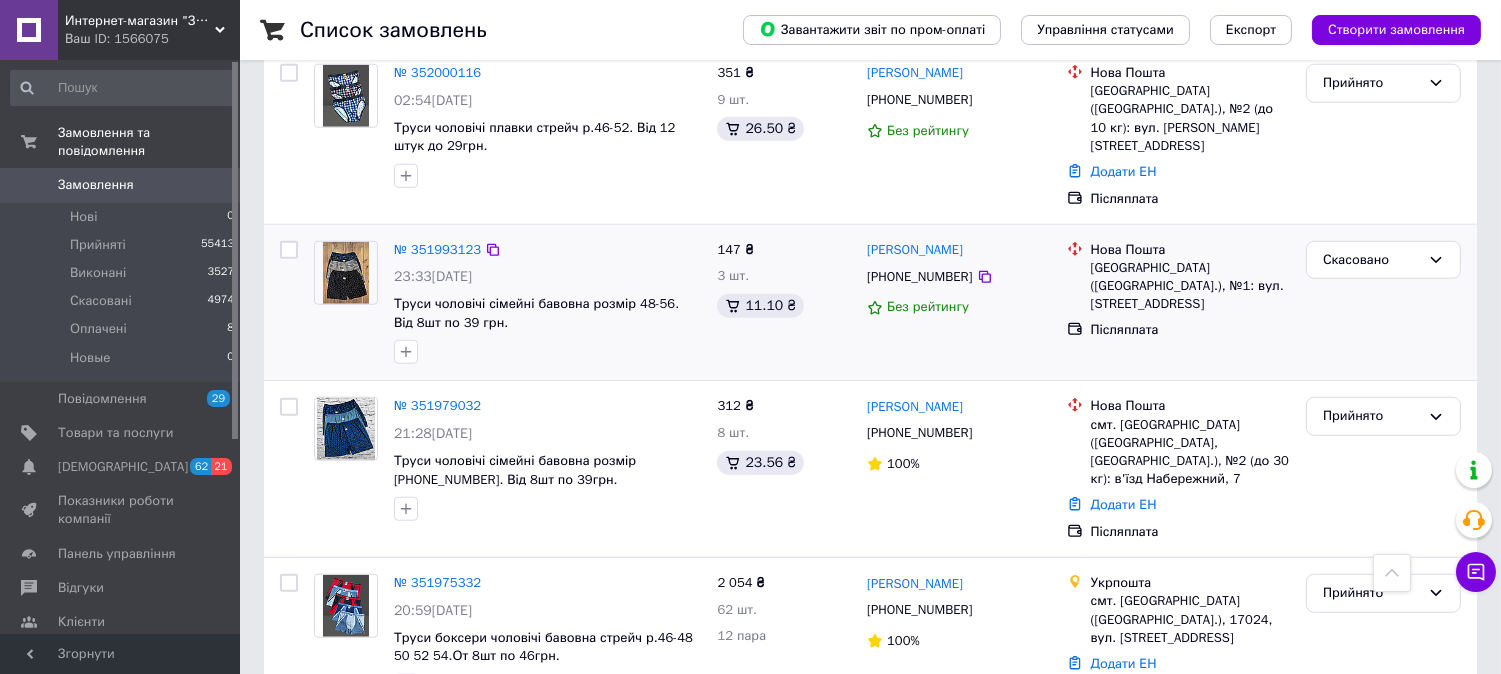 scroll, scrollTop: 3314, scrollLeft: 0, axis: vertical 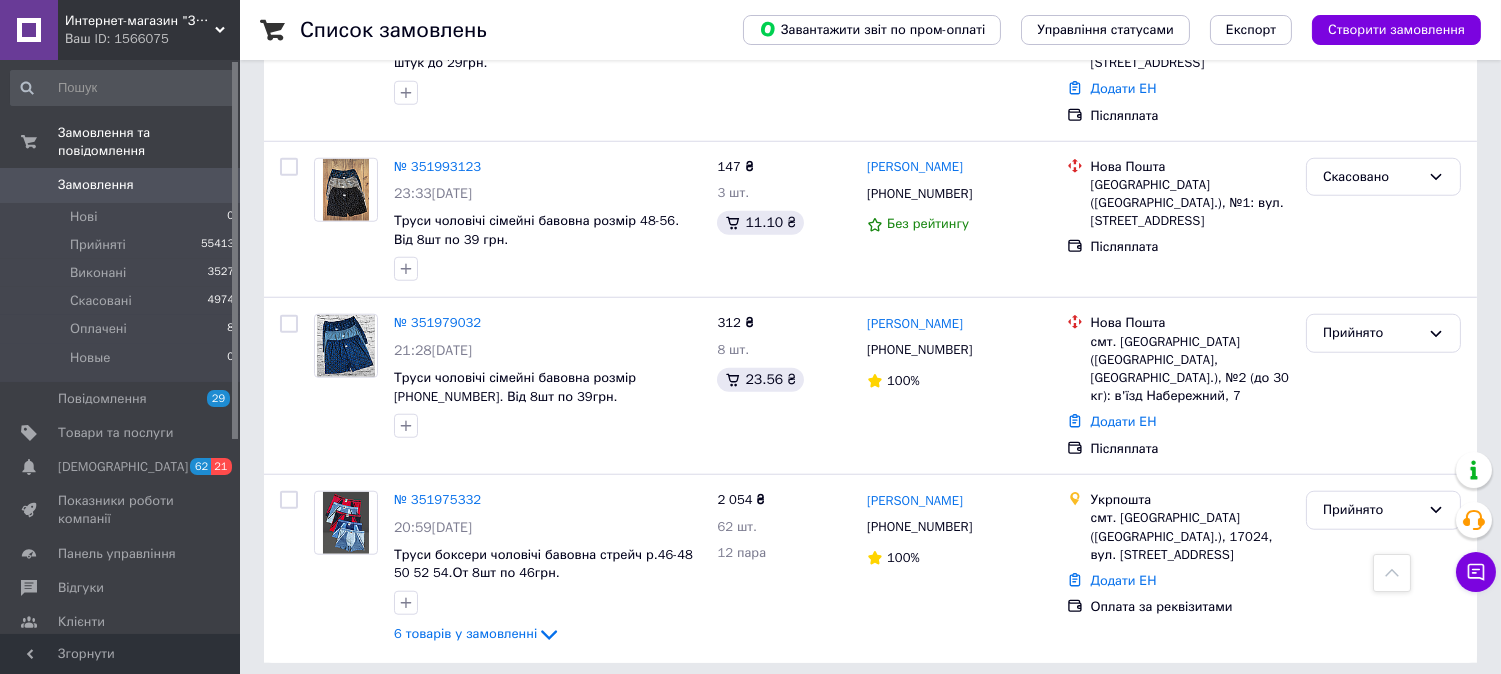 click on "Наступна" at bounding box center (551, 708) 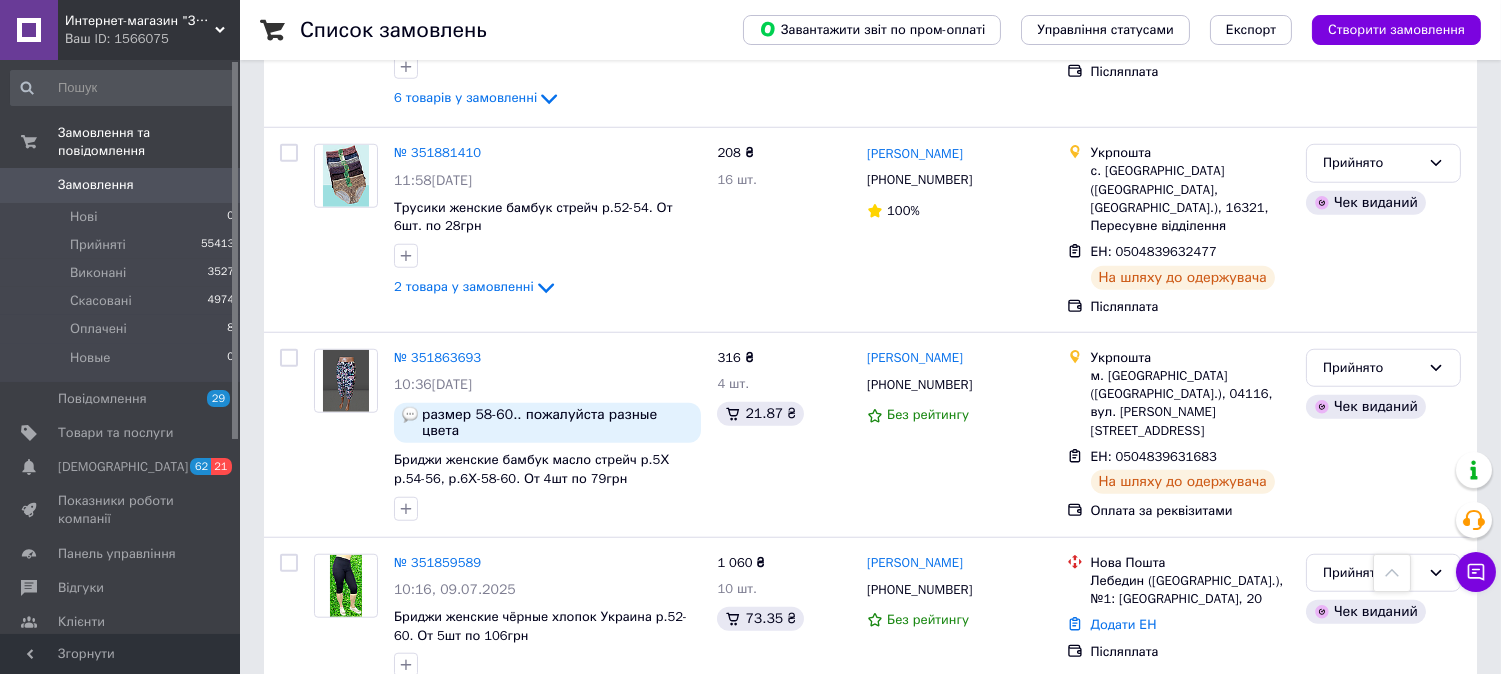 scroll, scrollTop: 3352, scrollLeft: 0, axis: vertical 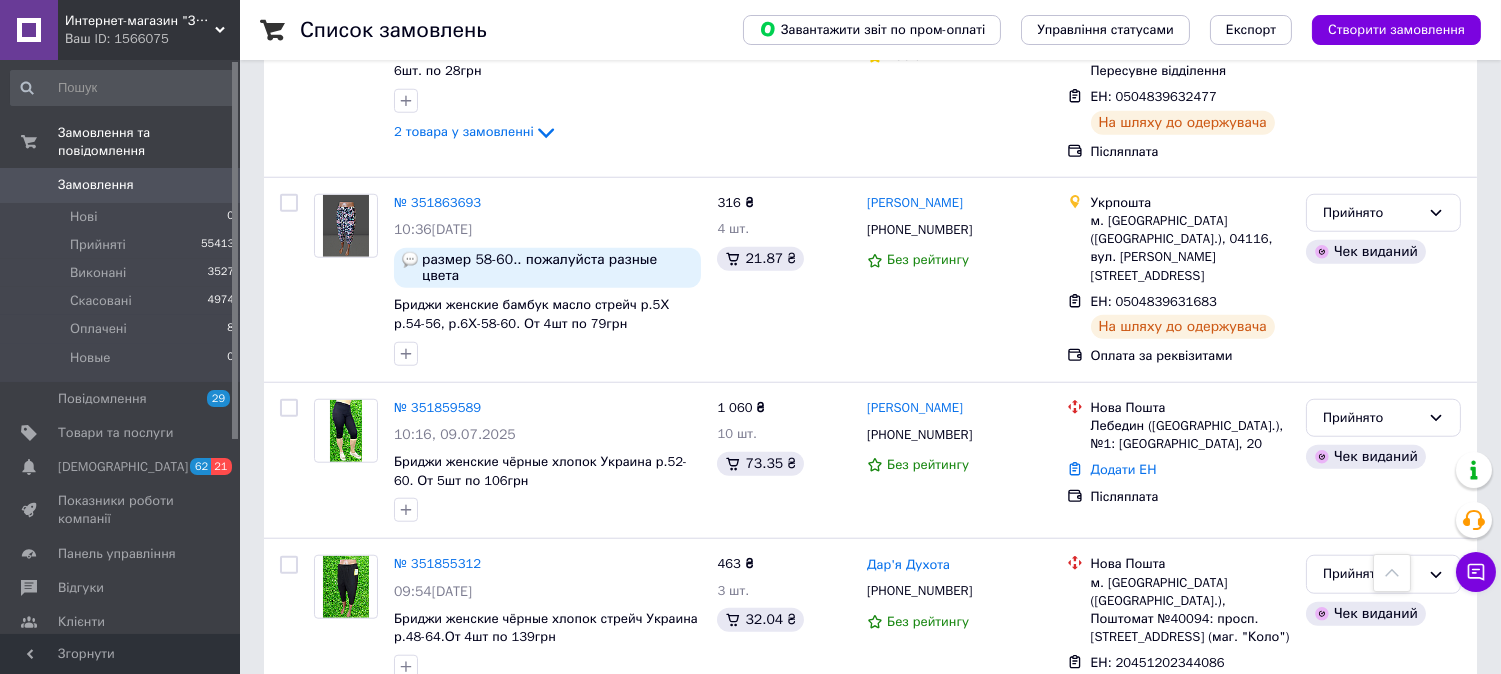 click on "1" at bounding box center (404, 788) 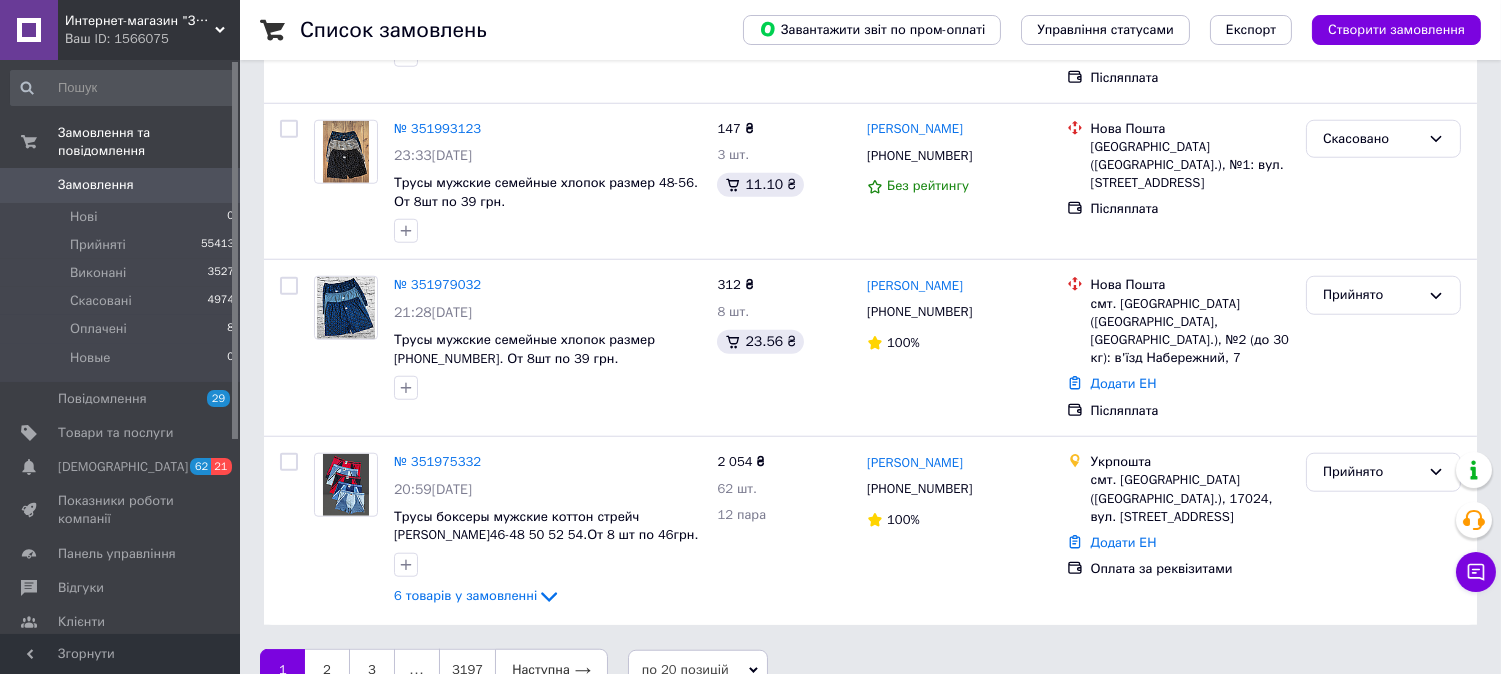 scroll, scrollTop: 0, scrollLeft: 0, axis: both 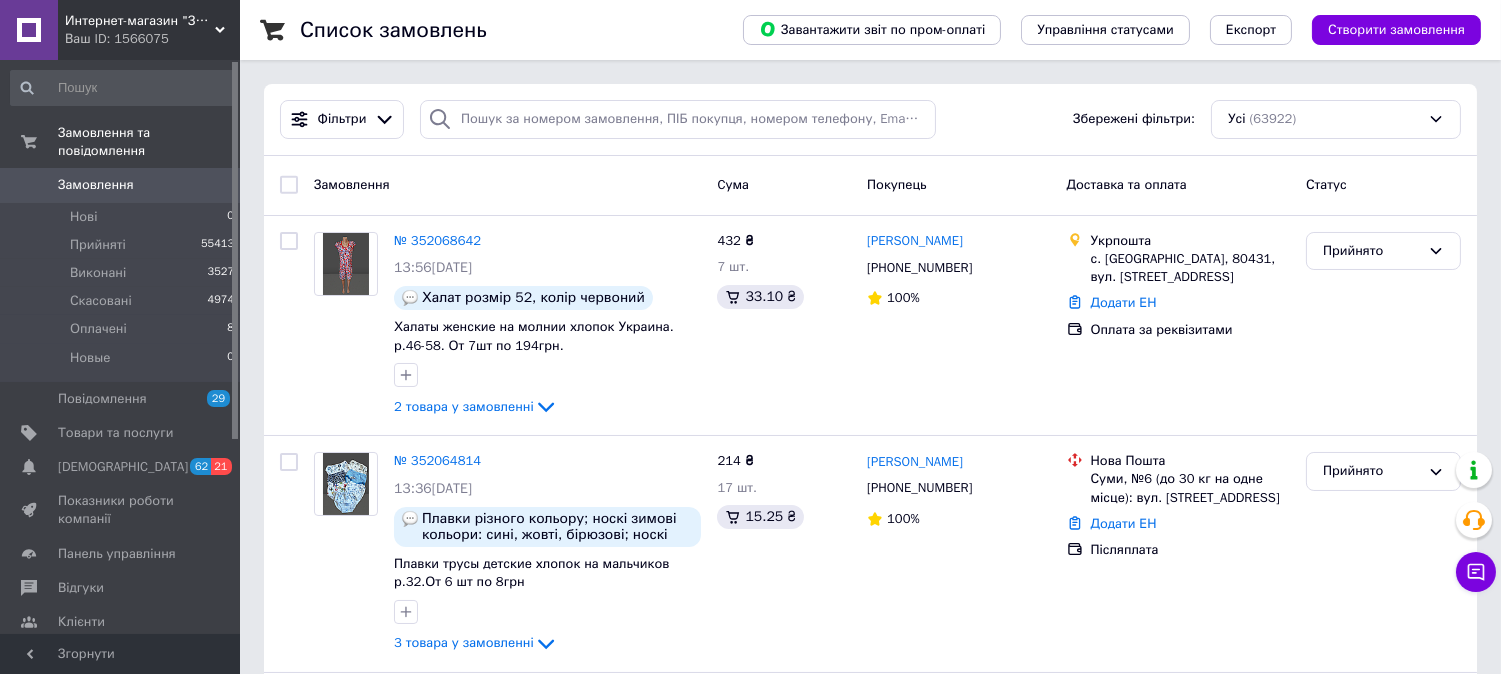click on "Замовлення" at bounding box center (507, 185) 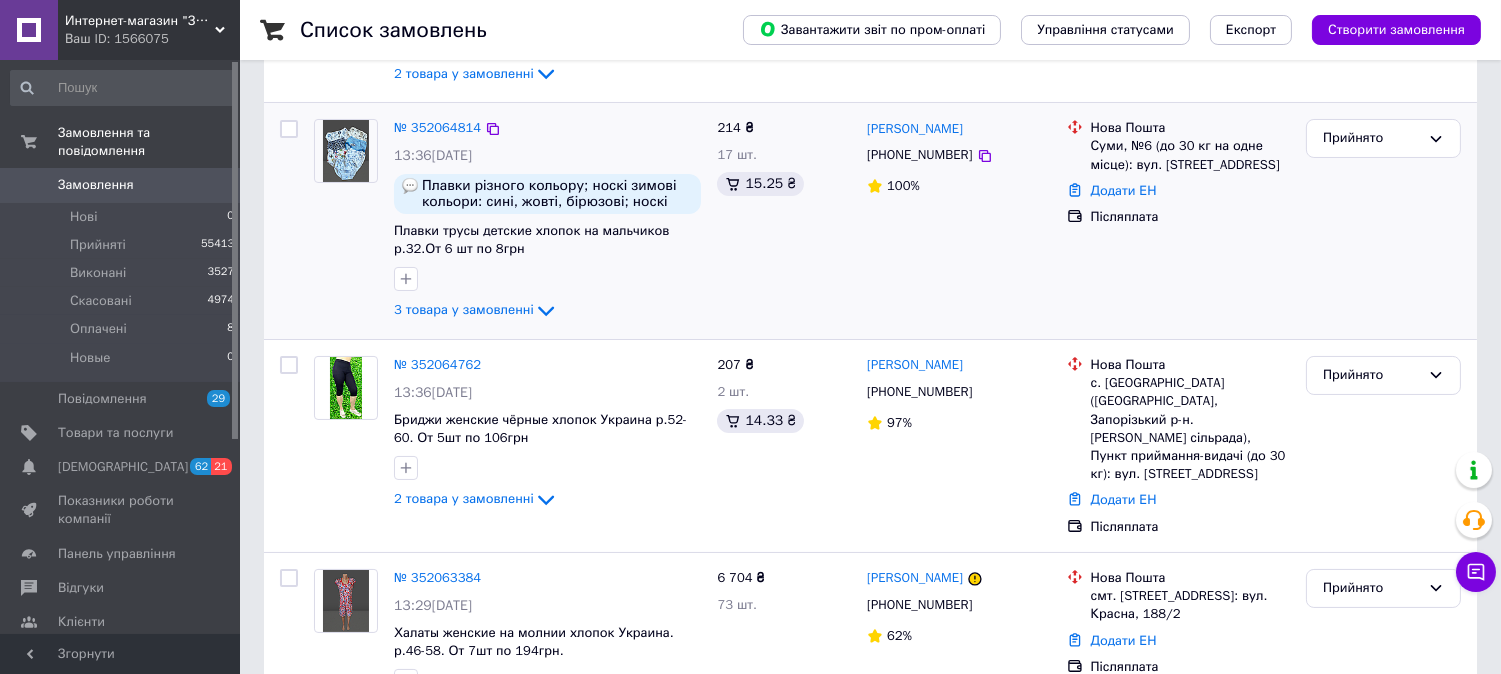 scroll, scrollTop: 560, scrollLeft: 0, axis: vertical 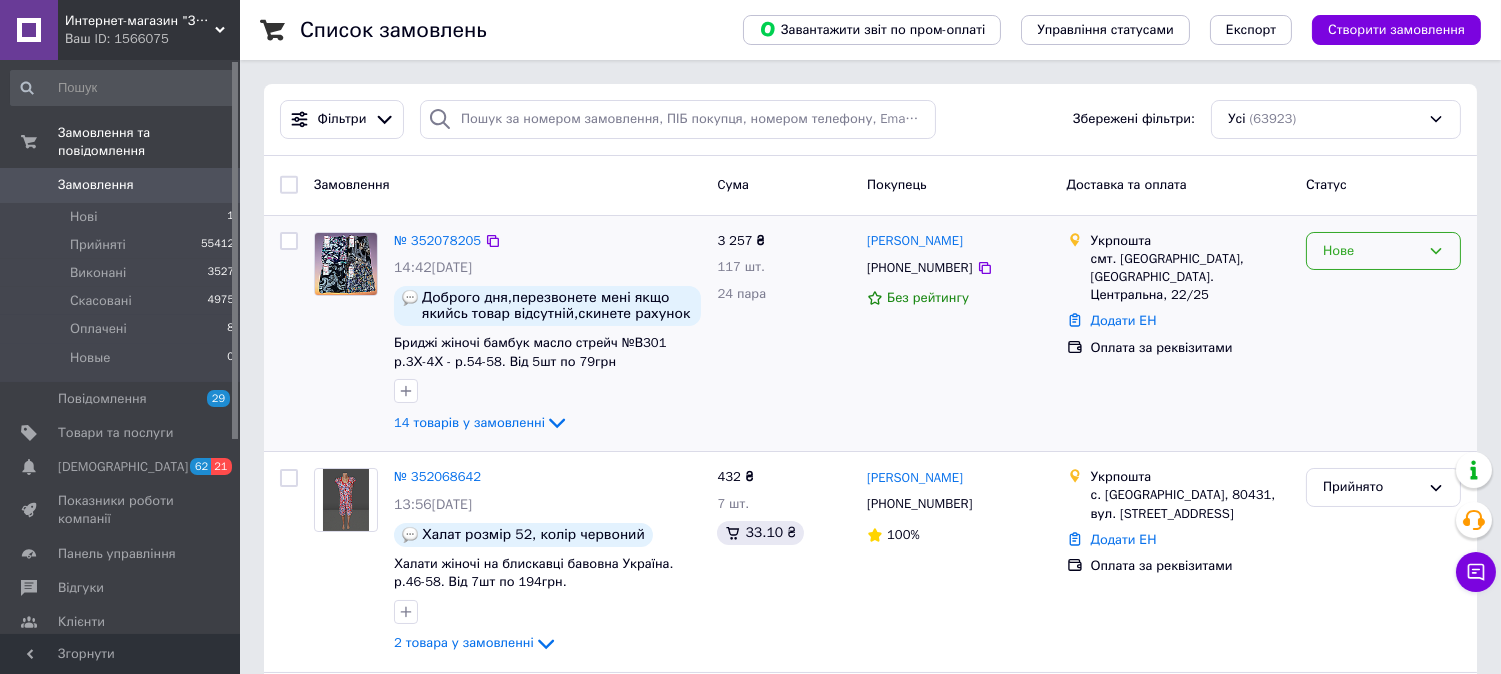 click on "Нове" at bounding box center (1383, 251) 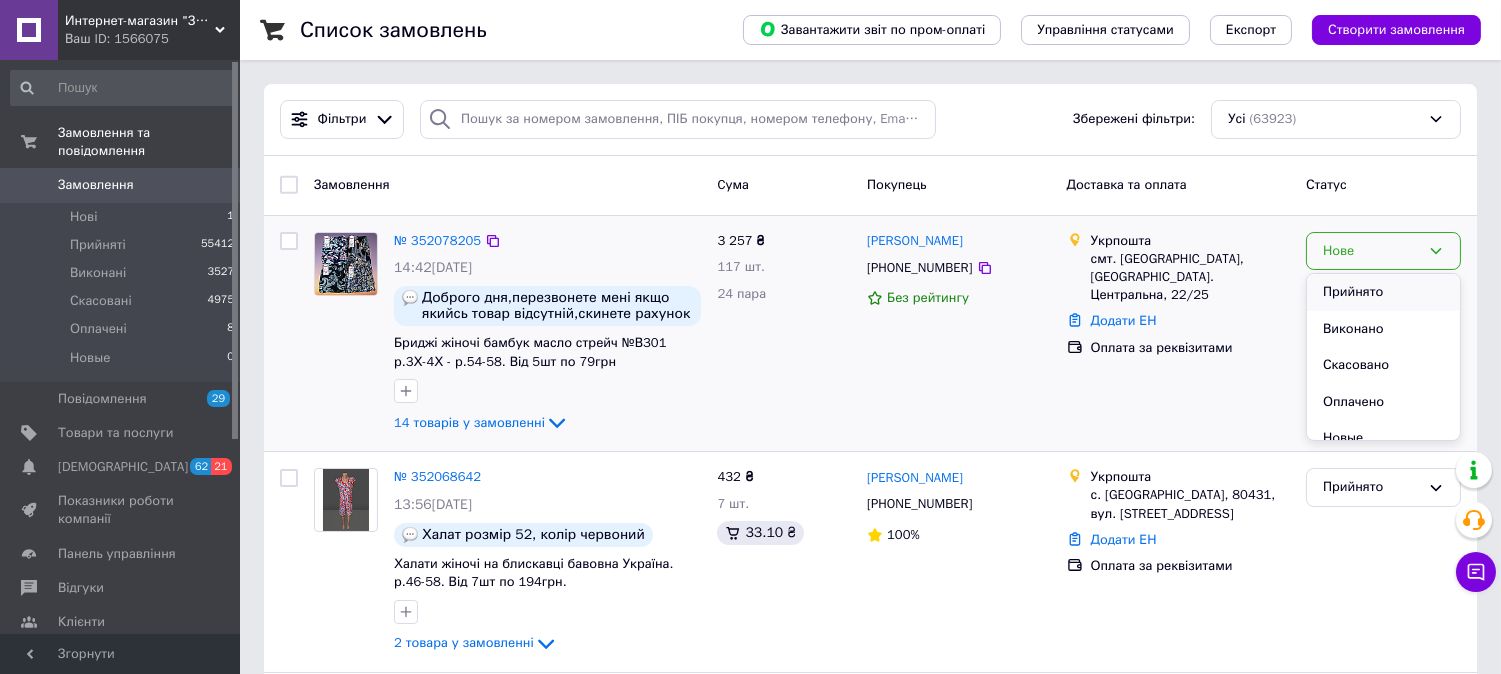 click on "Прийнято" at bounding box center [1383, 292] 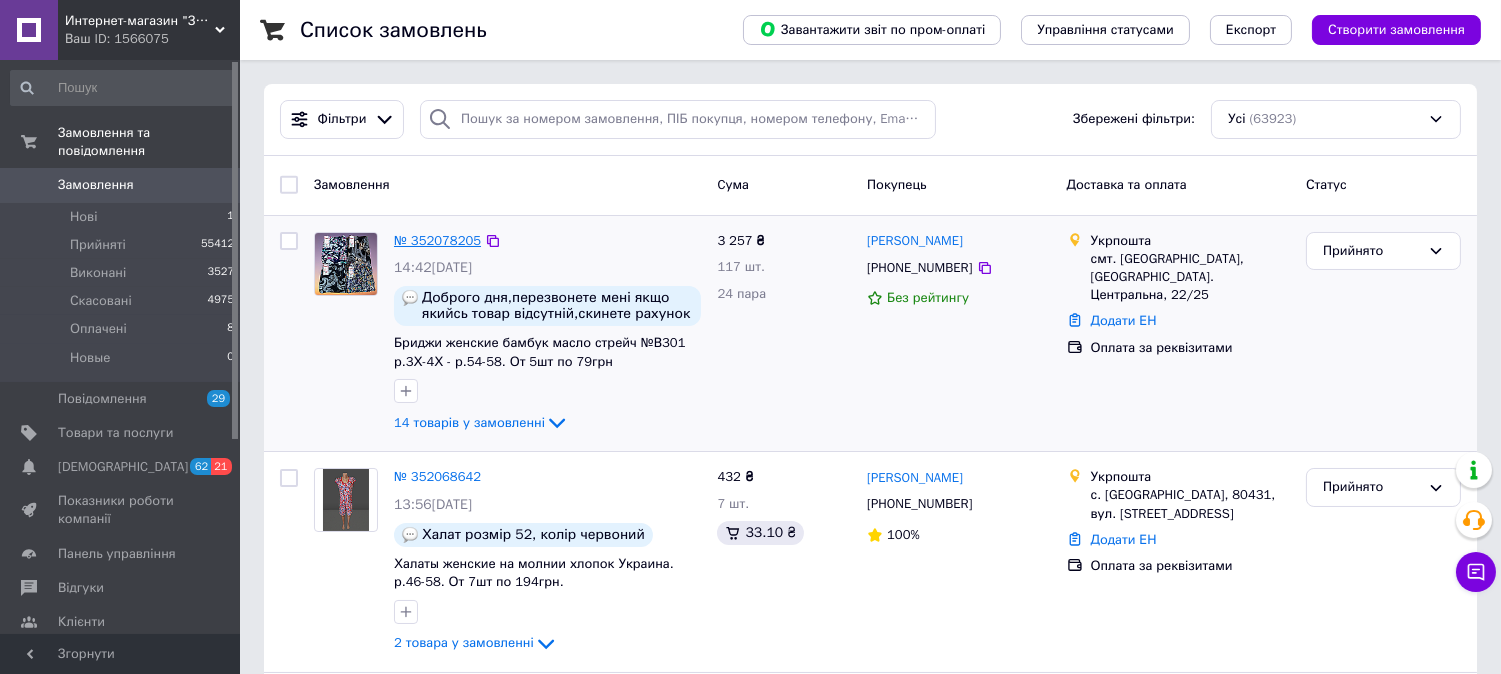 click on "№ 352078205" at bounding box center (437, 240) 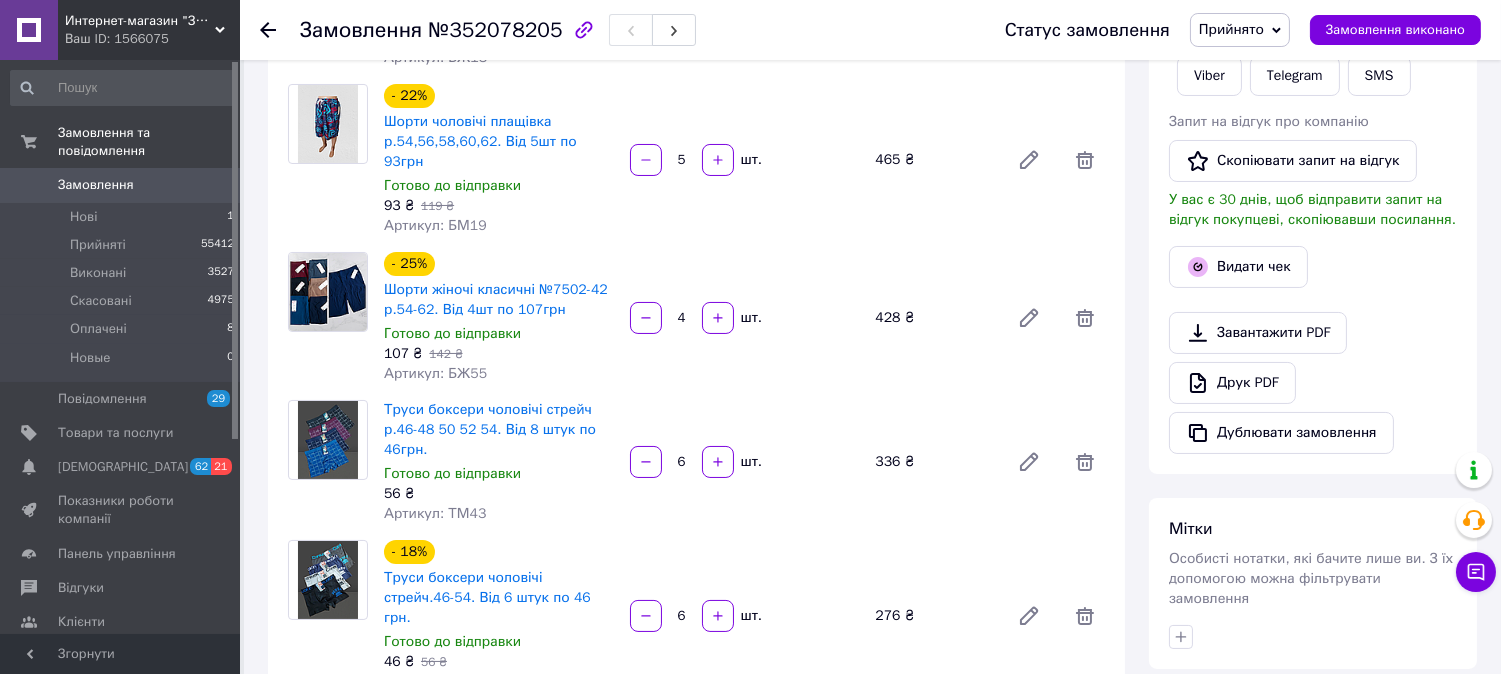 scroll, scrollTop: 0, scrollLeft: 0, axis: both 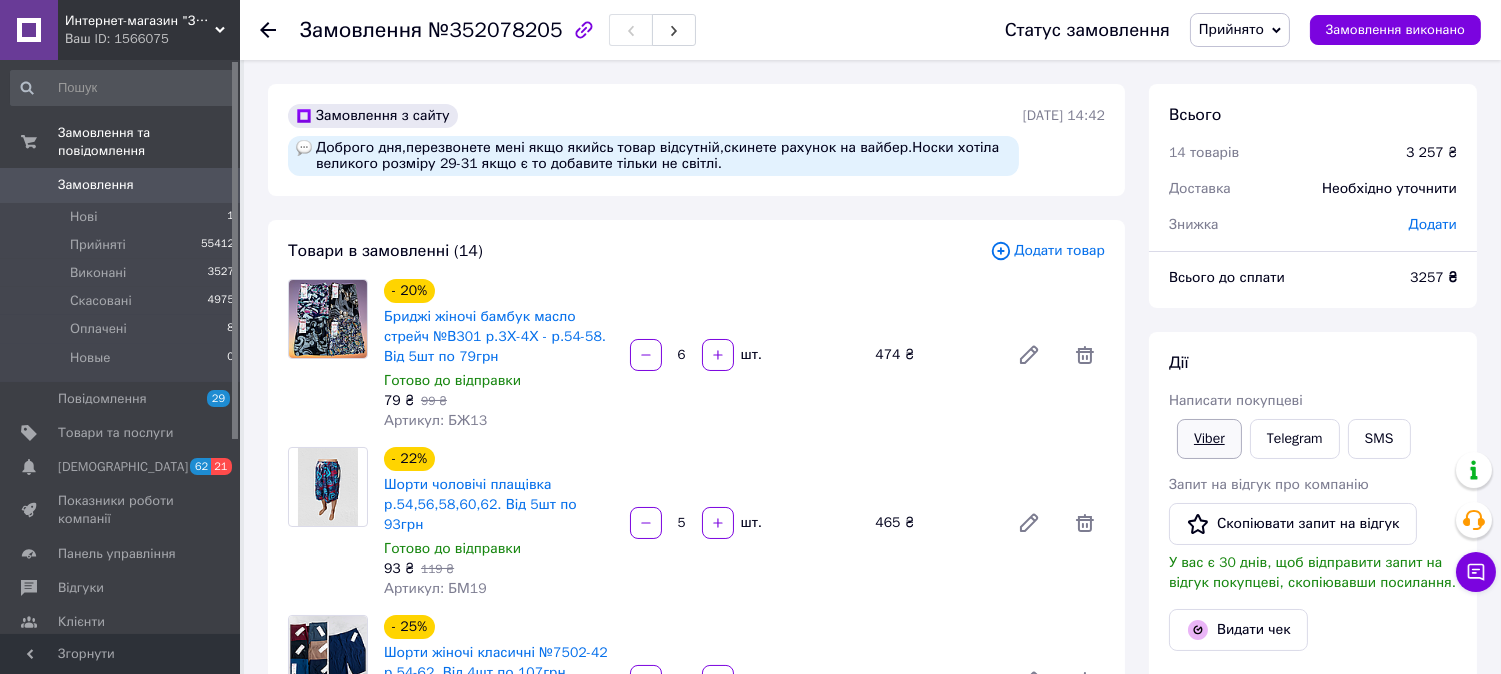 click on "Viber" at bounding box center (1209, 439) 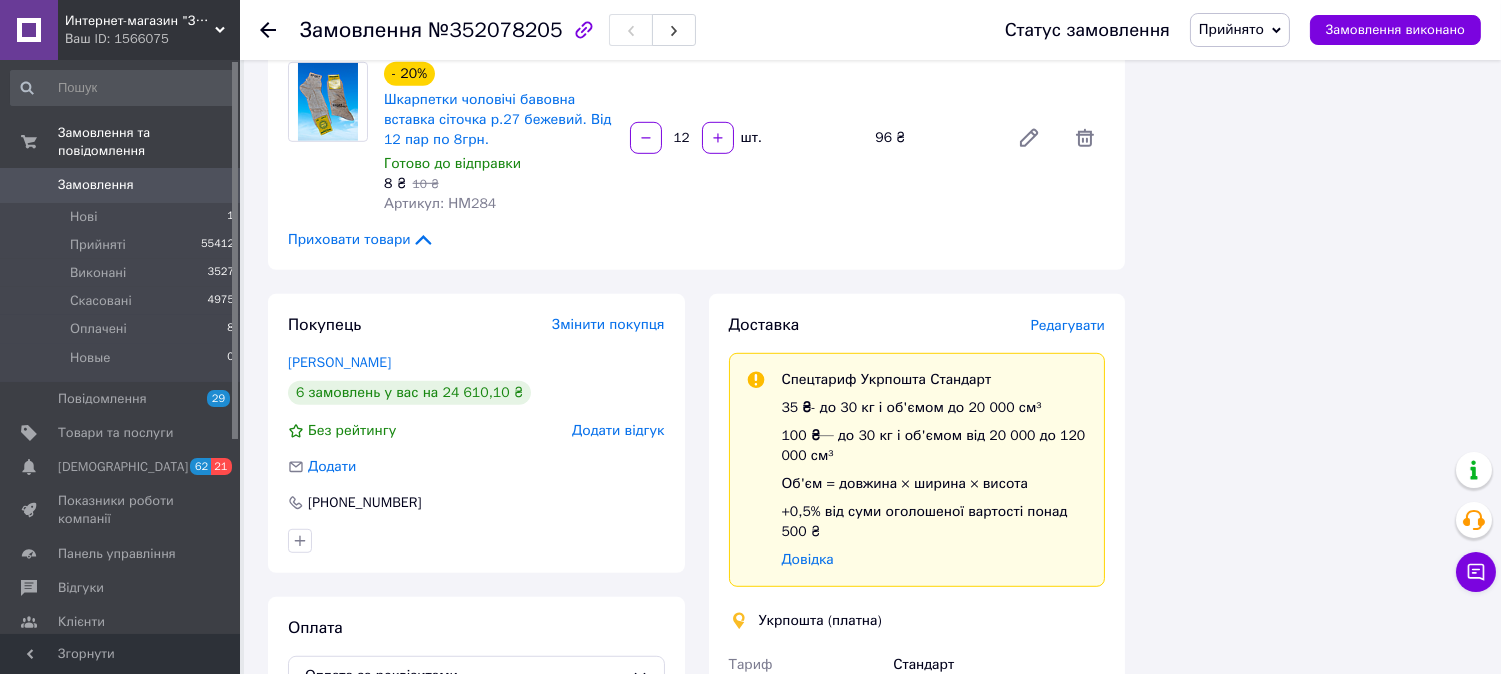 scroll, scrollTop: 2555, scrollLeft: 0, axis: vertical 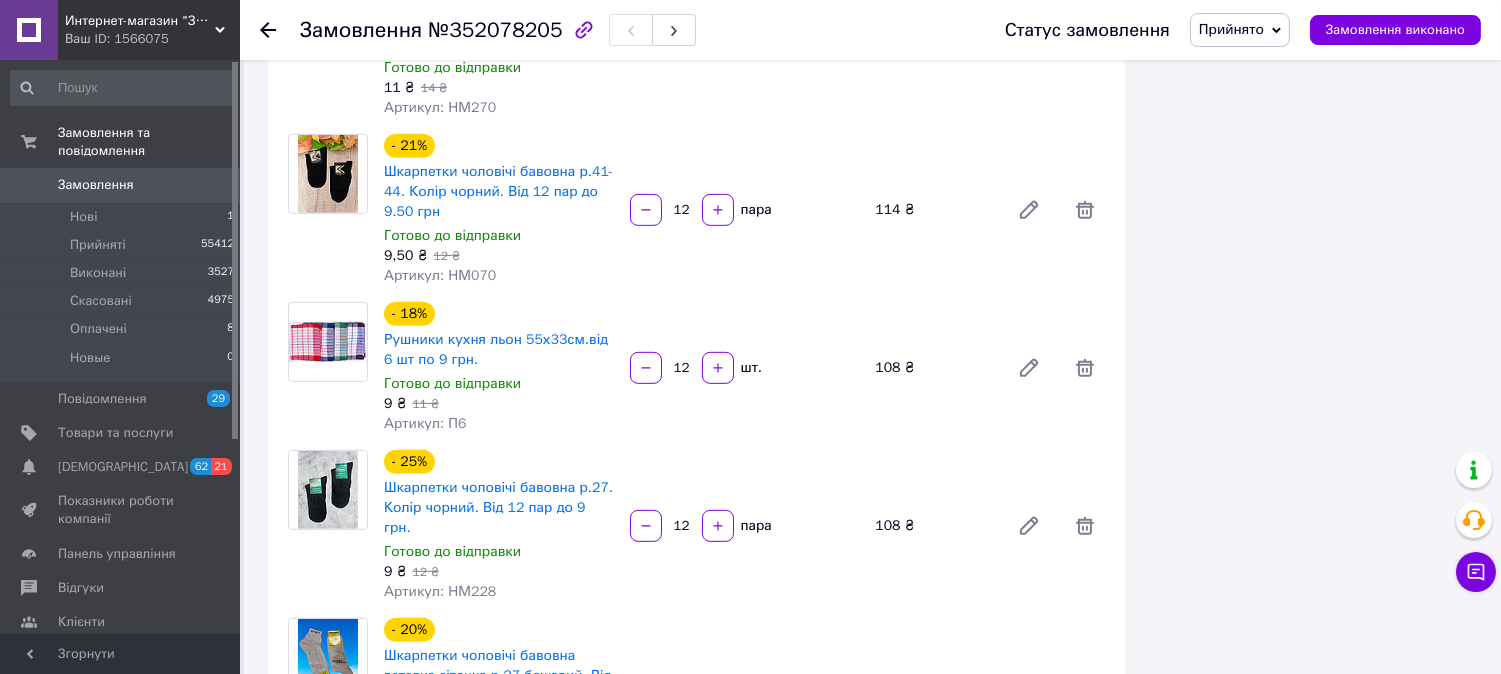 click on "Замовлення №352078205 Статус замовлення Прийнято Виконано Скасовано Оплачено Новые Замовлення виконано" at bounding box center (870, 30) 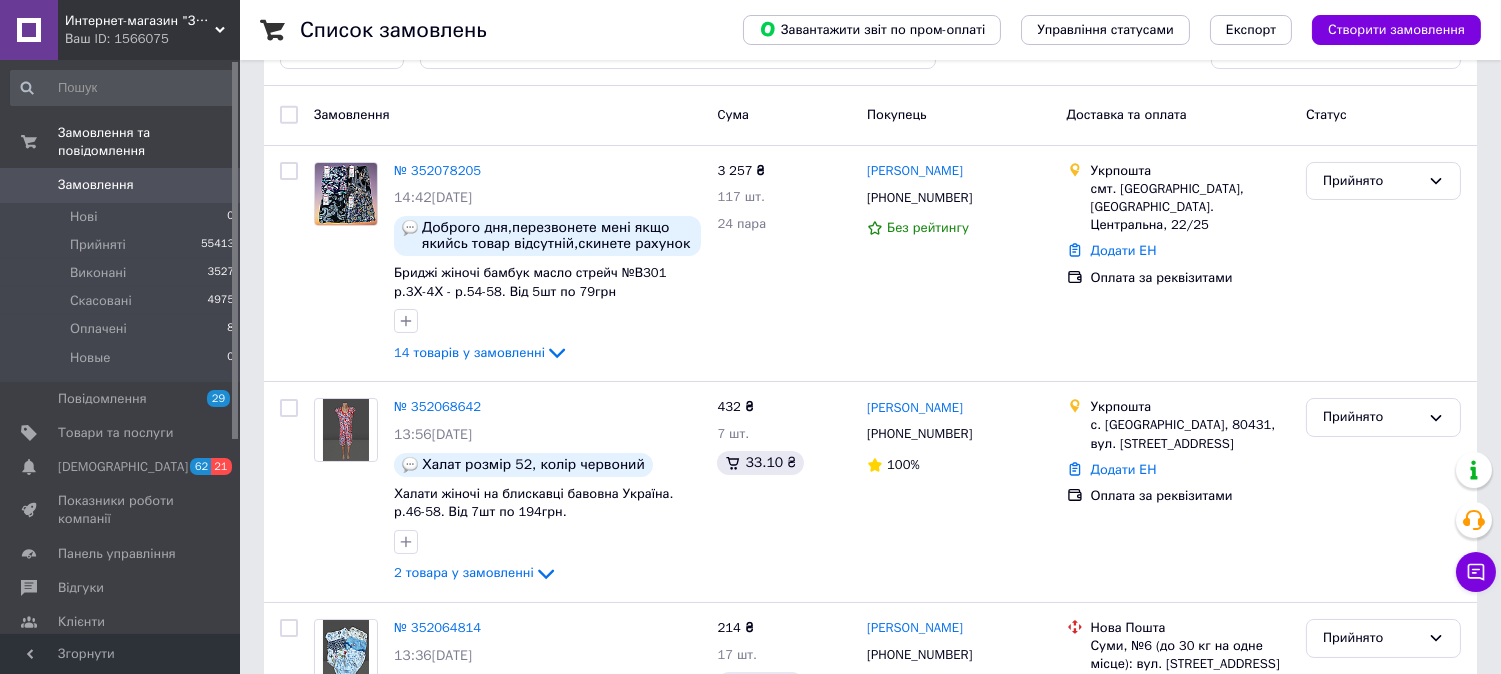scroll, scrollTop: 0, scrollLeft: 0, axis: both 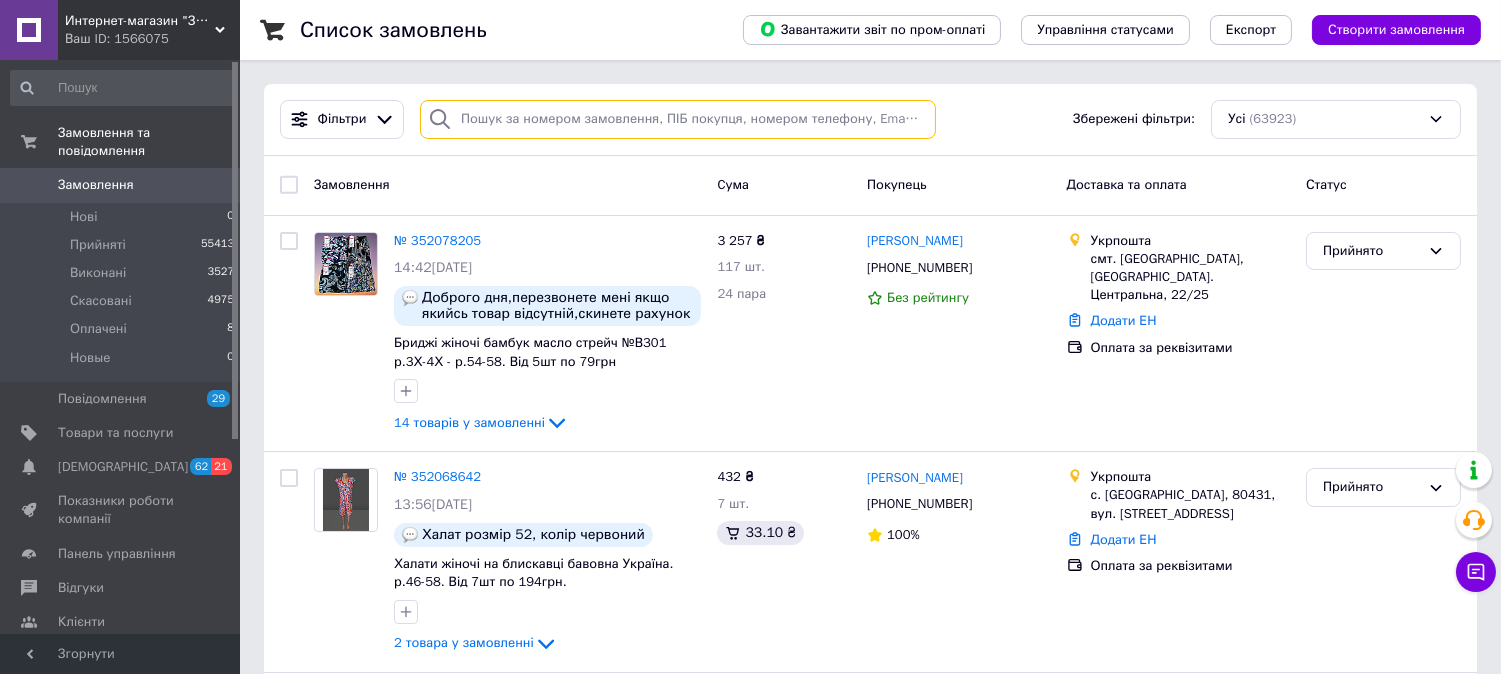 click at bounding box center [678, 119] 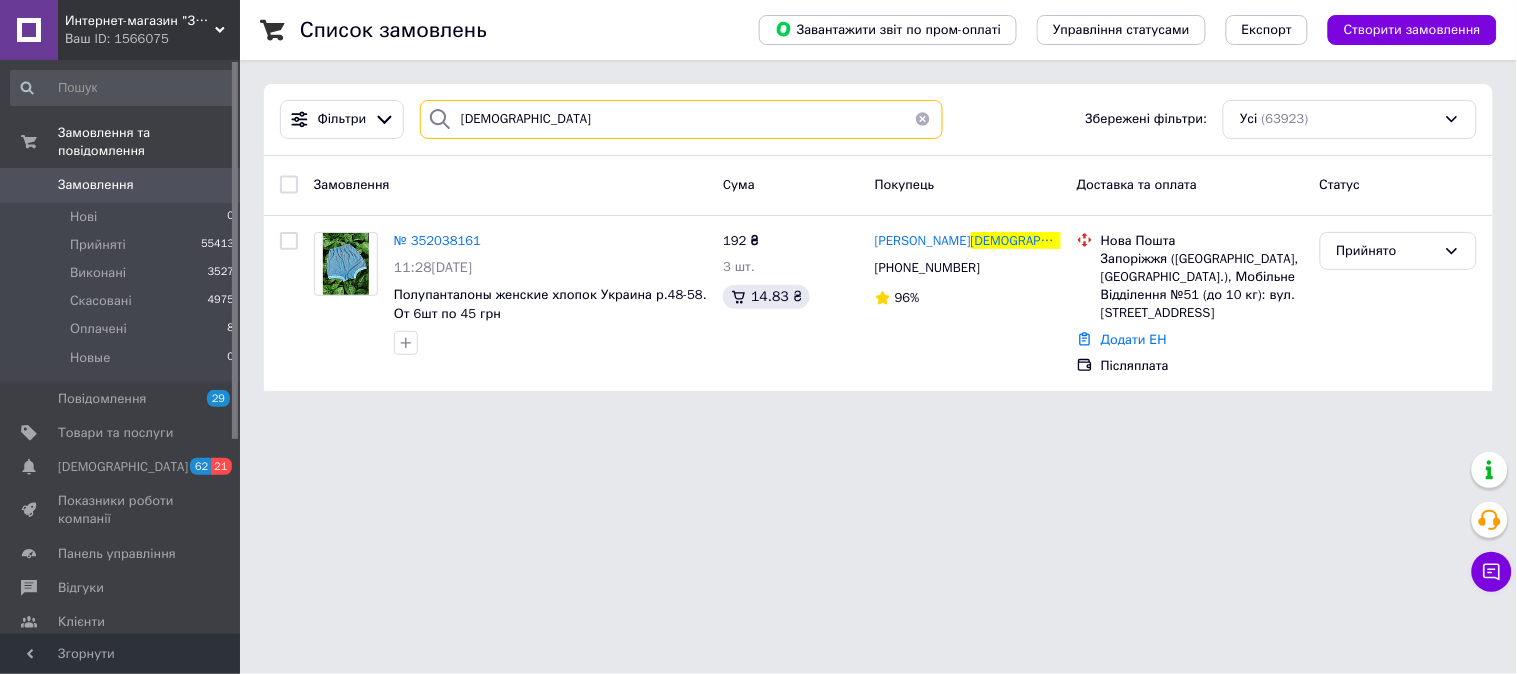 type on "[DEMOGRAPHIC_DATA]" 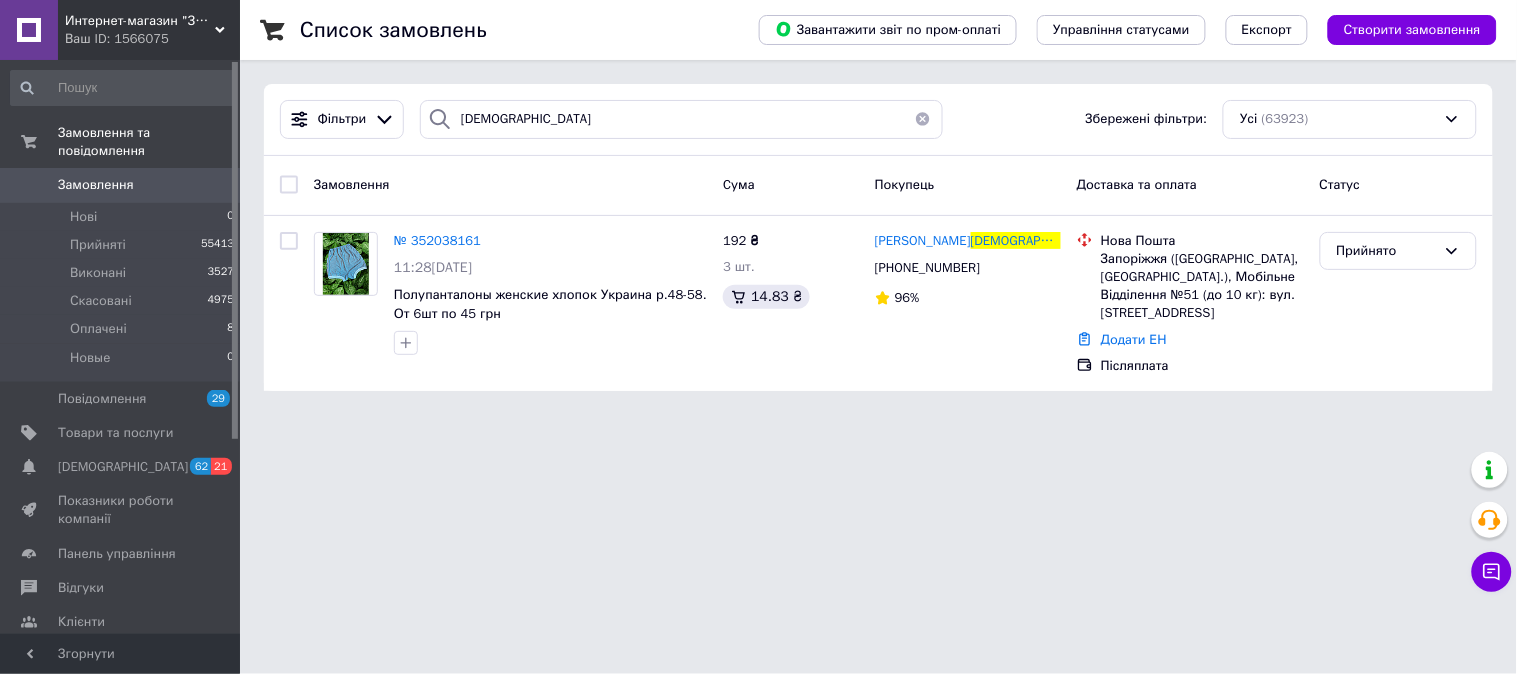 click at bounding box center [923, 119] 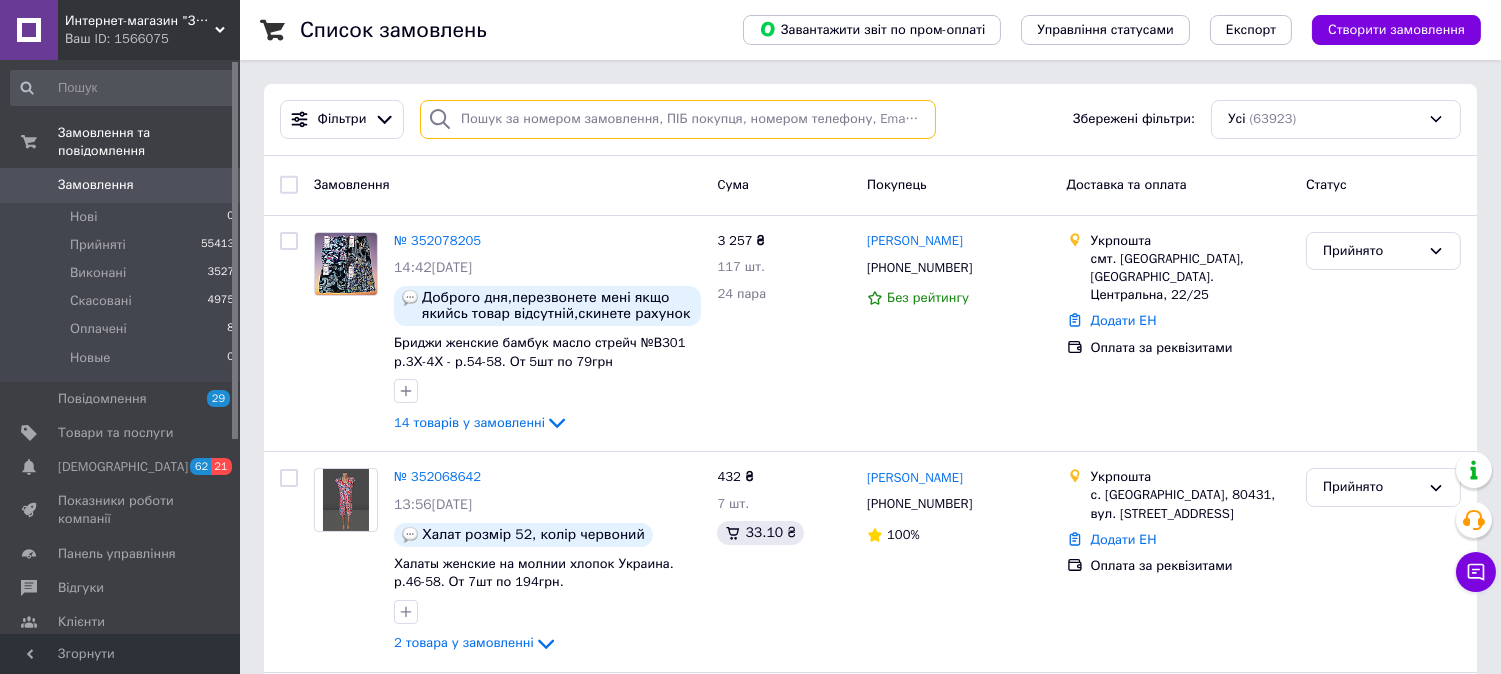 click at bounding box center (678, 119) 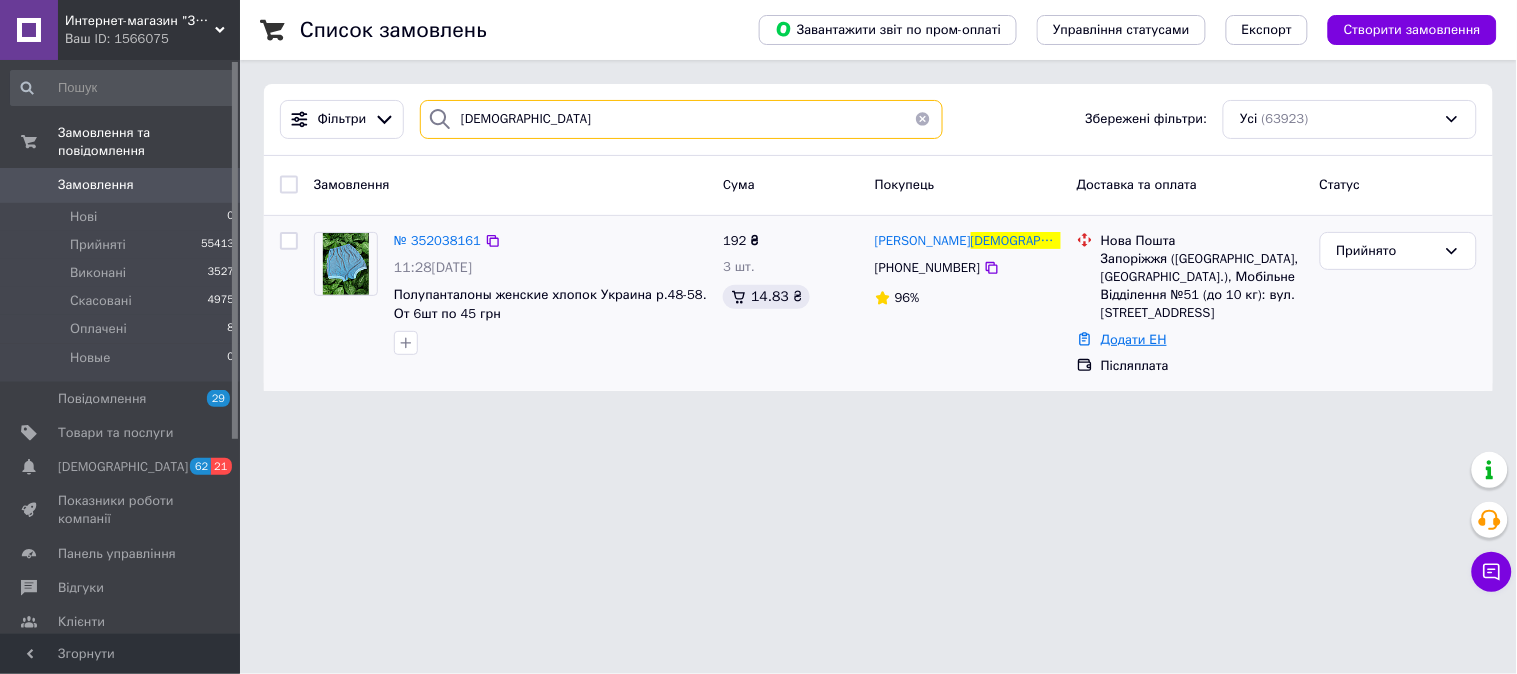 type on "аврамець" 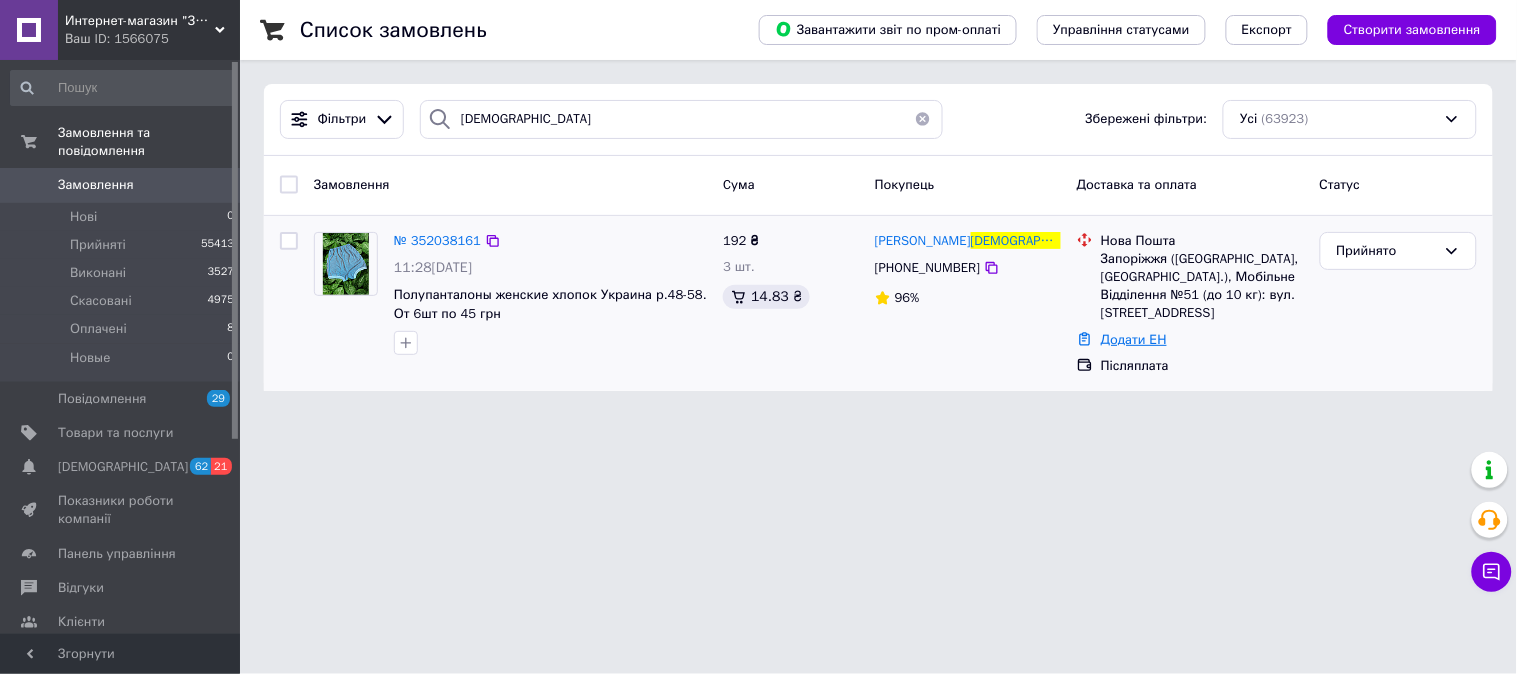 click on "Додати ЕН" at bounding box center (1134, 339) 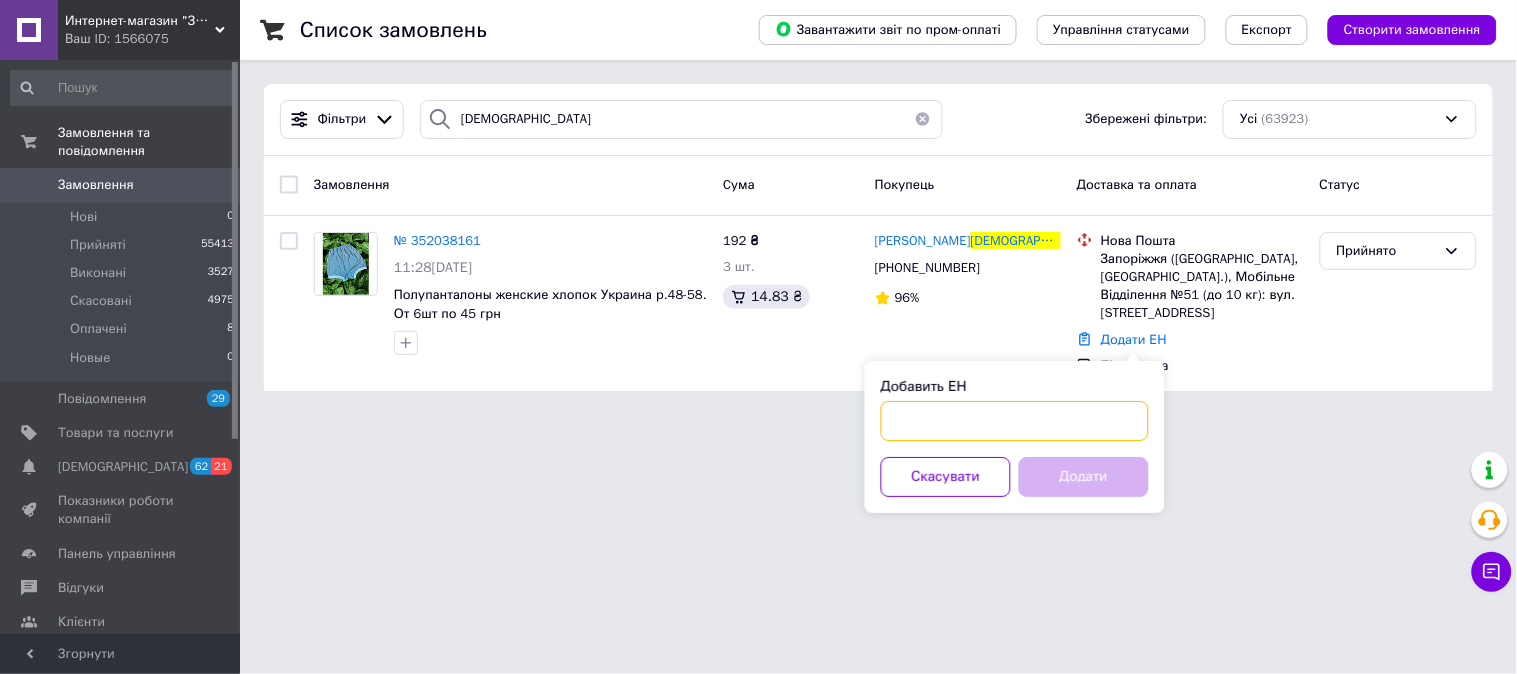 click on "Добавить ЕН" at bounding box center [1015, 421] 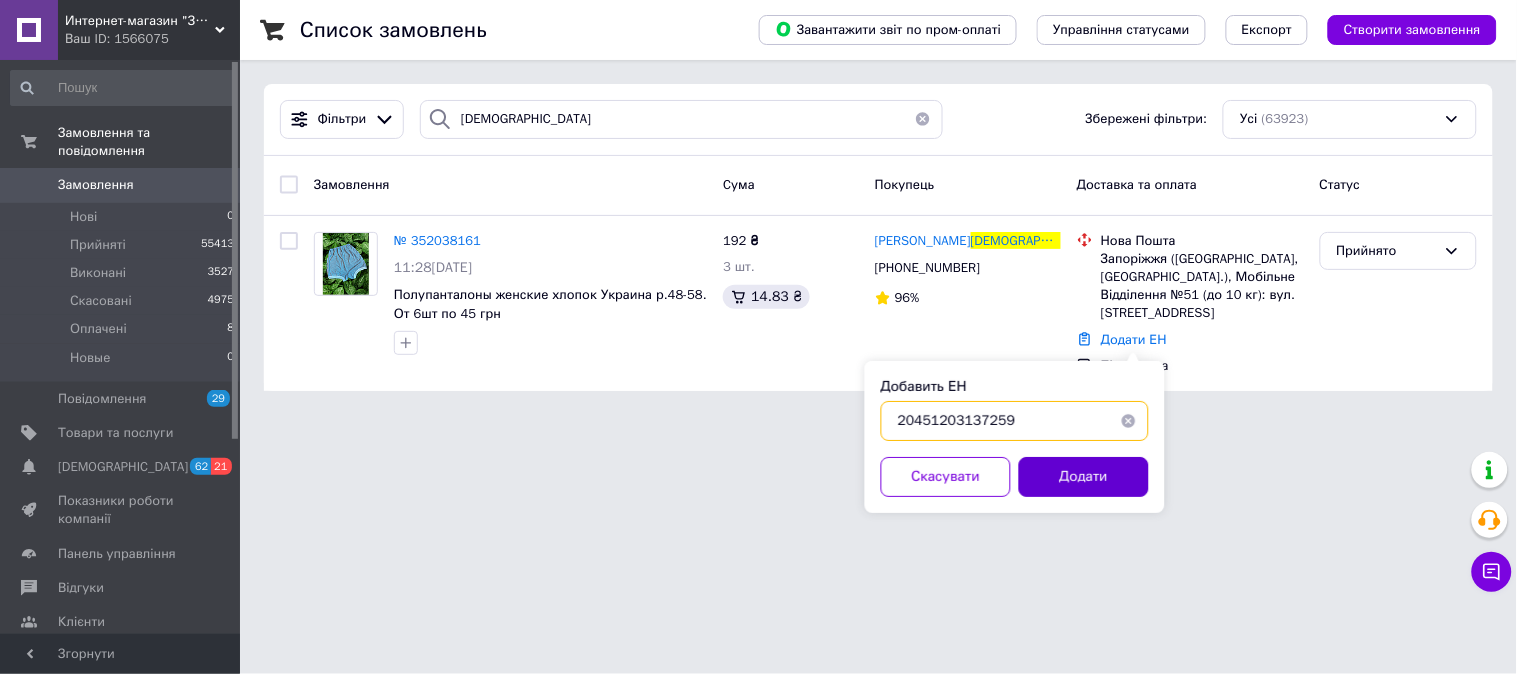 type on "20451203137259" 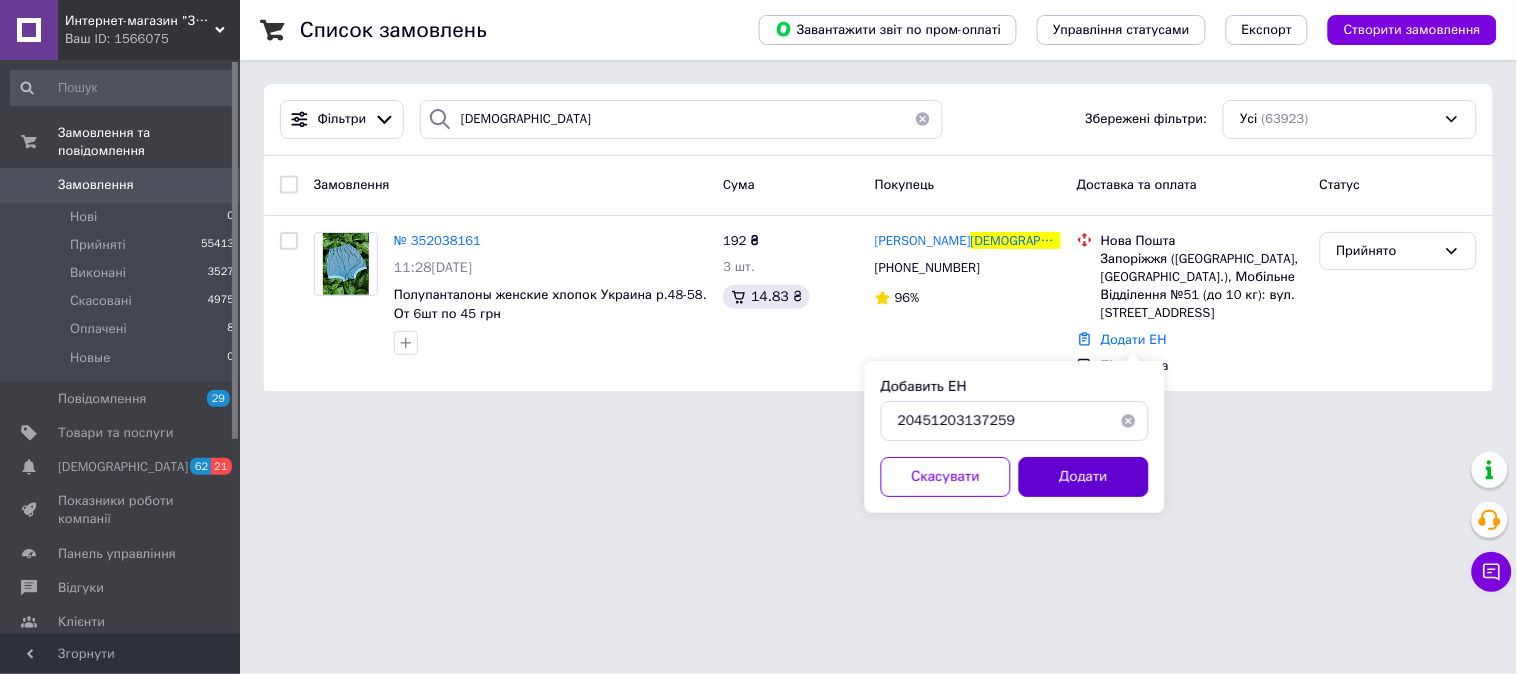 click on "Додати" at bounding box center (1084, 477) 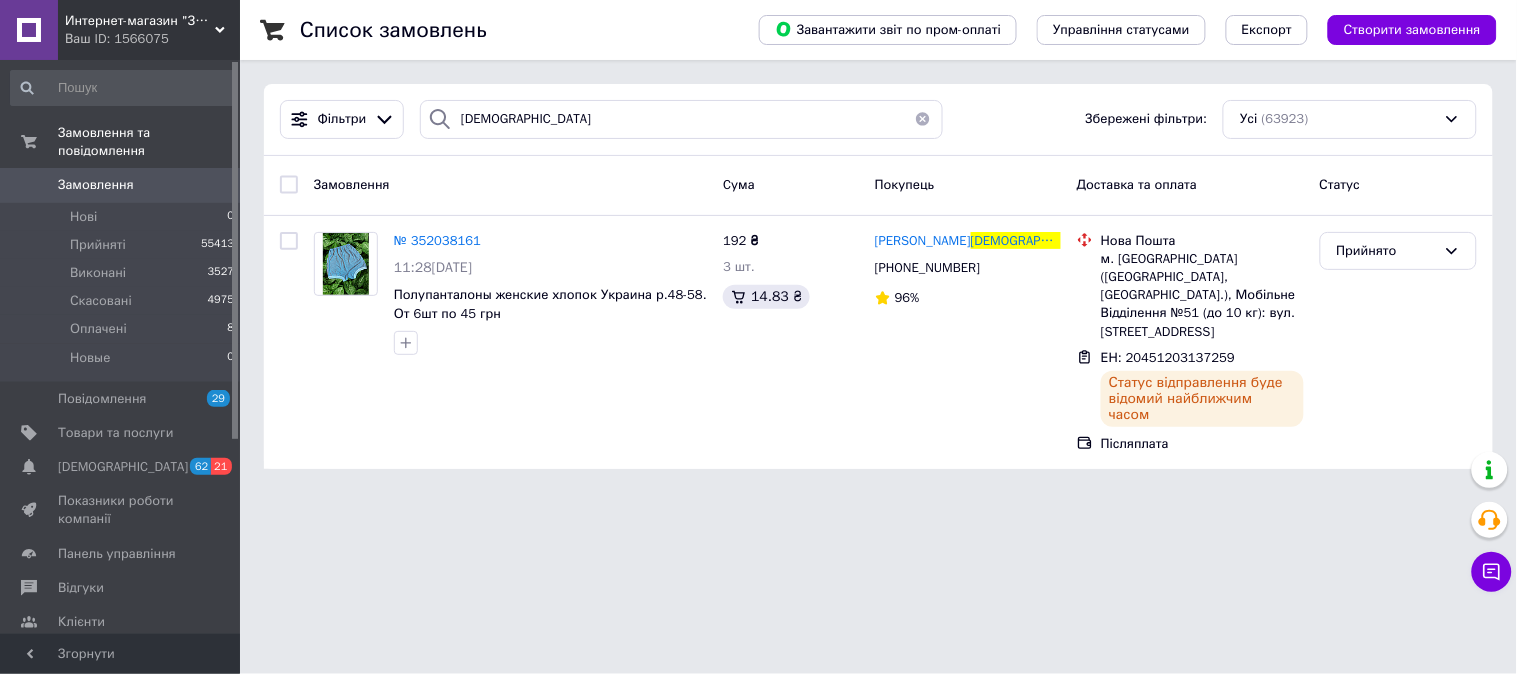 click at bounding box center (923, 119) 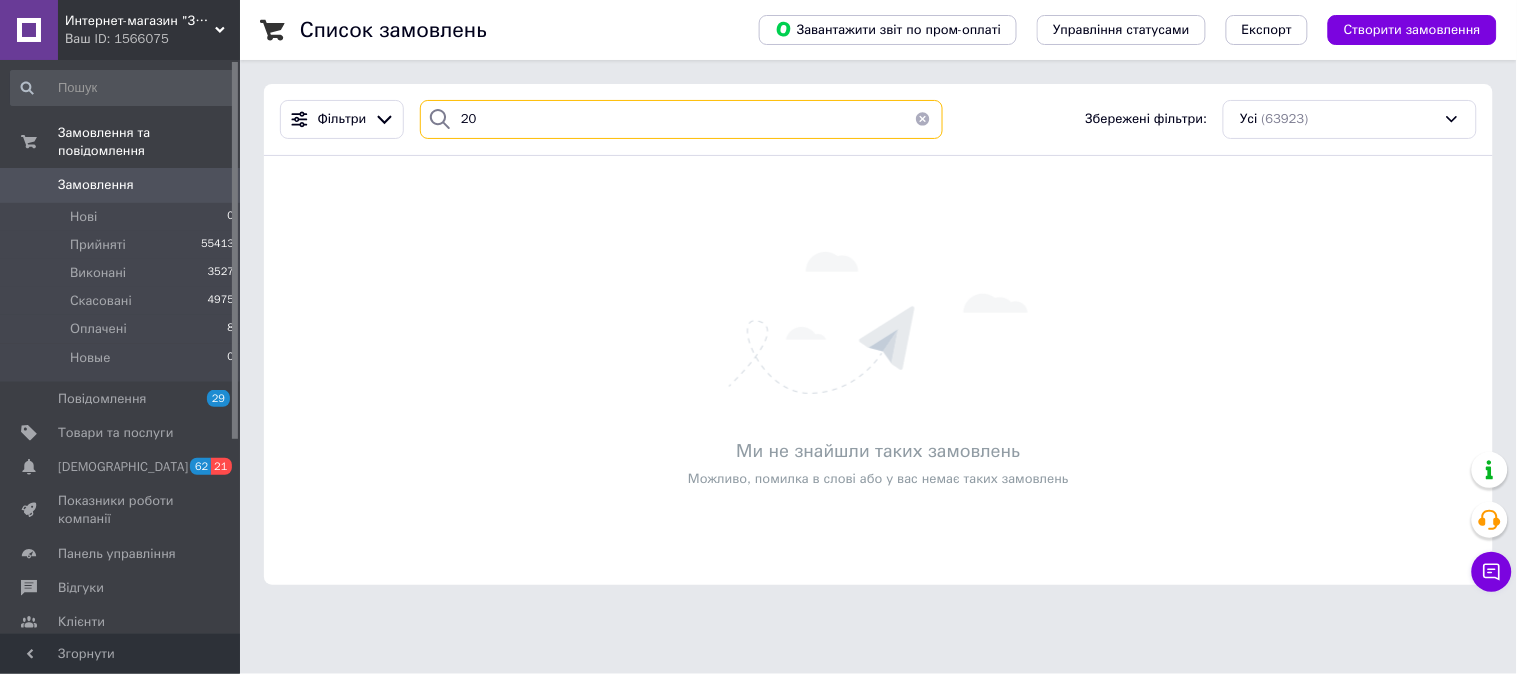 type on "2" 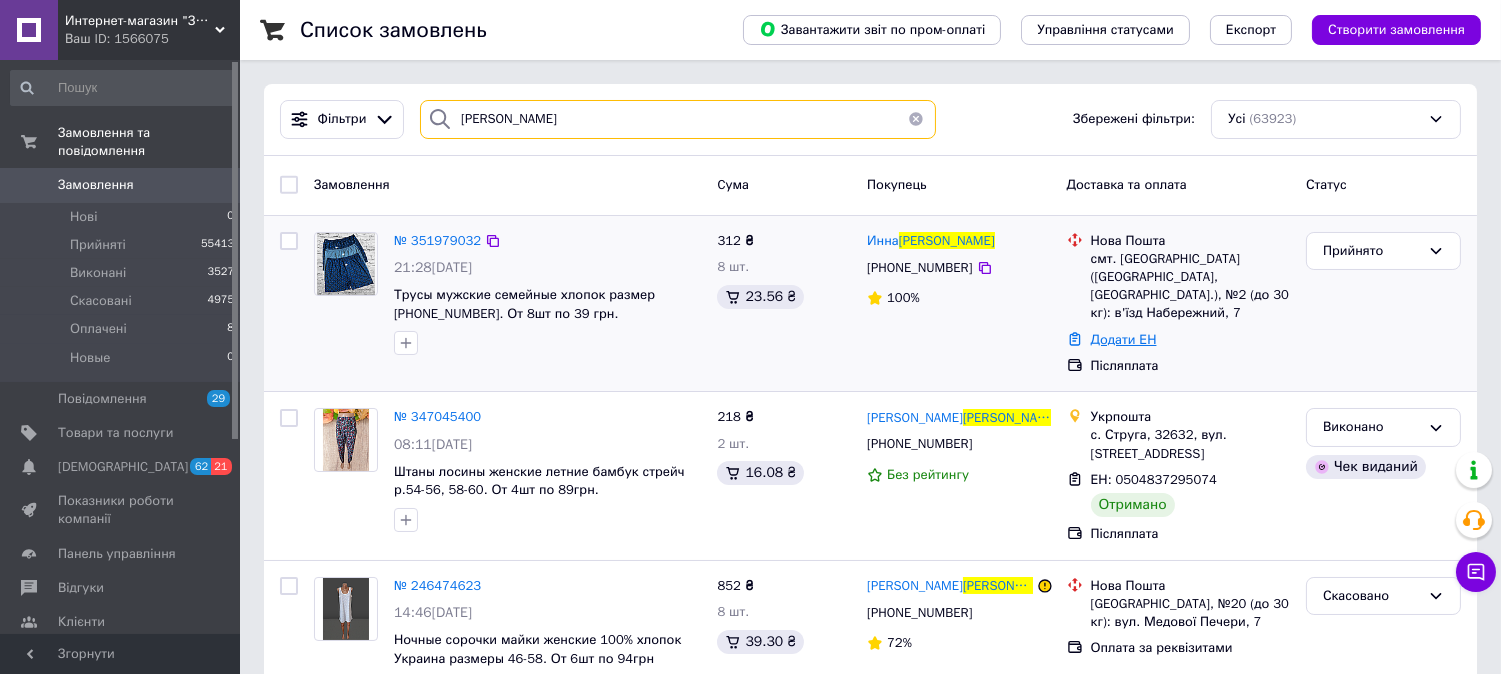 type on "волощук" 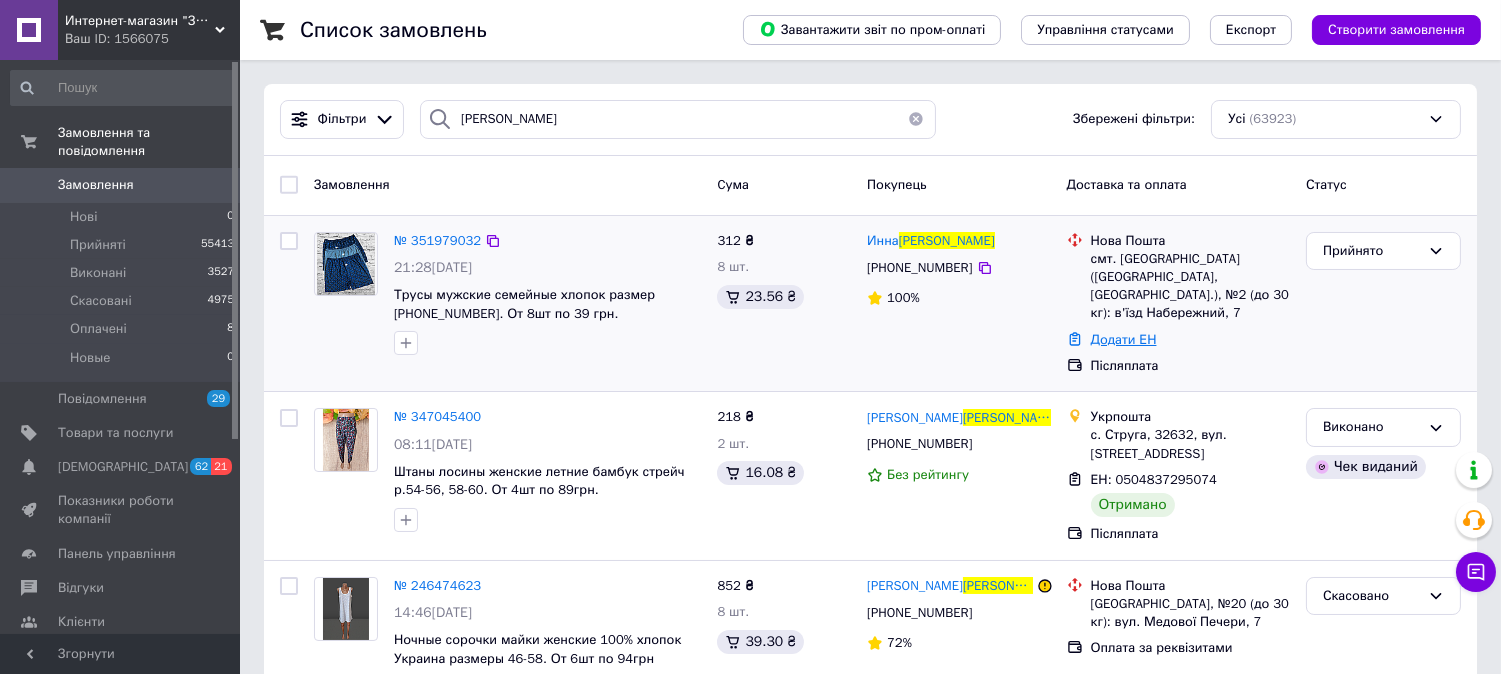 drag, startPoint x: 1095, startPoint y: 321, endPoint x: 1108, endPoint y: 324, distance: 13.341664 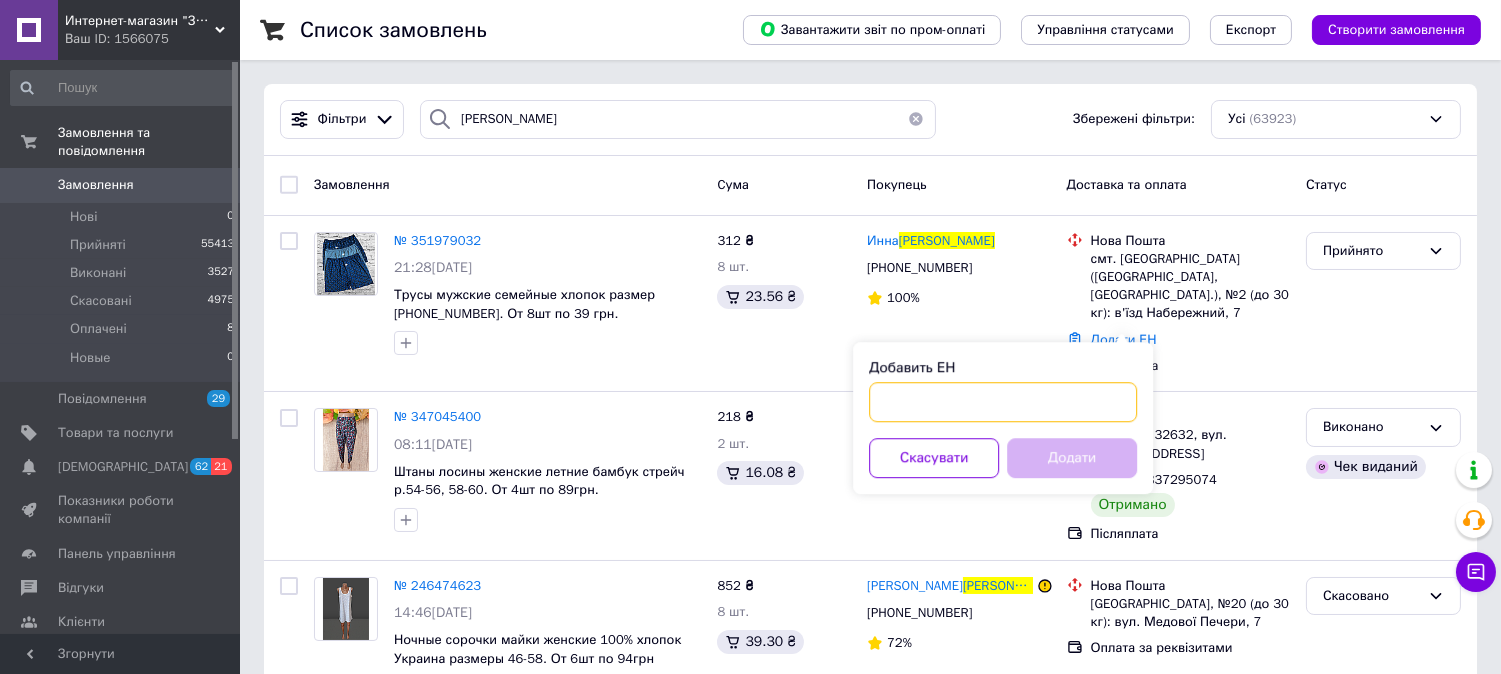 click on "Добавить ЕН" at bounding box center (1003, 402) 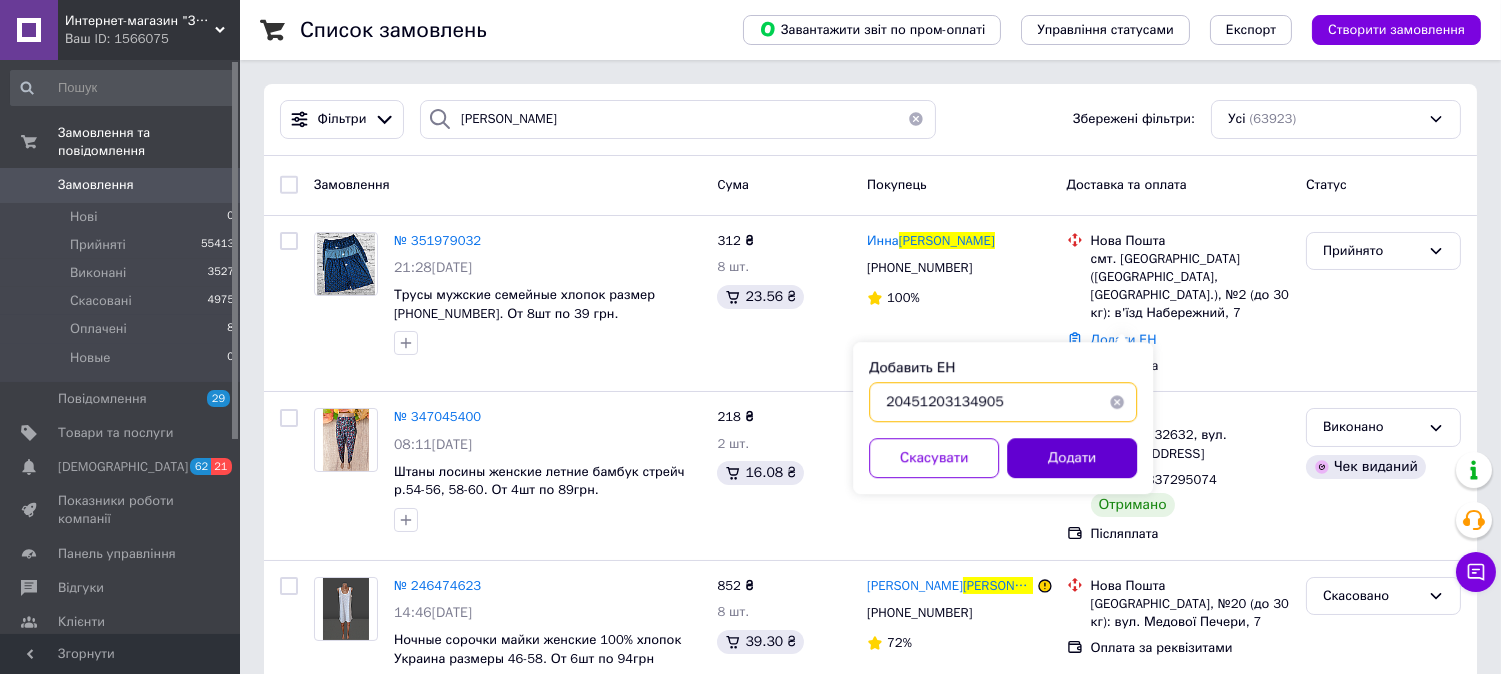 type on "20451203134905" 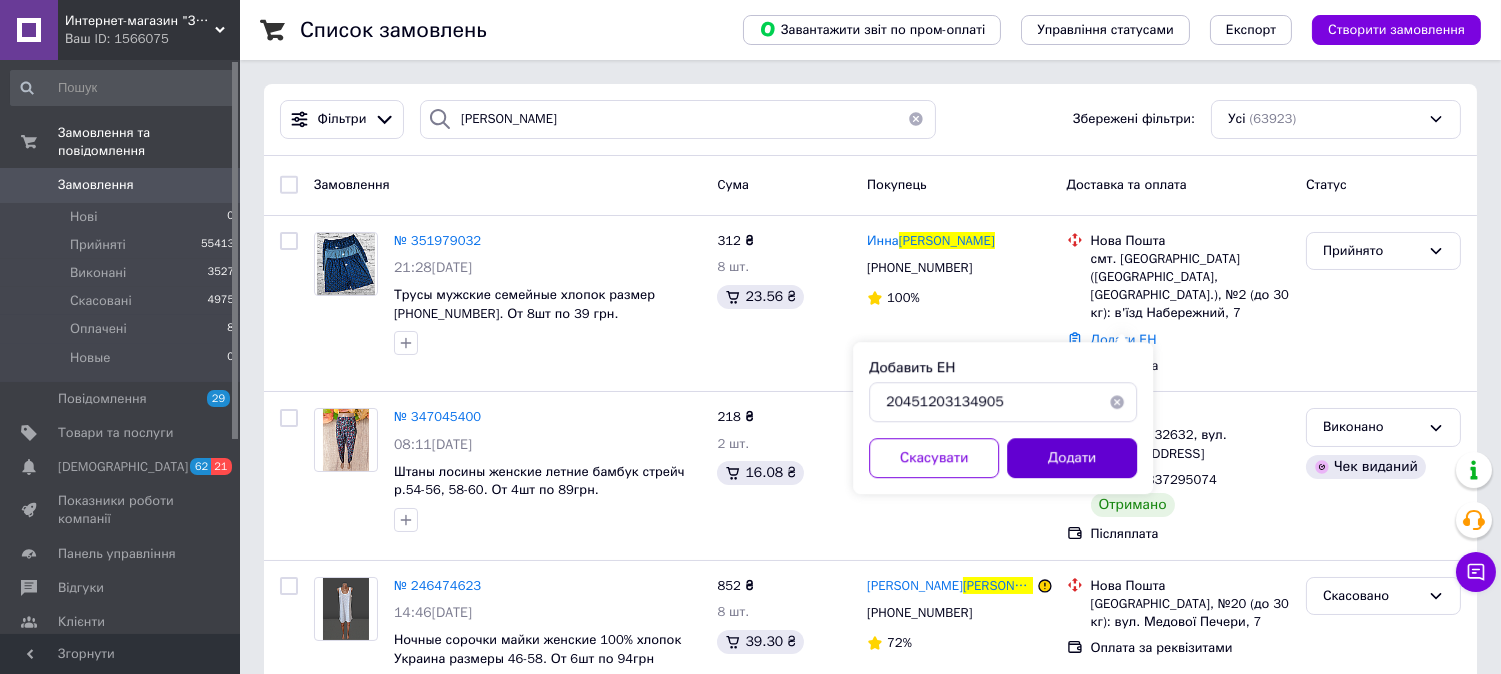 click on "Додати" at bounding box center [1072, 458] 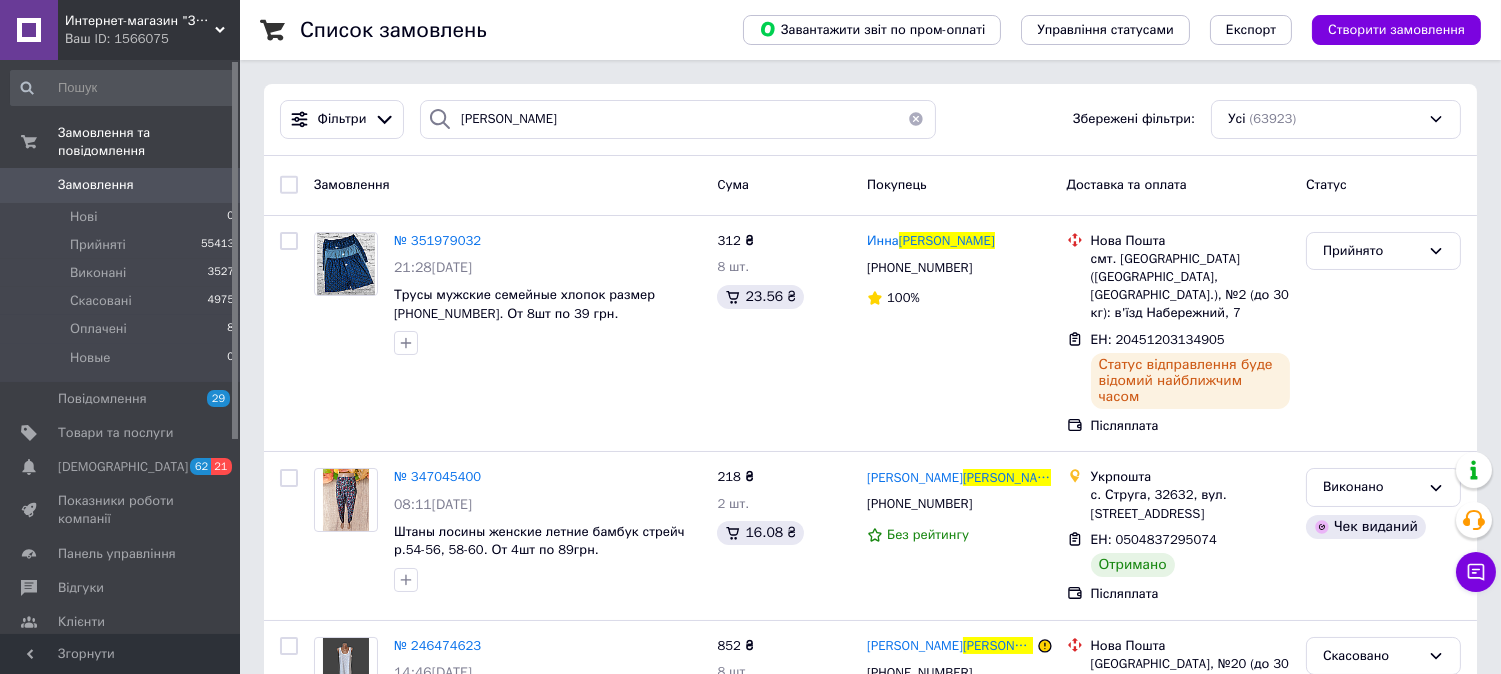 click at bounding box center [916, 119] 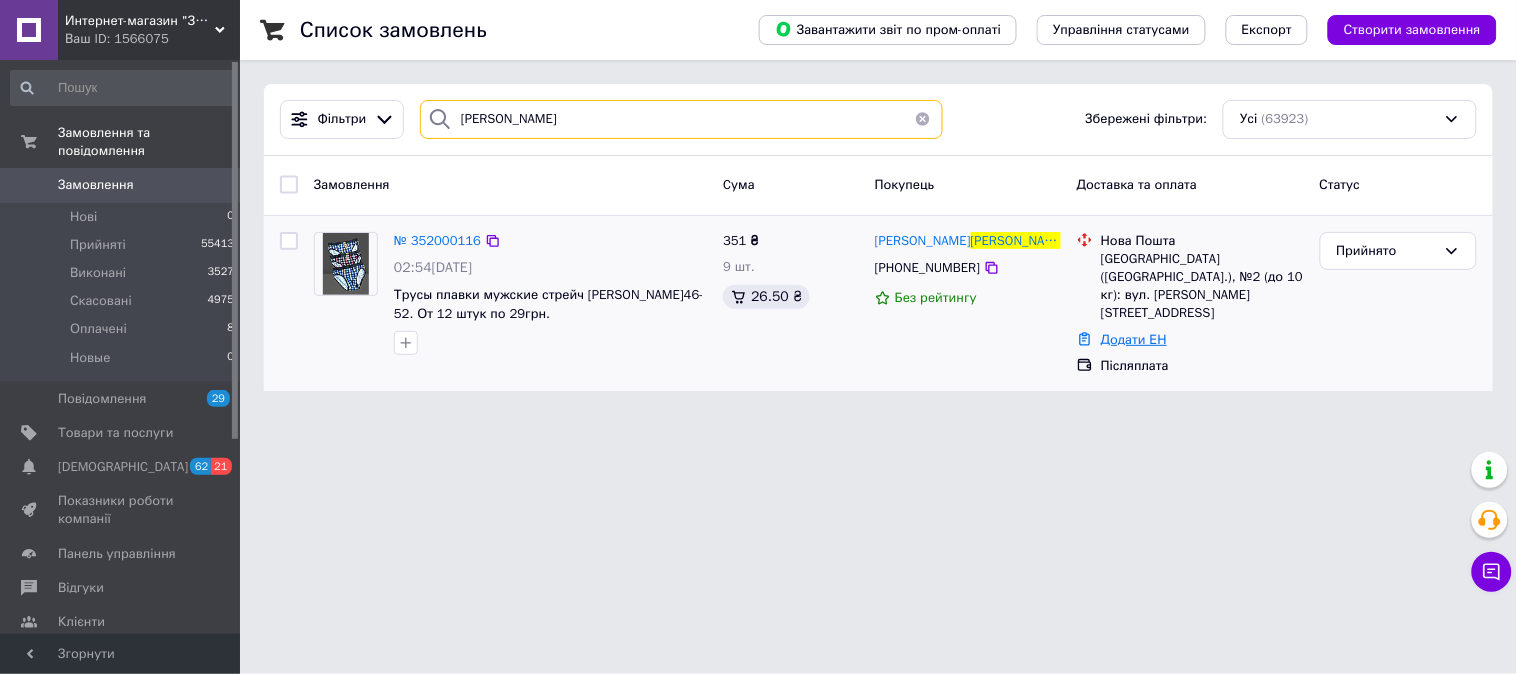 type on "заглинський" 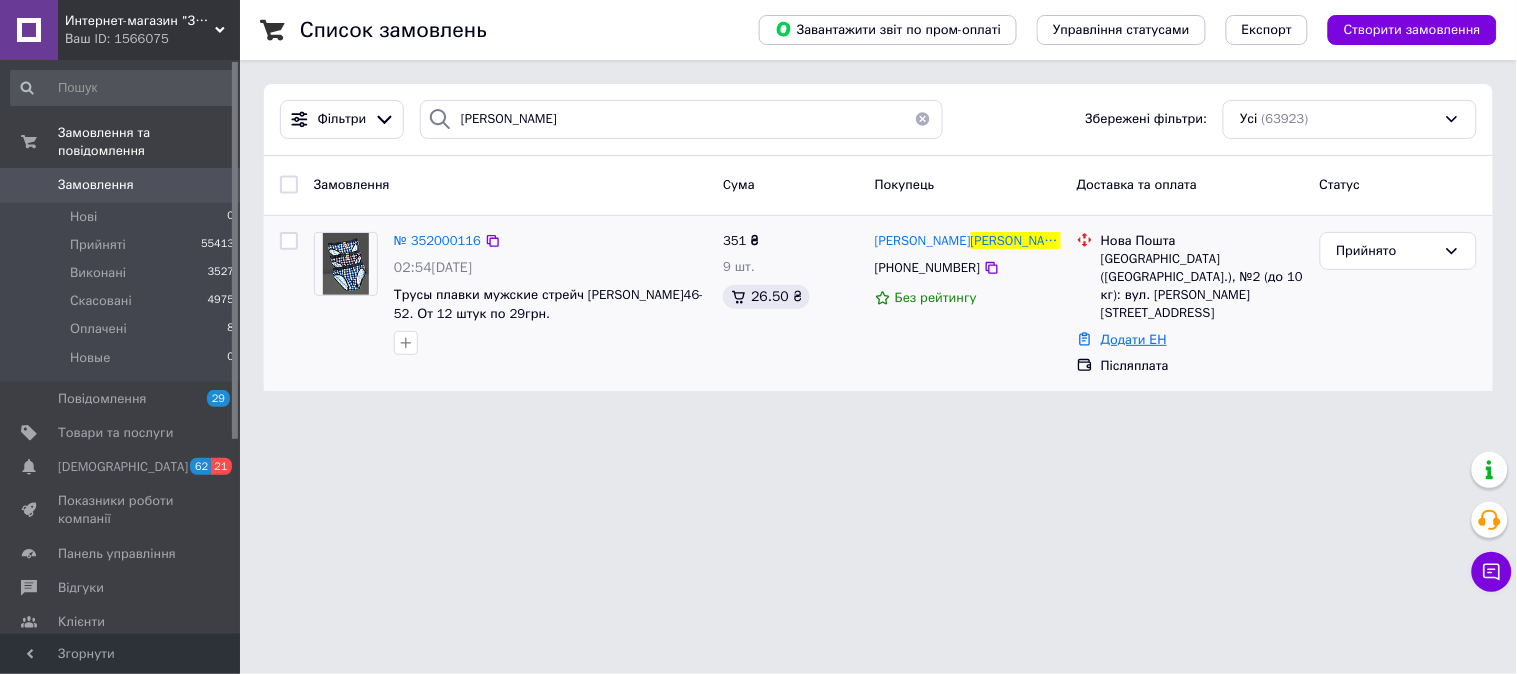 click on "Додати ЕН" at bounding box center [1134, 339] 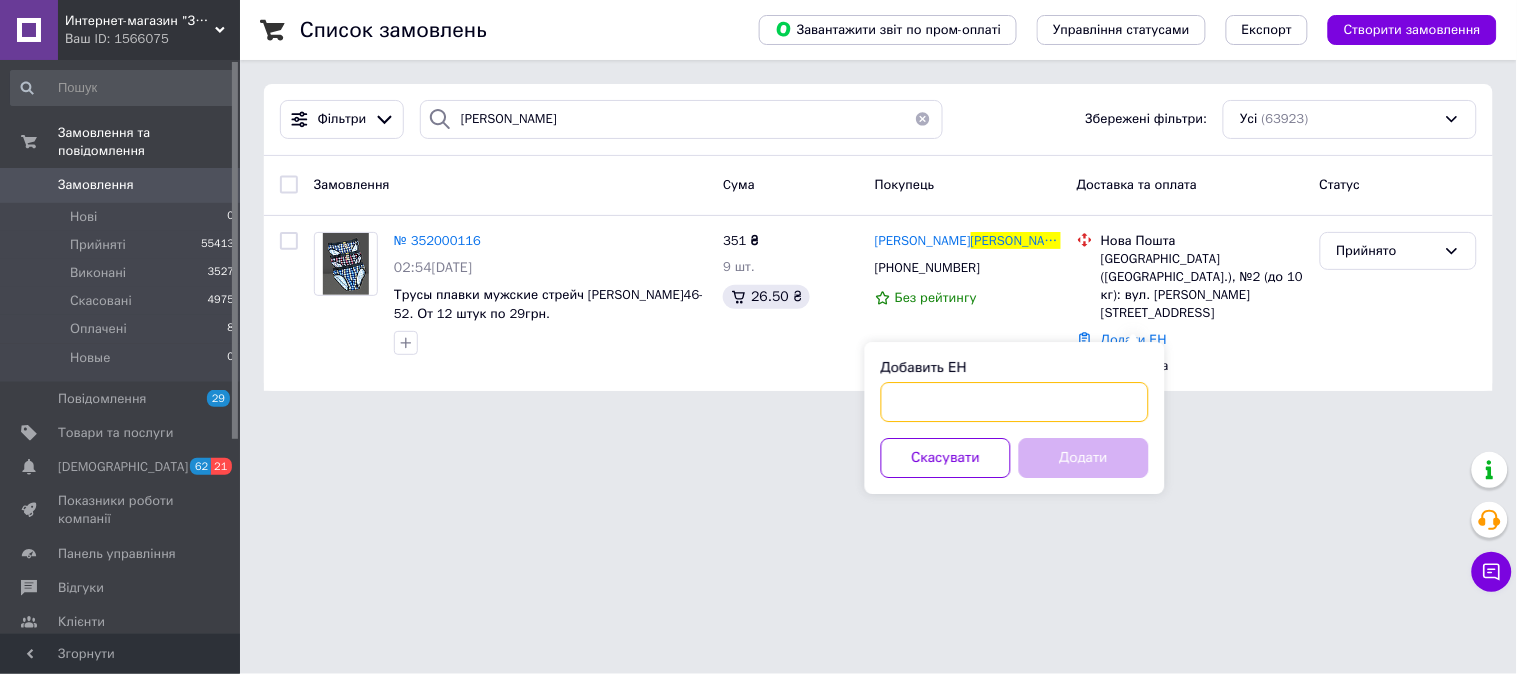 click on "Добавить ЕН" at bounding box center (1015, 402) 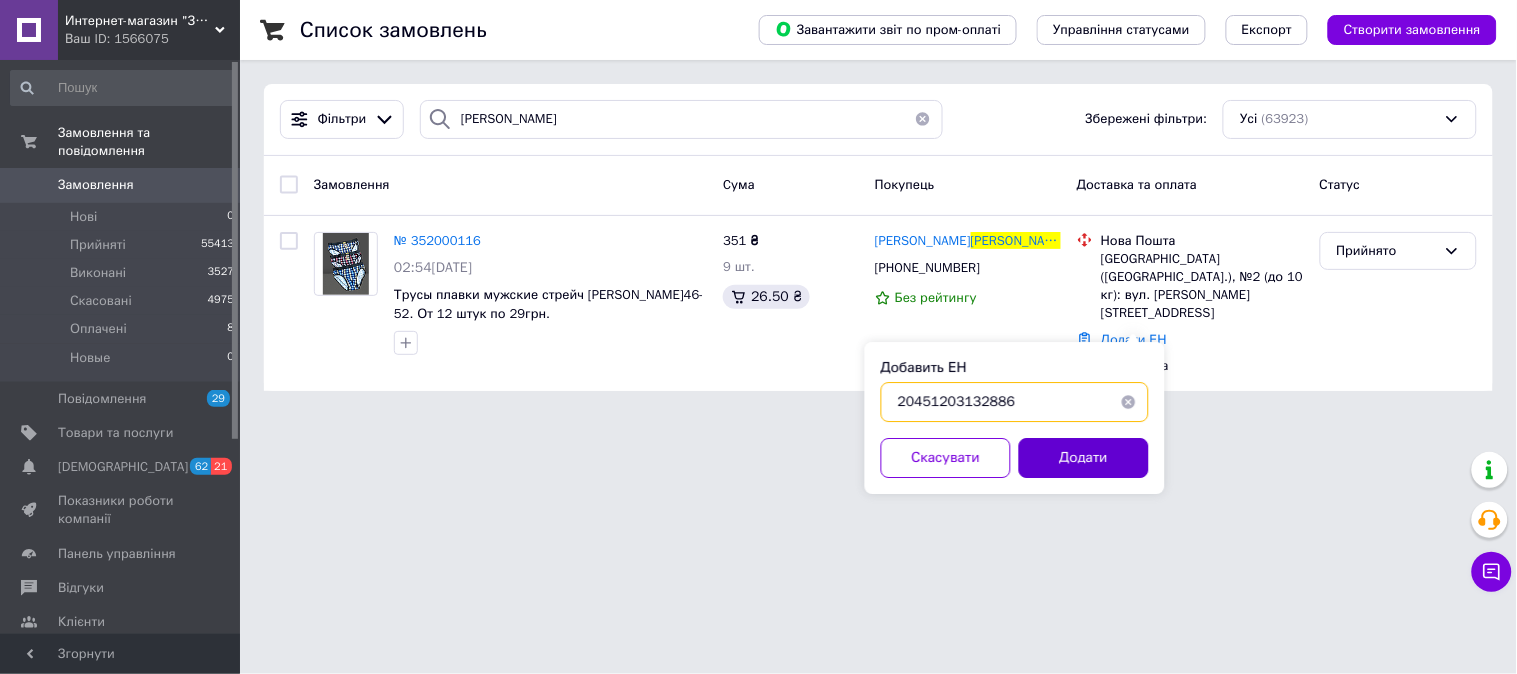 type on "20451203132886" 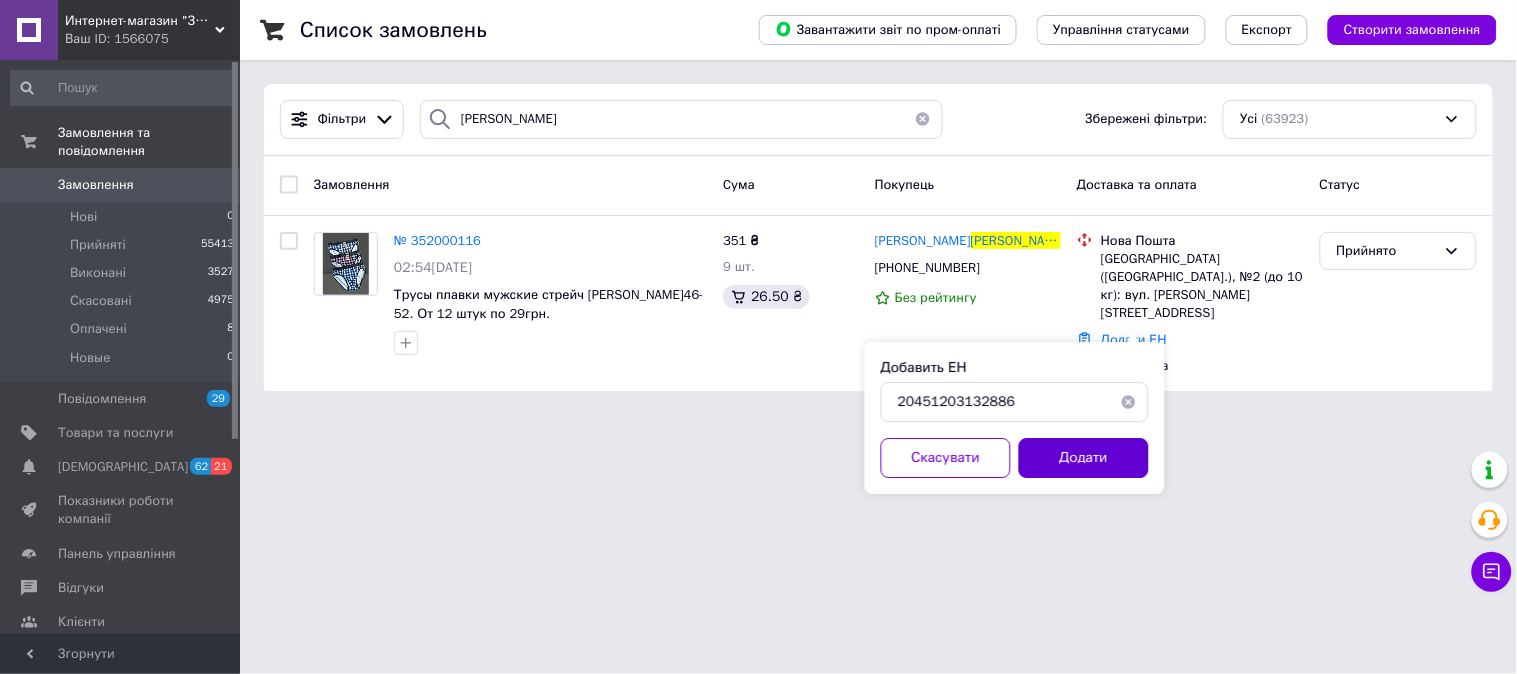 click on "Додати" at bounding box center (1084, 458) 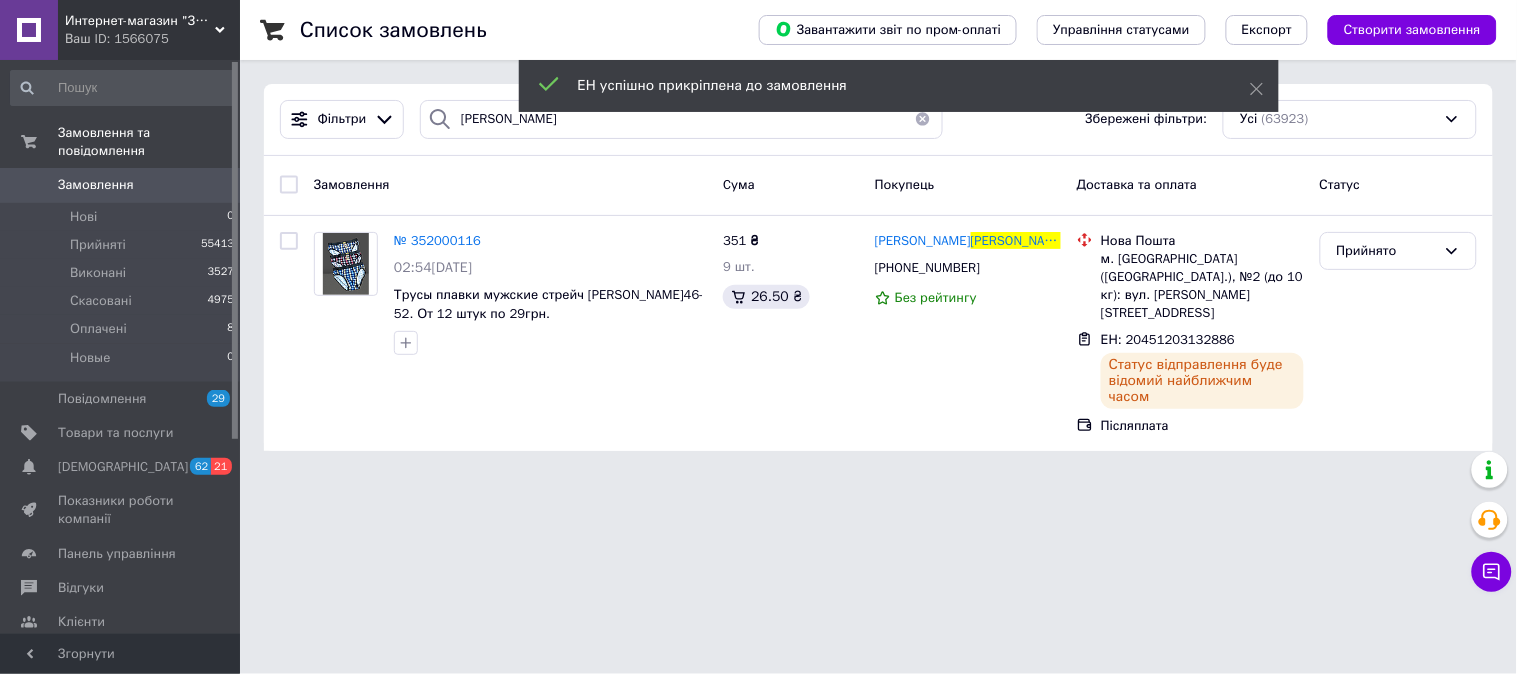 click on "ЕН успішно прикріплена до замовлення" at bounding box center (899, 88) 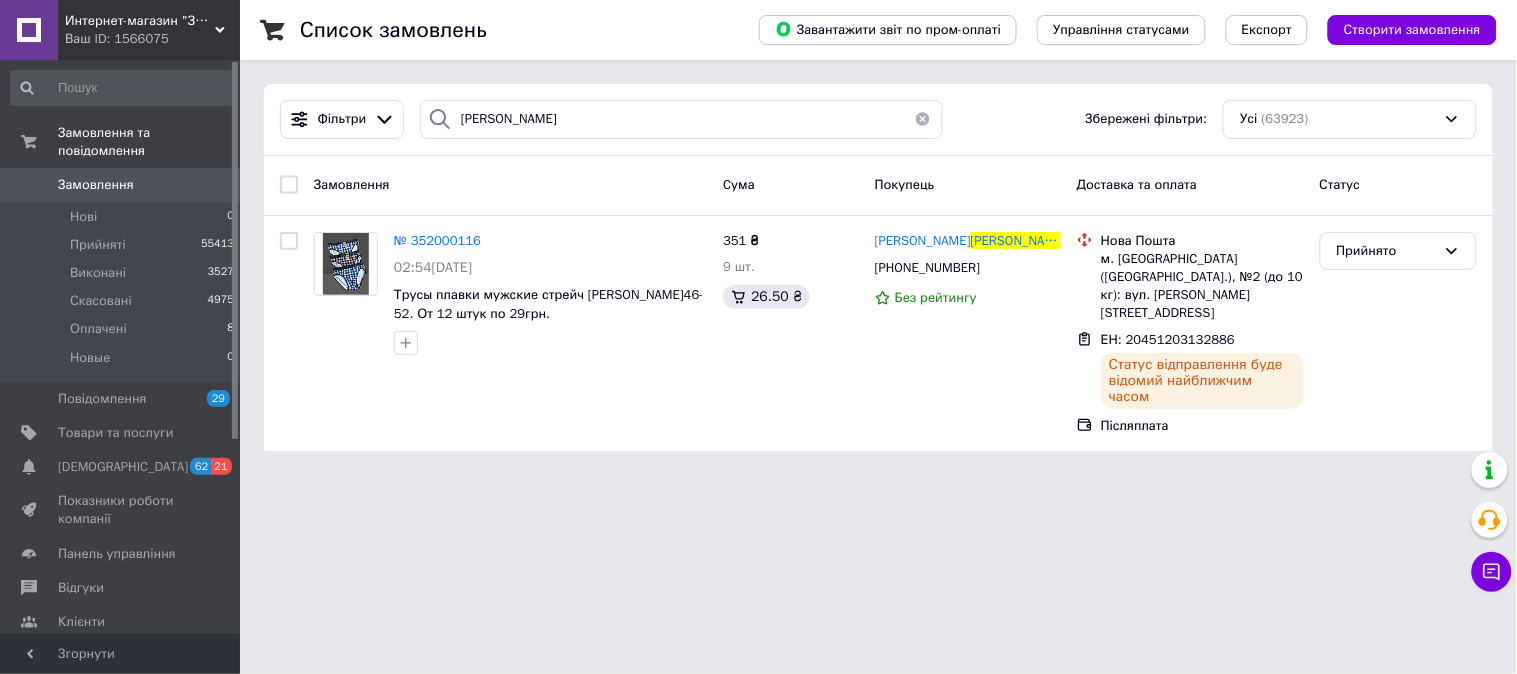 click at bounding box center (923, 119) 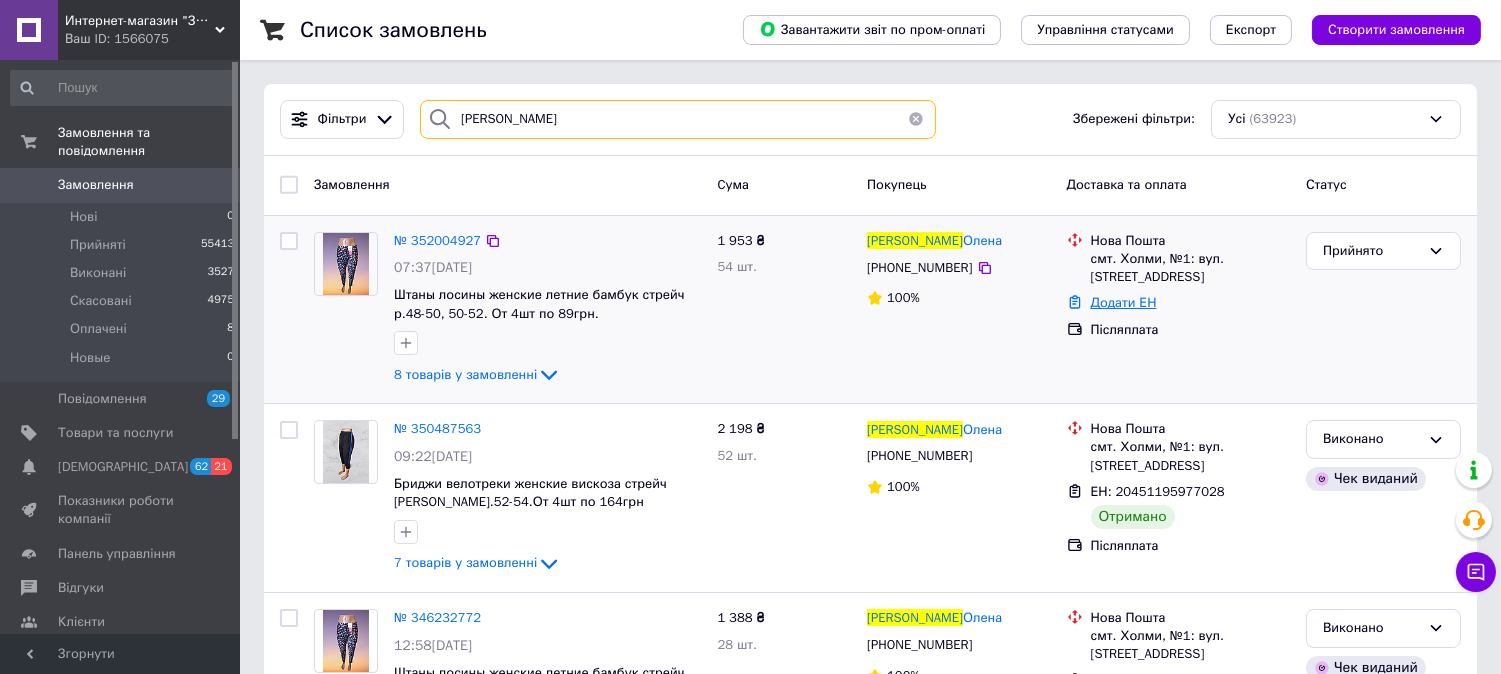 type on "величенко" 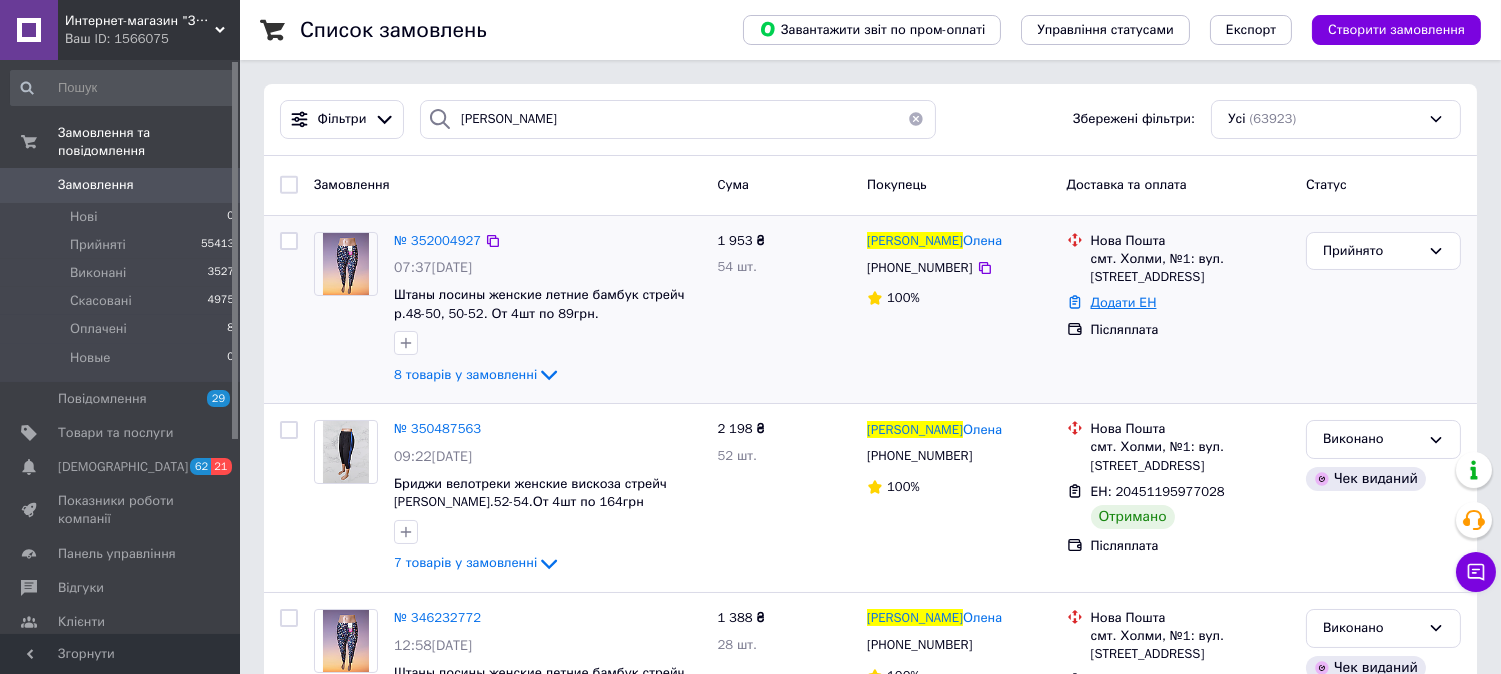 click on "Додати ЕН" at bounding box center (1124, 302) 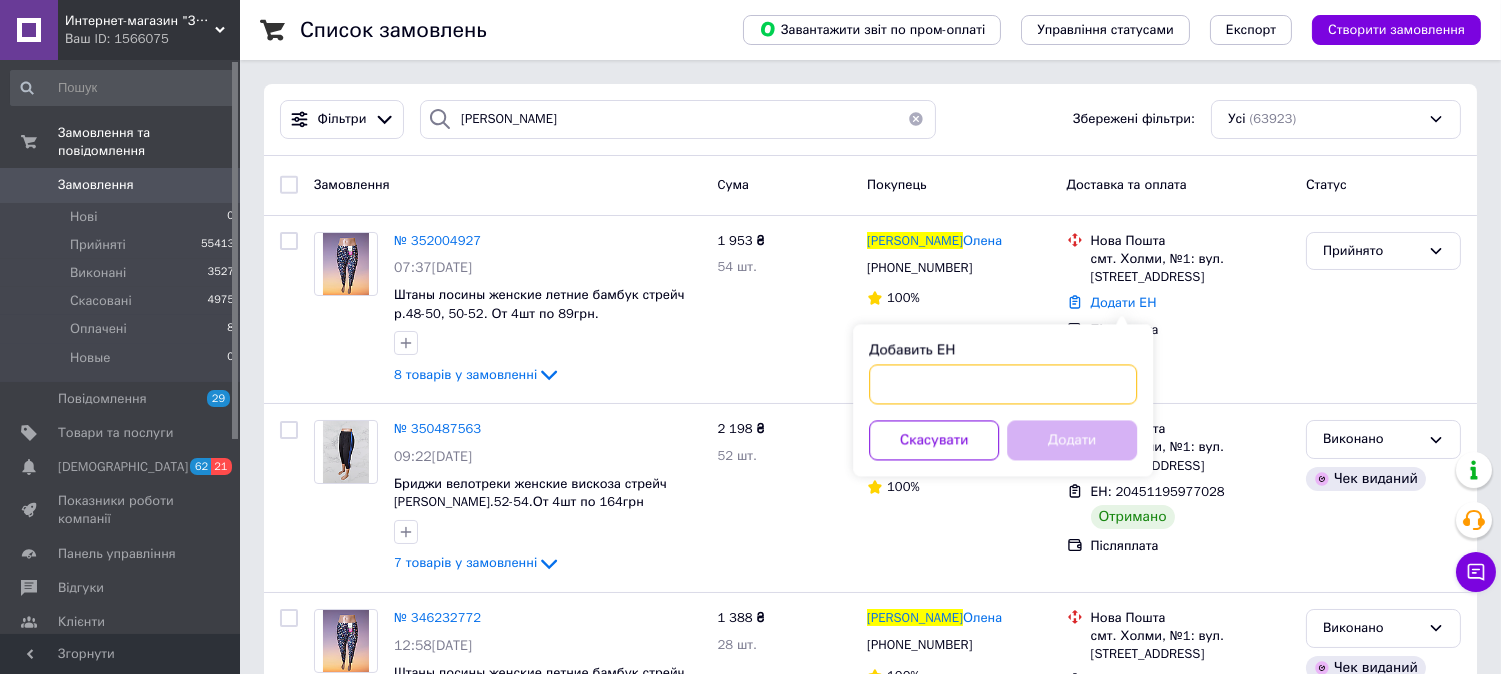 paste on "20451203161479" 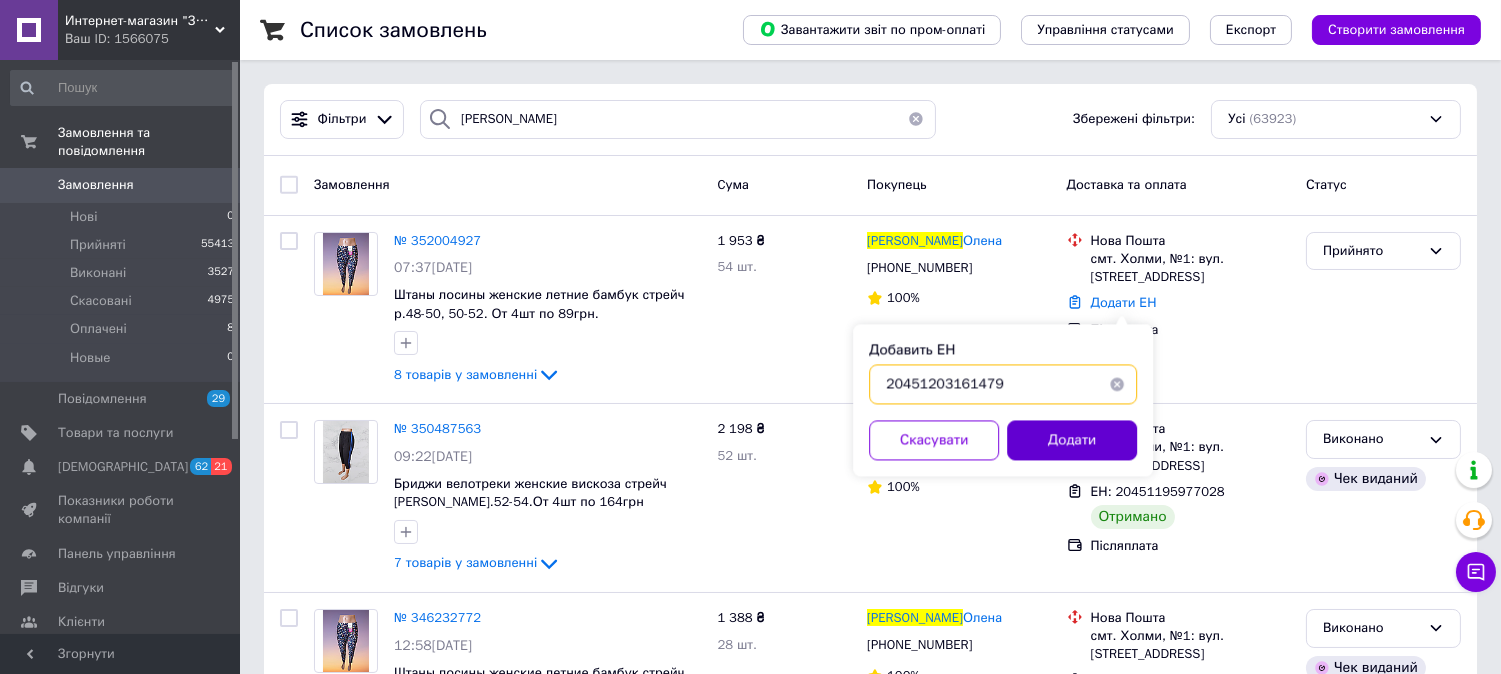 type on "20451203161479" 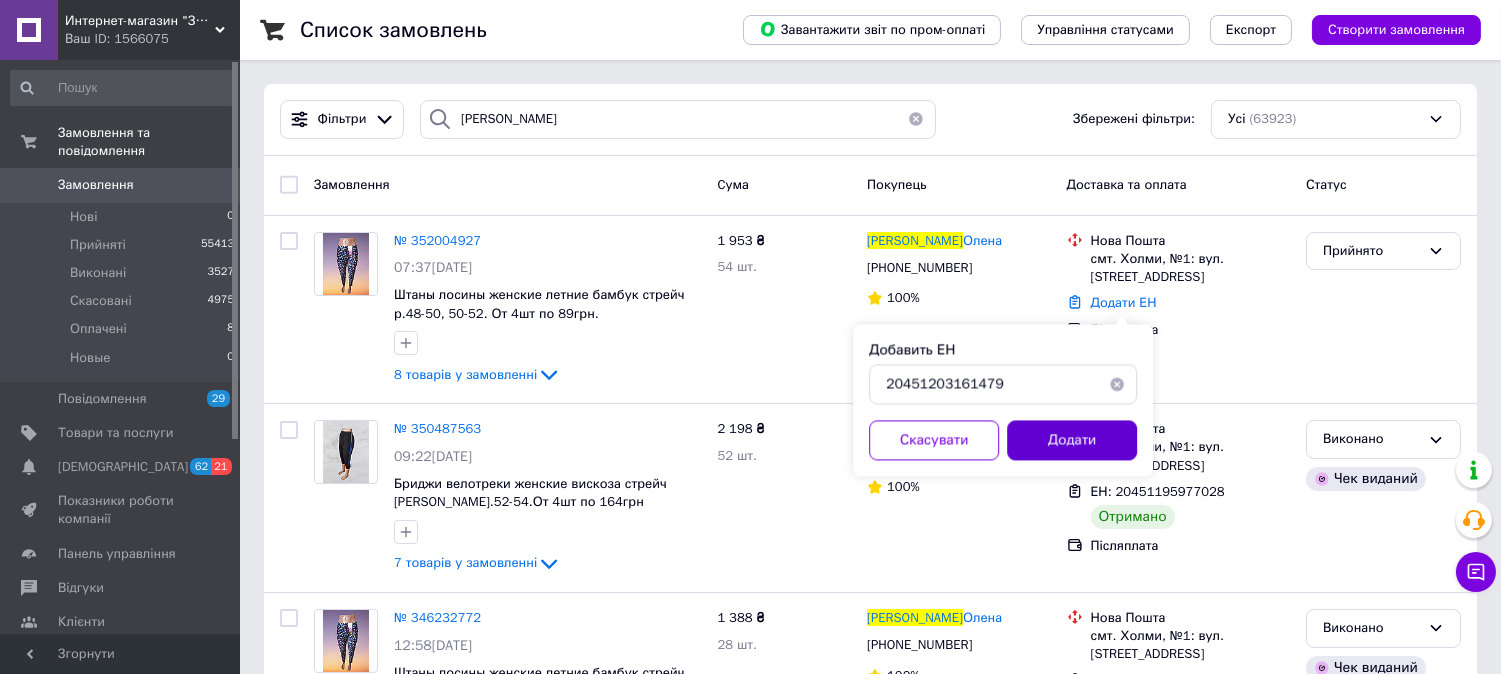 click on "Додати" at bounding box center (1072, 440) 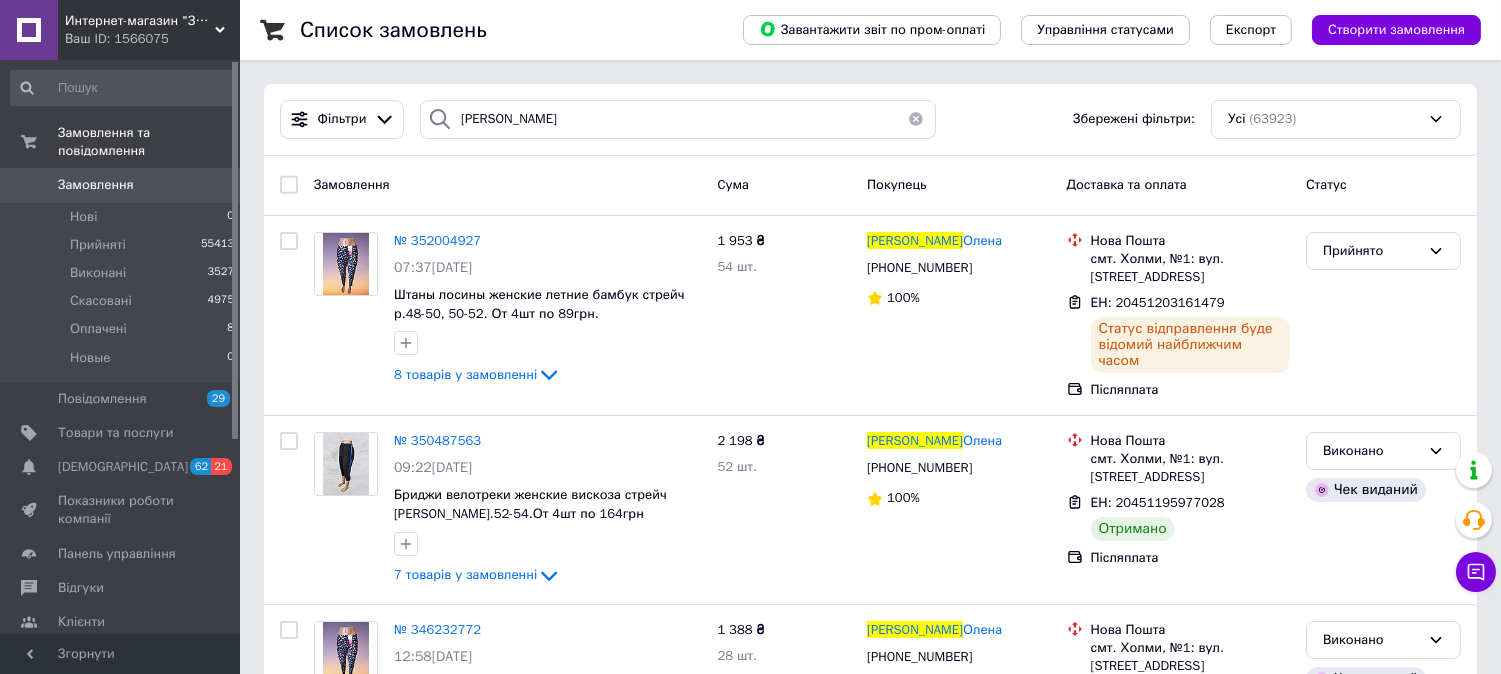 click at bounding box center [916, 119] 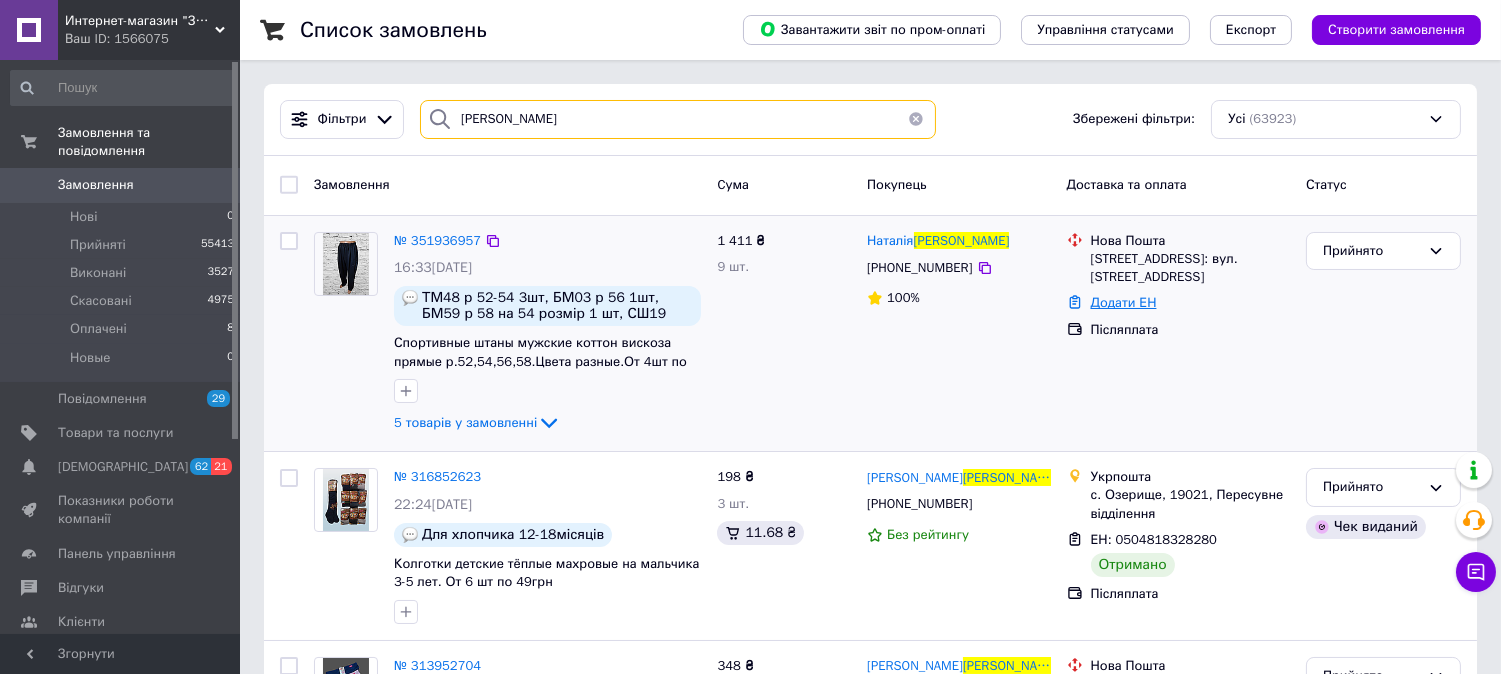 type on "чередніченко" 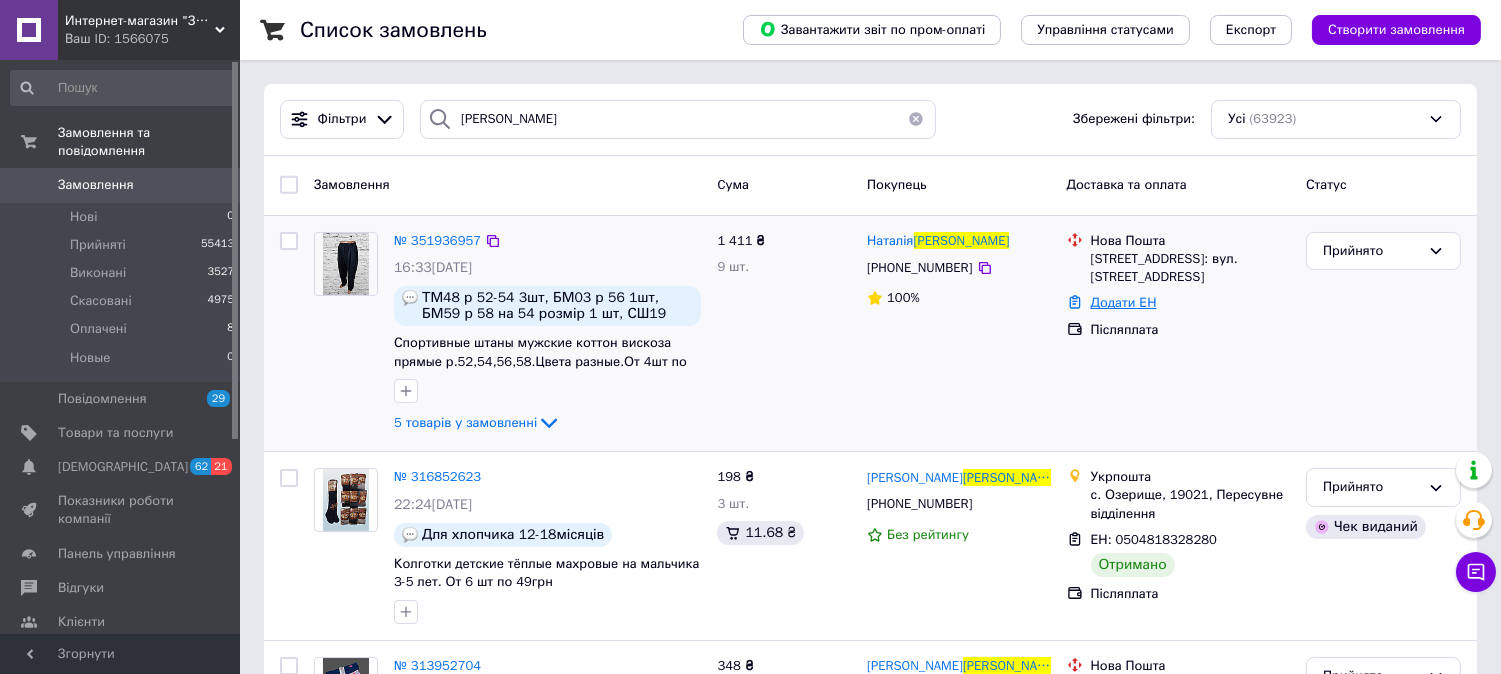 click on "Додати ЕН" at bounding box center (1124, 302) 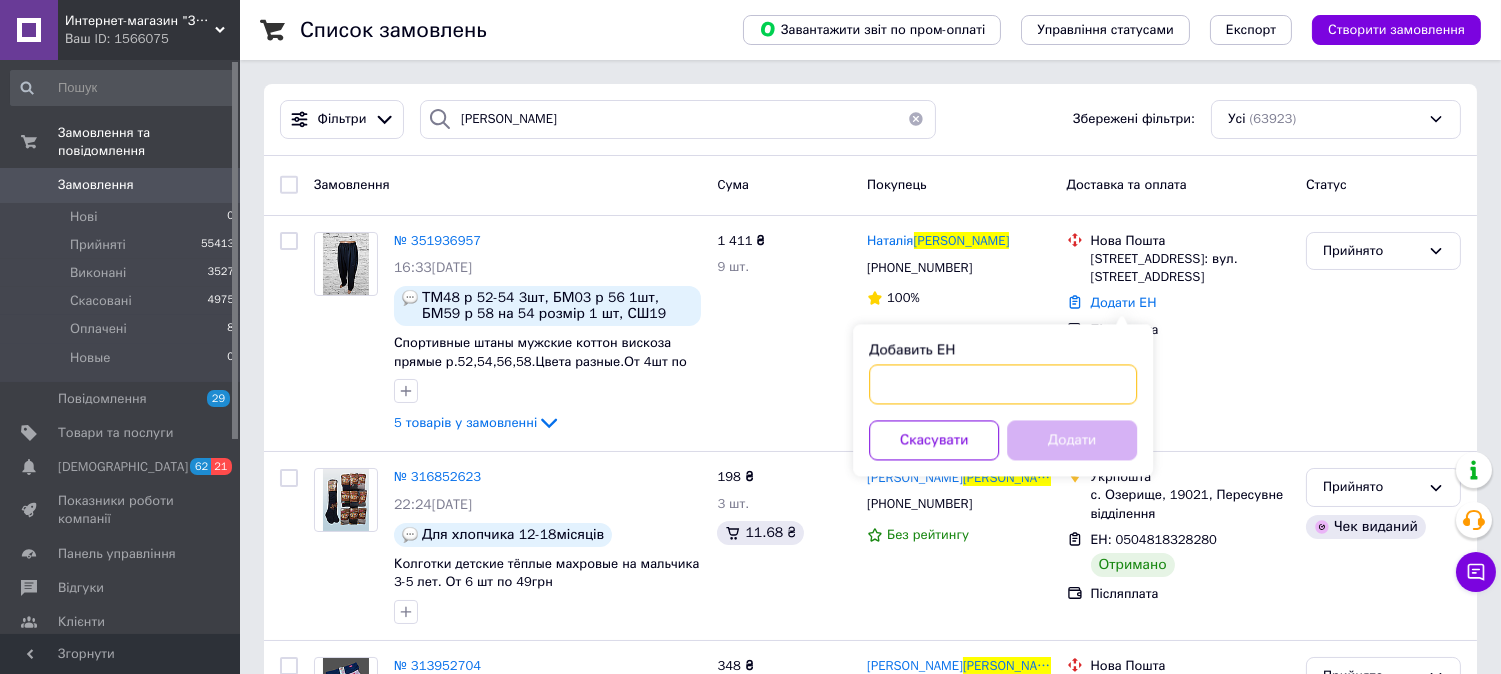 paste on "20451203159536" 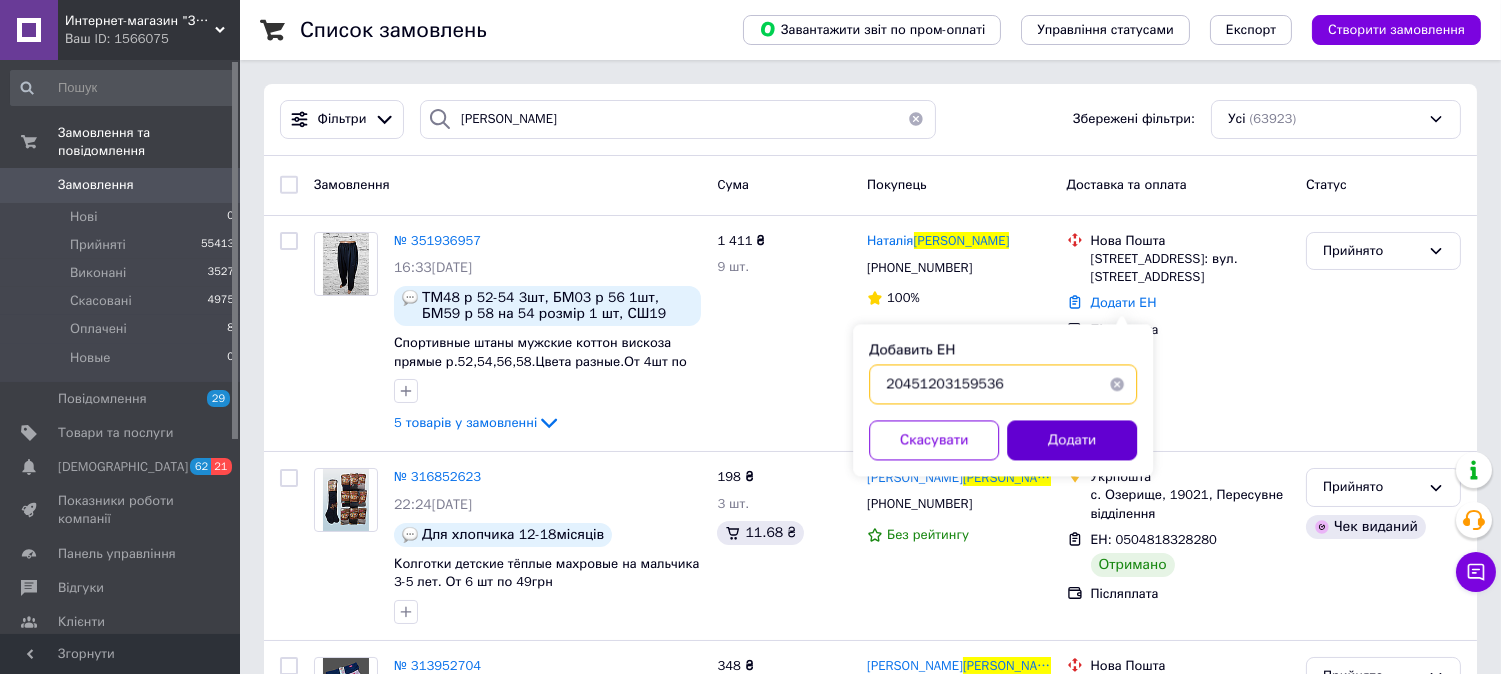type on "20451203159536" 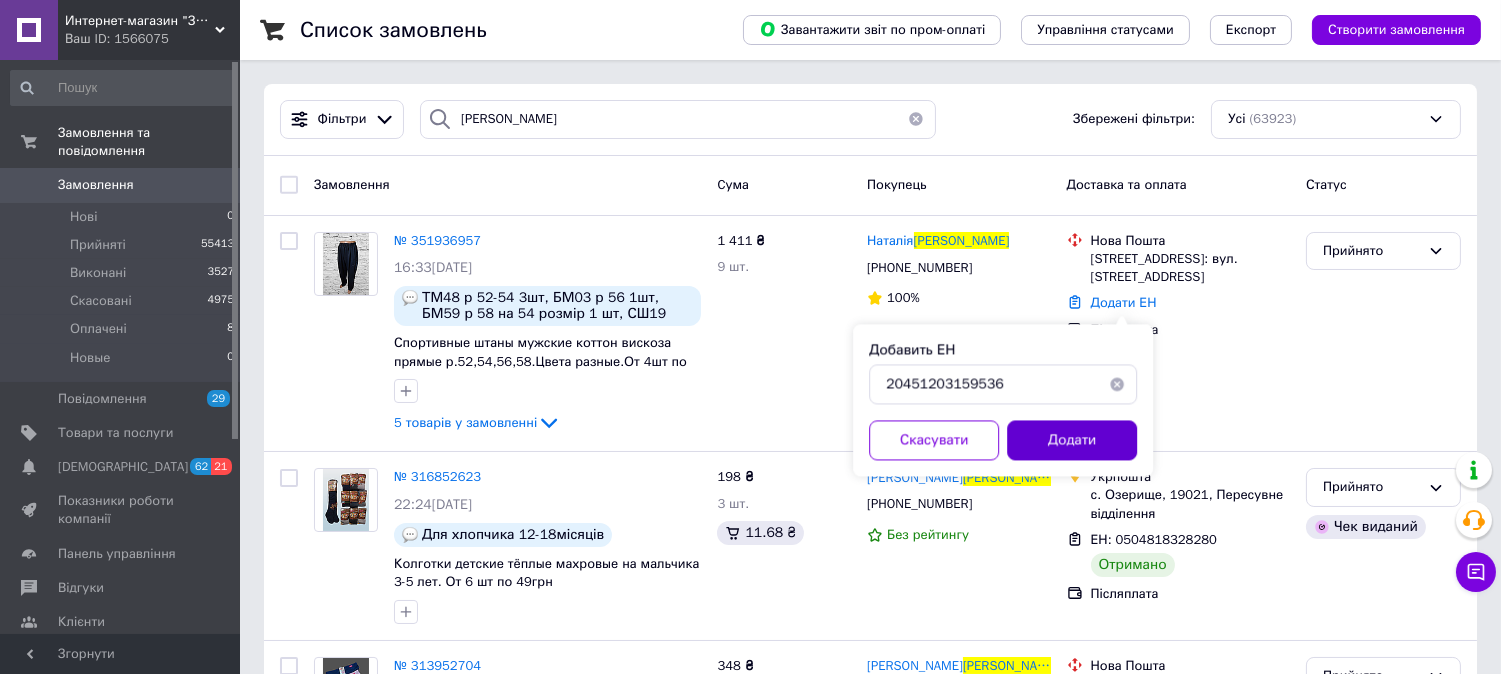 click on "Додати" at bounding box center [1072, 440] 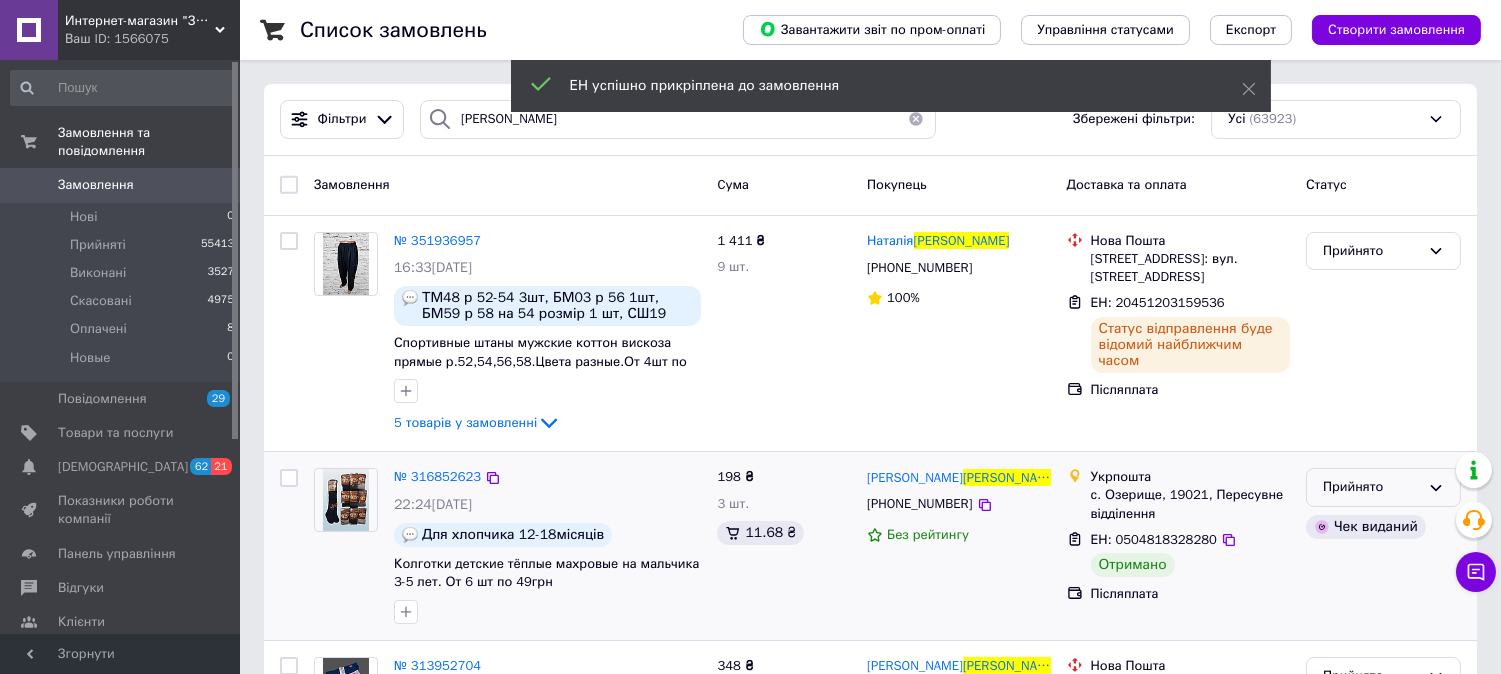 click on "Прийнято" at bounding box center (1371, 487) 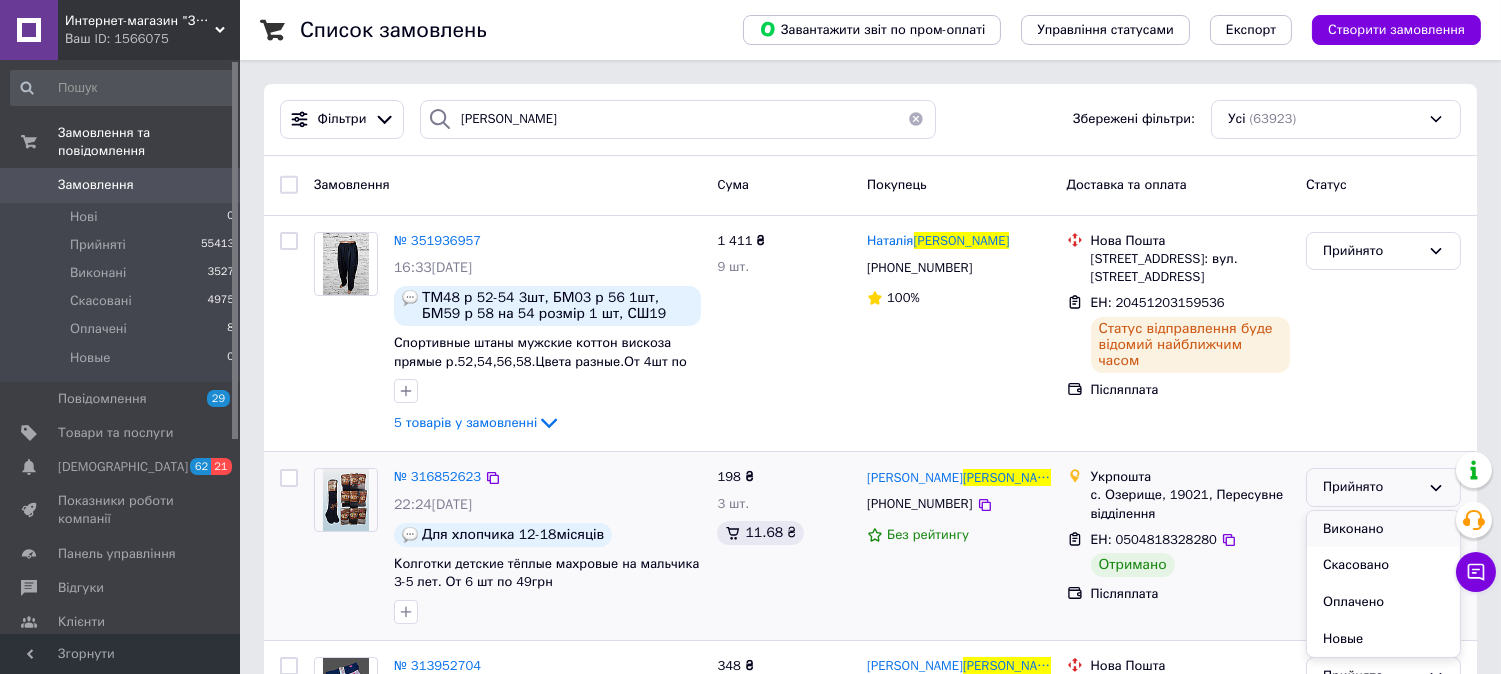 click on "Виконано" at bounding box center [1383, 529] 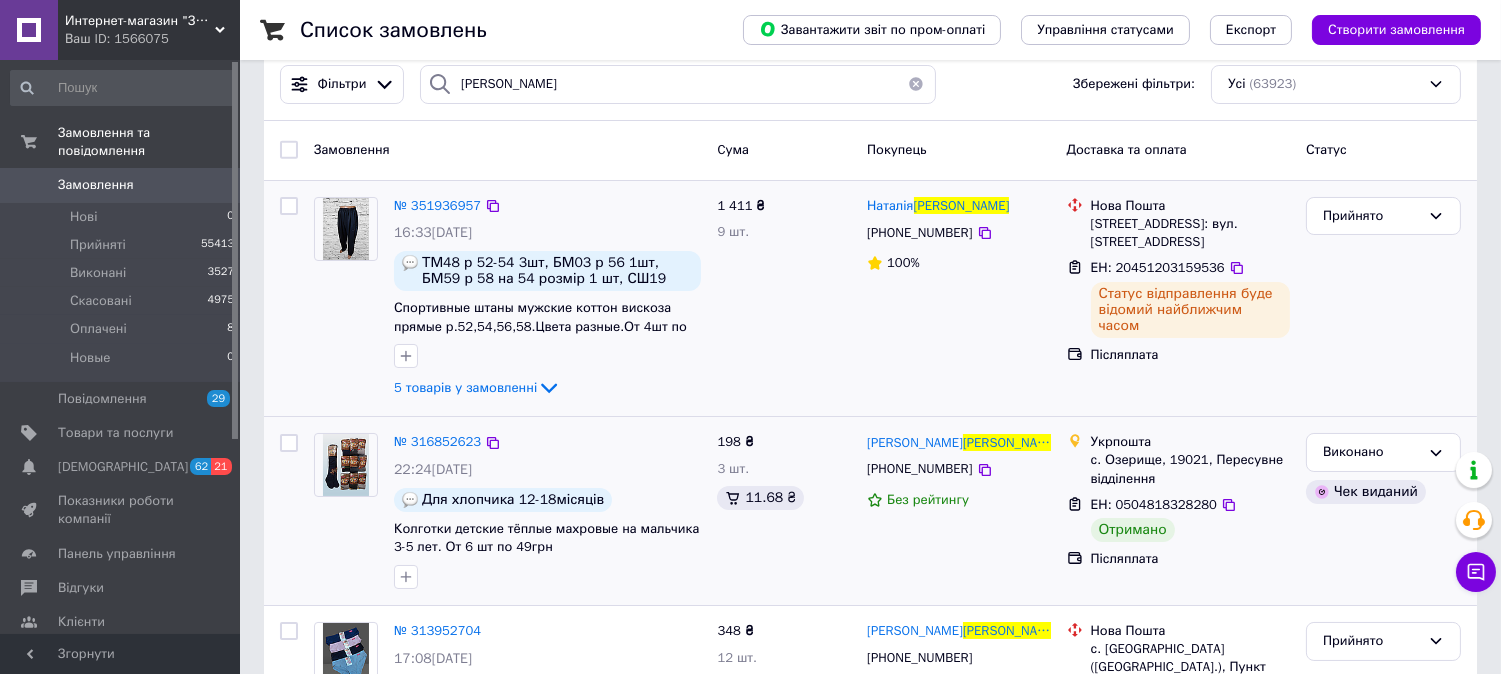 scroll, scrollTop: 0, scrollLeft: 0, axis: both 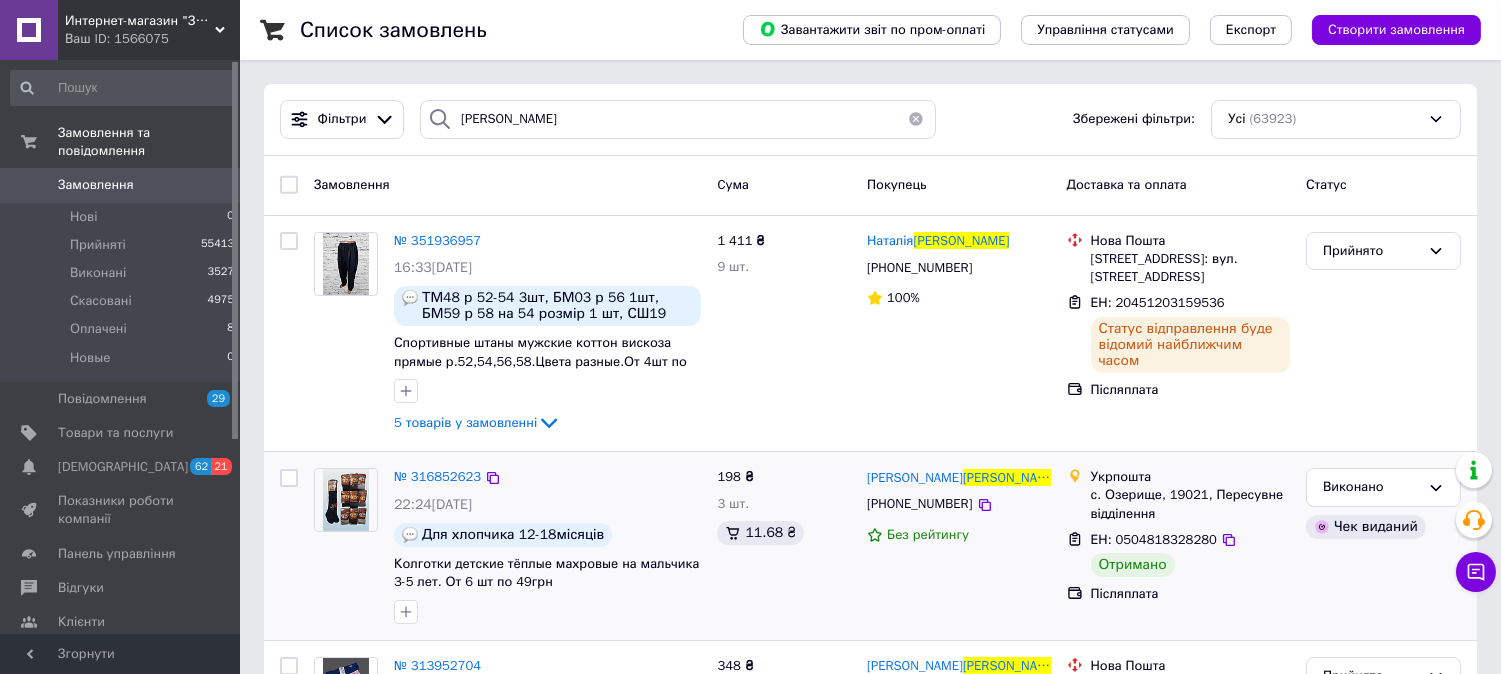 click at bounding box center [916, 119] 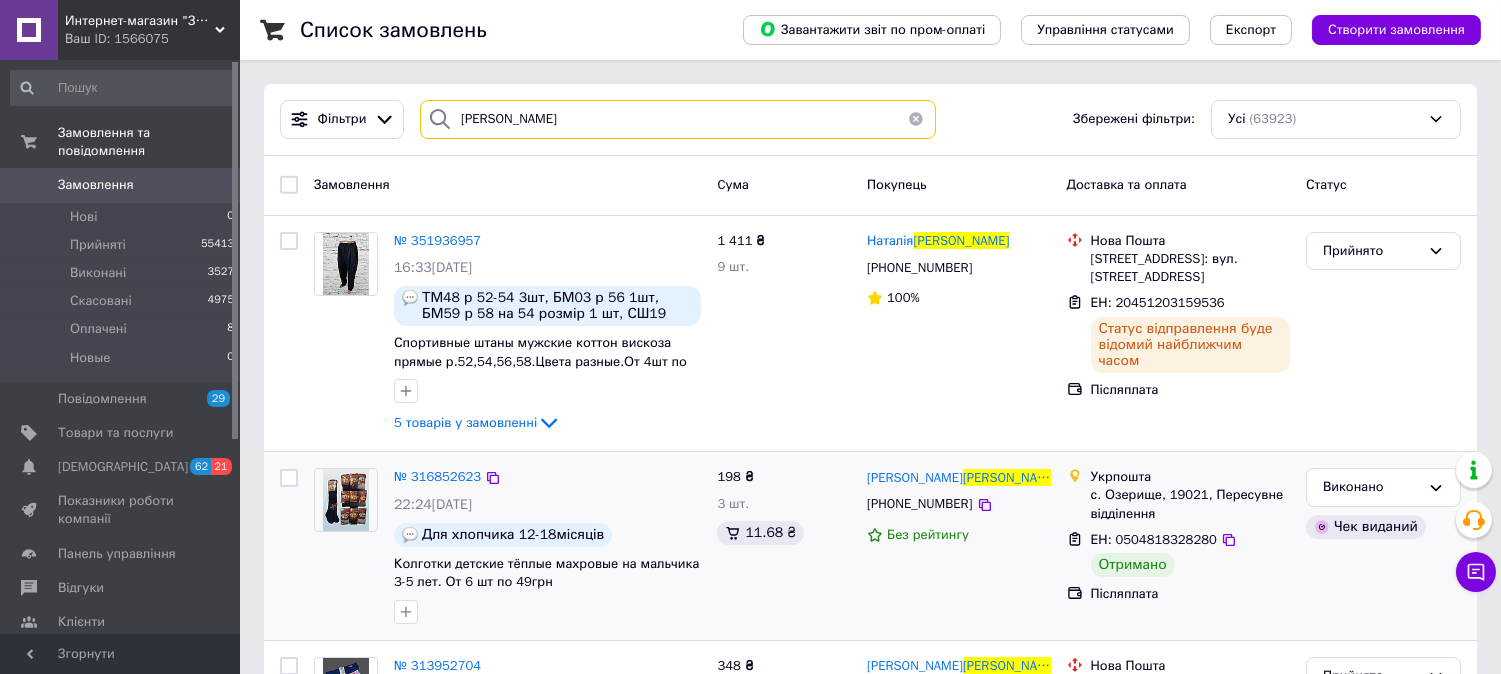 type 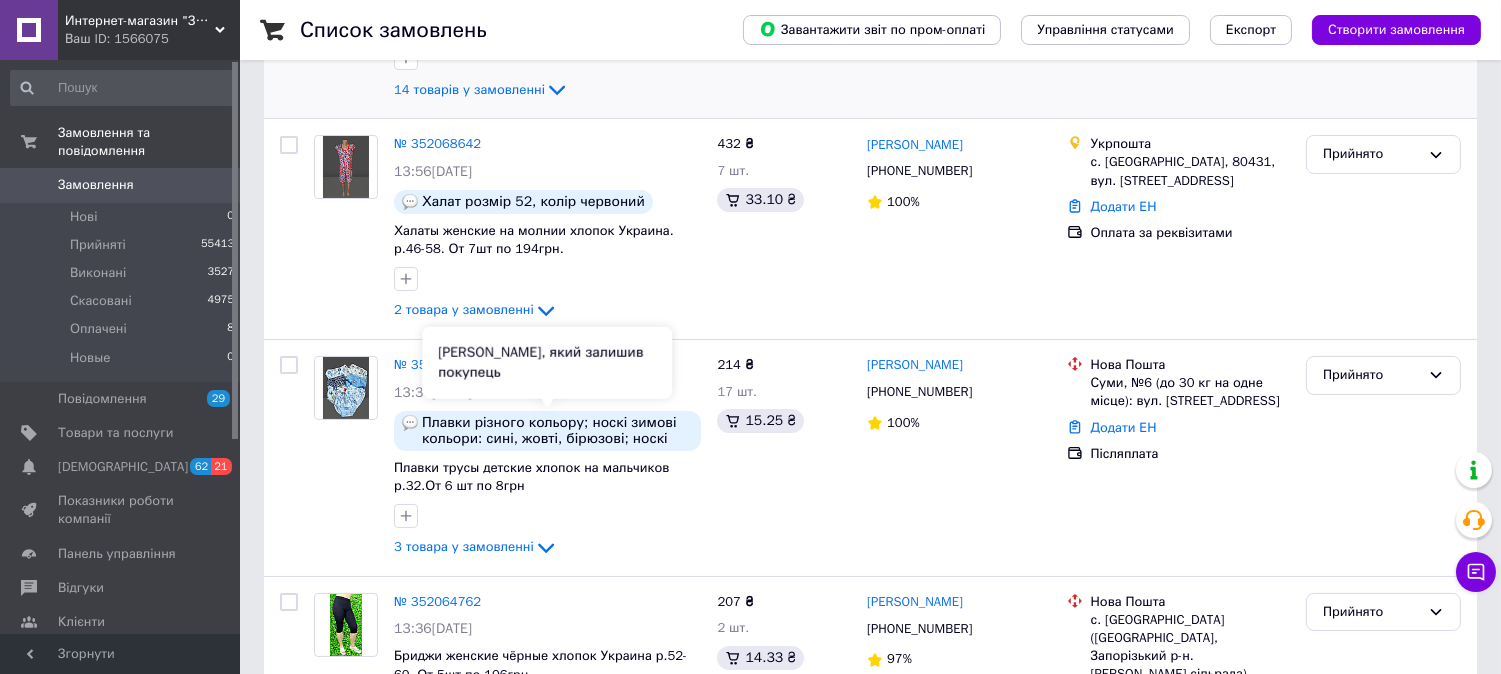 scroll, scrollTop: 0, scrollLeft: 0, axis: both 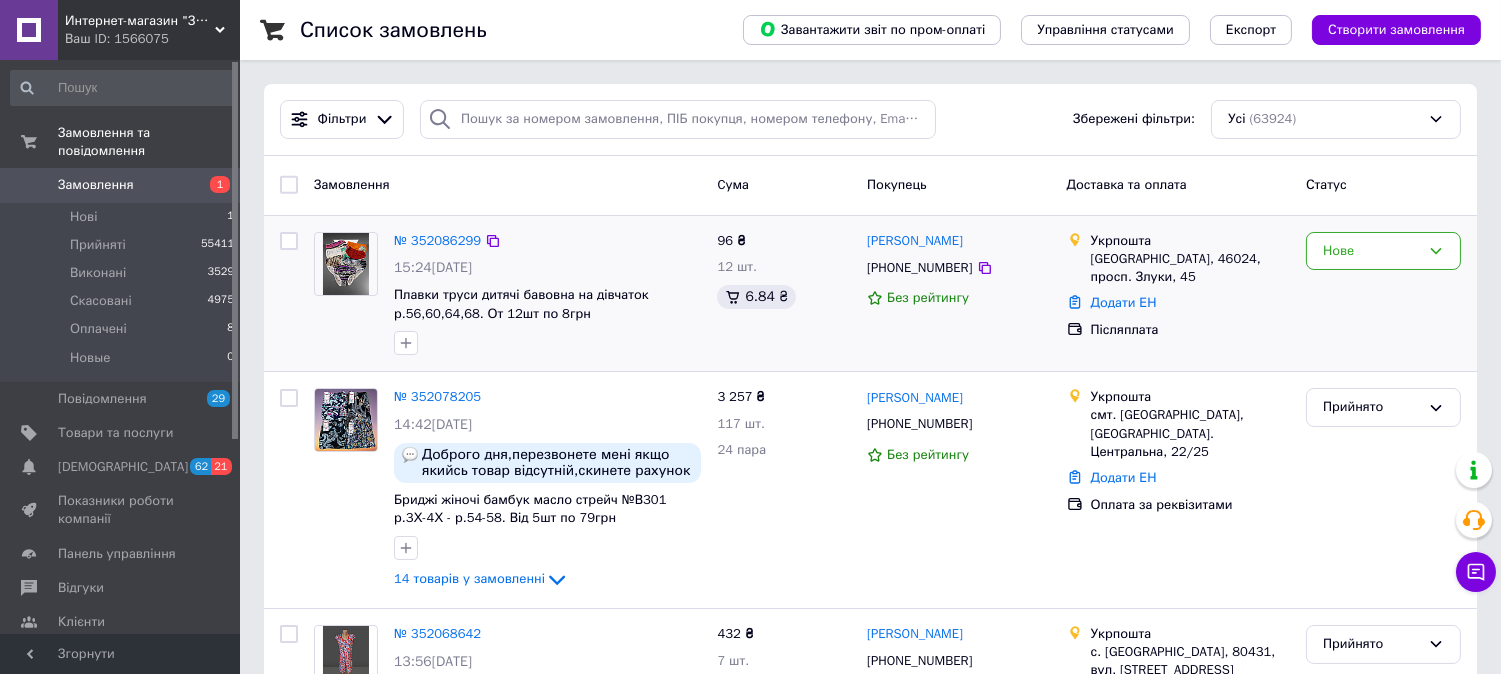 drag, startPoint x: 1410, startPoint y: 248, endPoint x: 1387, endPoint y: 271, distance: 32.526913 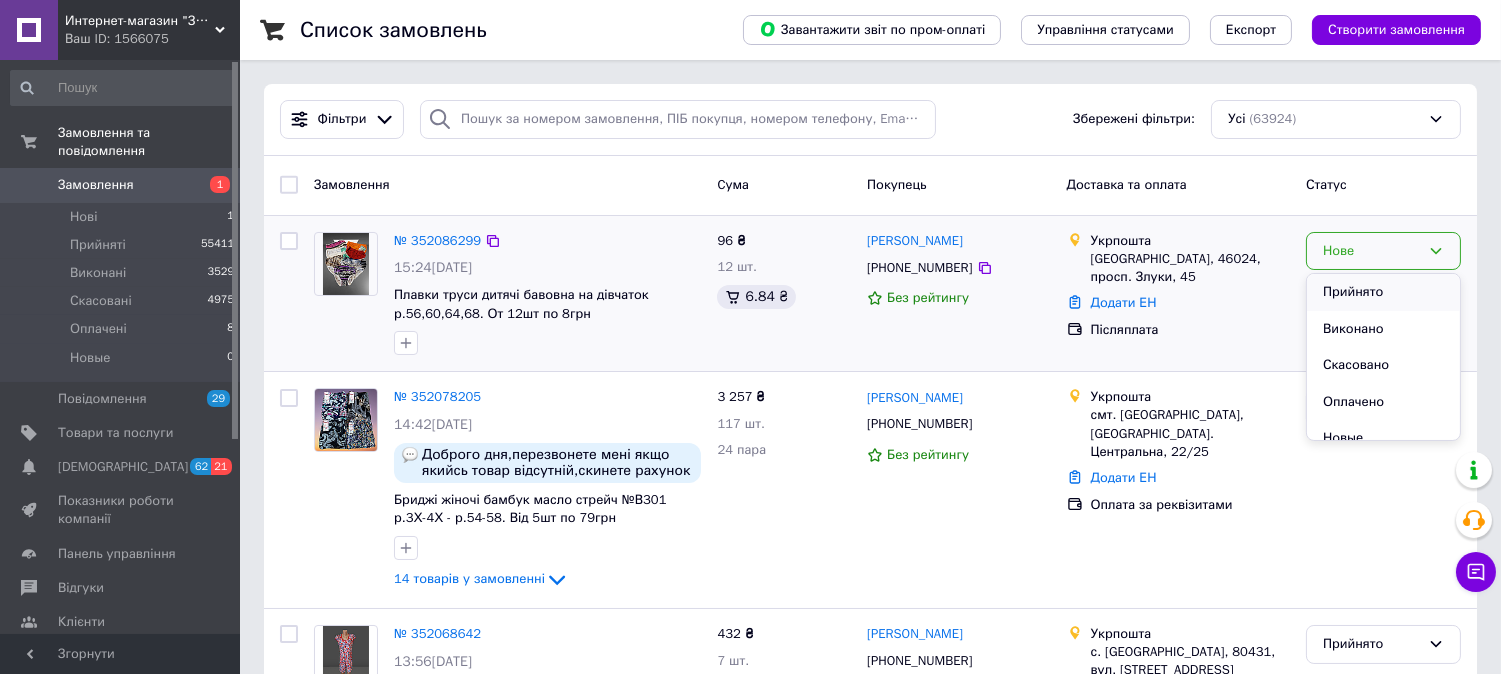 click on "Прийнято" at bounding box center [1383, 292] 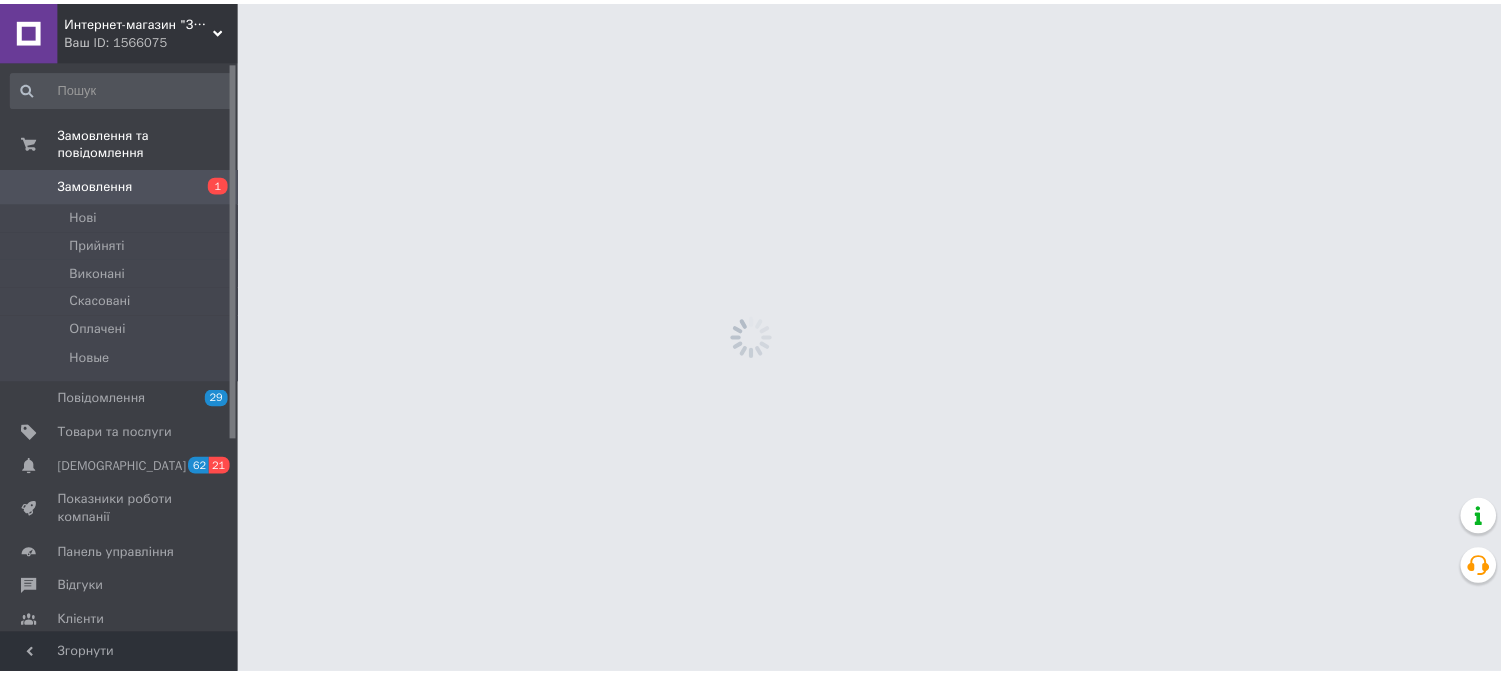 scroll, scrollTop: 0, scrollLeft: 0, axis: both 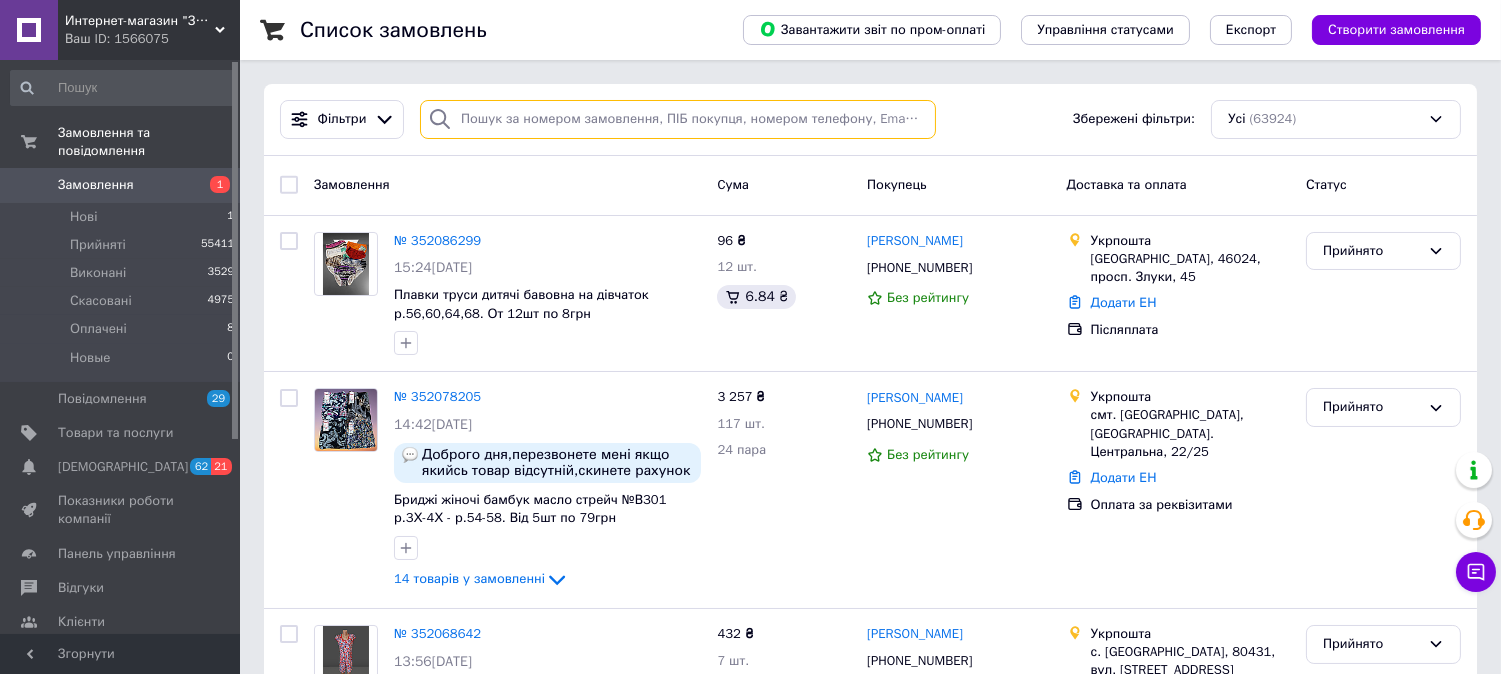 click at bounding box center (678, 119) 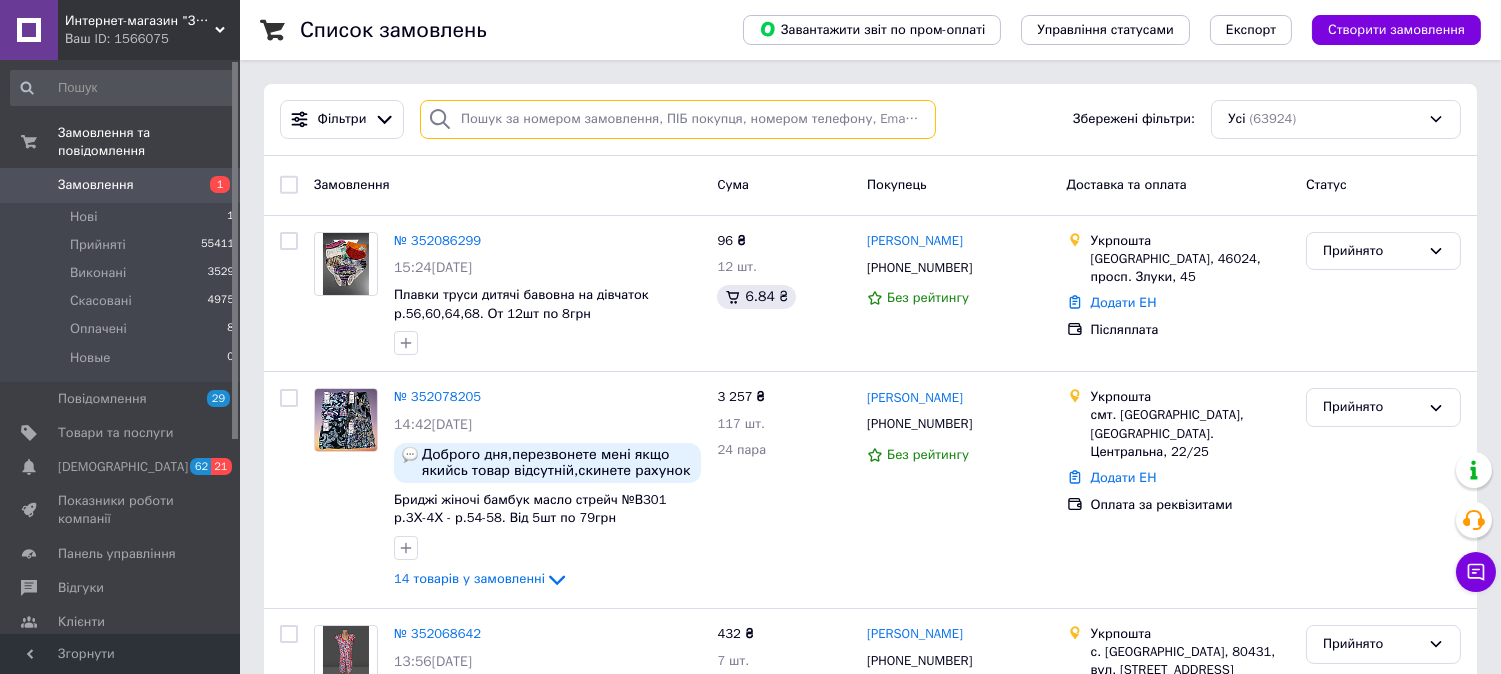 click at bounding box center [678, 119] 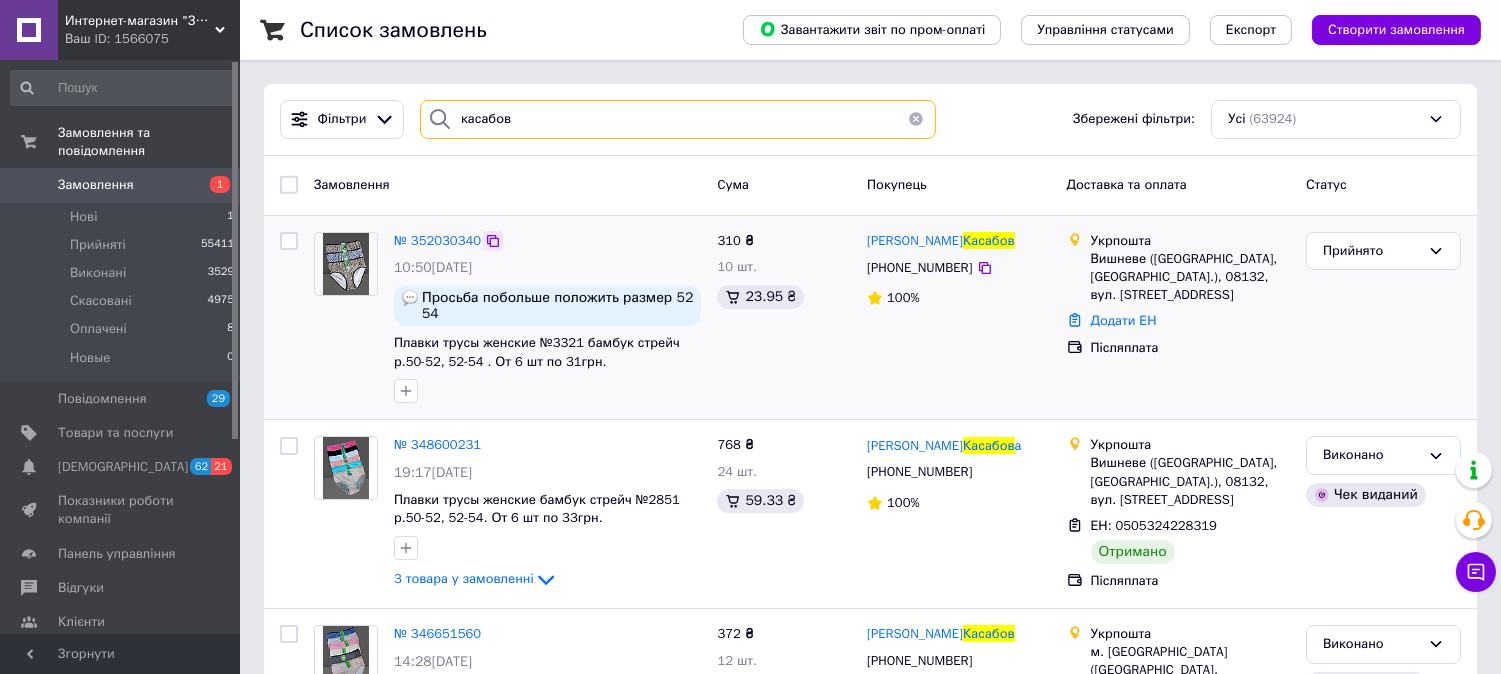 type on "касабов" 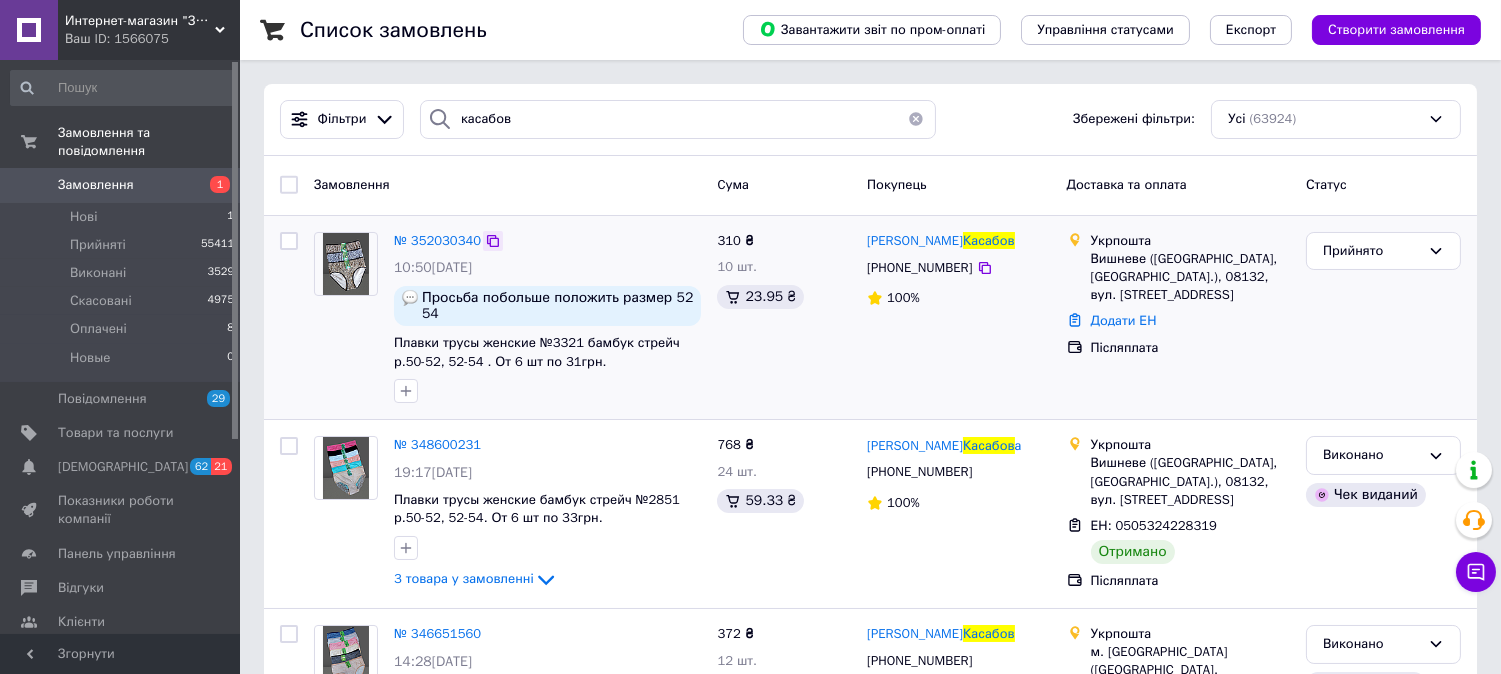 click 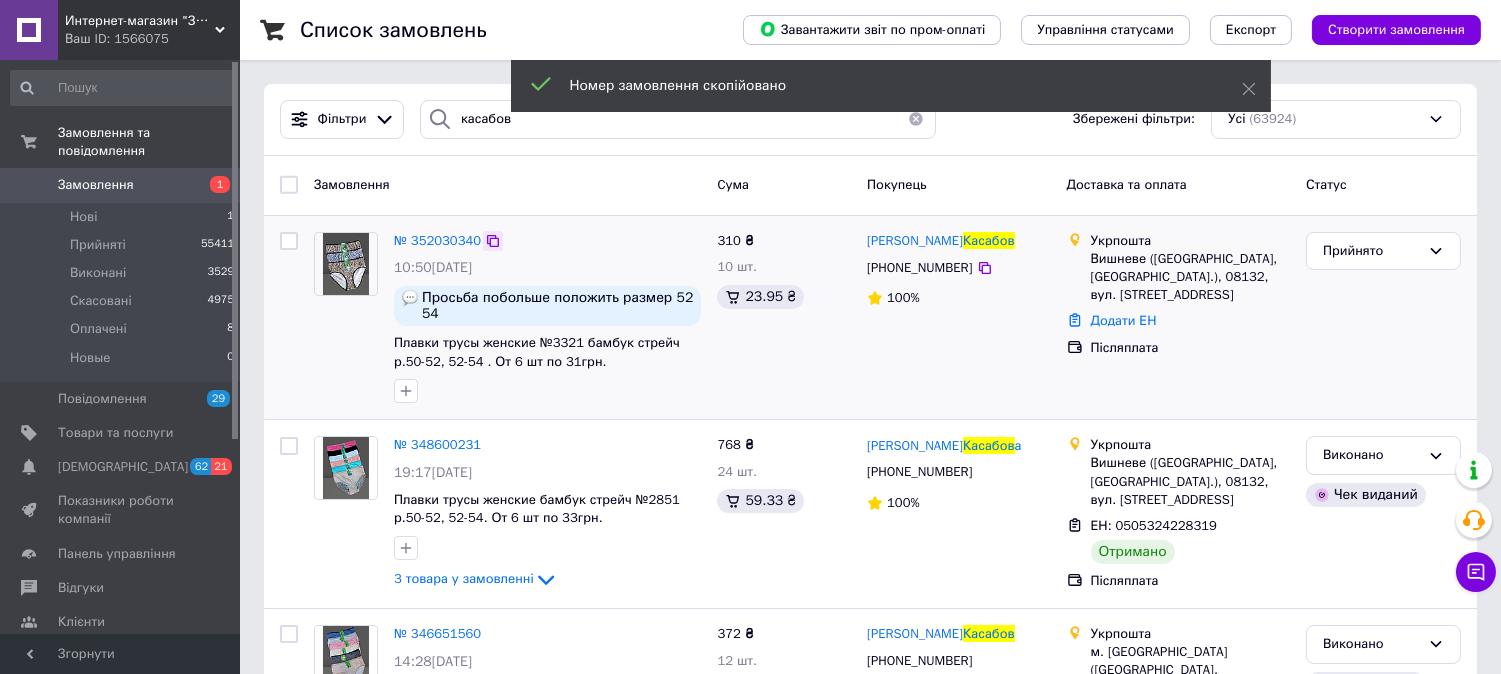 click 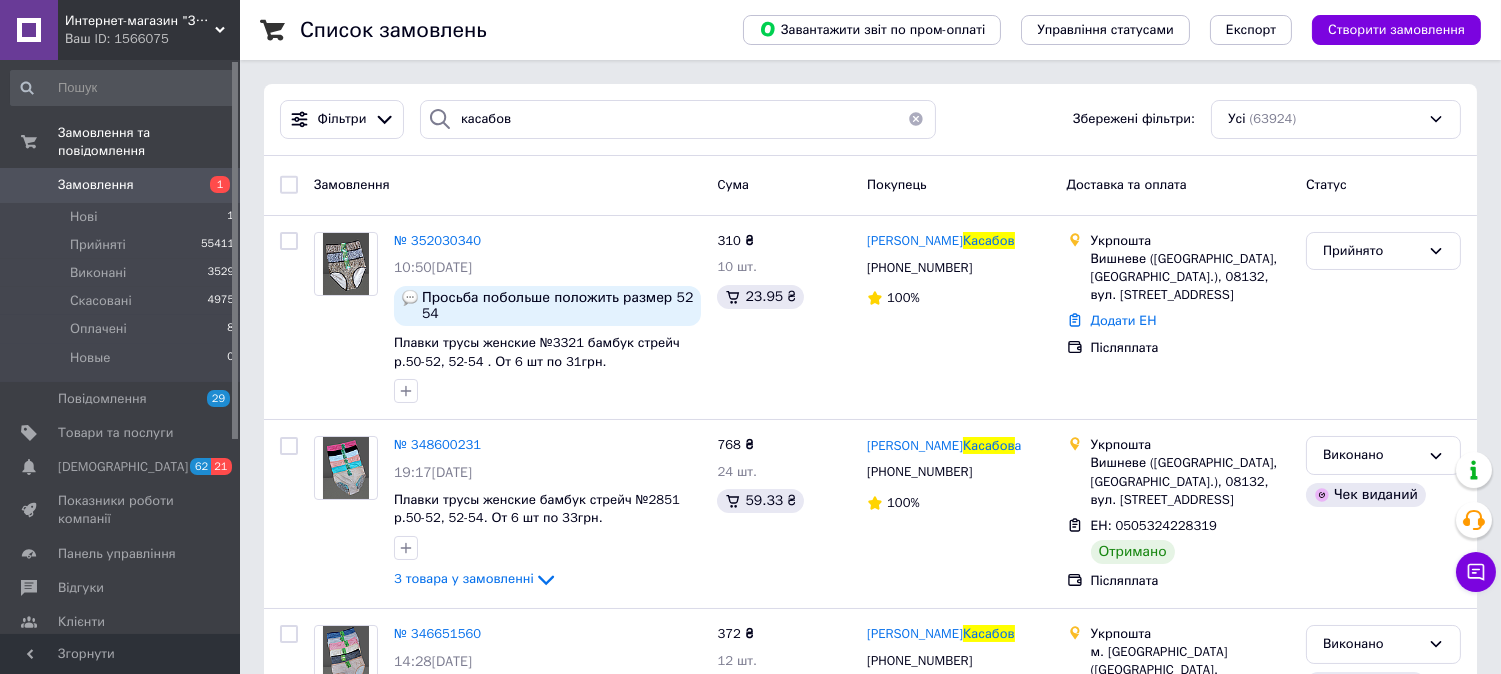click at bounding box center (916, 119) 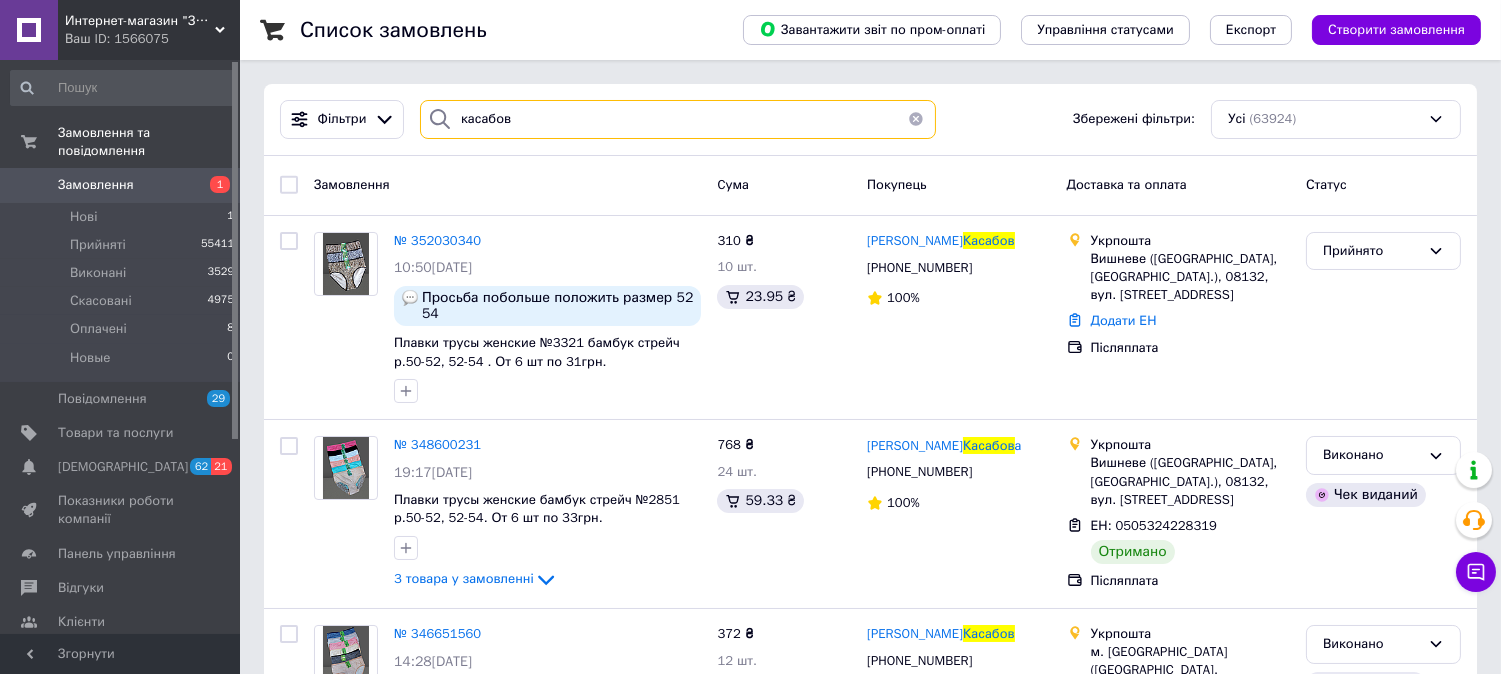 type 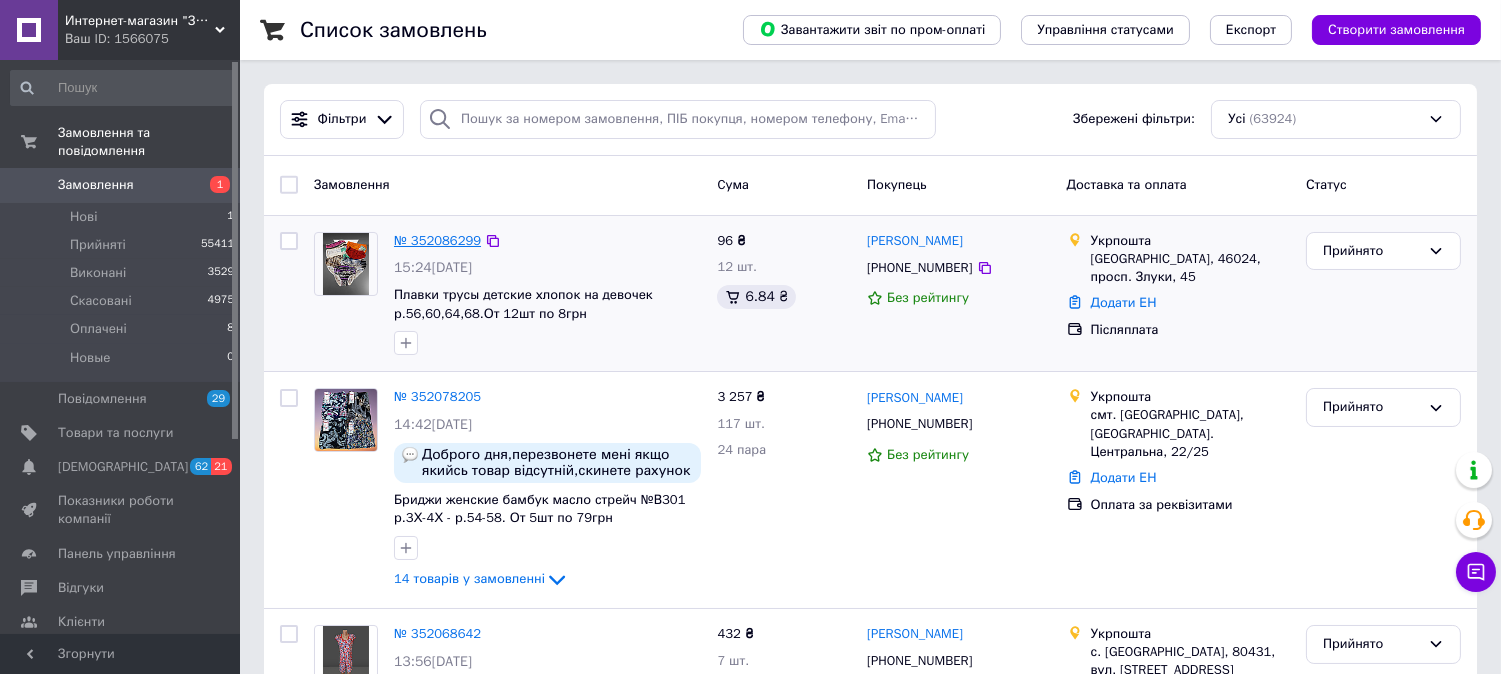 click on "№ 352086299" at bounding box center (437, 240) 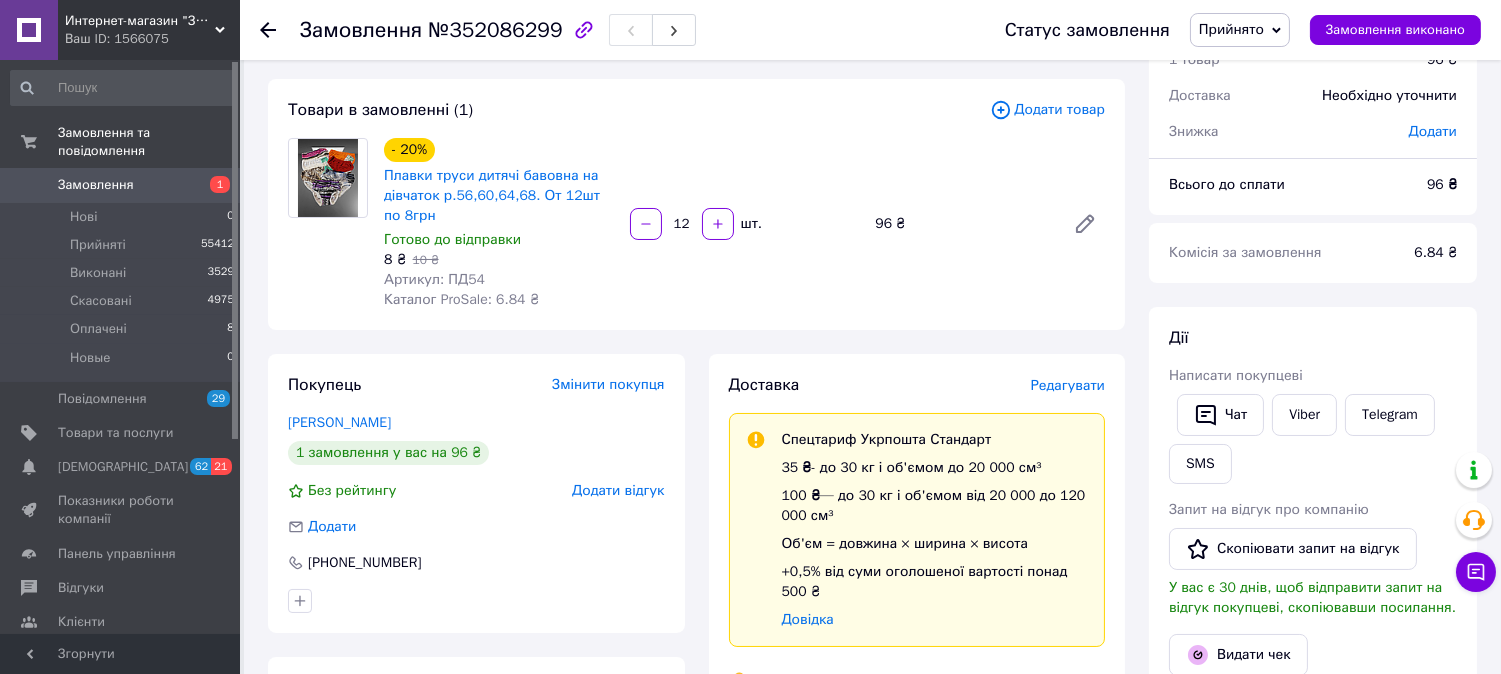 scroll, scrollTop: 0, scrollLeft: 0, axis: both 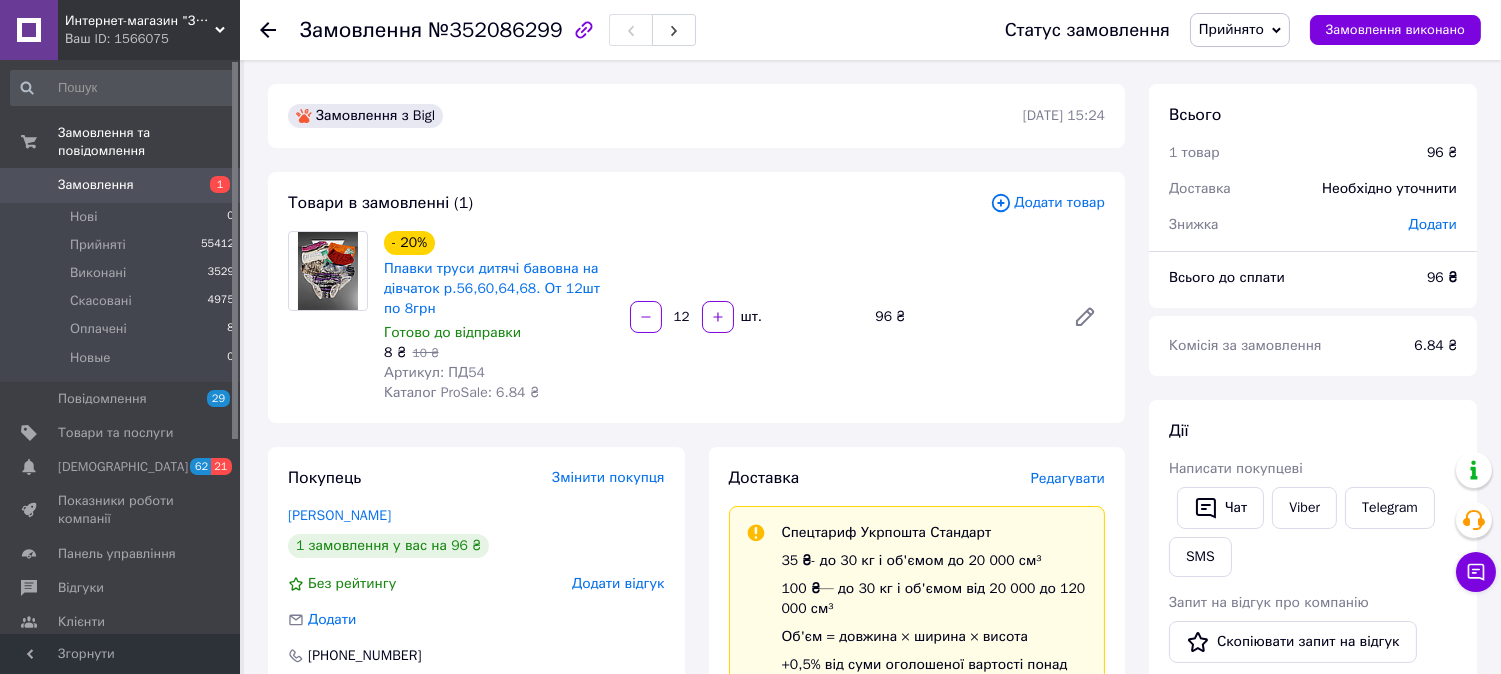 click 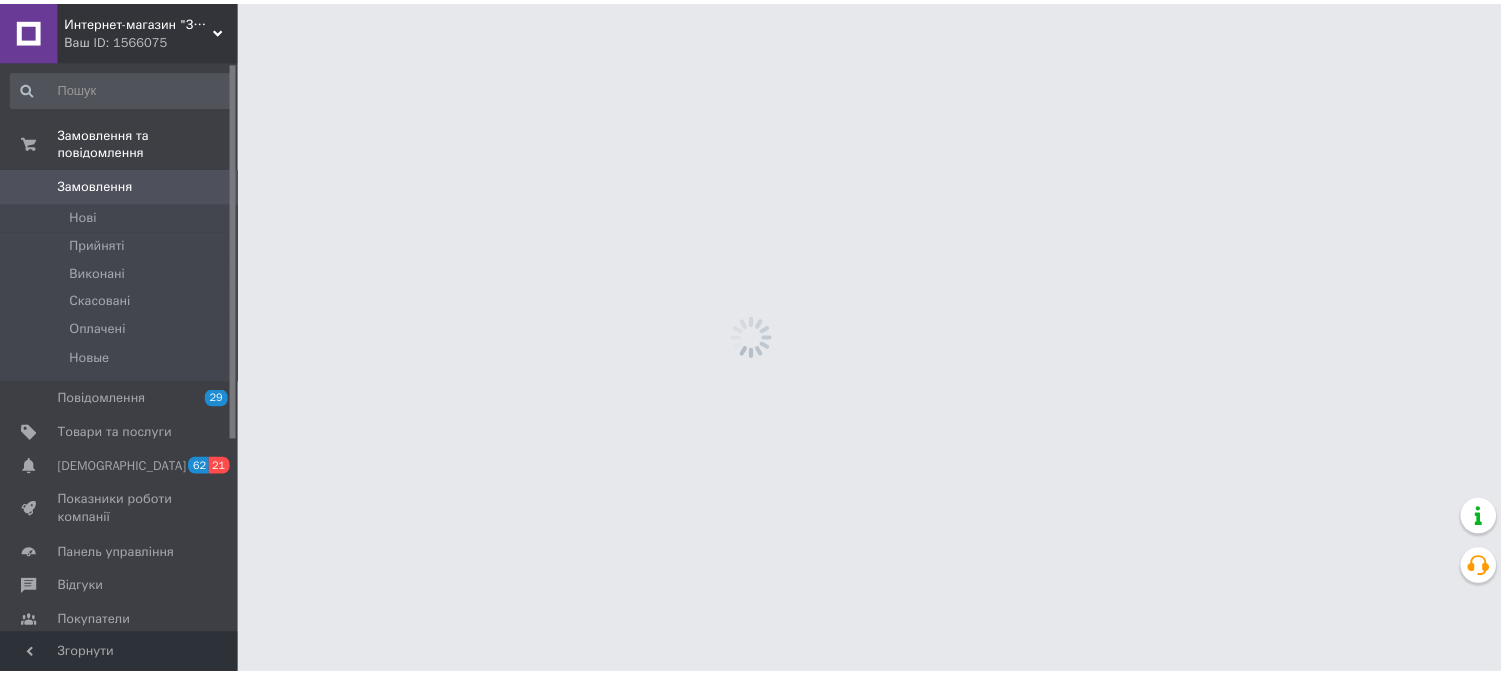 scroll, scrollTop: 0, scrollLeft: 0, axis: both 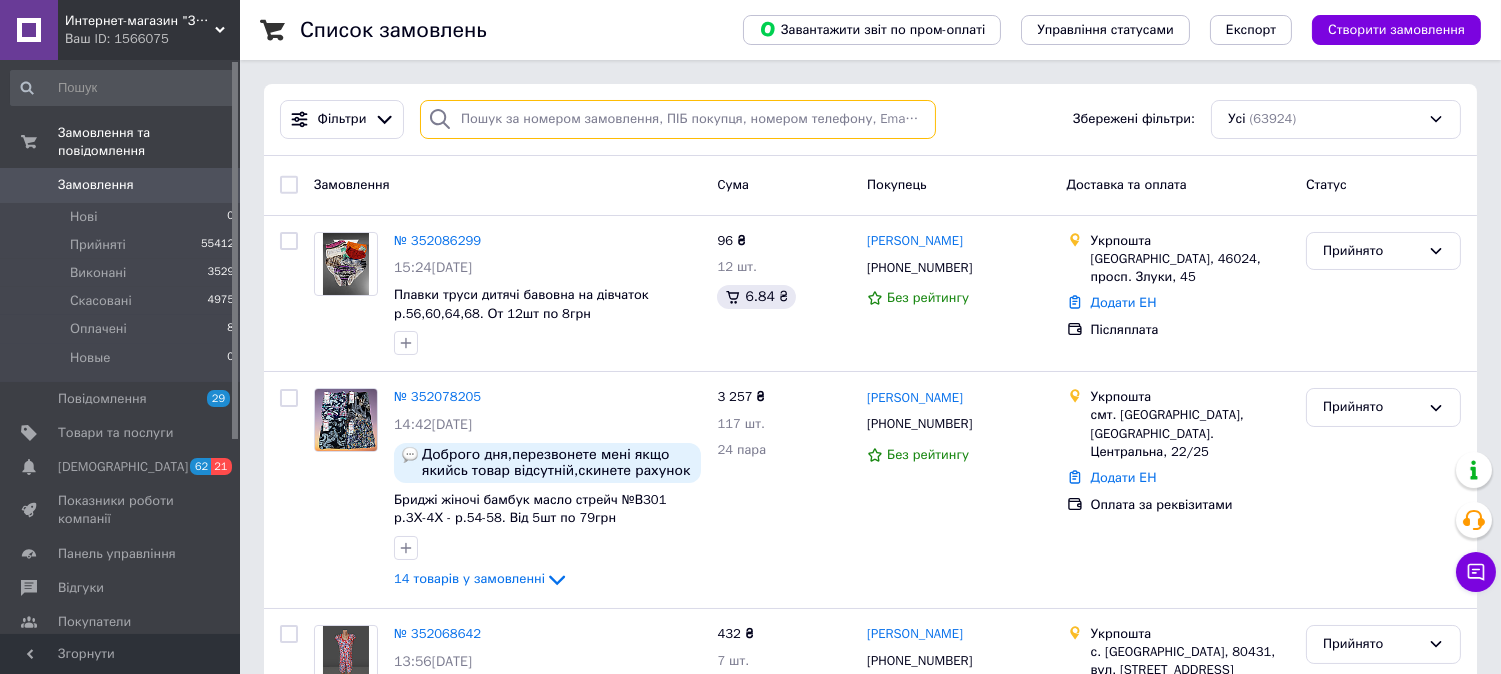 click at bounding box center (678, 119) 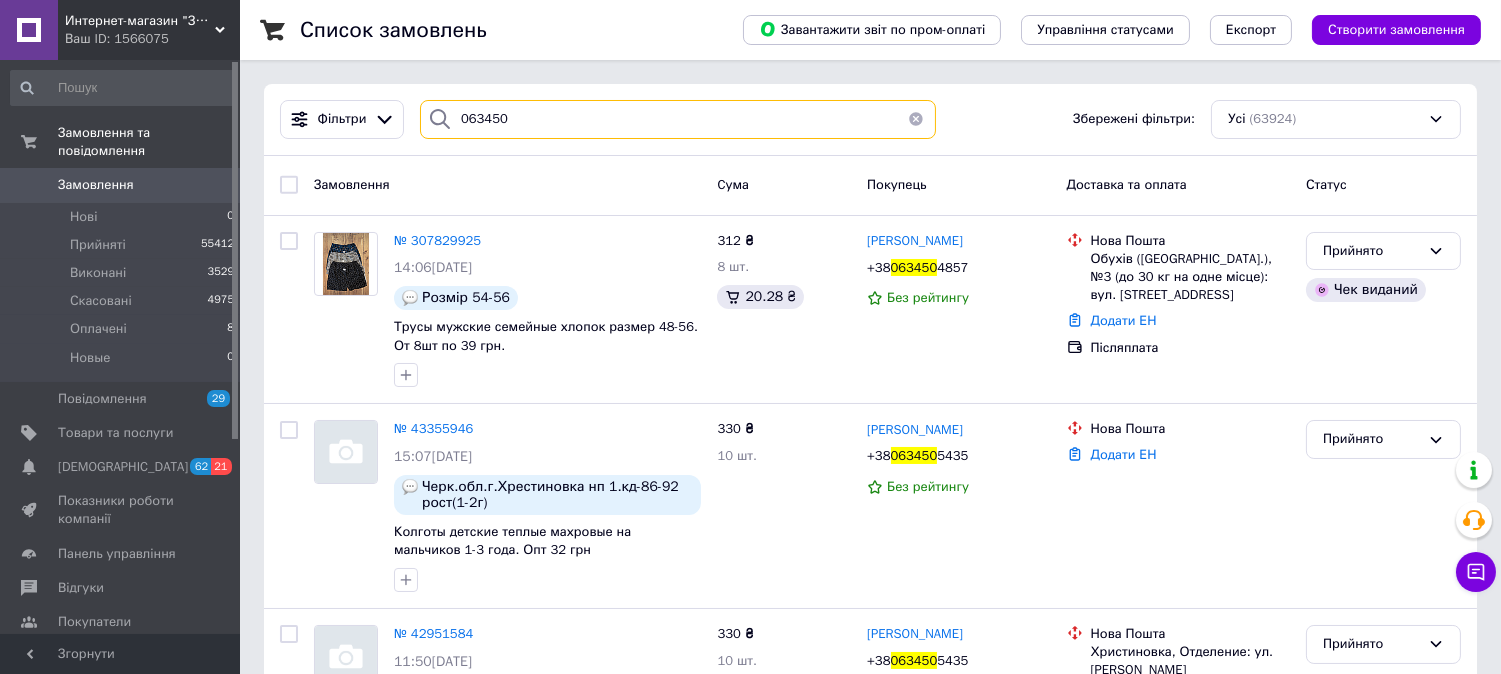 type on "063450" 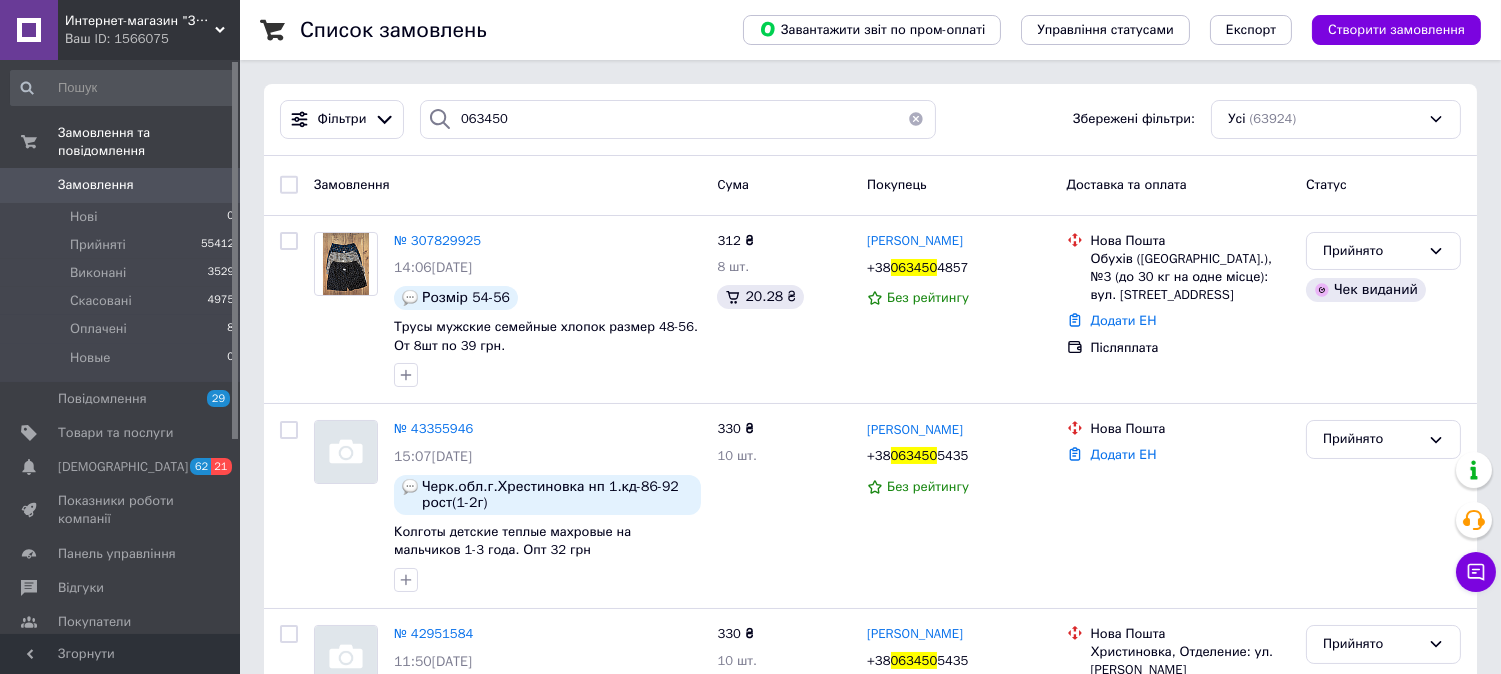 click at bounding box center (916, 119) 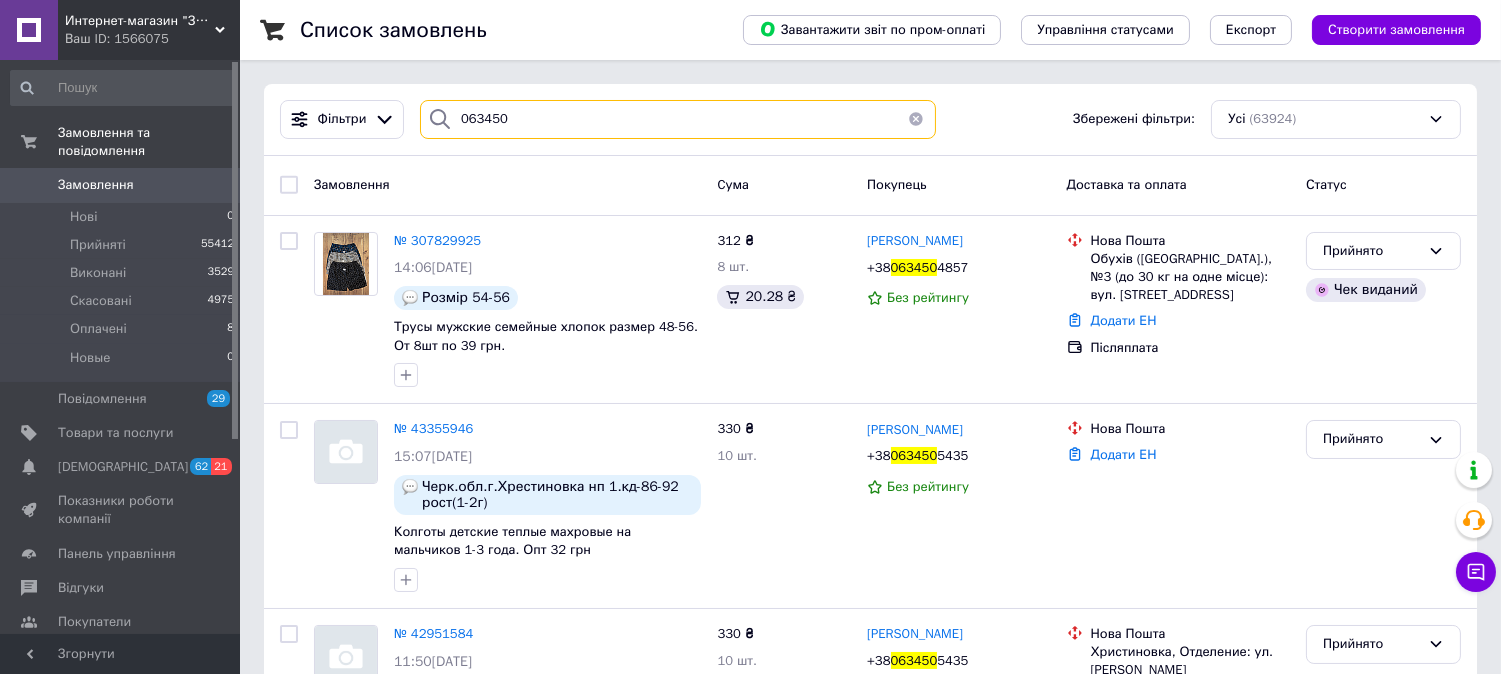 type 